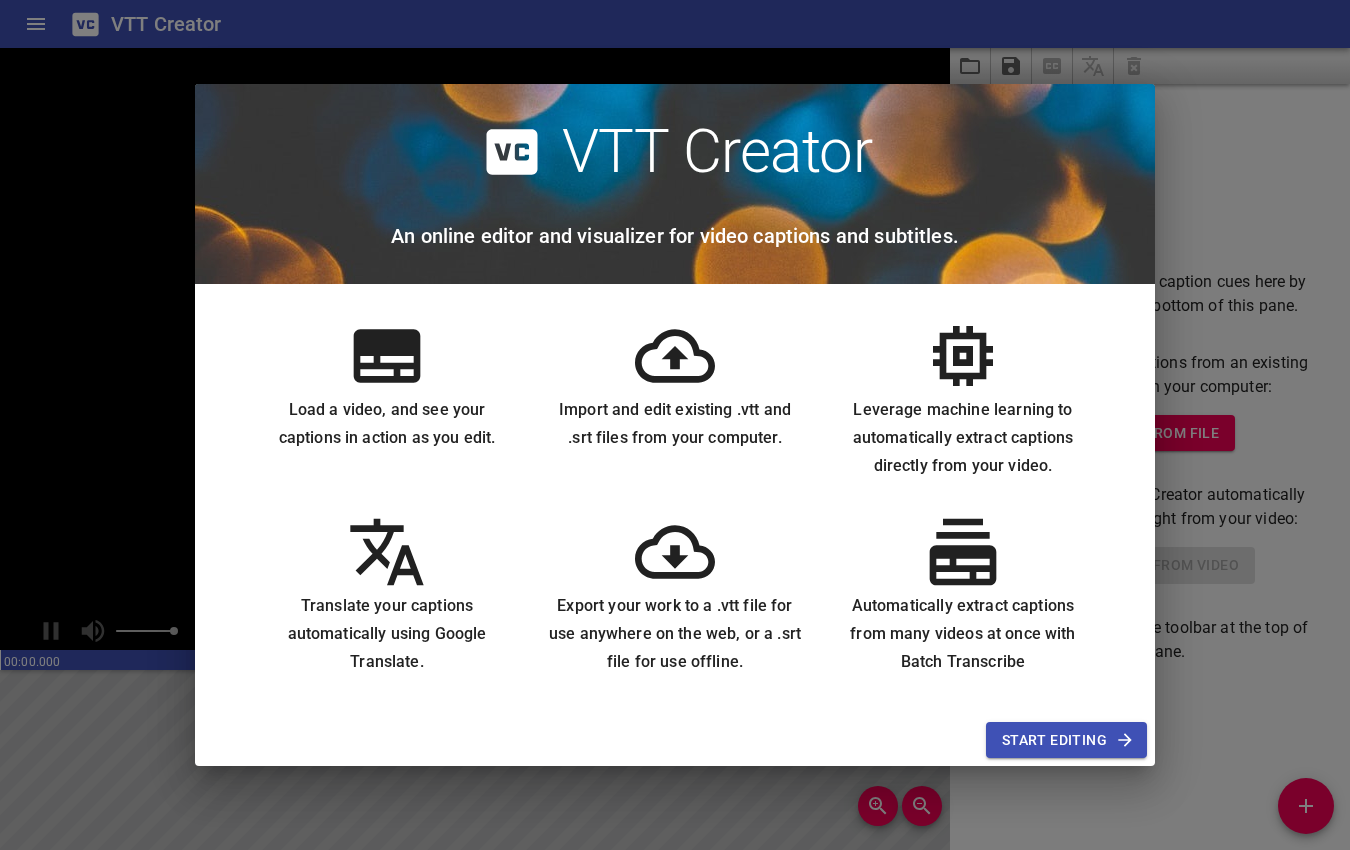 scroll, scrollTop: 0, scrollLeft: 0, axis: both 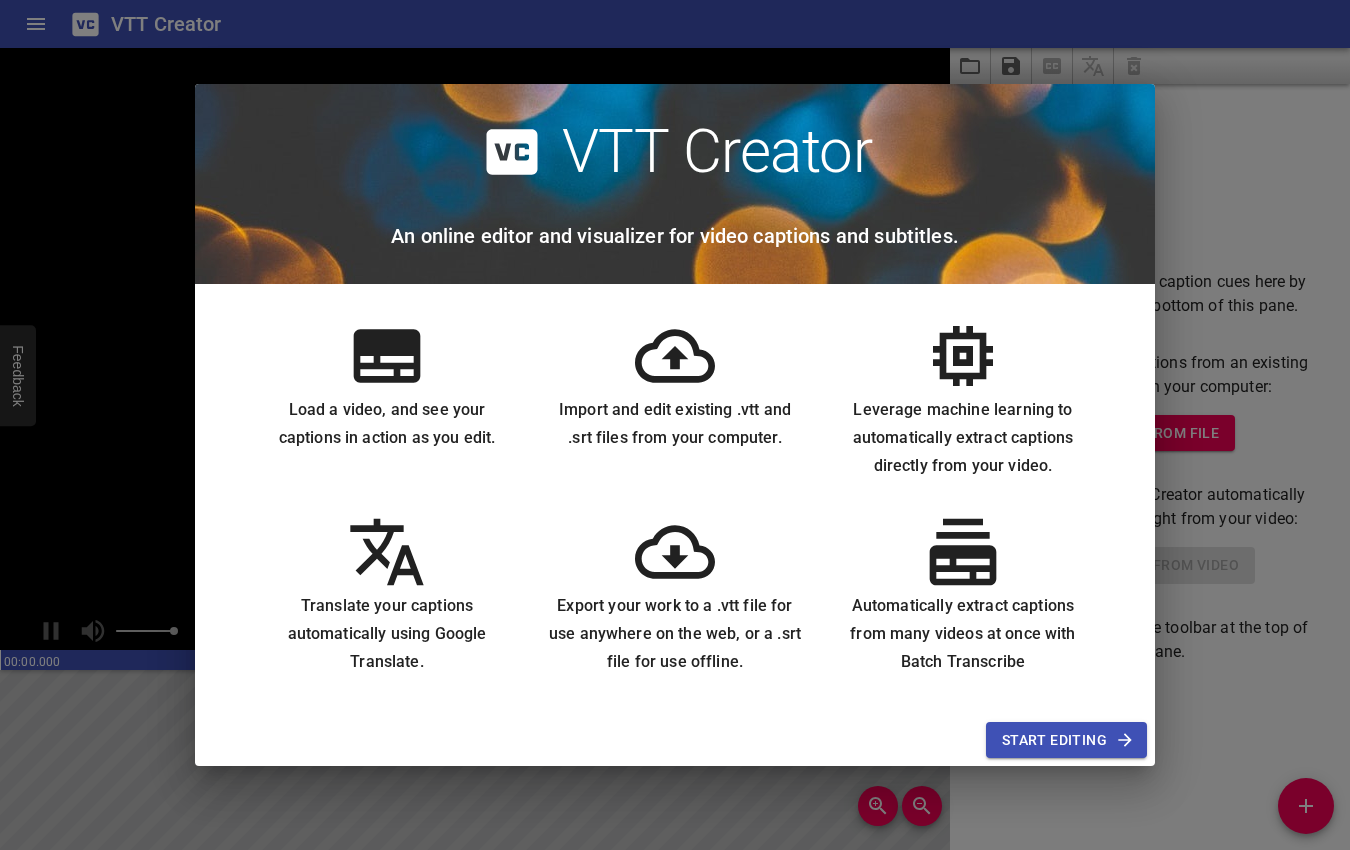 click on "Start Editing" at bounding box center (1066, 740) 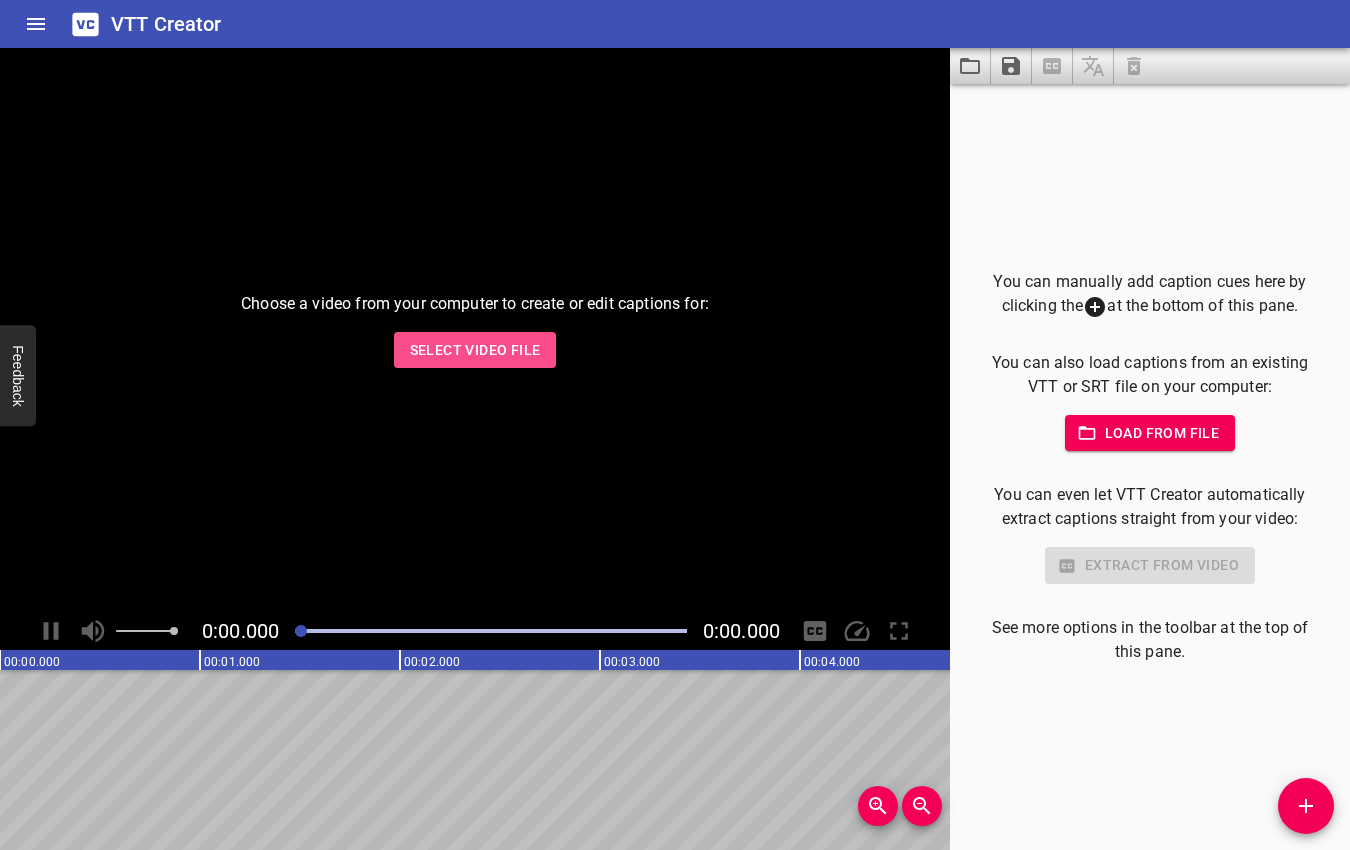 click on "Select Video File" at bounding box center [475, 350] 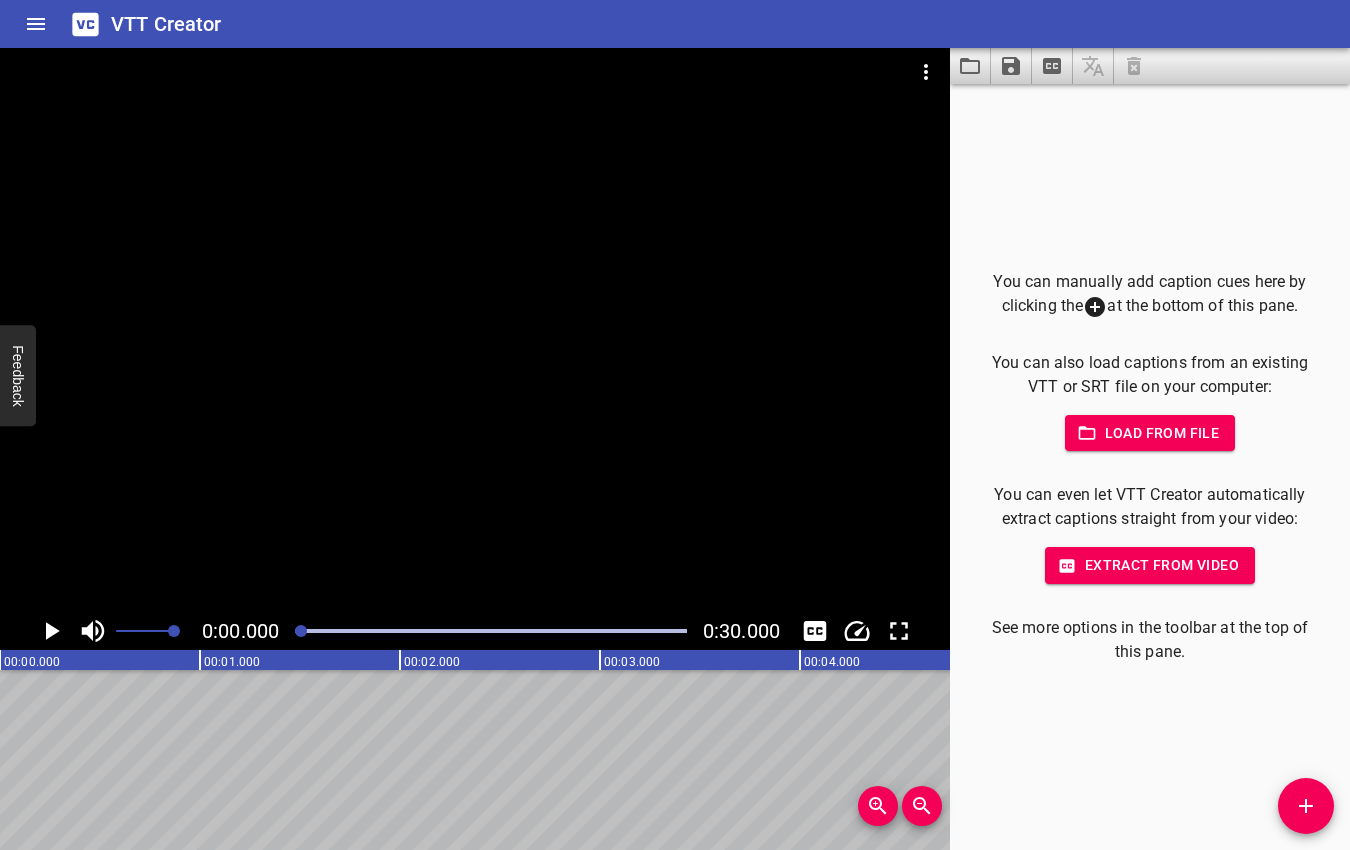 click on "Load from file" at bounding box center (1150, 433) 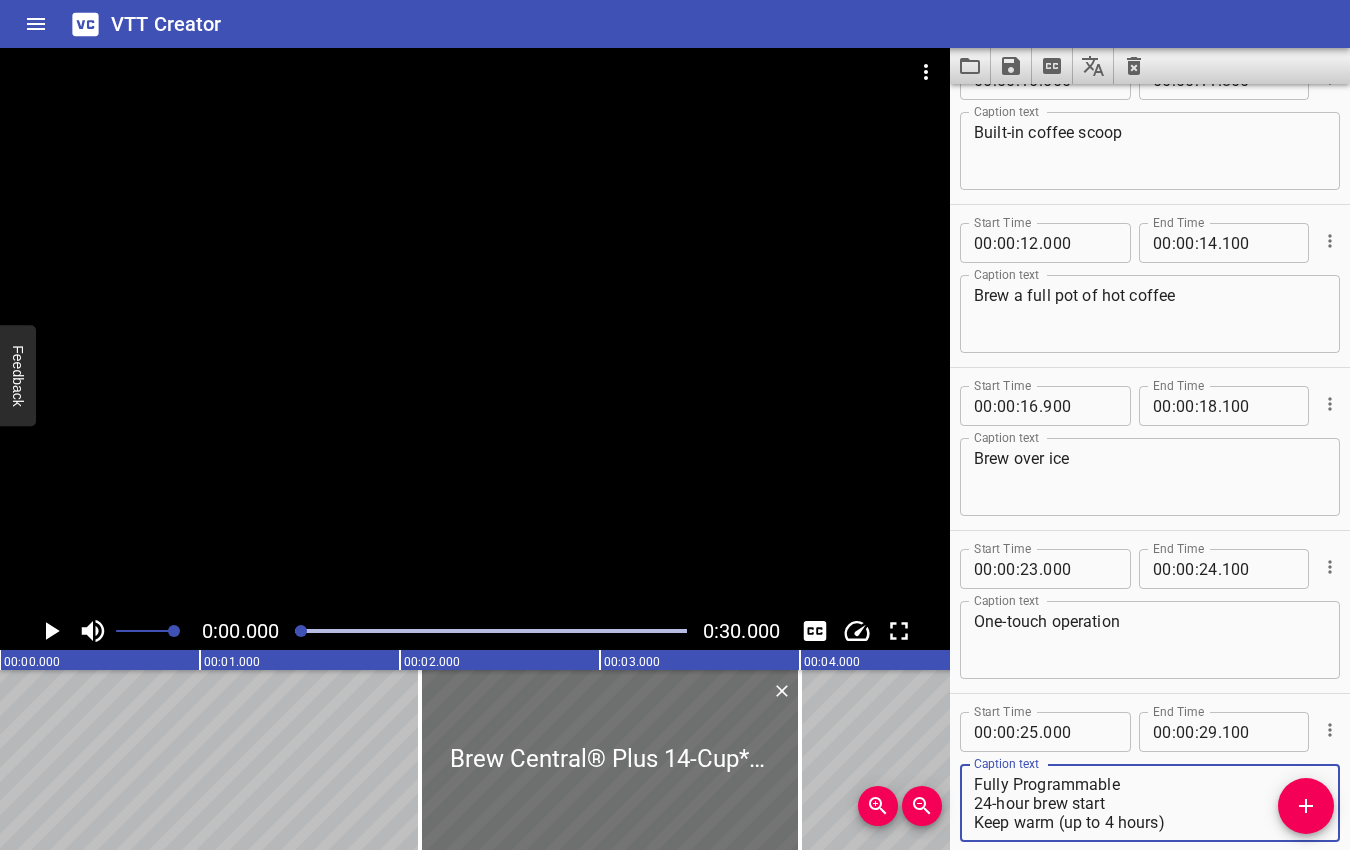 scroll, scrollTop: 469, scrollLeft: 0, axis: vertical 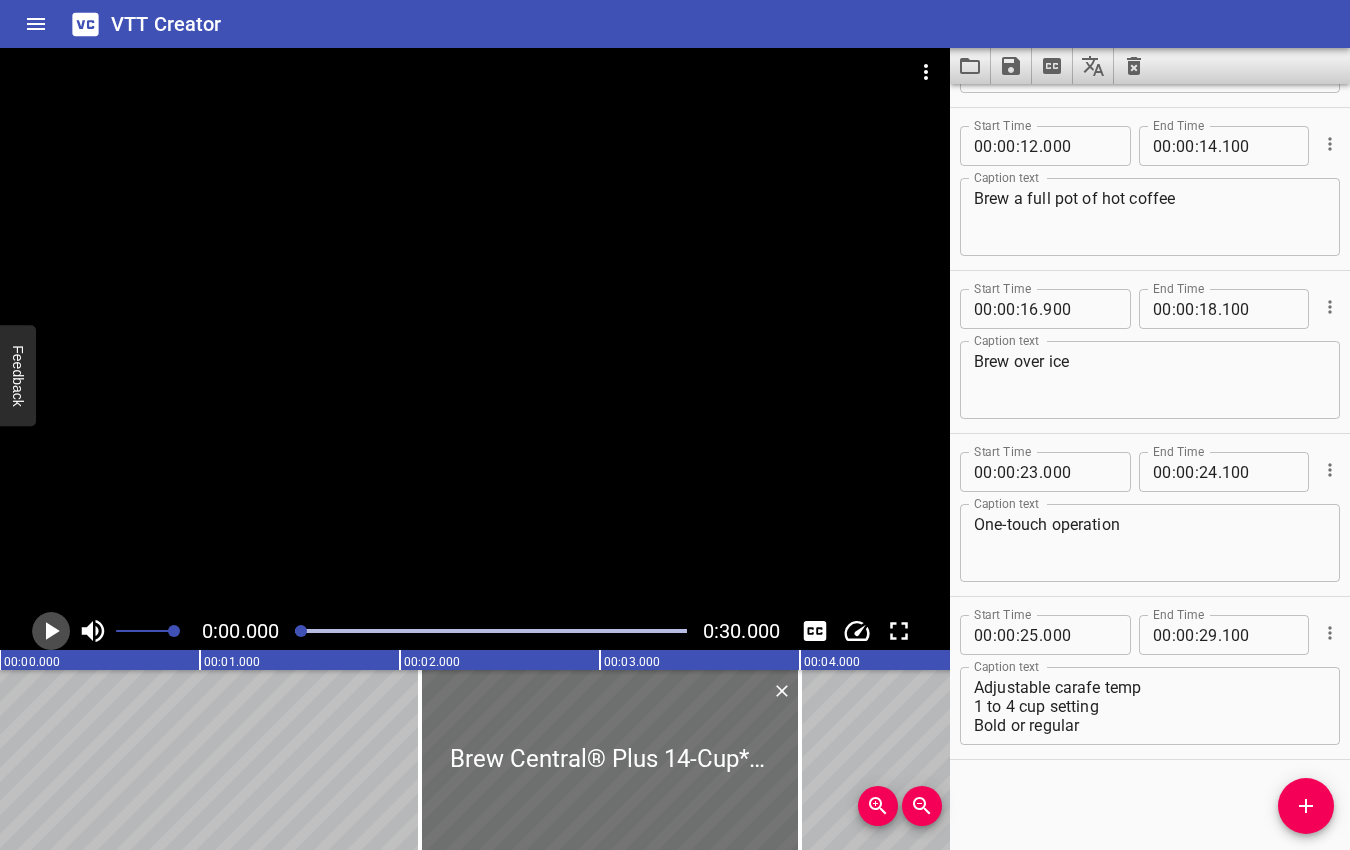 click 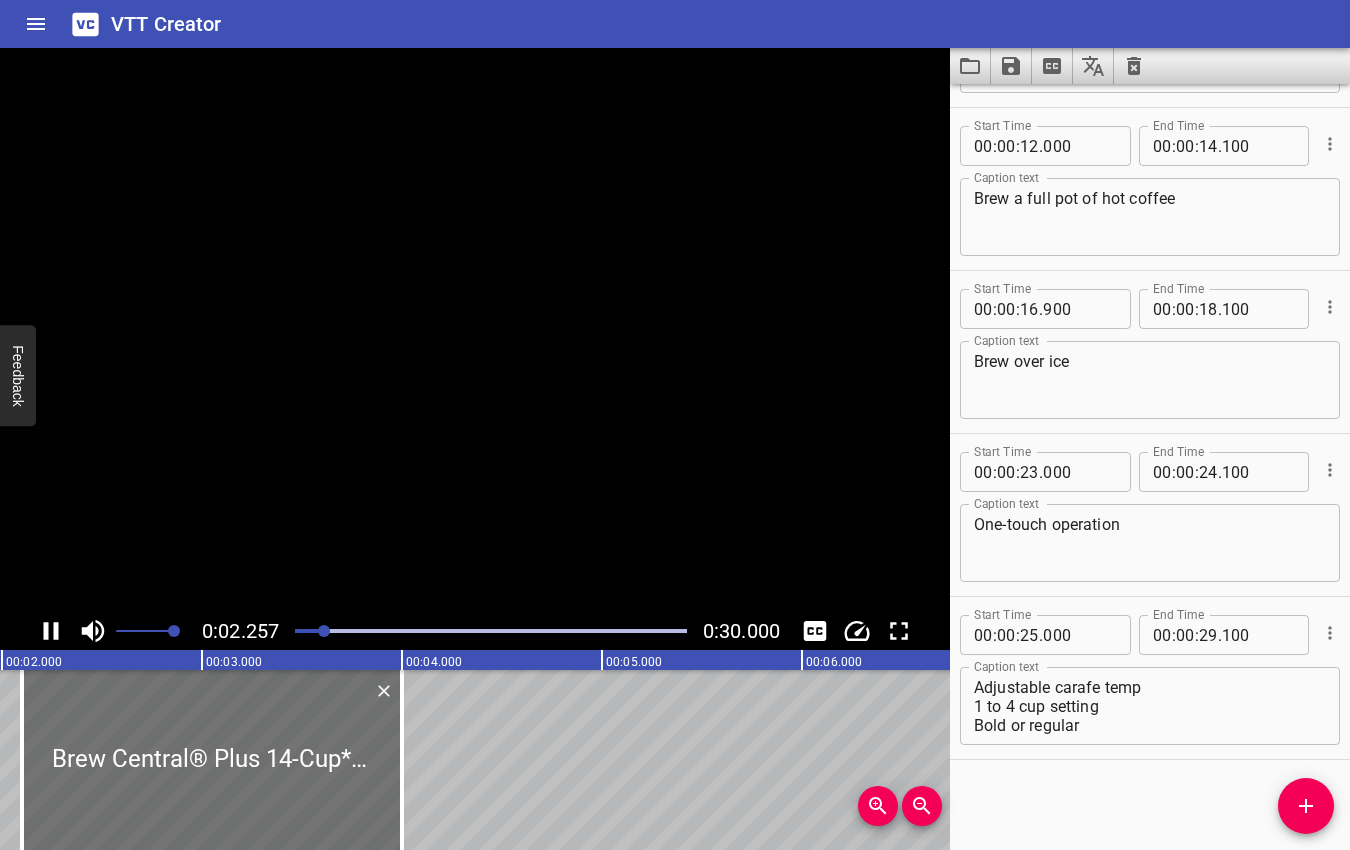 scroll, scrollTop: 0, scrollLeft: 451, axis: horizontal 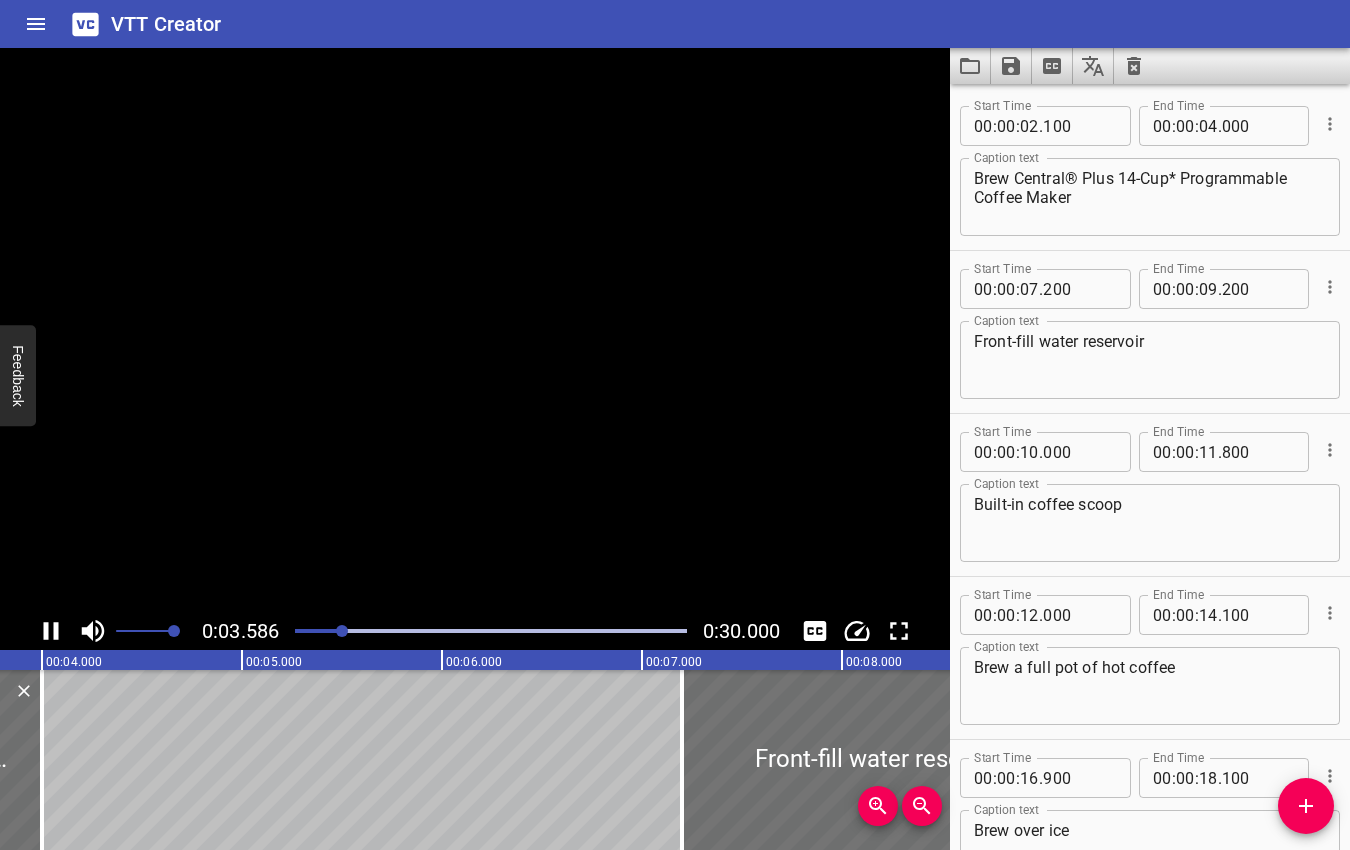 click 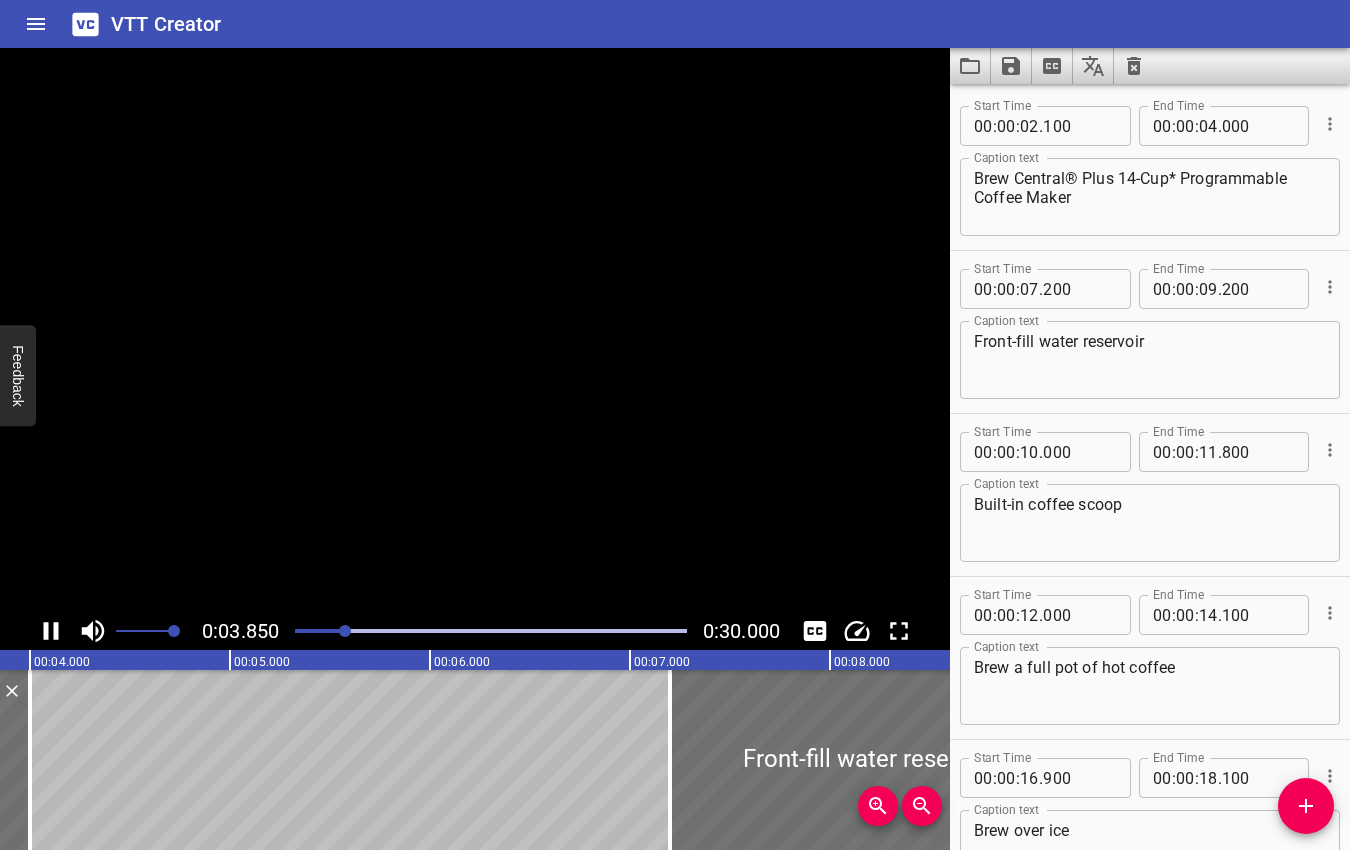 scroll, scrollTop: 0, scrollLeft: 805, axis: horizontal 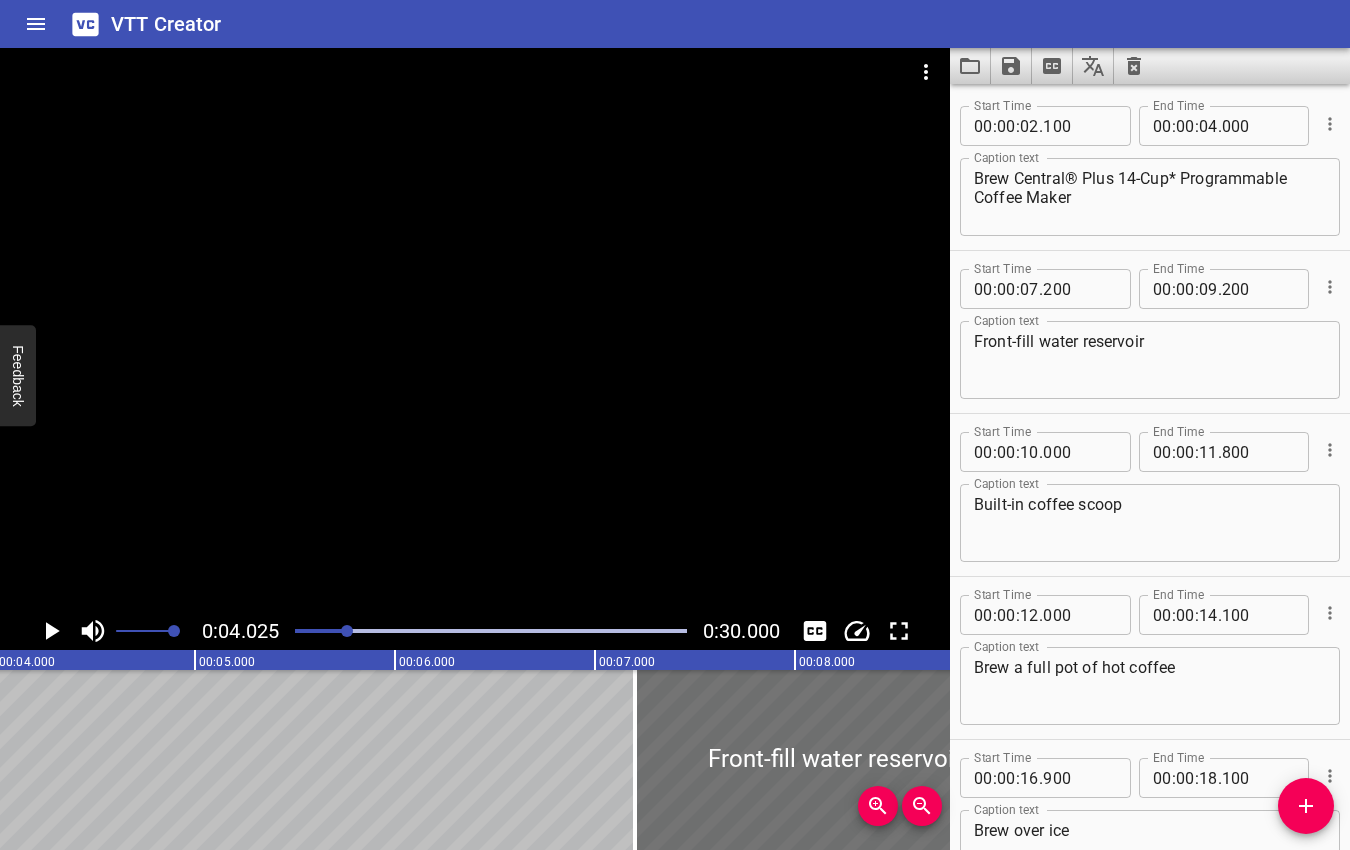 click 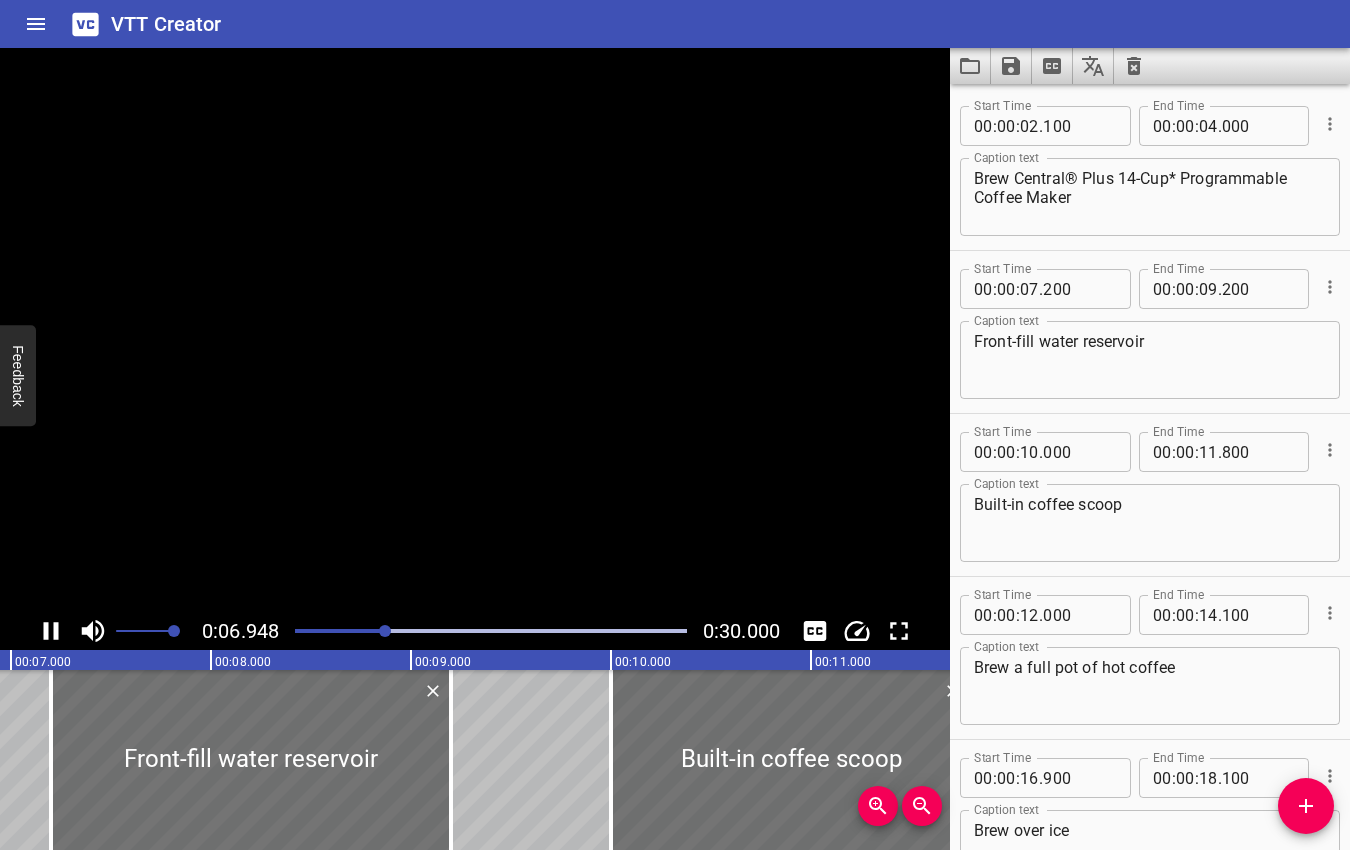 scroll, scrollTop: 0, scrollLeft: 1443, axis: horizontal 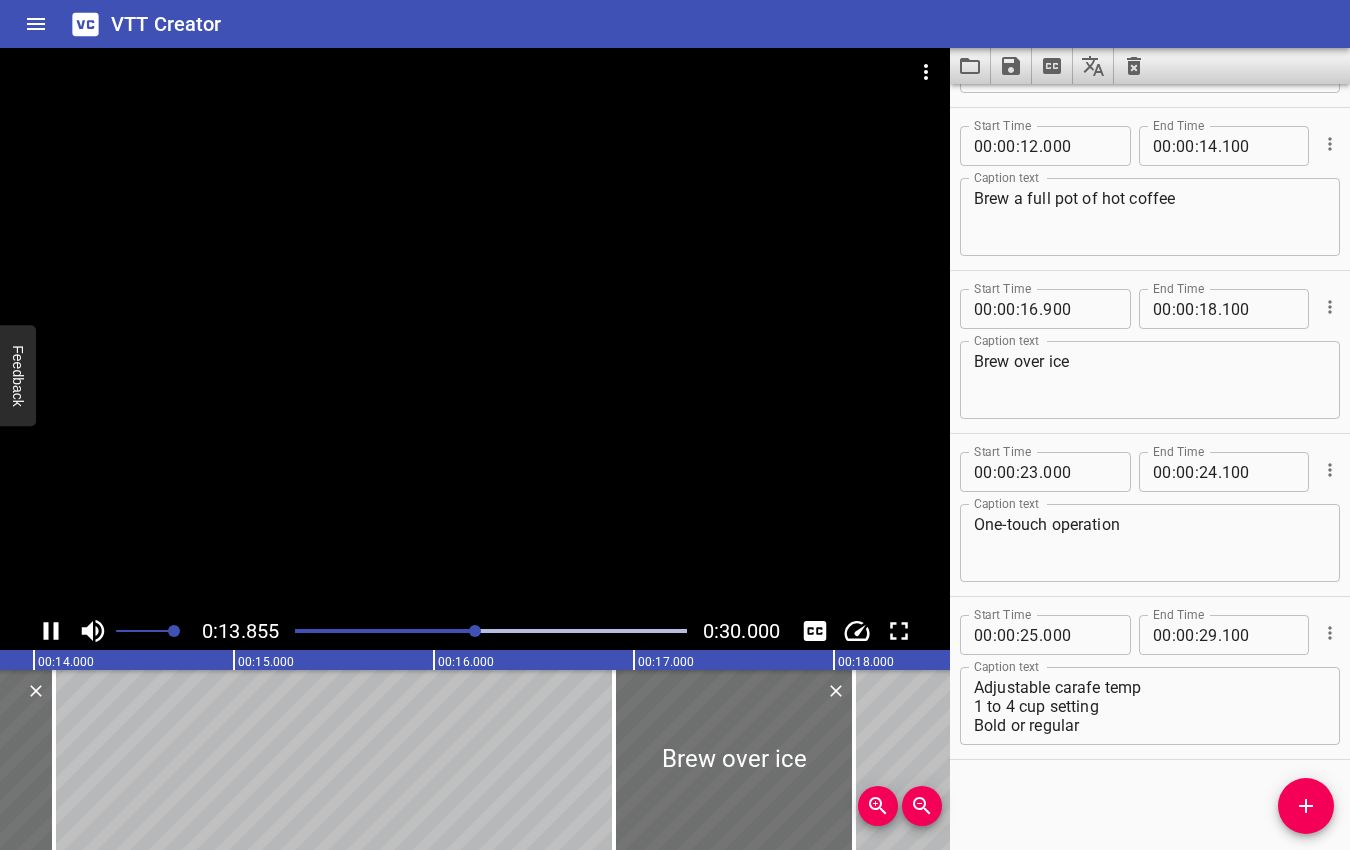 click at bounding box center (491, 631) 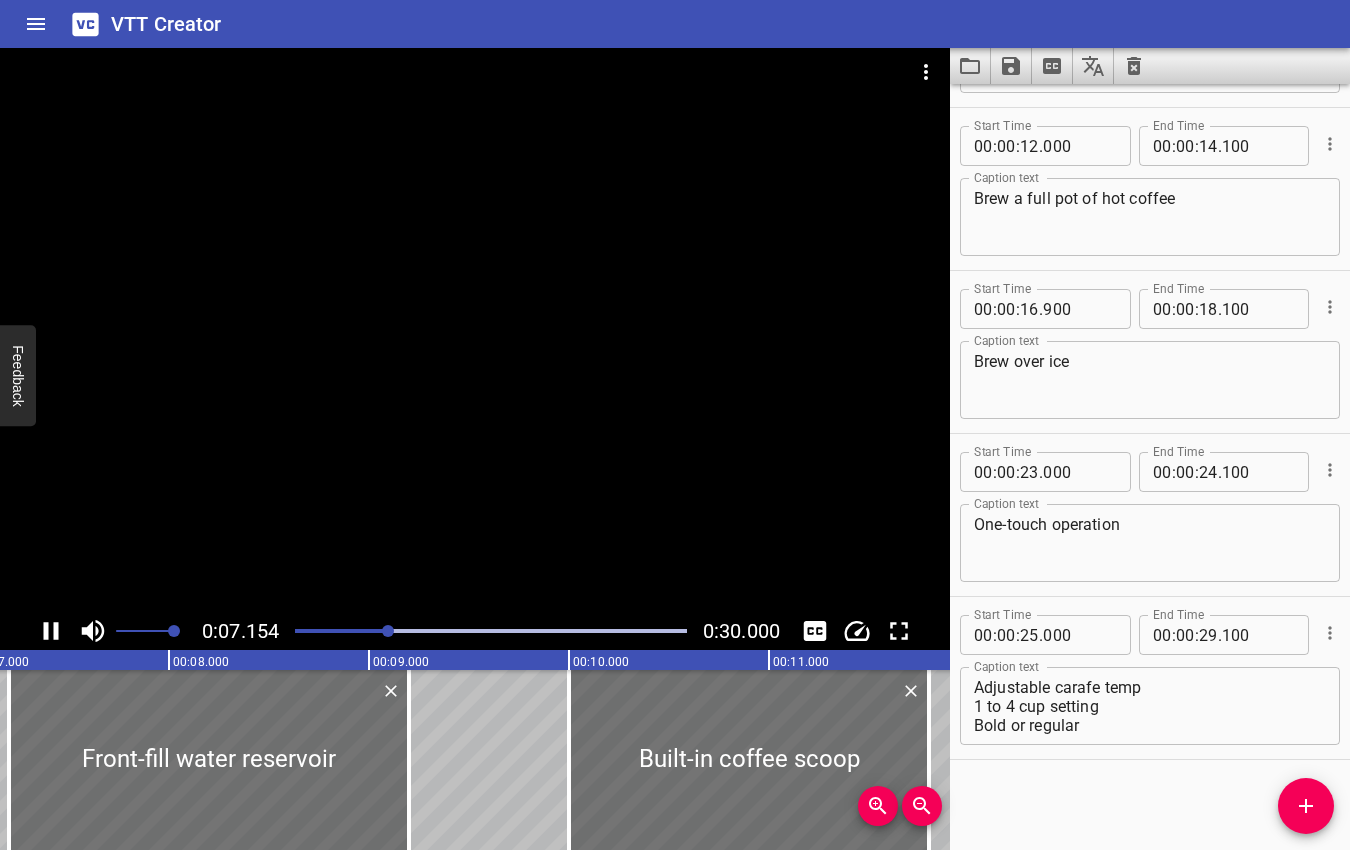 scroll, scrollTop: 0, scrollLeft: 1484, axis: horizontal 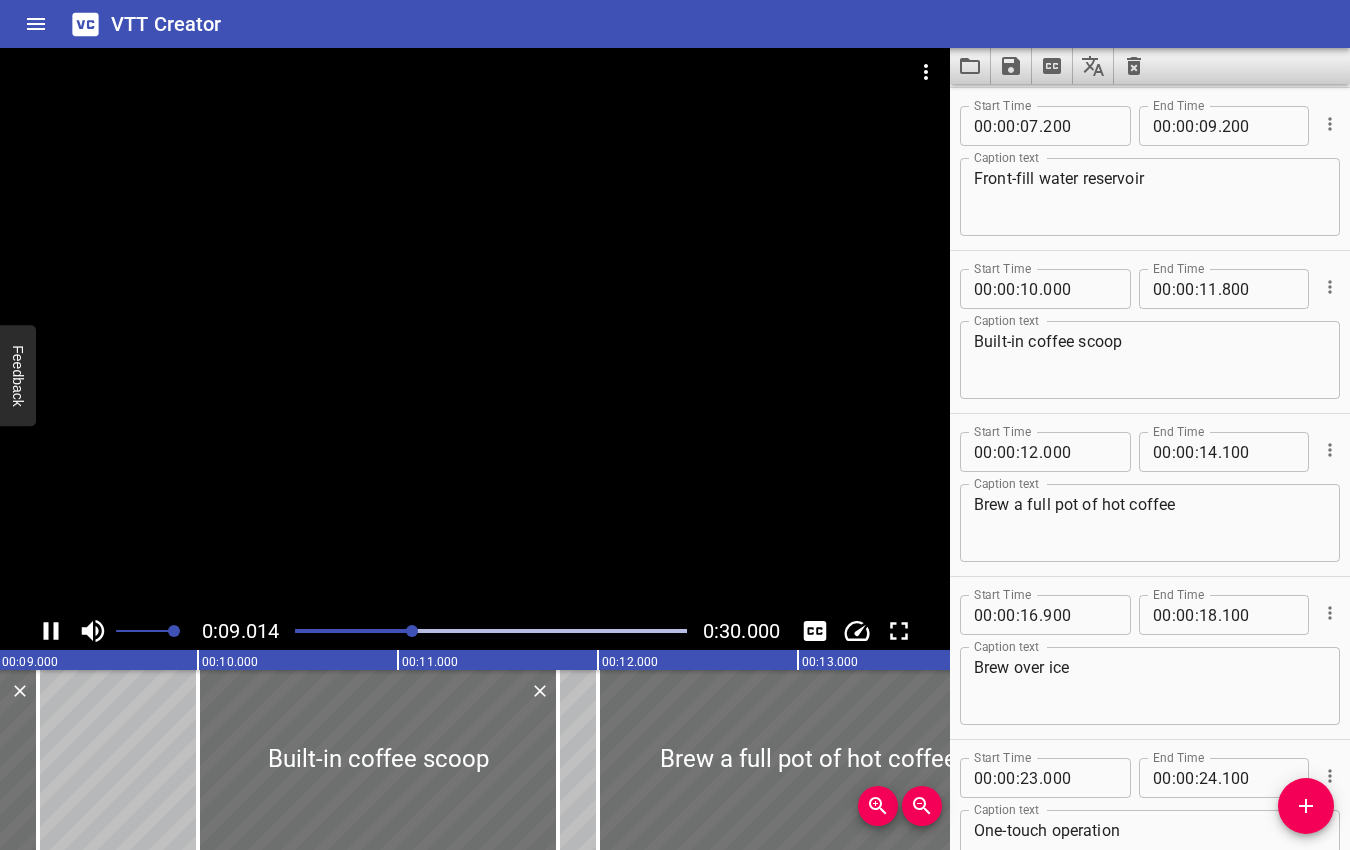 drag, startPoint x: 49, startPoint y: 632, endPoint x: 81, endPoint y: 605, distance: 41.868843 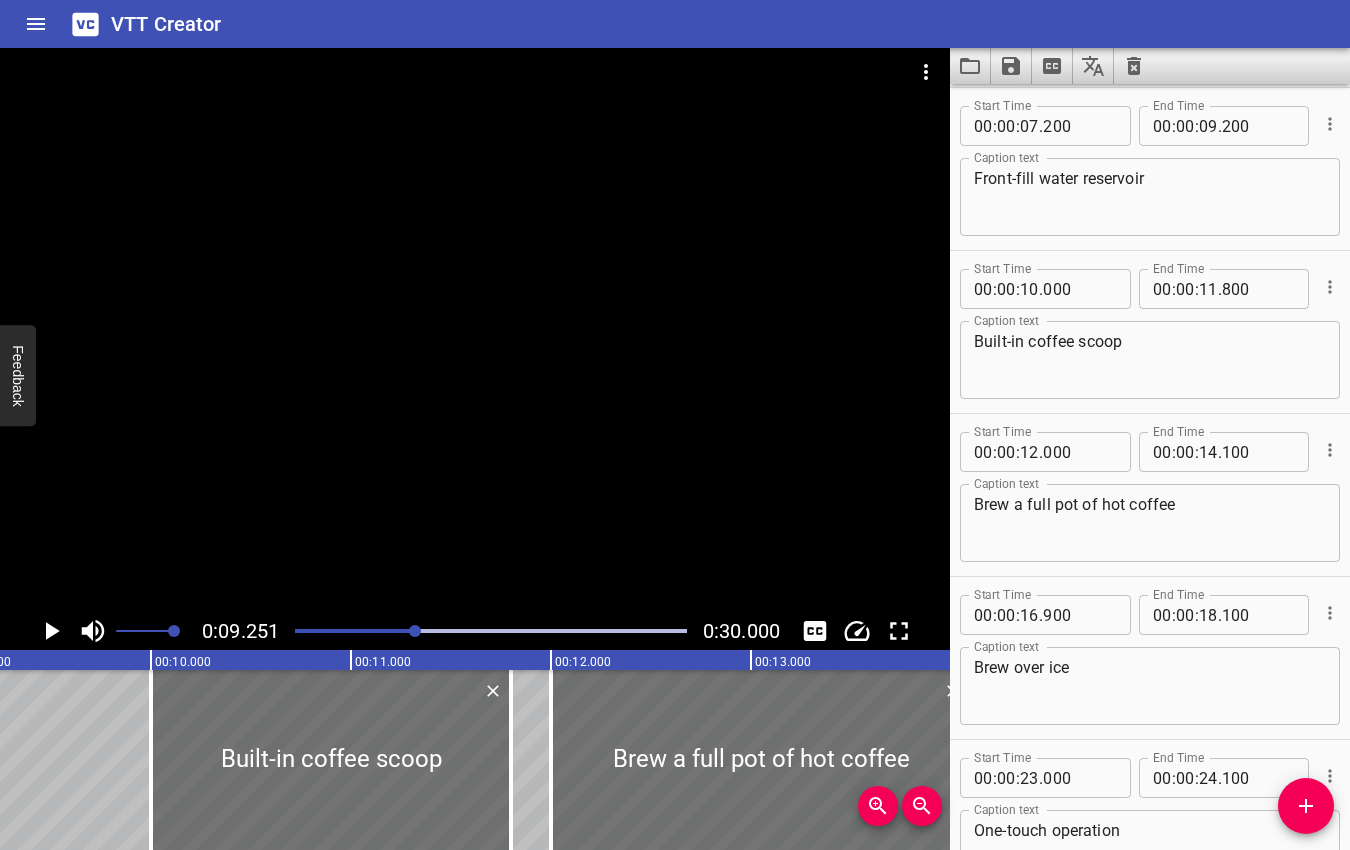 scroll, scrollTop: 0, scrollLeft: 1850, axis: horizontal 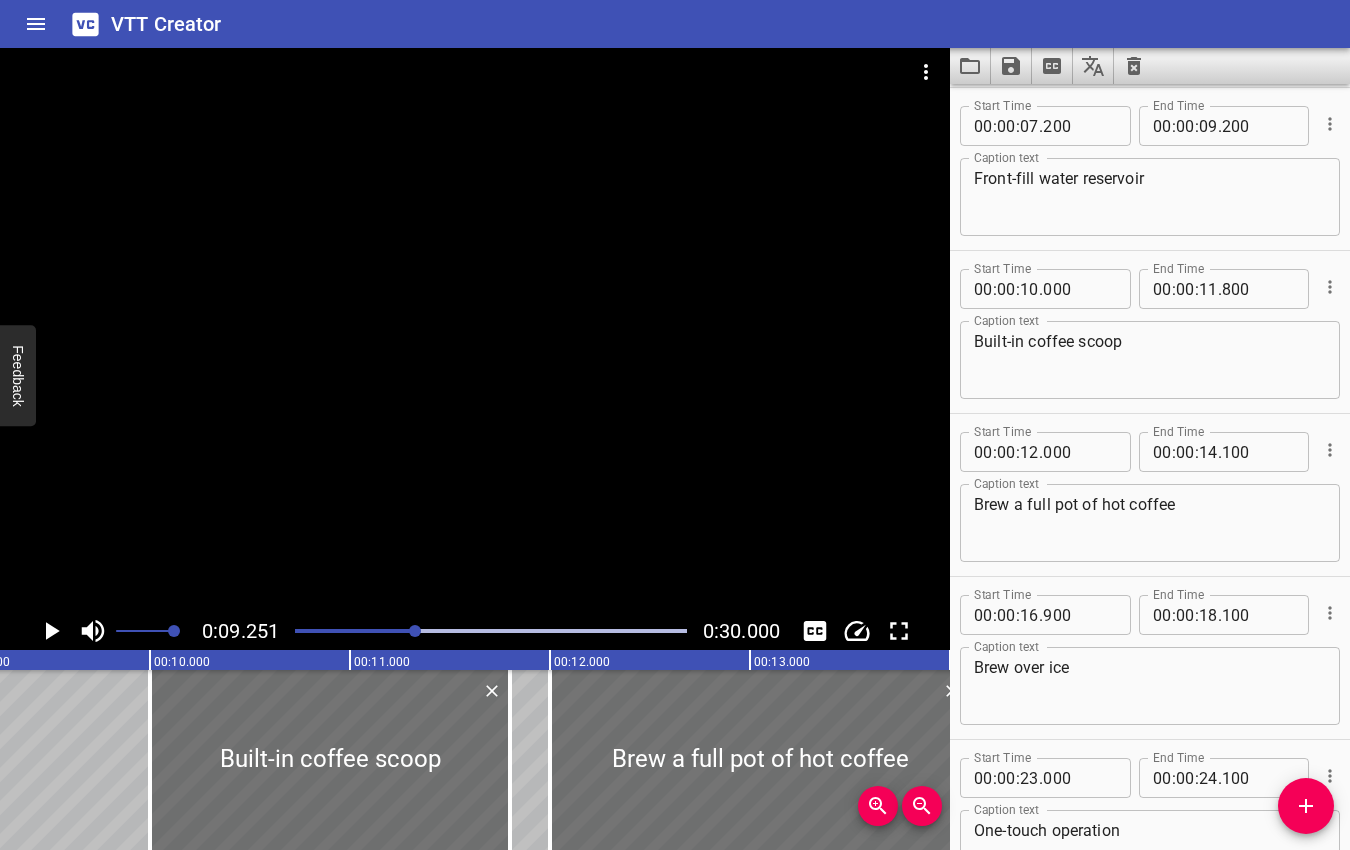 click at bounding box center [491, 631] 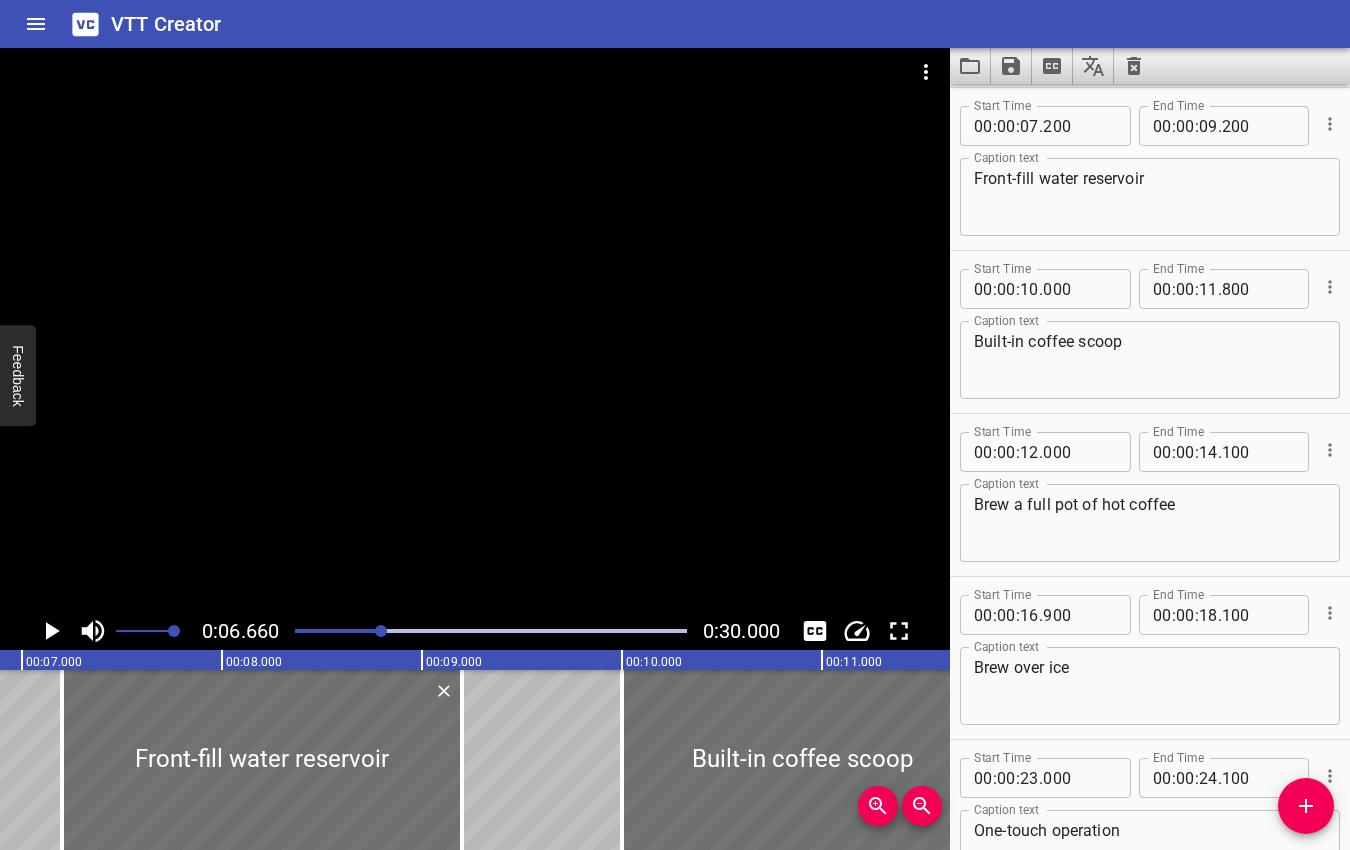 scroll, scrollTop: 0, scrollLeft: 1332, axis: horizontal 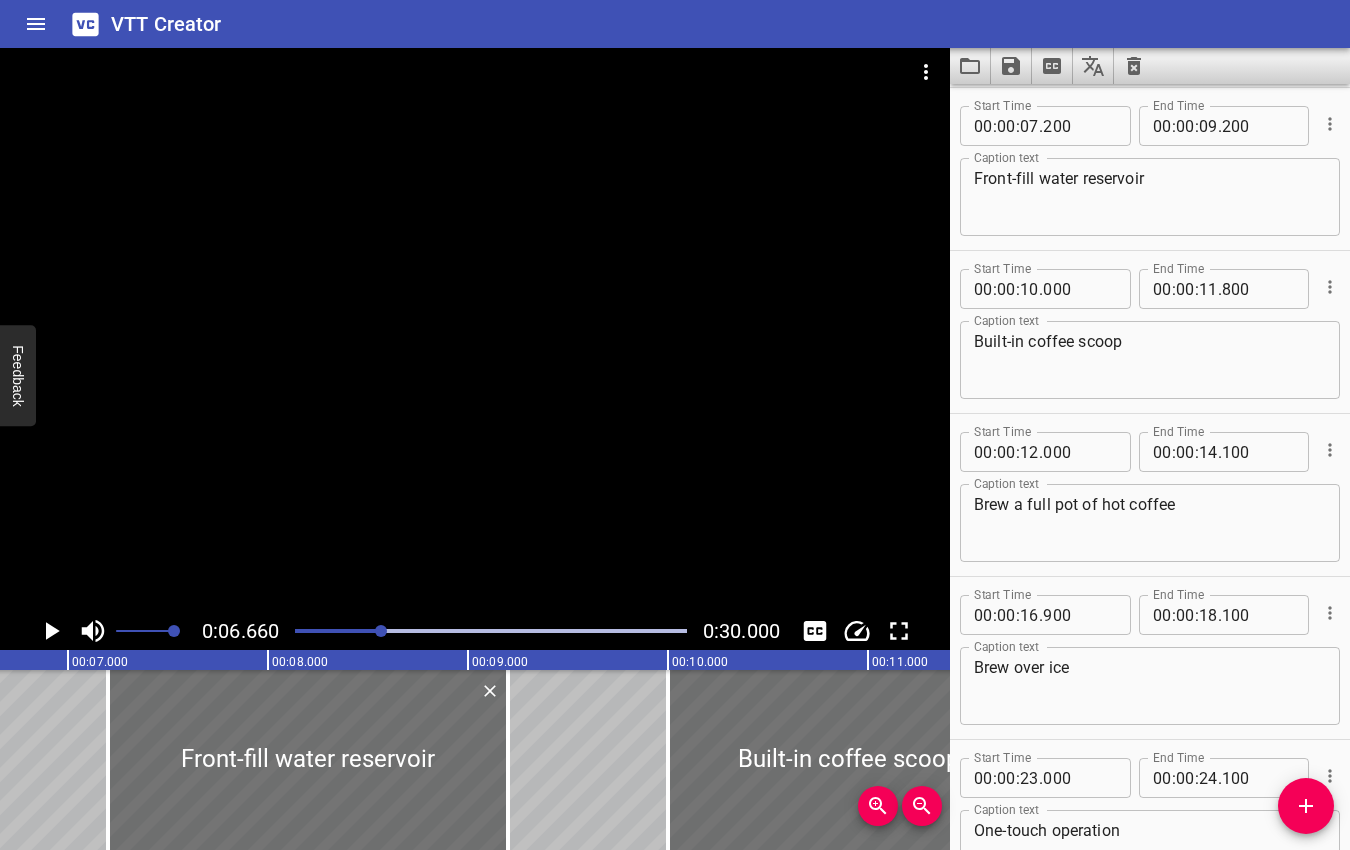click 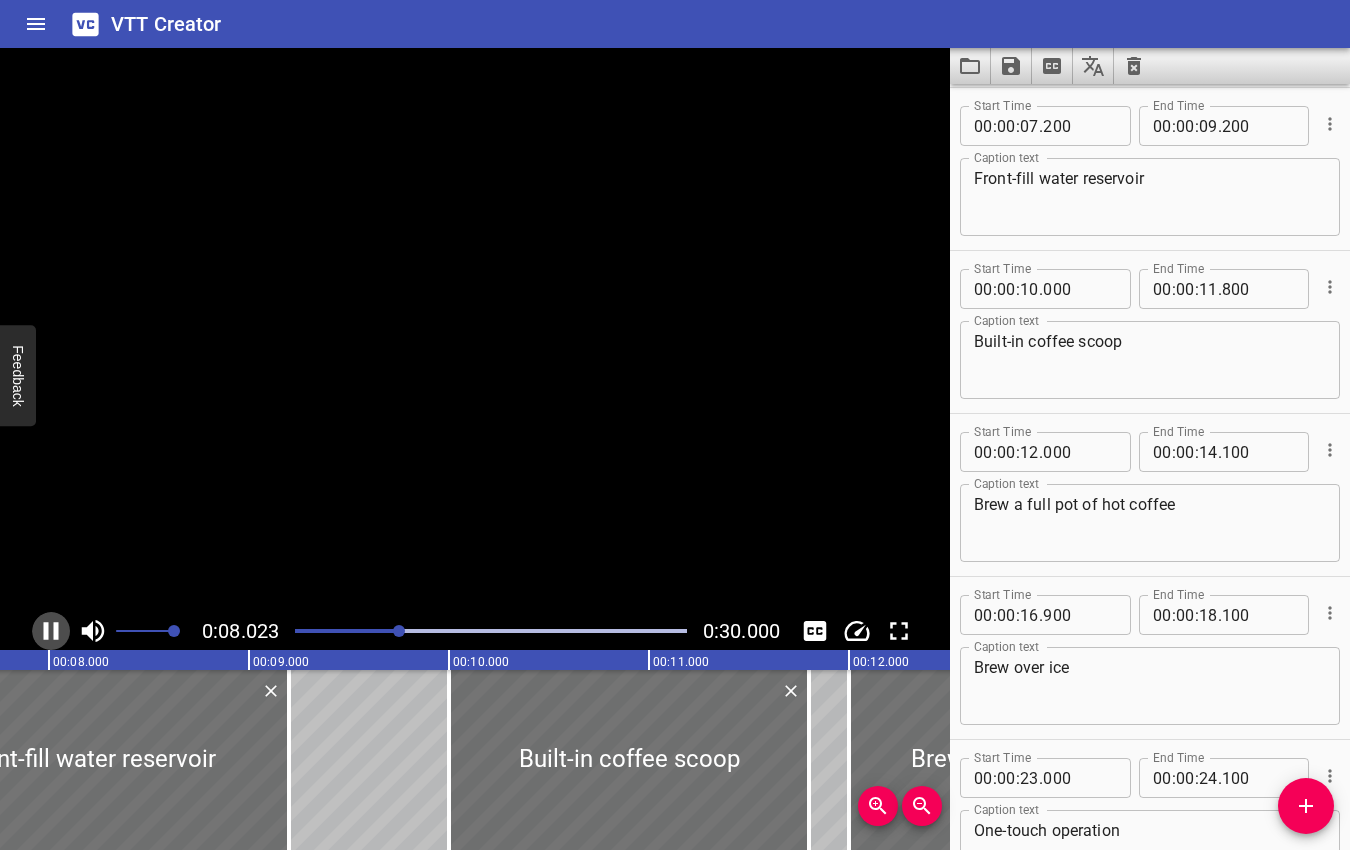 click 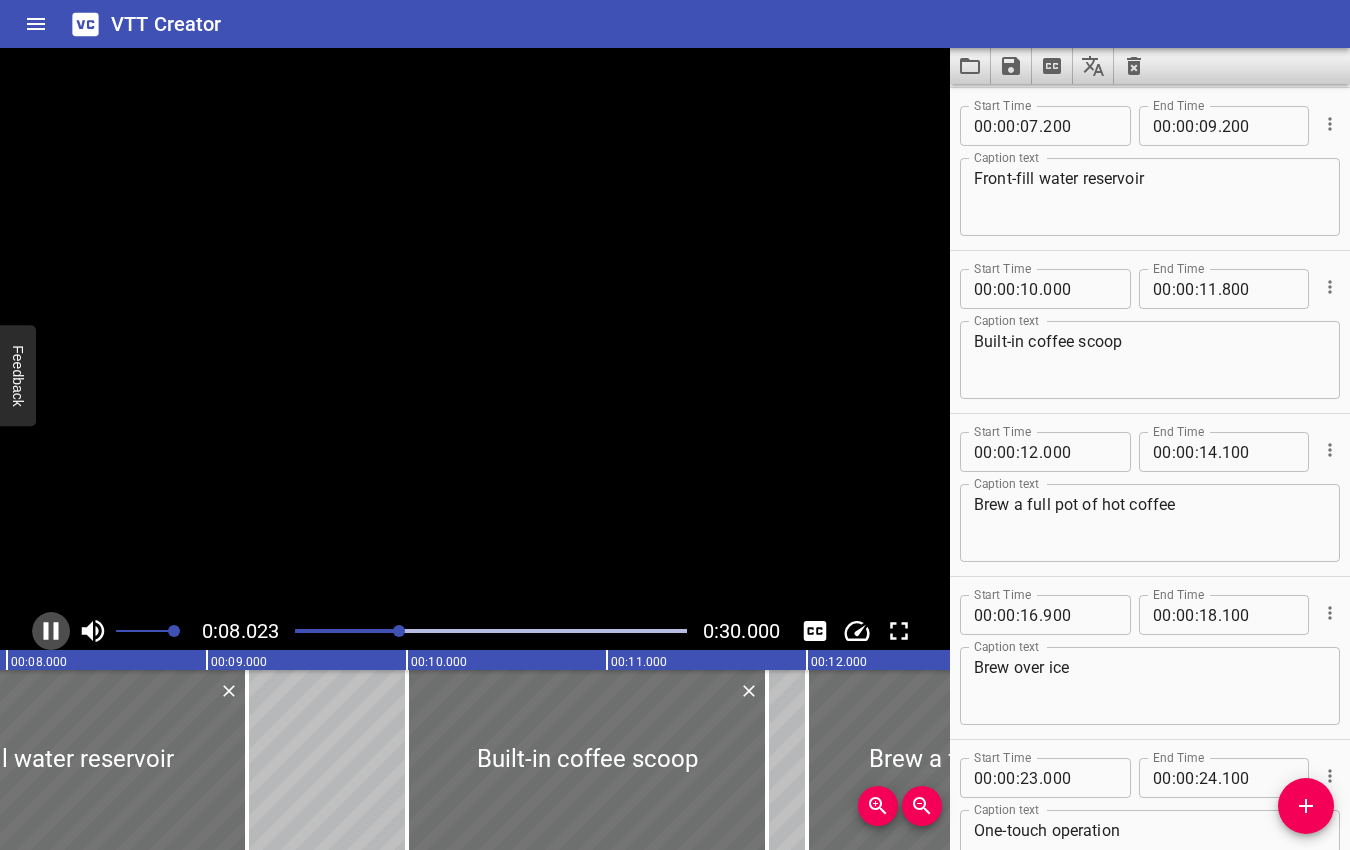 scroll, scrollTop: 0, scrollLeft: 1614, axis: horizontal 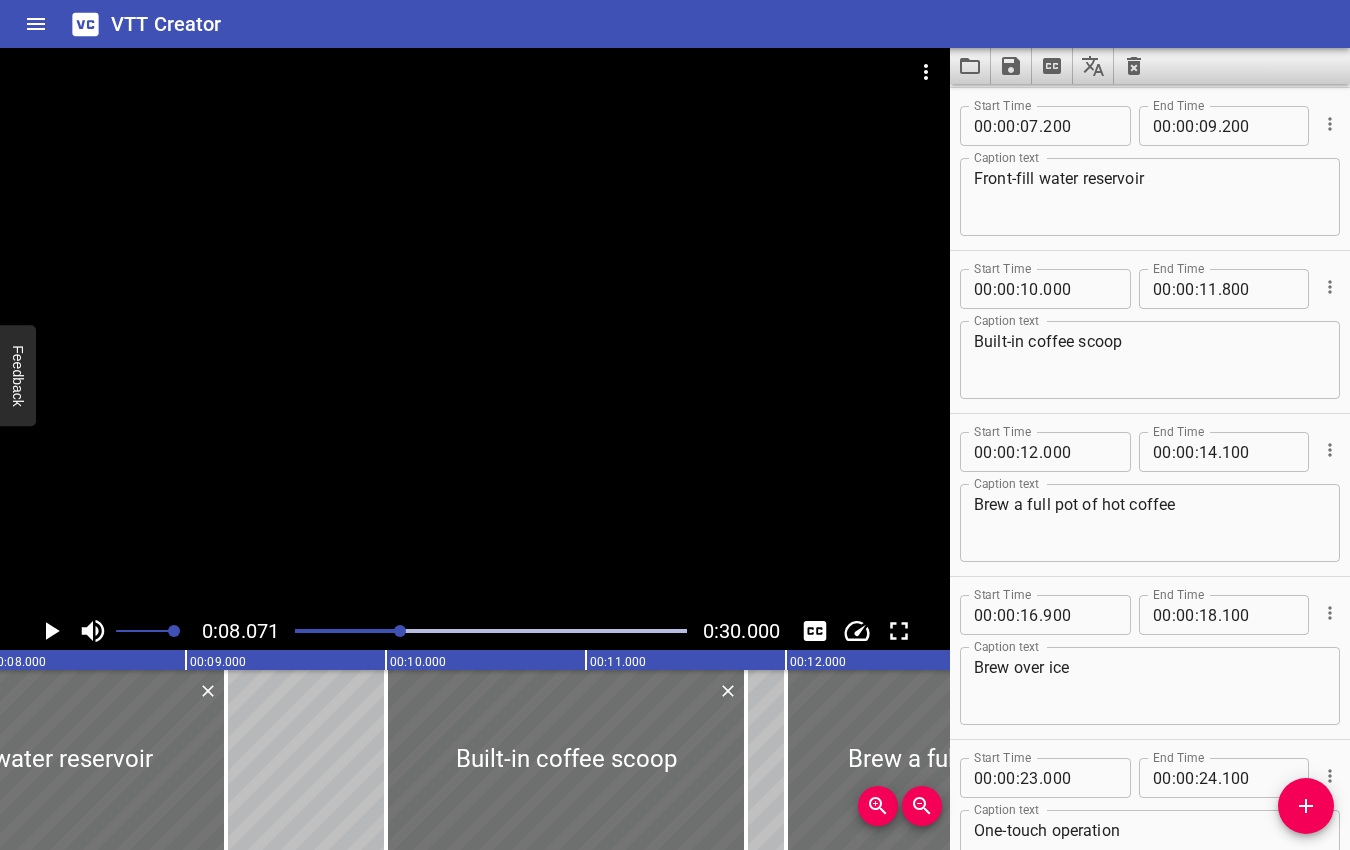 click 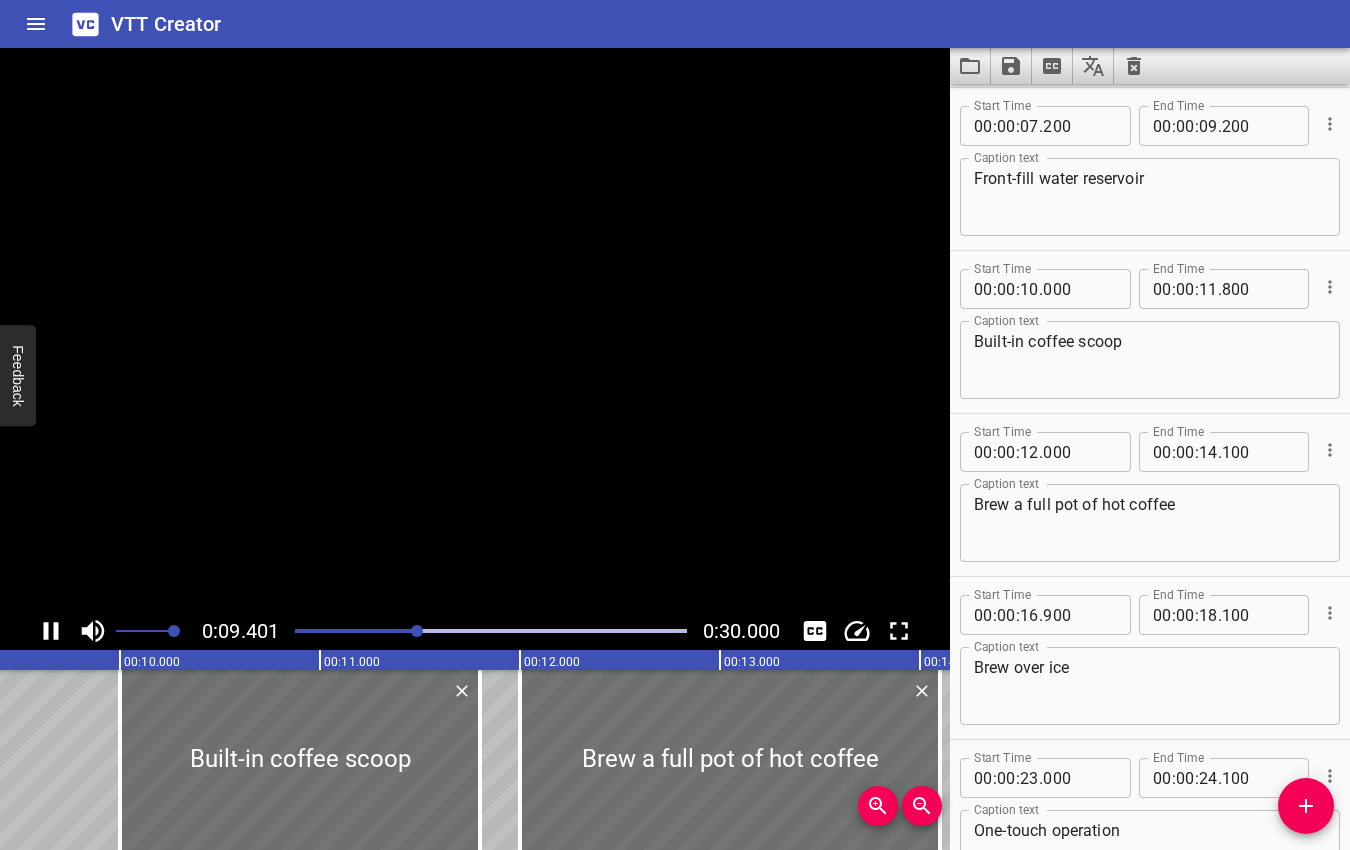 click 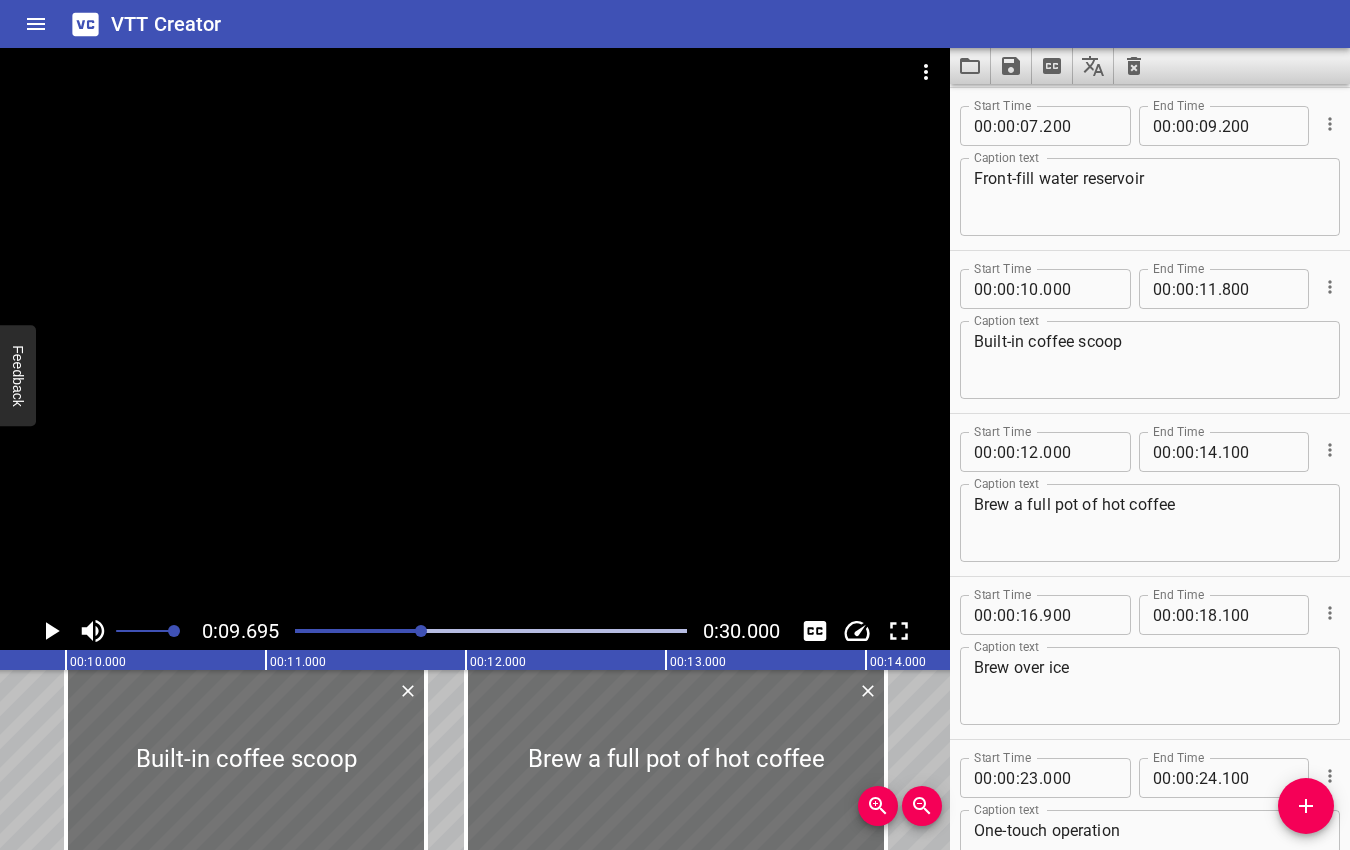 scroll, scrollTop: 0, scrollLeft: 1939, axis: horizontal 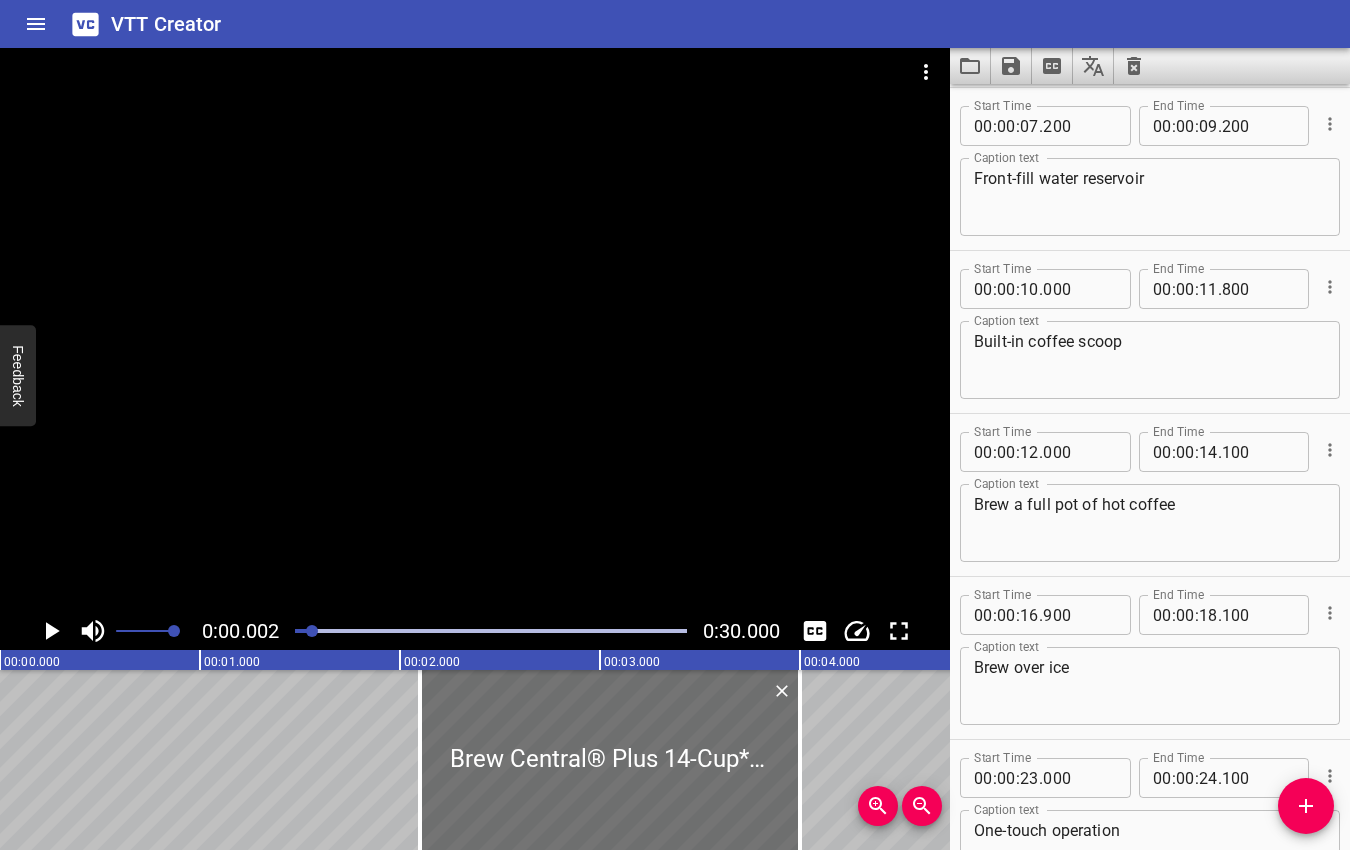 drag, startPoint x: 425, startPoint y: 632, endPoint x: 314, endPoint y: 635, distance: 111.040535 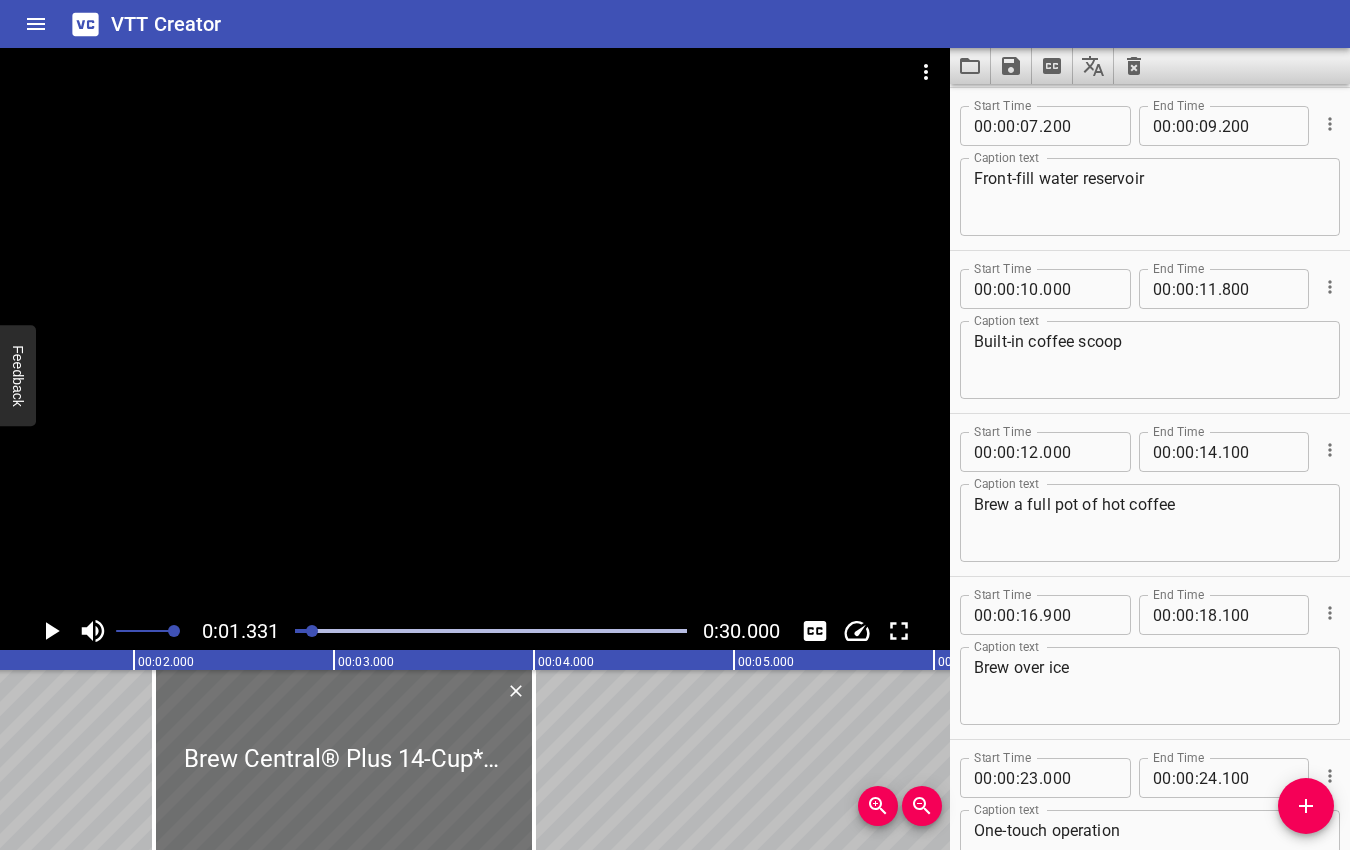 click 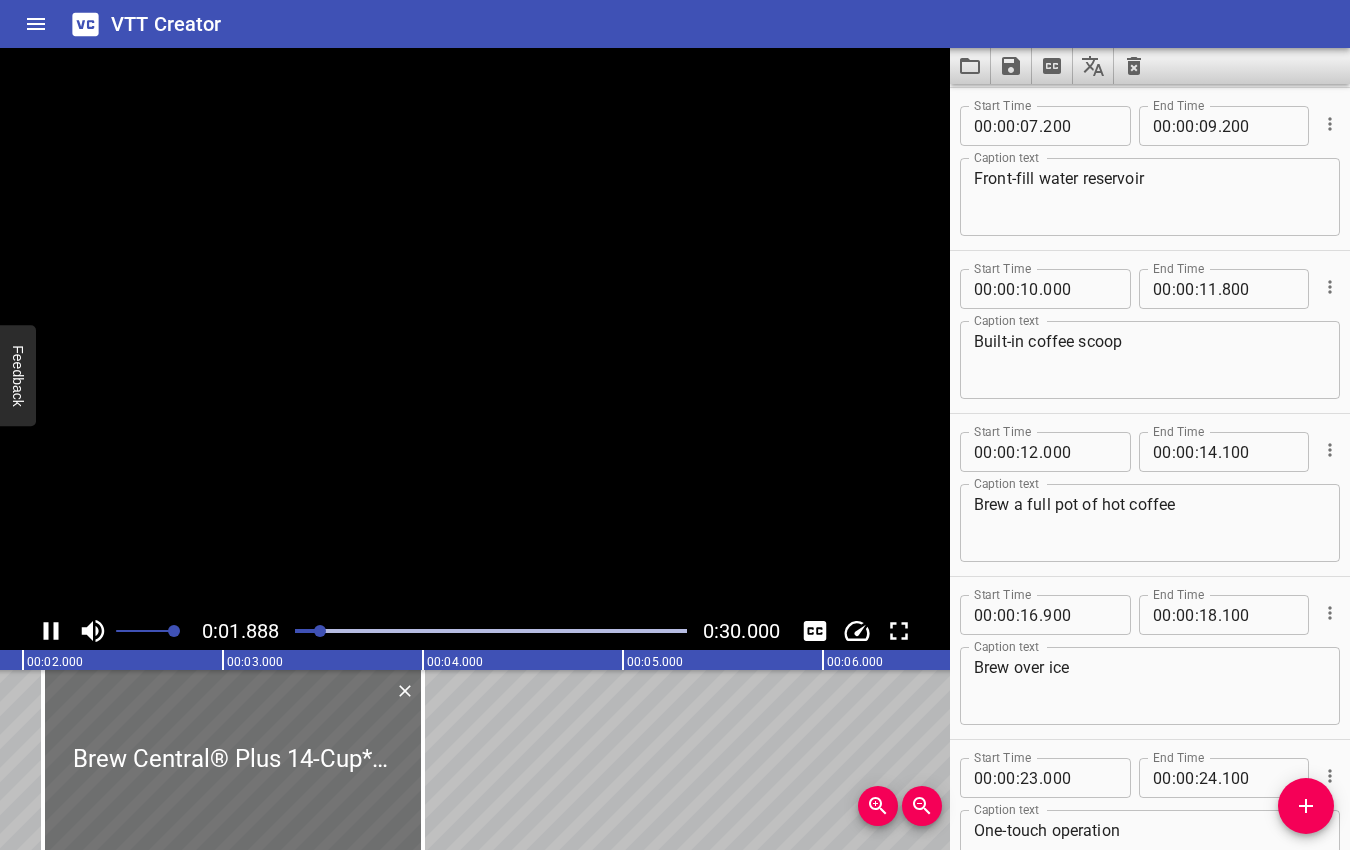click 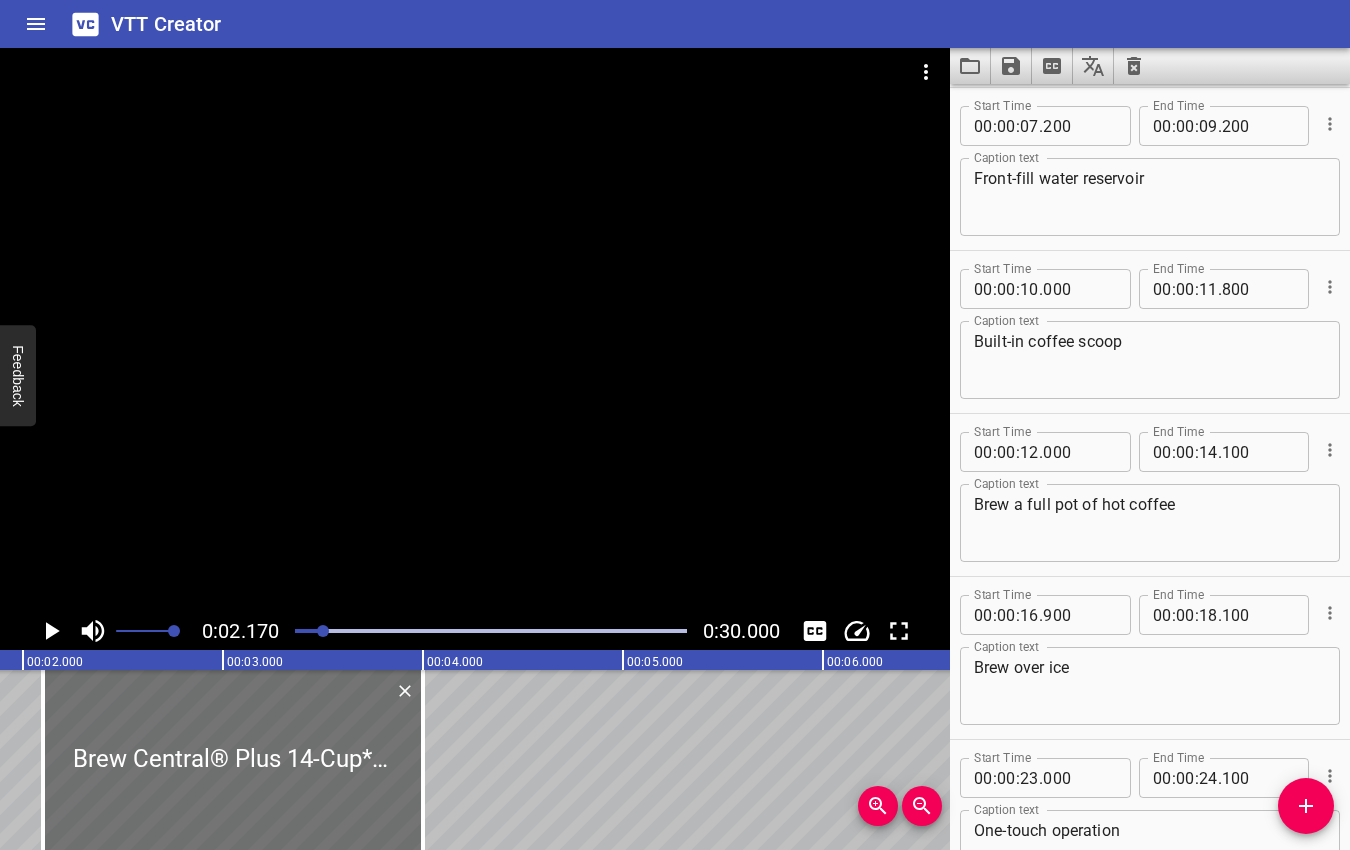 scroll, scrollTop: 0, scrollLeft: 393, axis: horizontal 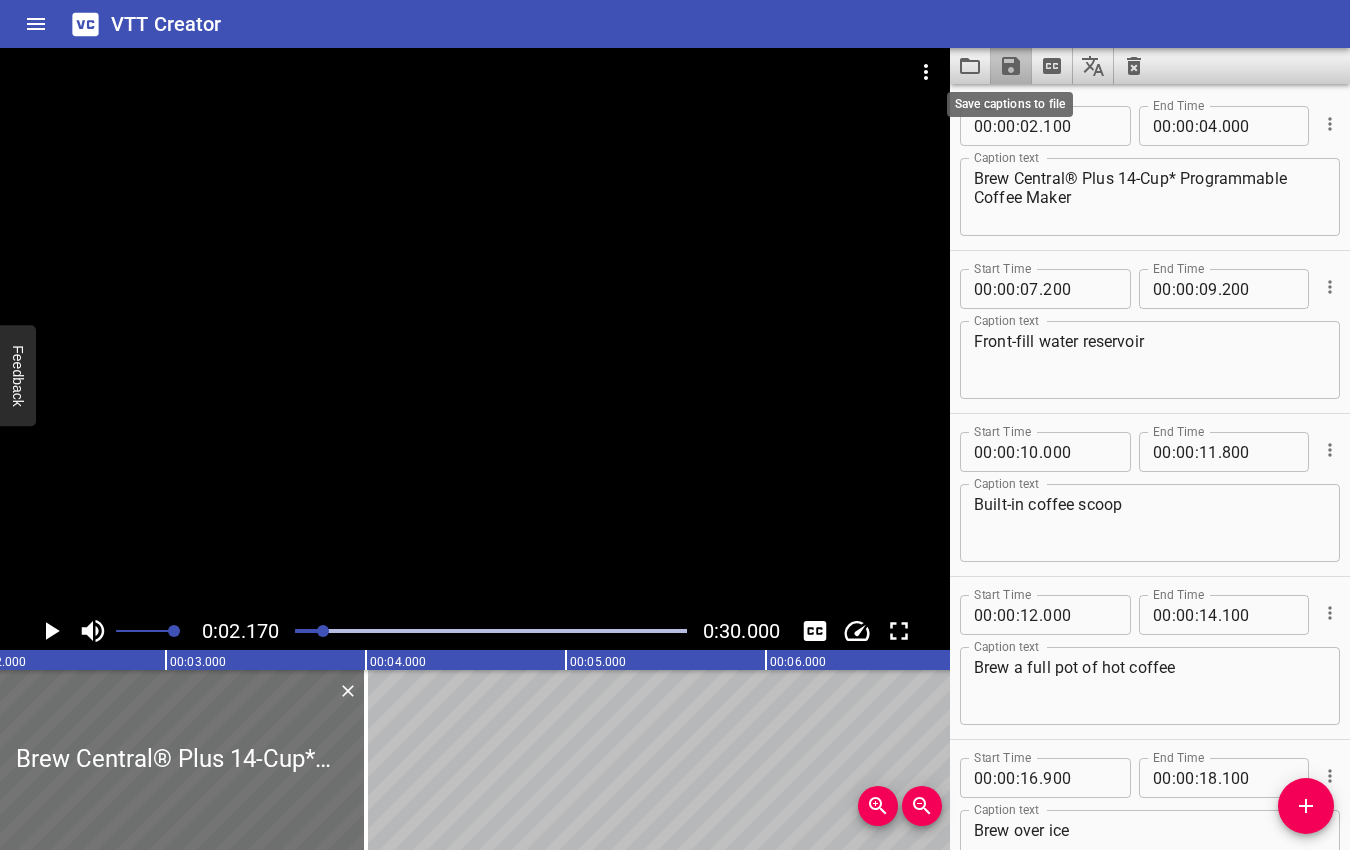 click 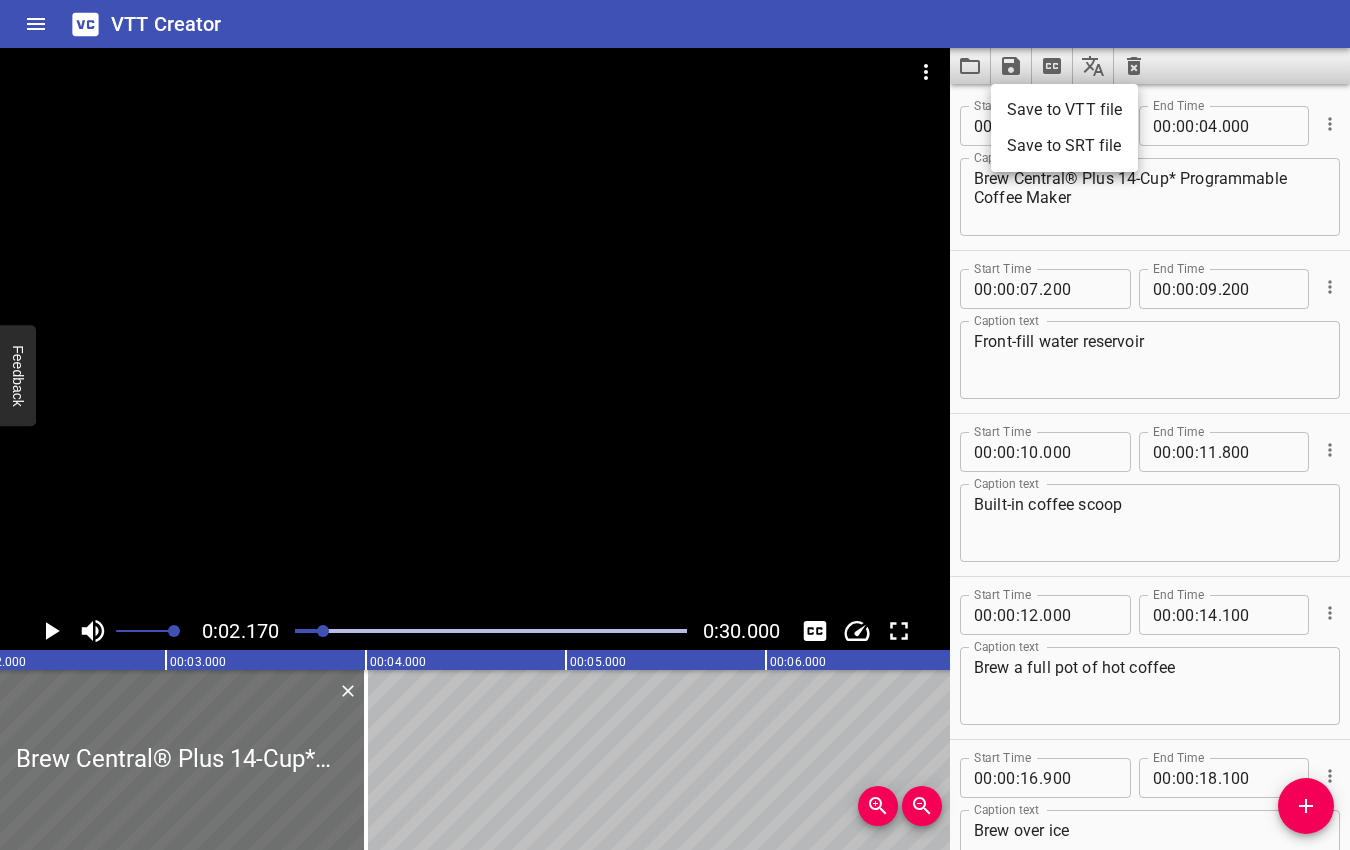 click at bounding box center [675, 425] 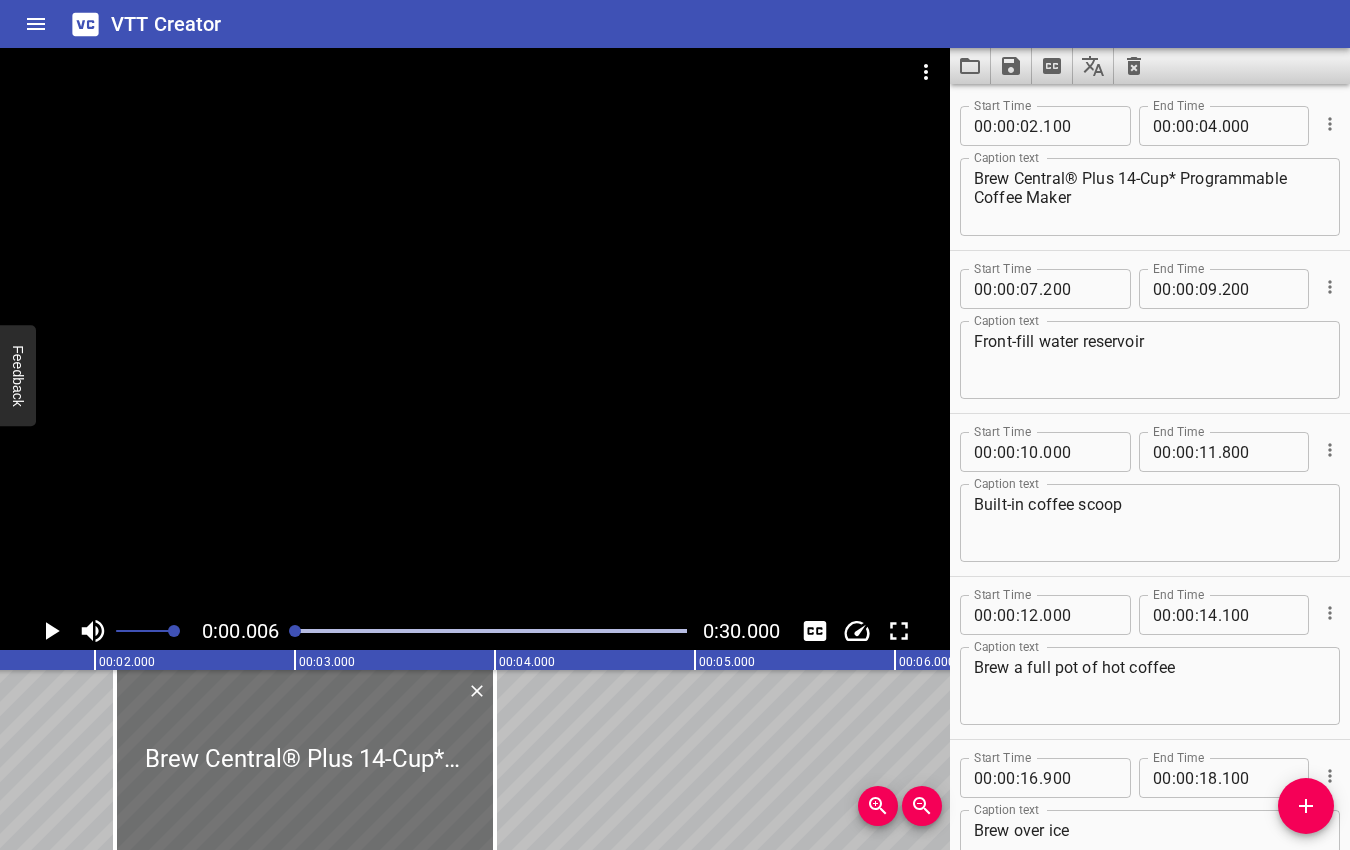drag, startPoint x: 328, startPoint y: 628, endPoint x: 170, endPoint y: 636, distance: 158.20241 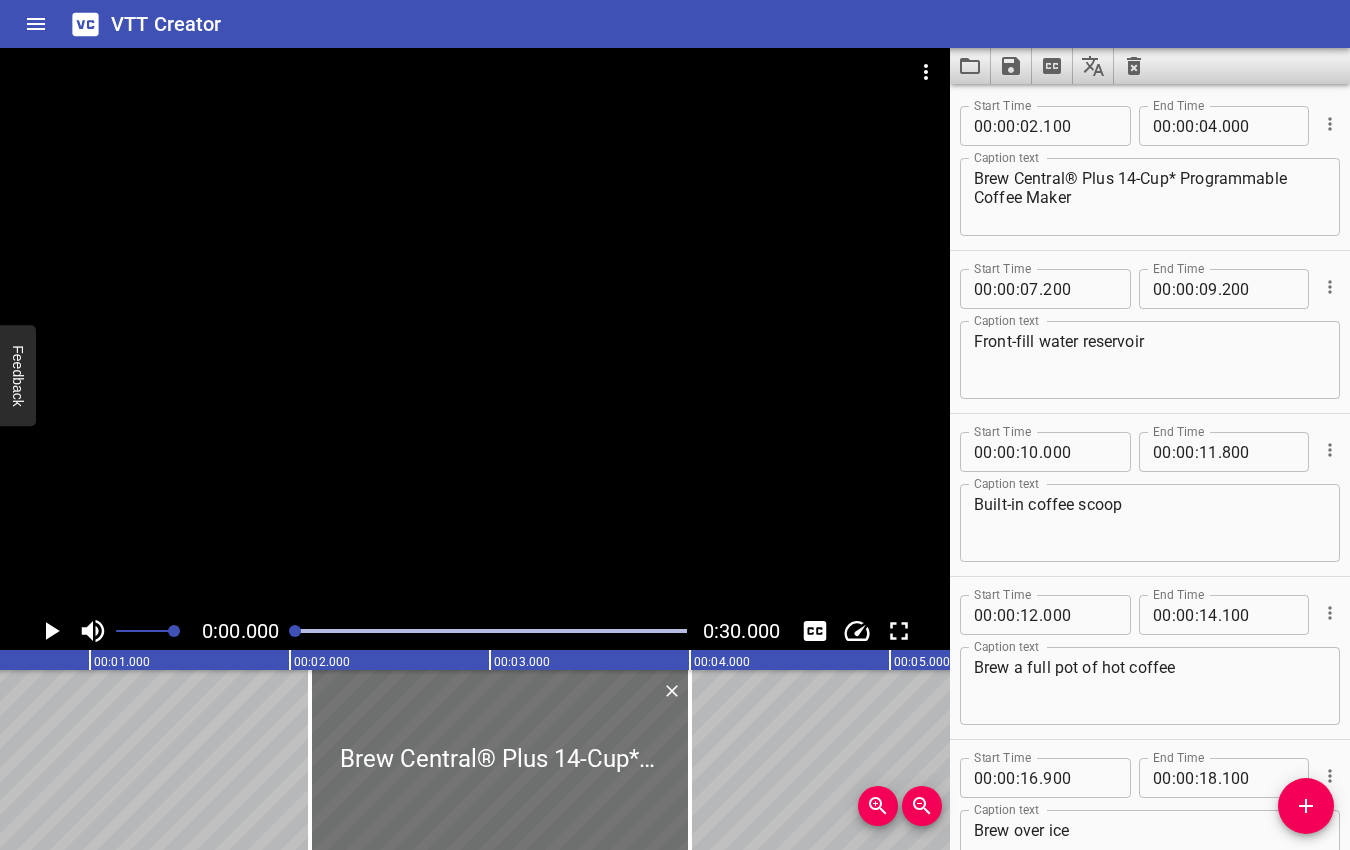 scroll, scrollTop: 0, scrollLeft: 0, axis: both 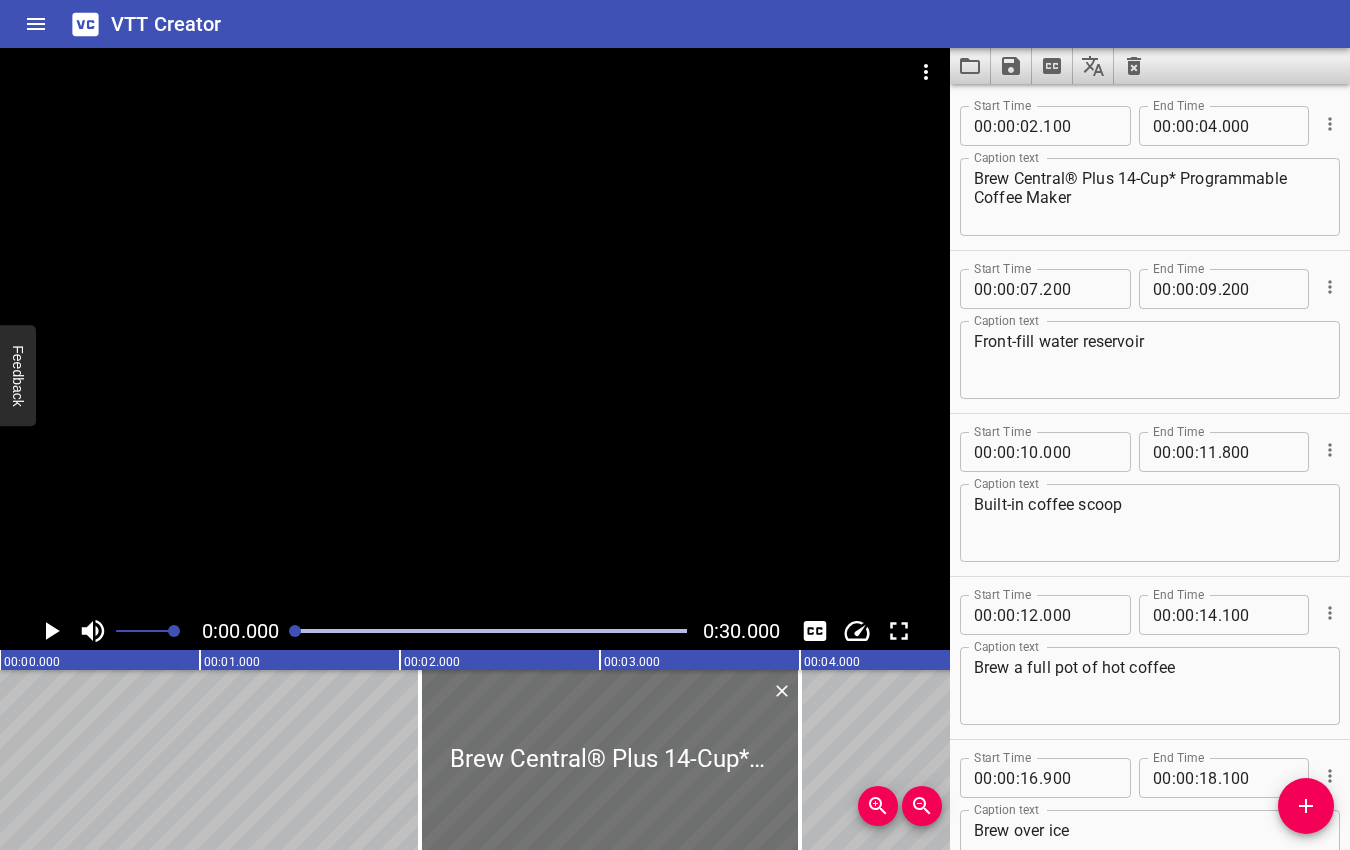 click 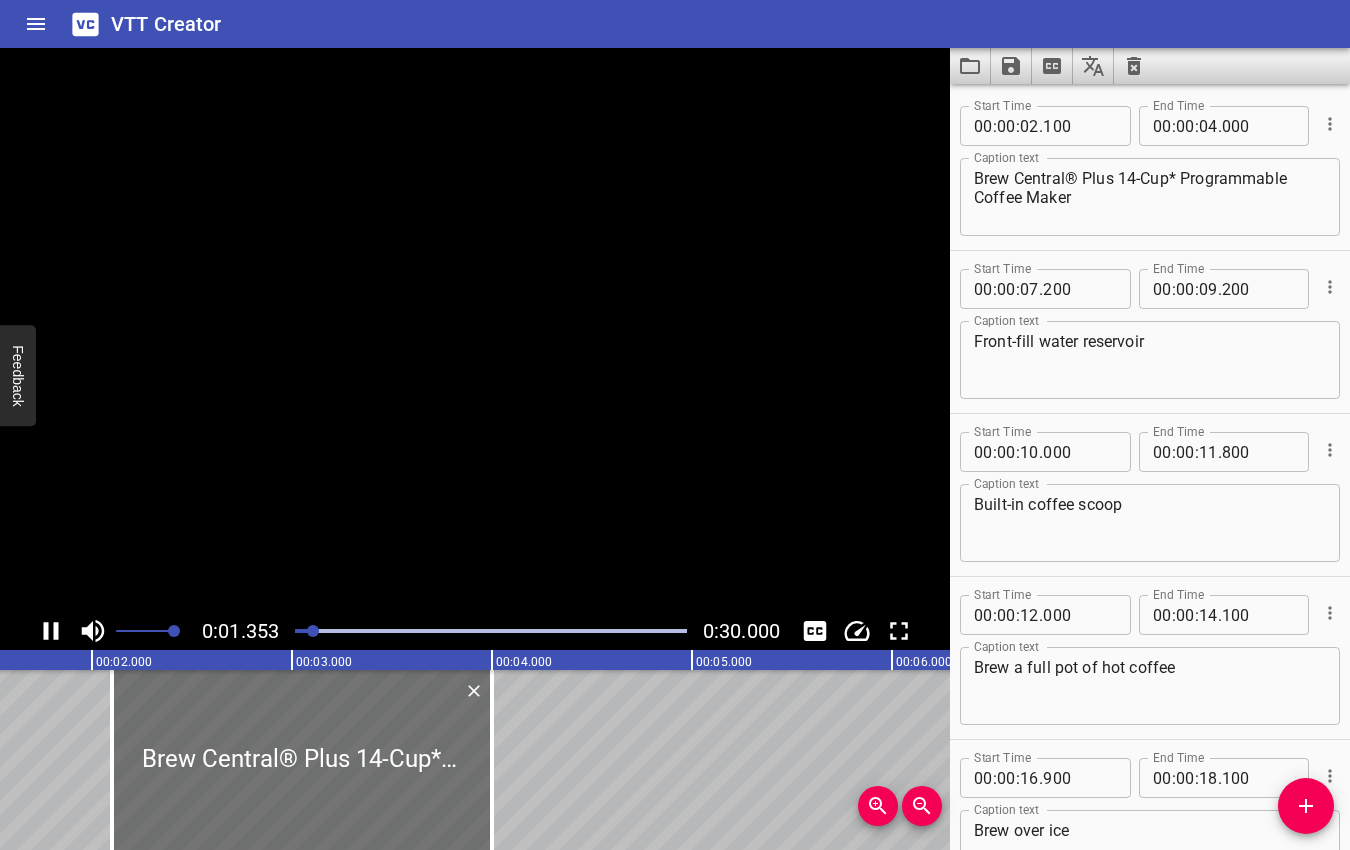 click 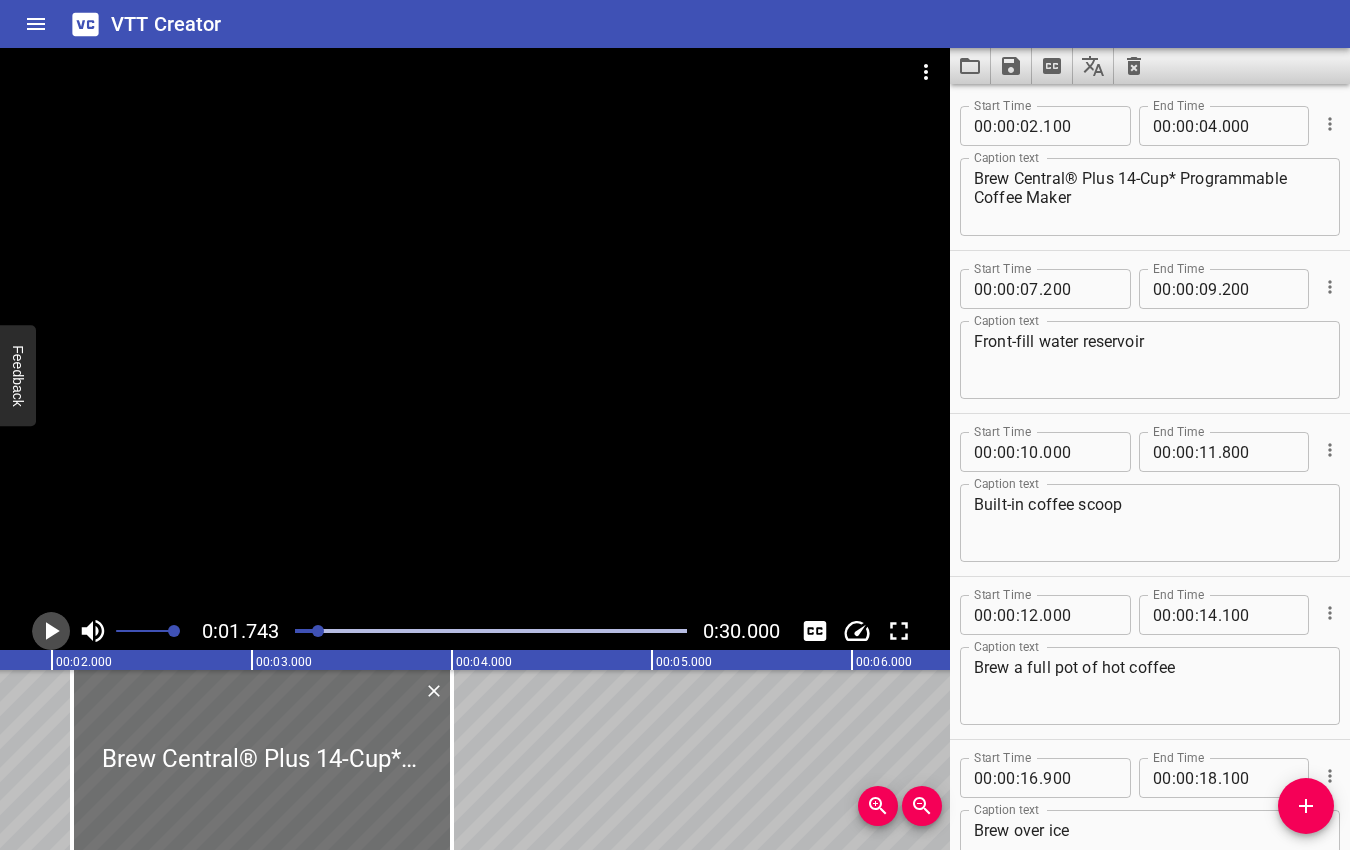 click 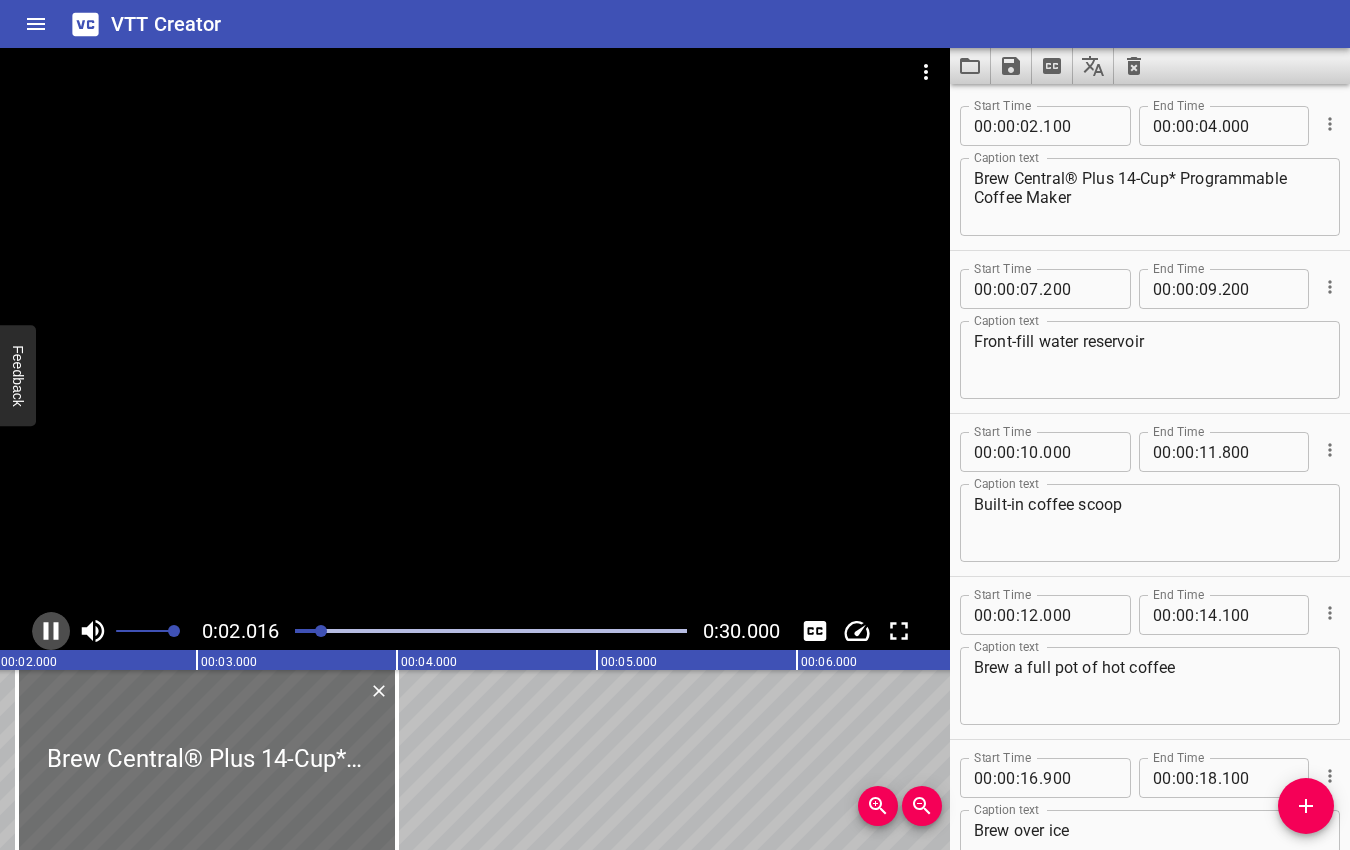 click 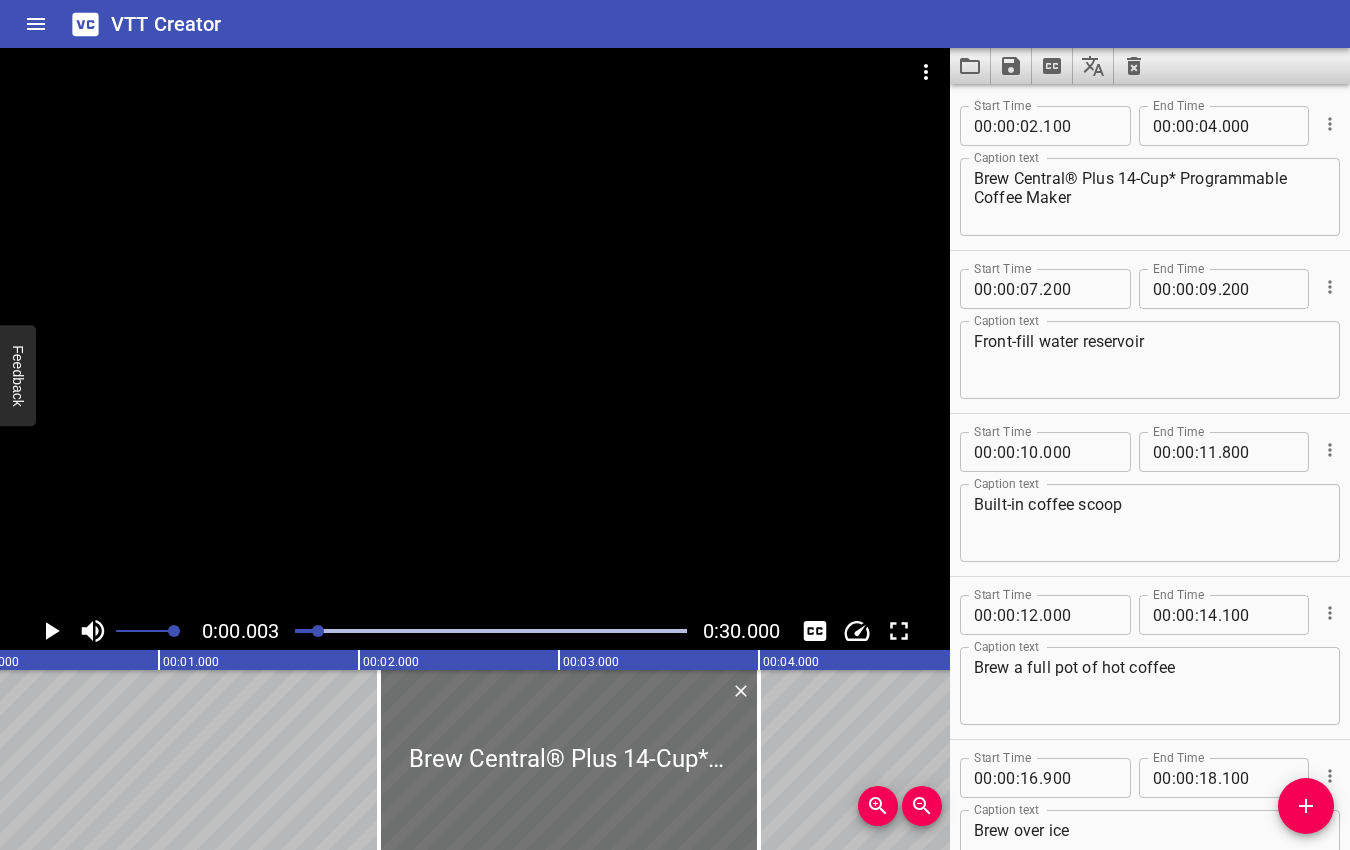 scroll, scrollTop: 0, scrollLeft: 0, axis: both 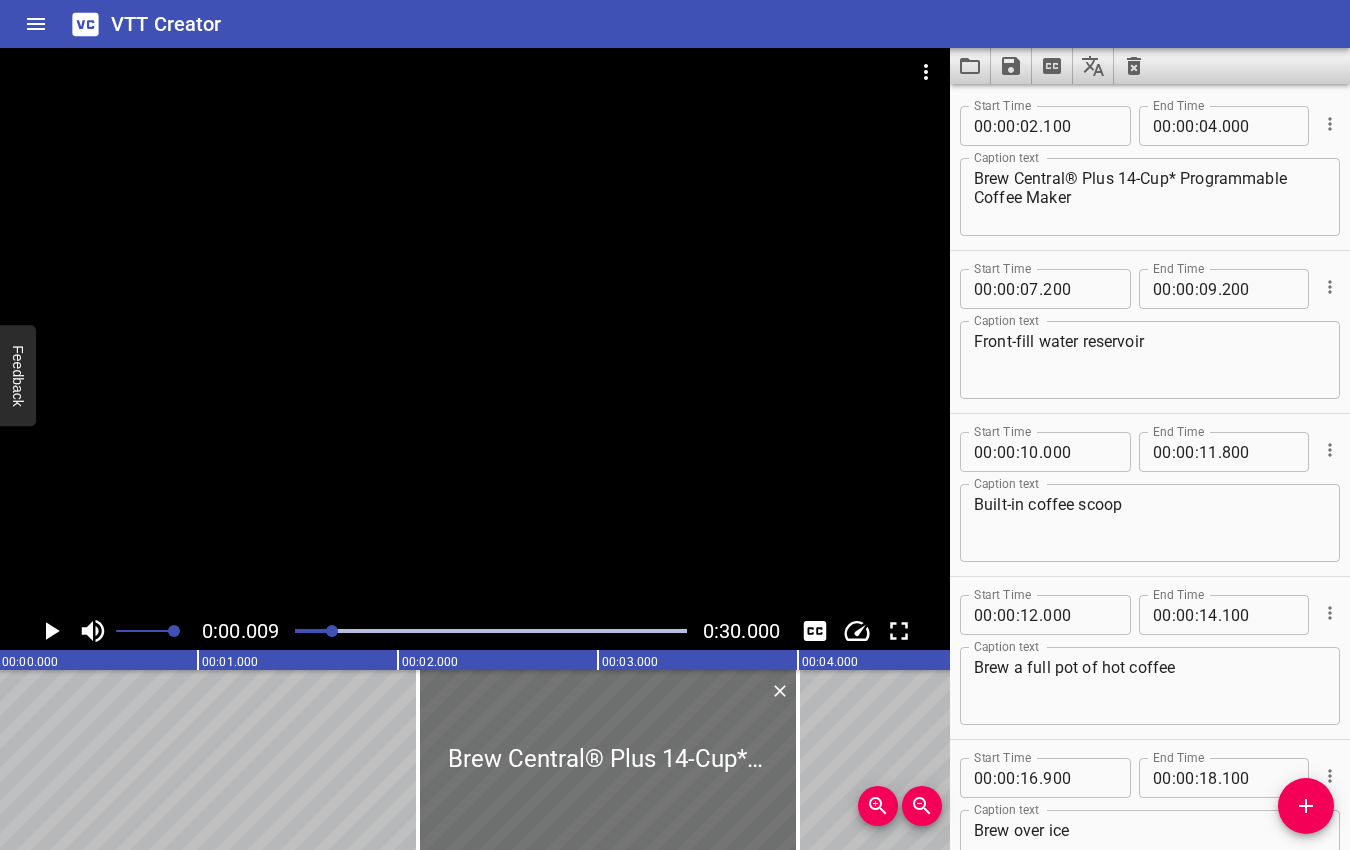 drag, startPoint x: 320, startPoint y: 631, endPoint x: 334, endPoint y: 631, distance: 14 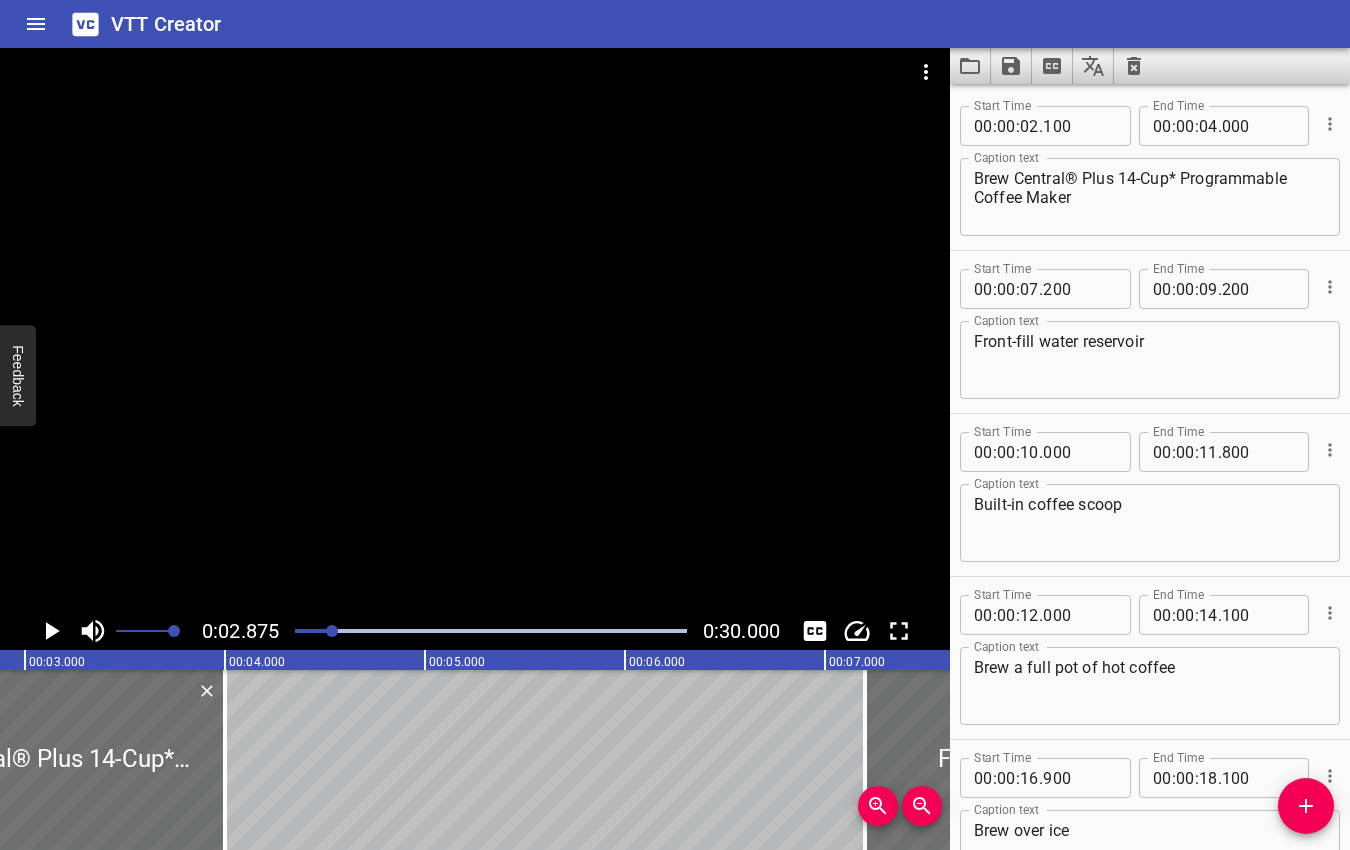 click at bounding box center [332, 631] 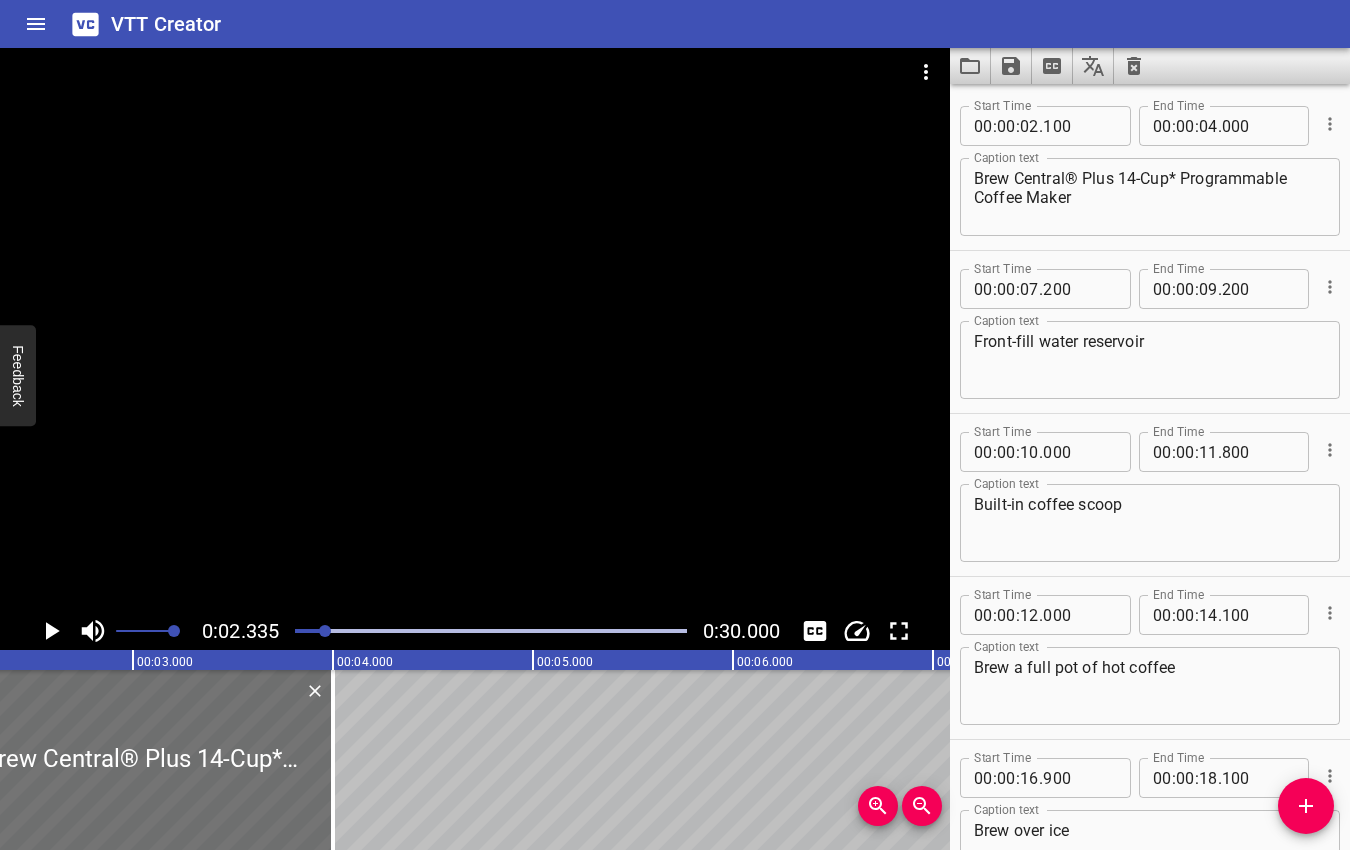click at bounding box center (325, 631) 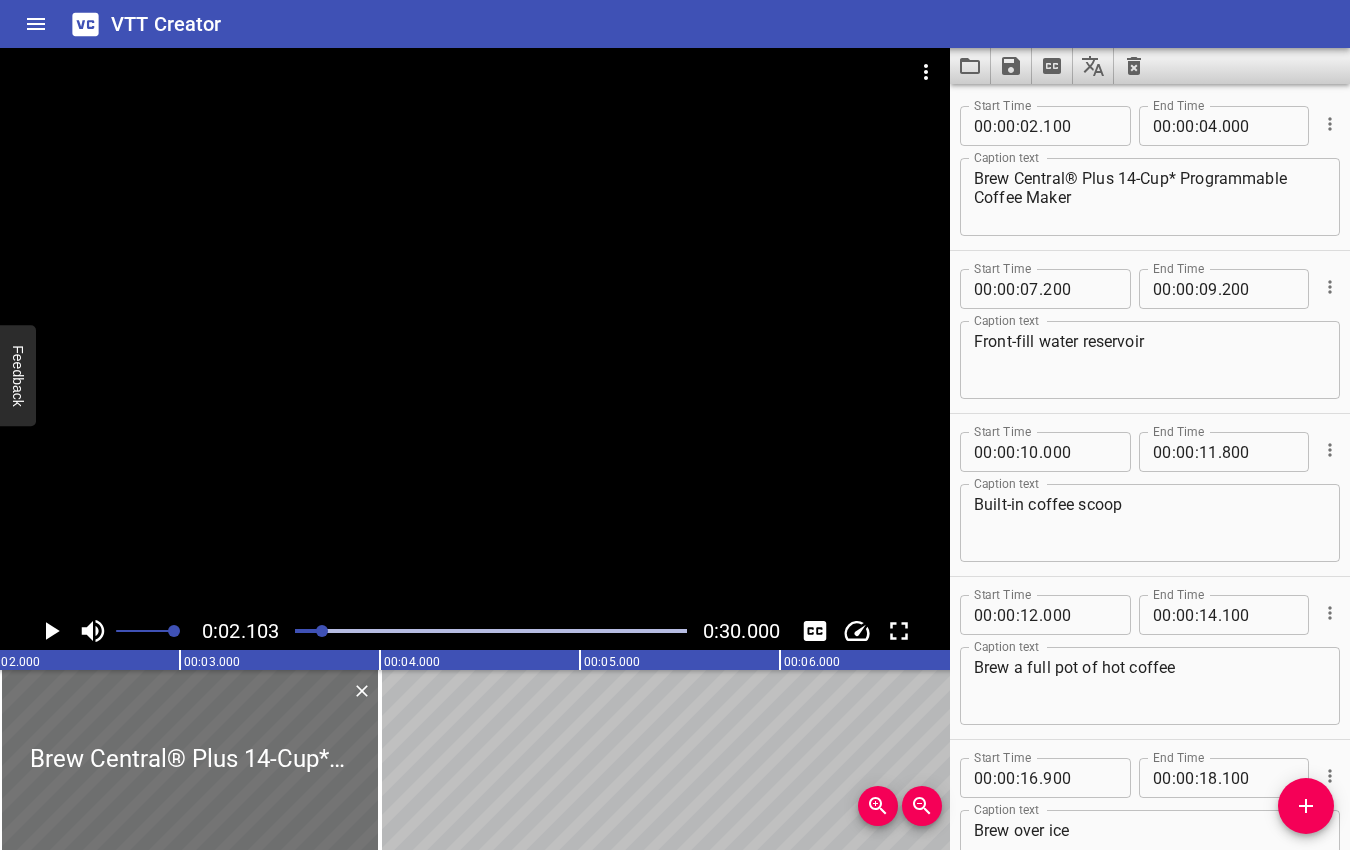 click at bounding box center (322, 631) 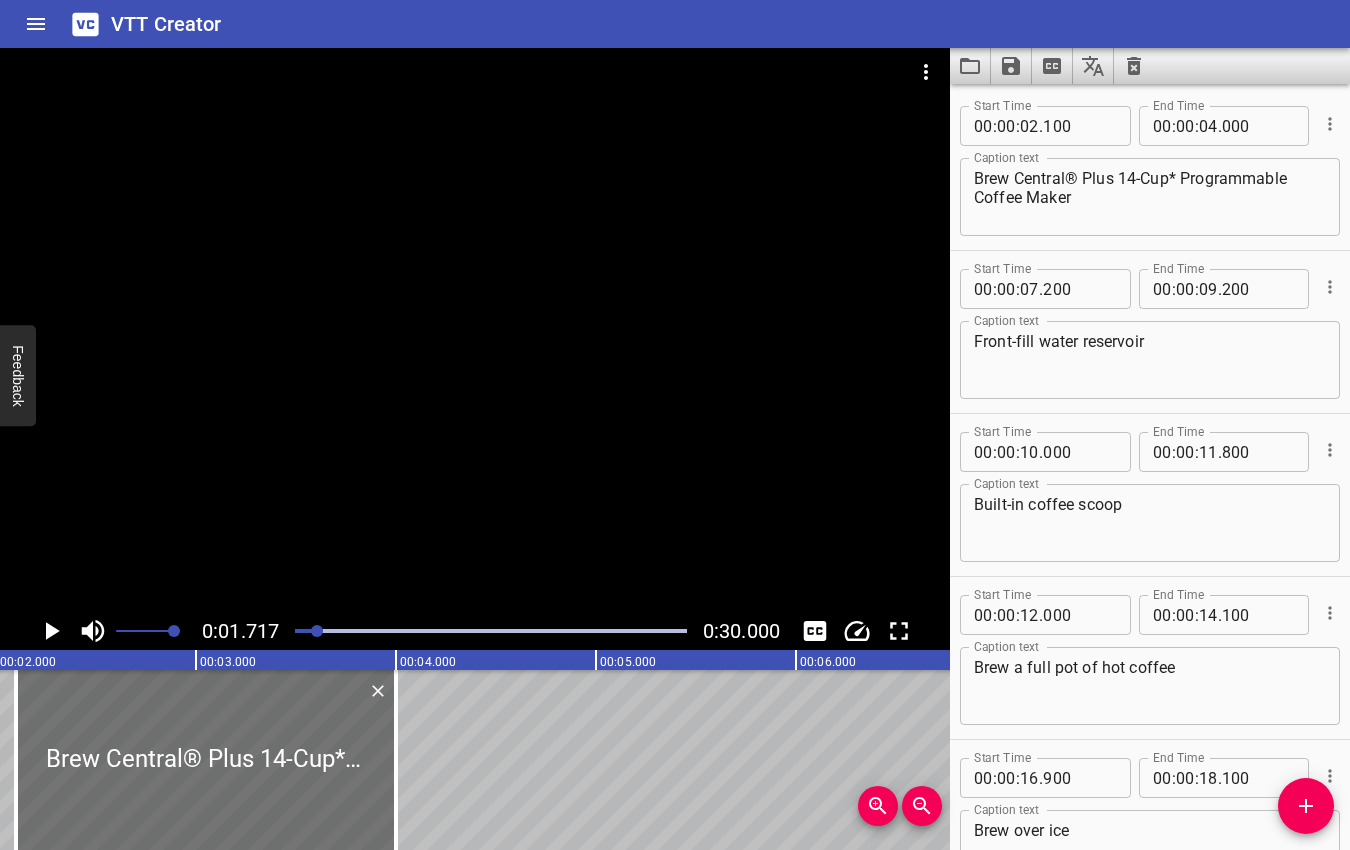 scroll, scrollTop: 0, scrollLeft: 343, axis: horizontal 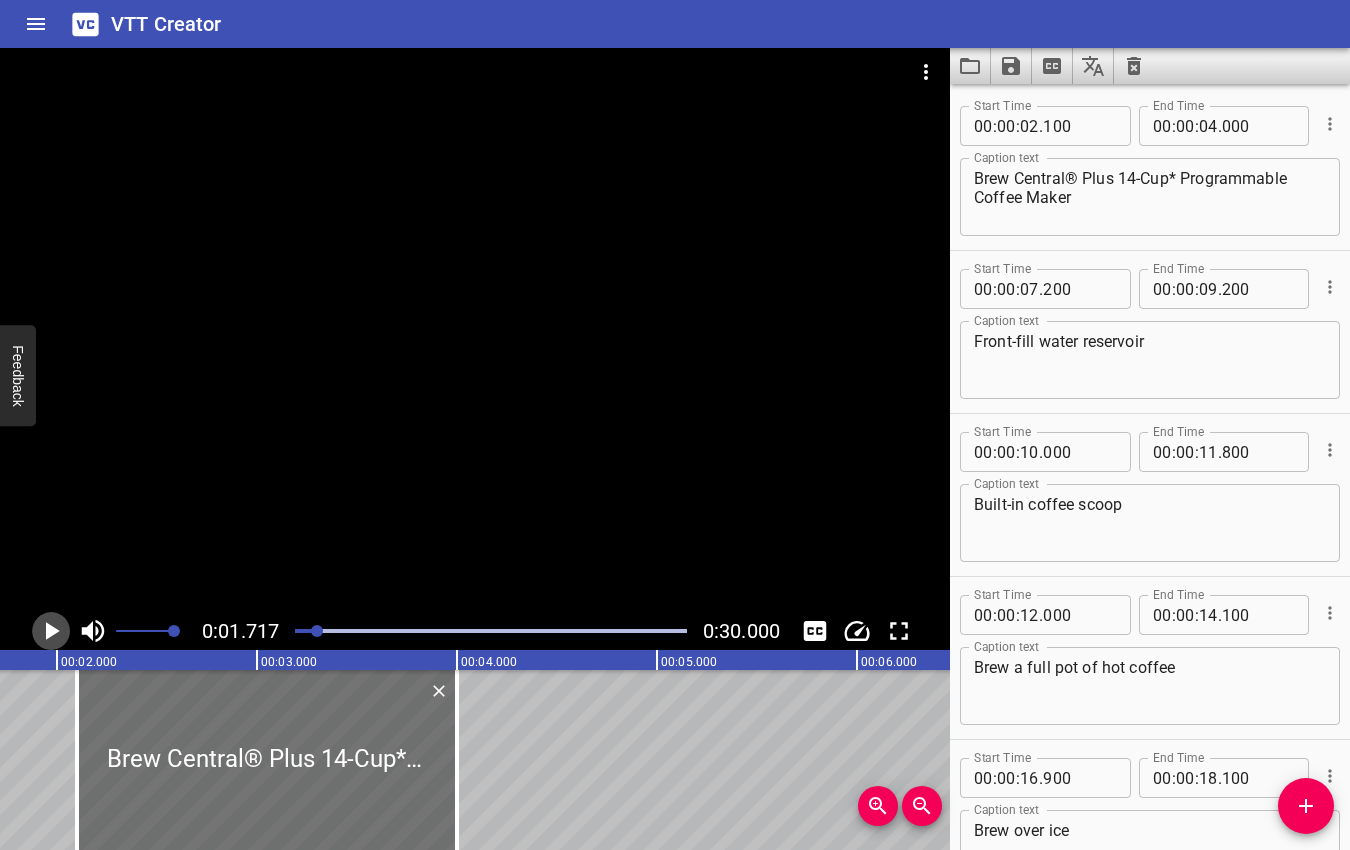 click 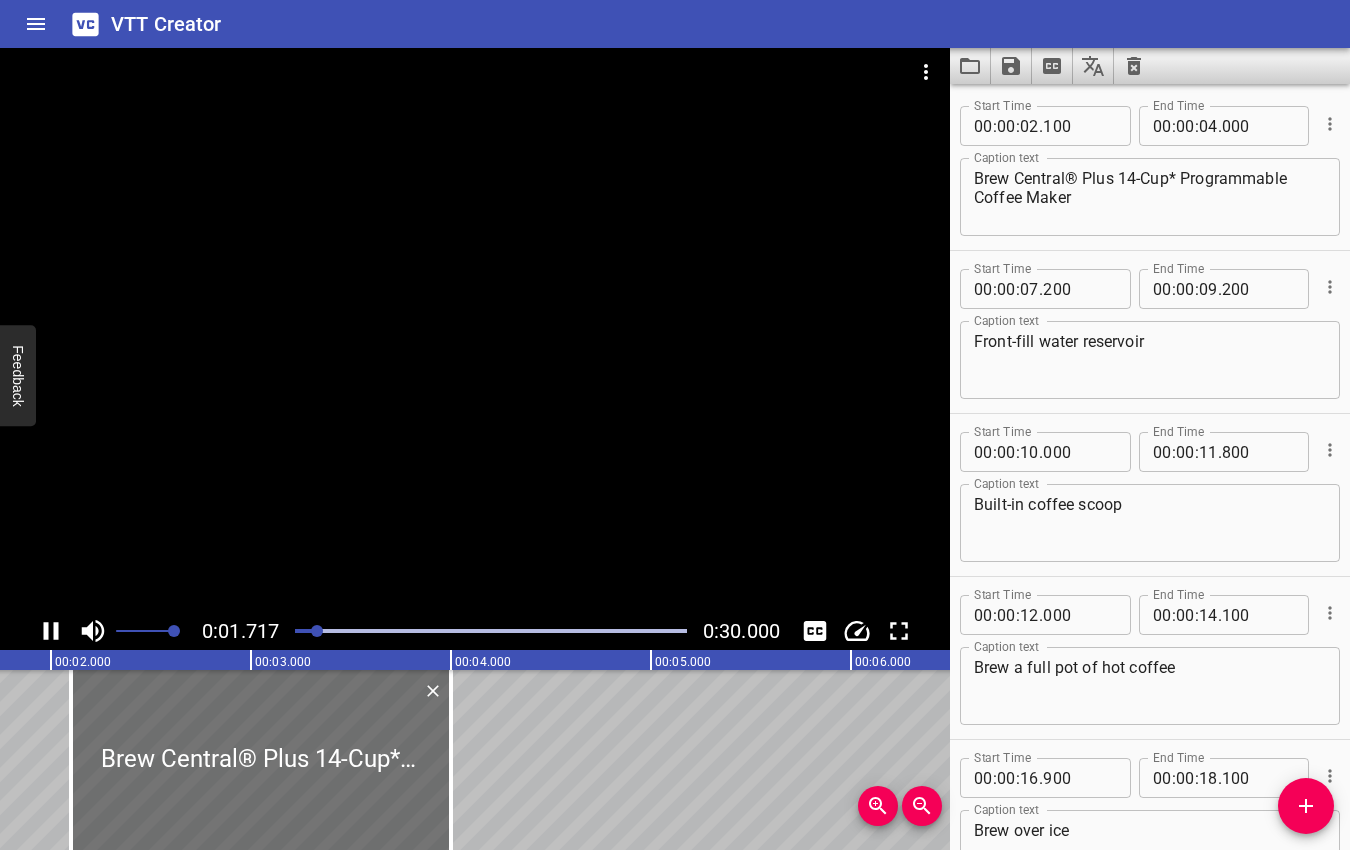 click 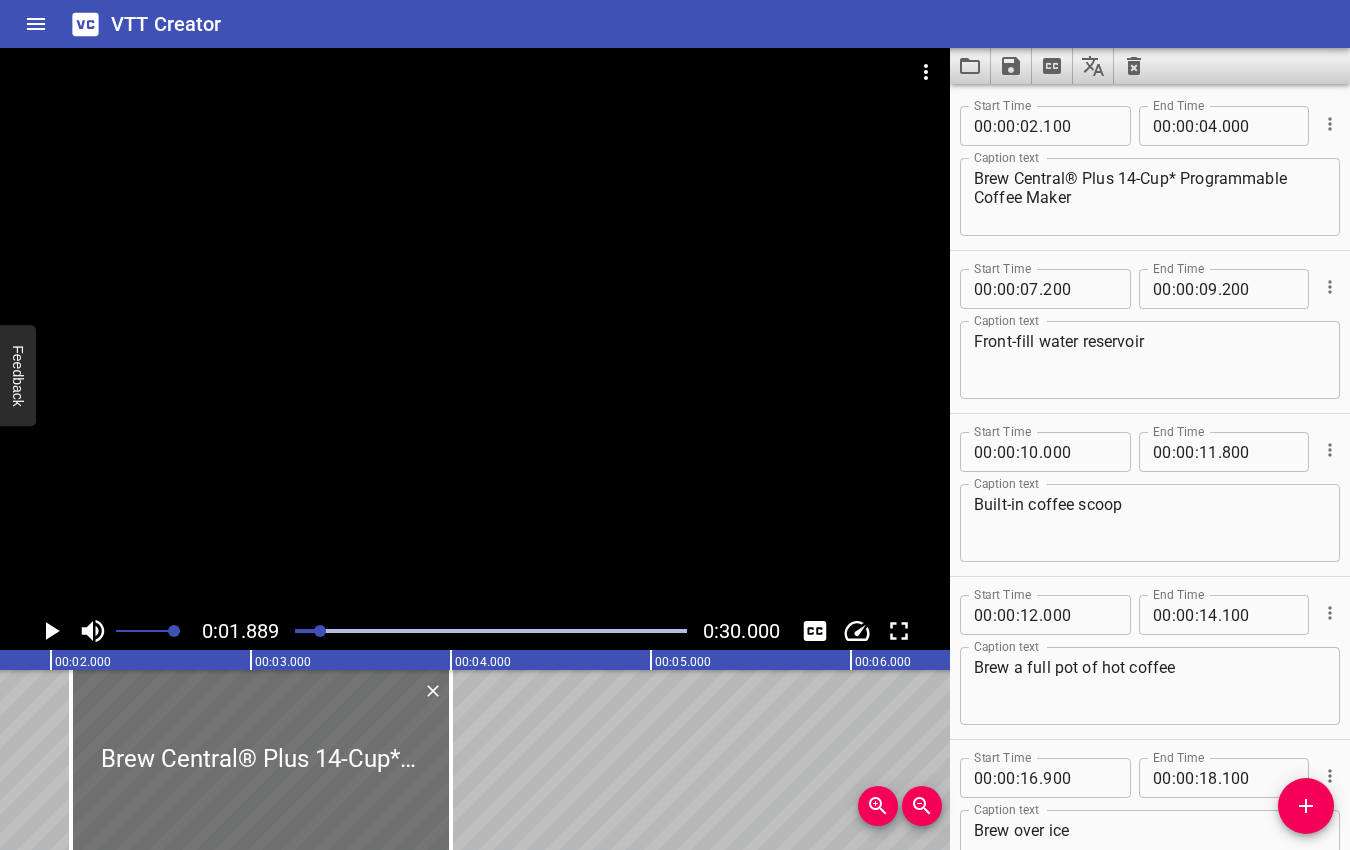 scroll, scrollTop: 0, scrollLeft: 378, axis: horizontal 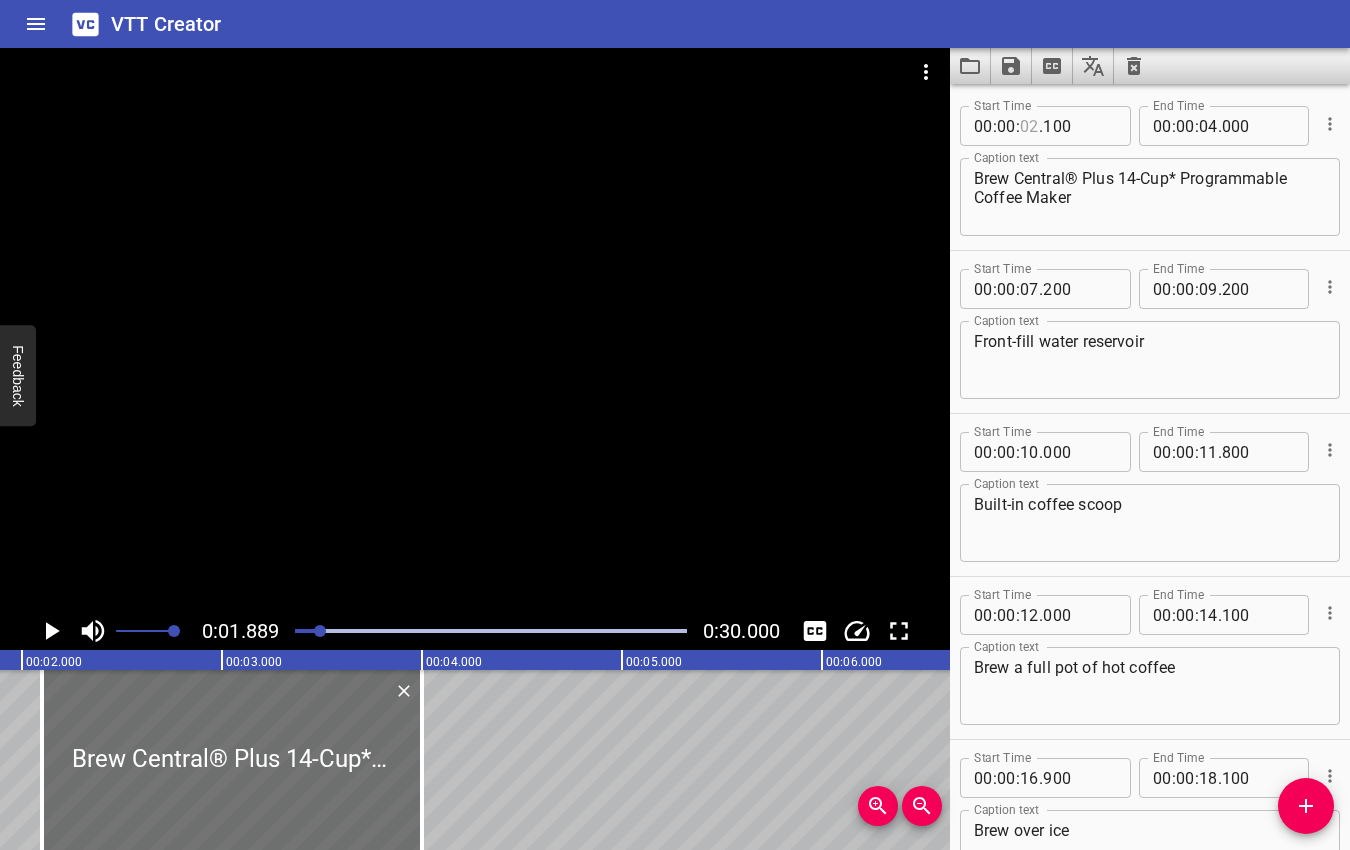 click at bounding box center [1029, 126] 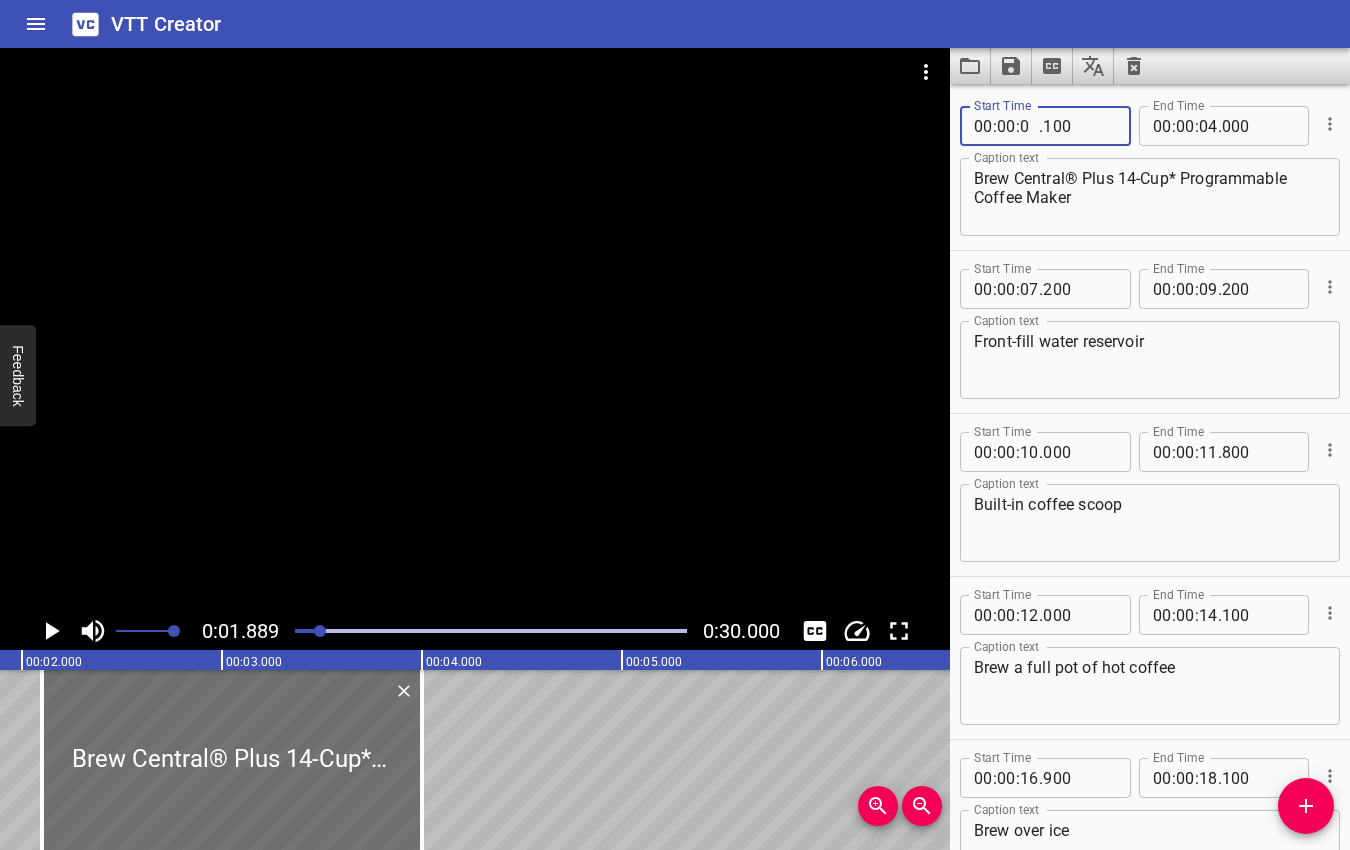 type on "01" 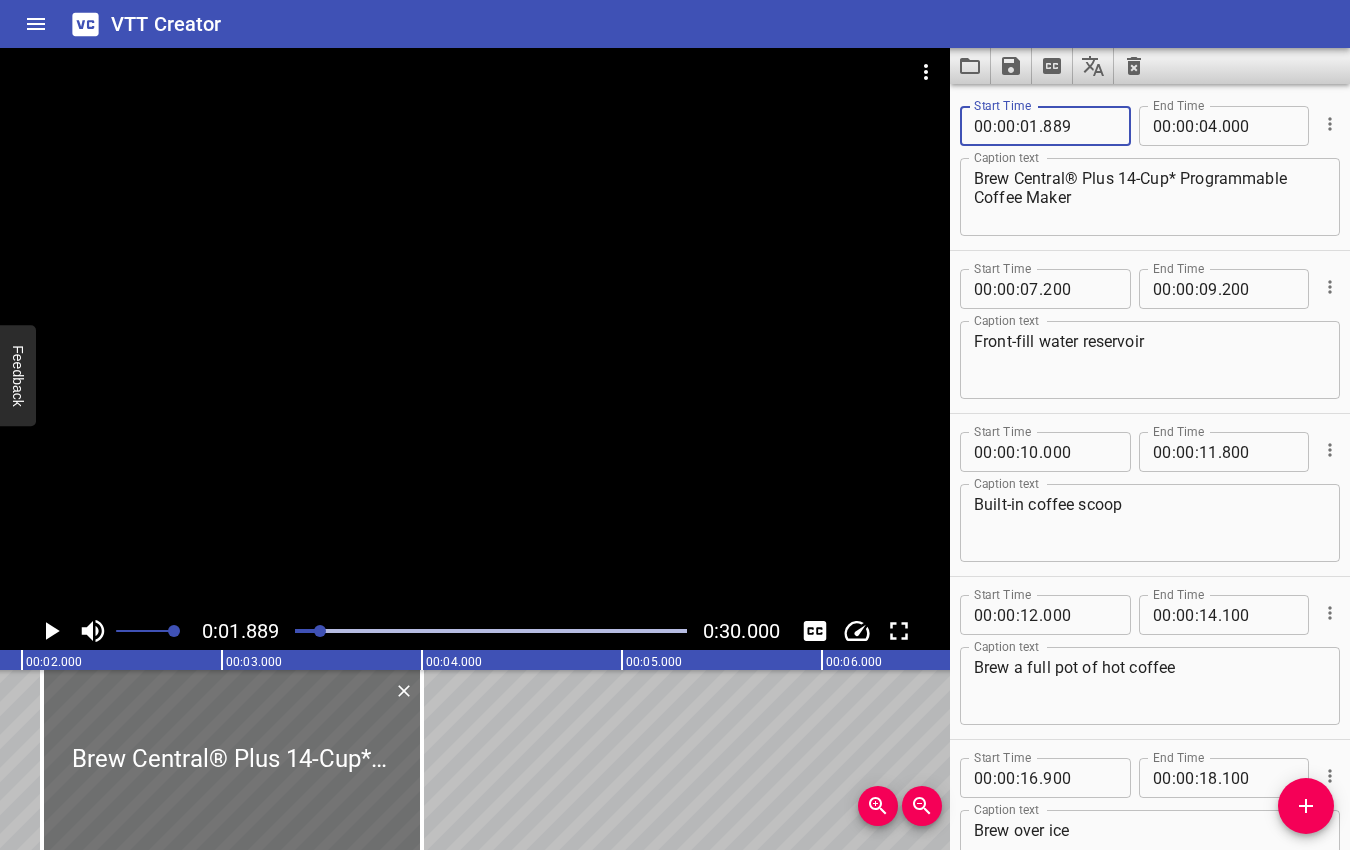 type on "889" 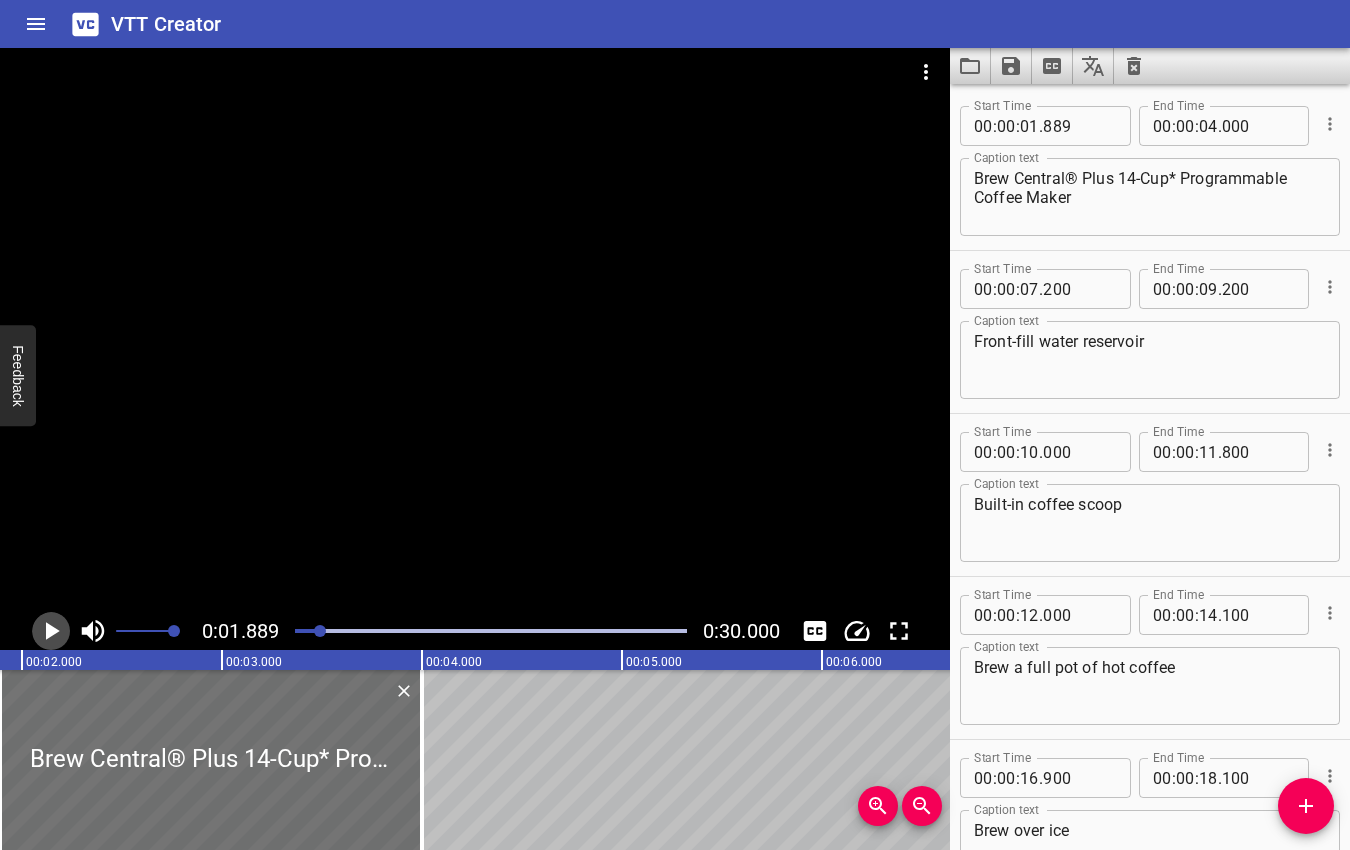 click 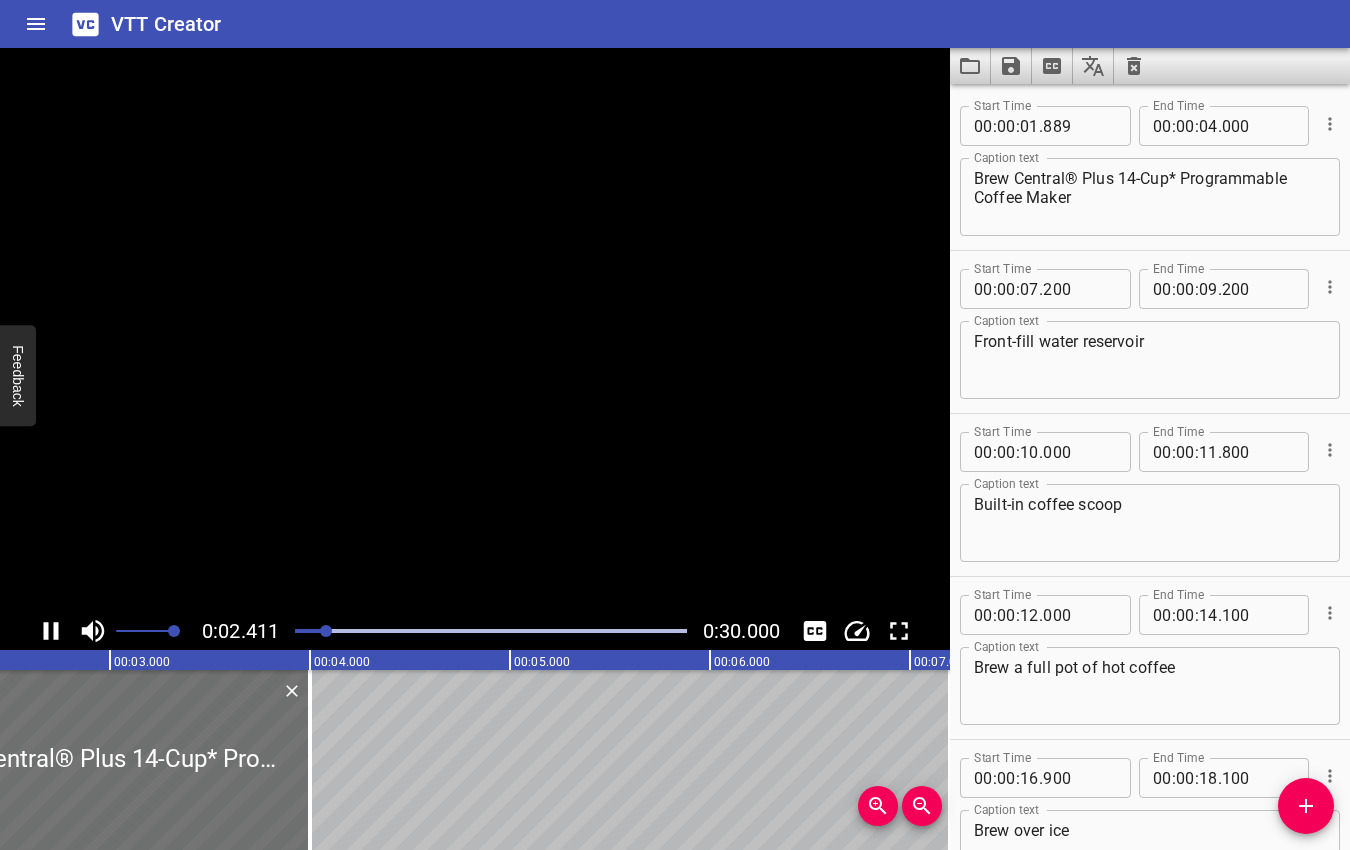 click 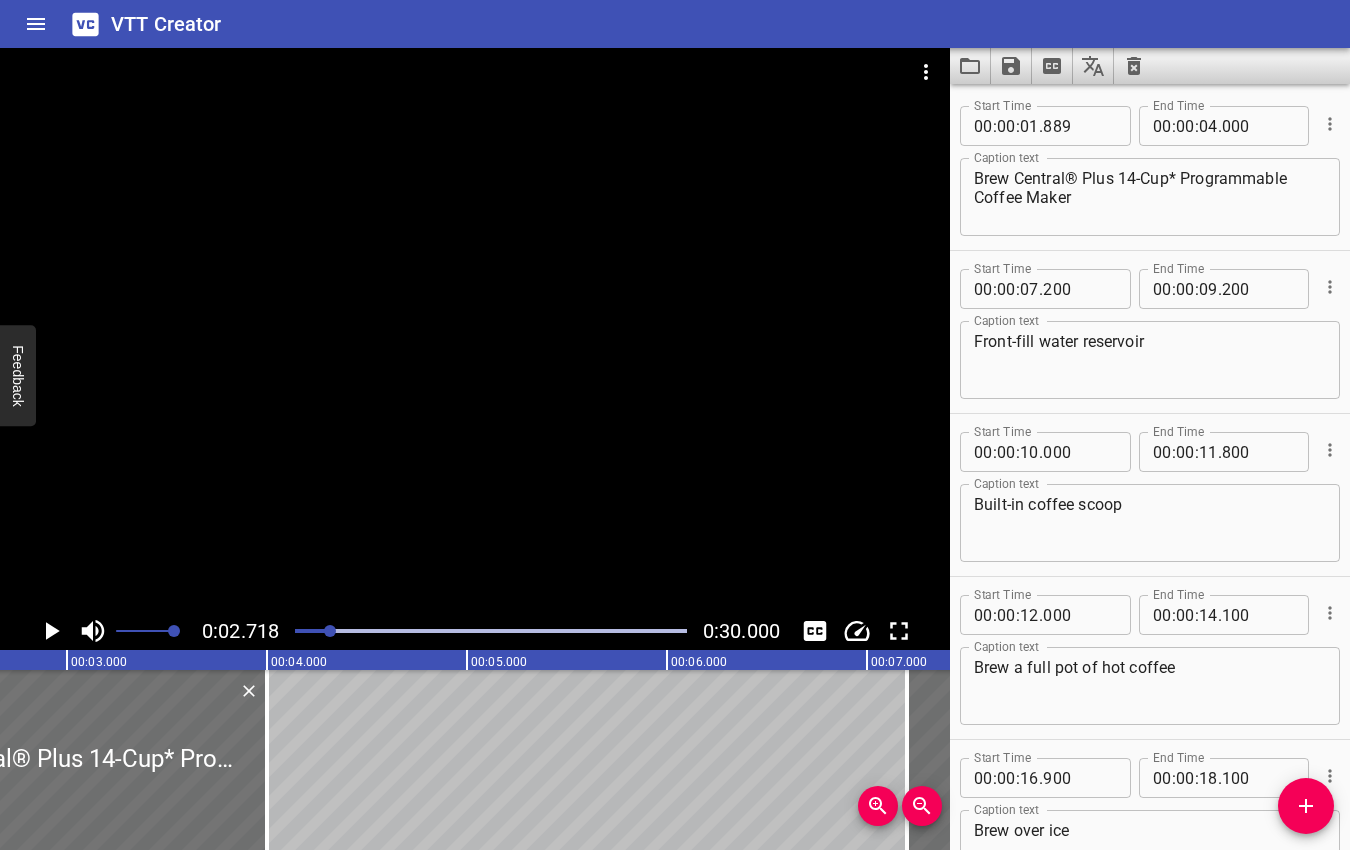 scroll, scrollTop: 0, scrollLeft: 543, axis: horizontal 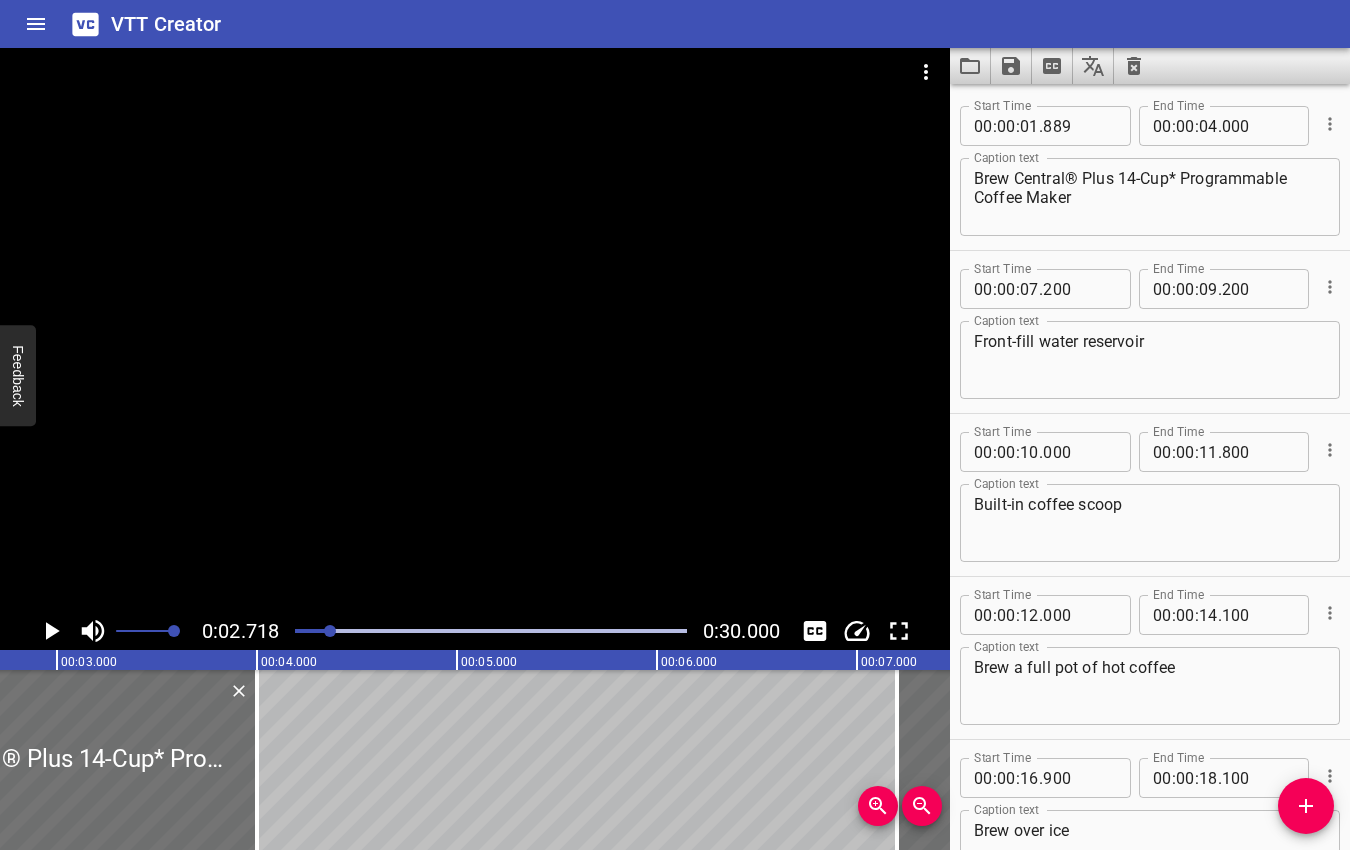 click 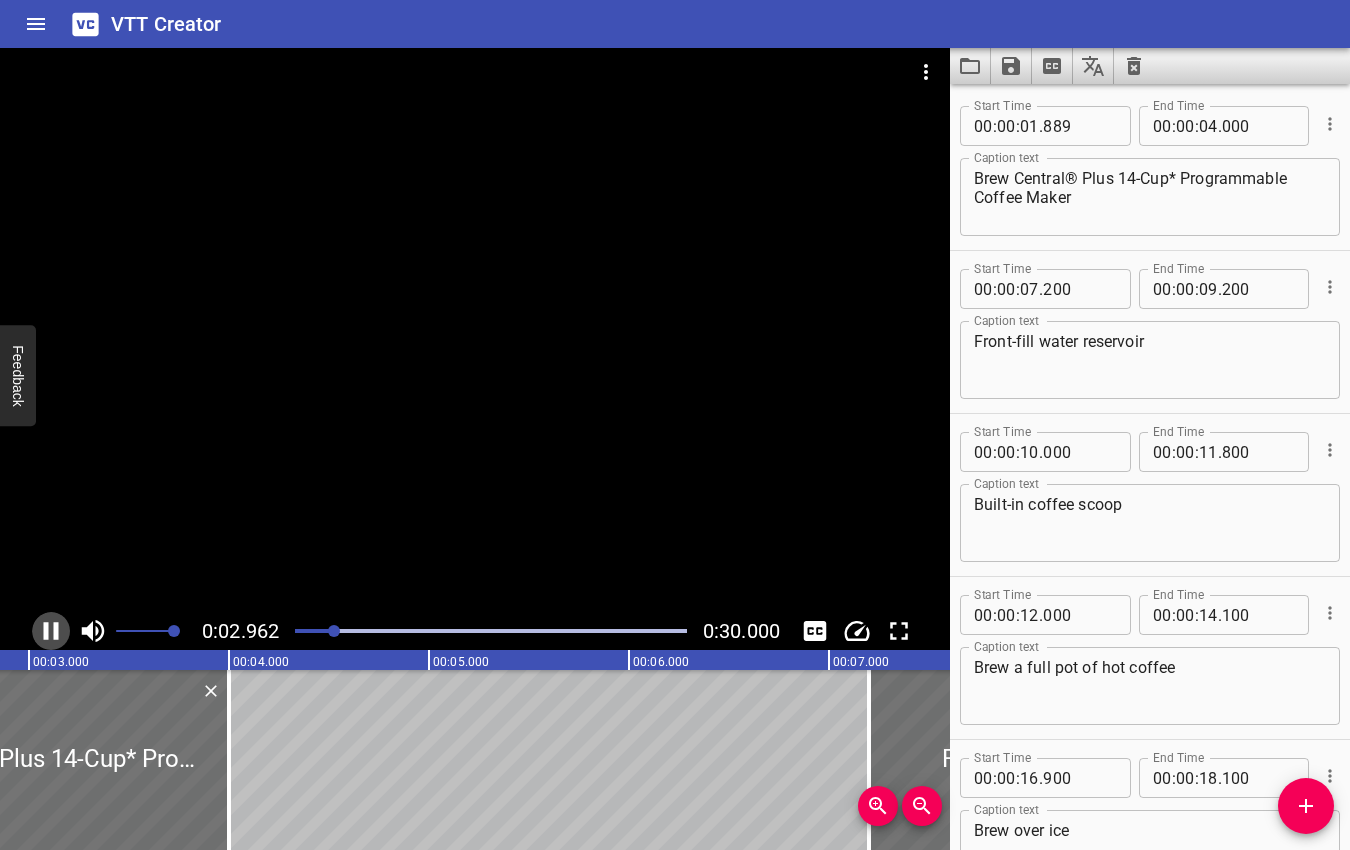 click 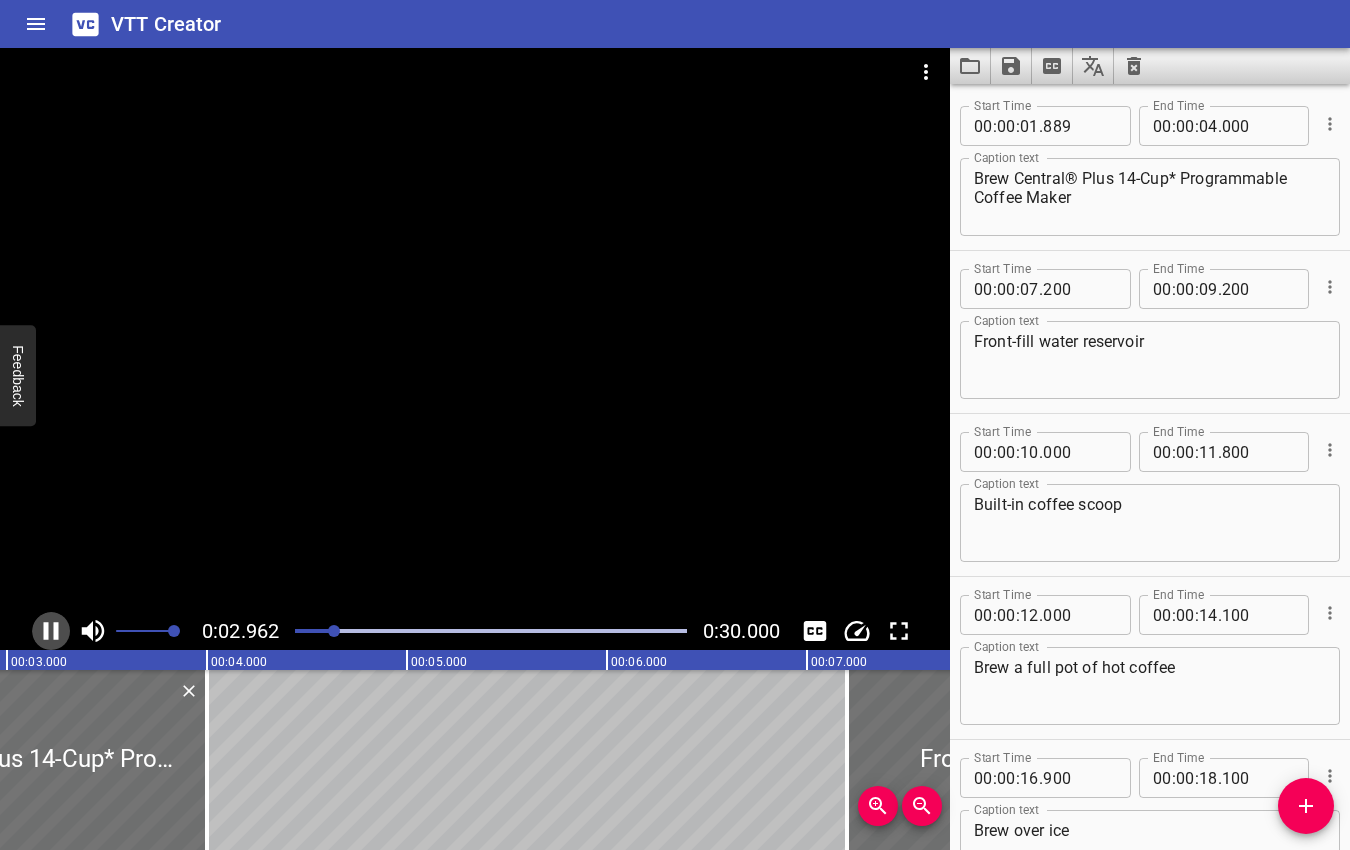 scroll, scrollTop: 0, scrollLeft: 613, axis: horizontal 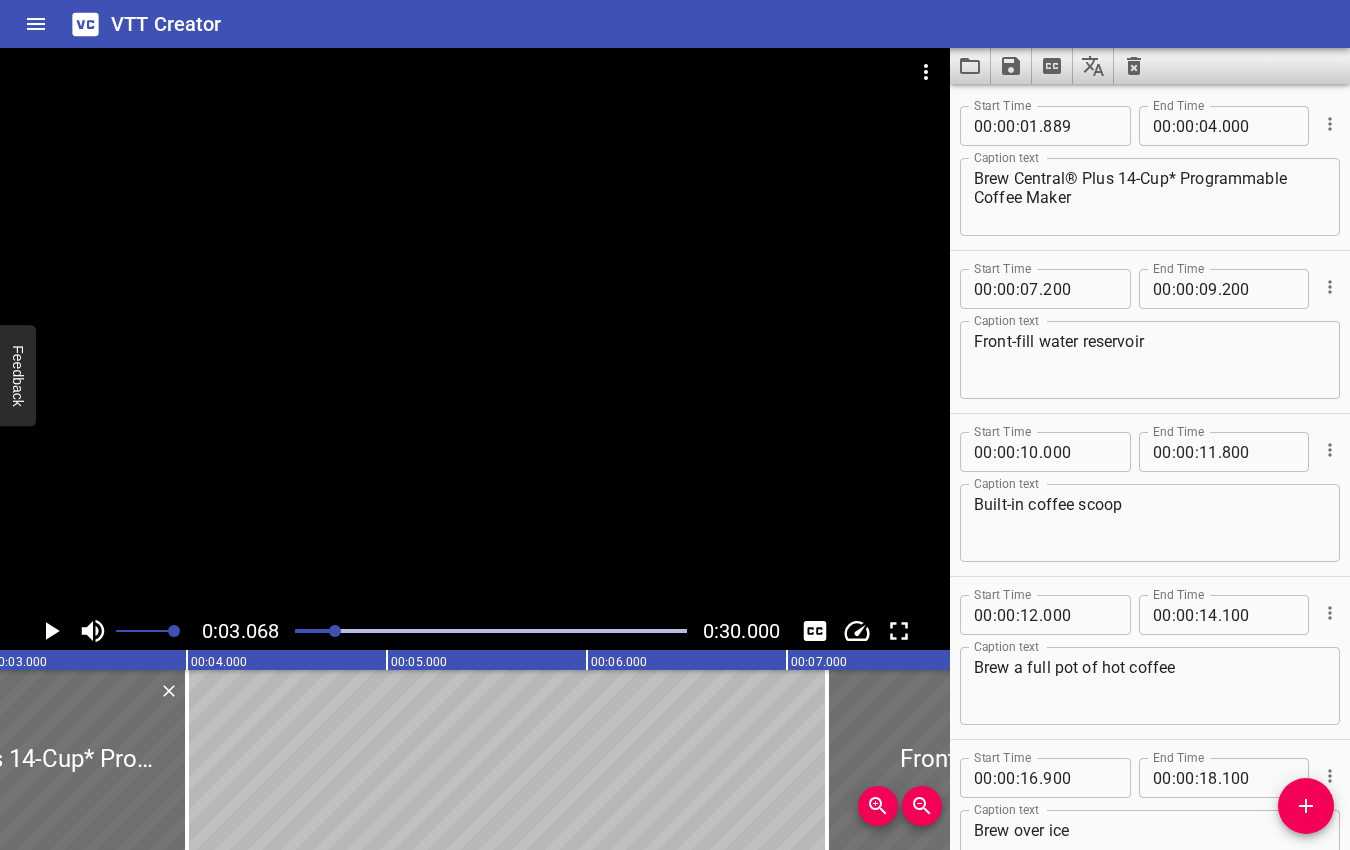 click 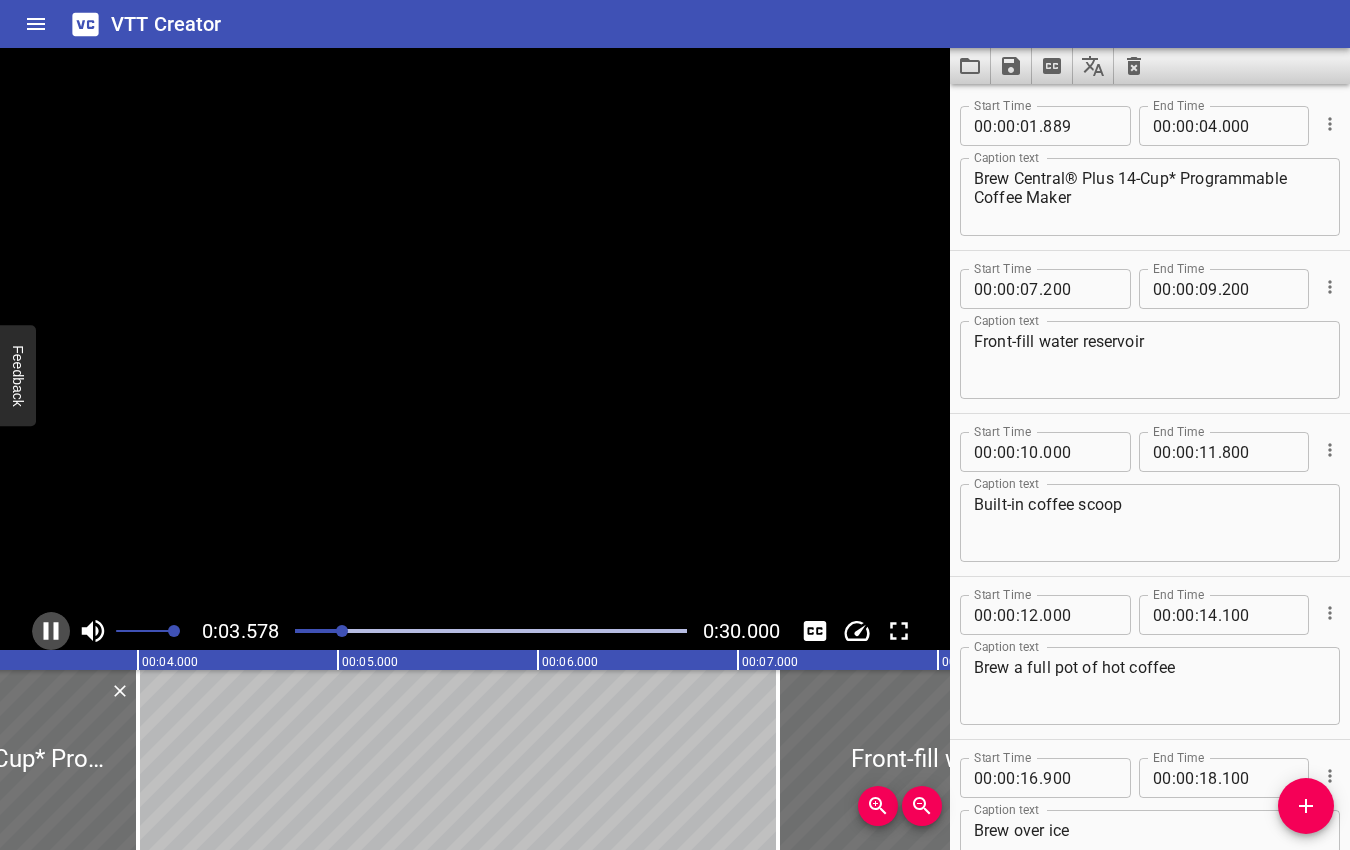 click 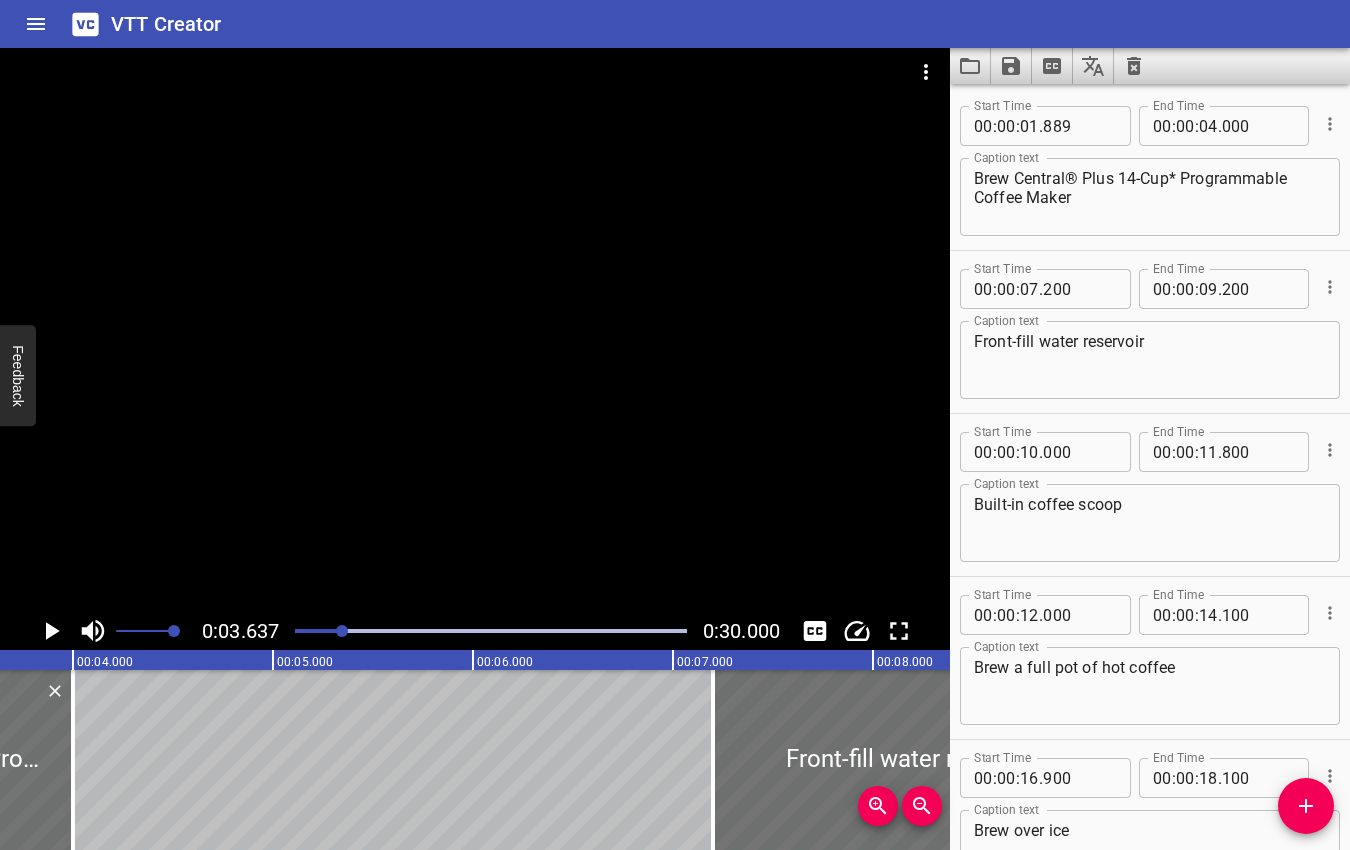 click 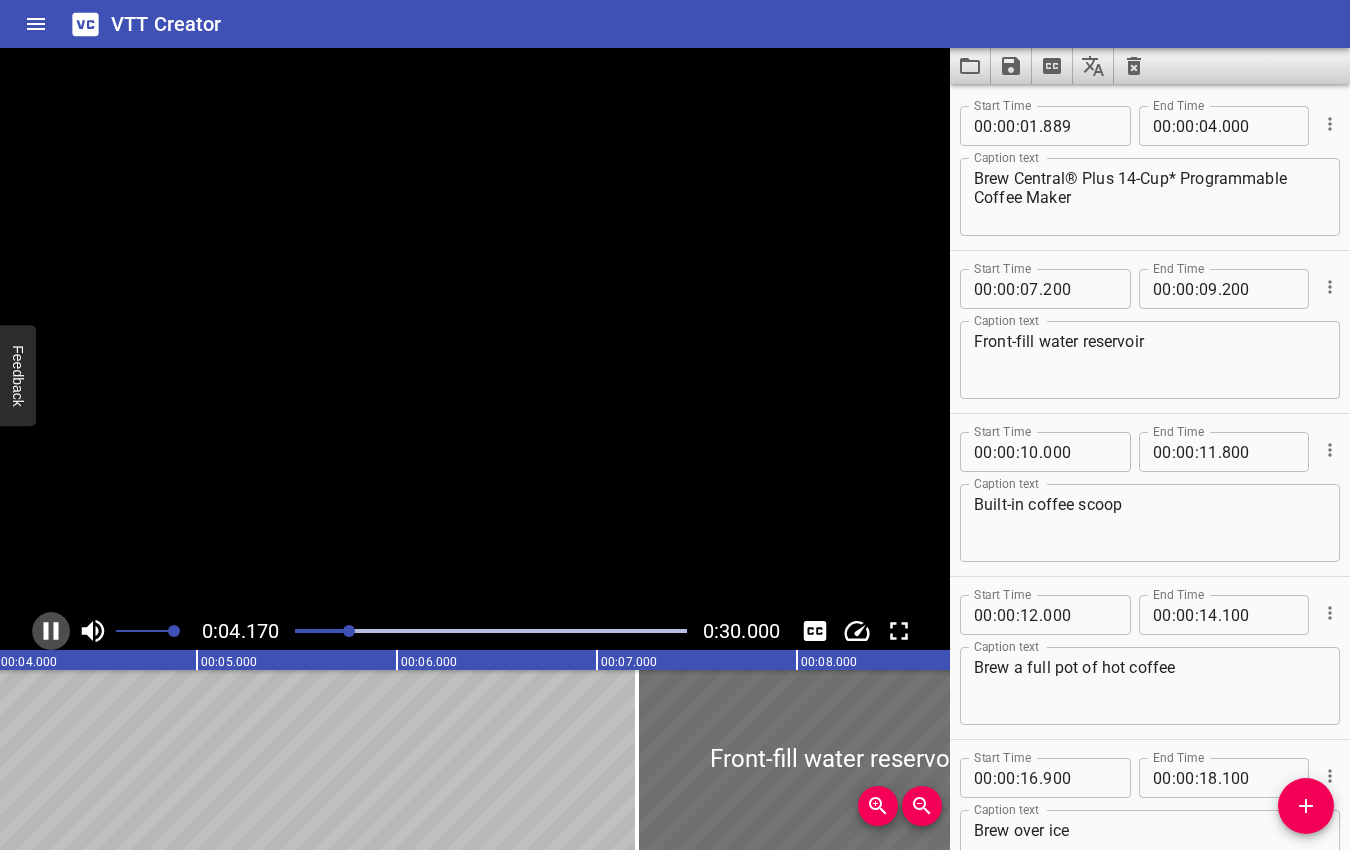 click 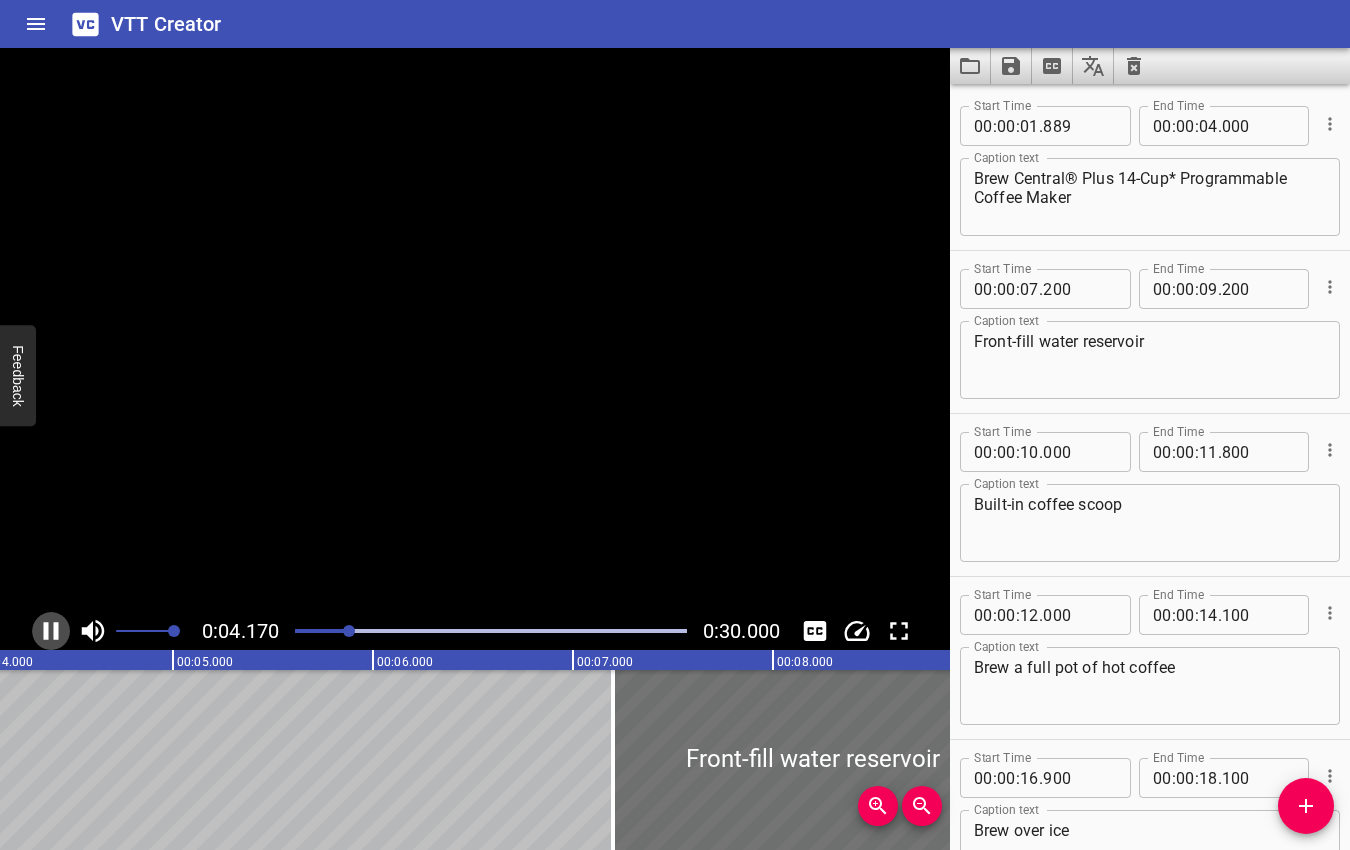 scroll, scrollTop: 0, scrollLeft: 851, axis: horizontal 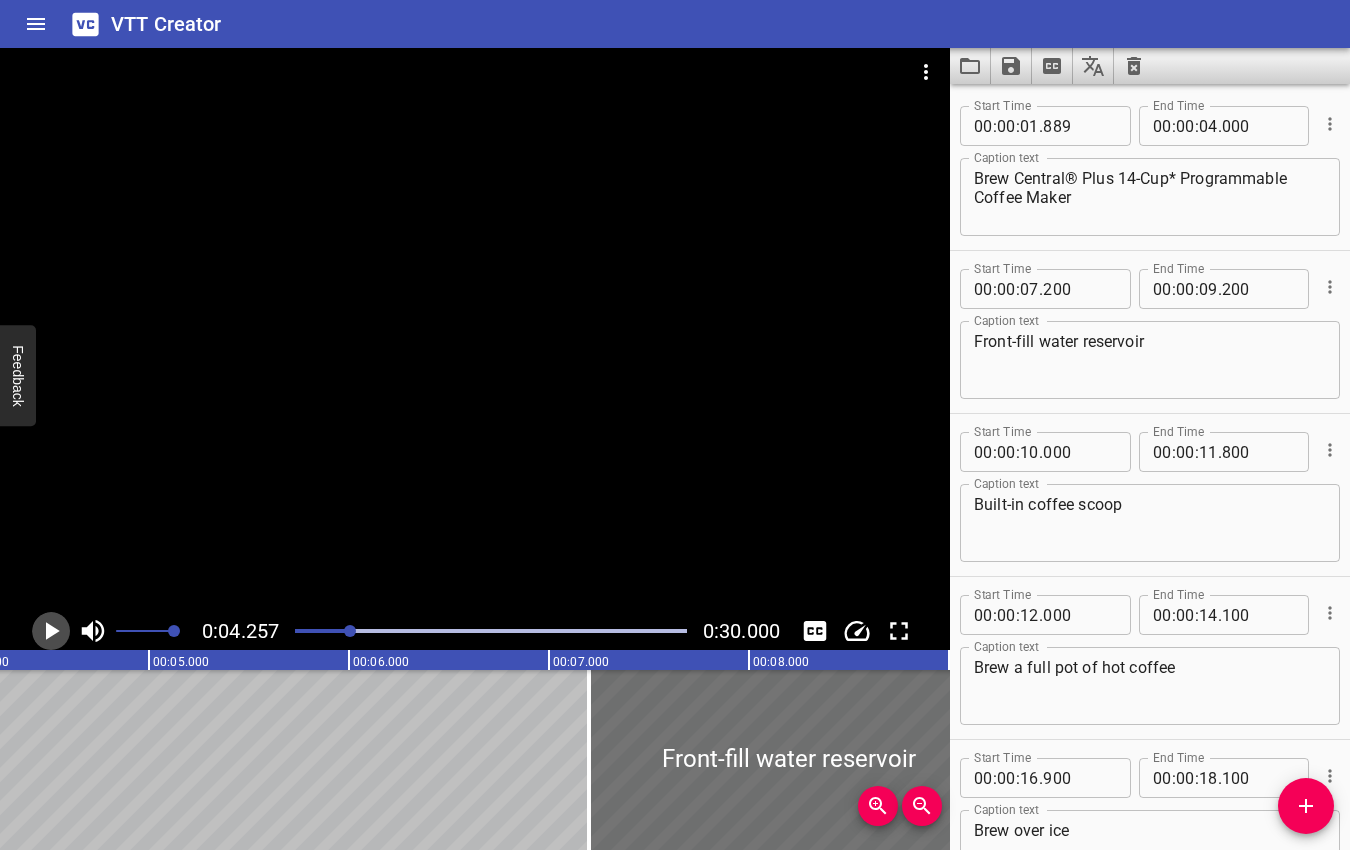 click 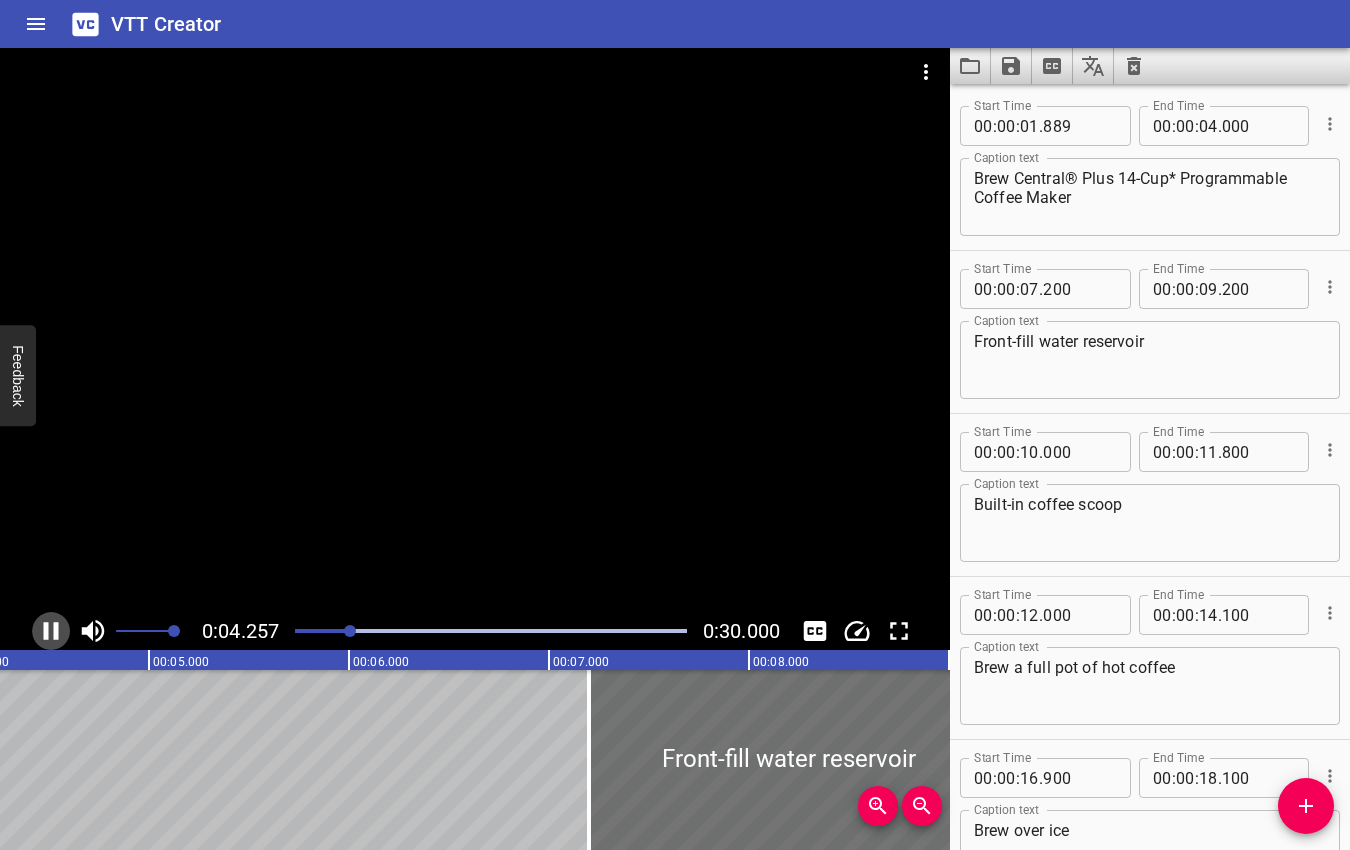 click 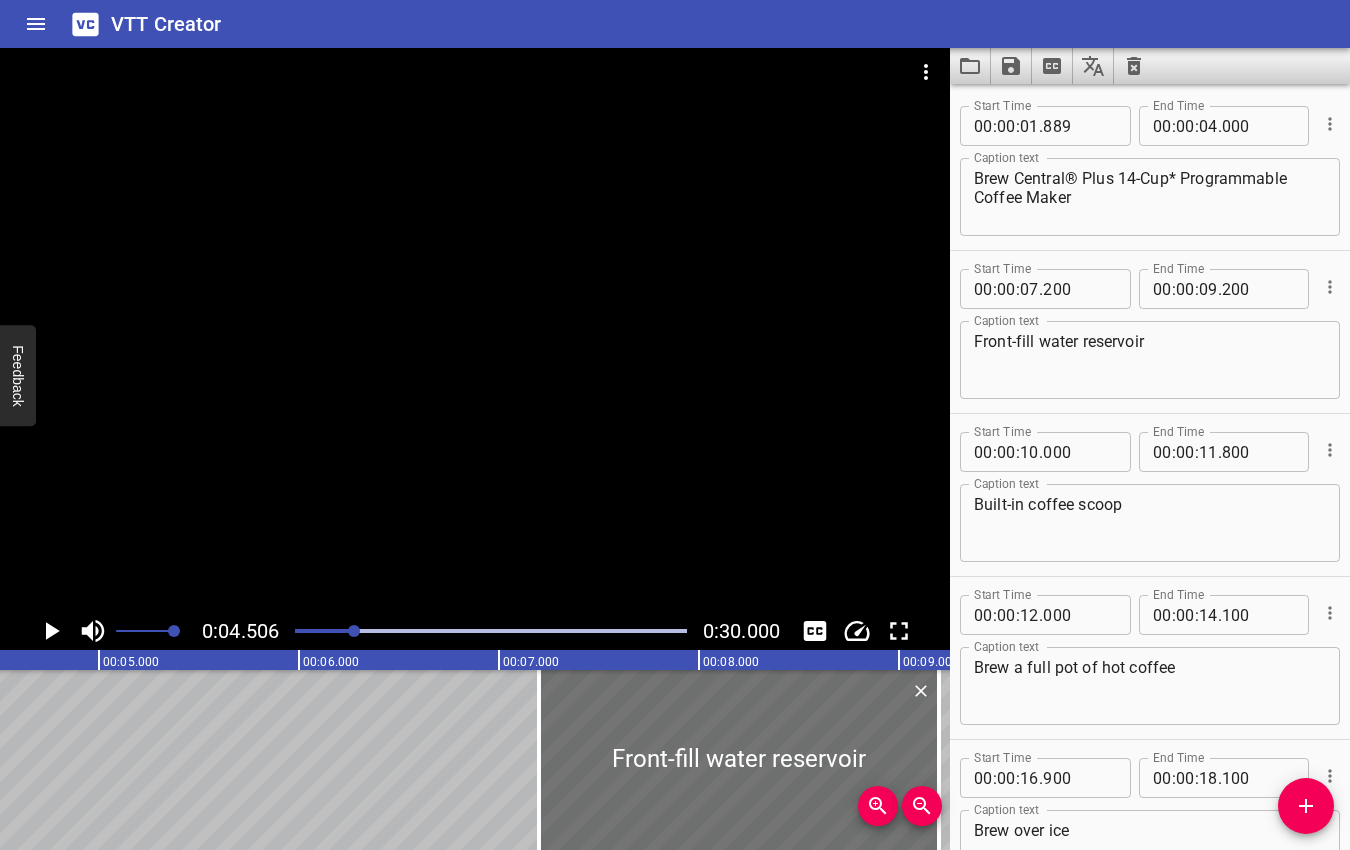 click at bounding box center [354, 631] 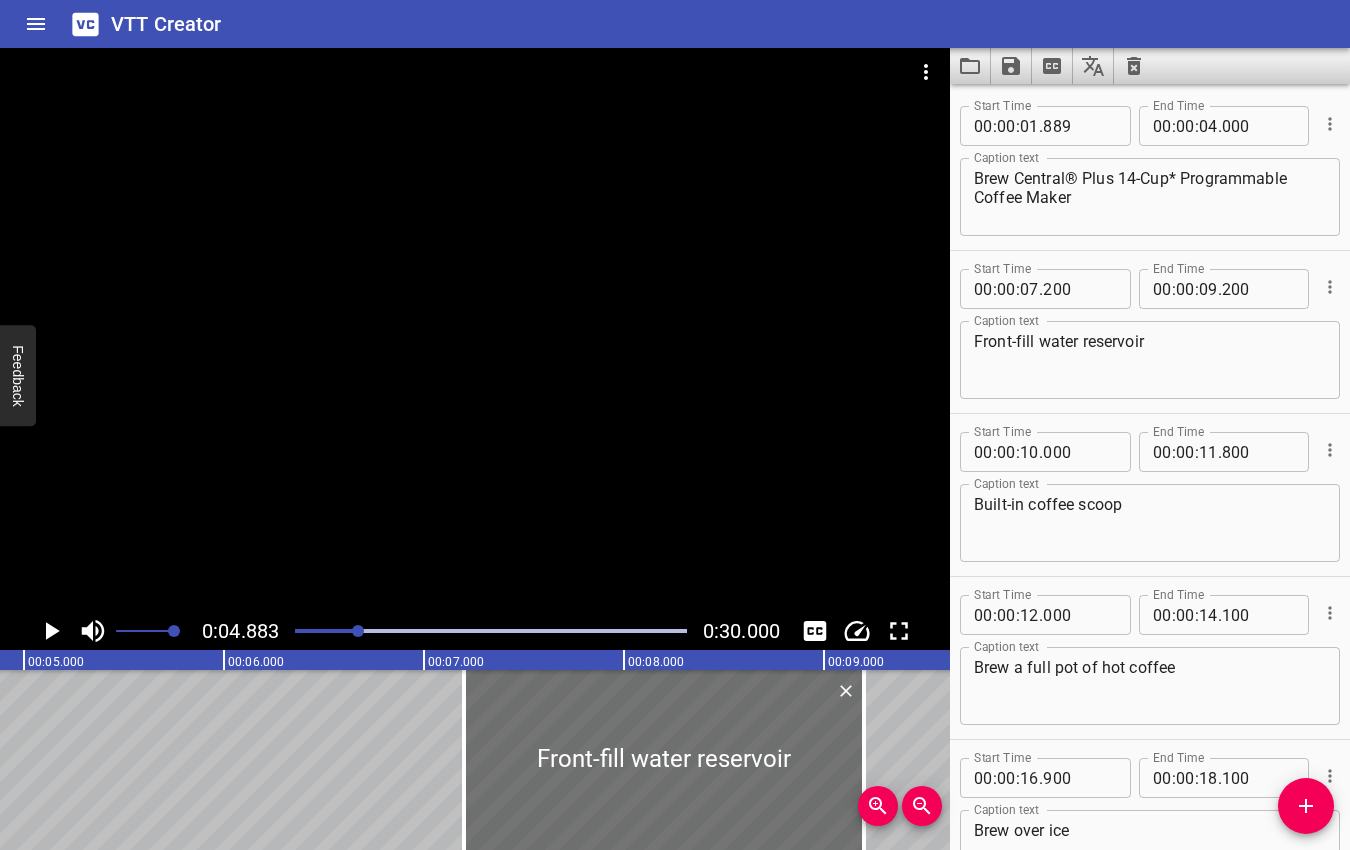 click at bounding box center (358, 631) 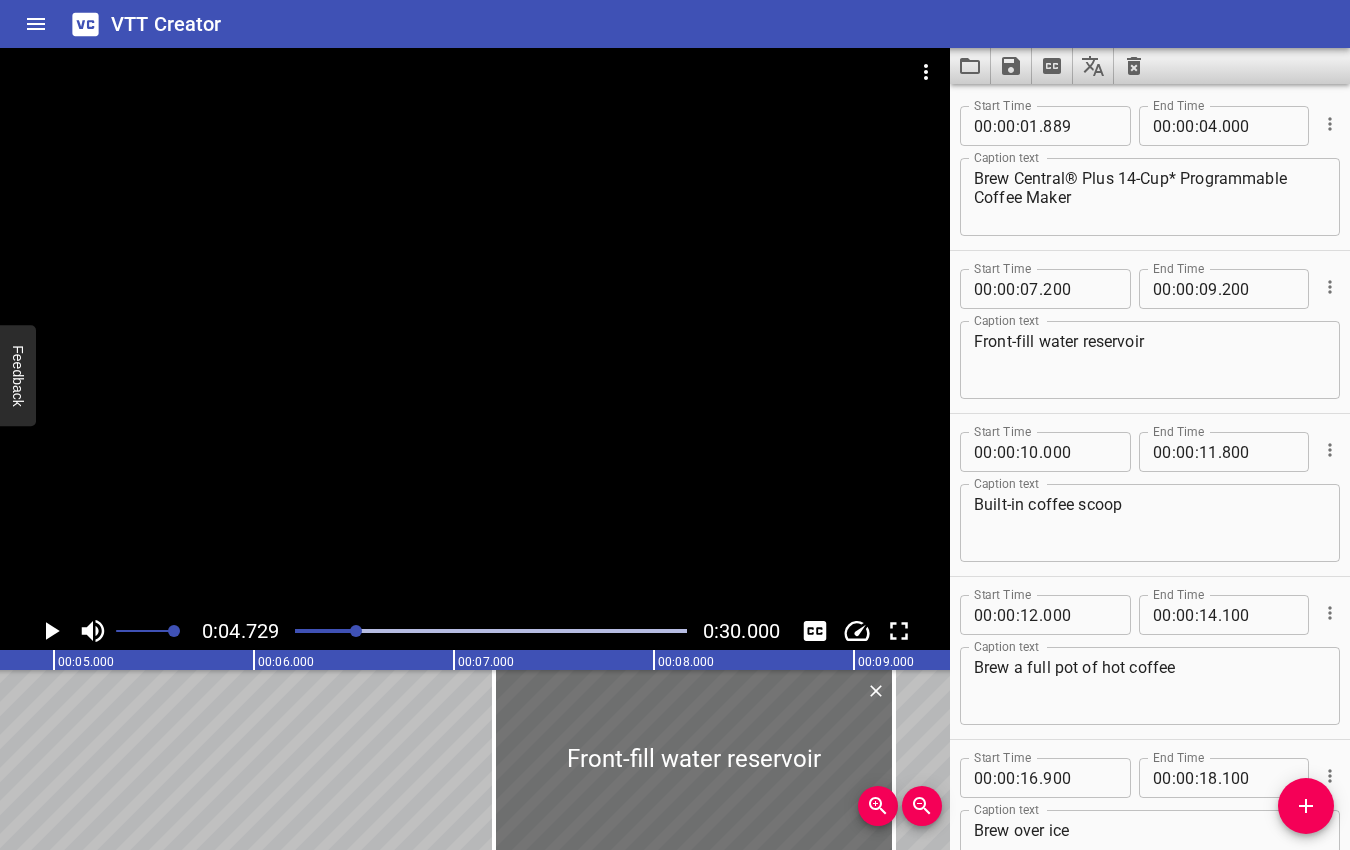 click at bounding box center [356, 631] 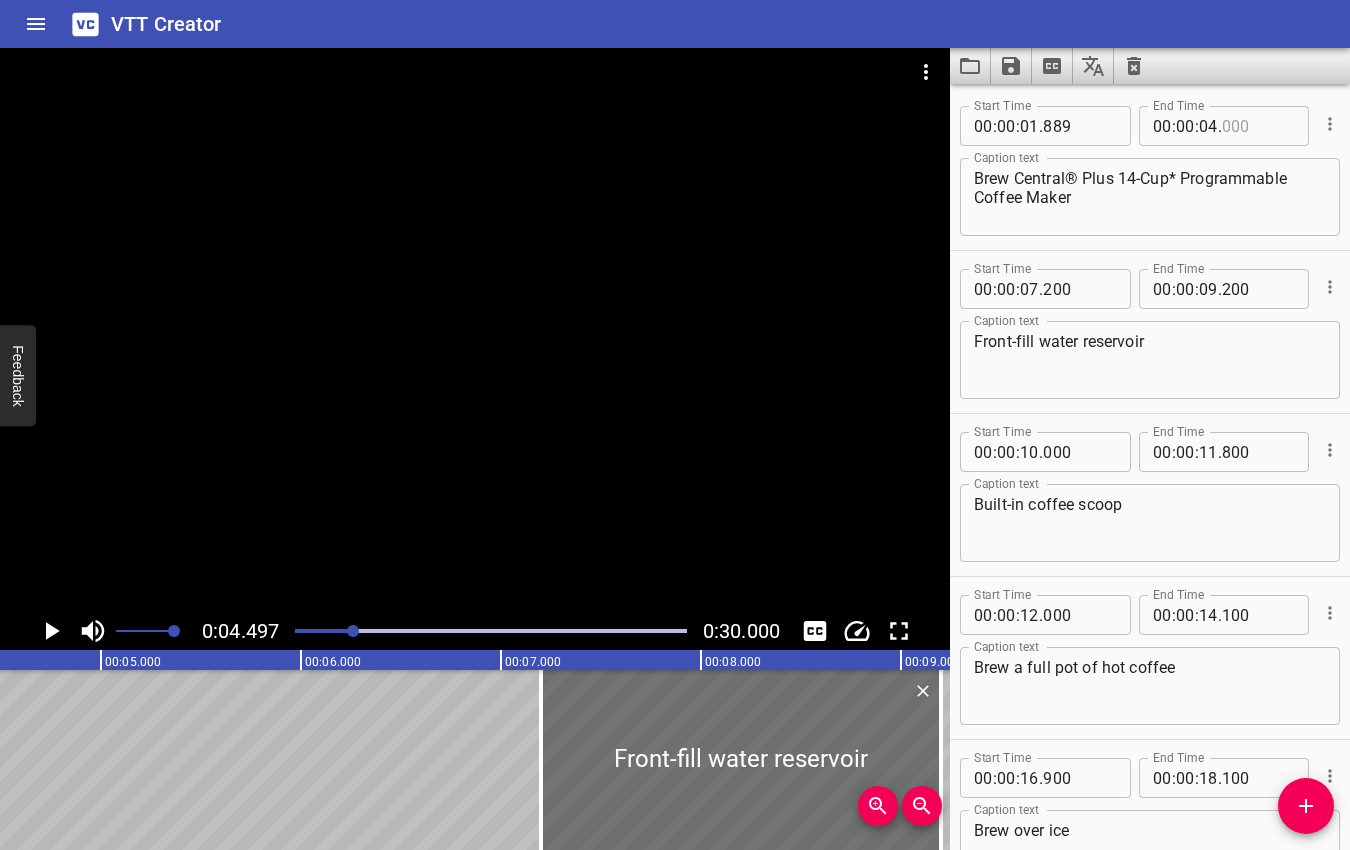 click at bounding box center [1258, 126] 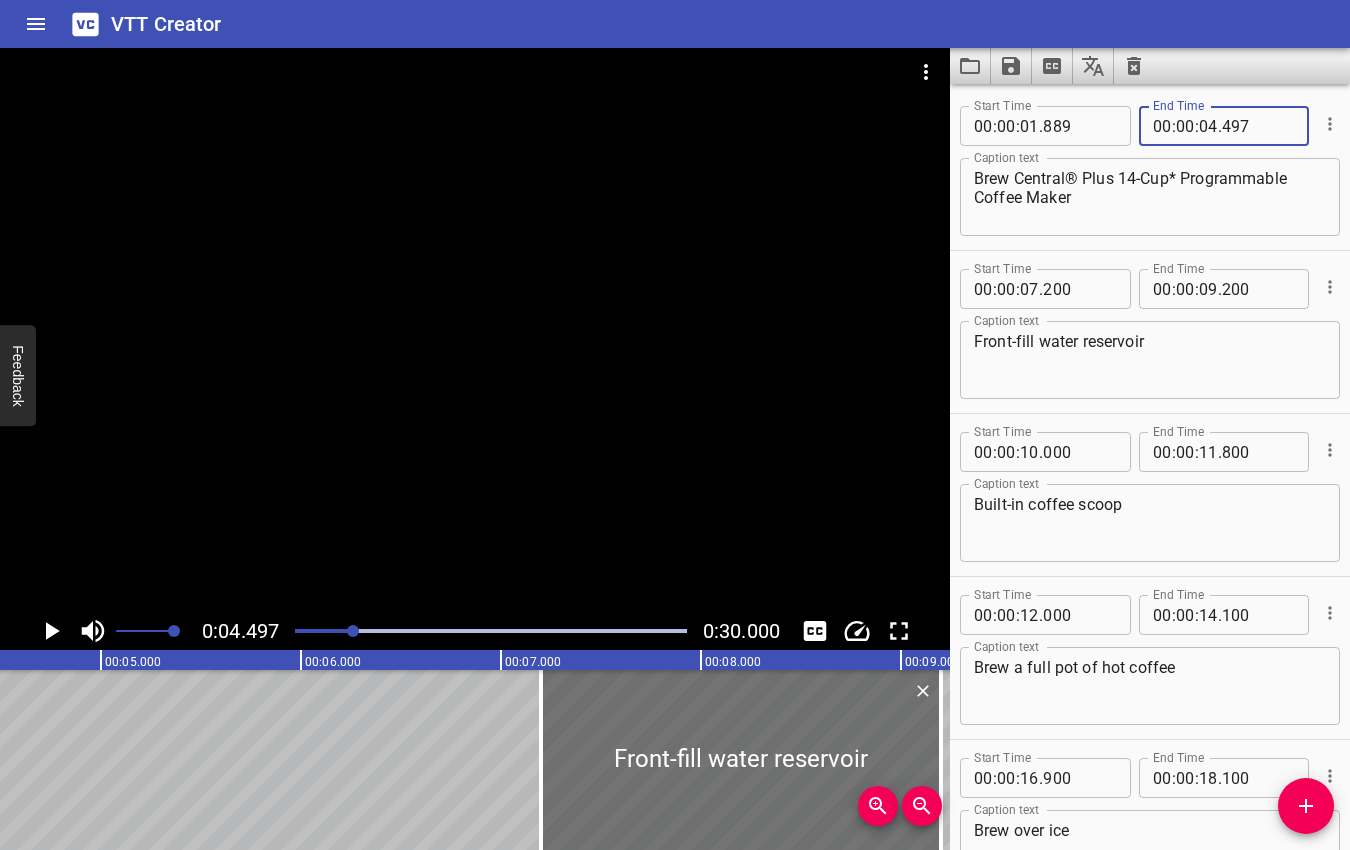 type on "497" 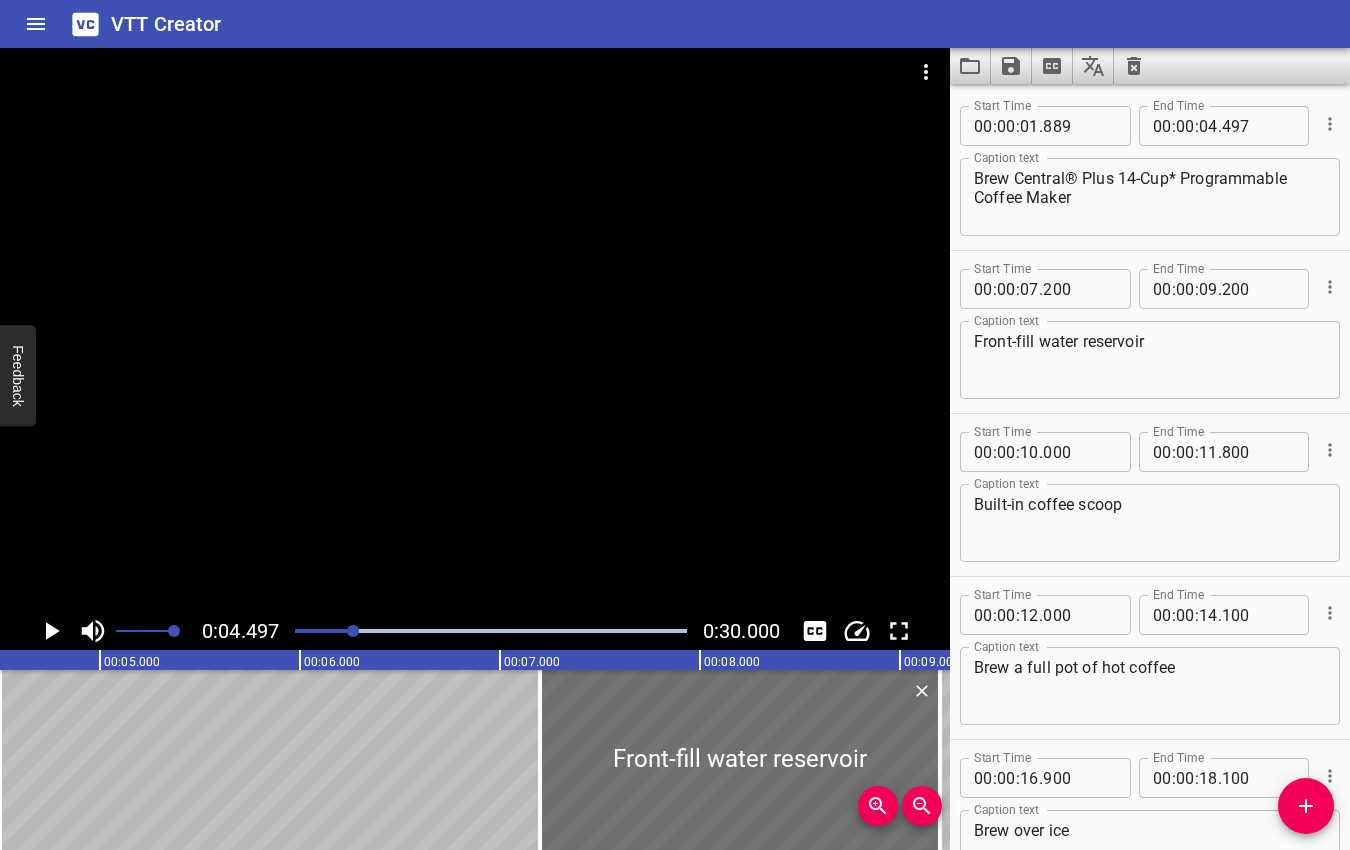 scroll, scrollTop: 0, scrollLeft: 892, axis: horizontal 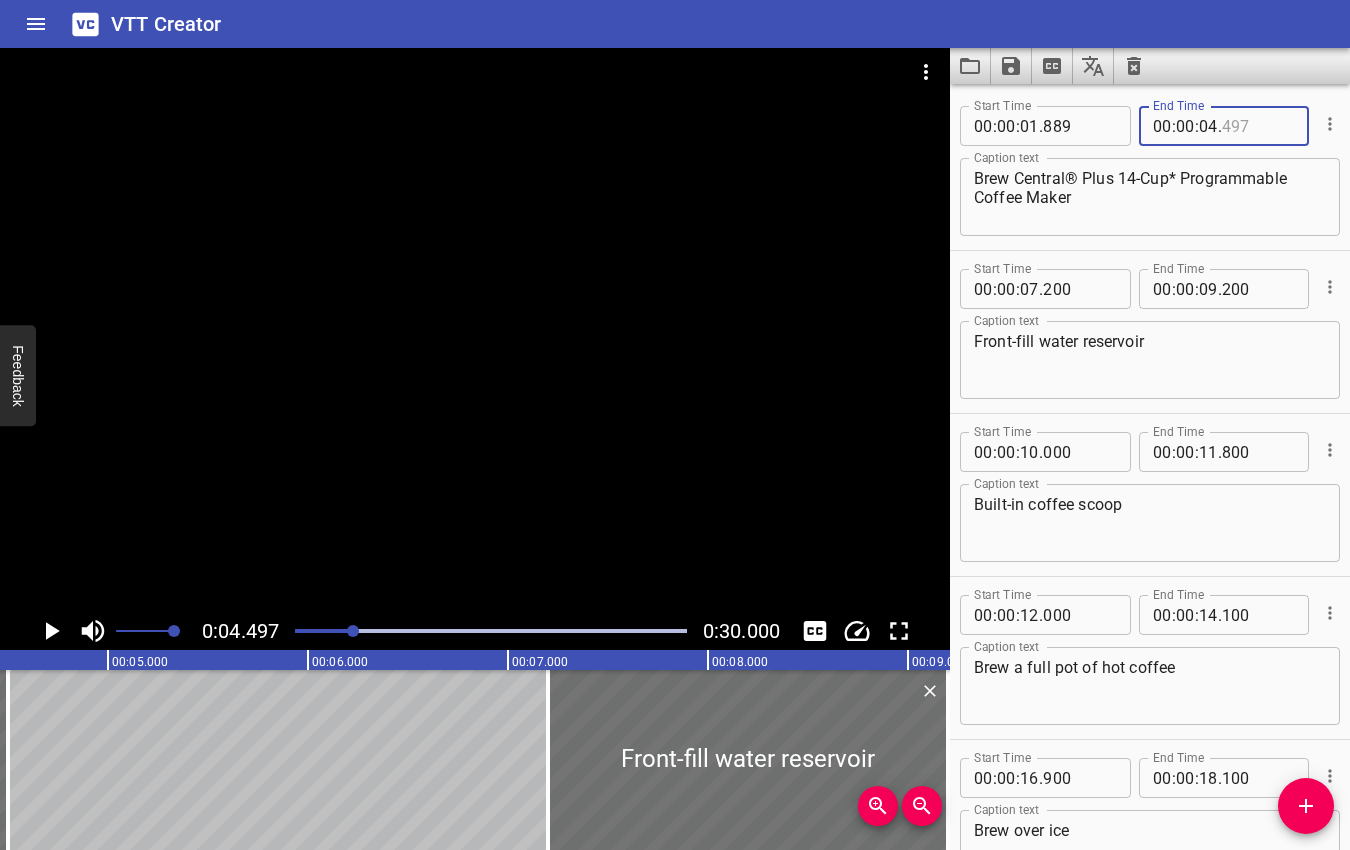 click 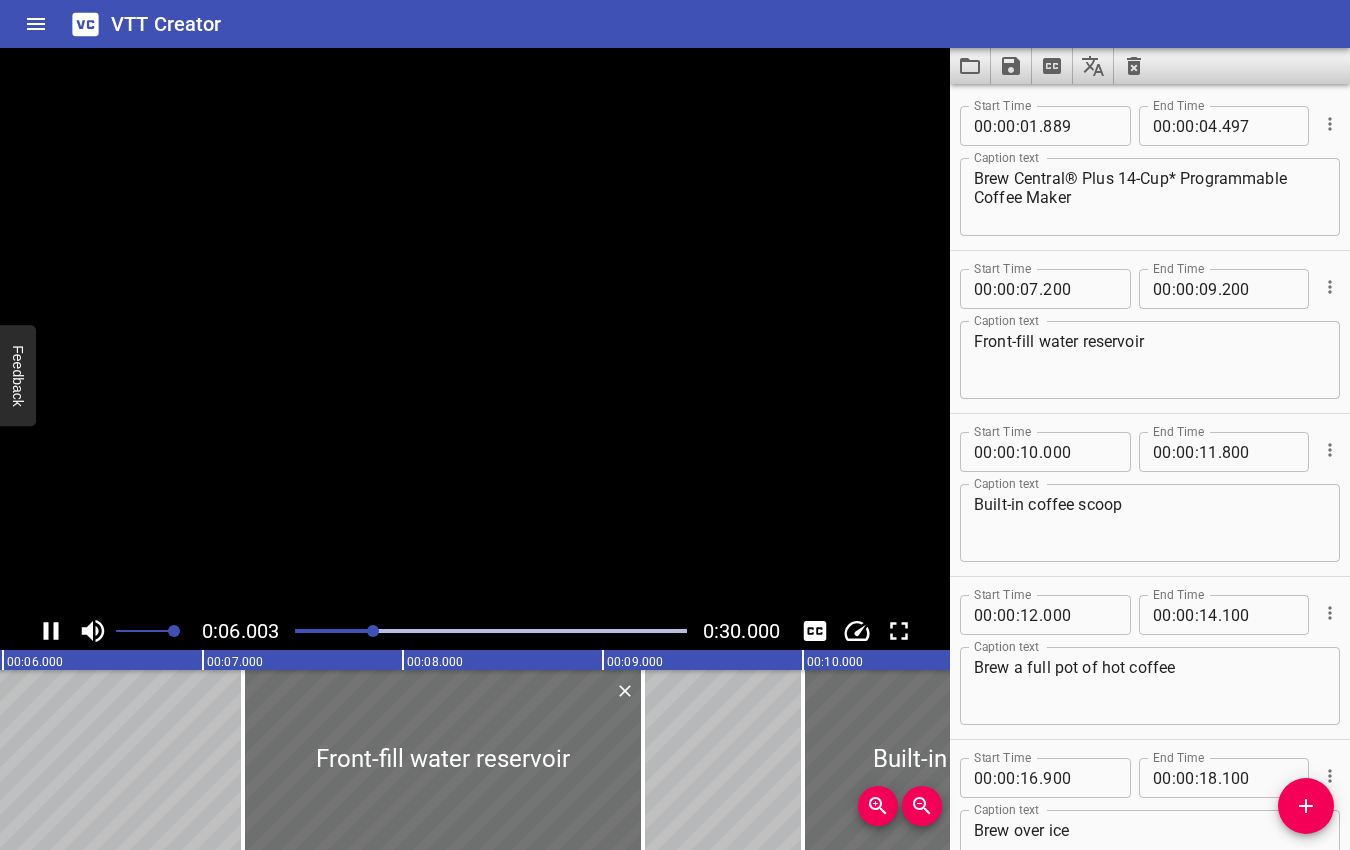 click 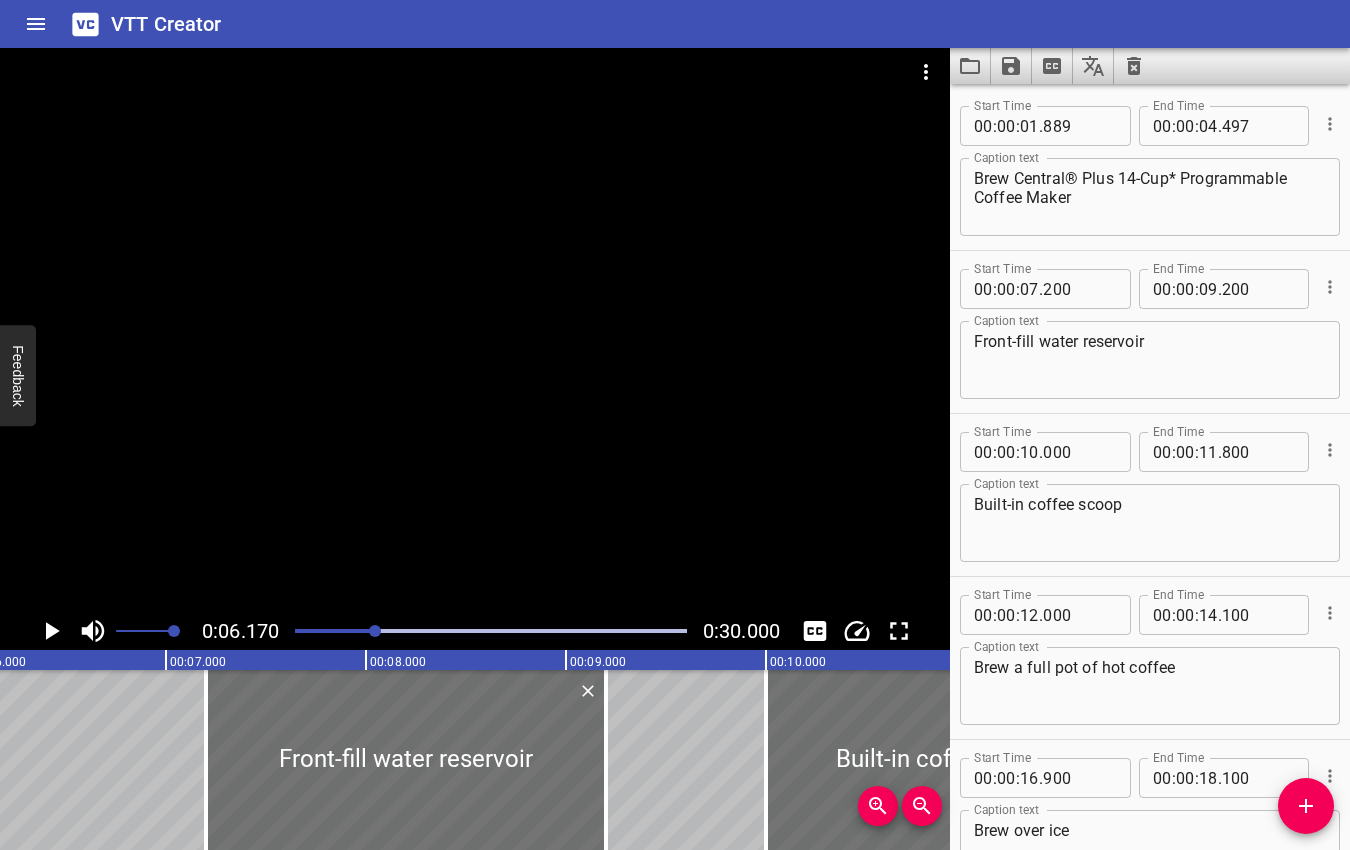 click 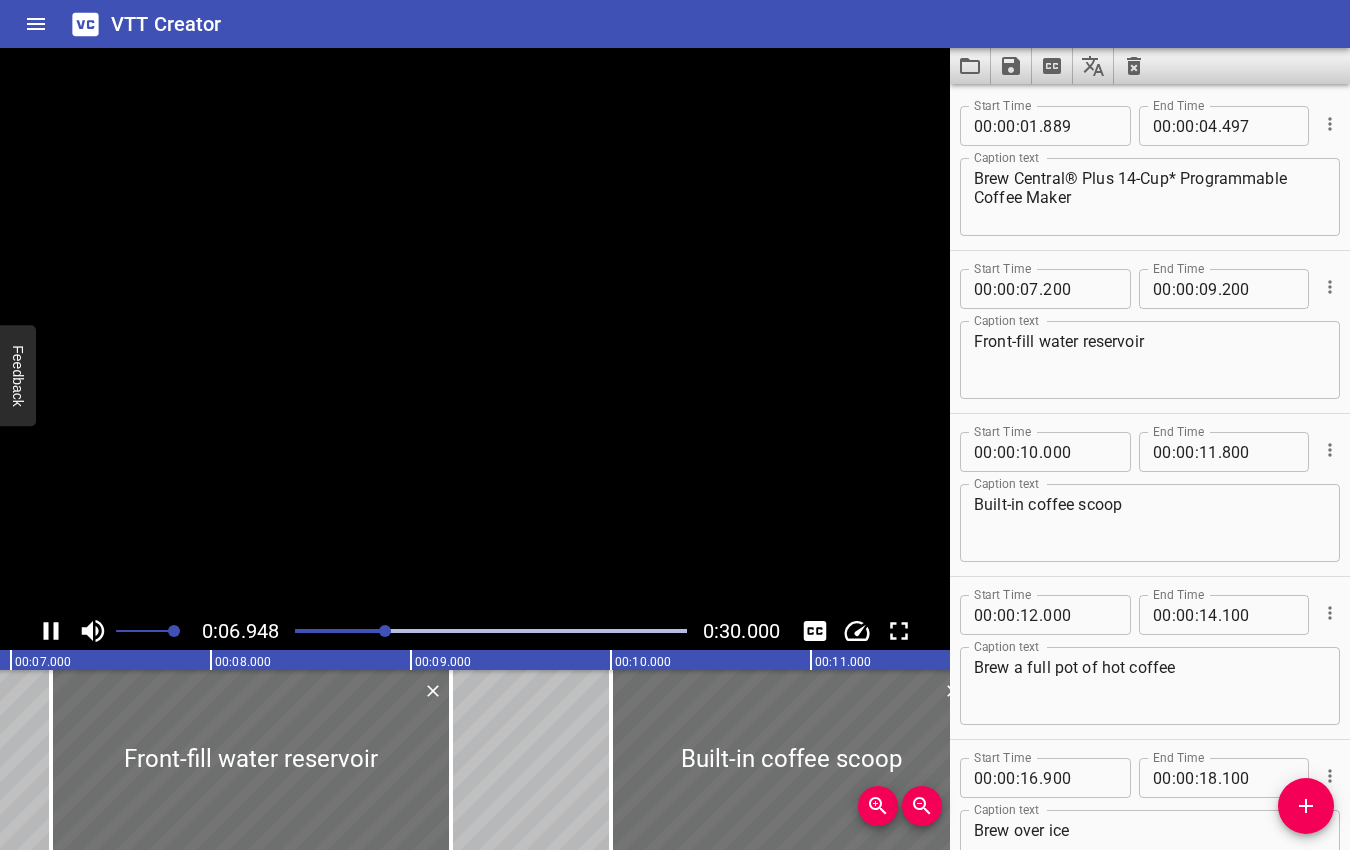 click 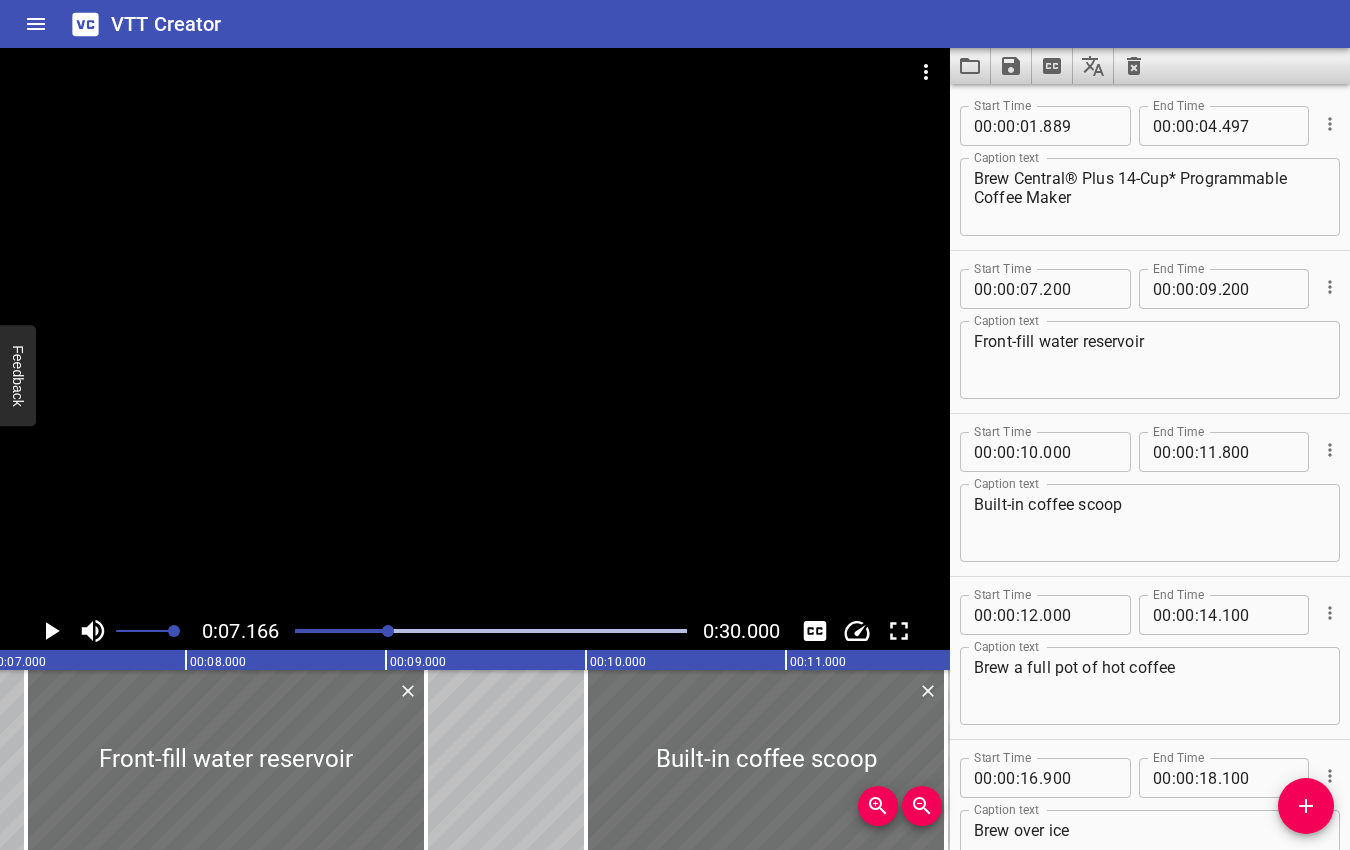 scroll, scrollTop: 0, scrollLeft: 1433, axis: horizontal 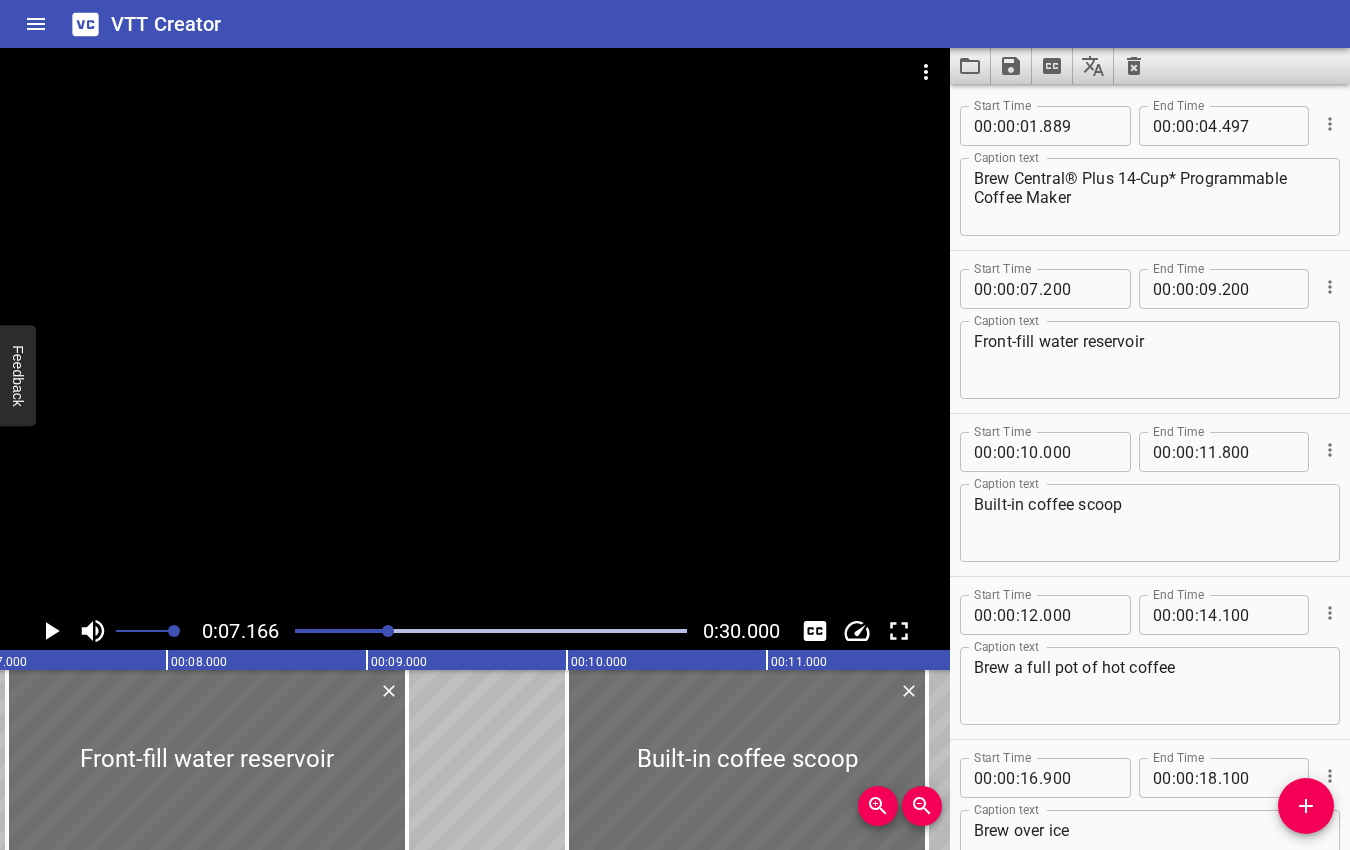 click at bounding box center [388, 631] 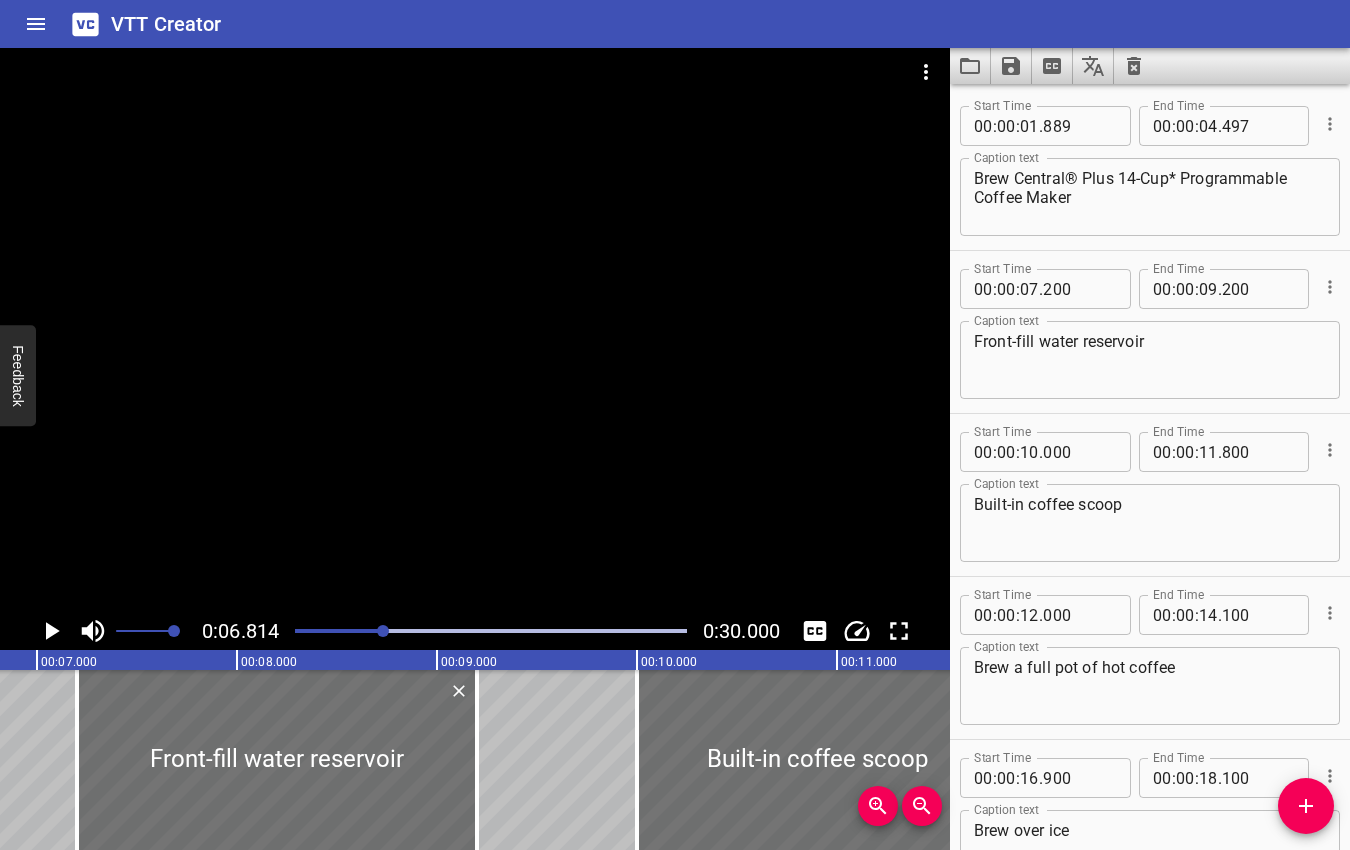 click at bounding box center (383, 631) 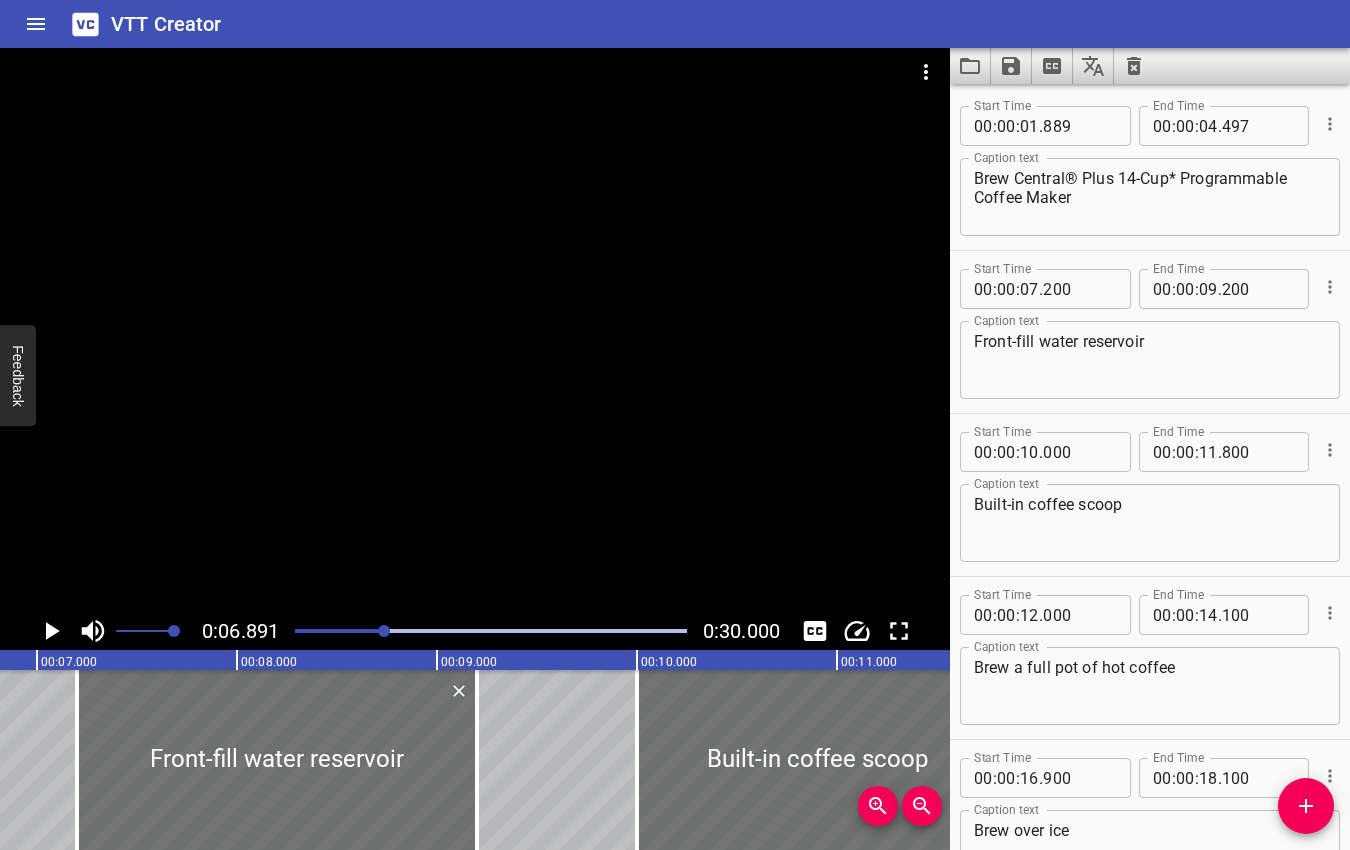scroll, scrollTop: 0, scrollLeft: 1378, axis: horizontal 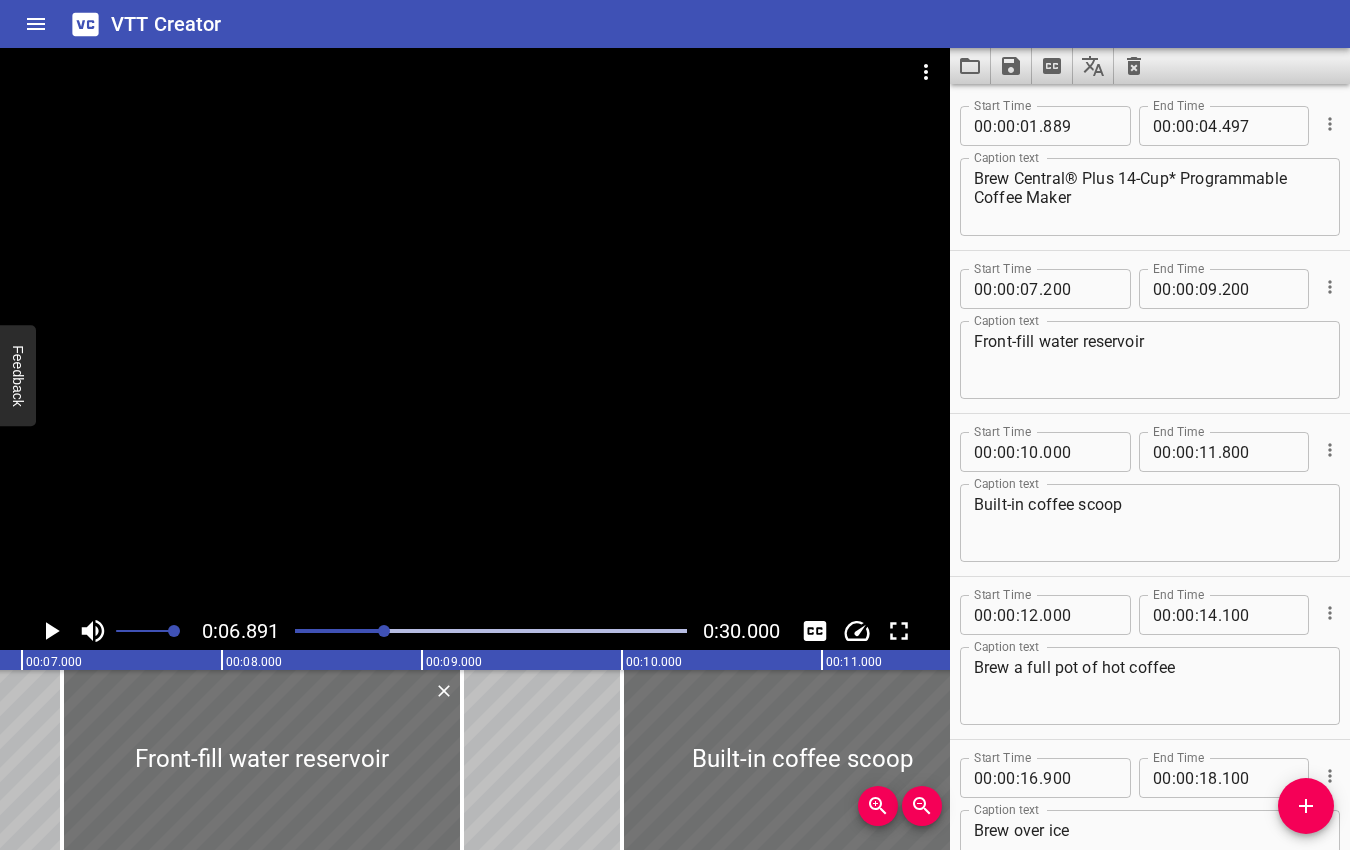 click 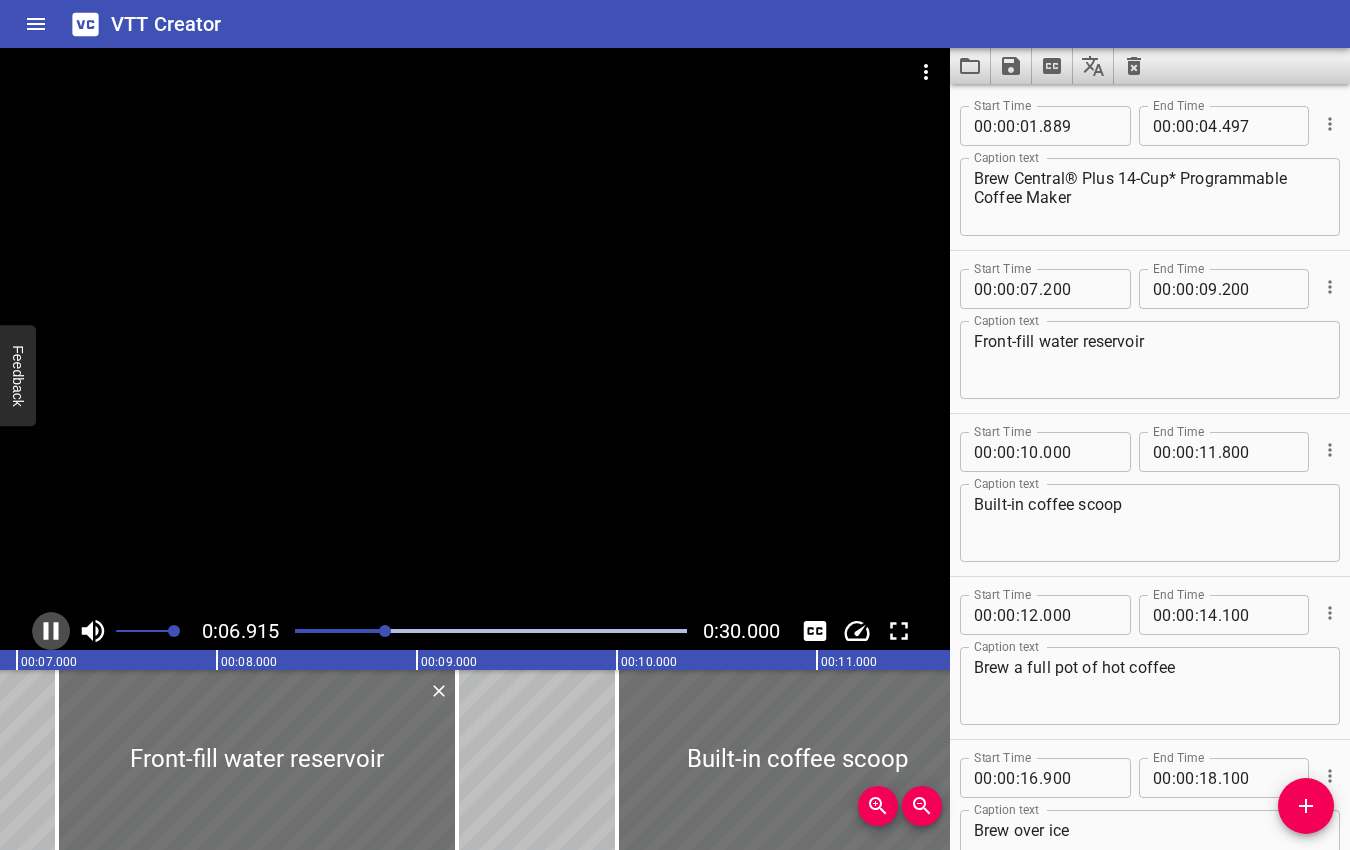 click 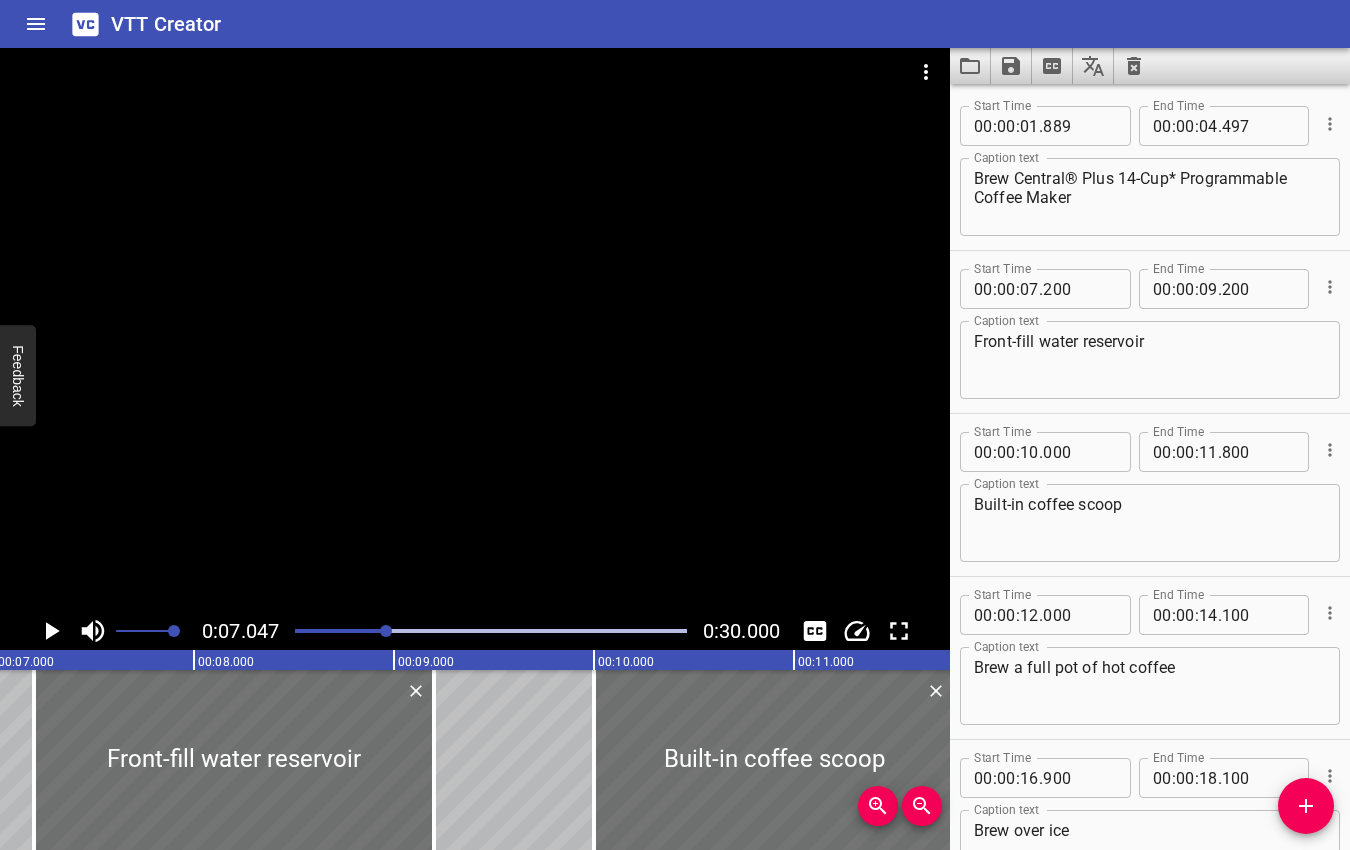 scroll, scrollTop: 0, scrollLeft: 1409, axis: horizontal 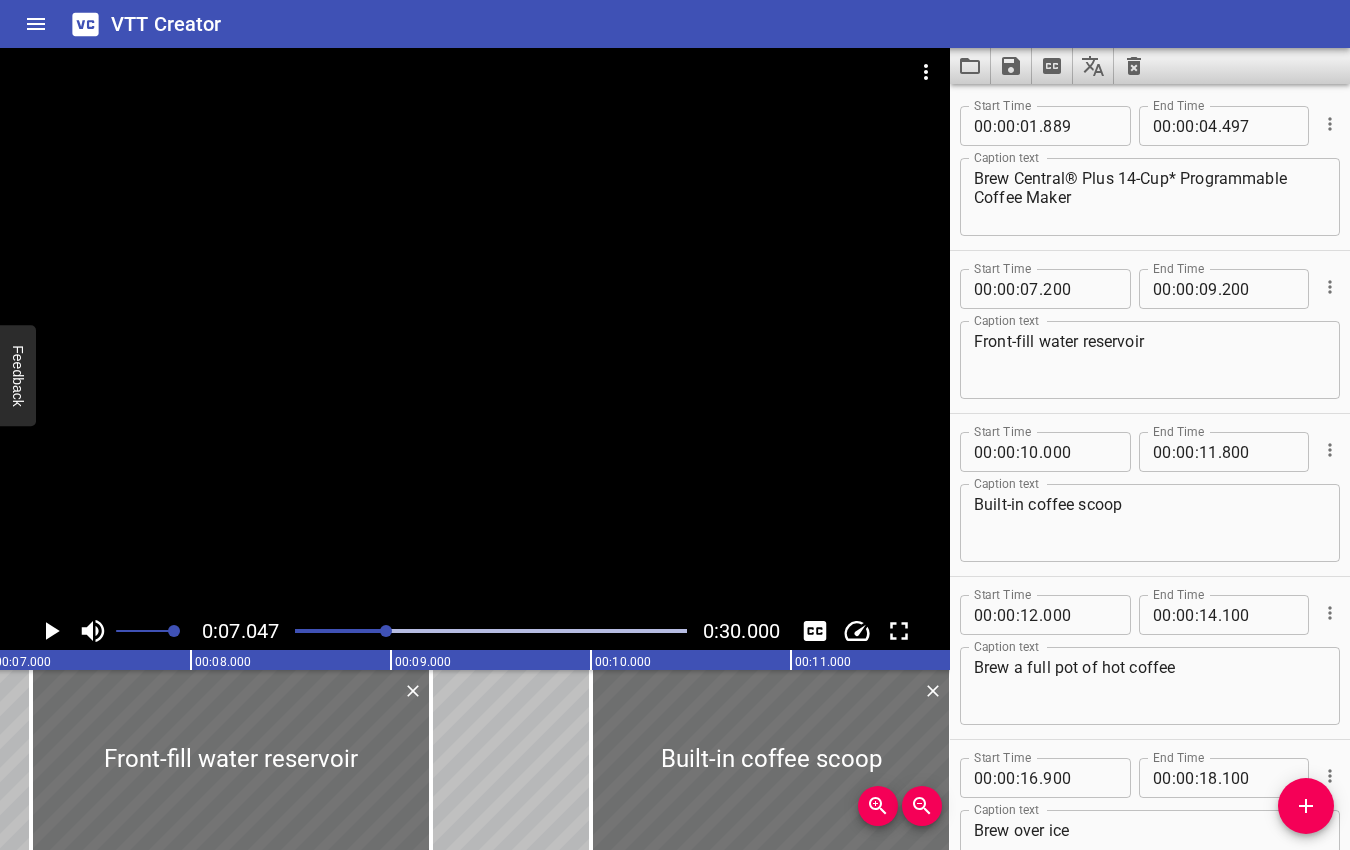 click at bounding box center [386, 631] 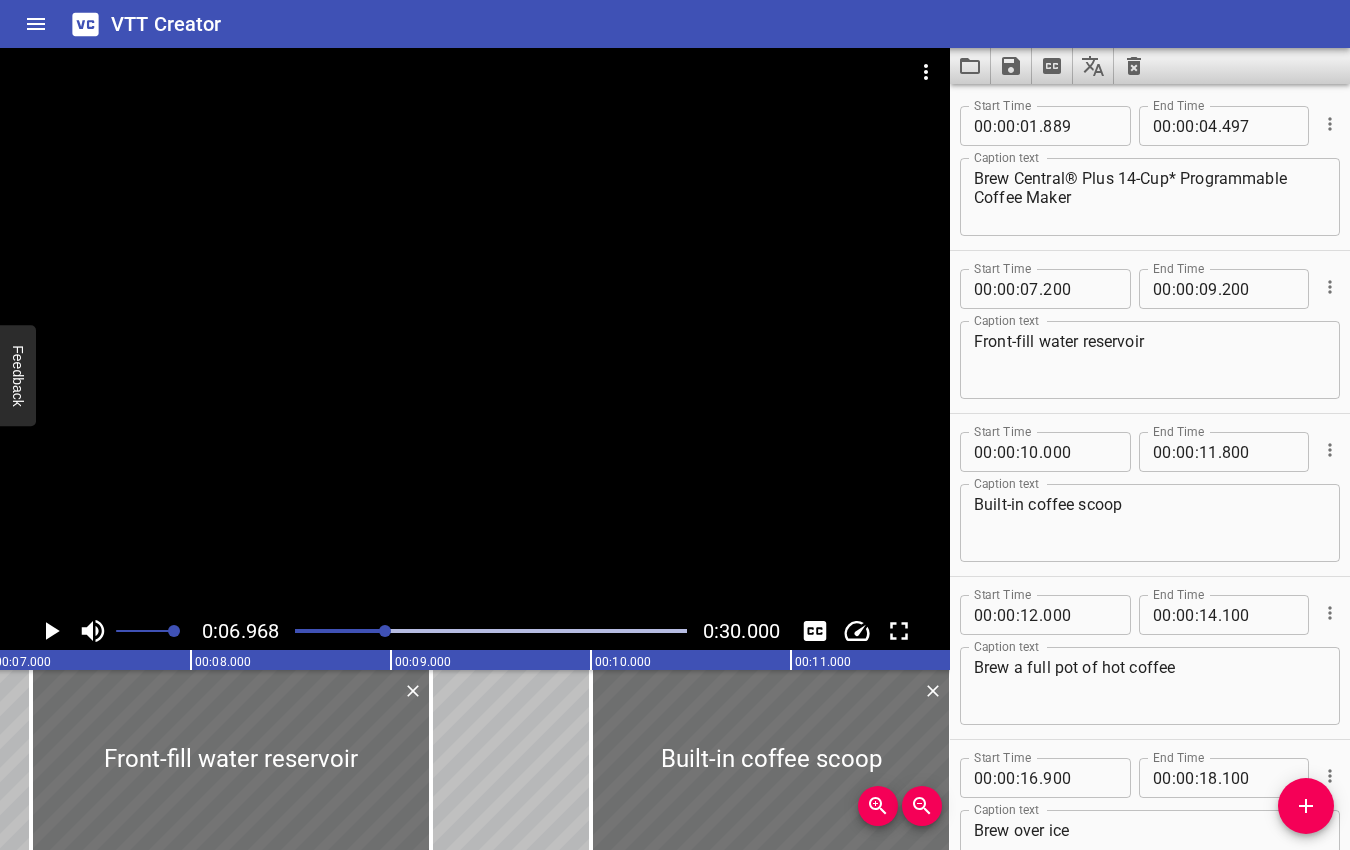 scroll, scrollTop: 0, scrollLeft: 1393, axis: horizontal 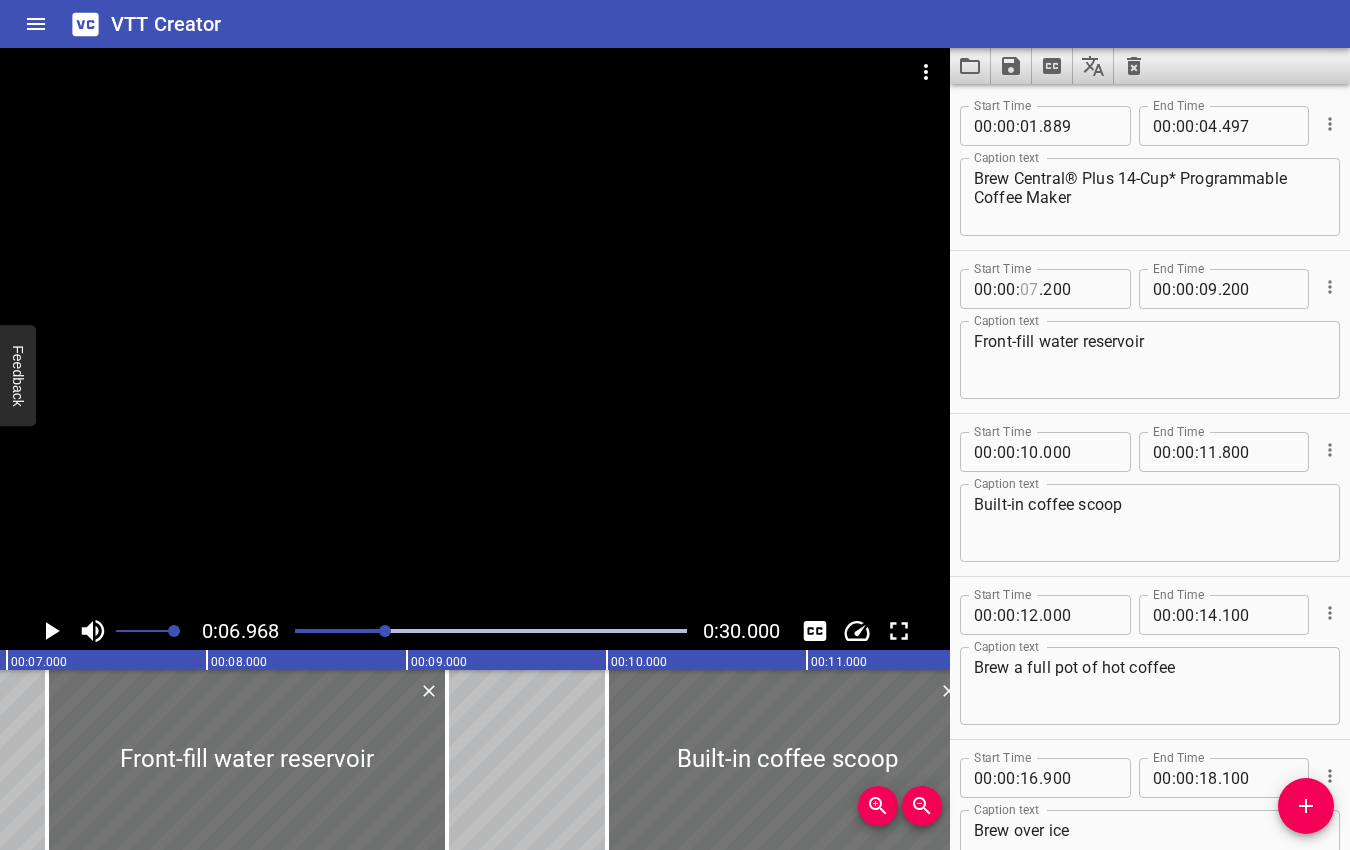 click at bounding box center (1029, 289) 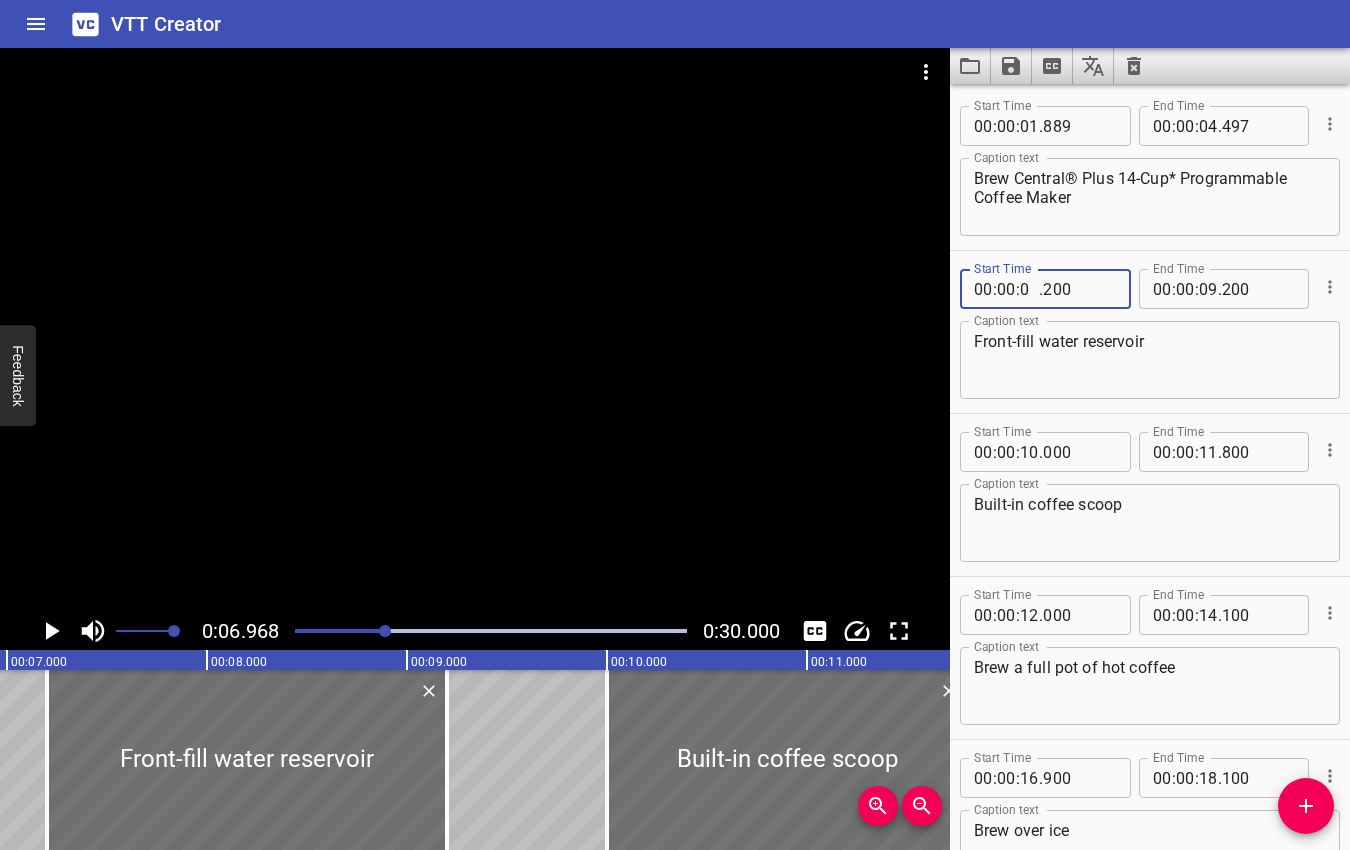type on "06" 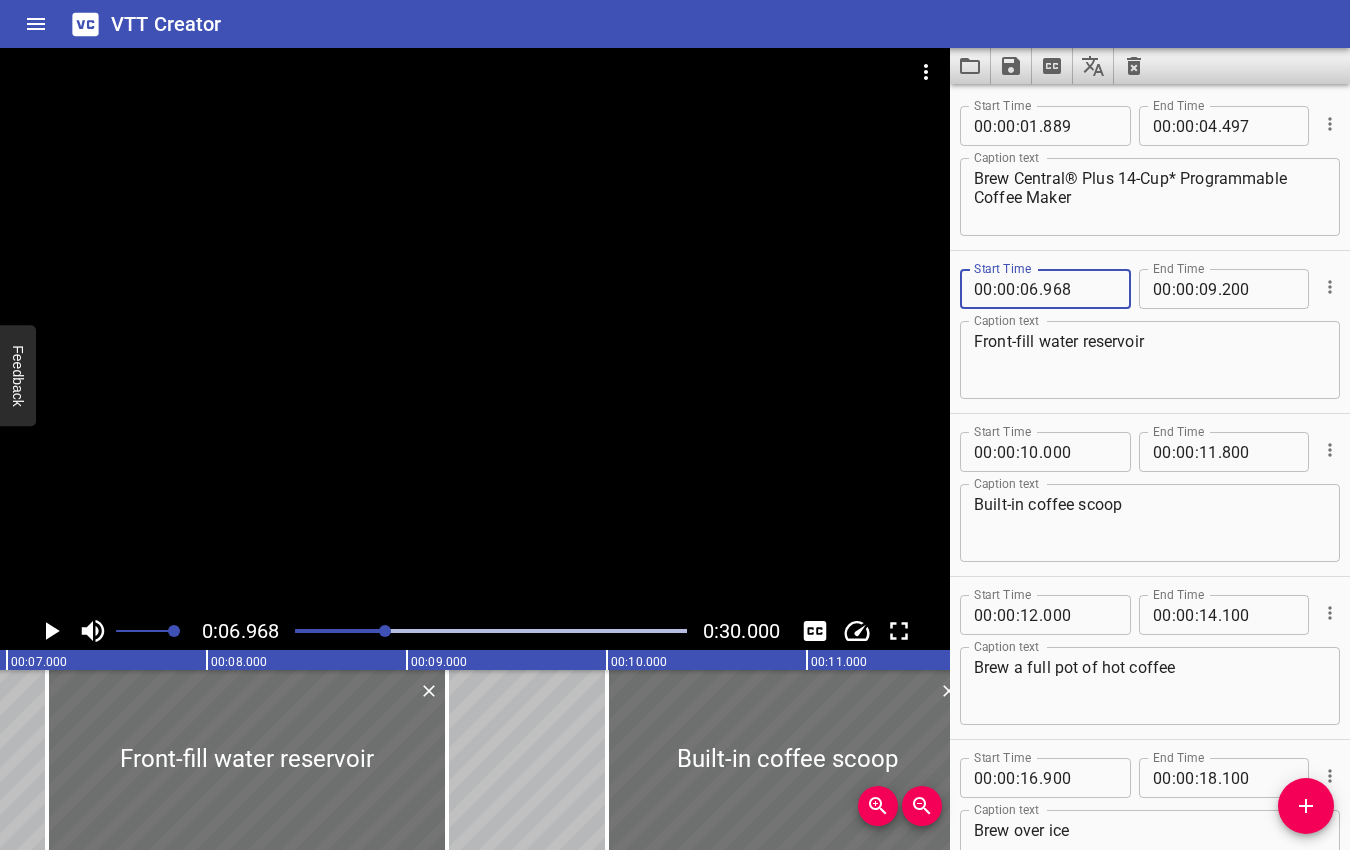 type on "968" 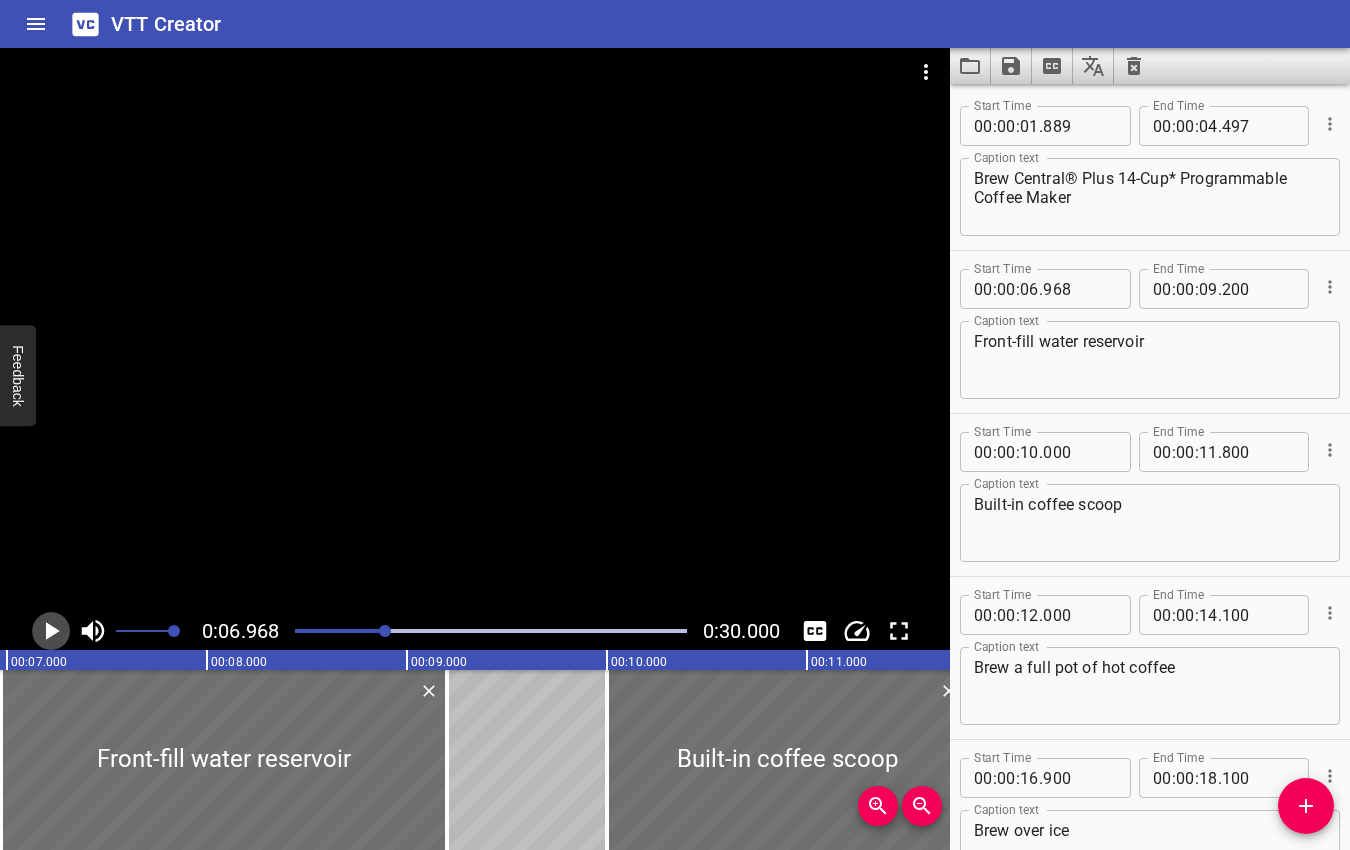 click 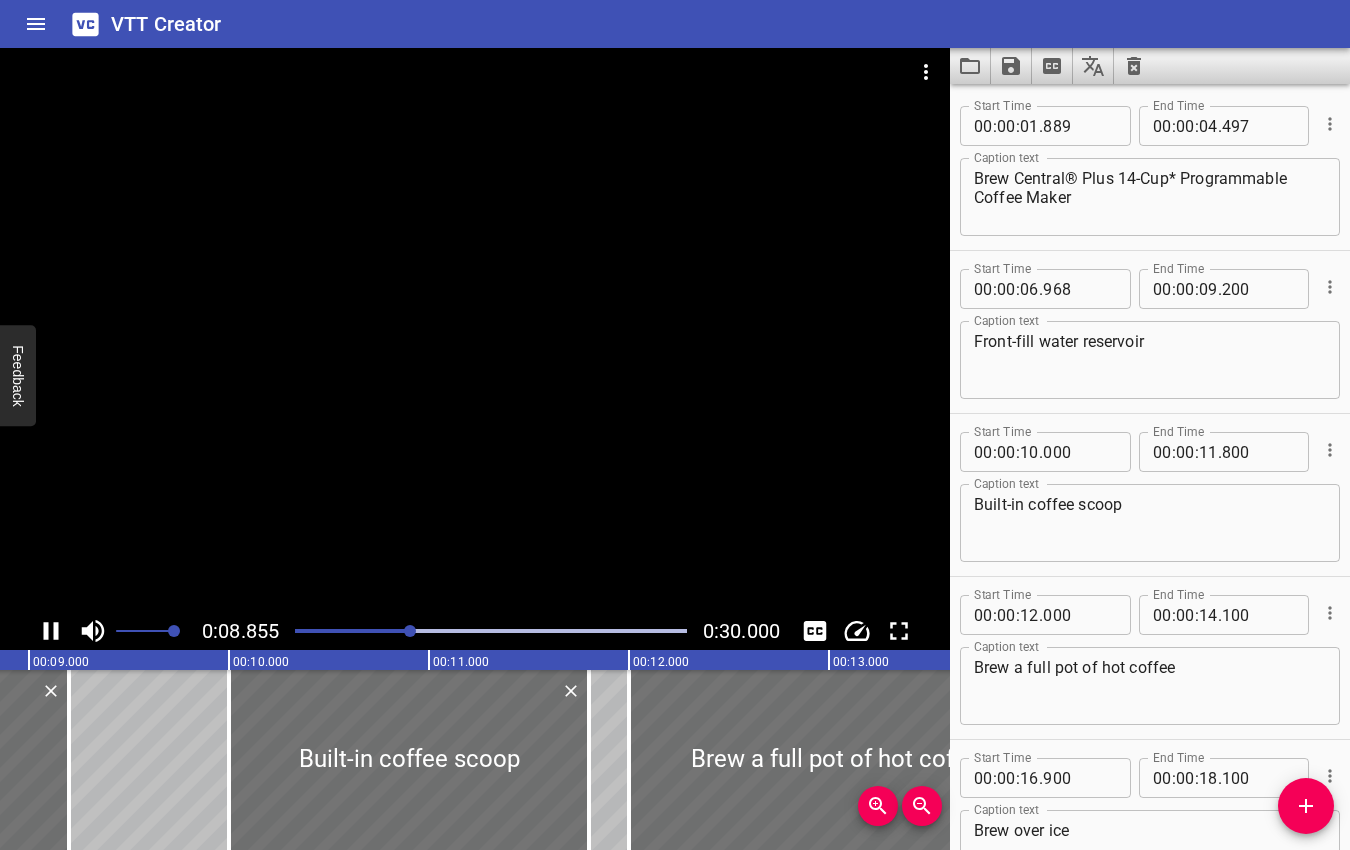 click 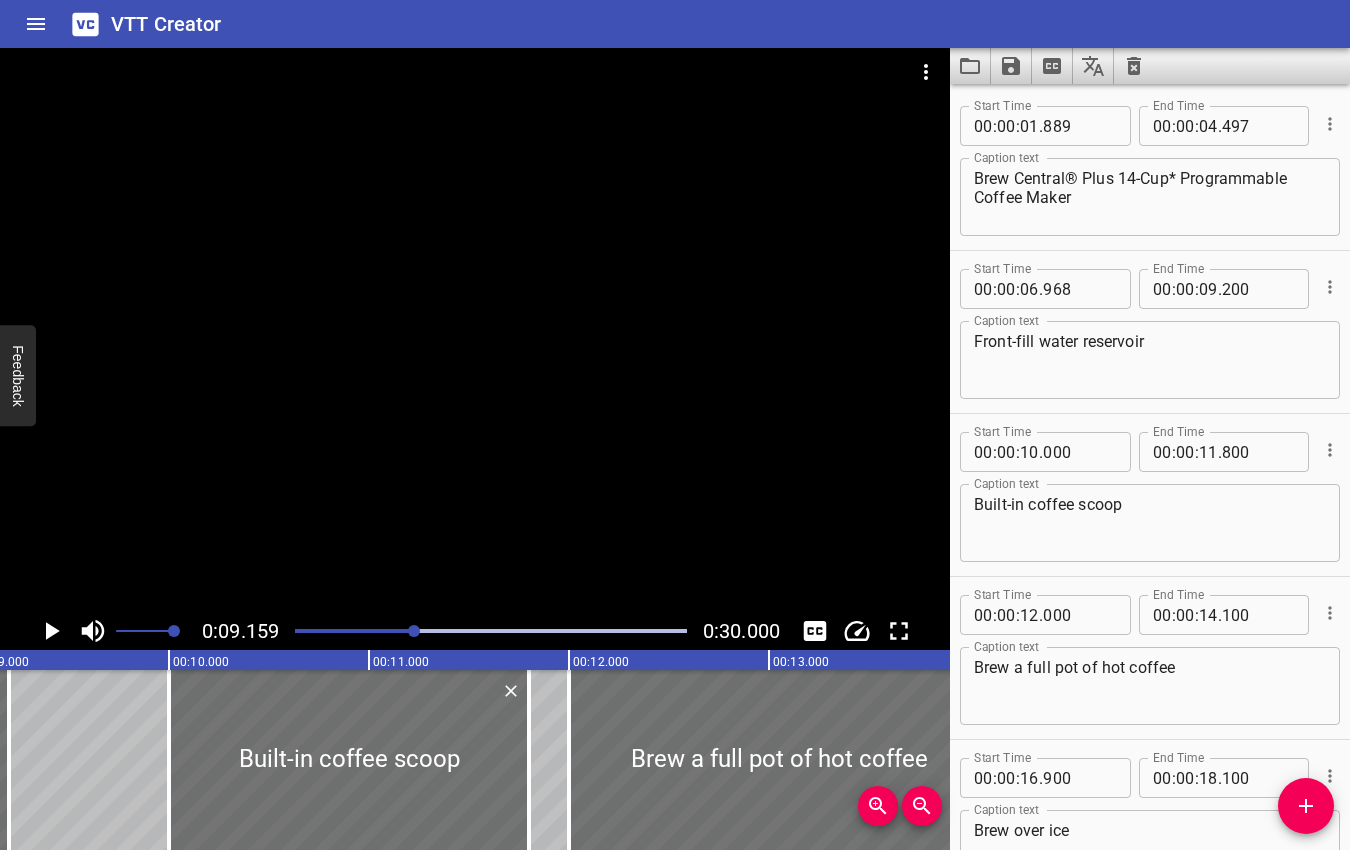 click 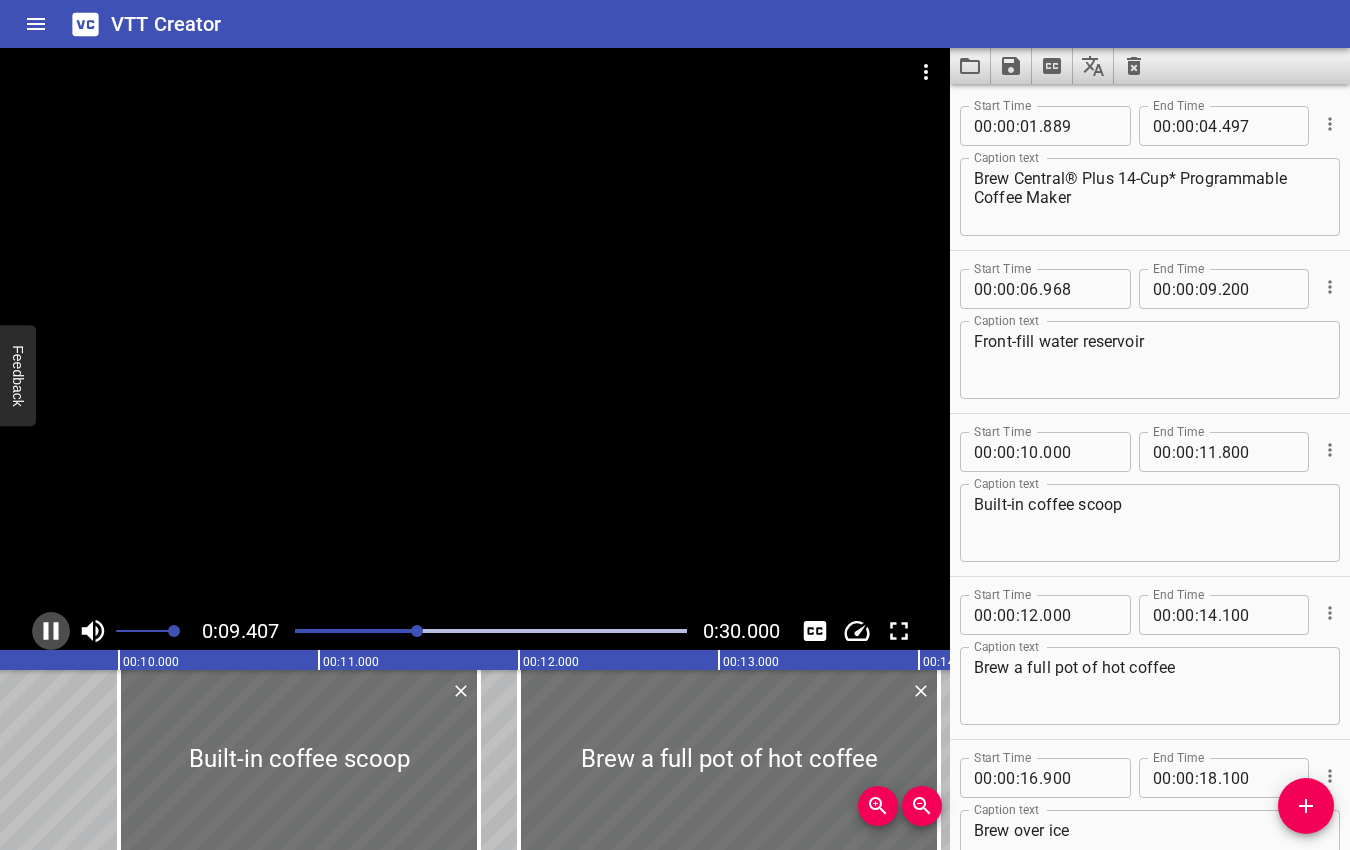 click 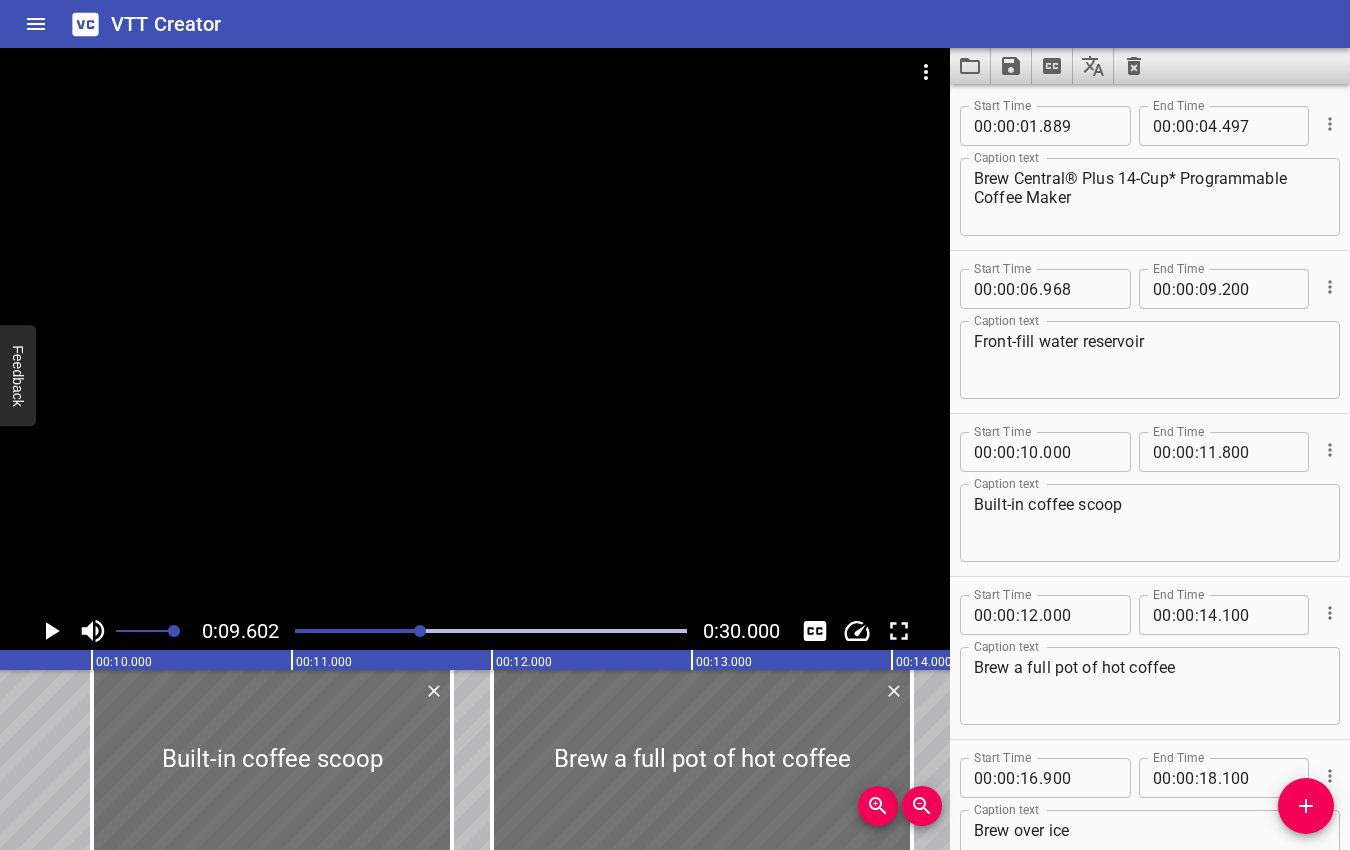 scroll, scrollTop: 0, scrollLeft: 1920, axis: horizontal 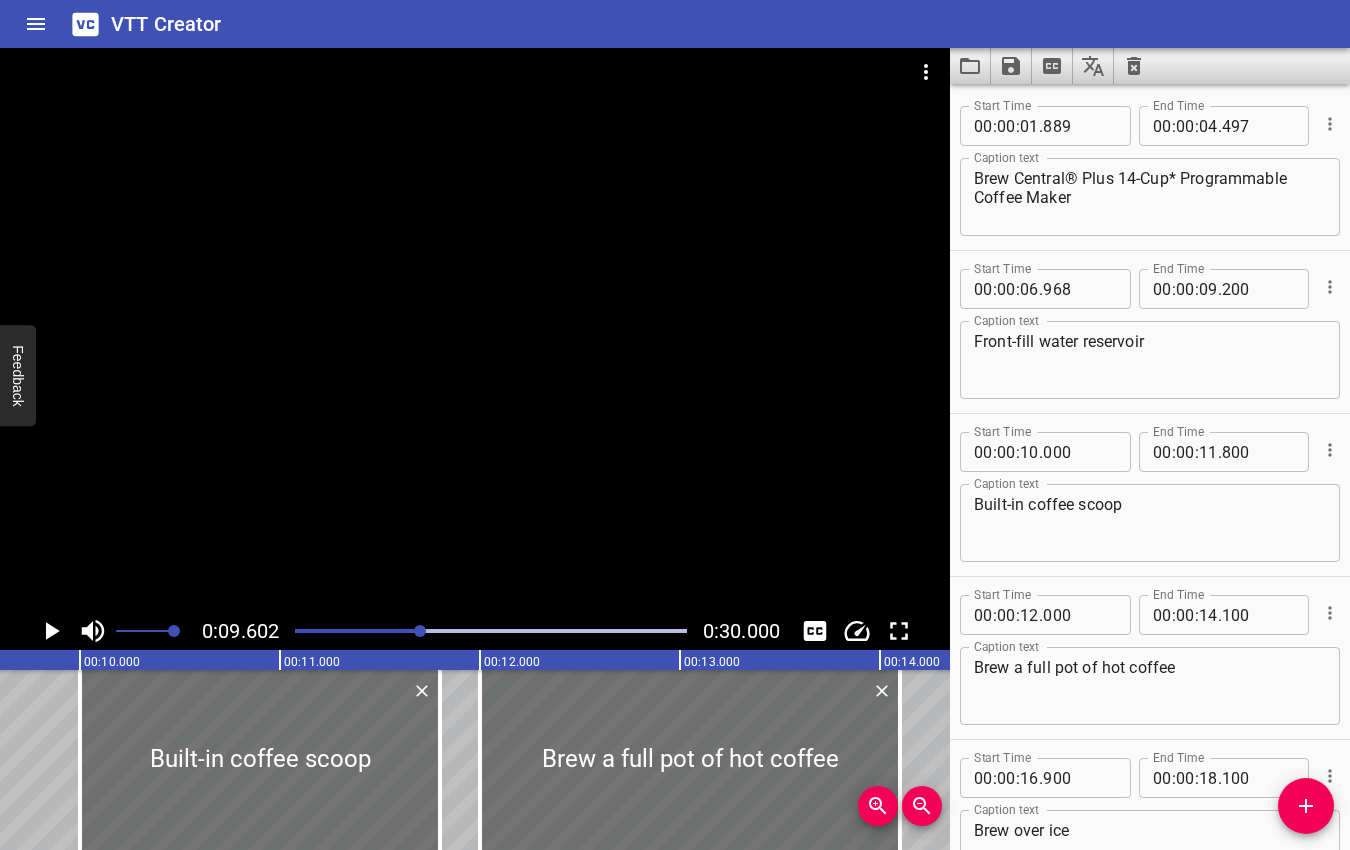 click at bounding box center (420, 631) 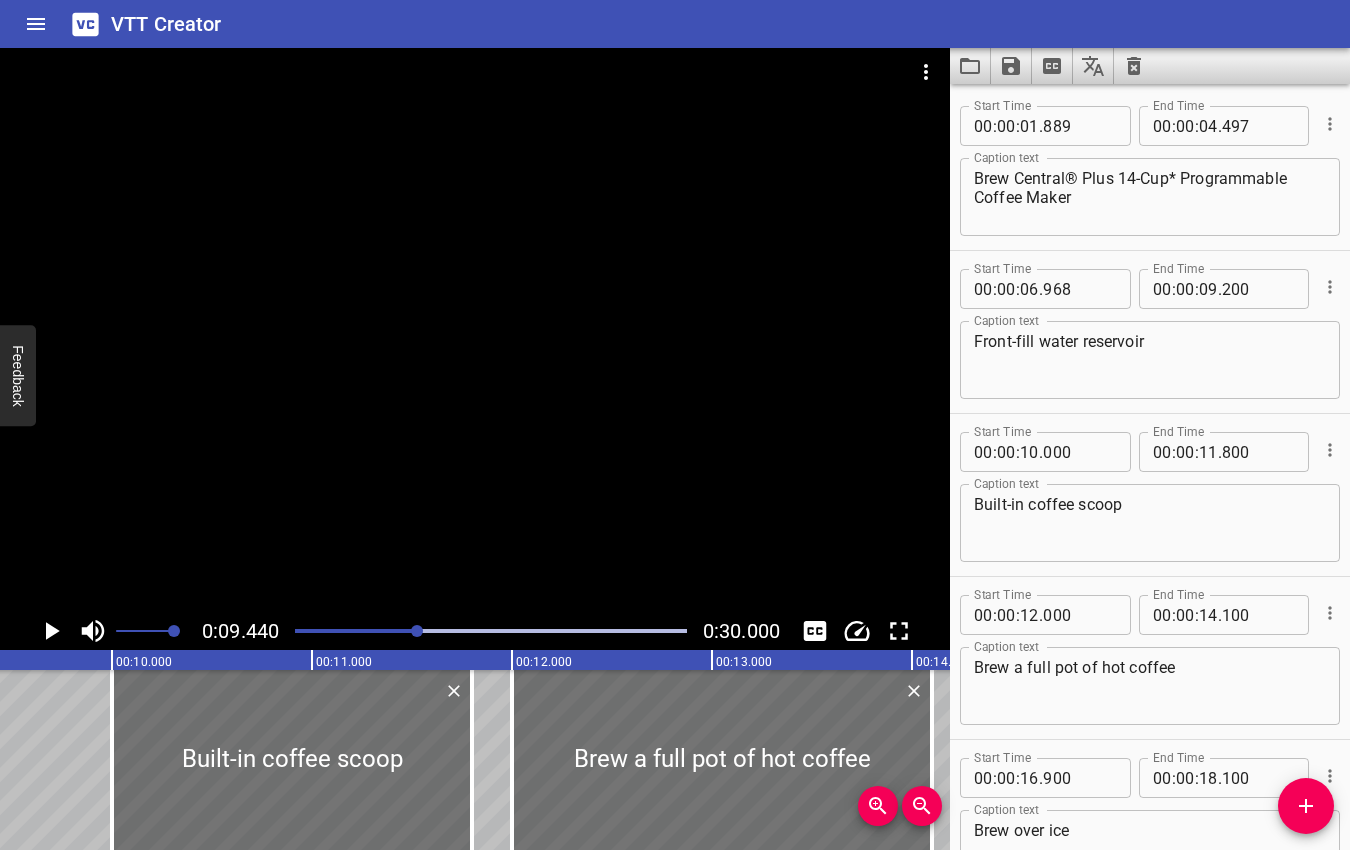 click at bounding box center (417, 631) 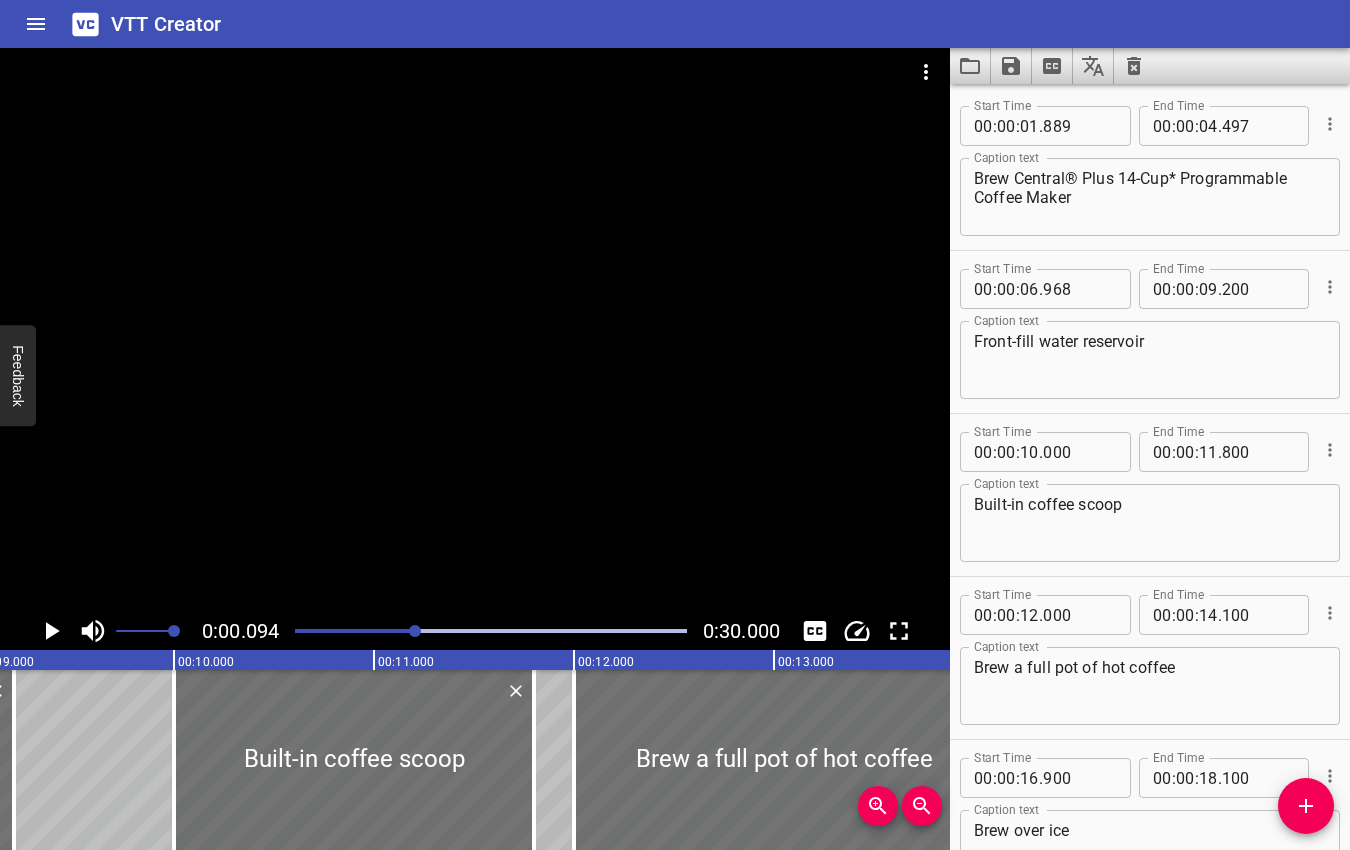 scroll, scrollTop: 0, scrollLeft: 1793, axis: horizontal 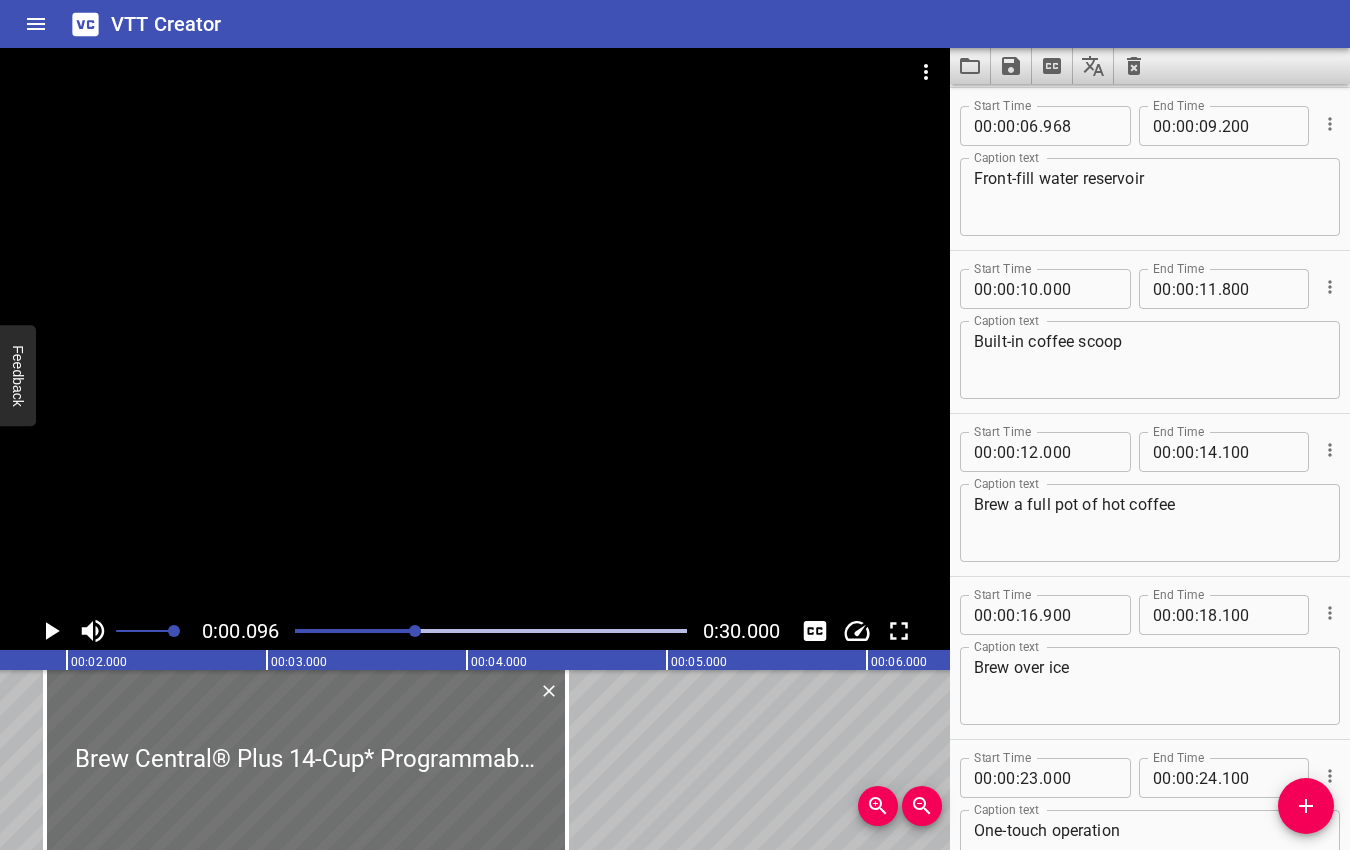 click at bounding box center [415, 631] 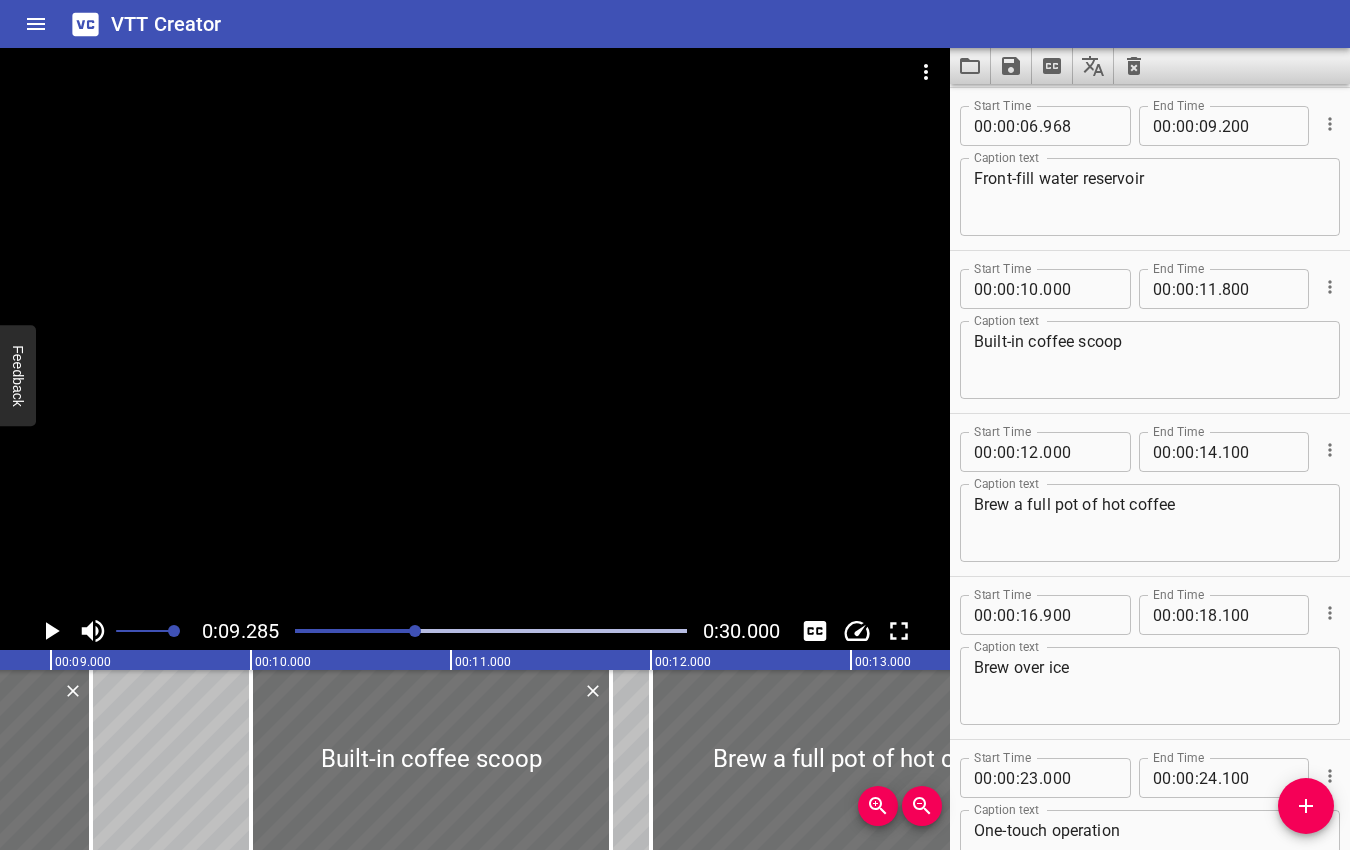 scroll, scrollTop: 0, scrollLeft: 1857, axis: horizontal 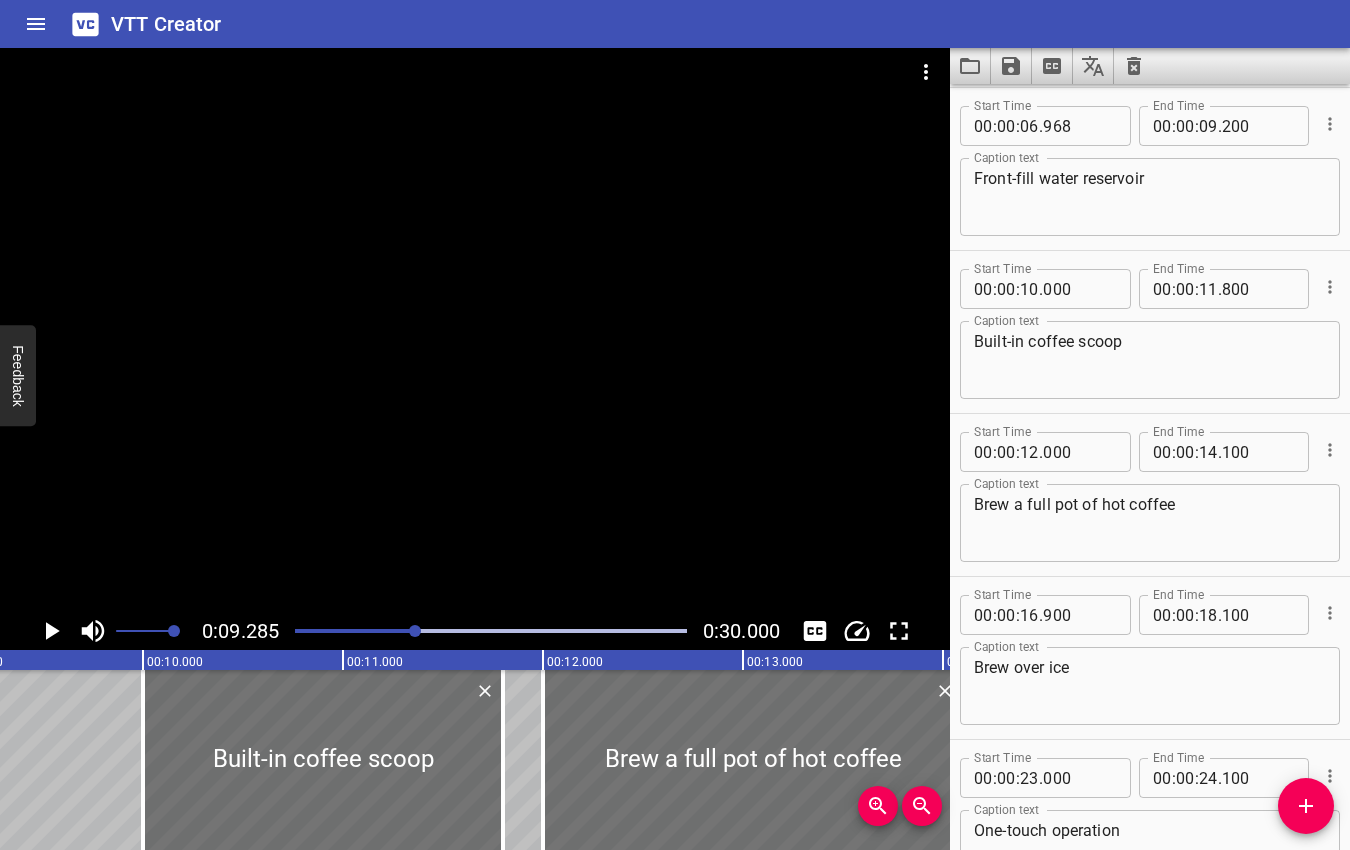 click at bounding box center (415, 631) 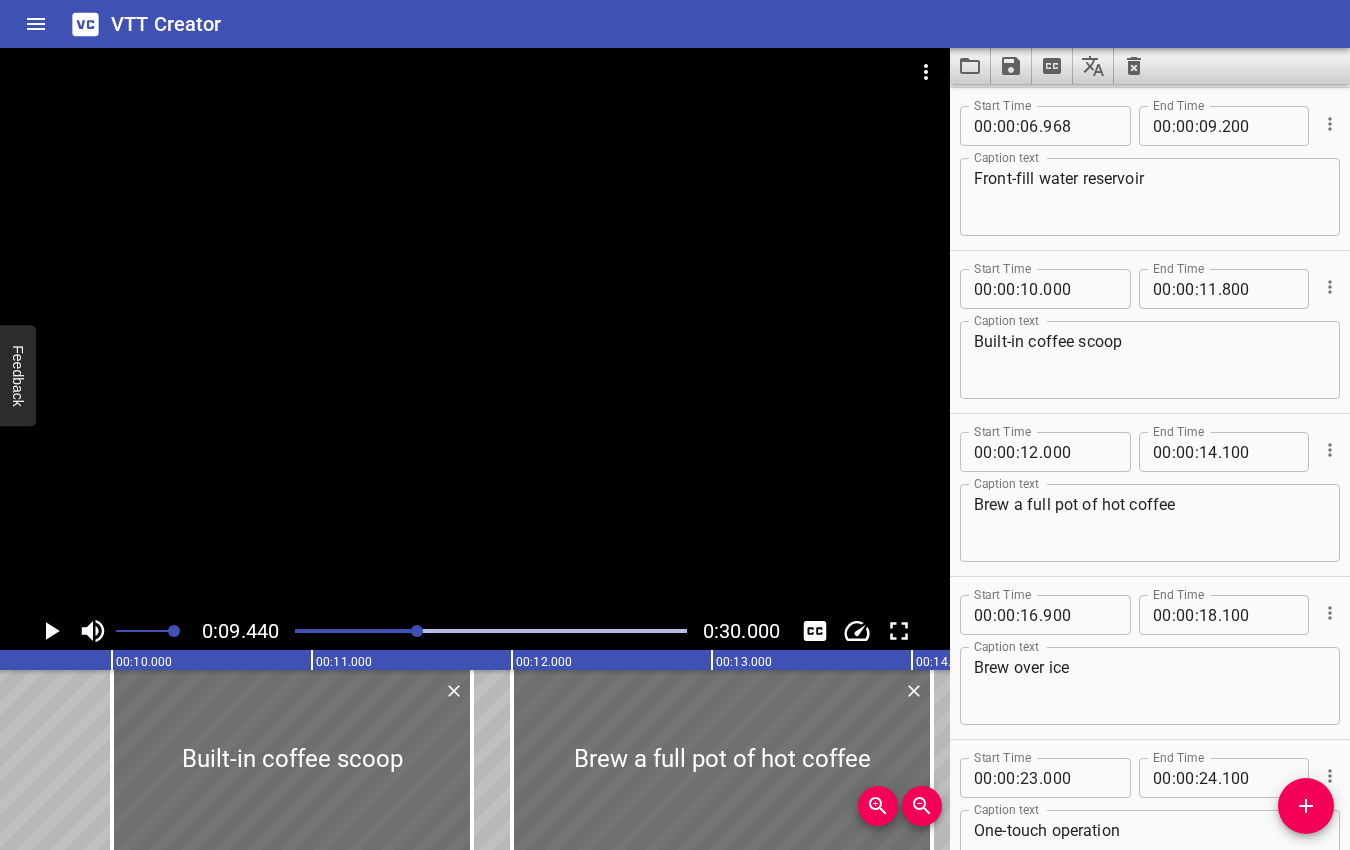 click at bounding box center [417, 631] 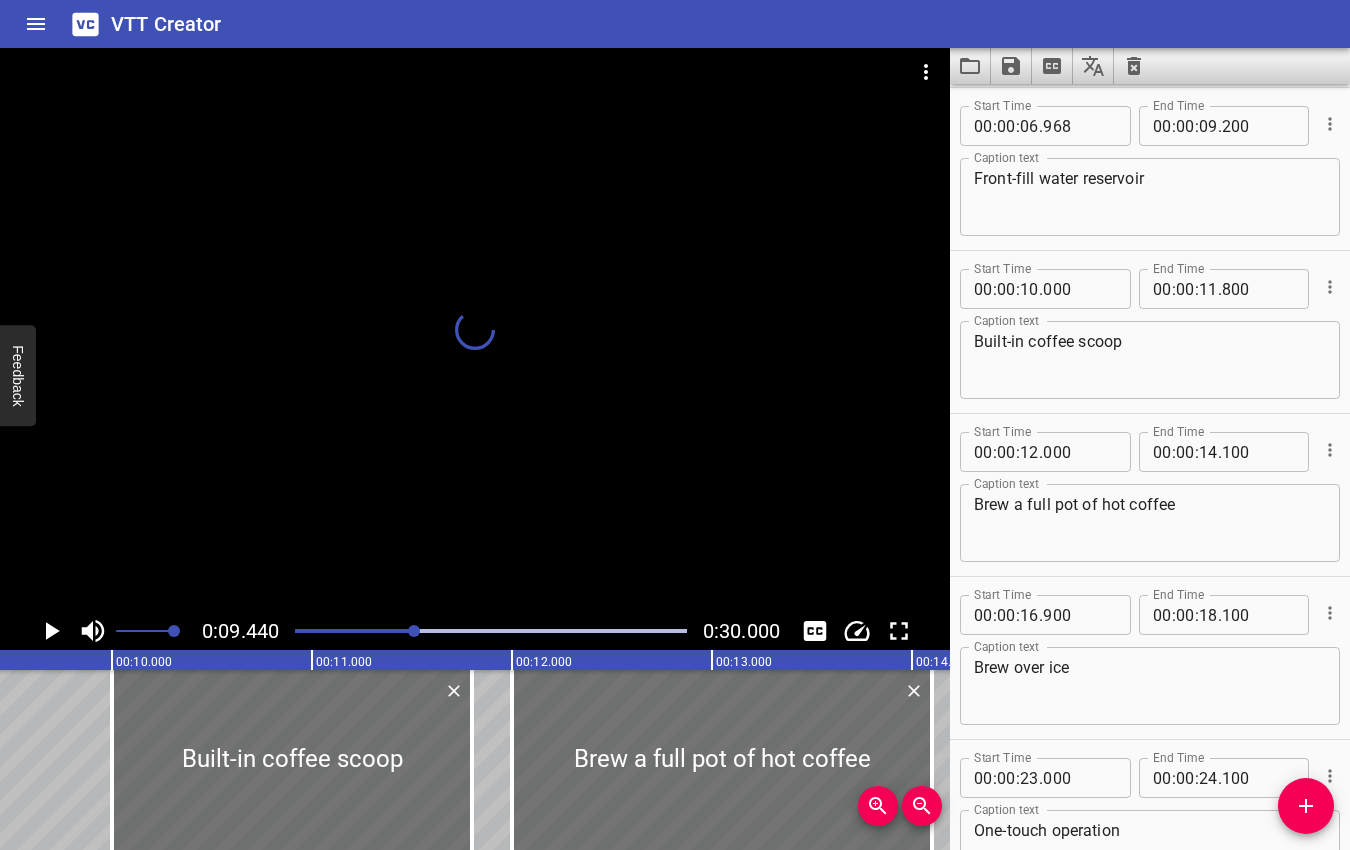 scroll, scrollTop: 0, scrollLeft: 1841, axis: horizontal 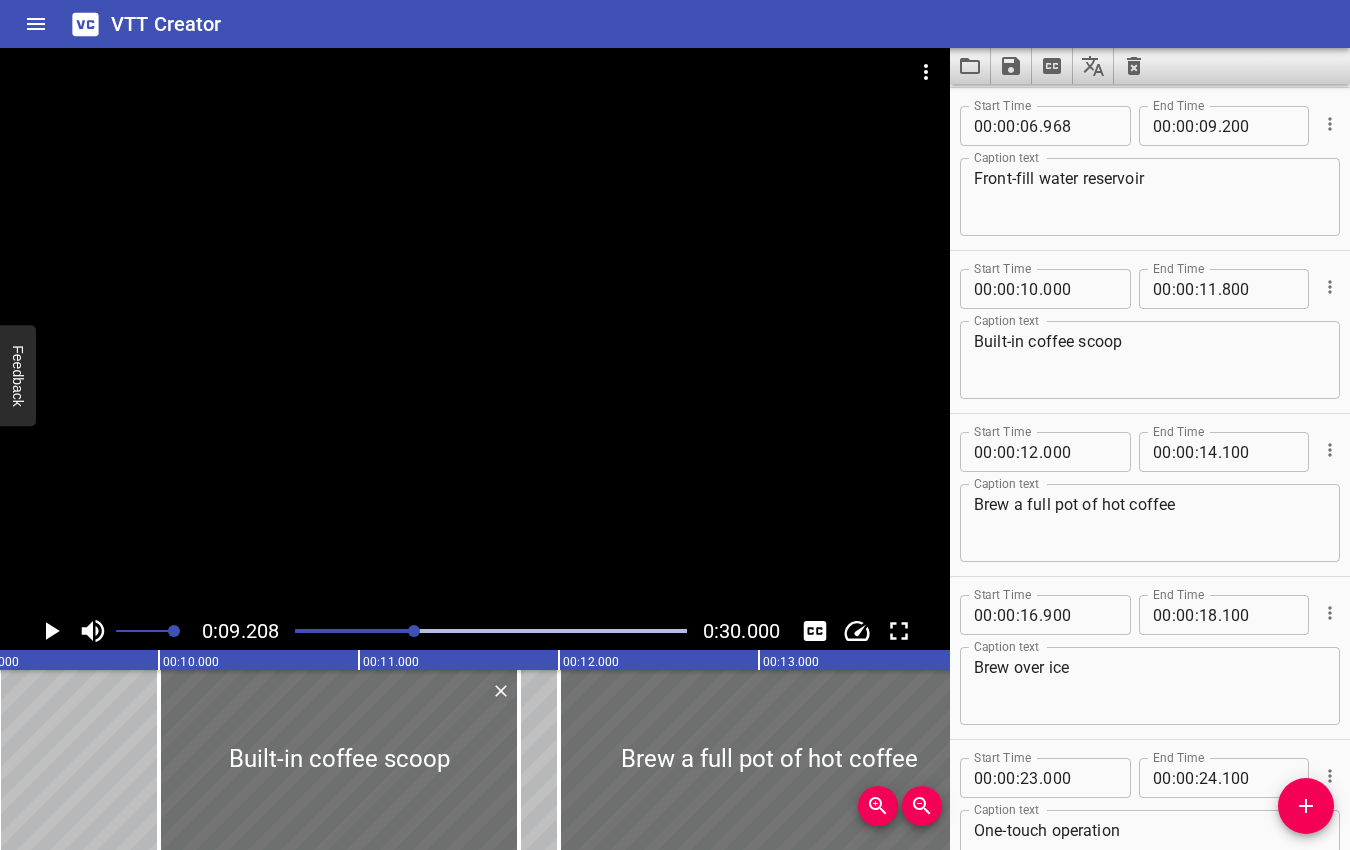click at bounding box center [414, 631] 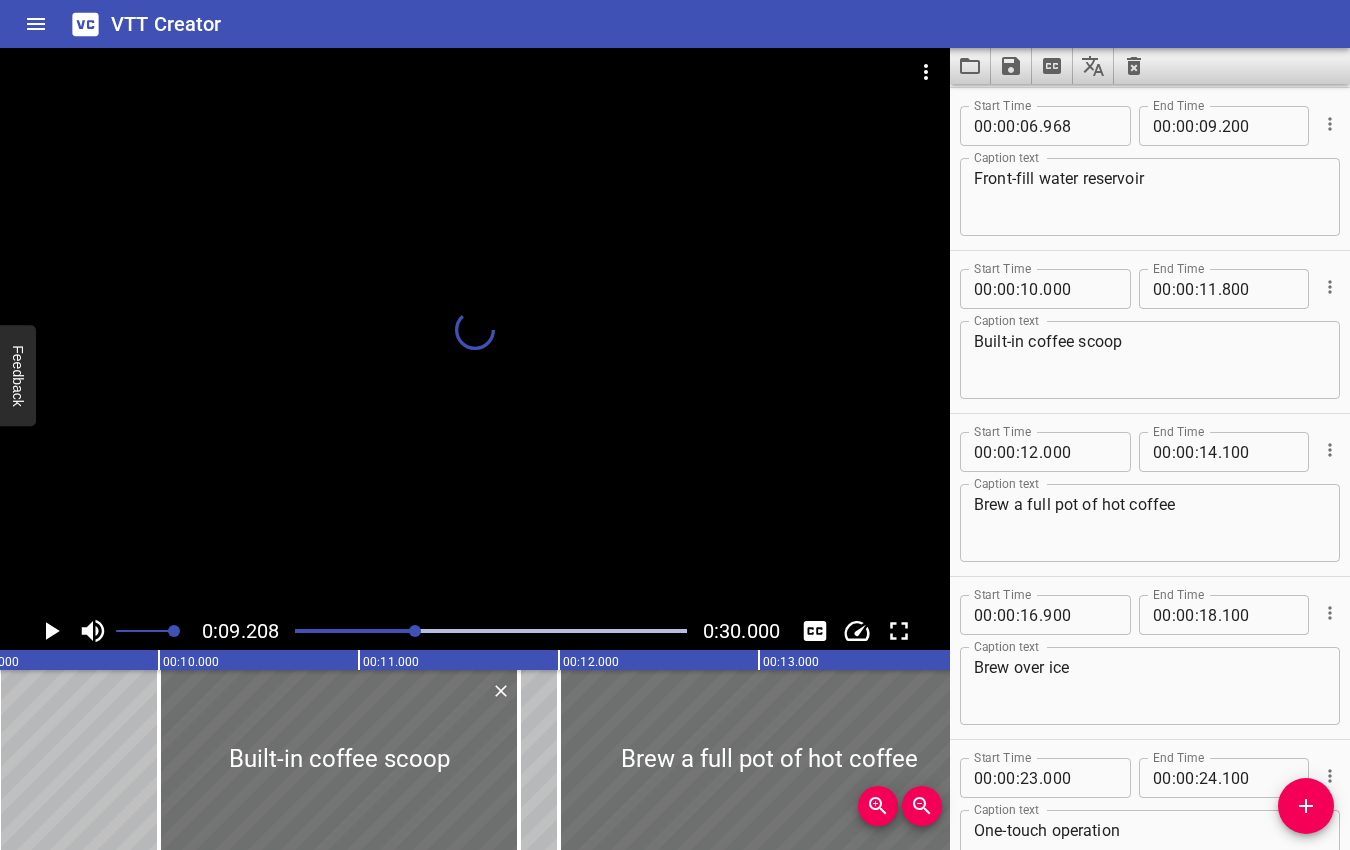 scroll, scrollTop: 0, scrollLeft: 1857, axis: horizontal 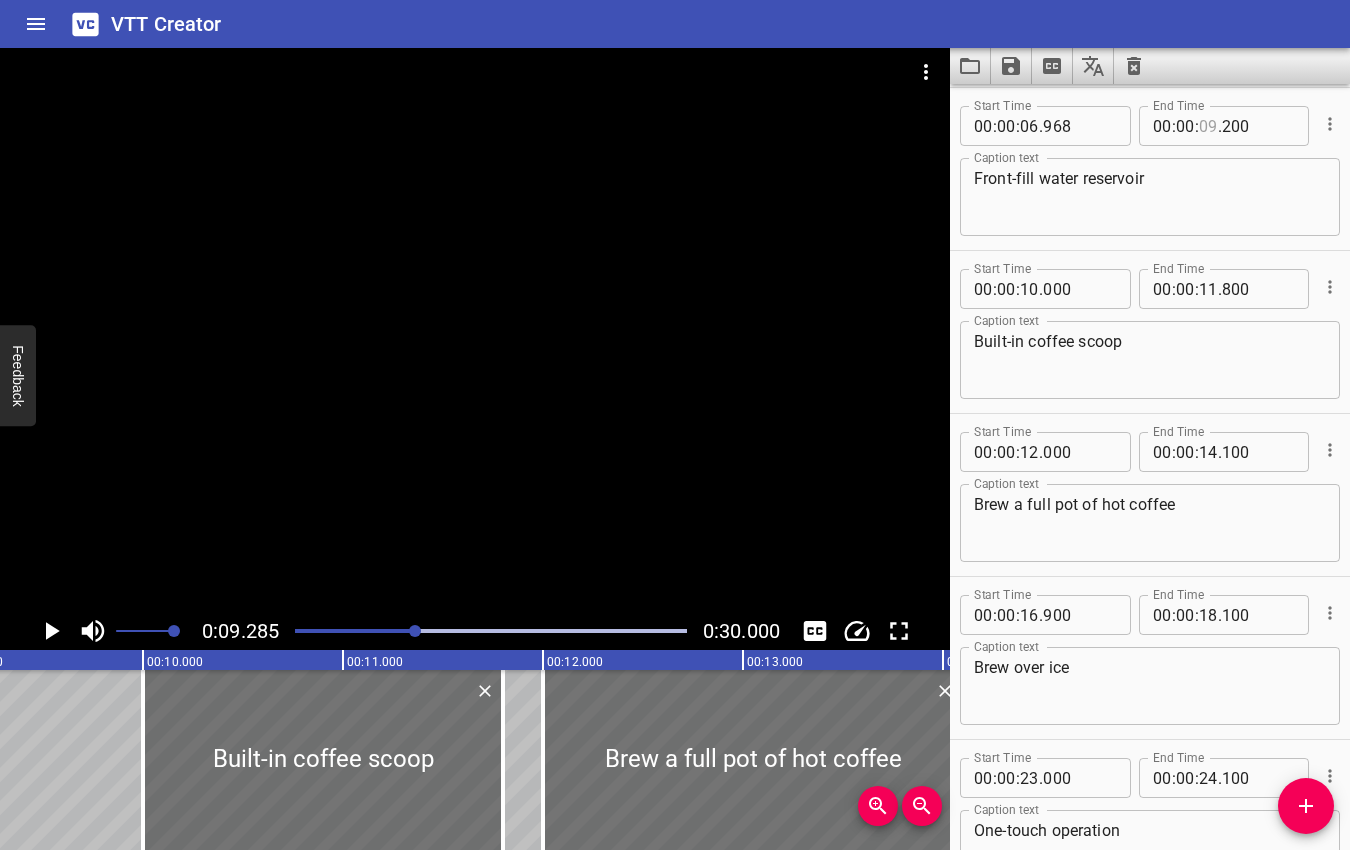 click at bounding box center [1208, 126] 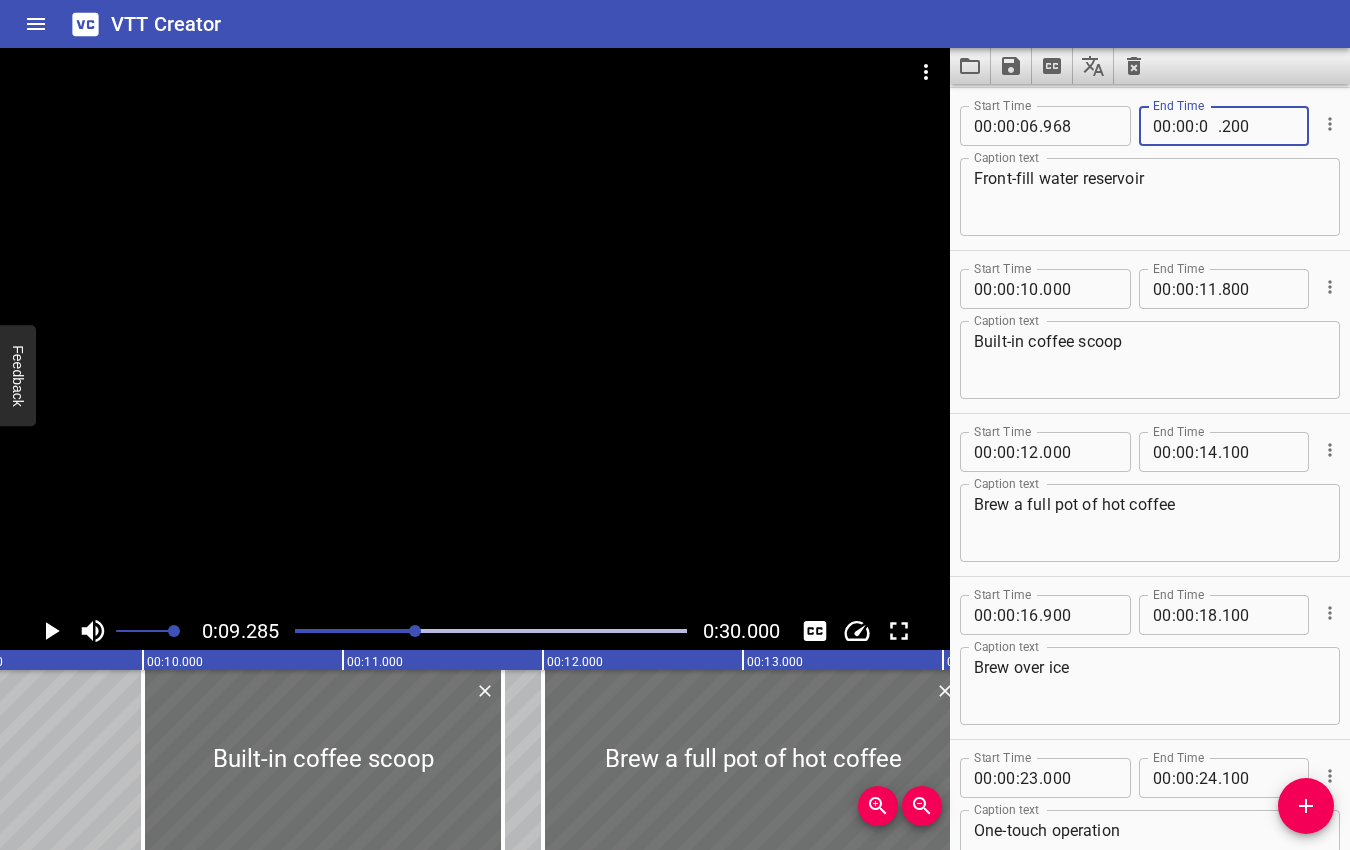 type on "09" 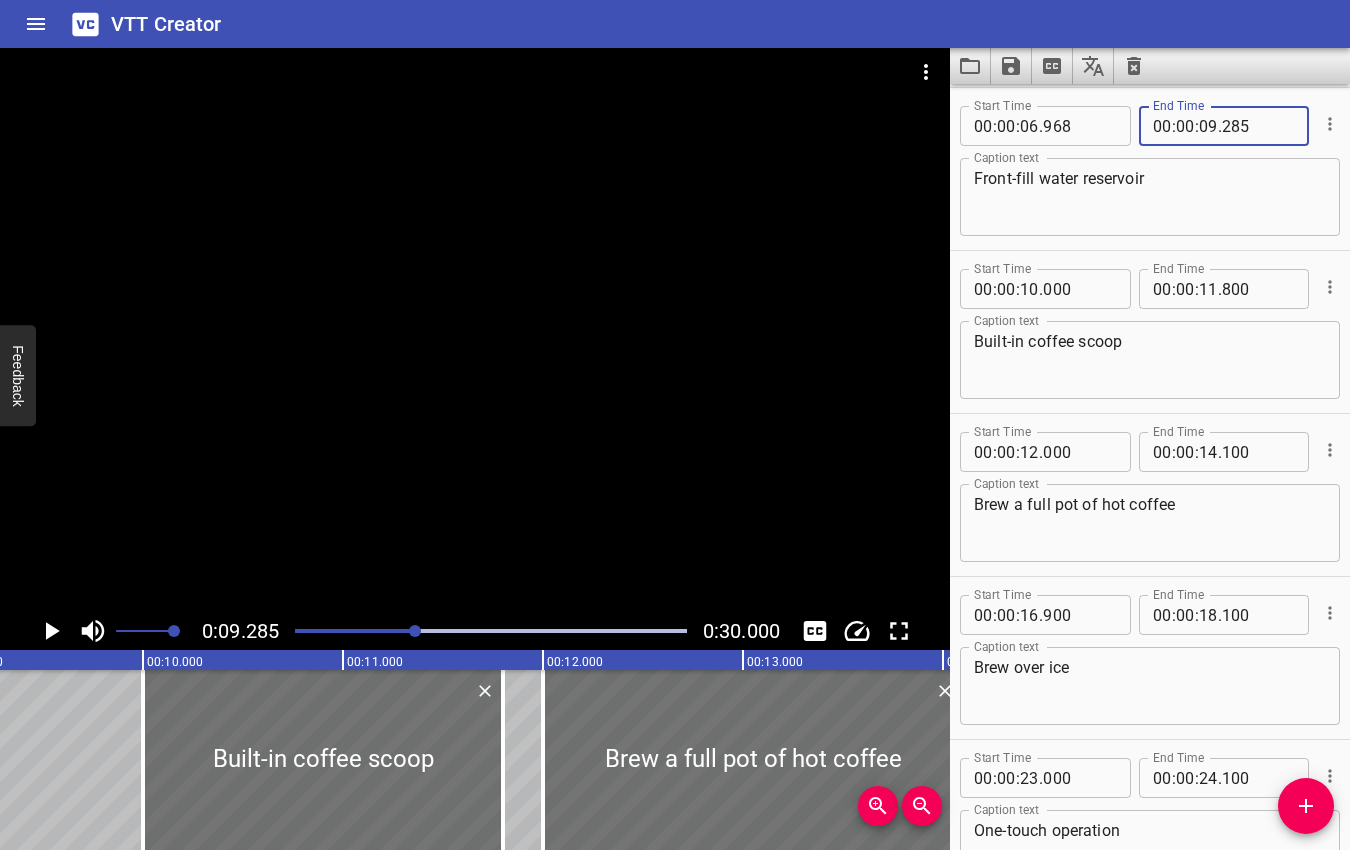 type on "285" 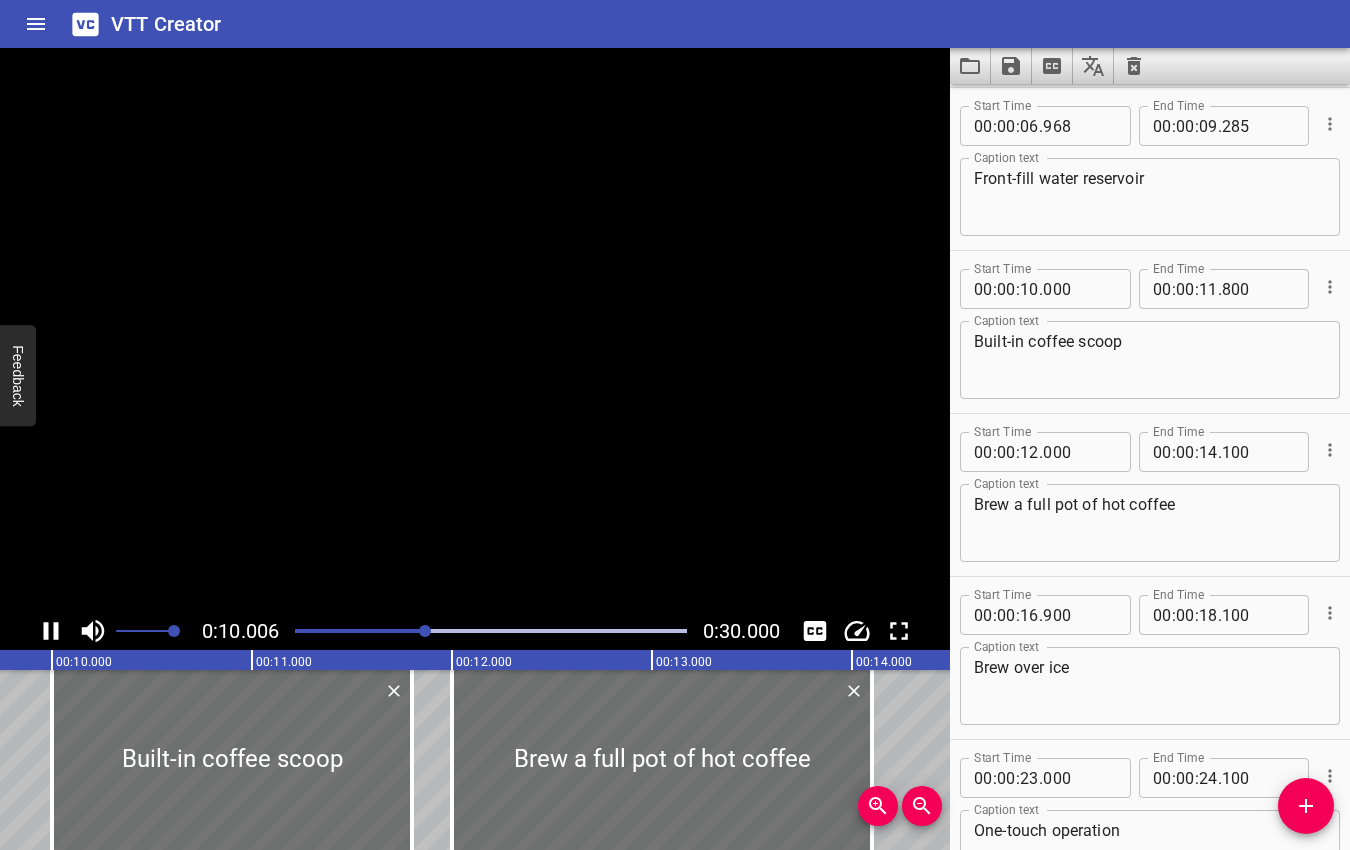 scroll, scrollTop: 0, scrollLeft: 2001, axis: horizontal 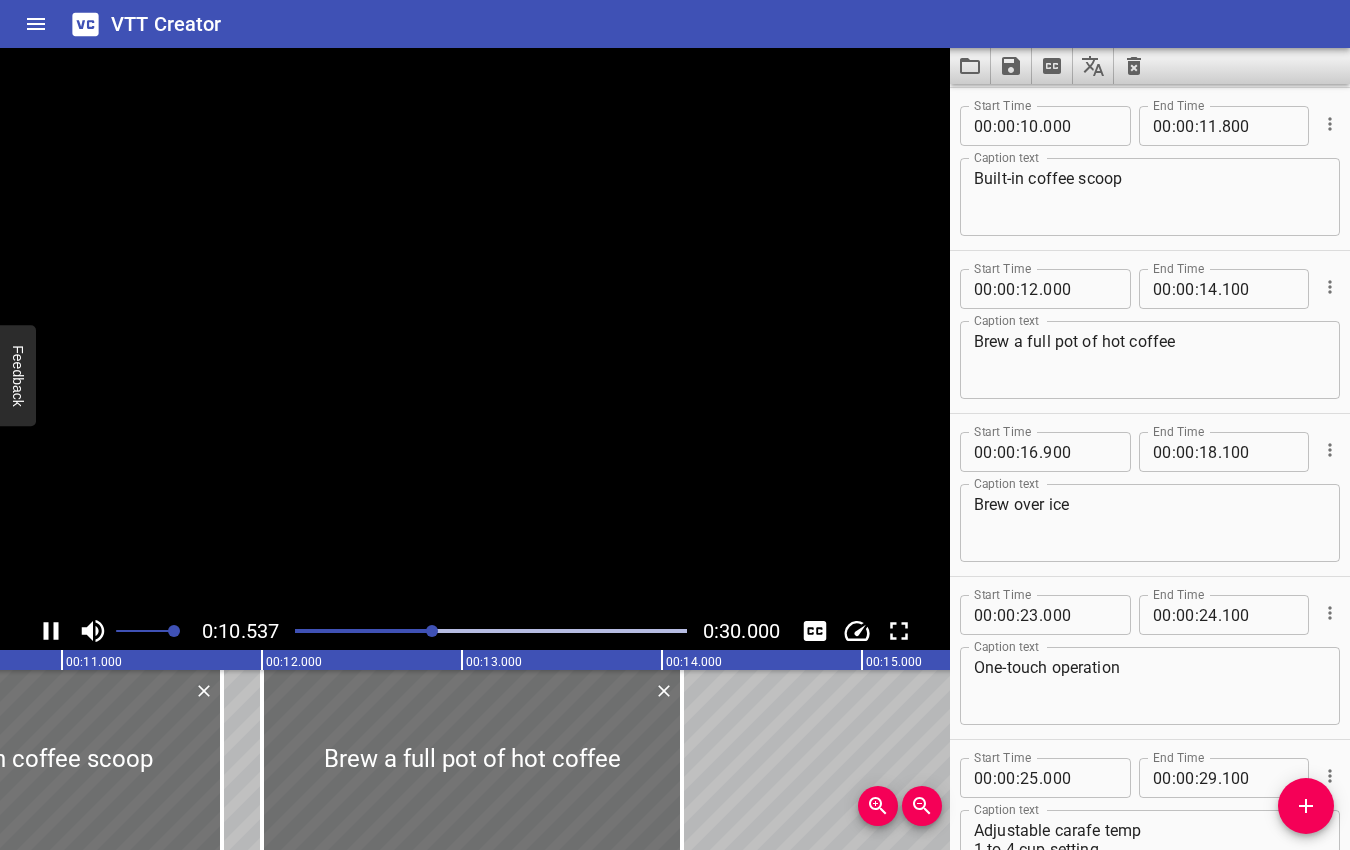 click 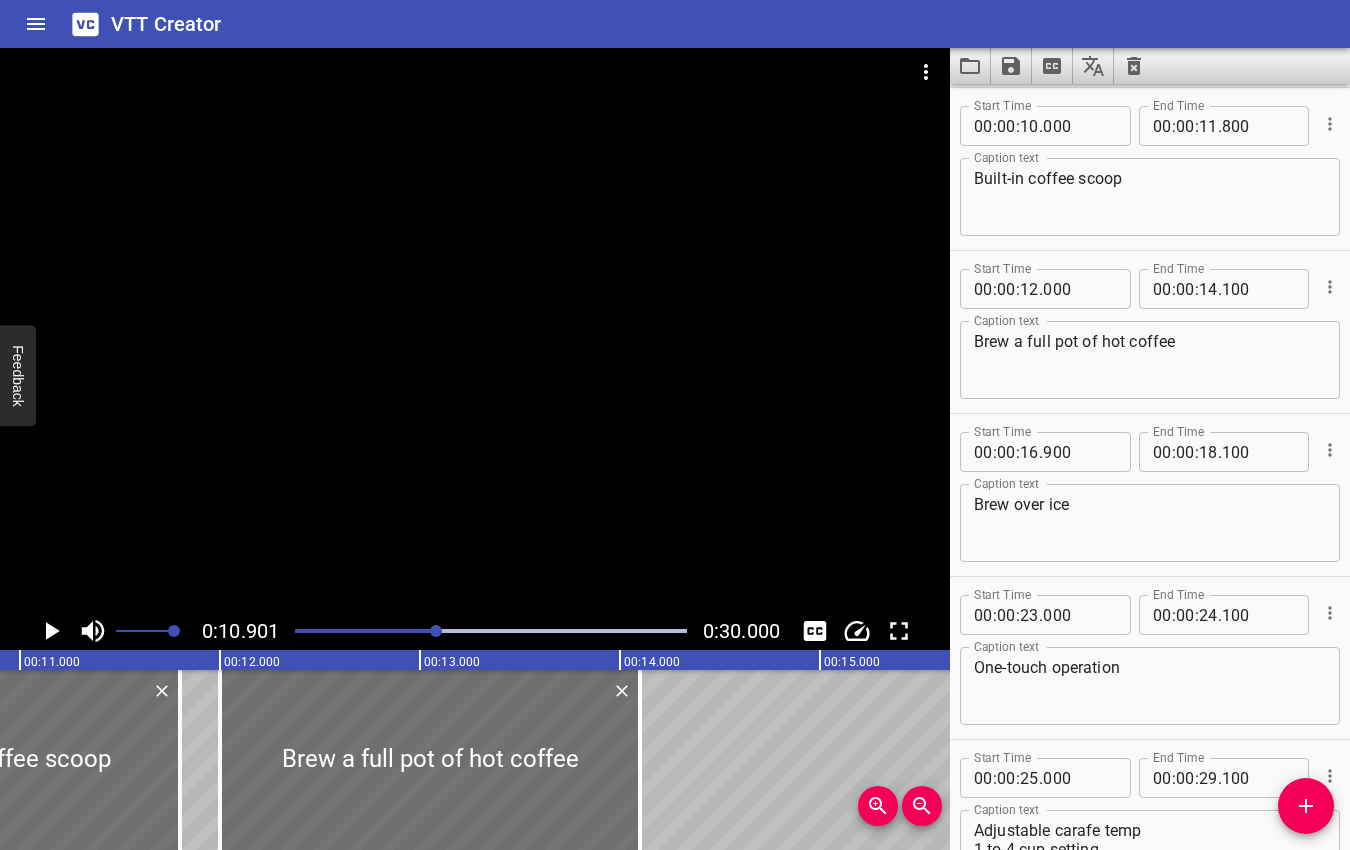 click at bounding box center (436, 631) 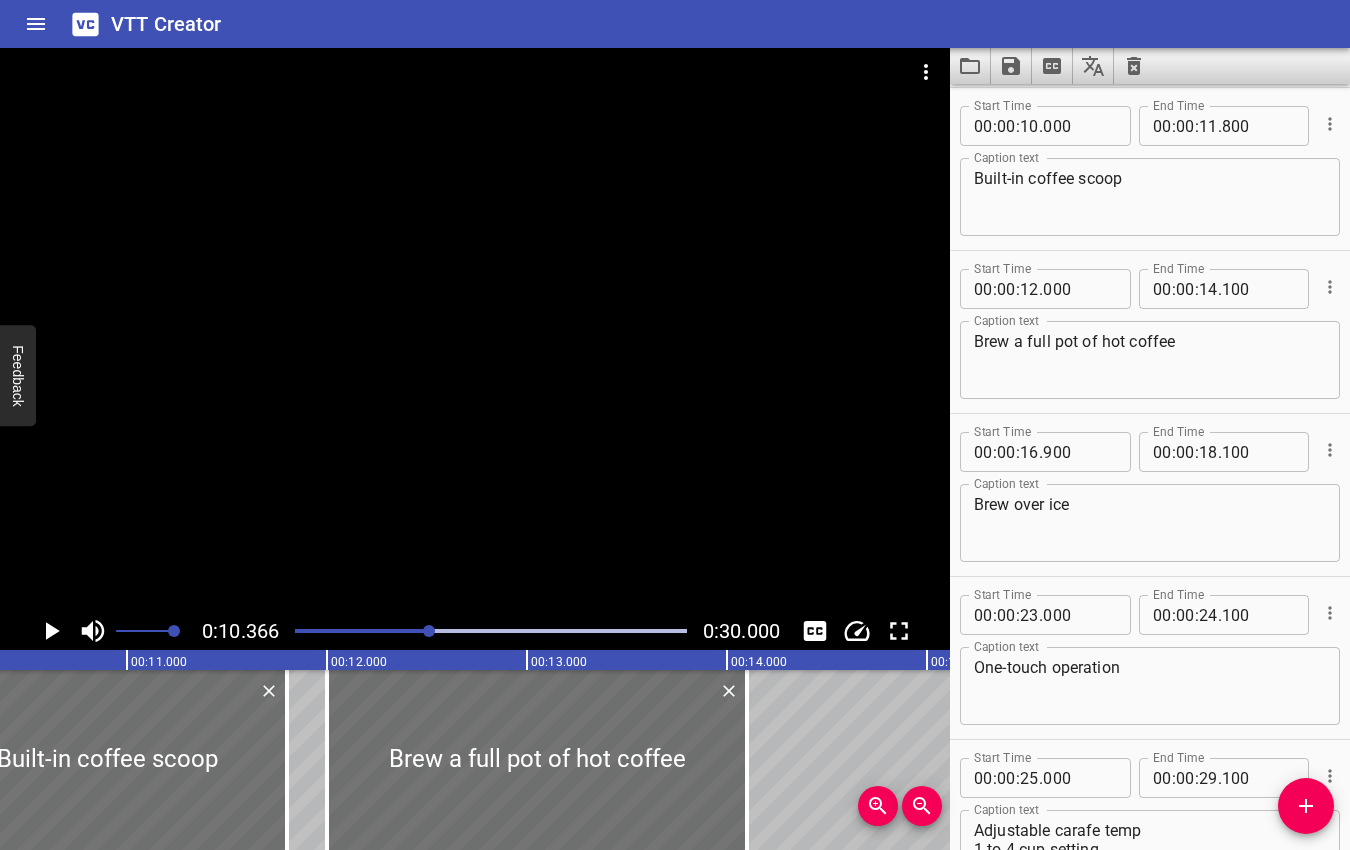 click at bounding box center (235, 631) 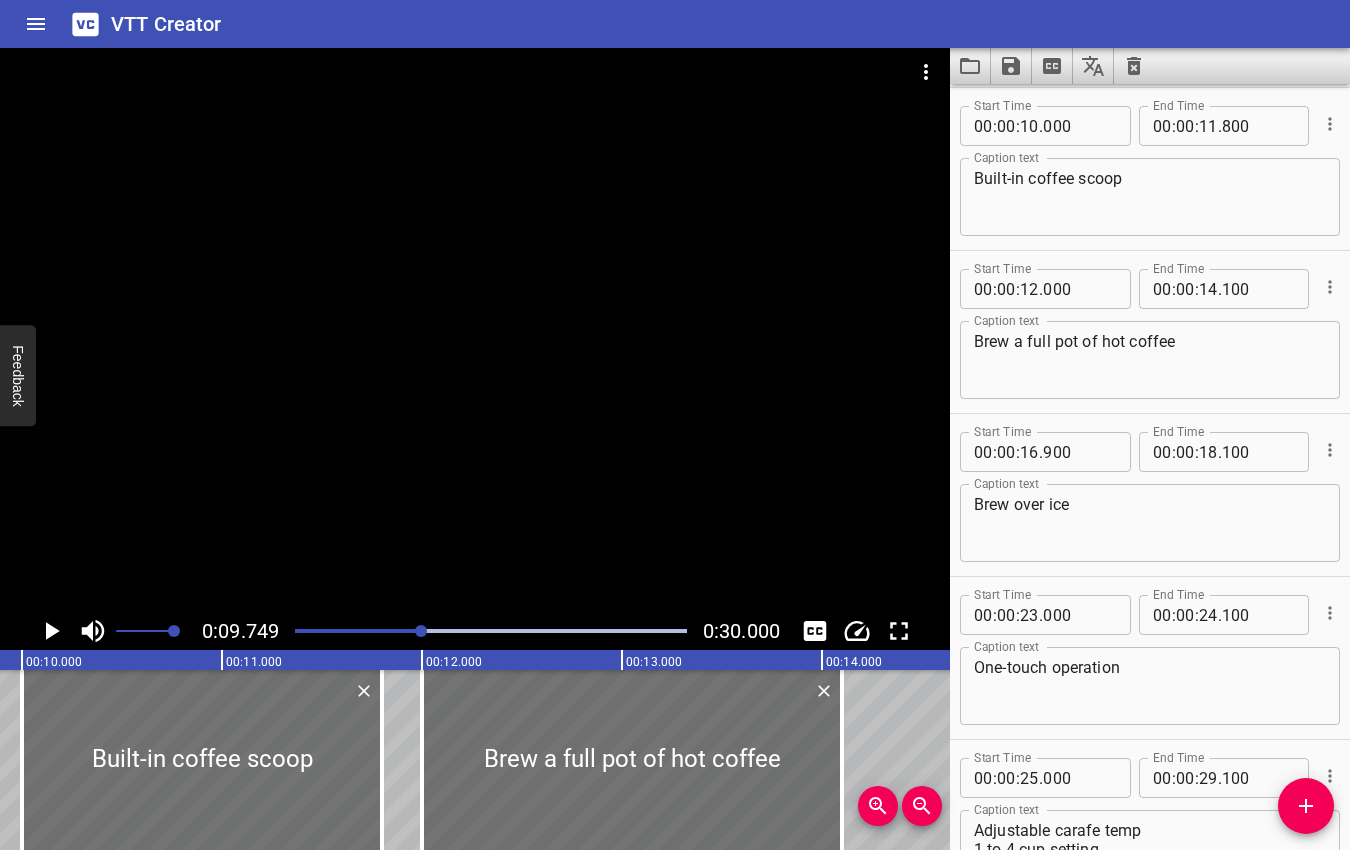scroll, scrollTop: 0, scrollLeft: 1949, axis: horizontal 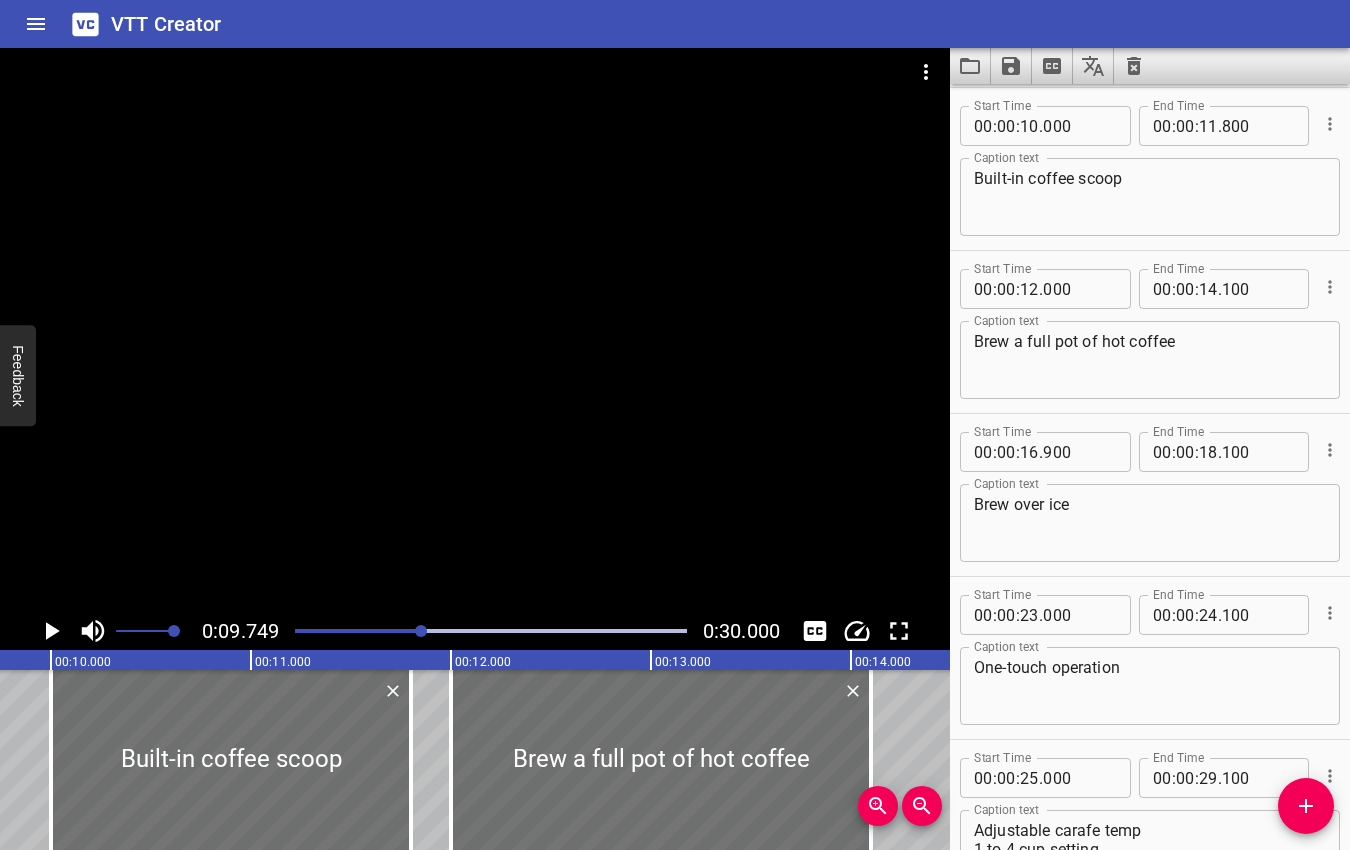 click at bounding box center (421, 631) 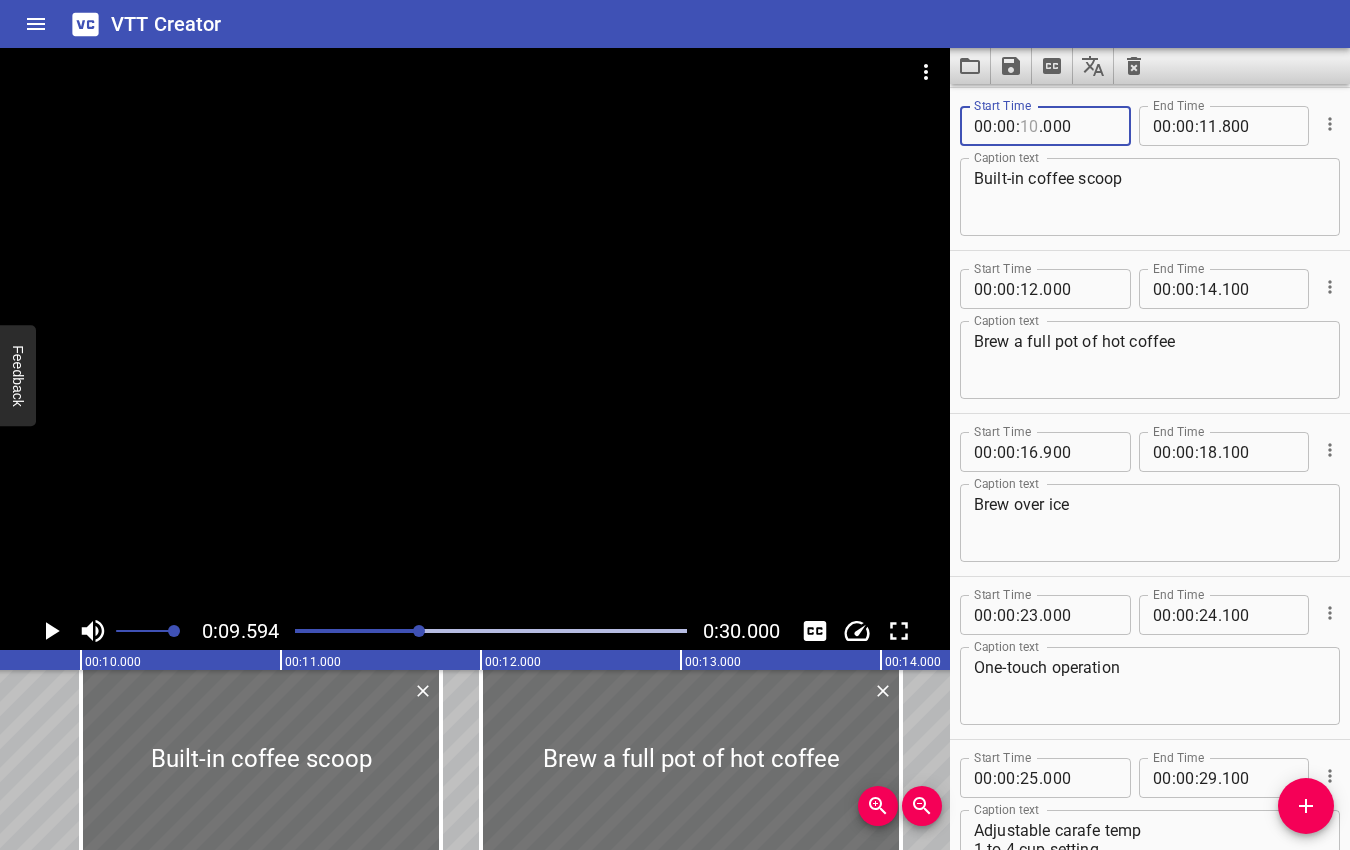 click at bounding box center (1029, 126) 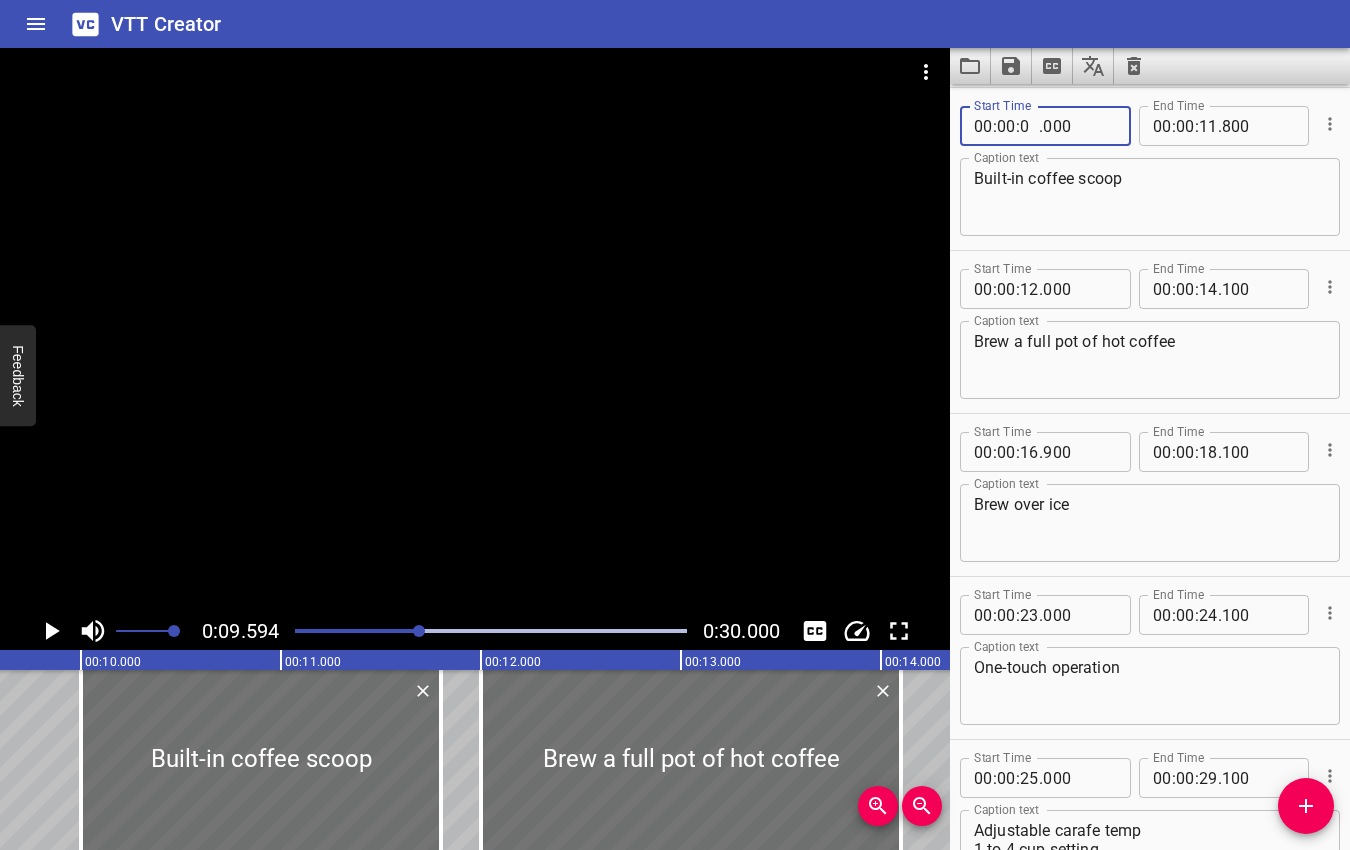 type on "09" 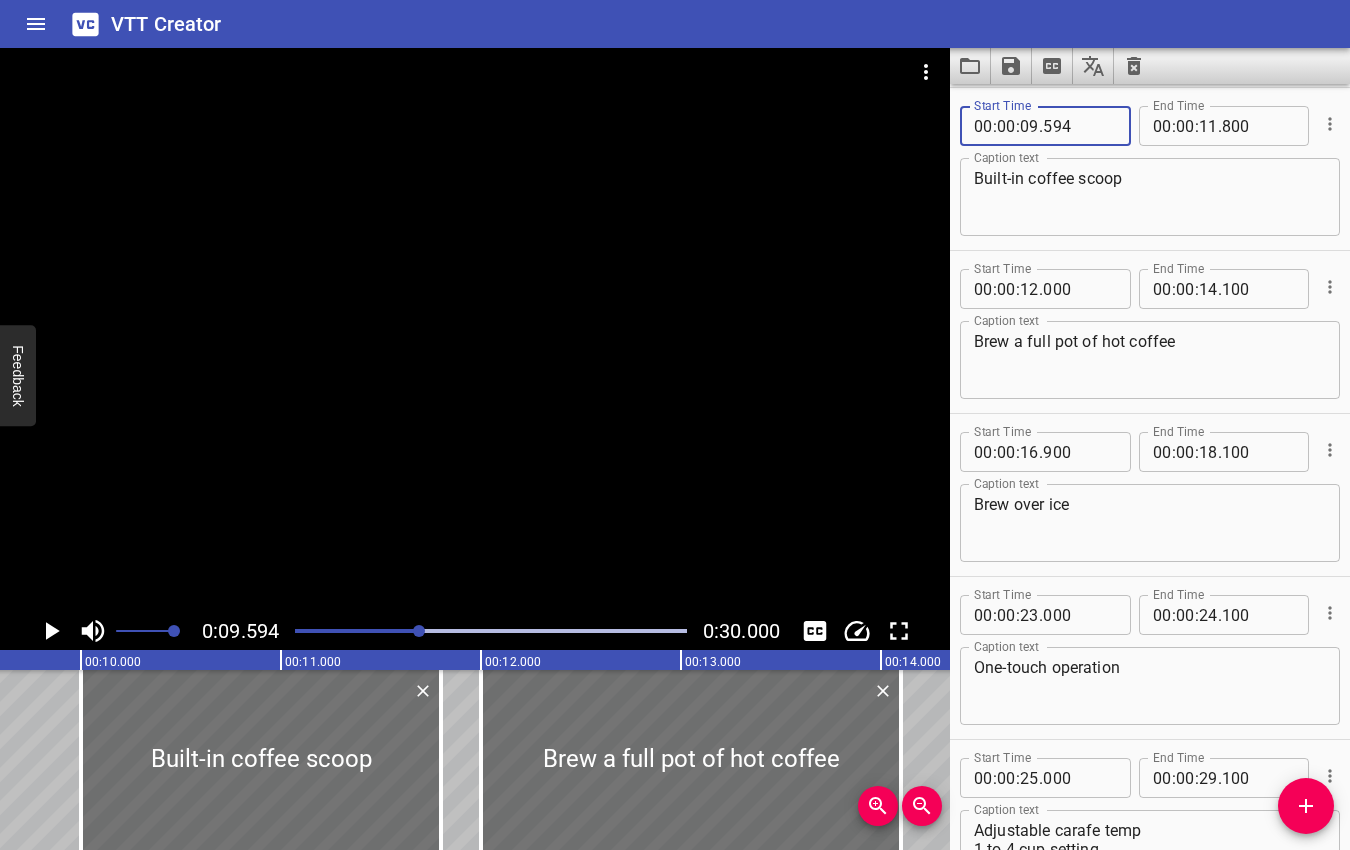 type on "594" 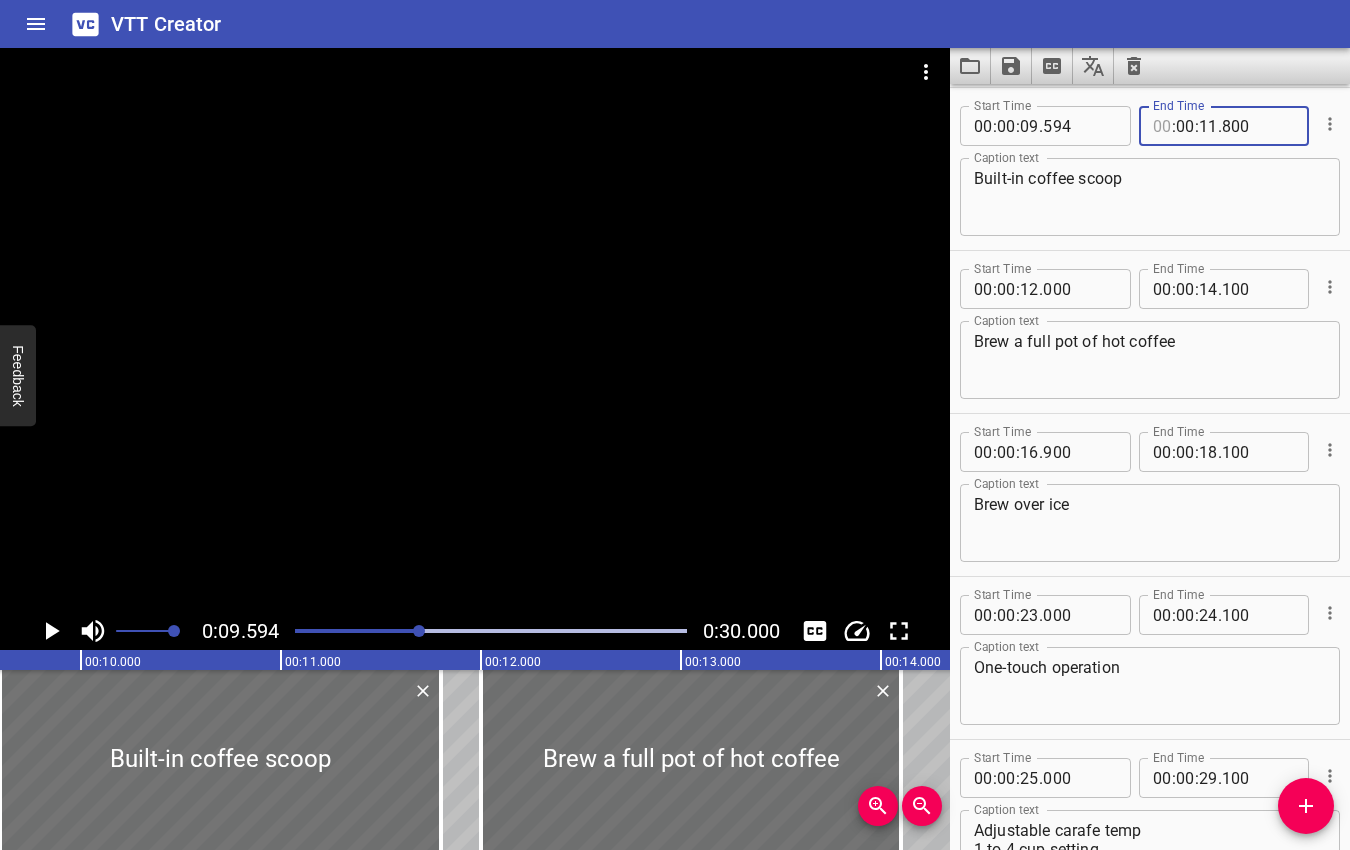 type on "00" 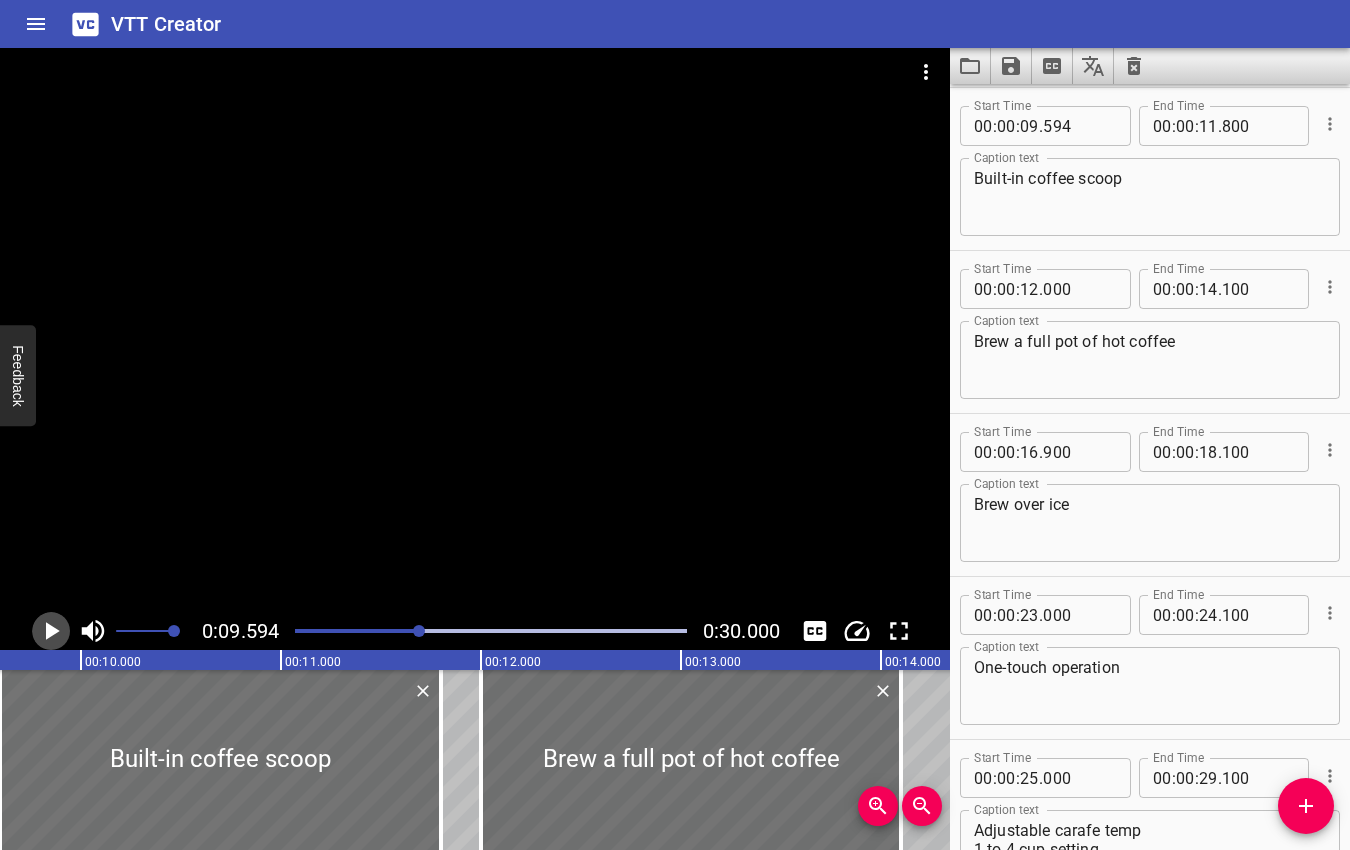 click 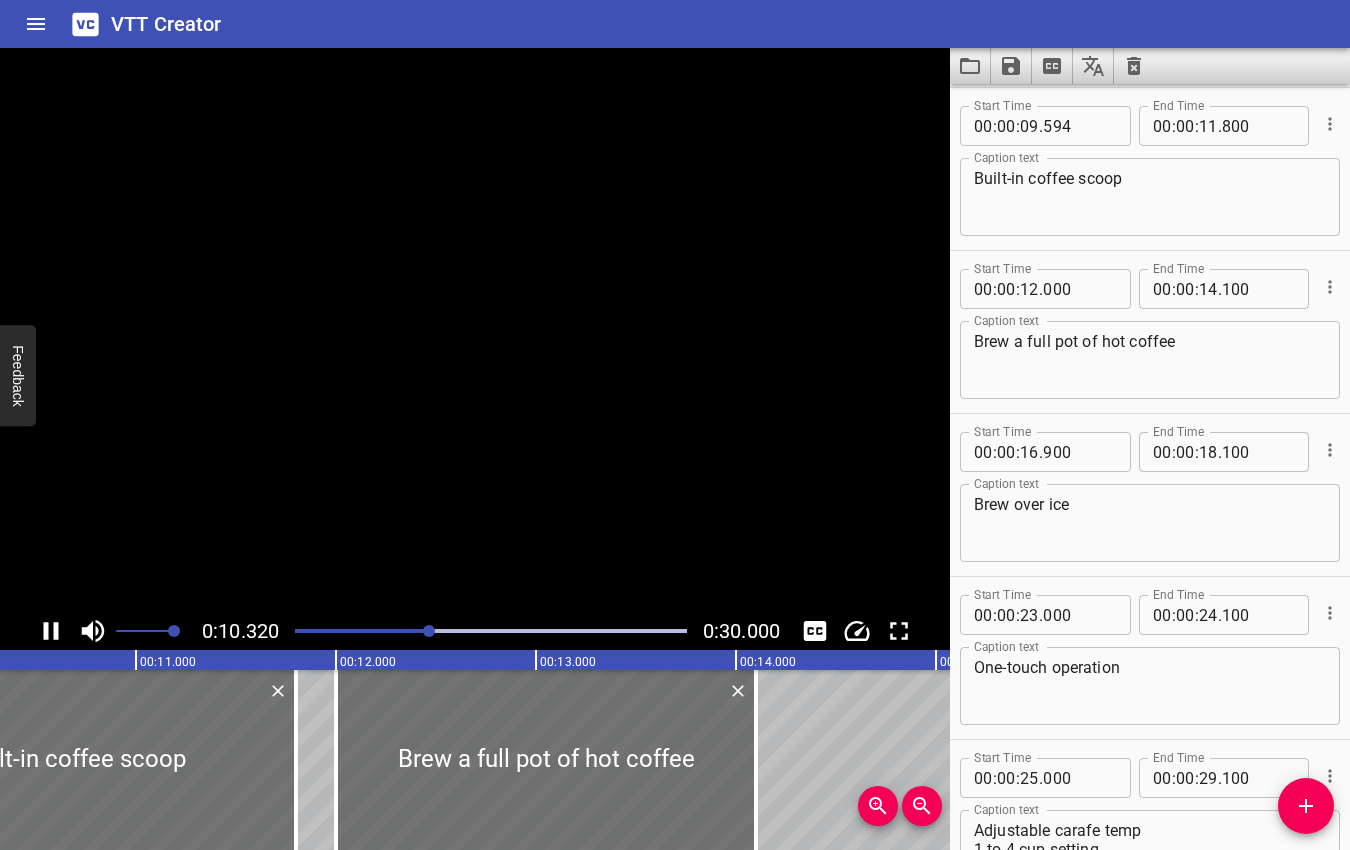 click 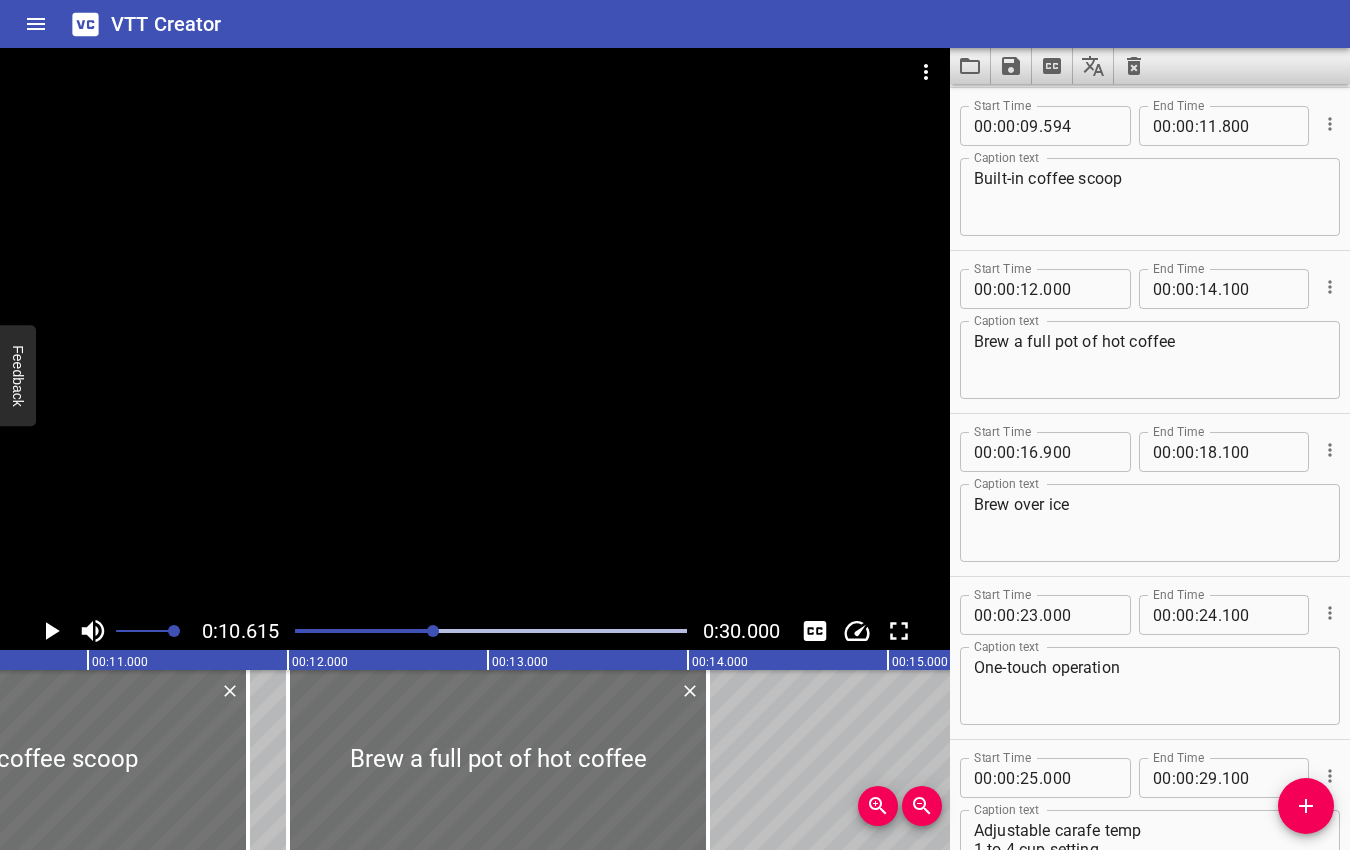 scroll, scrollTop: 0, scrollLeft: 2123, axis: horizontal 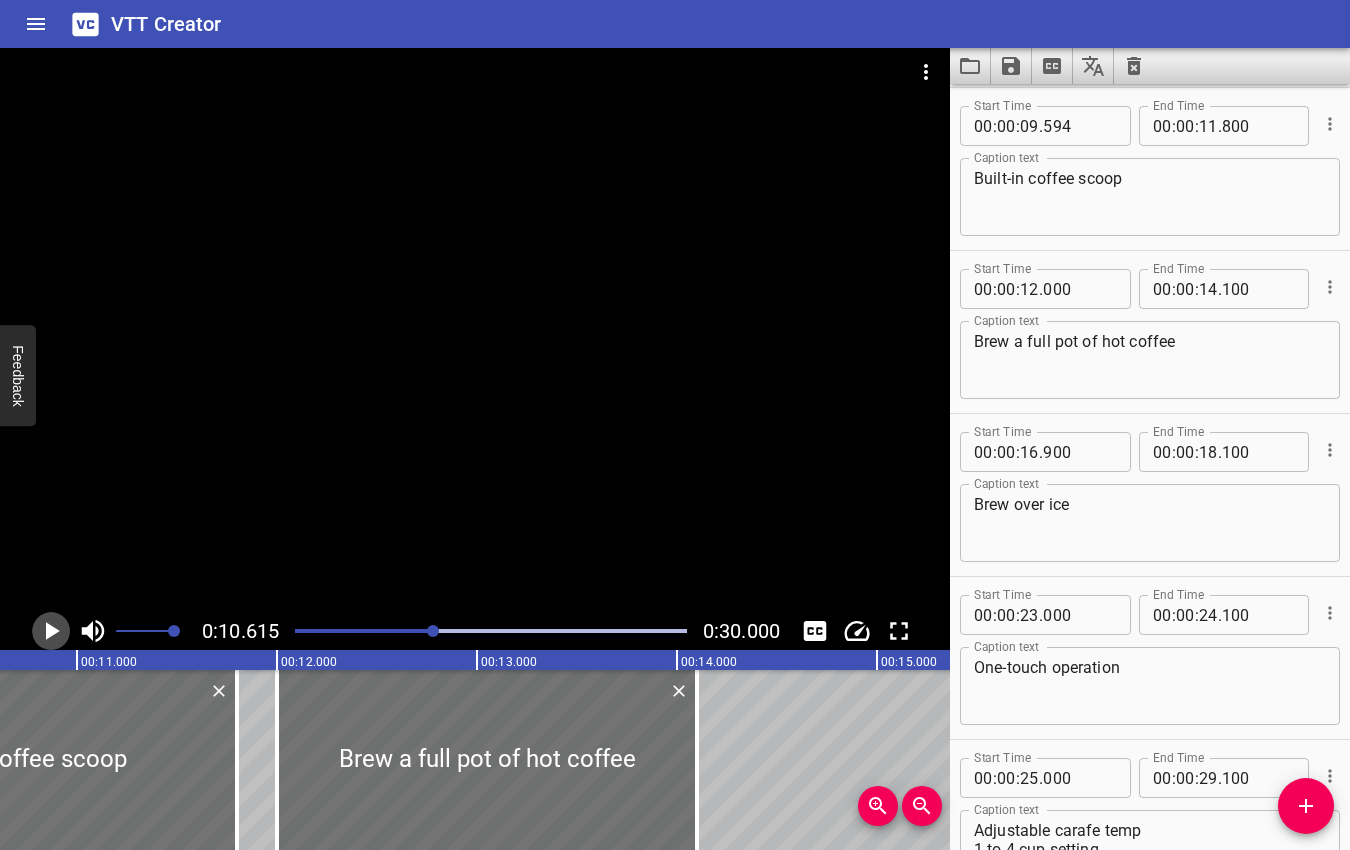 click 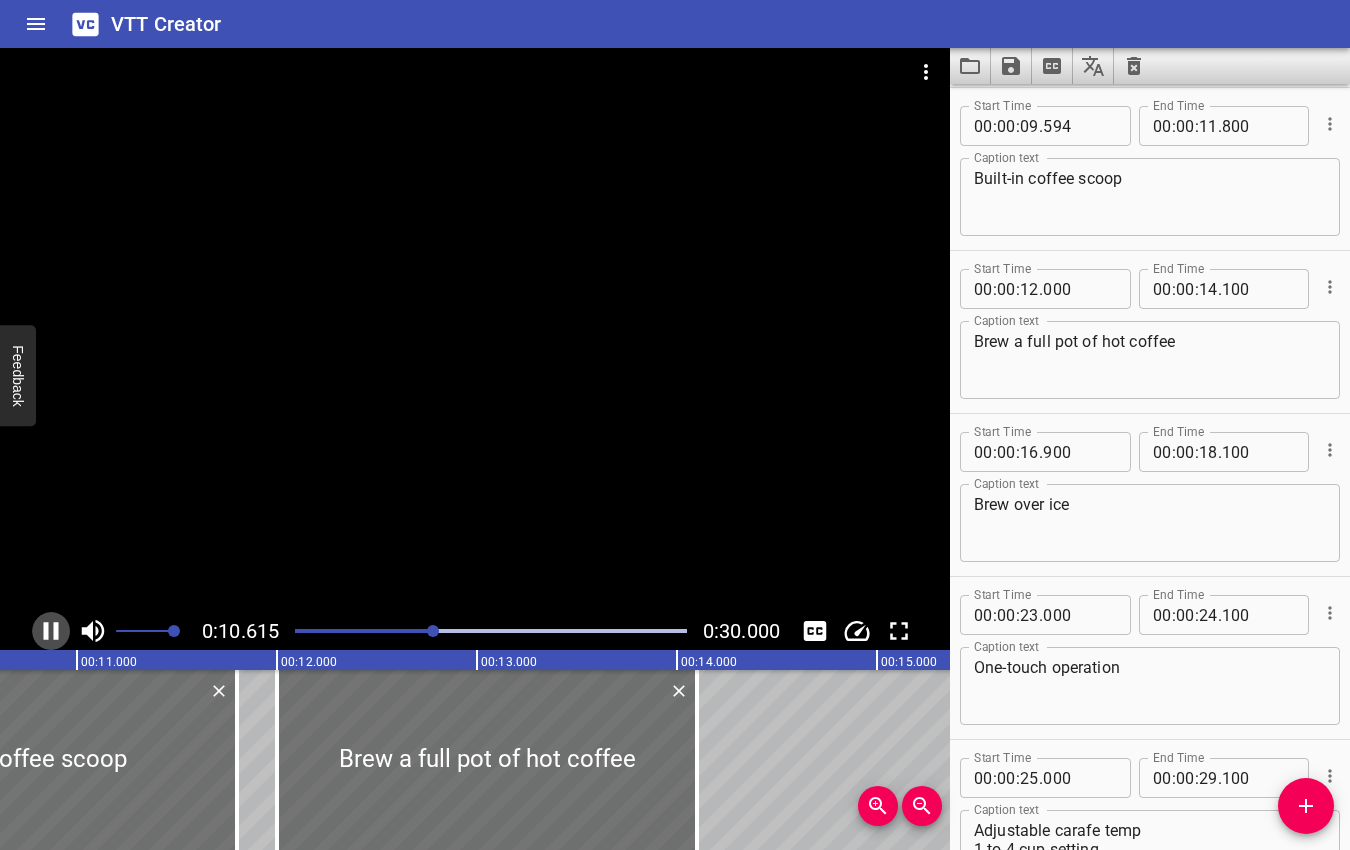 click 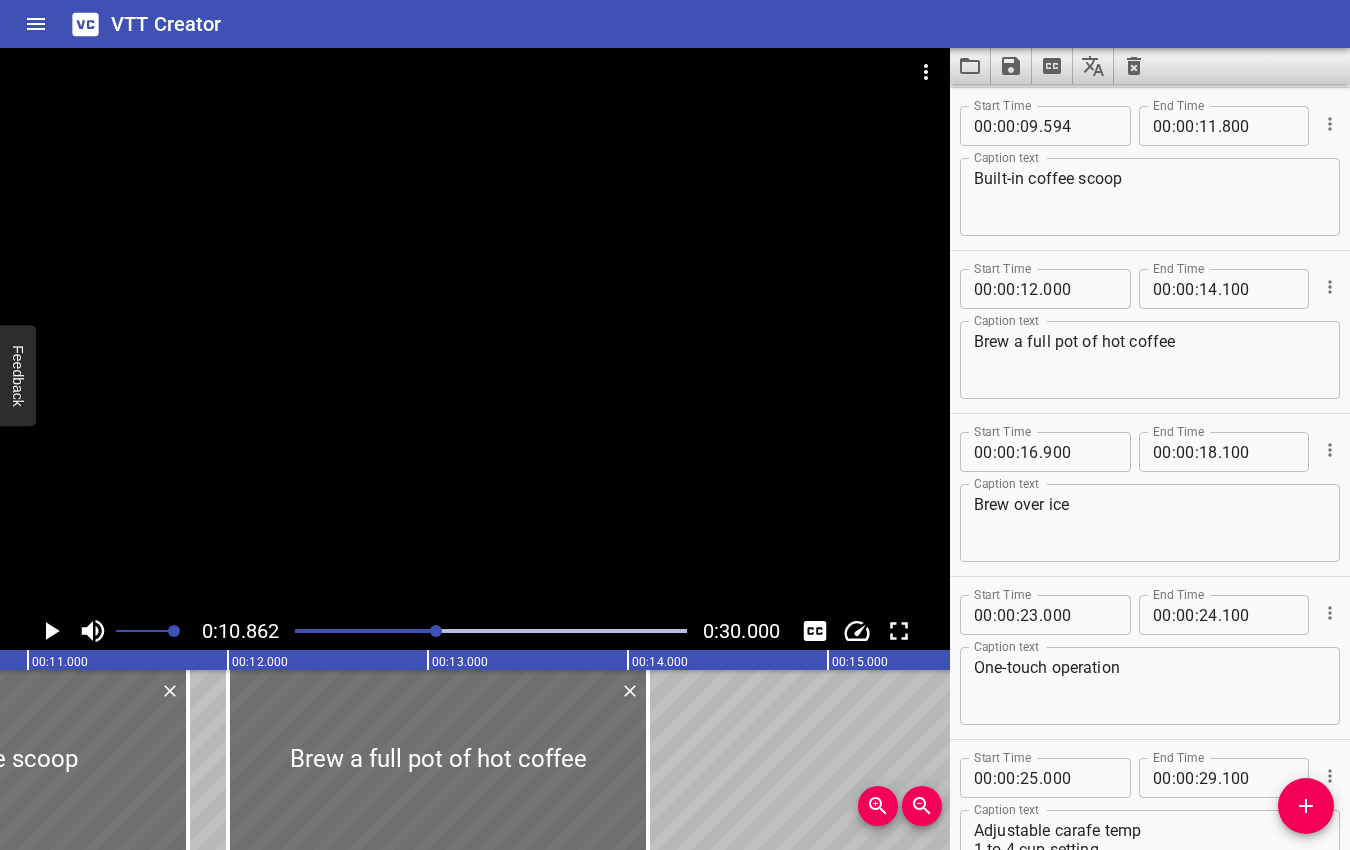 click at bounding box center [491, 631] 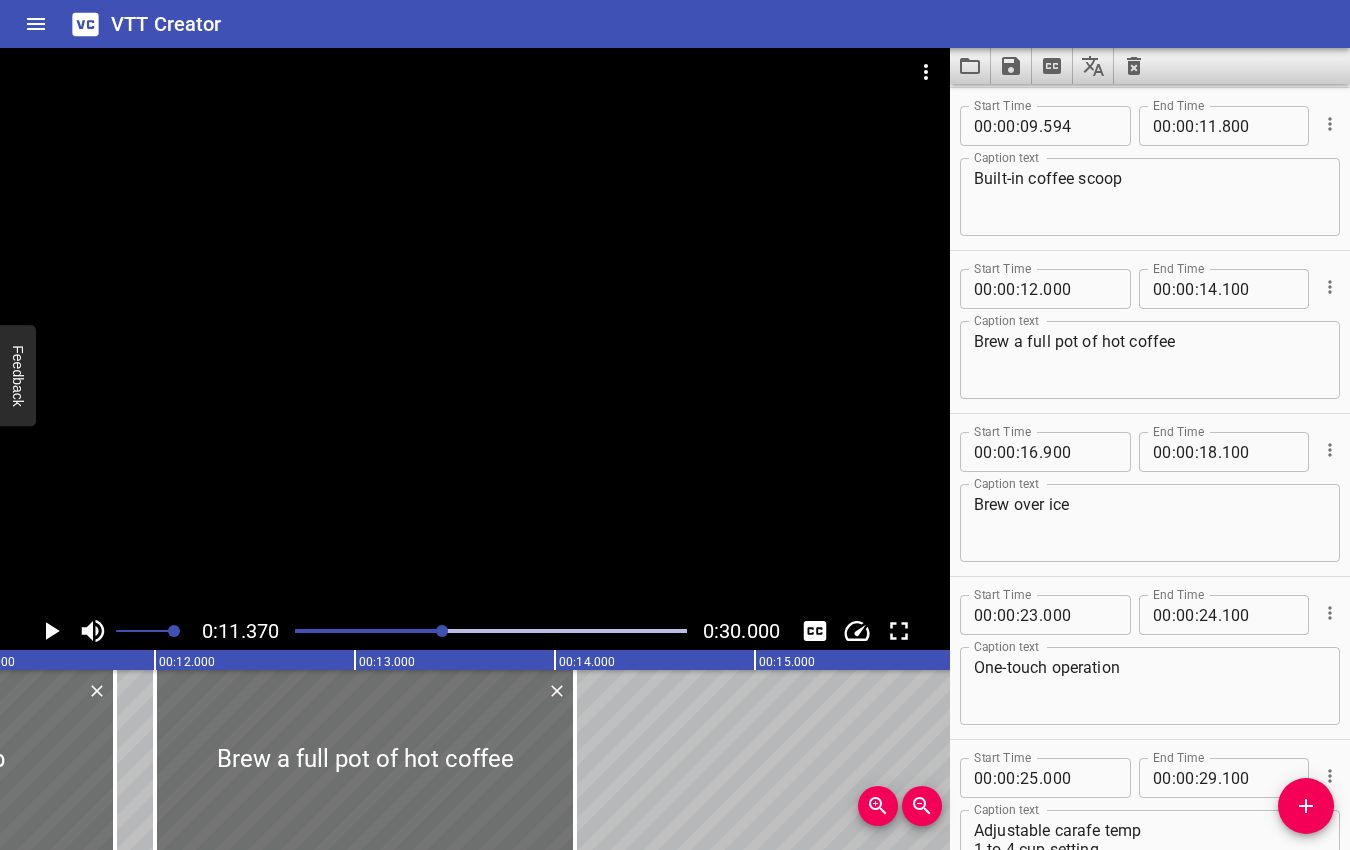 scroll, scrollTop: 0, scrollLeft: 2274, axis: horizontal 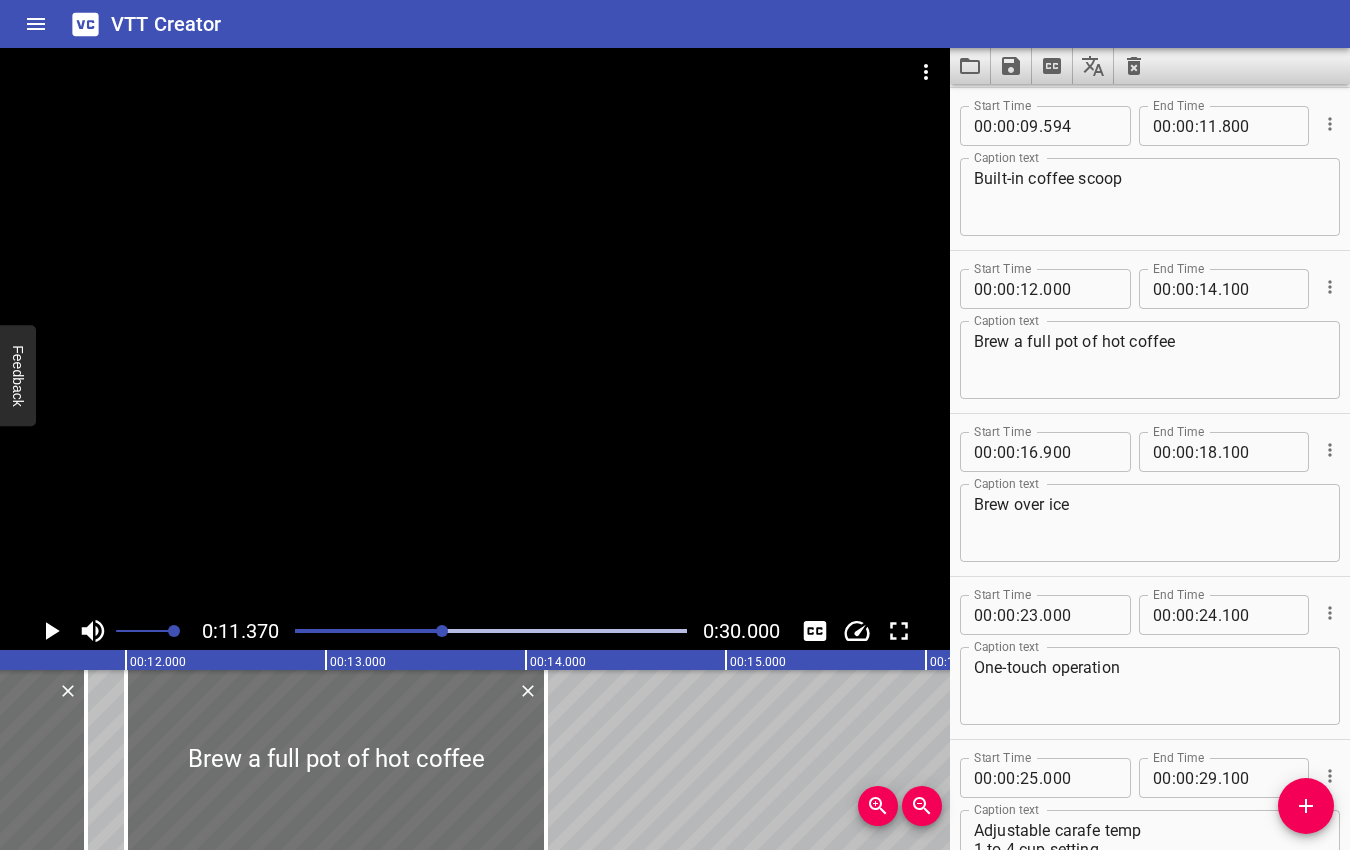 click at bounding box center [442, 631] 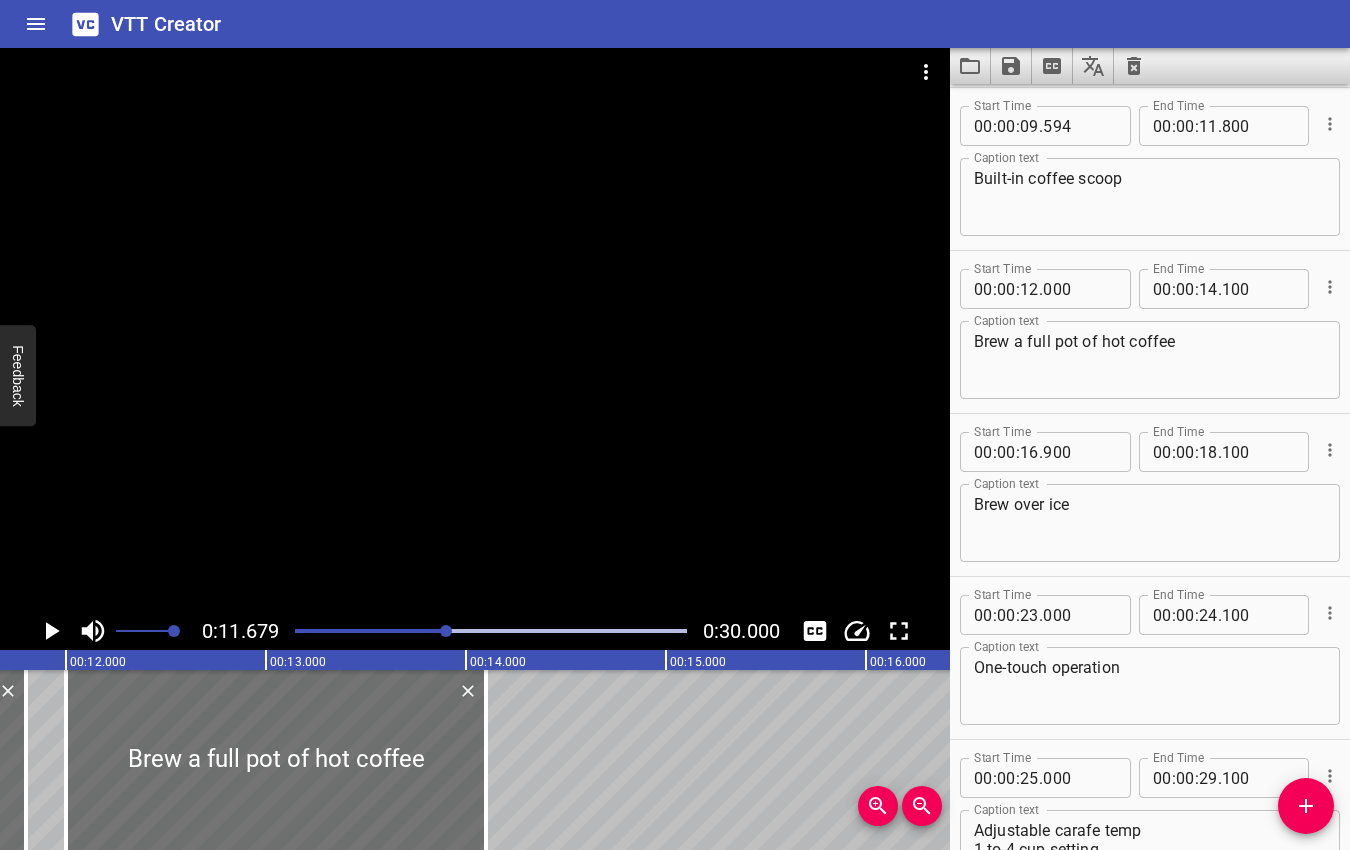 scroll, scrollTop: 0, scrollLeft: 2336, axis: horizontal 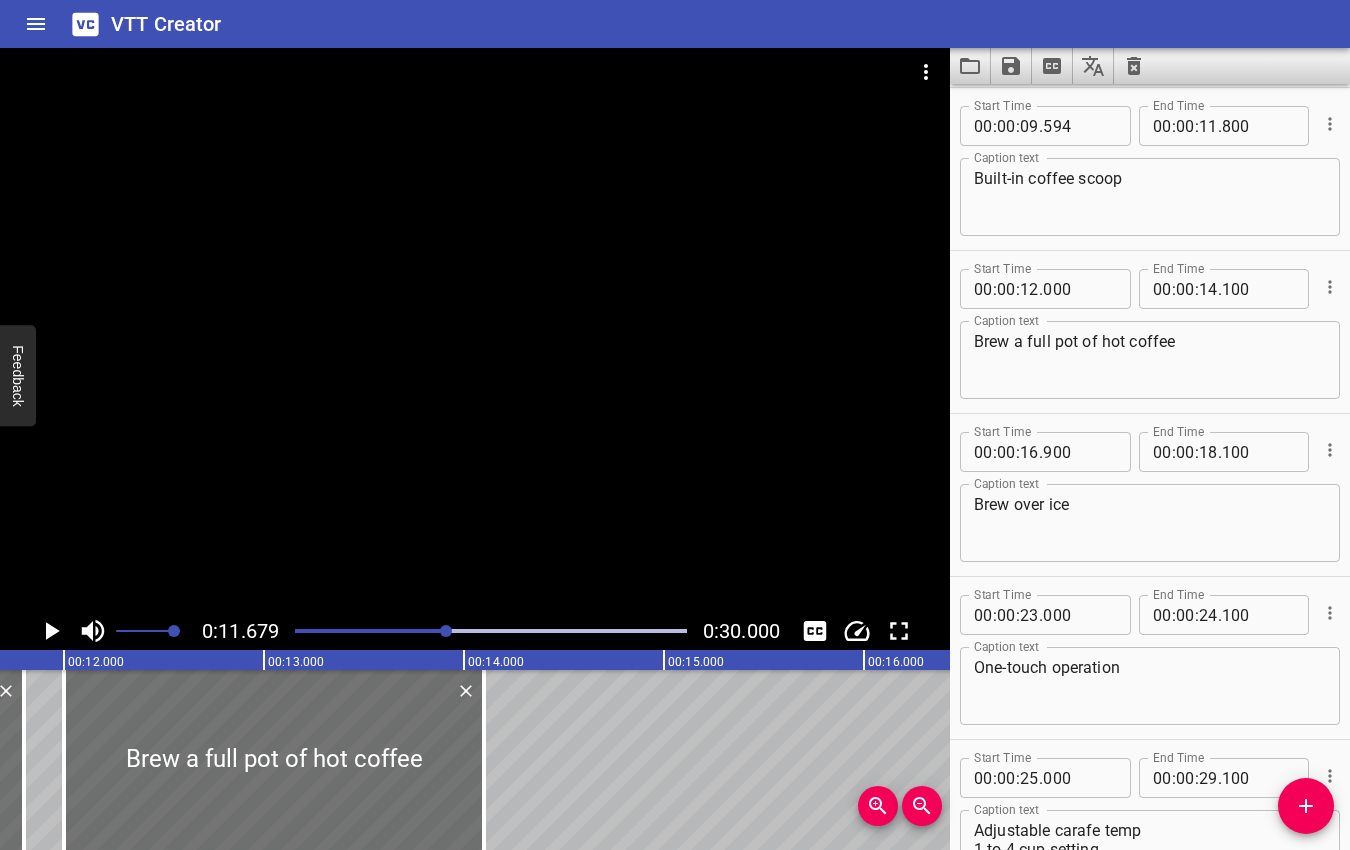 click at bounding box center [446, 631] 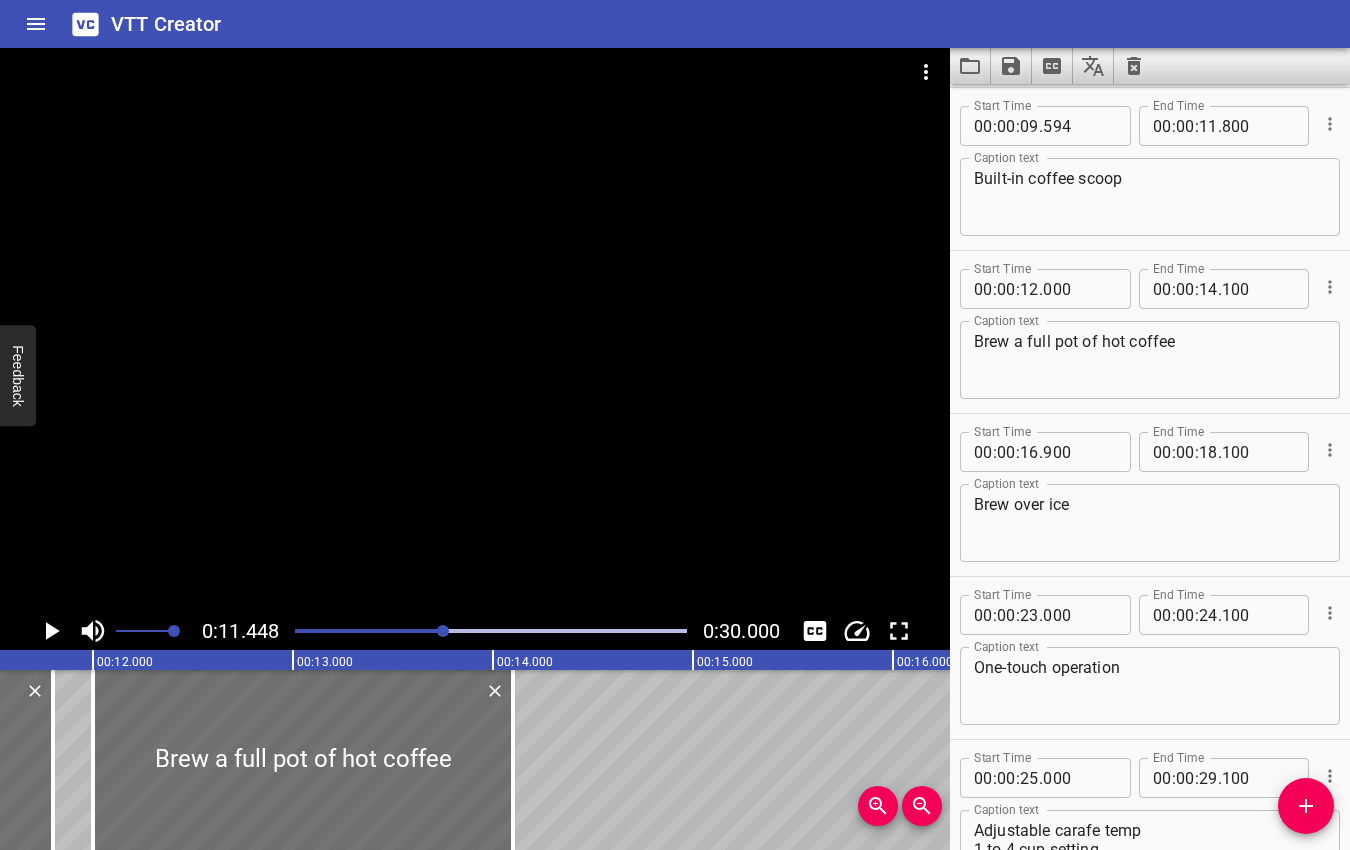 scroll, scrollTop: 0, scrollLeft: 2289, axis: horizontal 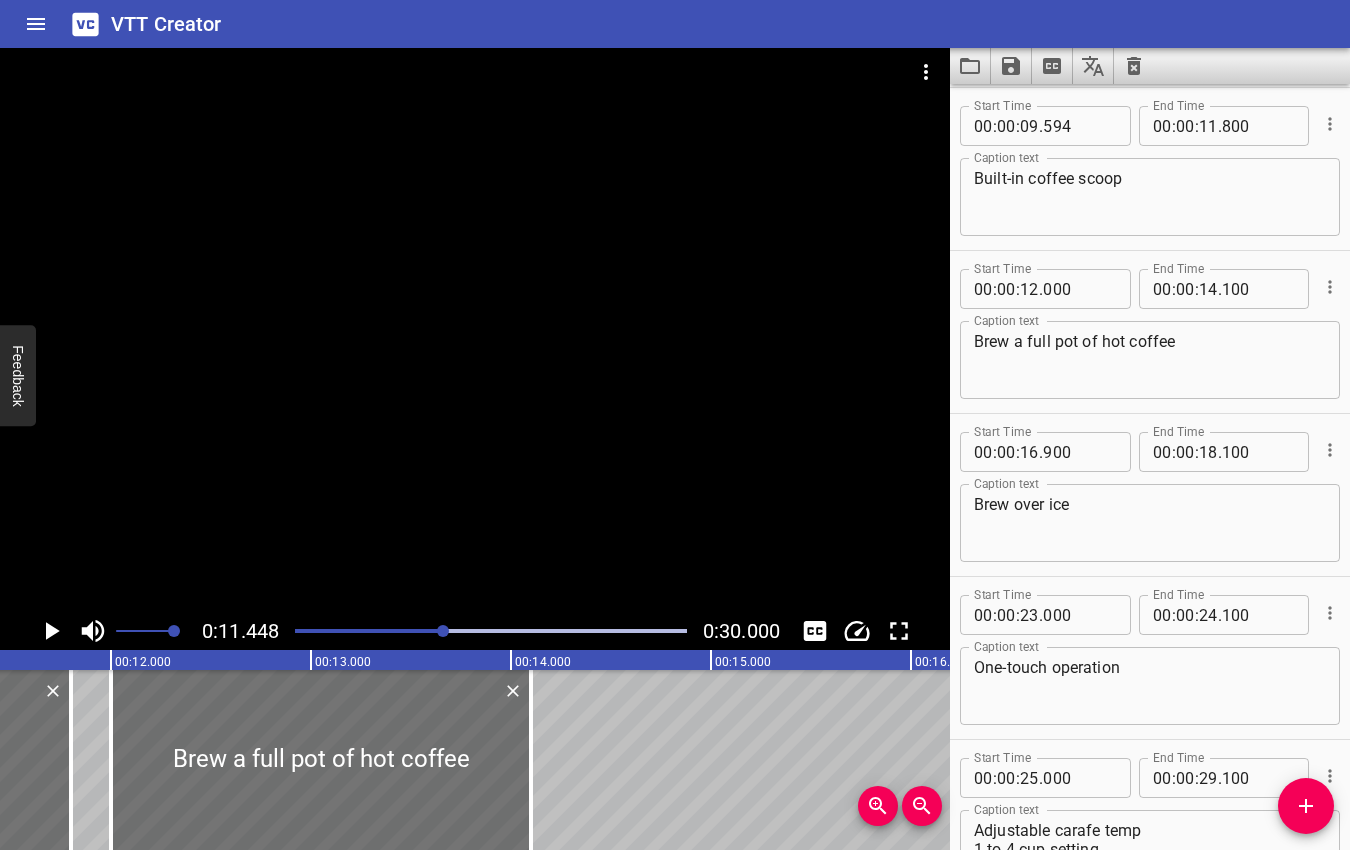 click at bounding box center [443, 631] 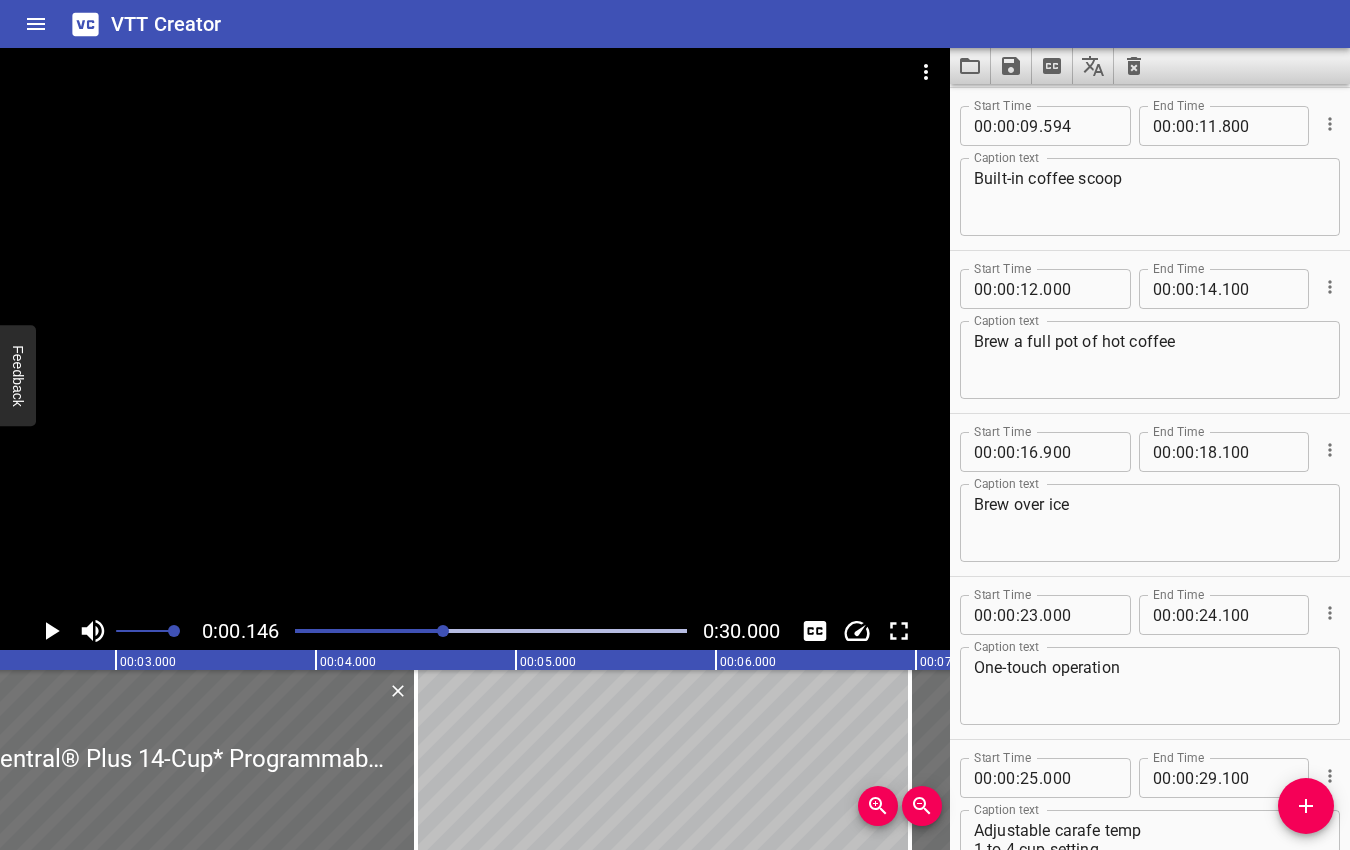 click at bounding box center (443, 631) 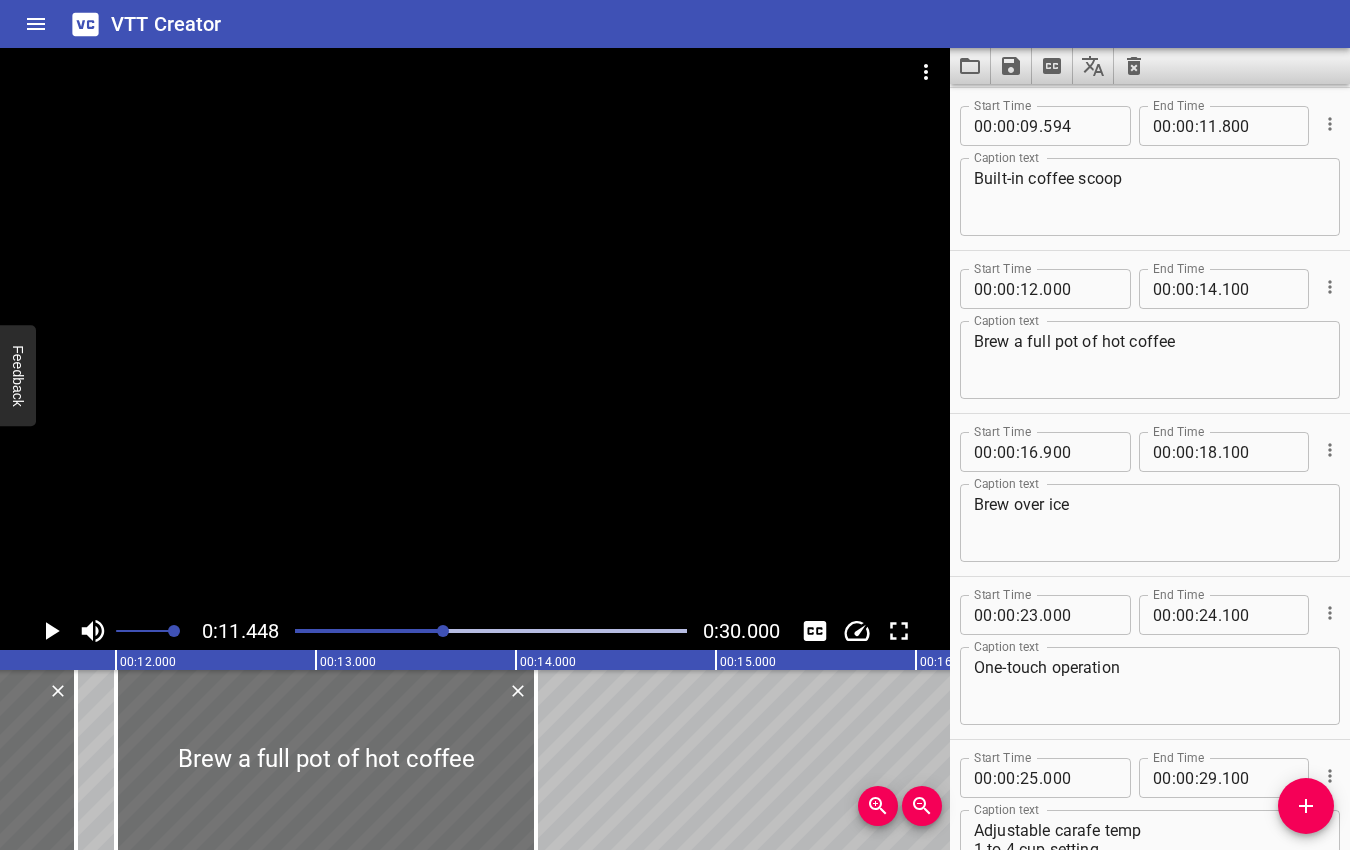 scroll, scrollTop: 0, scrollLeft: 2289, axis: horizontal 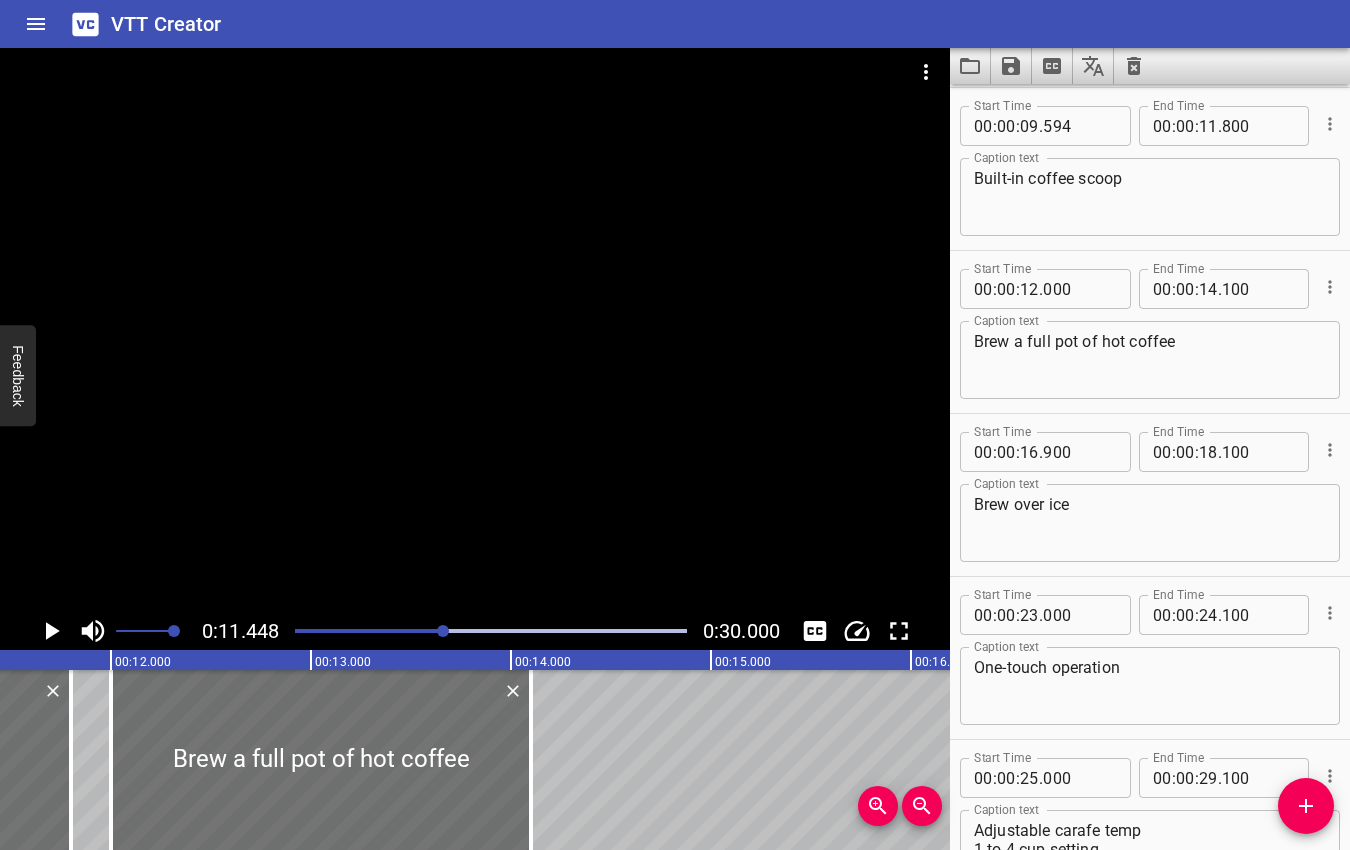 click at bounding box center [443, 631] 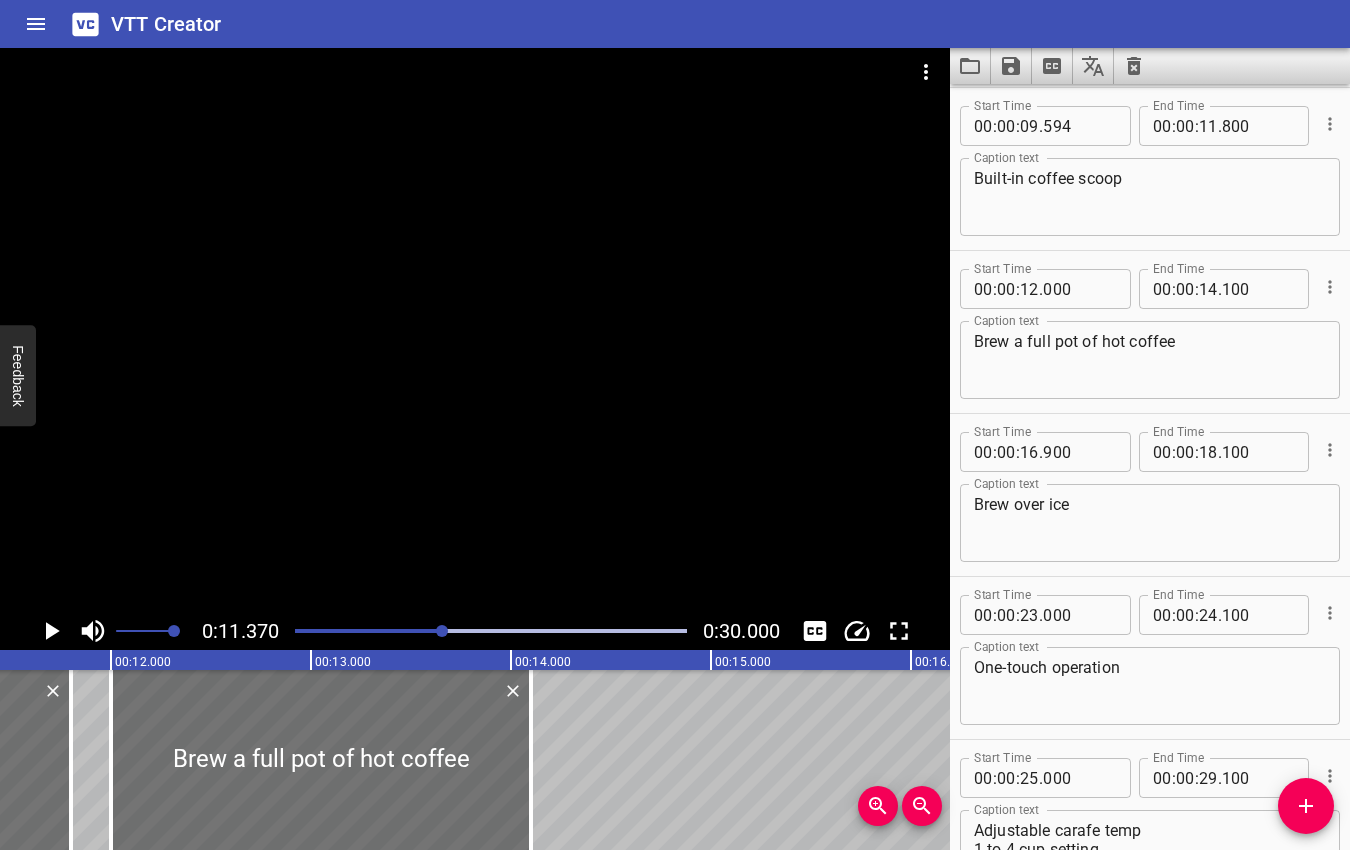 scroll, scrollTop: 0, scrollLeft: 2274, axis: horizontal 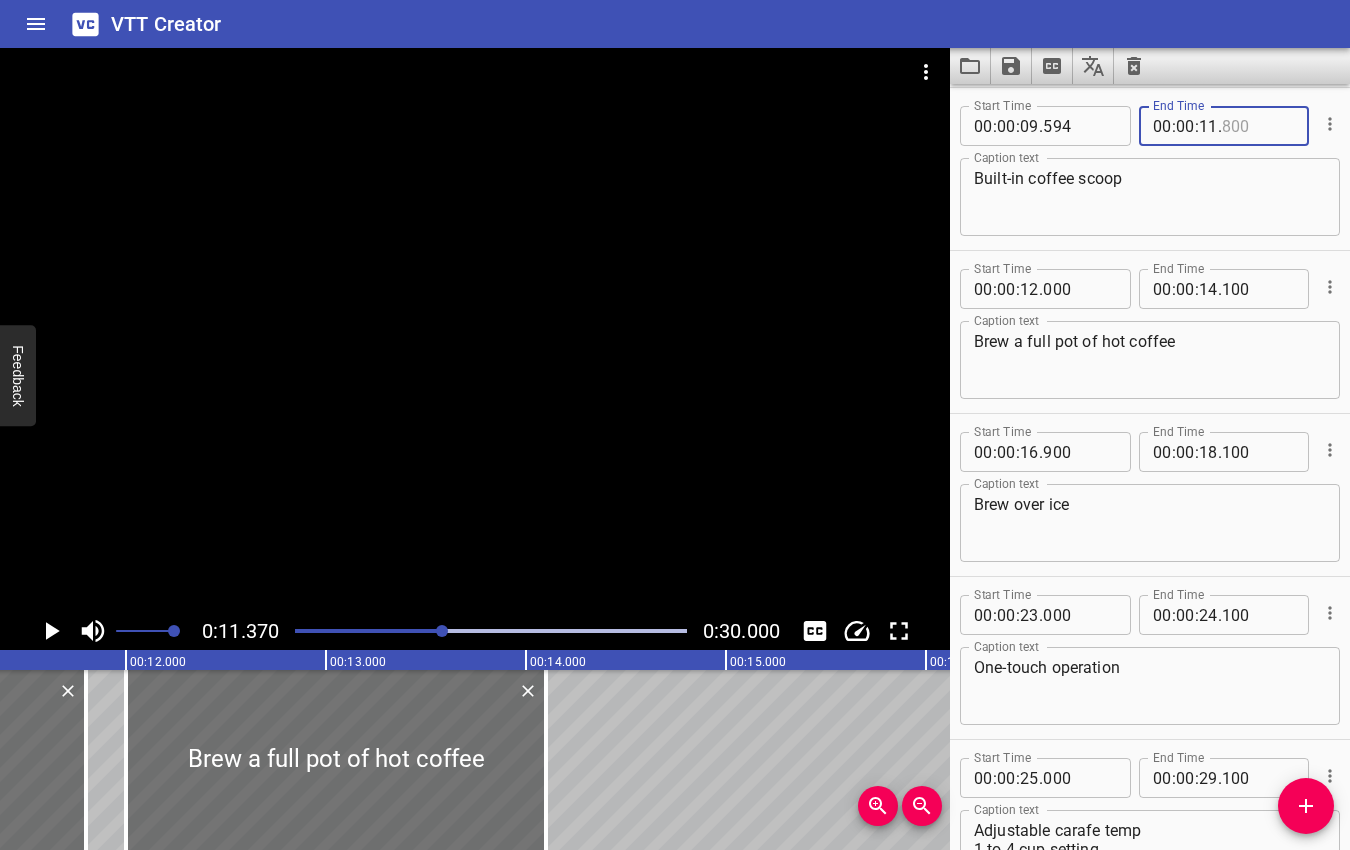 click at bounding box center [1258, 126] 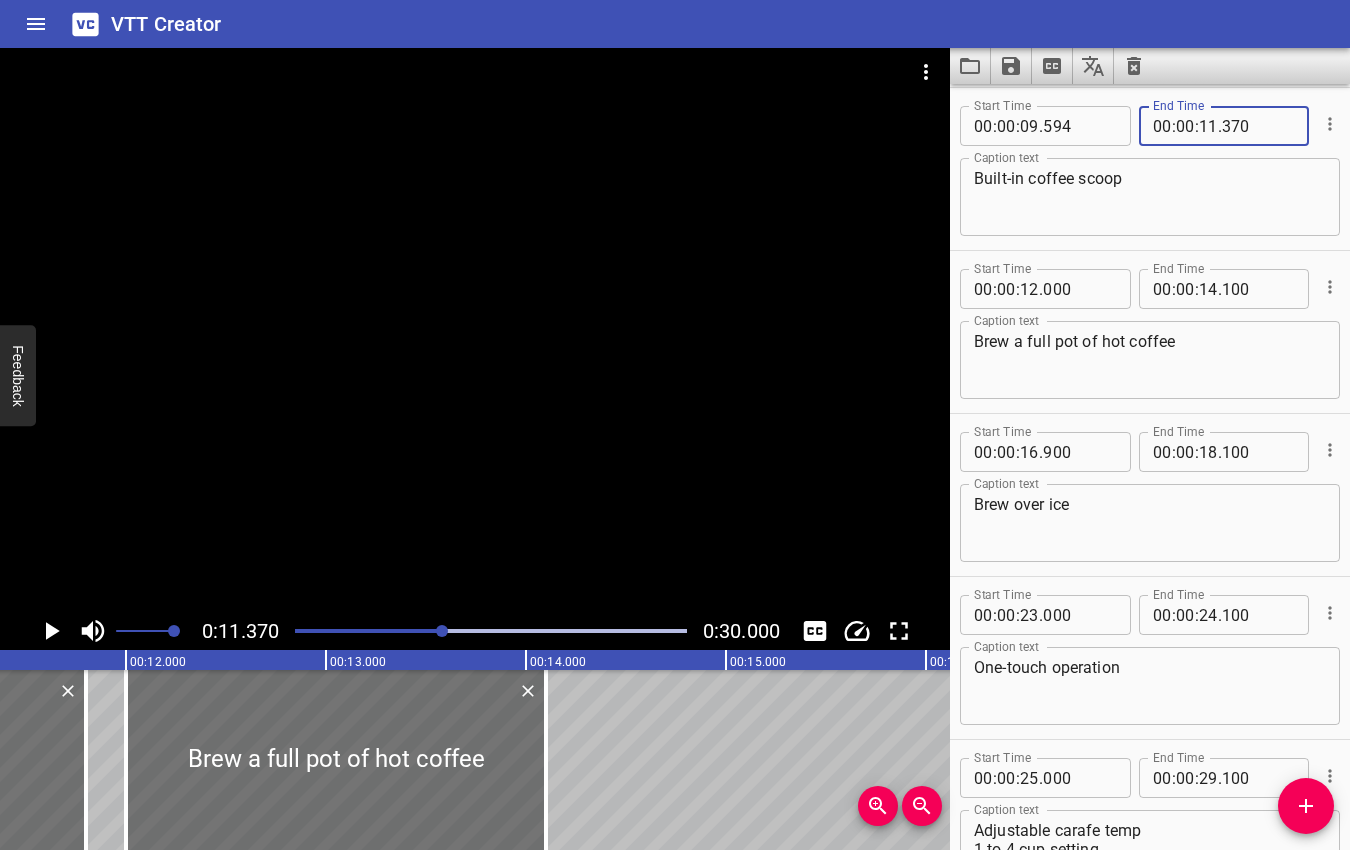 type on "370" 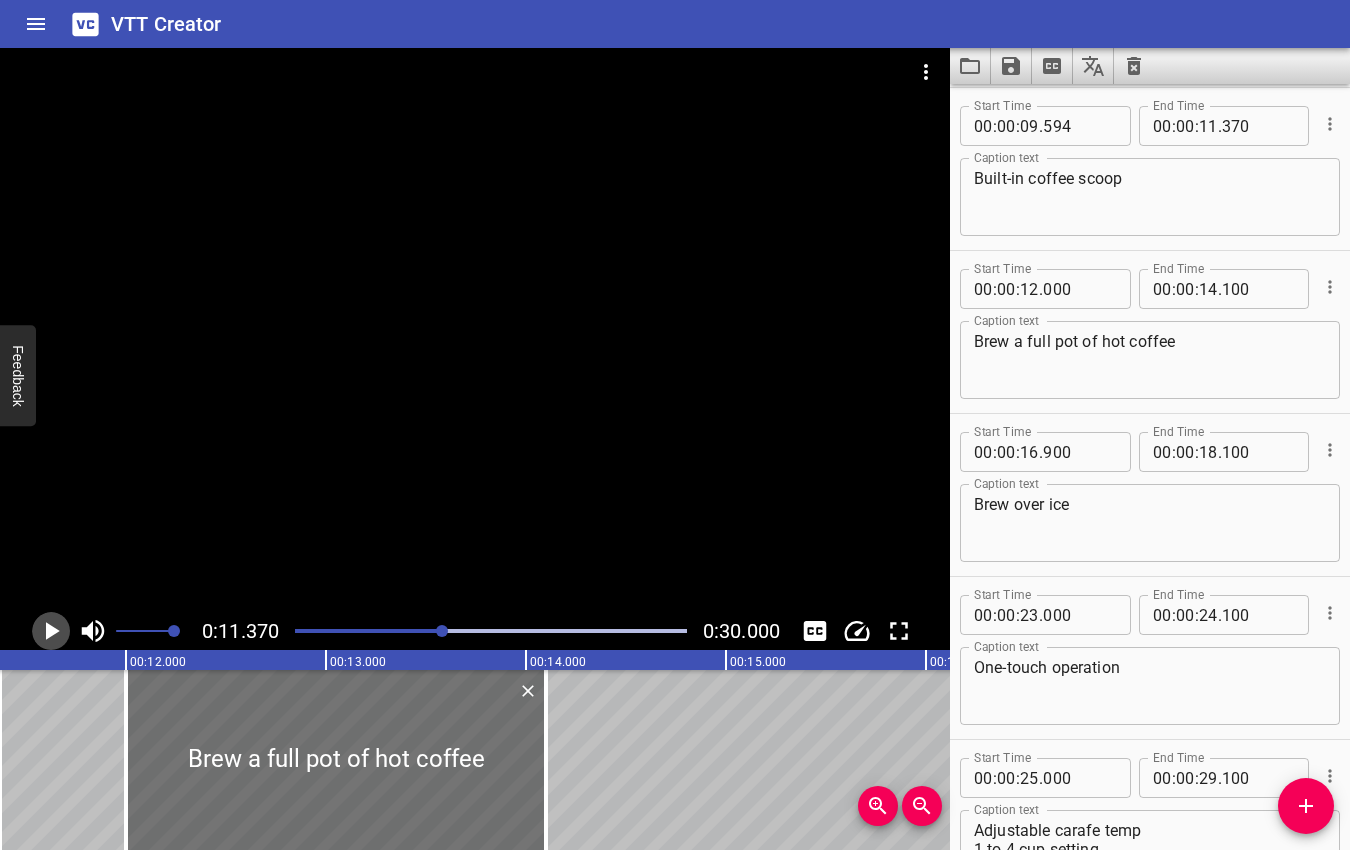 click 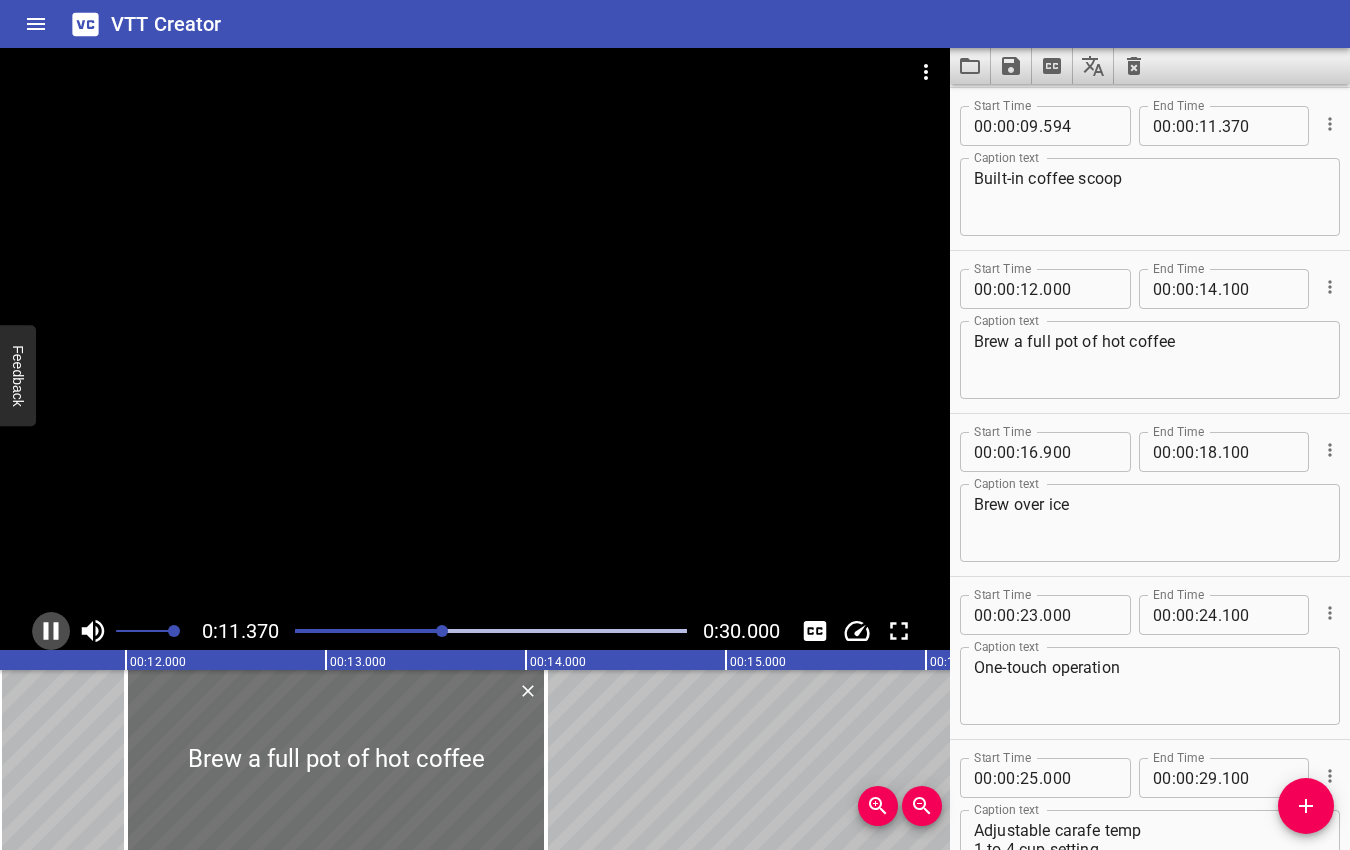 click 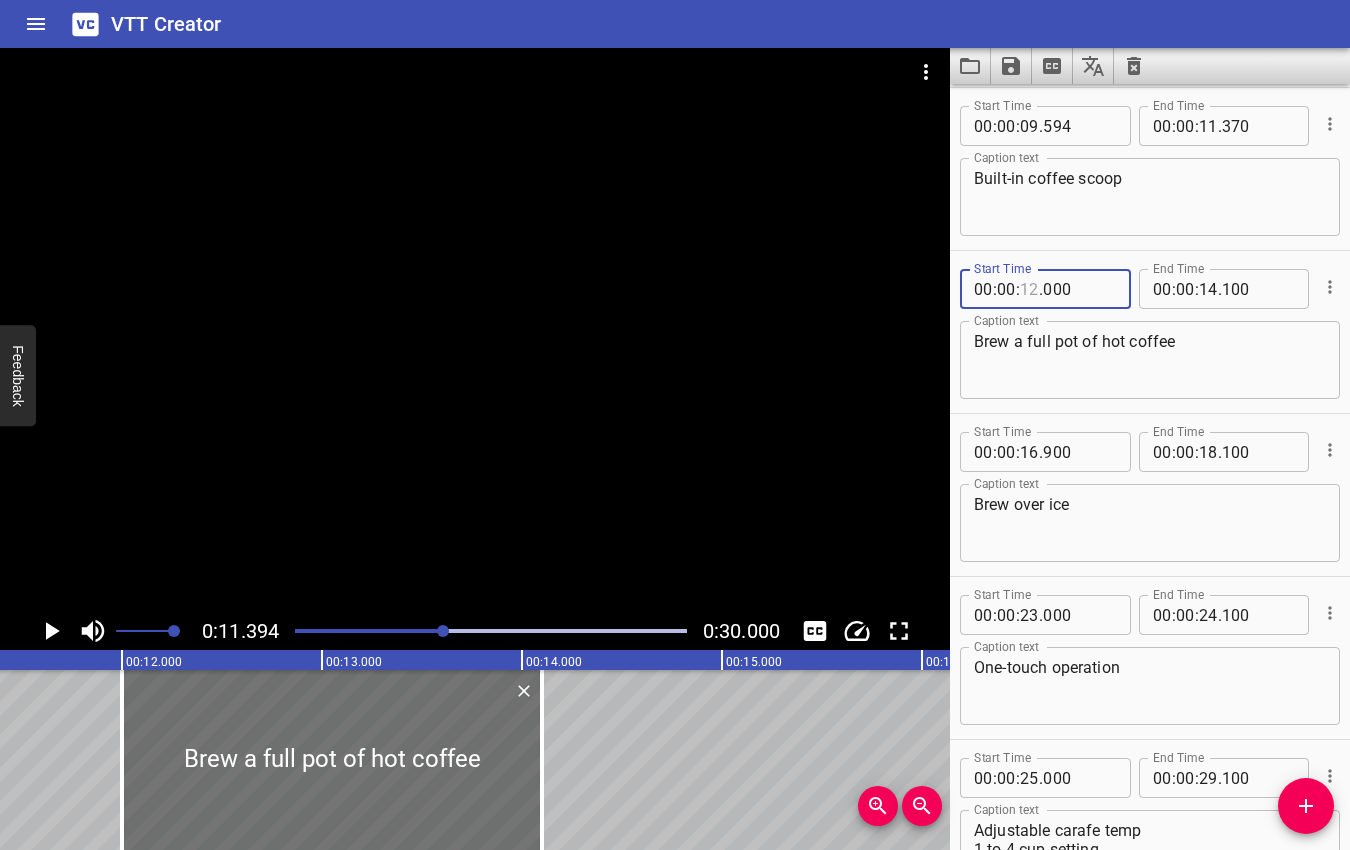 click at bounding box center (1029, 289) 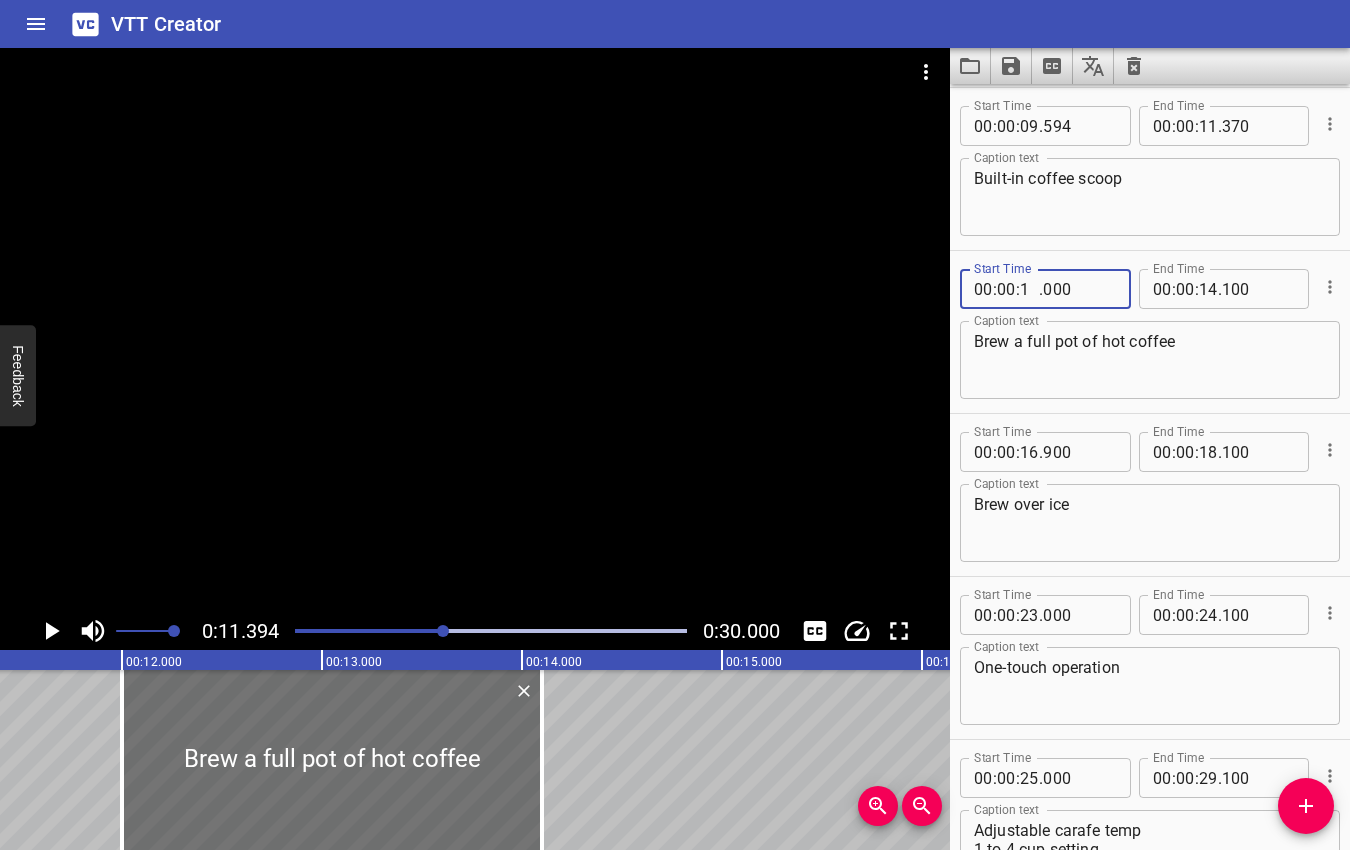 type on "11" 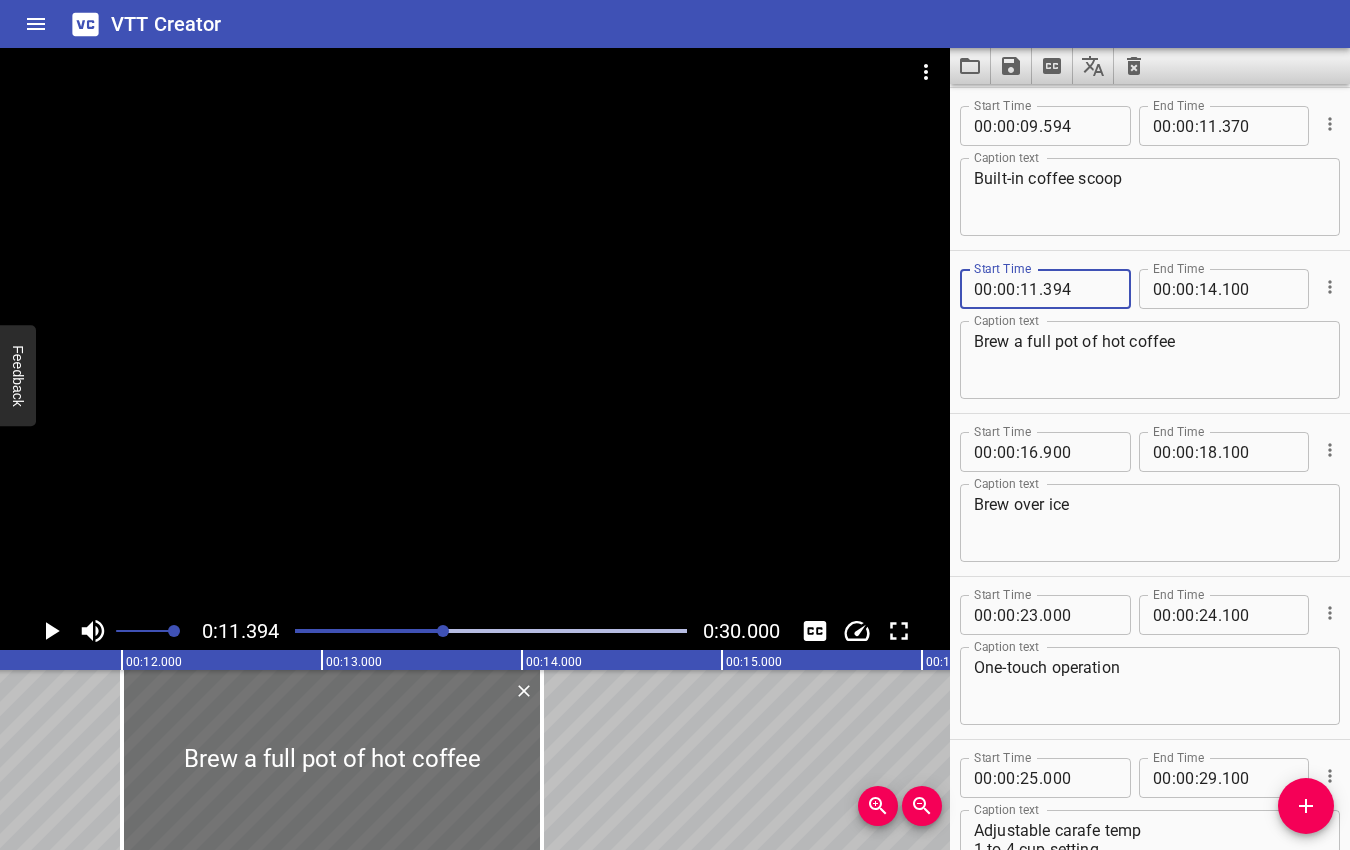 type on "394" 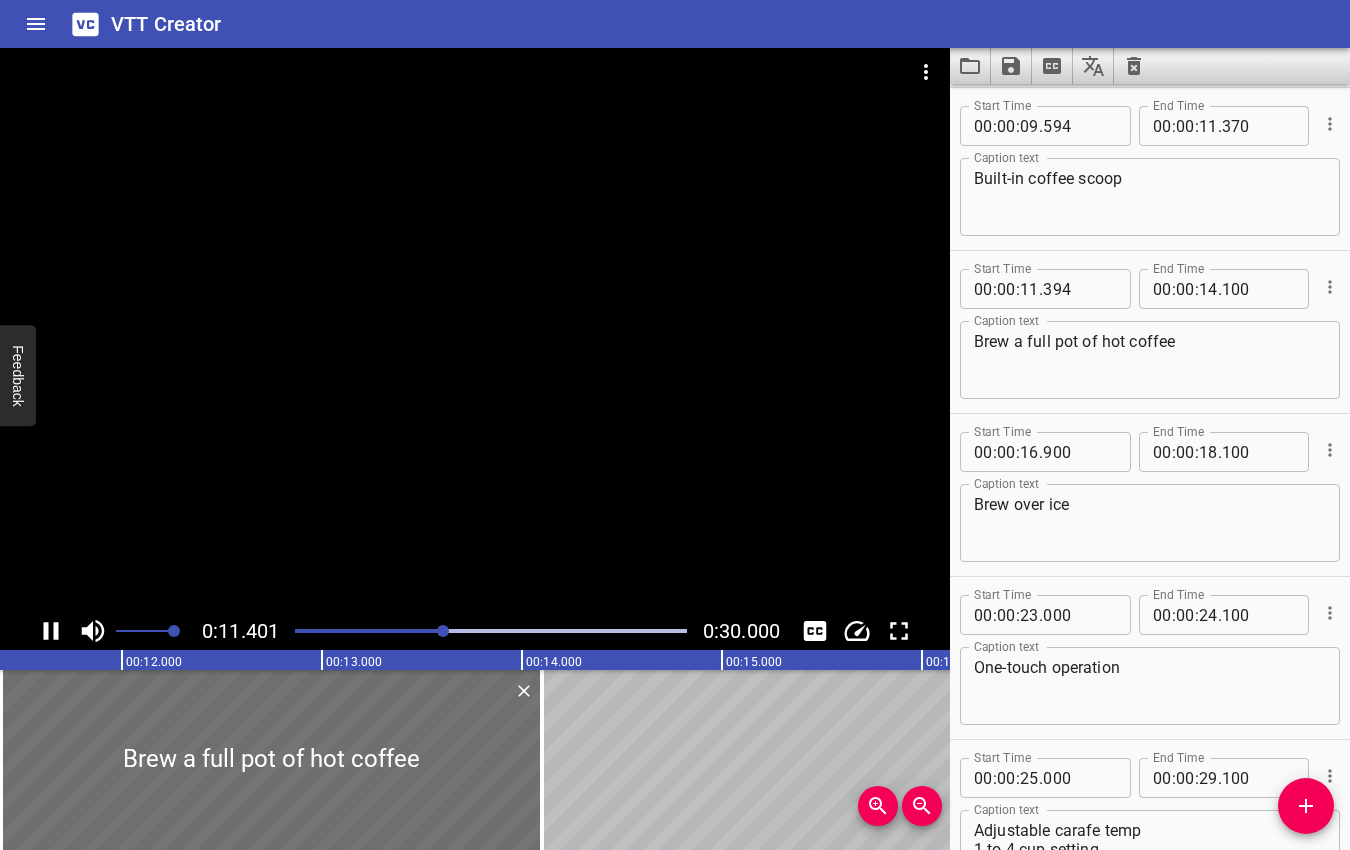 scroll, scrollTop: 0, scrollLeft: 2280, axis: horizontal 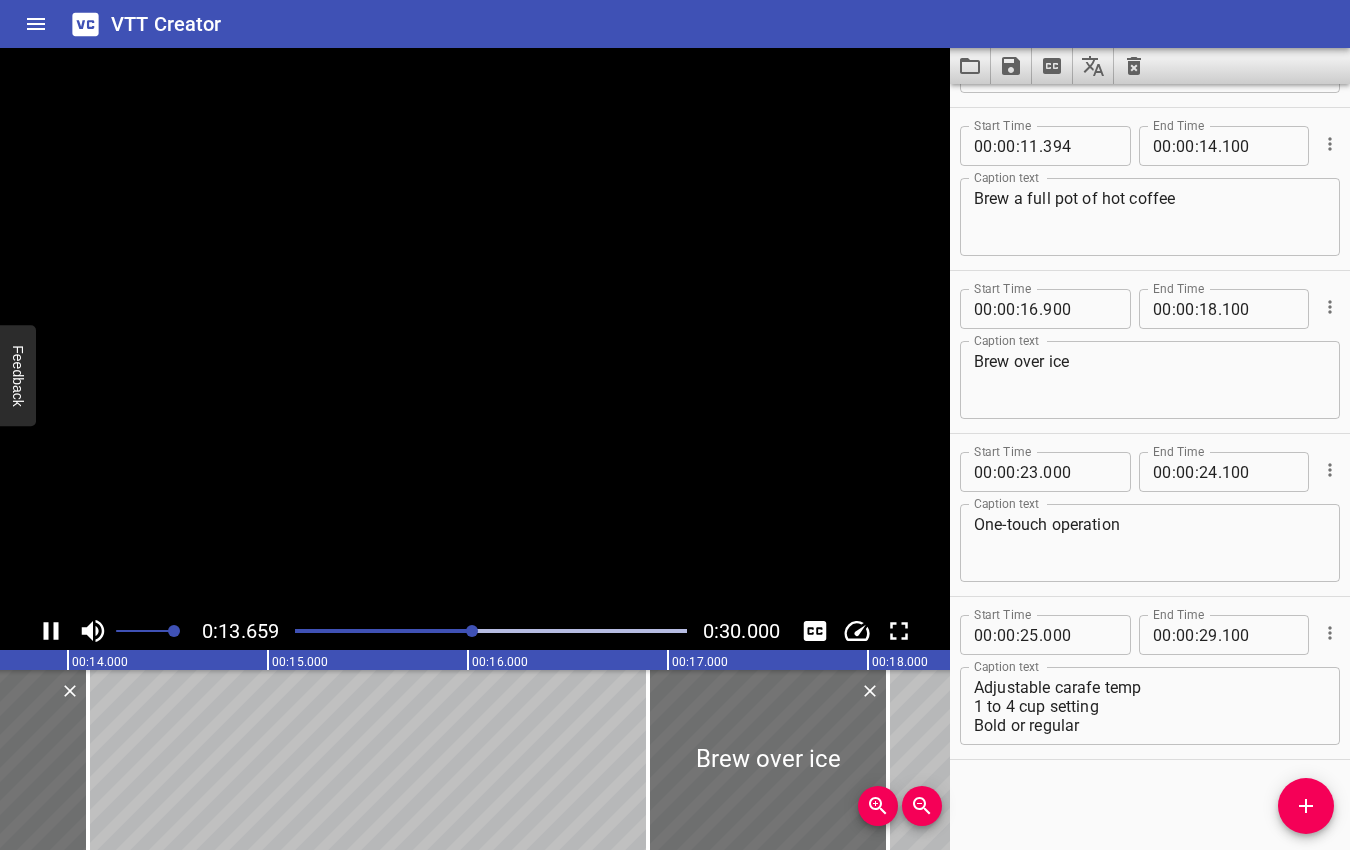 click 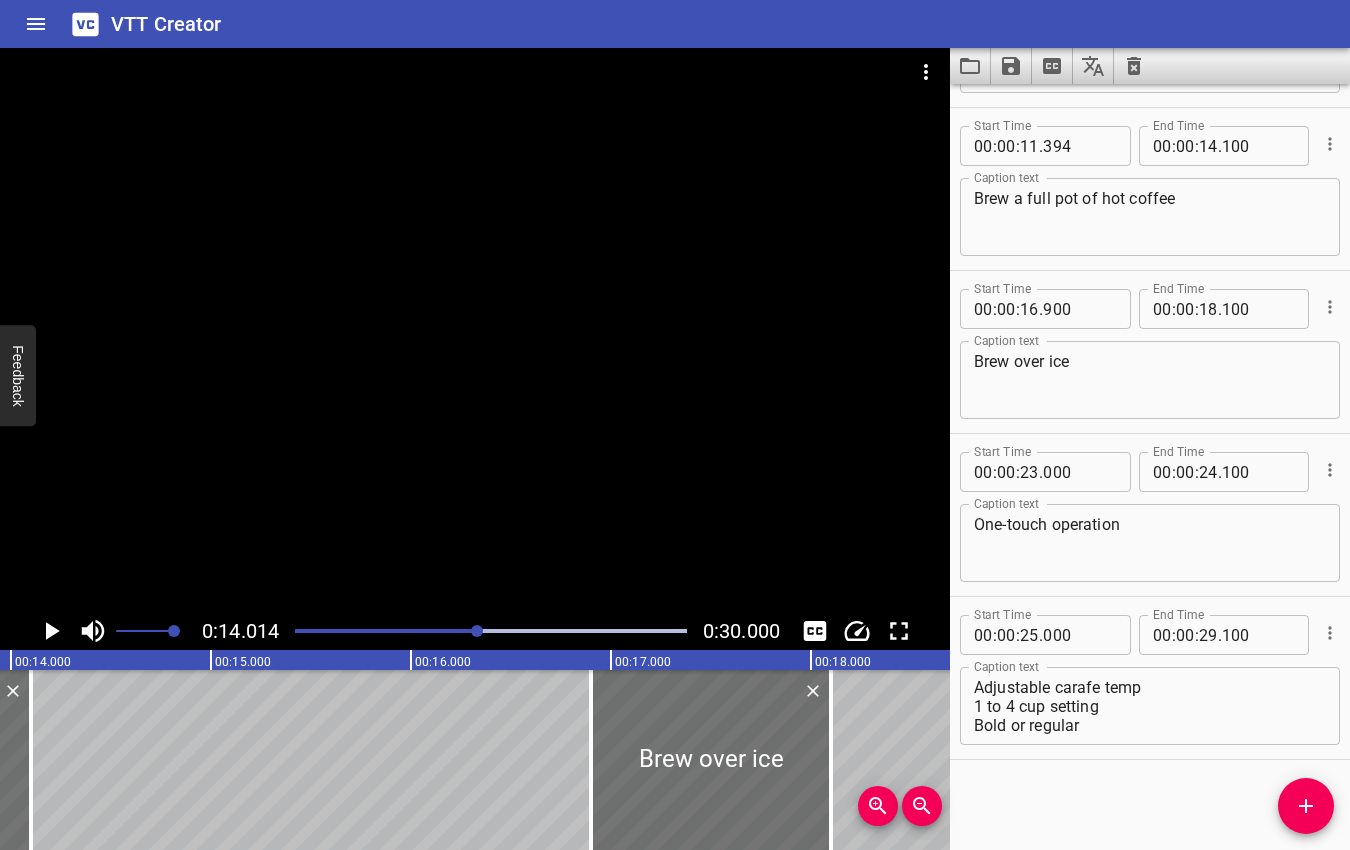 scroll, scrollTop: 0, scrollLeft: 2802, axis: horizontal 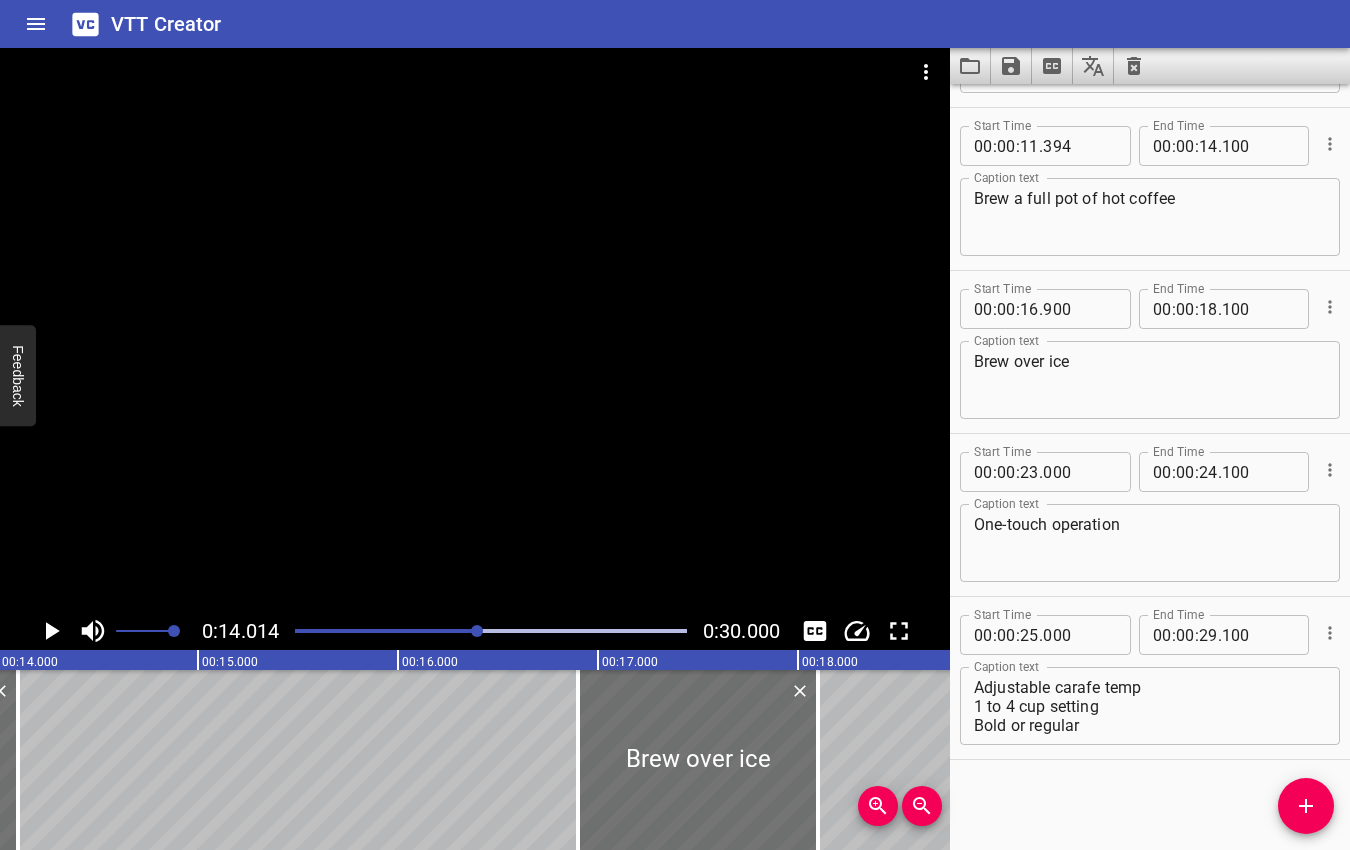 click at bounding box center [491, 631] 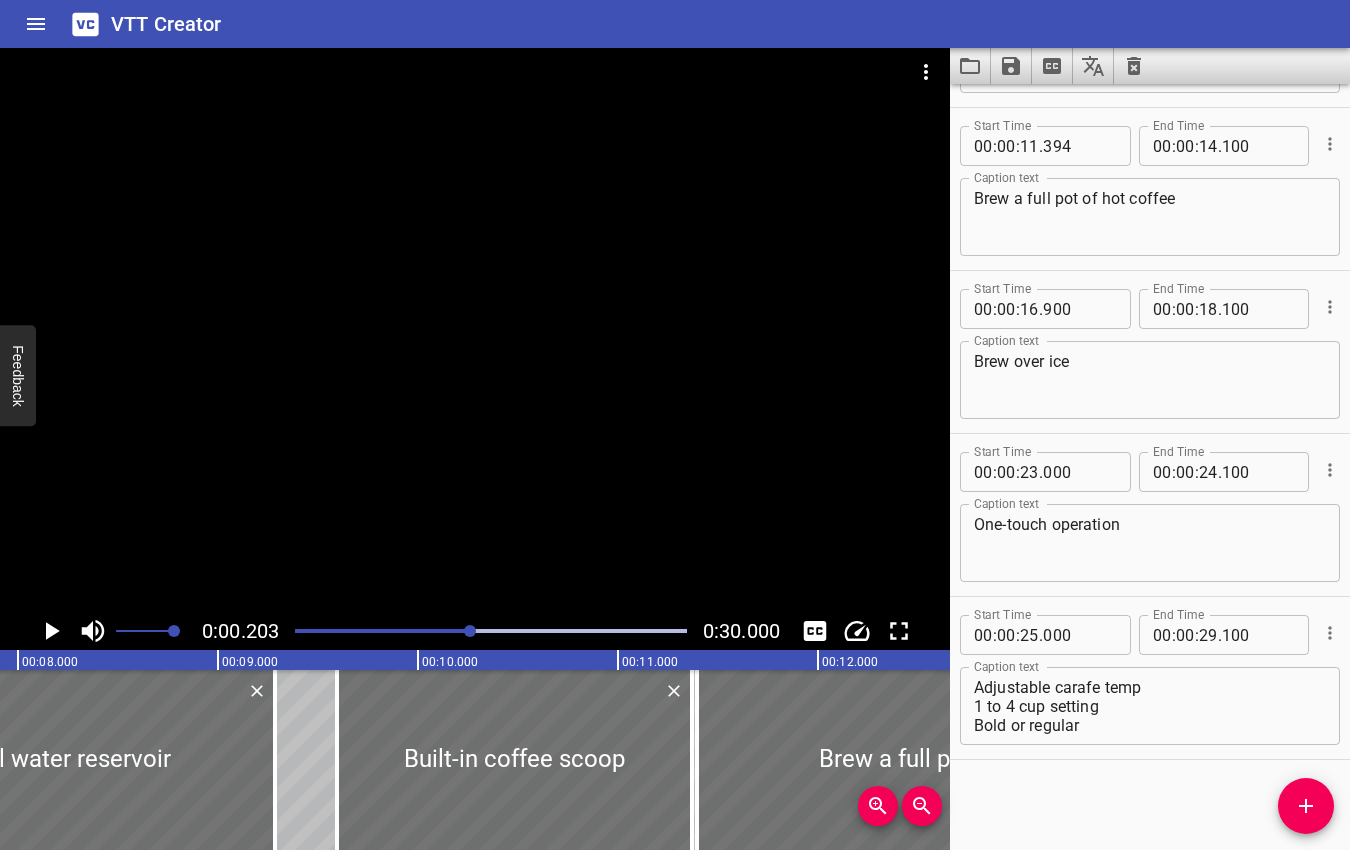 click at bounding box center (470, 631) 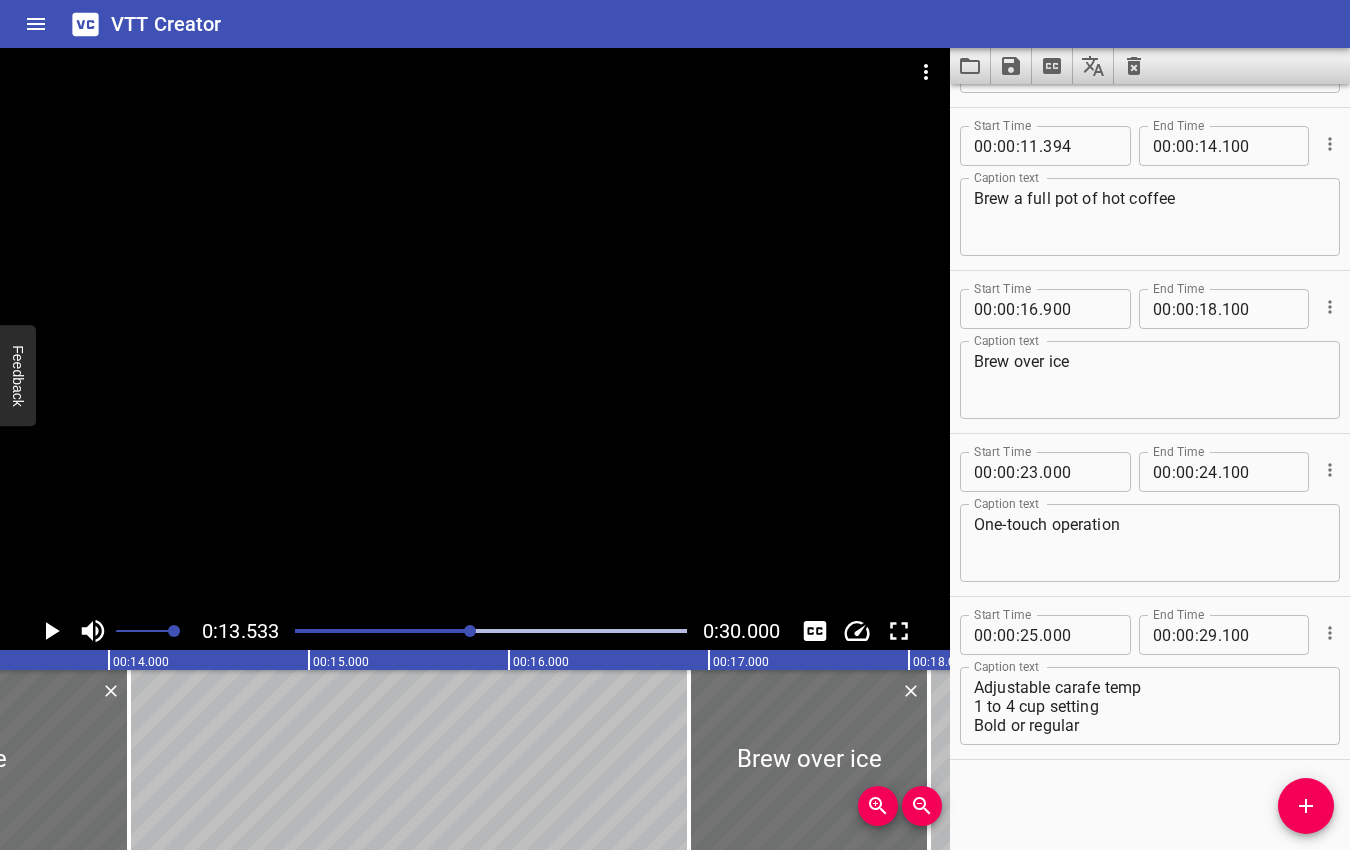 click at bounding box center (470, 631) 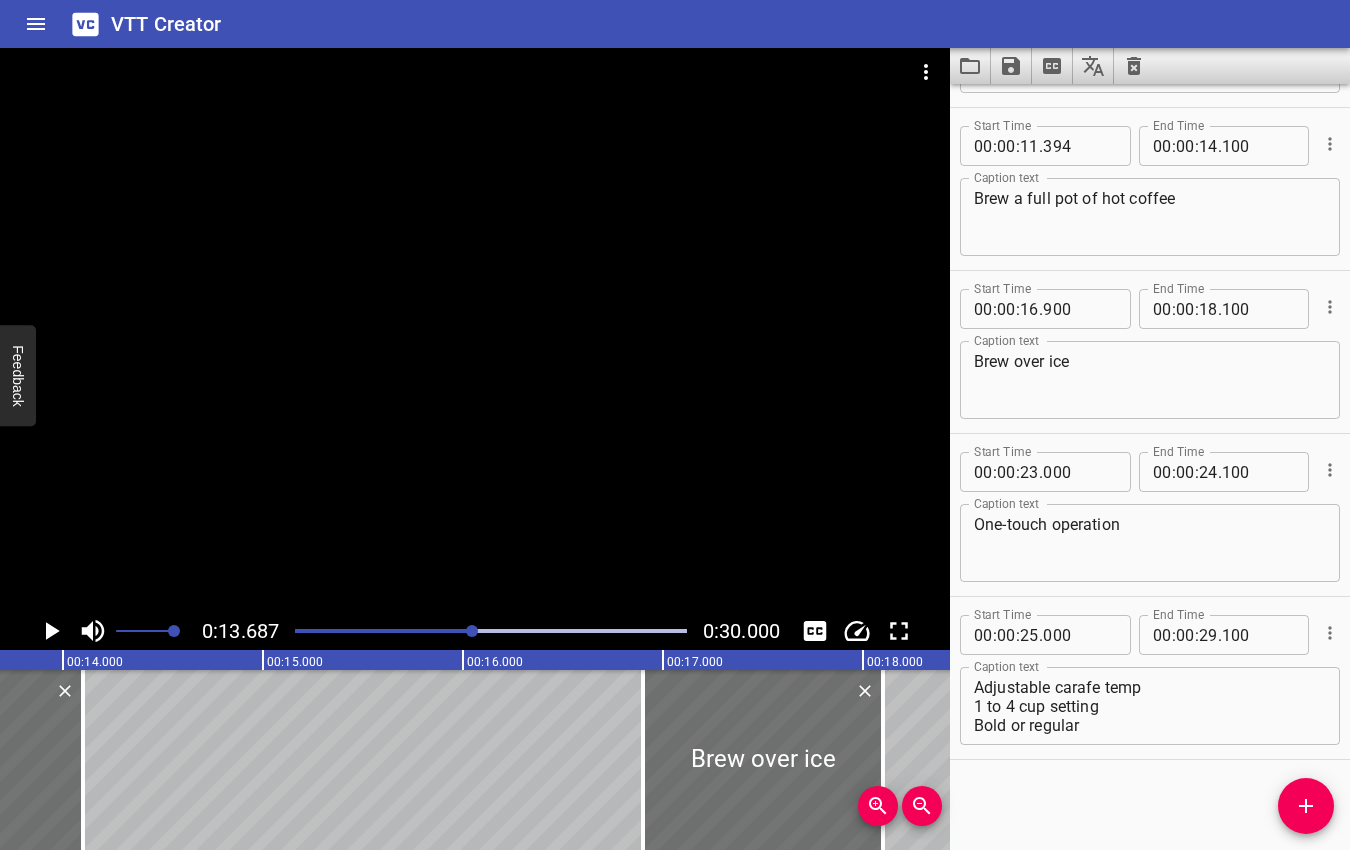click at bounding box center [472, 631] 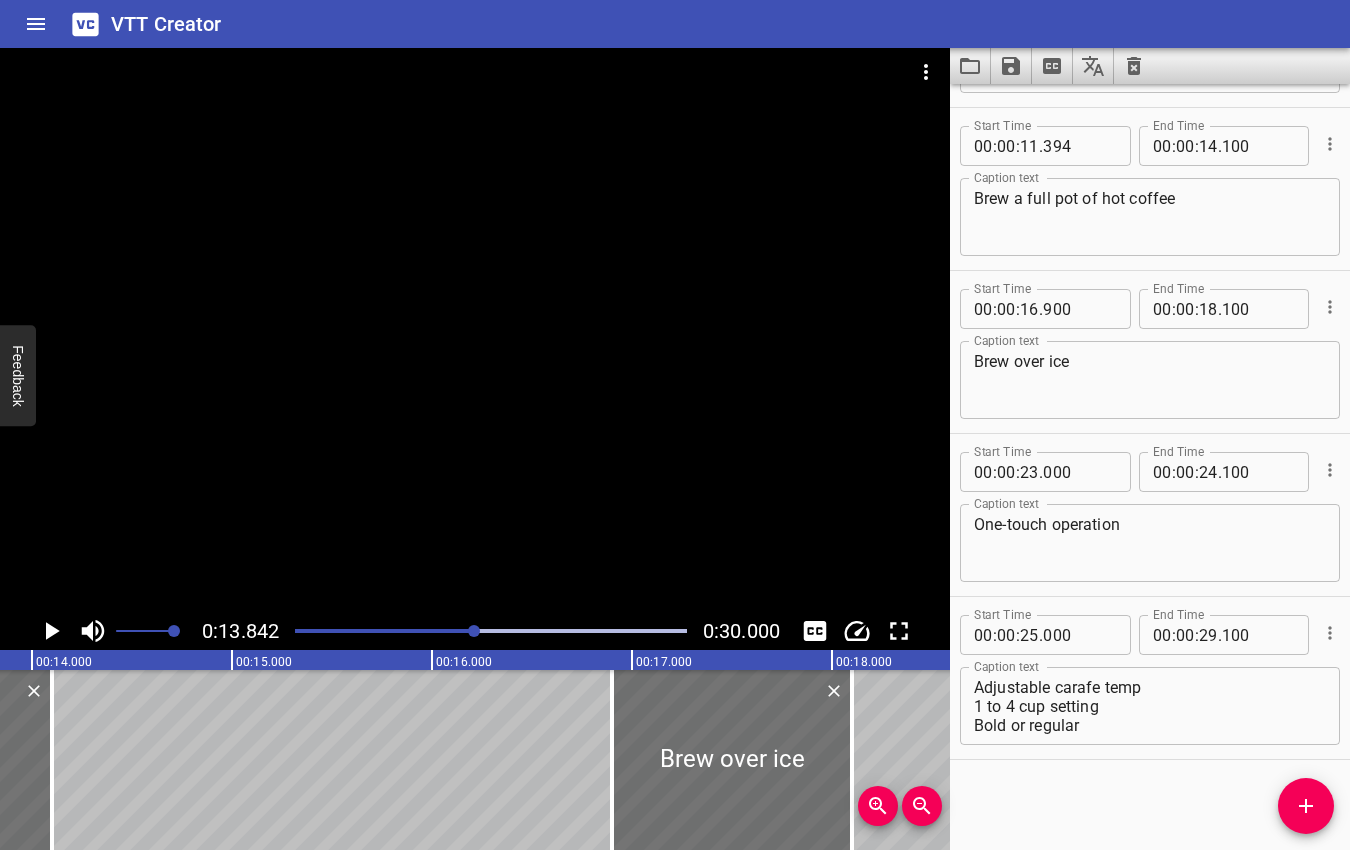 click at bounding box center (474, 631) 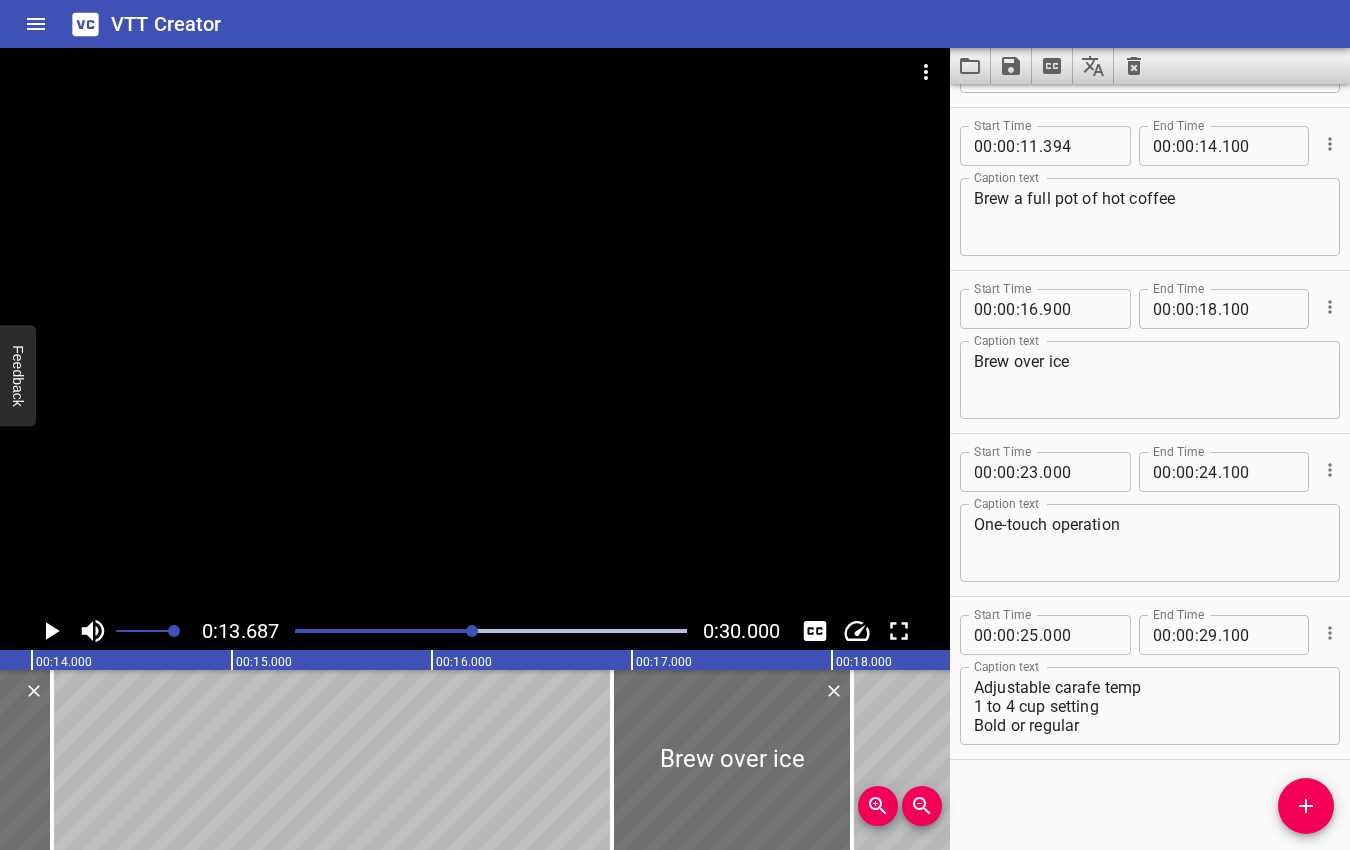 scroll, scrollTop: 0, scrollLeft: 2737, axis: horizontal 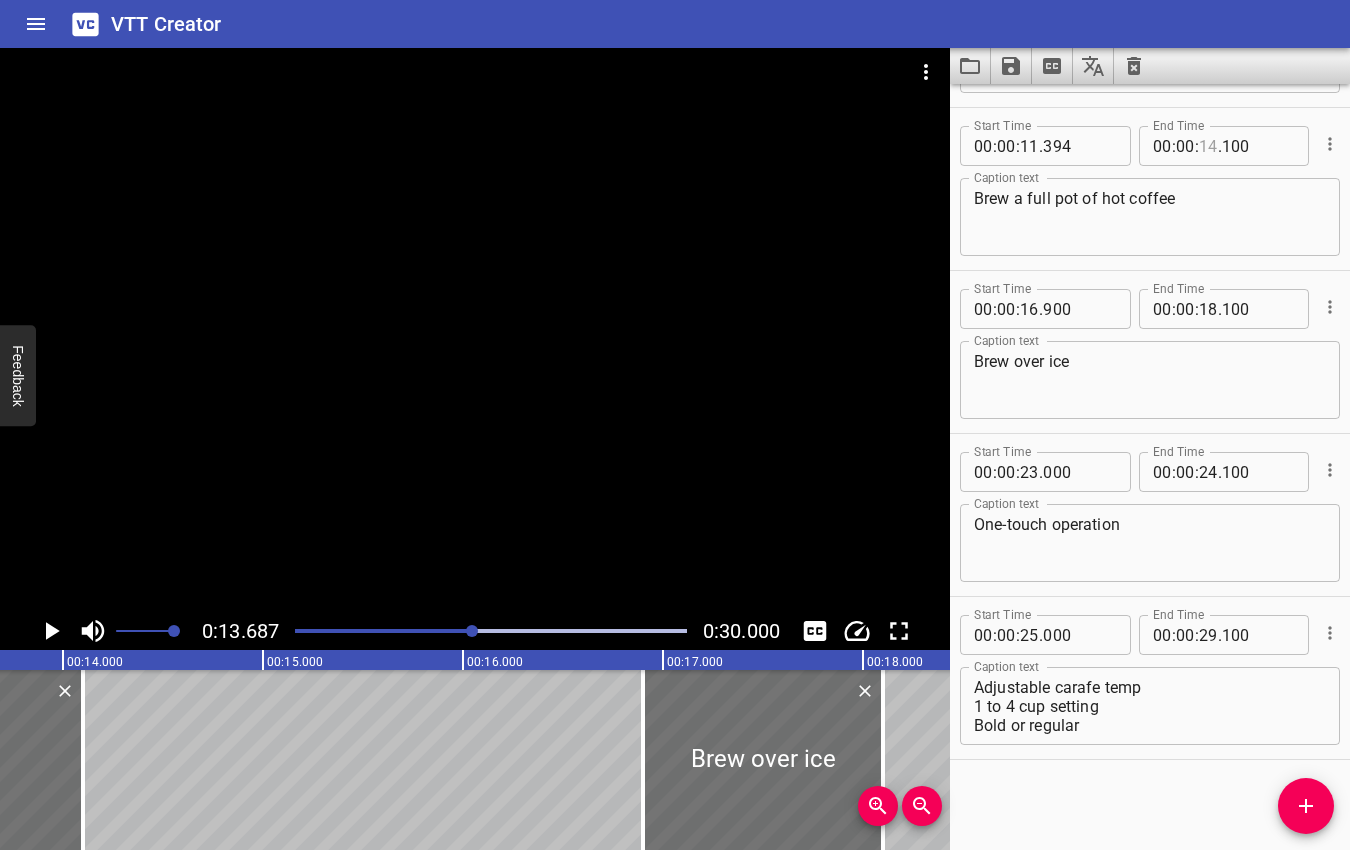 click at bounding box center (1208, 146) 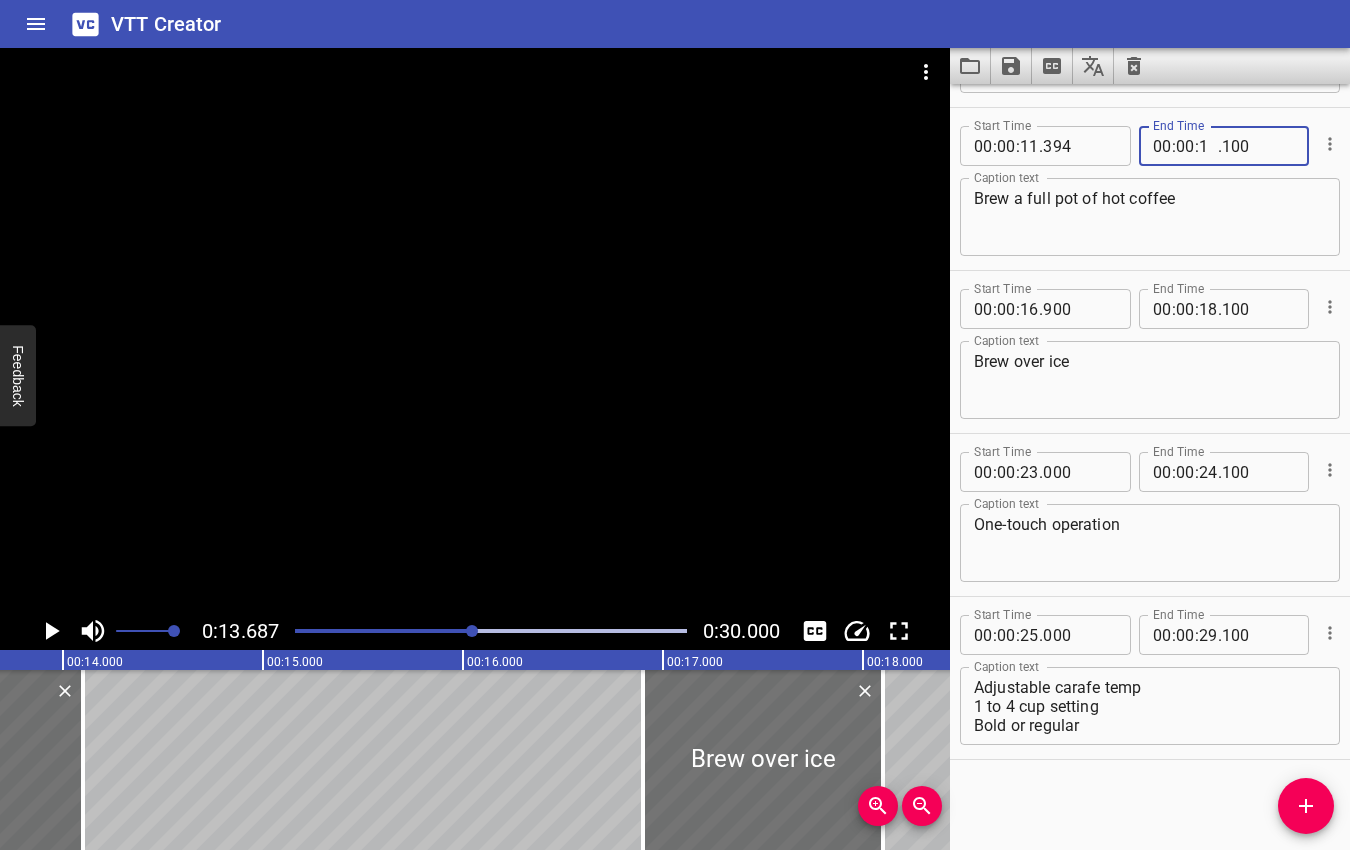 type on "13" 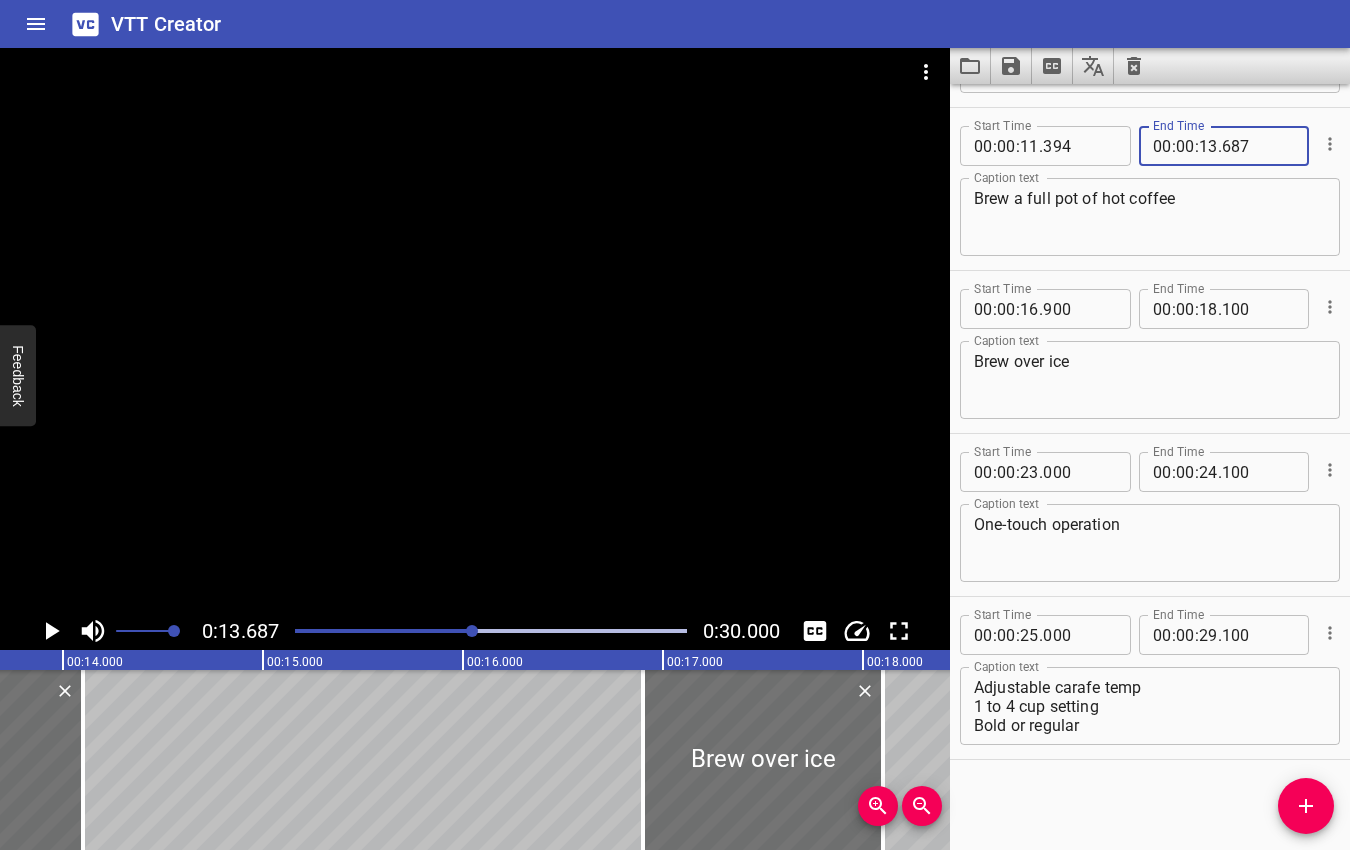 type on "687" 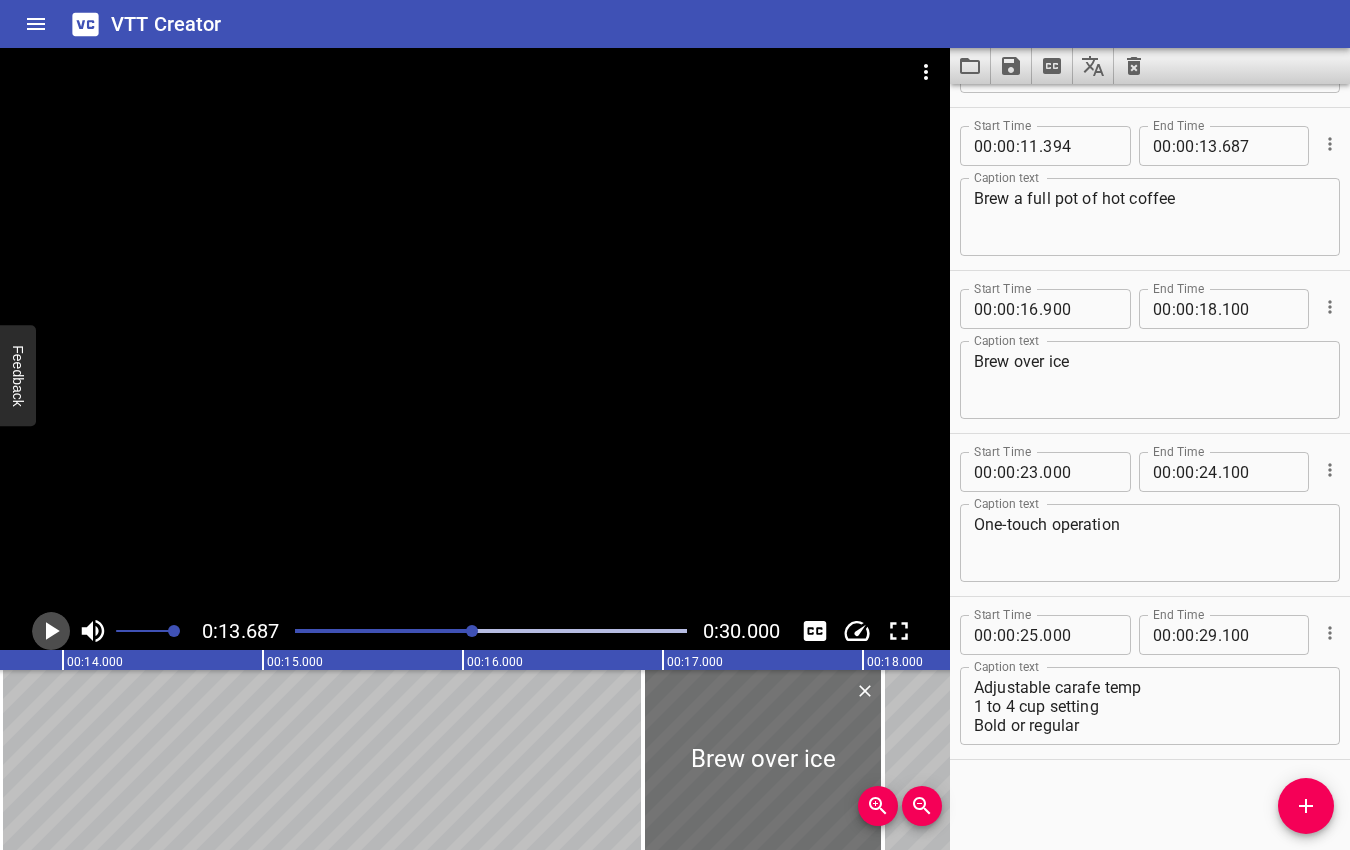 click 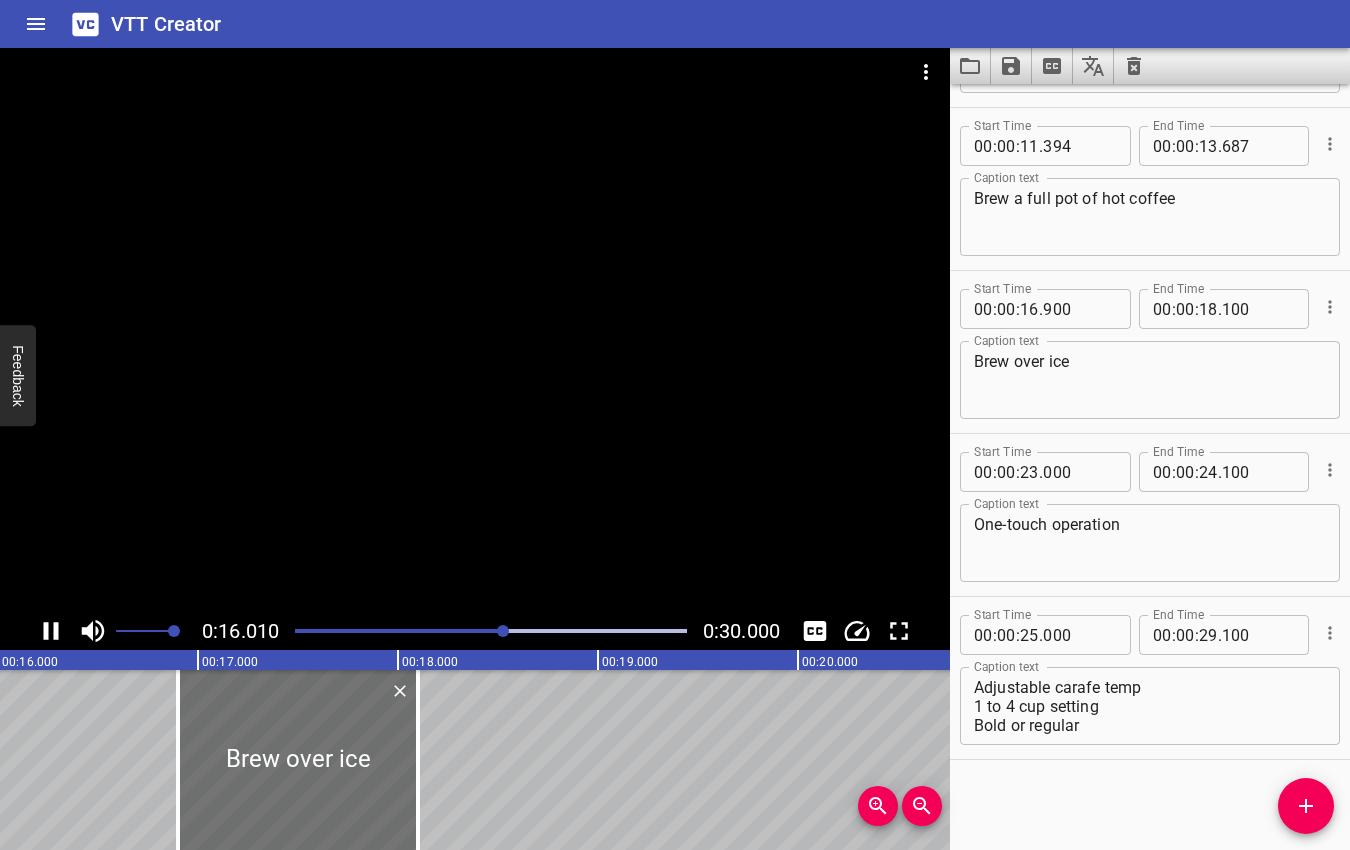click 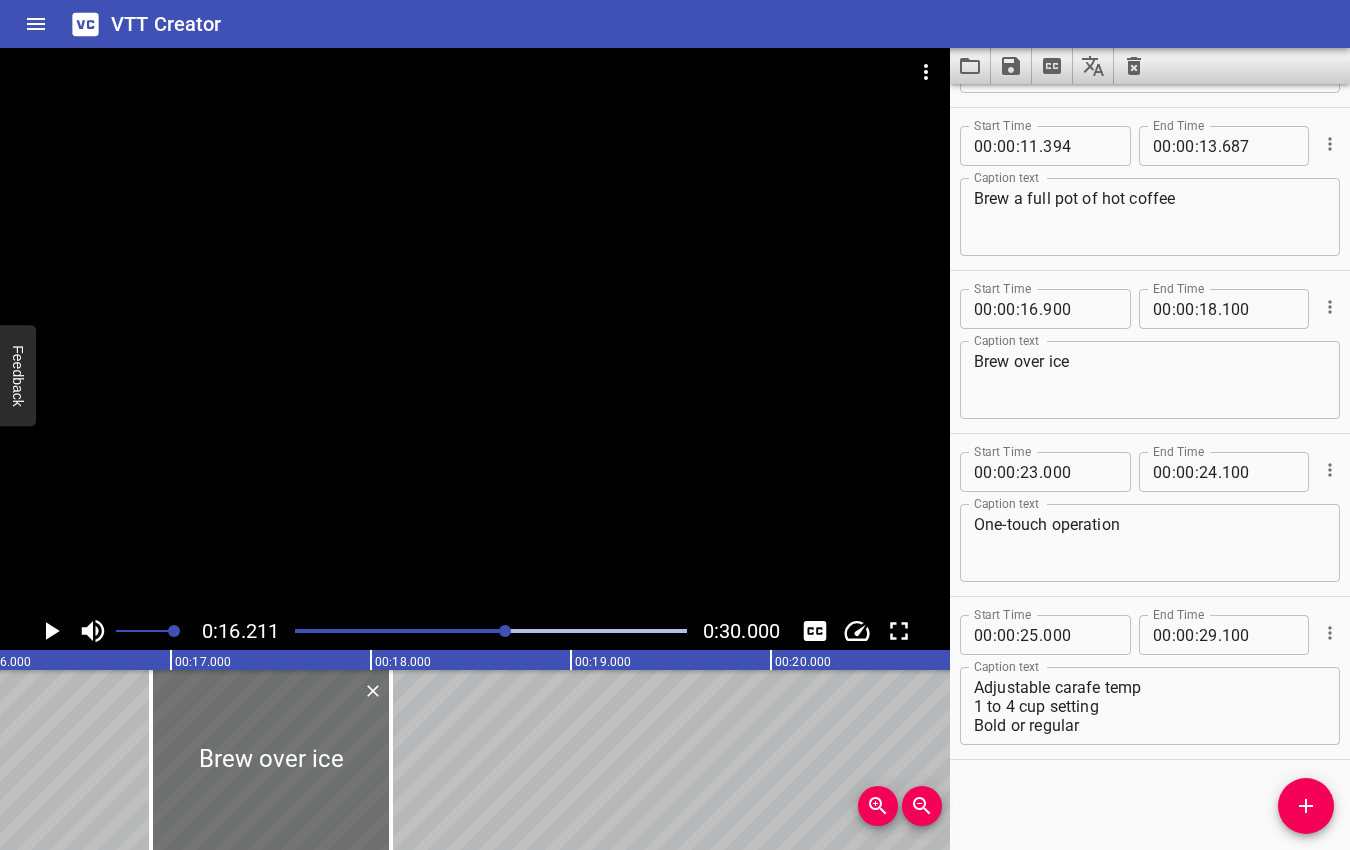 scroll, scrollTop: 0, scrollLeft: 3242, axis: horizontal 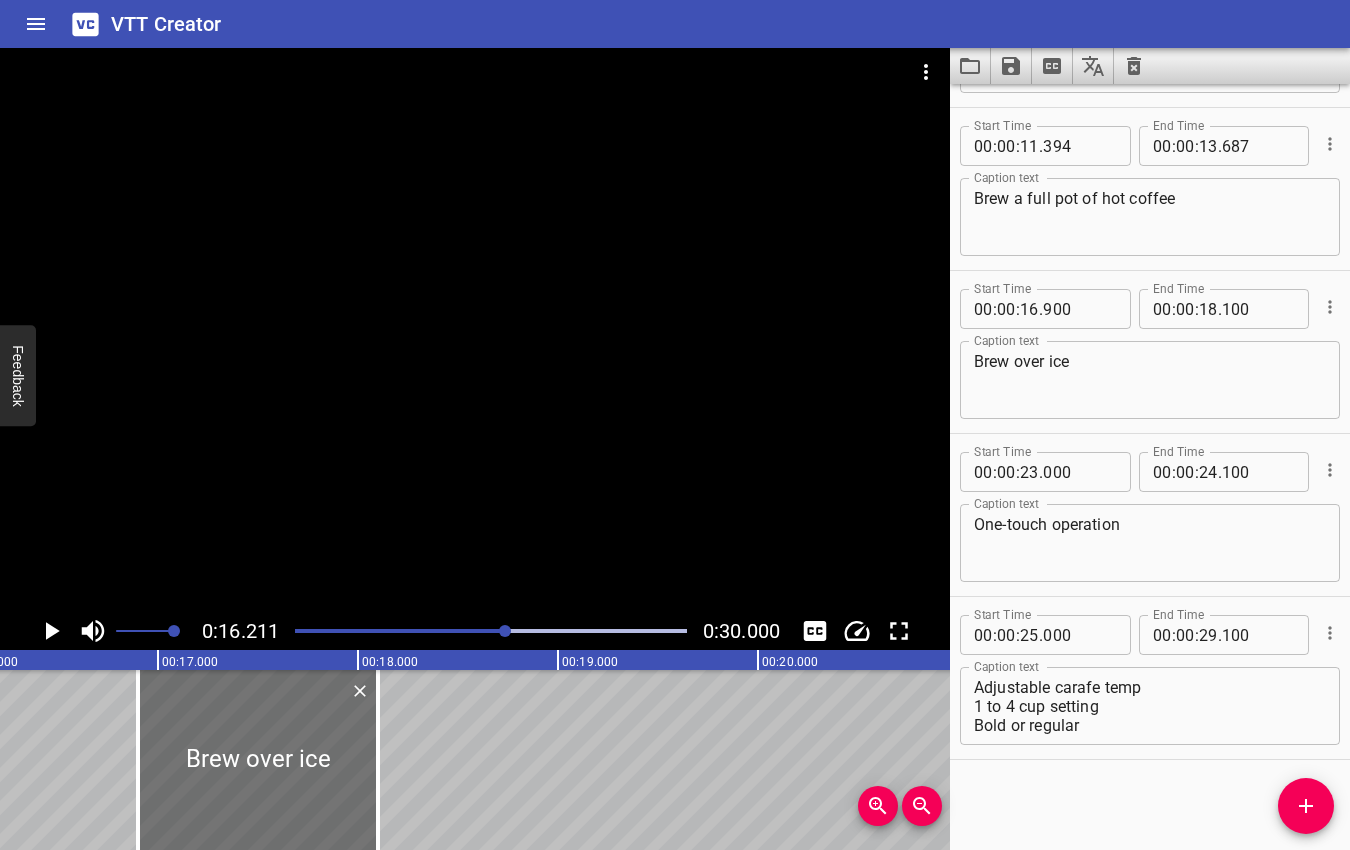 click 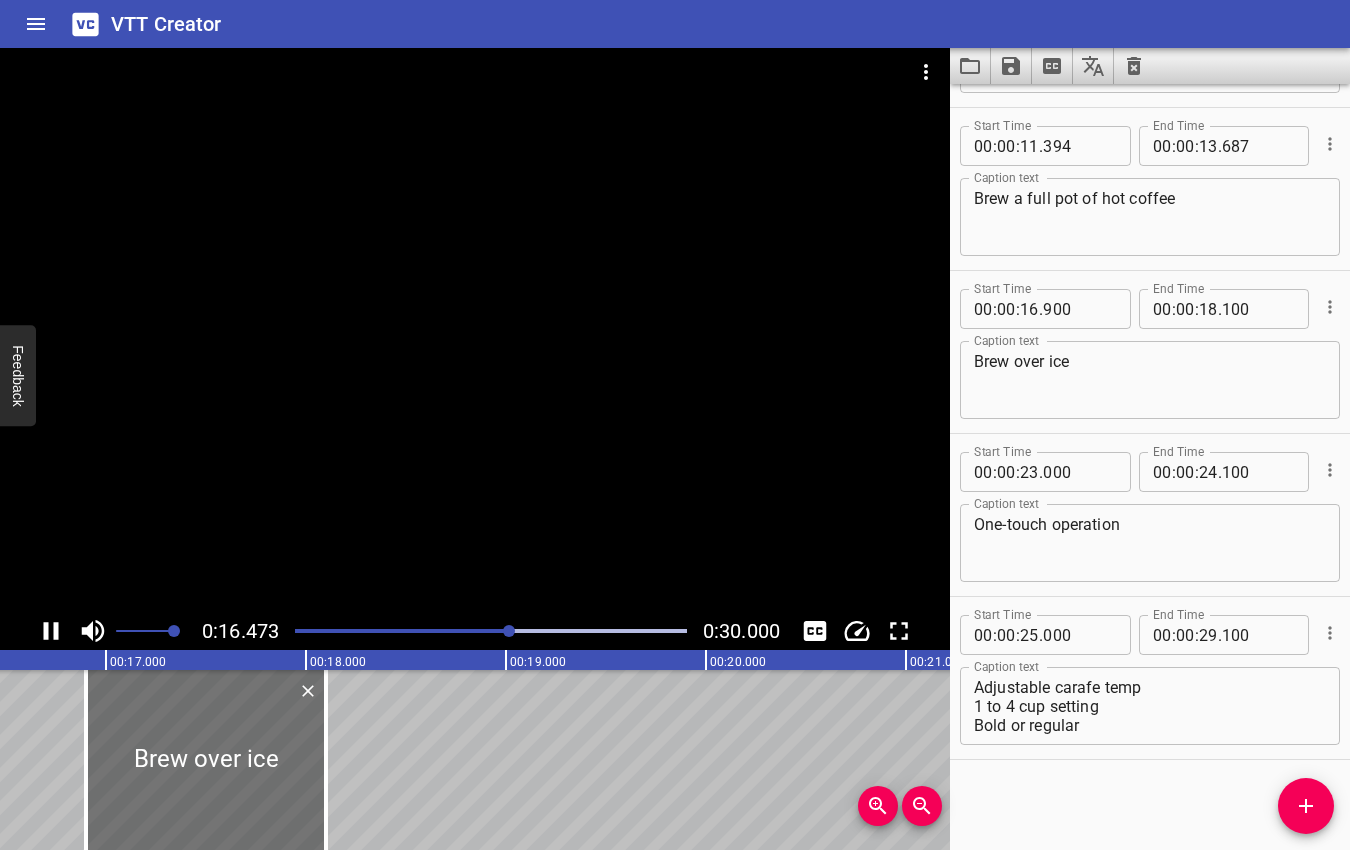 click 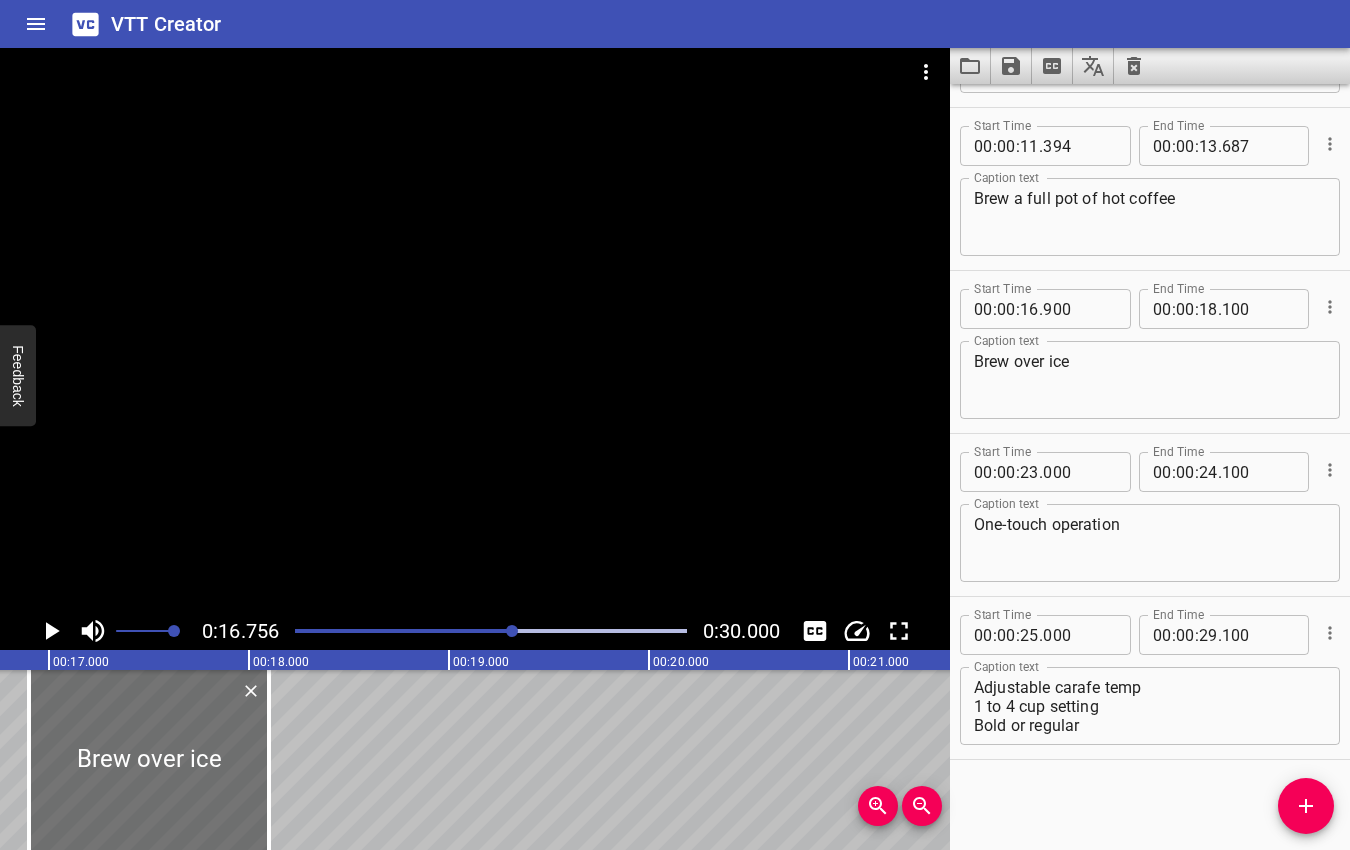 click at bounding box center [512, 631] 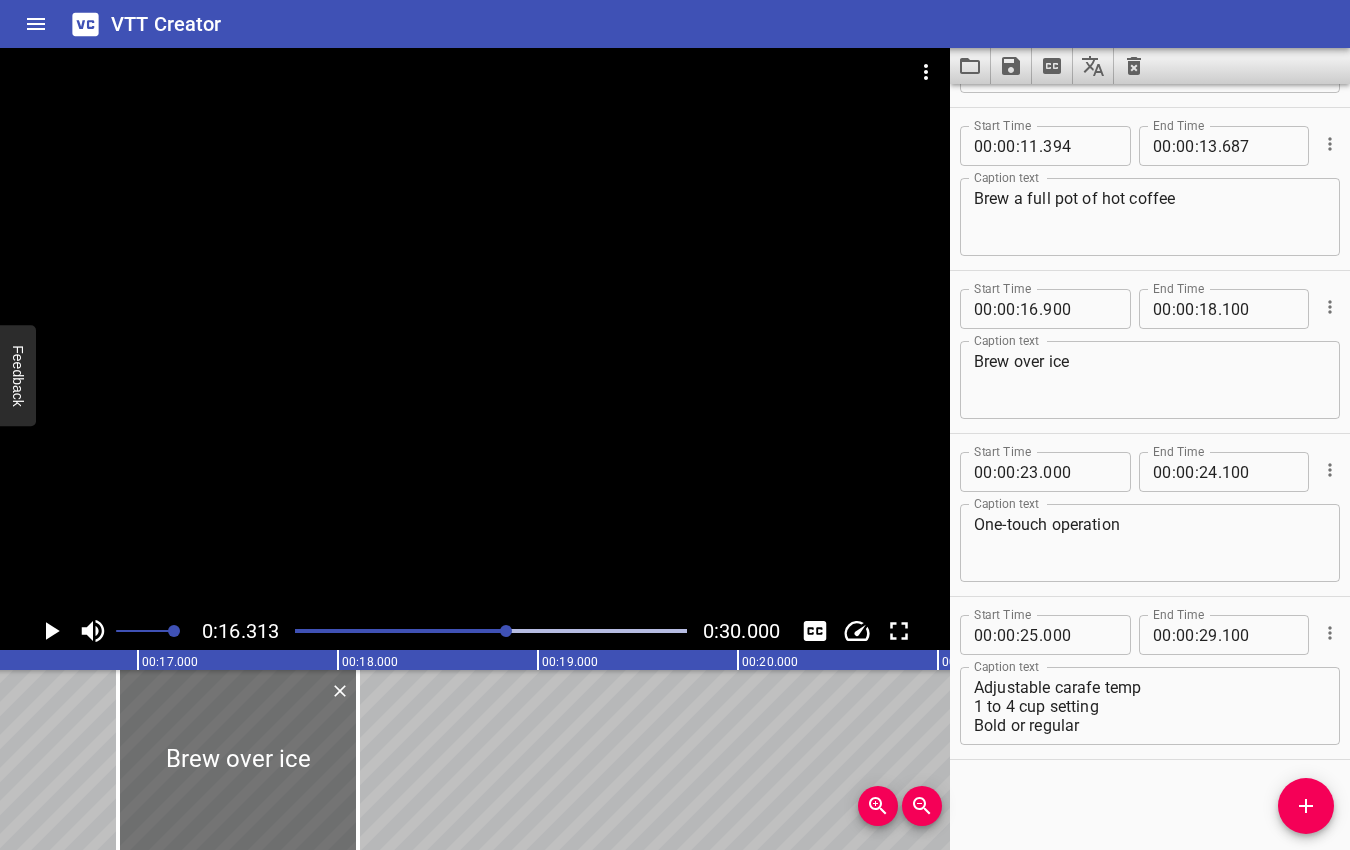 click at bounding box center (506, 631) 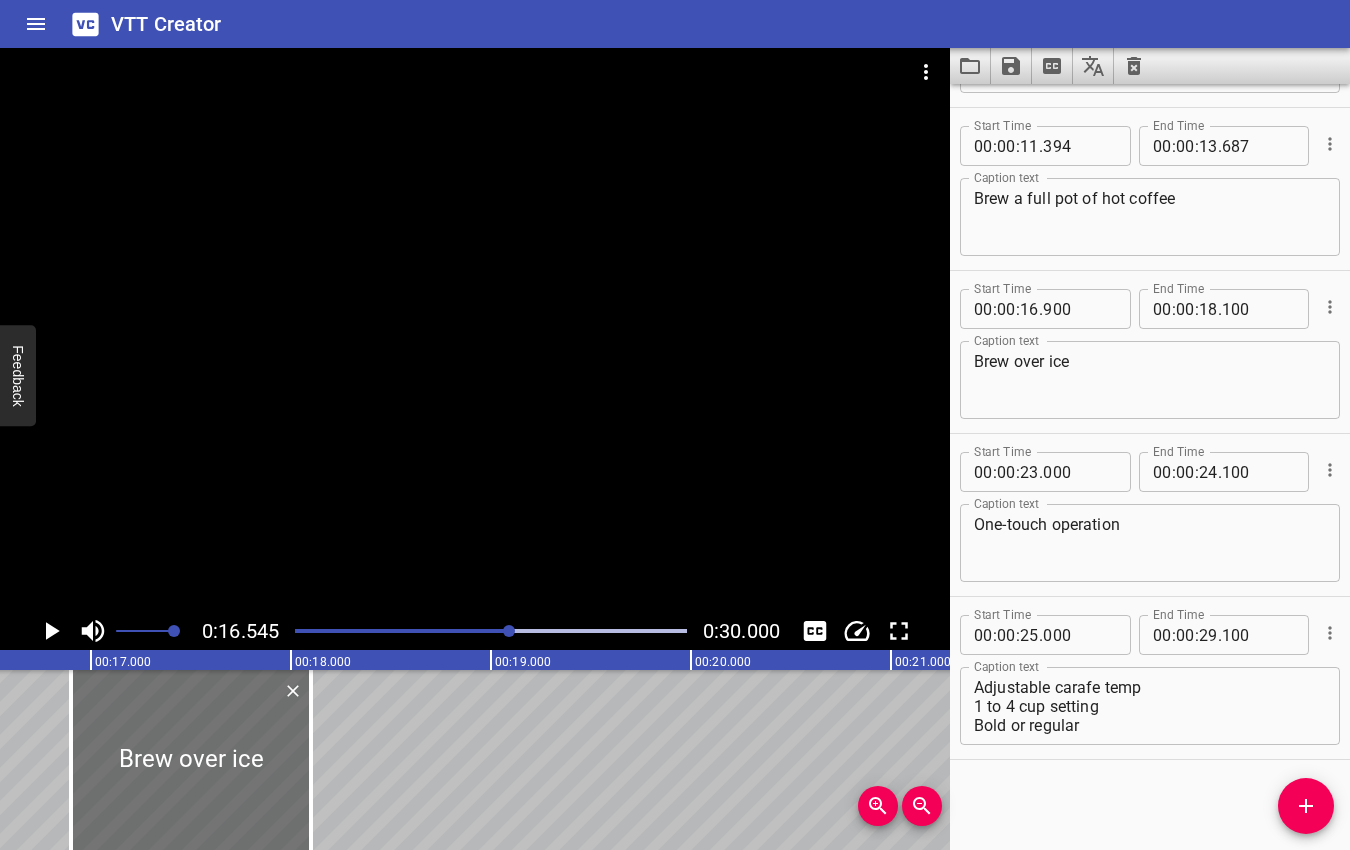 click at bounding box center [509, 631] 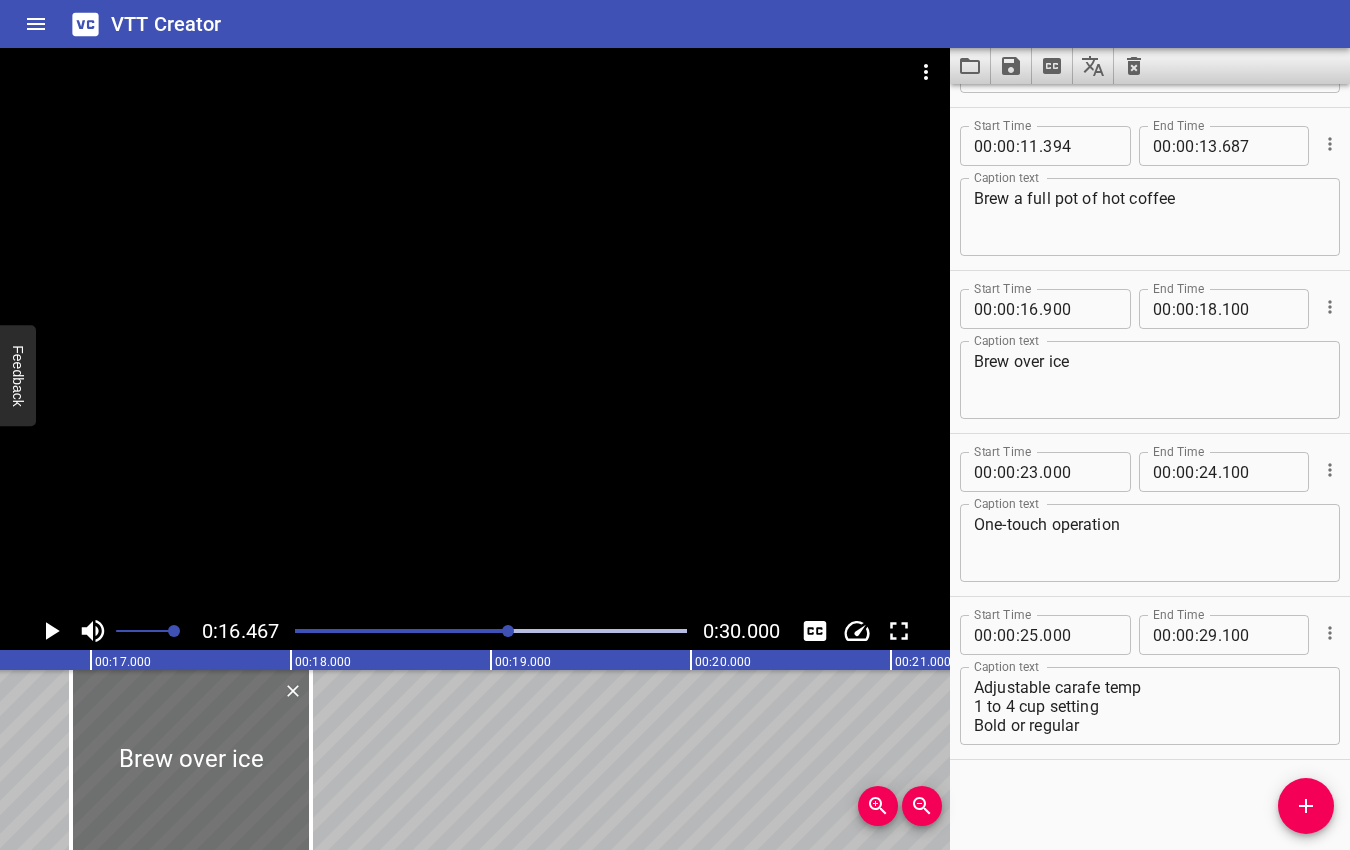 scroll, scrollTop: 0, scrollLeft: 3293, axis: horizontal 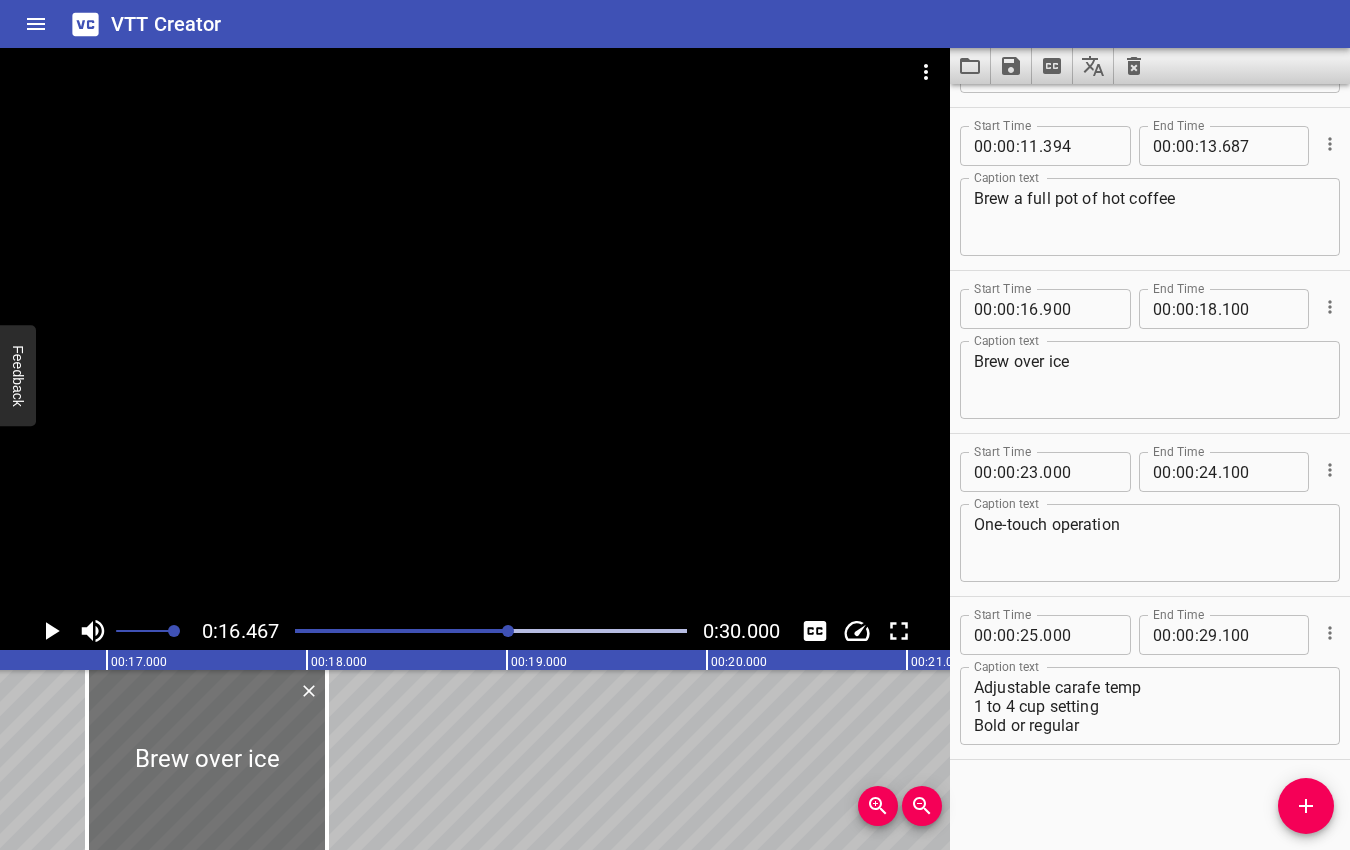 click at bounding box center (508, 631) 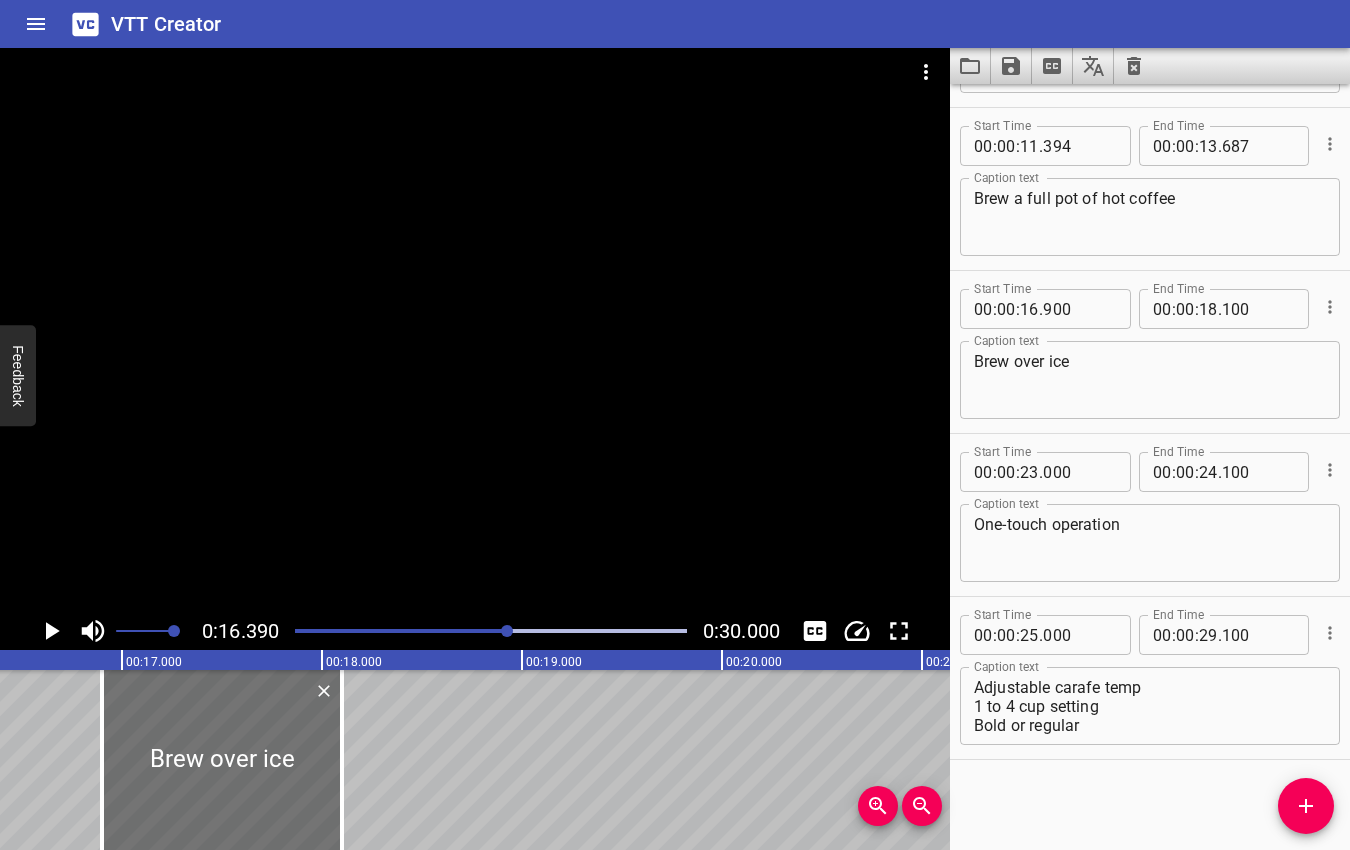 click at bounding box center [507, 631] 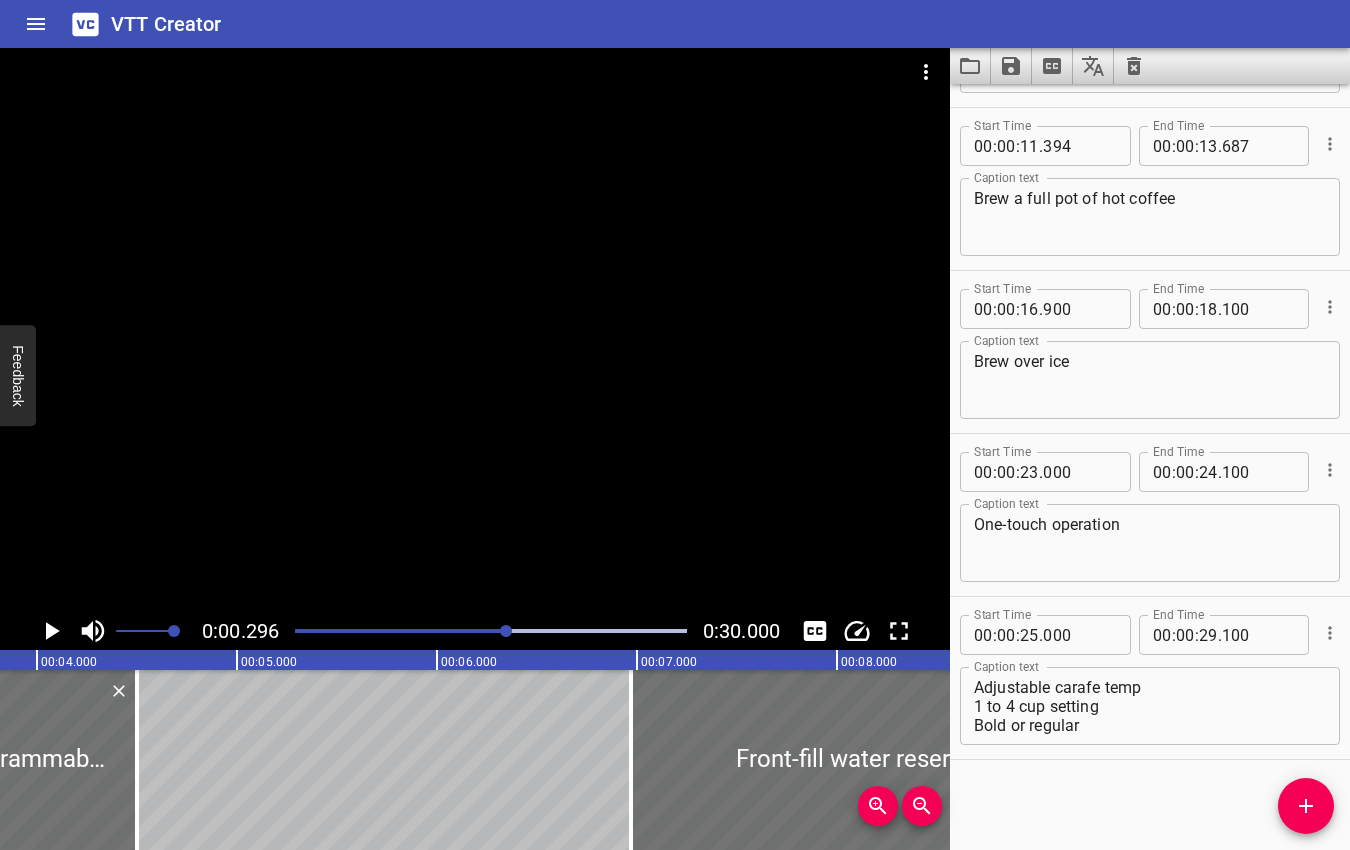 click at bounding box center [506, 631] 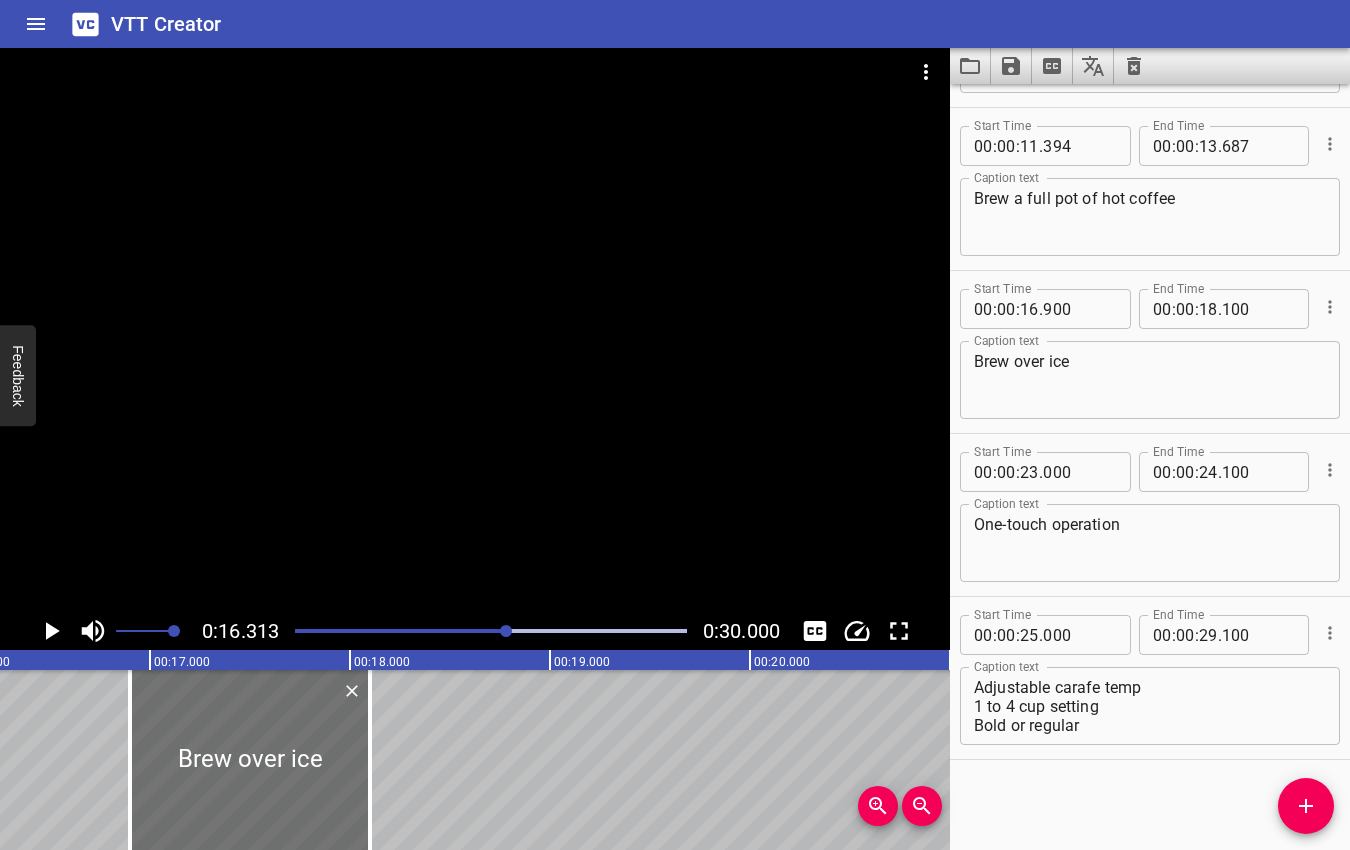 scroll, scrollTop: 0, scrollLeft: 3262, axis: horizontal 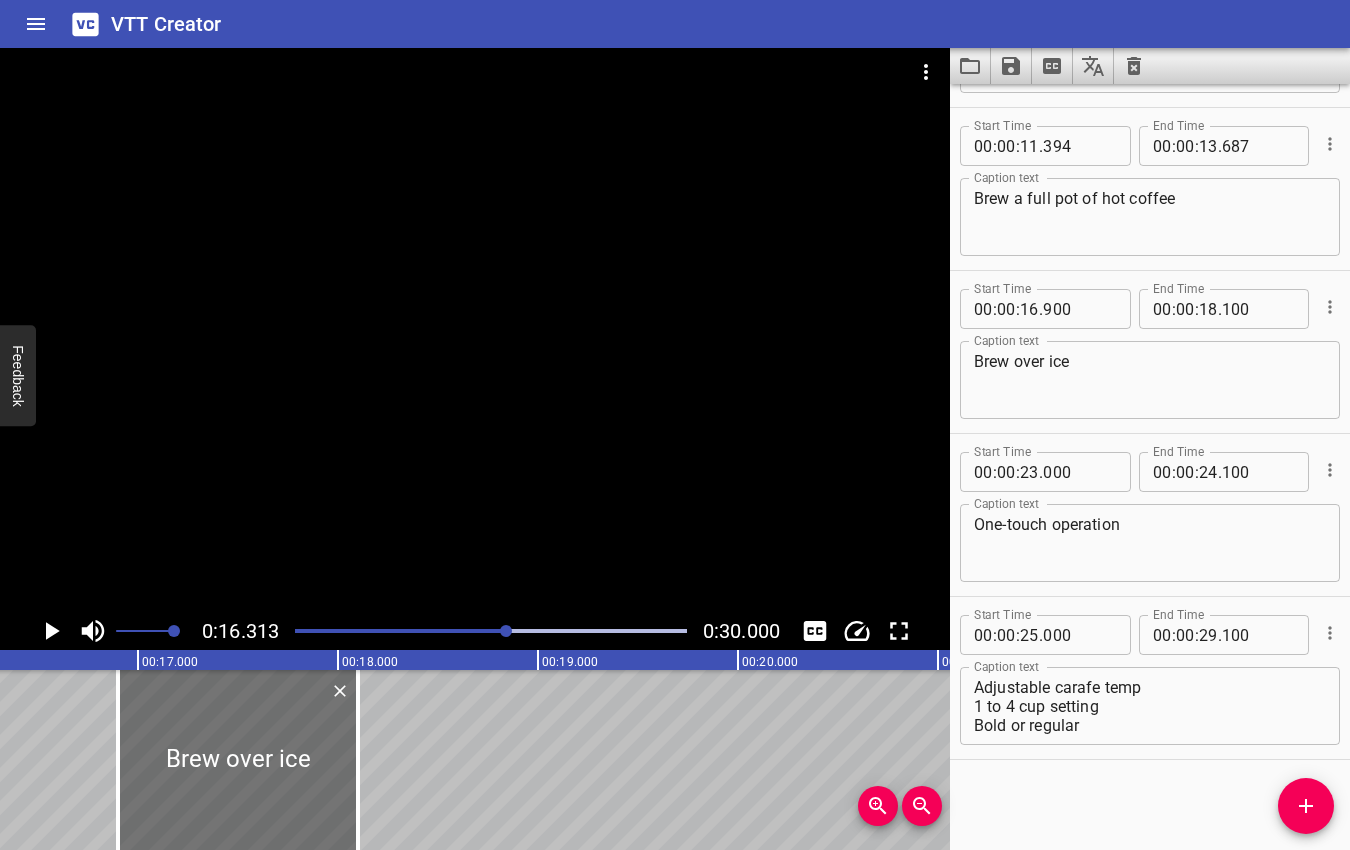 click 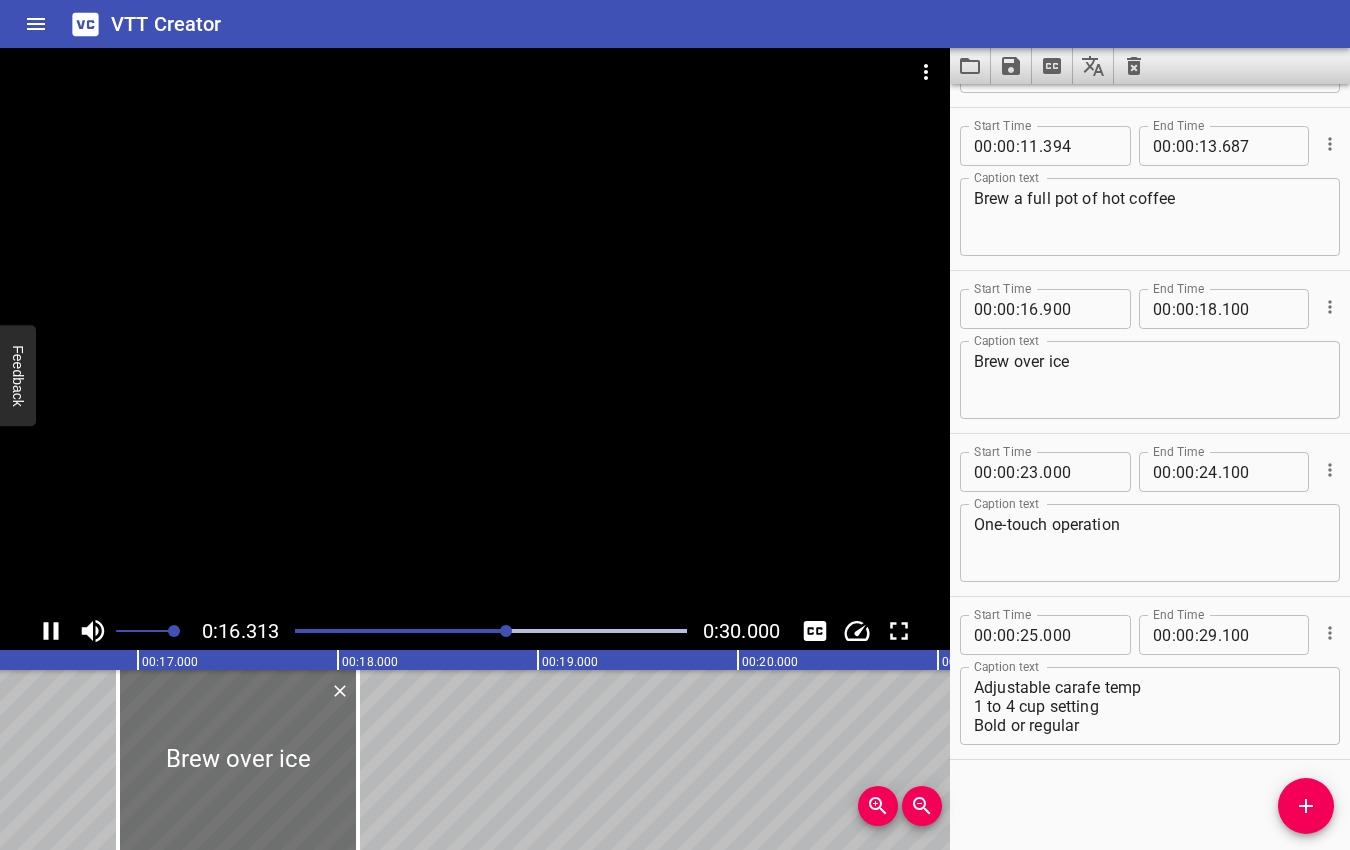 click 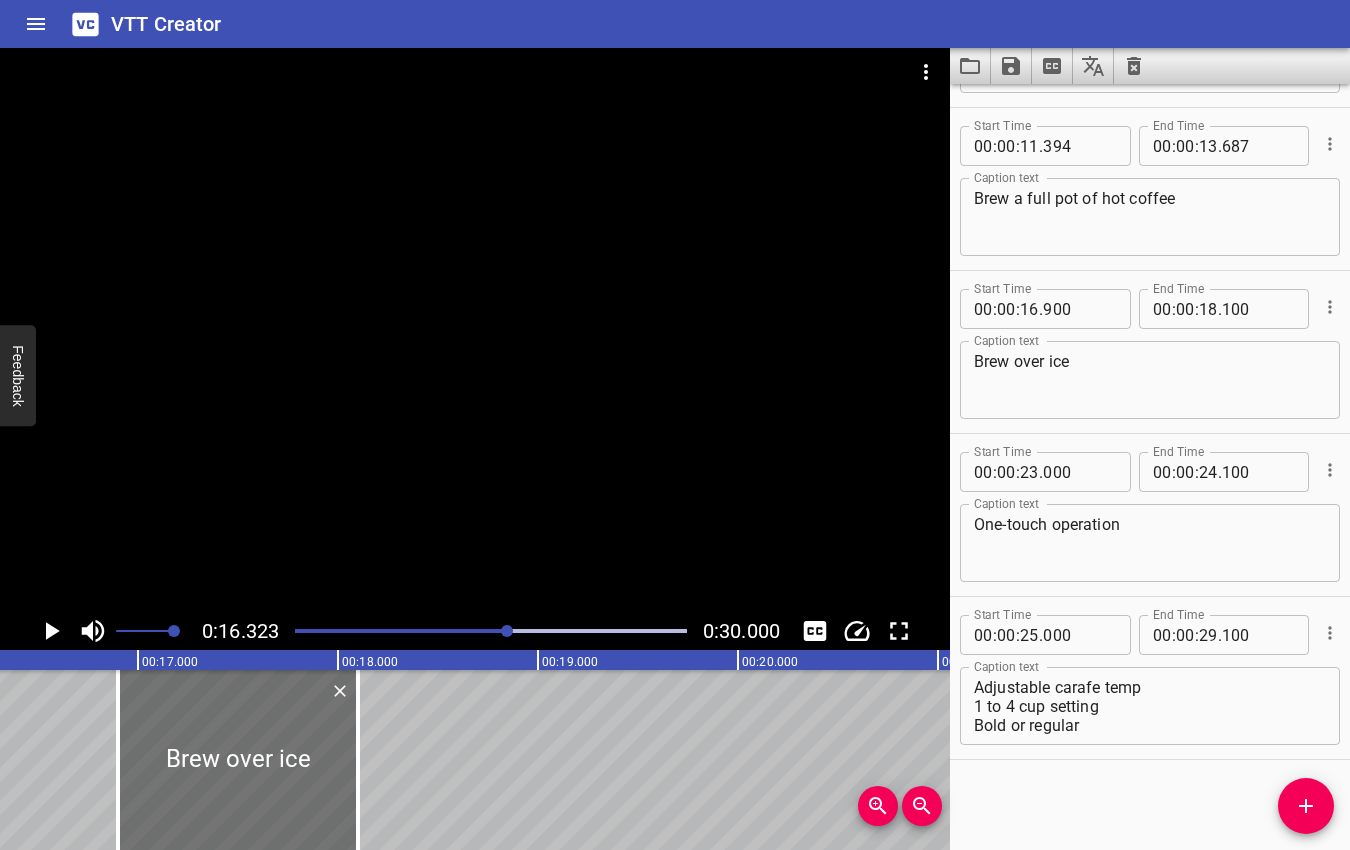 scroll, scrollTop: 0, scrollLeft: 3264, axis: horizontal 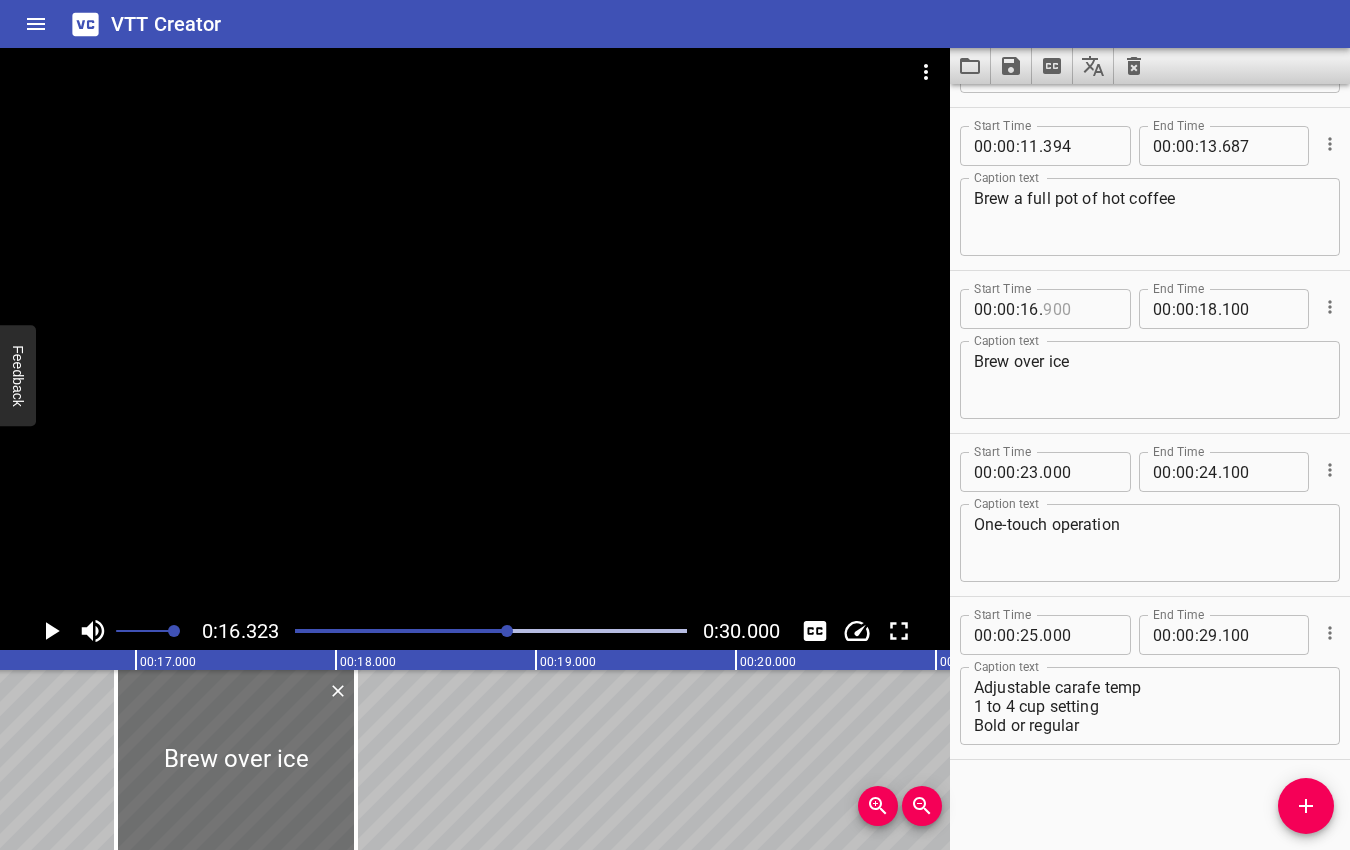 click at bounding box center (1079, 309) 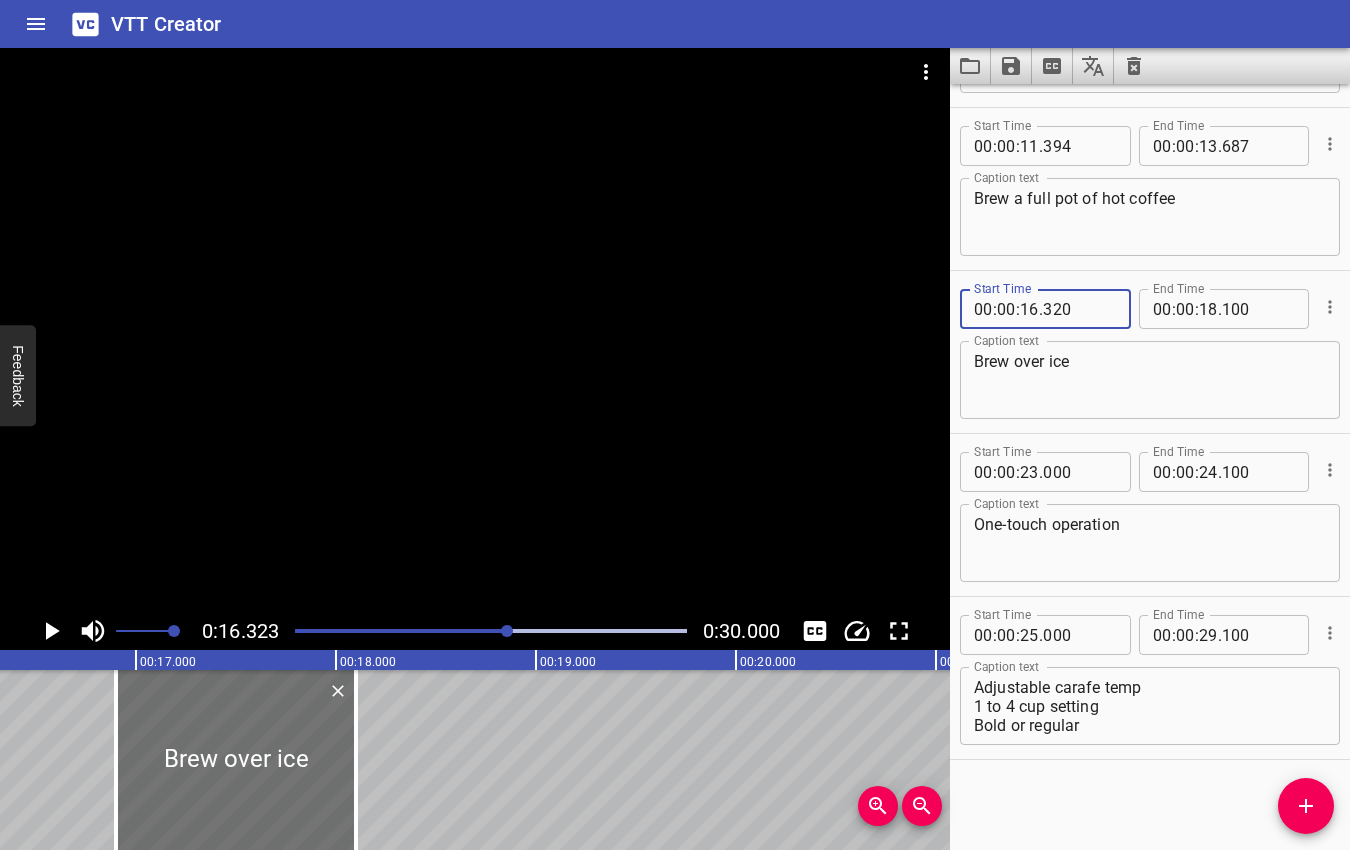 type on "320" 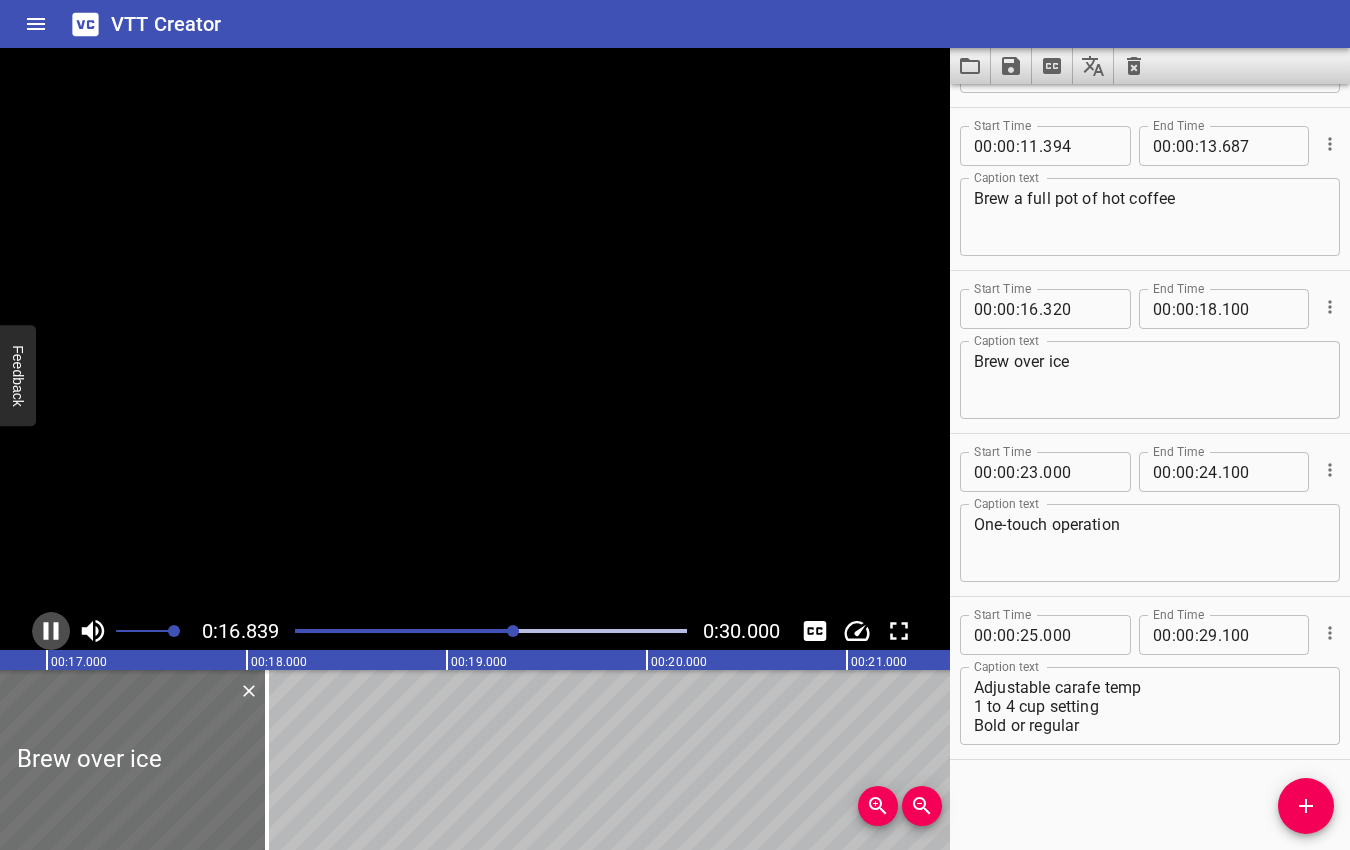 click 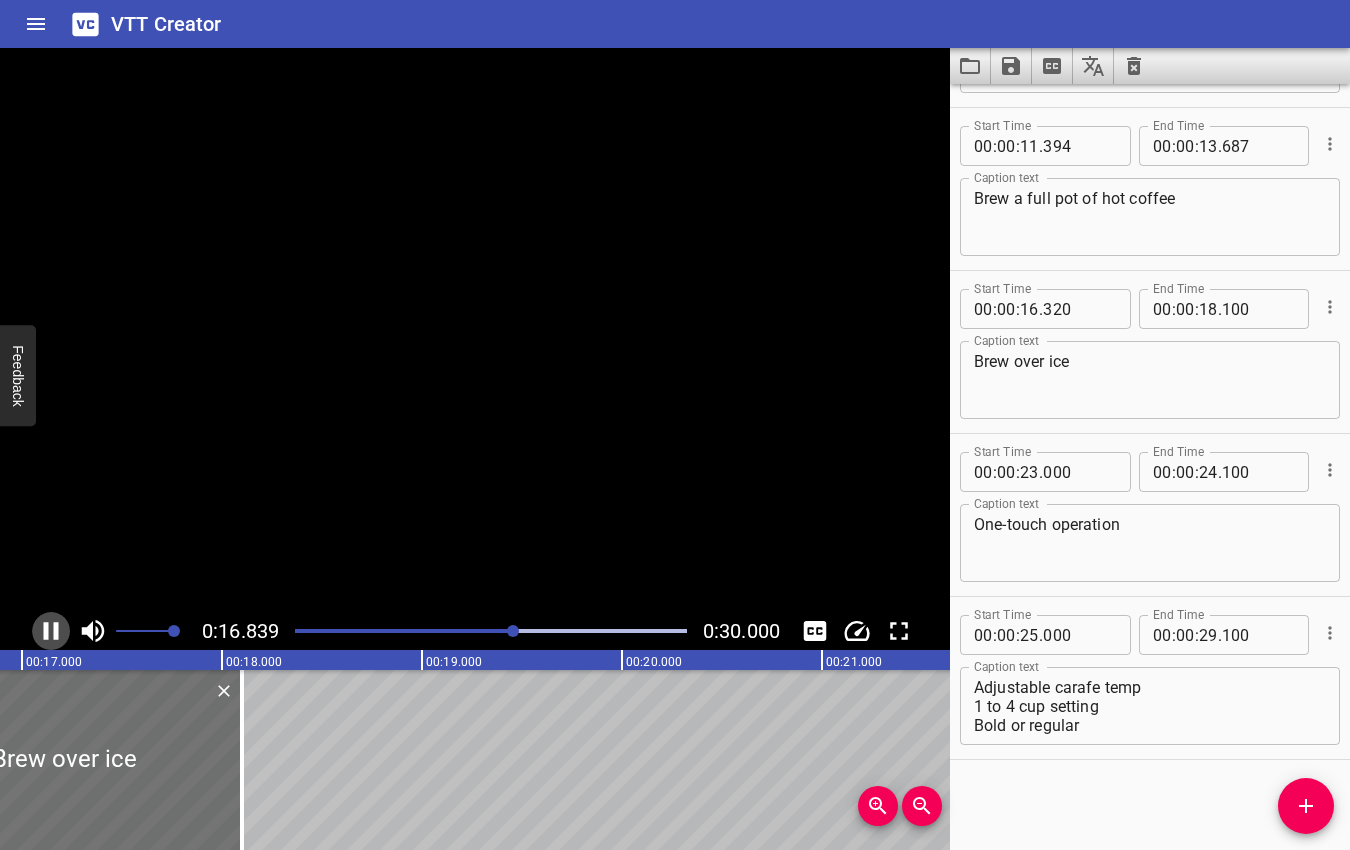 scroll, scrollTop: 0, scrollLeft: 3394, axis: horizontal 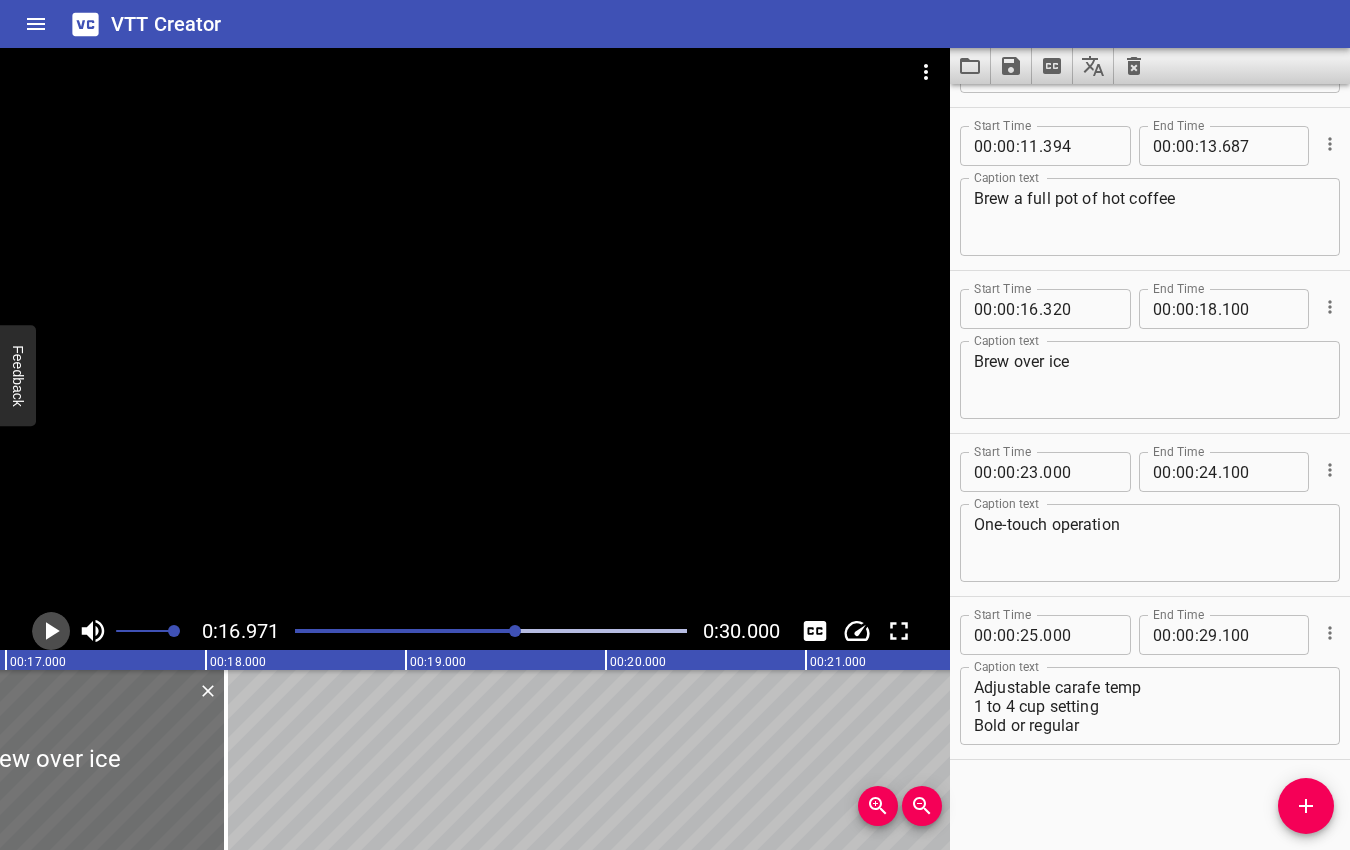 click 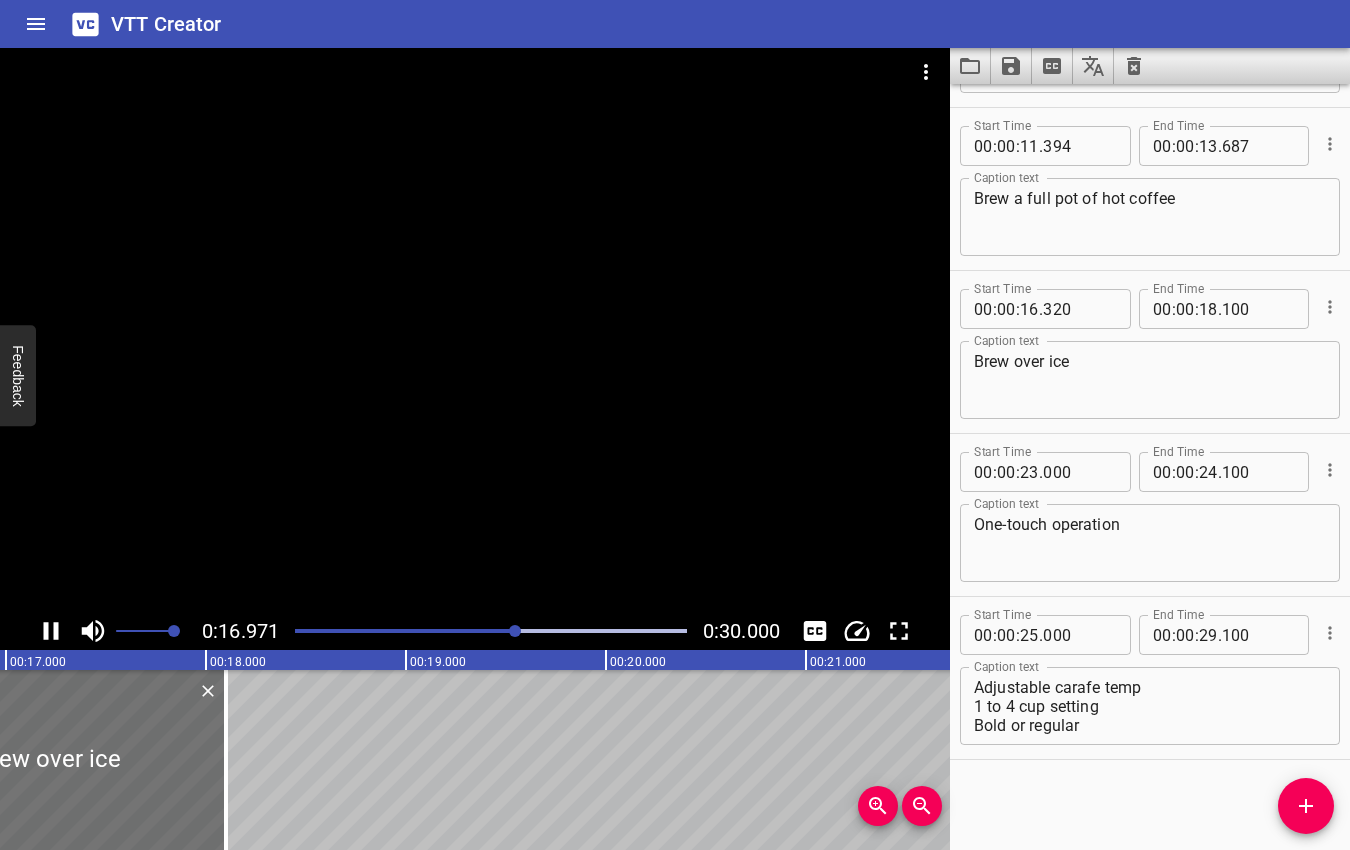 click 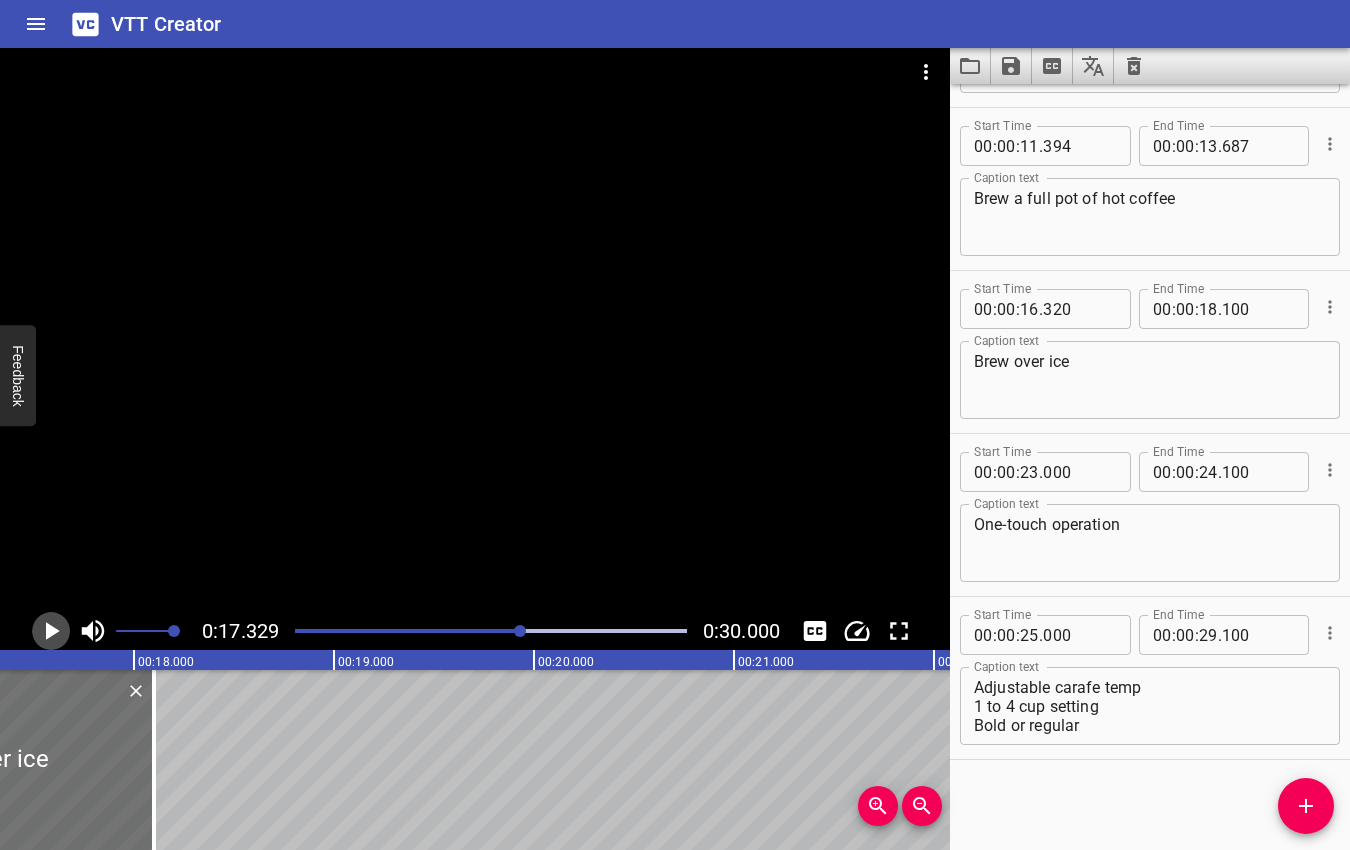 click 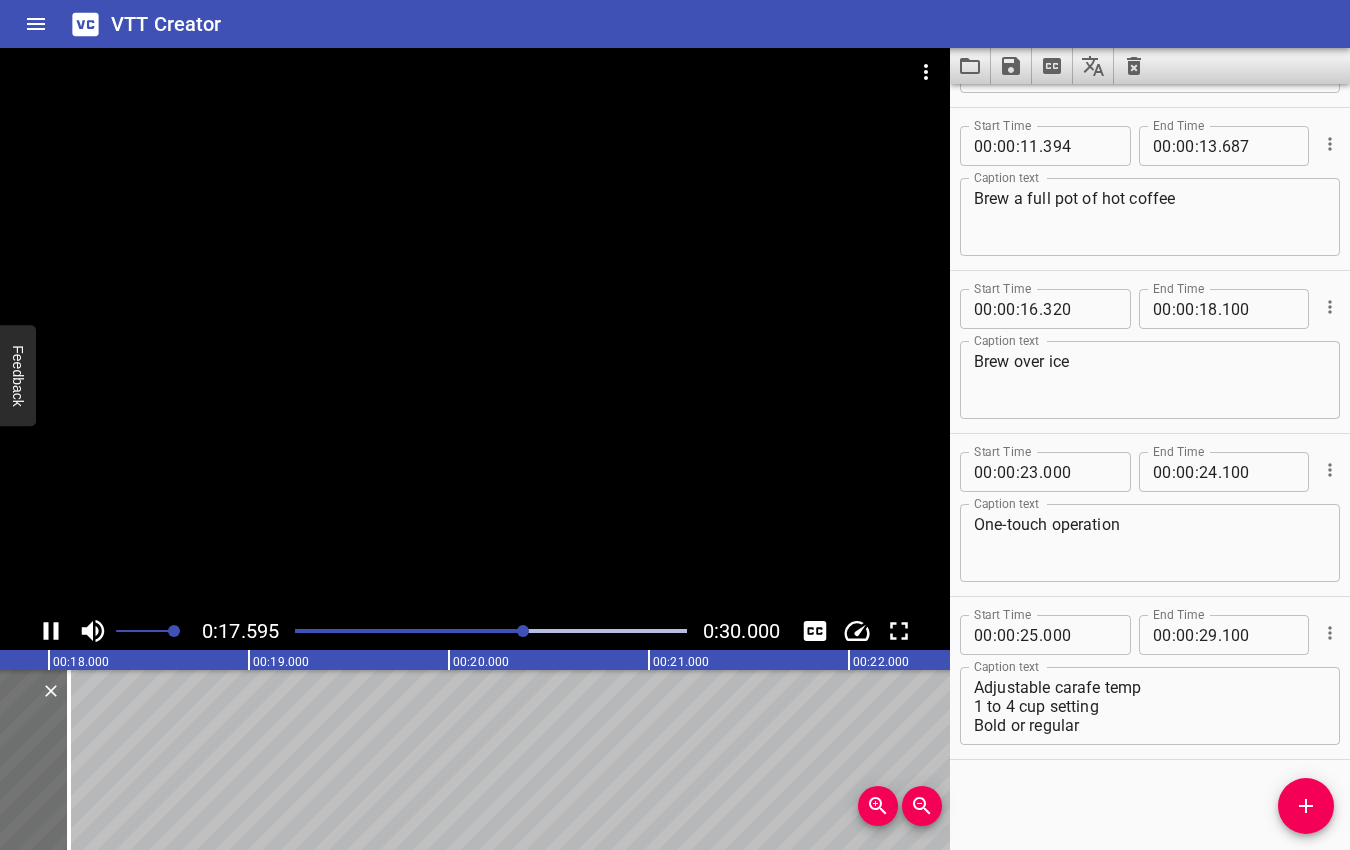 click 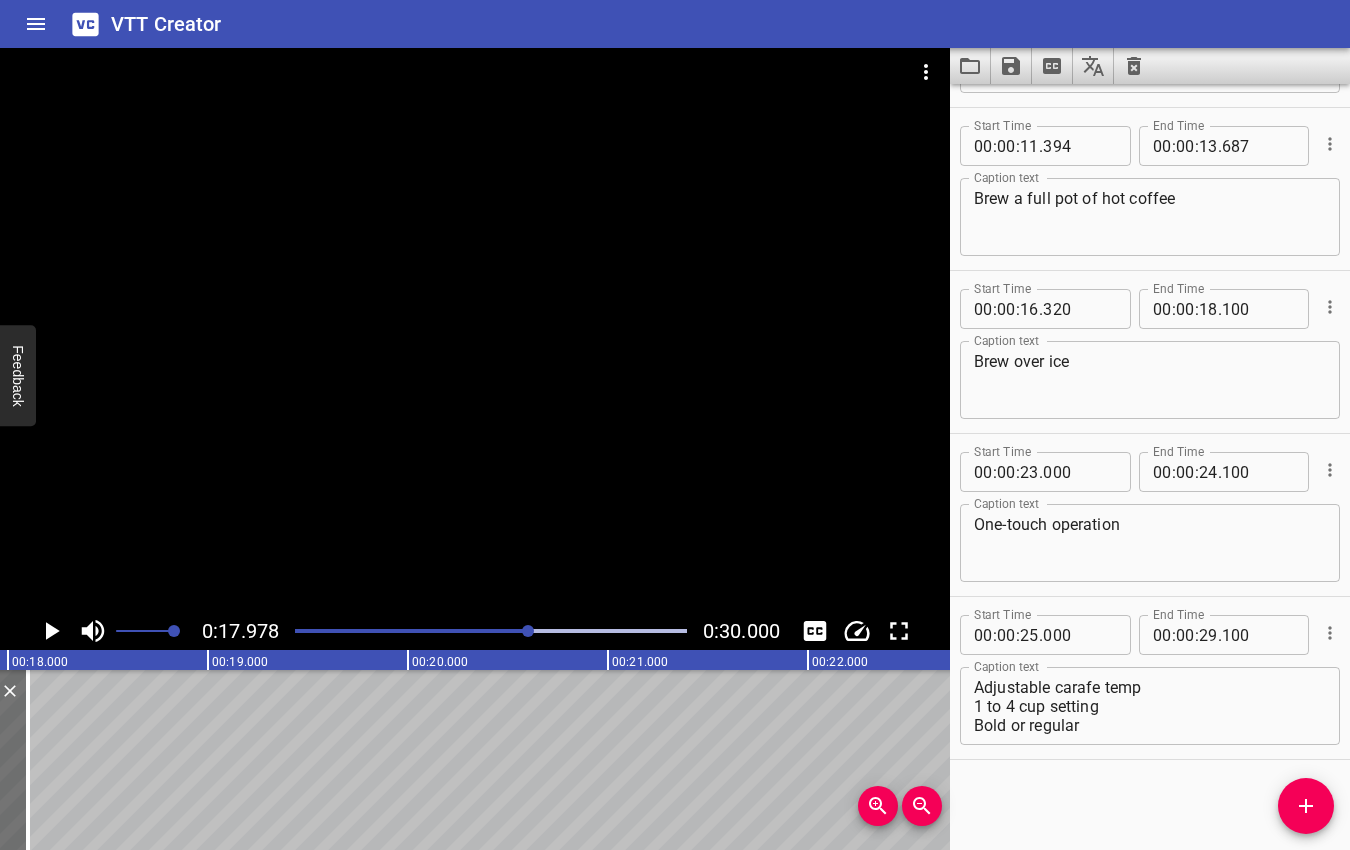 scroll, scrollTop: 0, scrollLeft: 3595, axis: horizontal 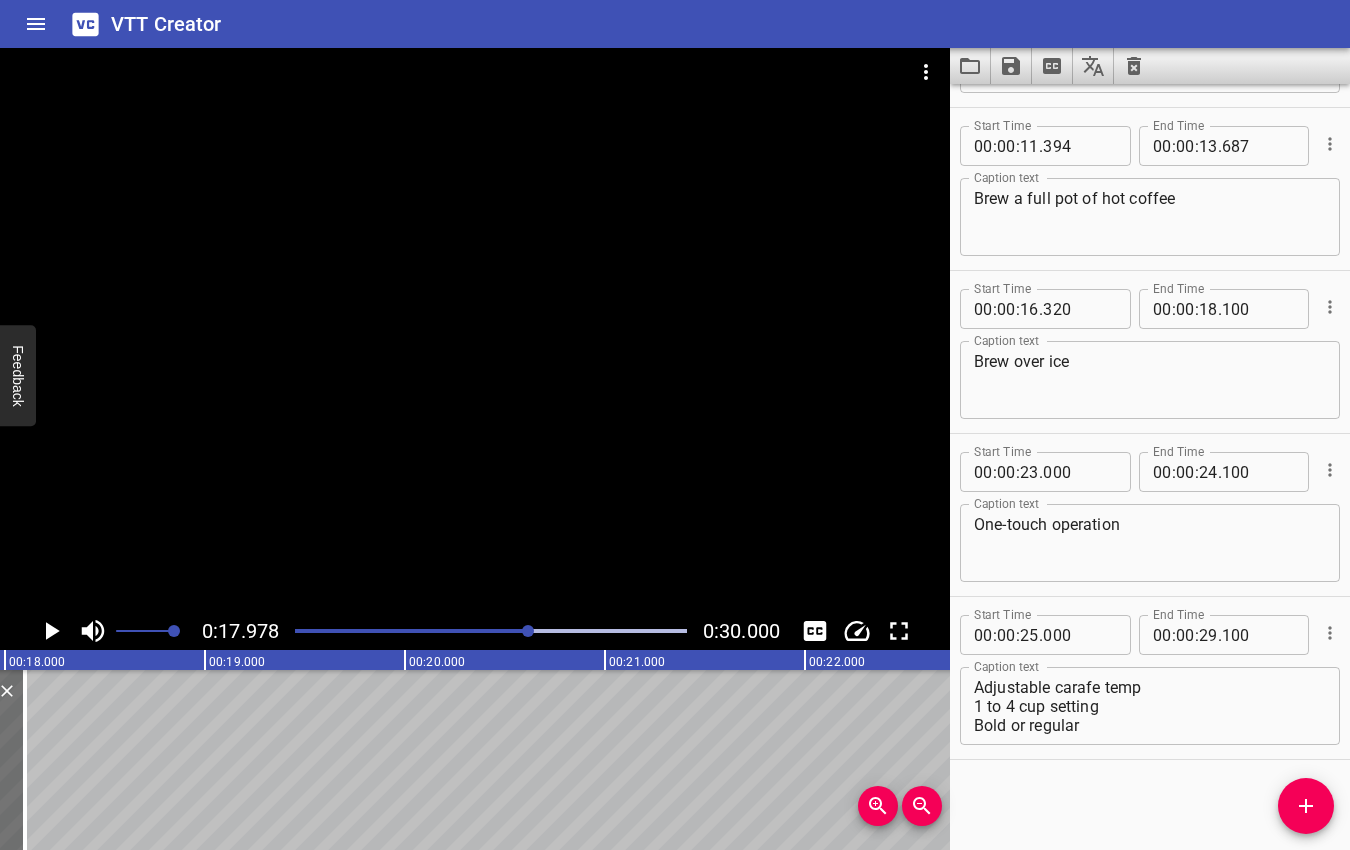 click 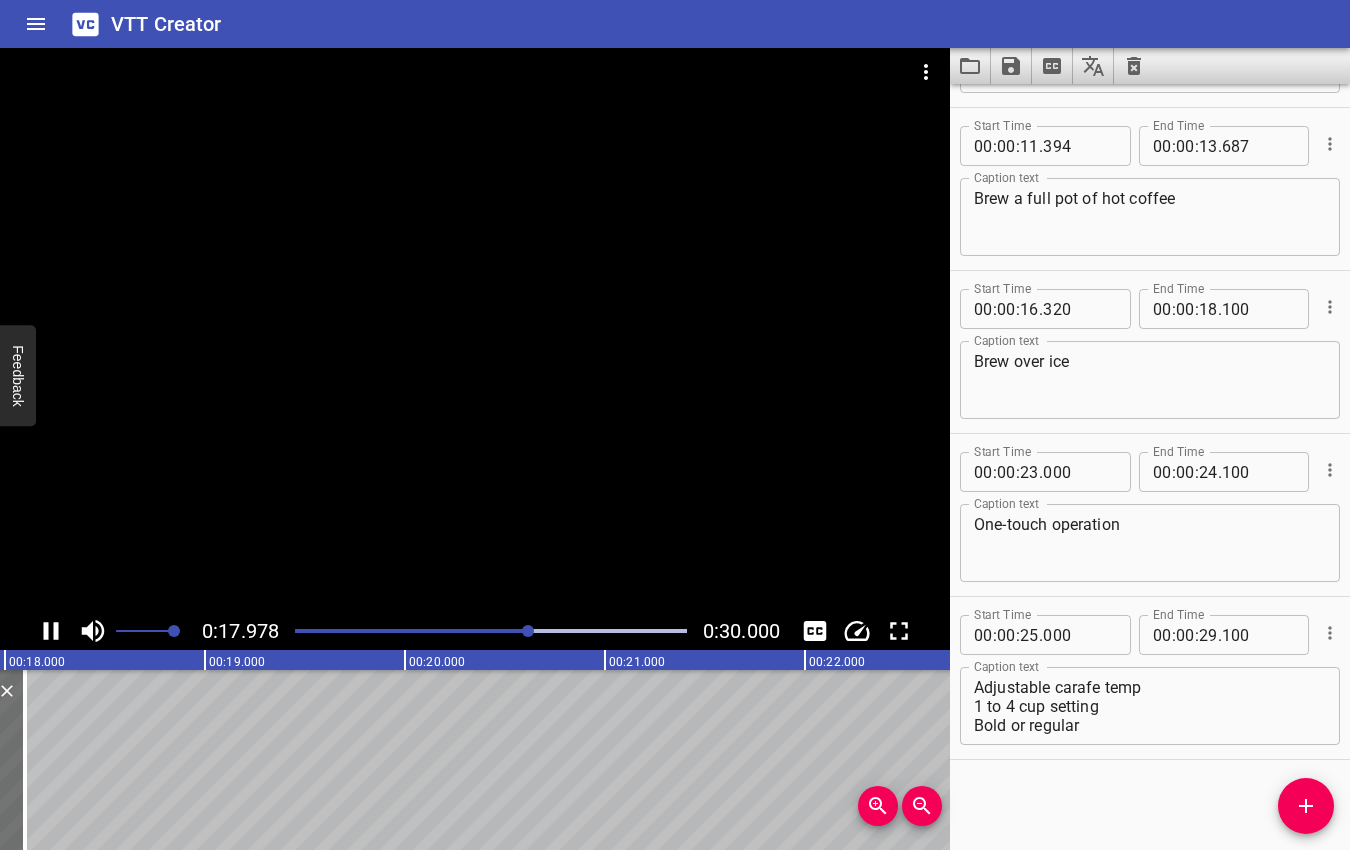 click 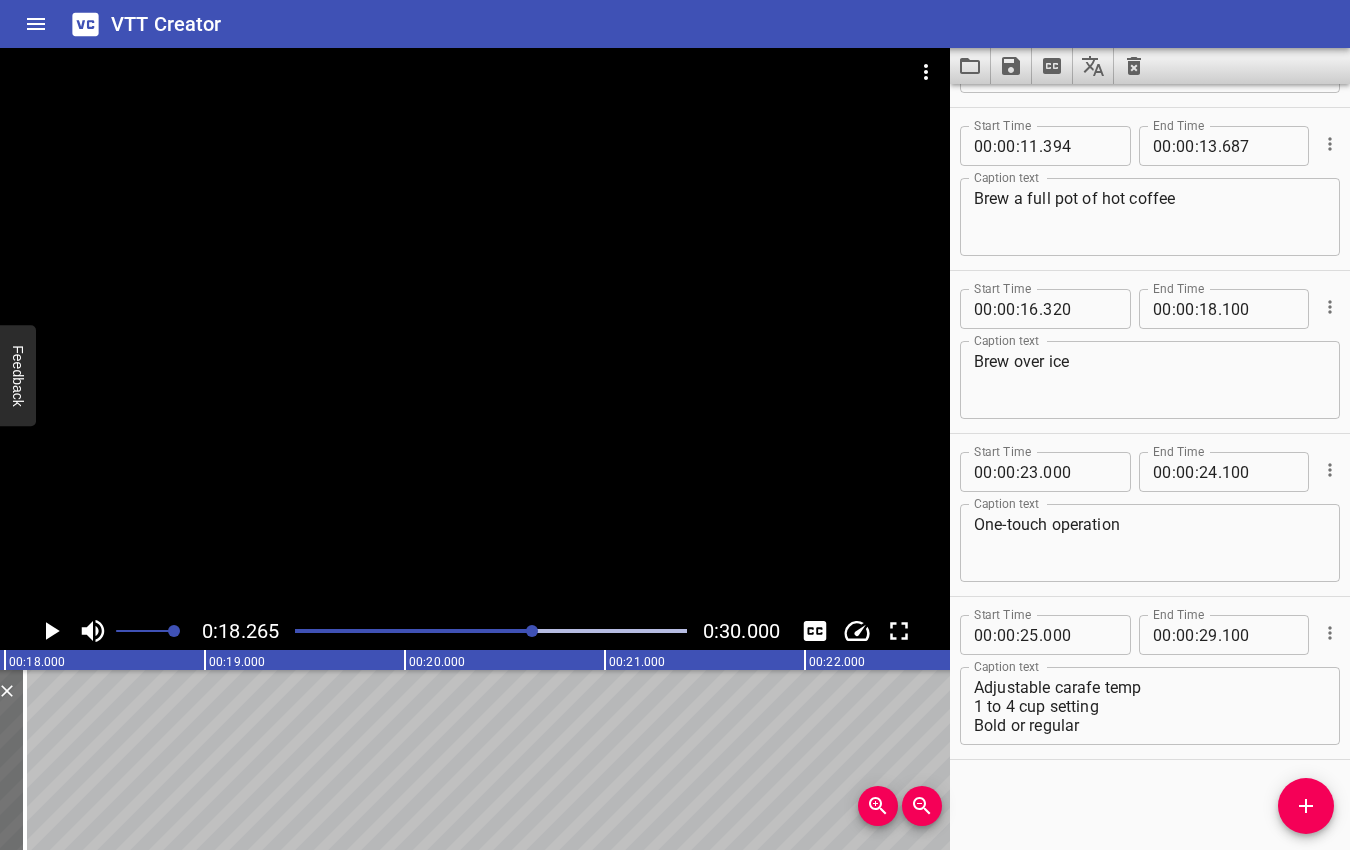 scroll, scrollTop: 0, scrollLeft: 3653, axis: horizontal 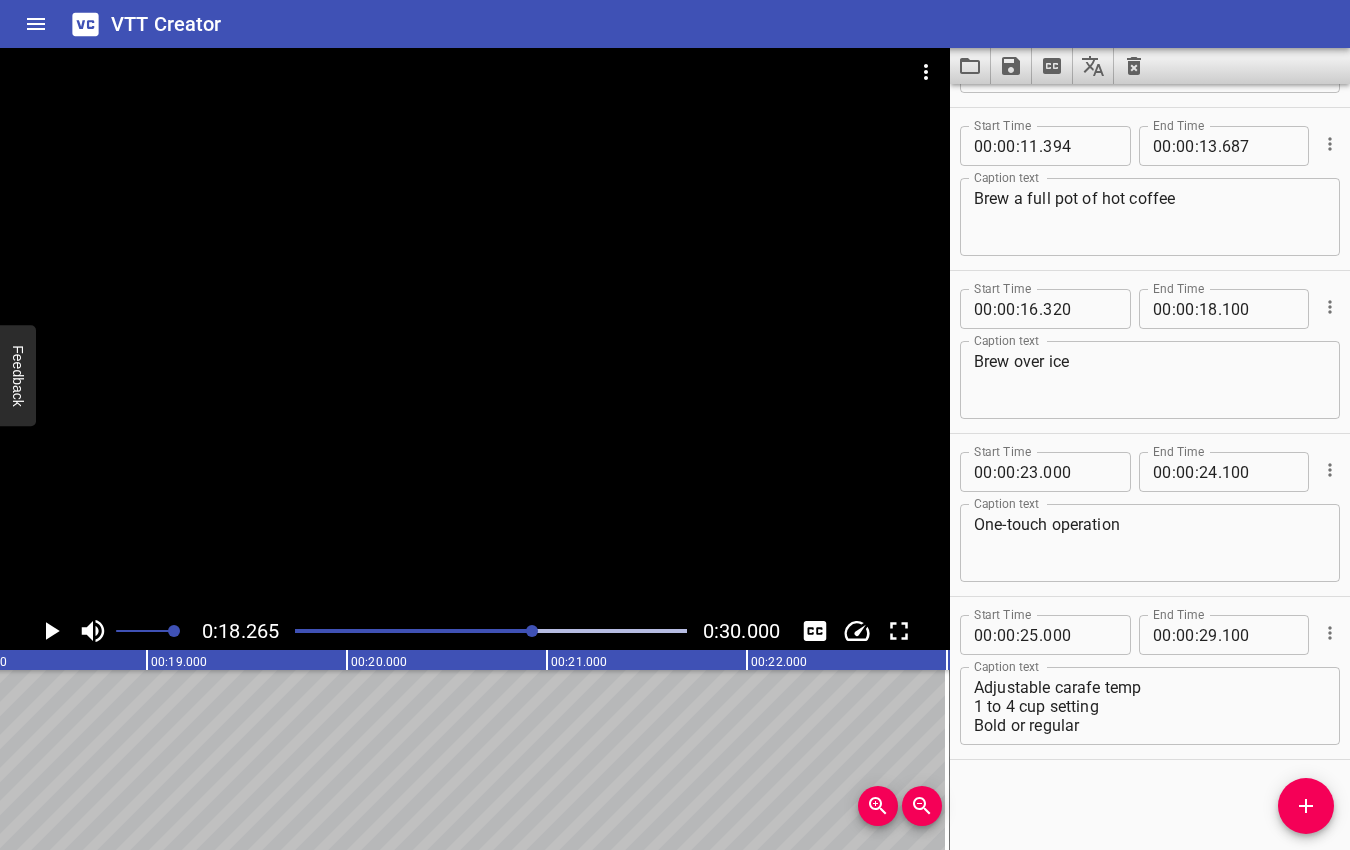 click at bounding box center (532, 631) 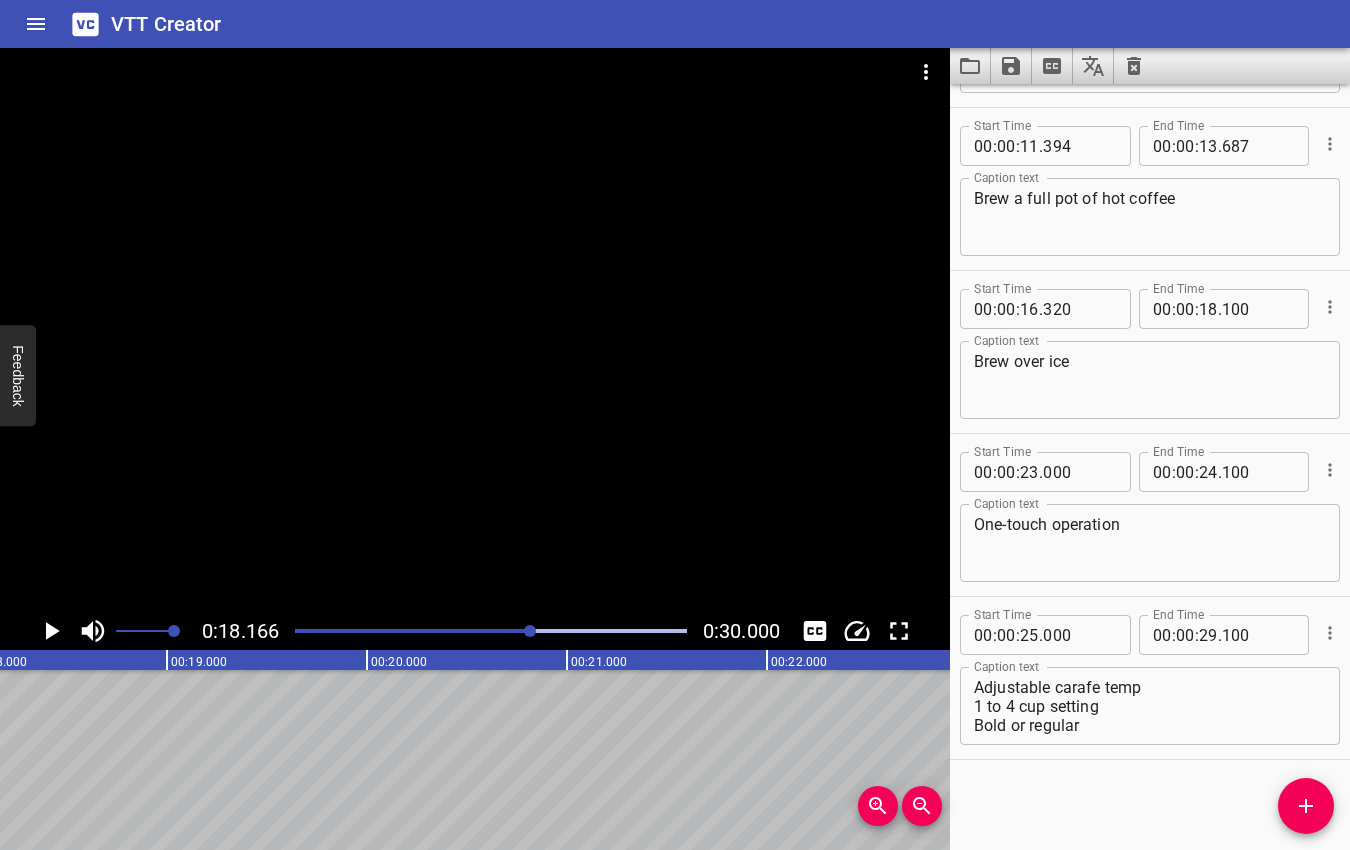 click at bounding box center [530, 631] 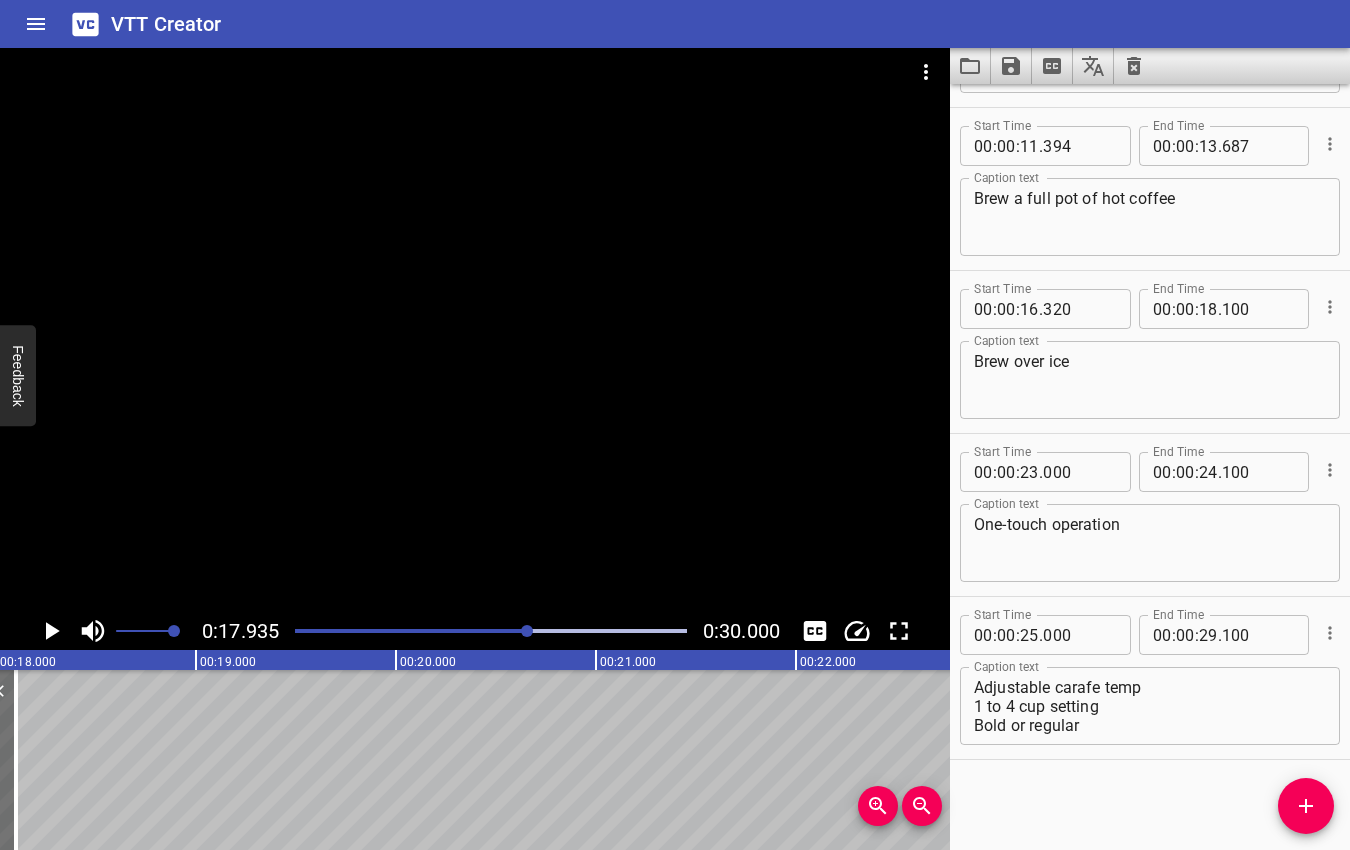 scroll, scrollTop: 0, scrollLeft: 3587, axis: horizontal 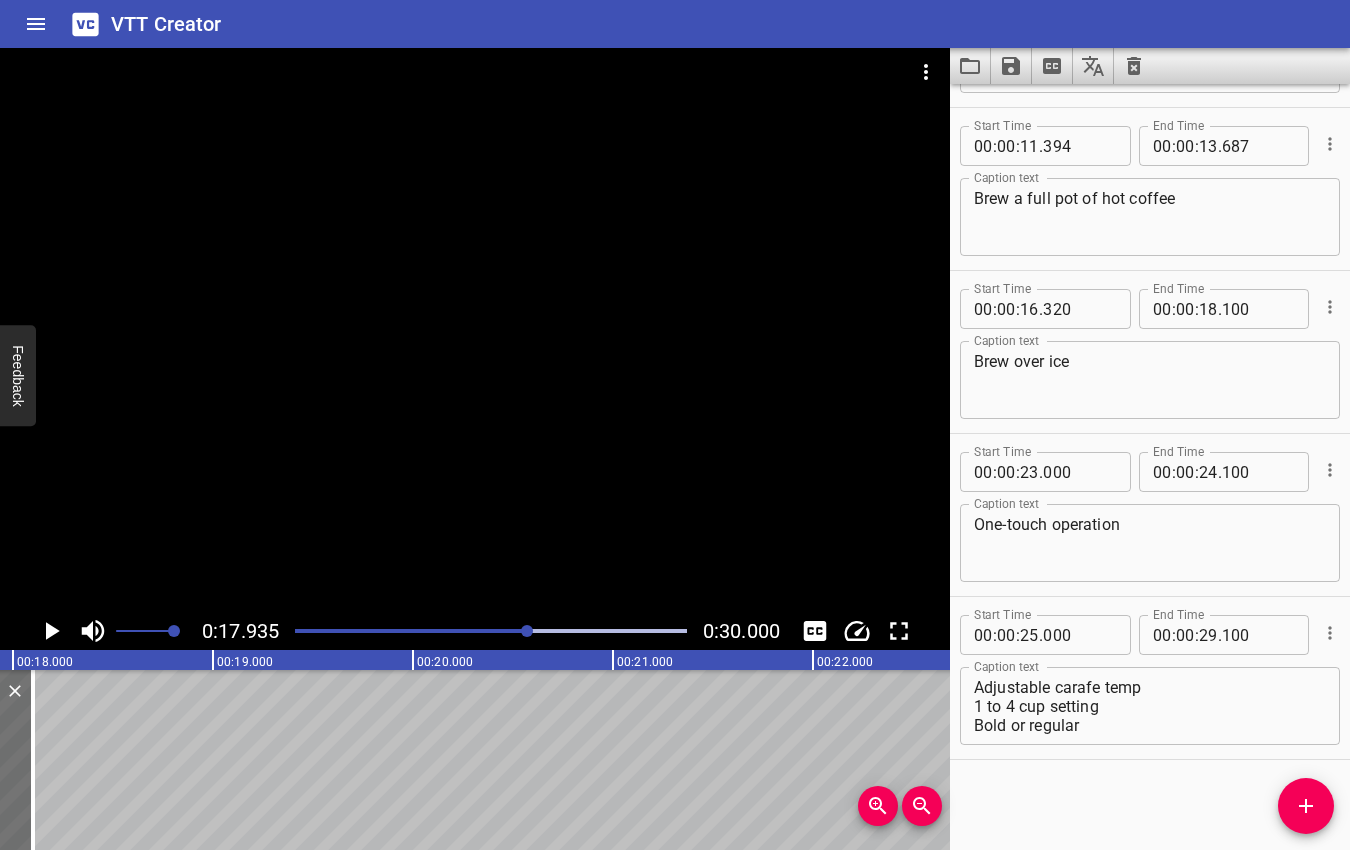 click at bounding box center (527, 631) 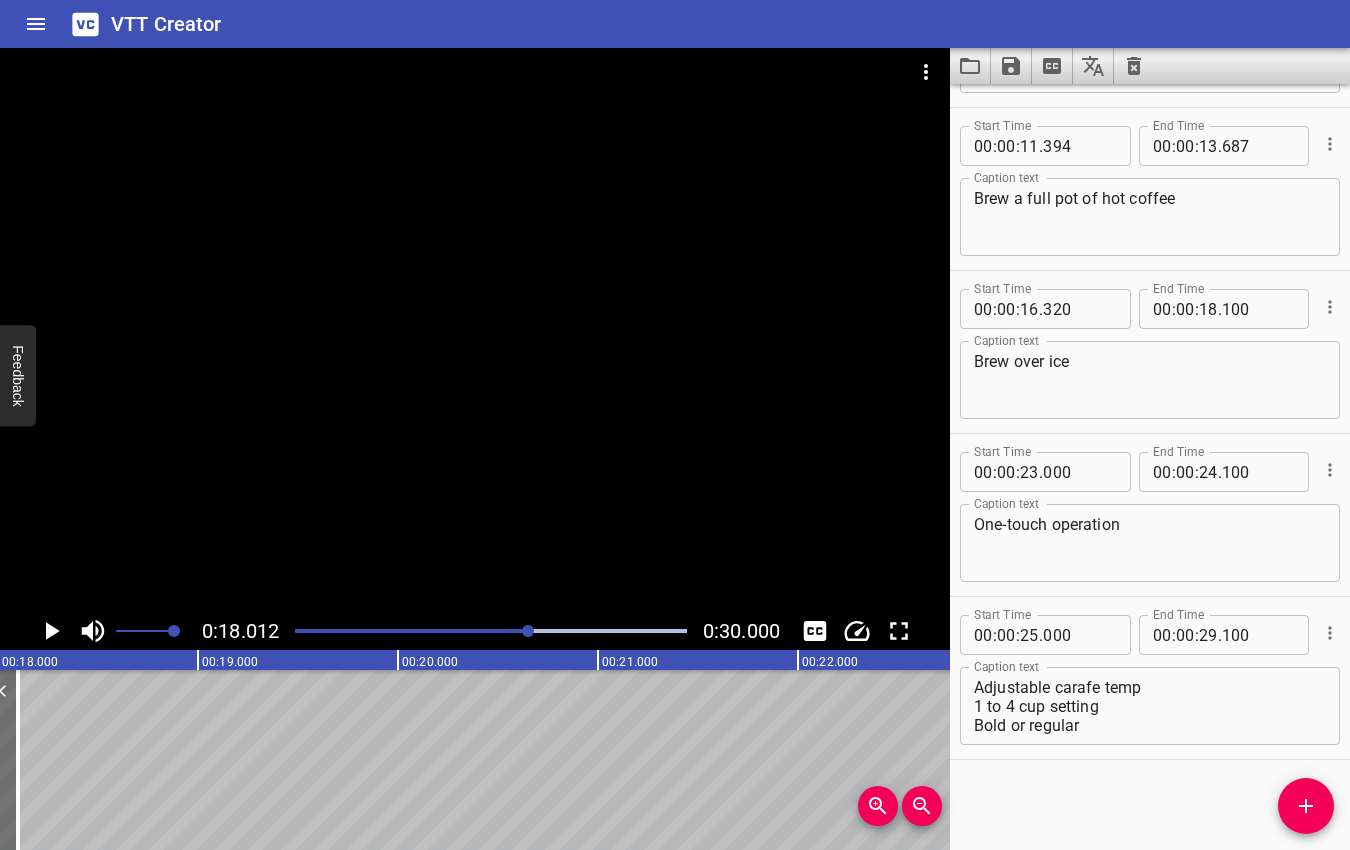 click at bounding box center [528, 631] 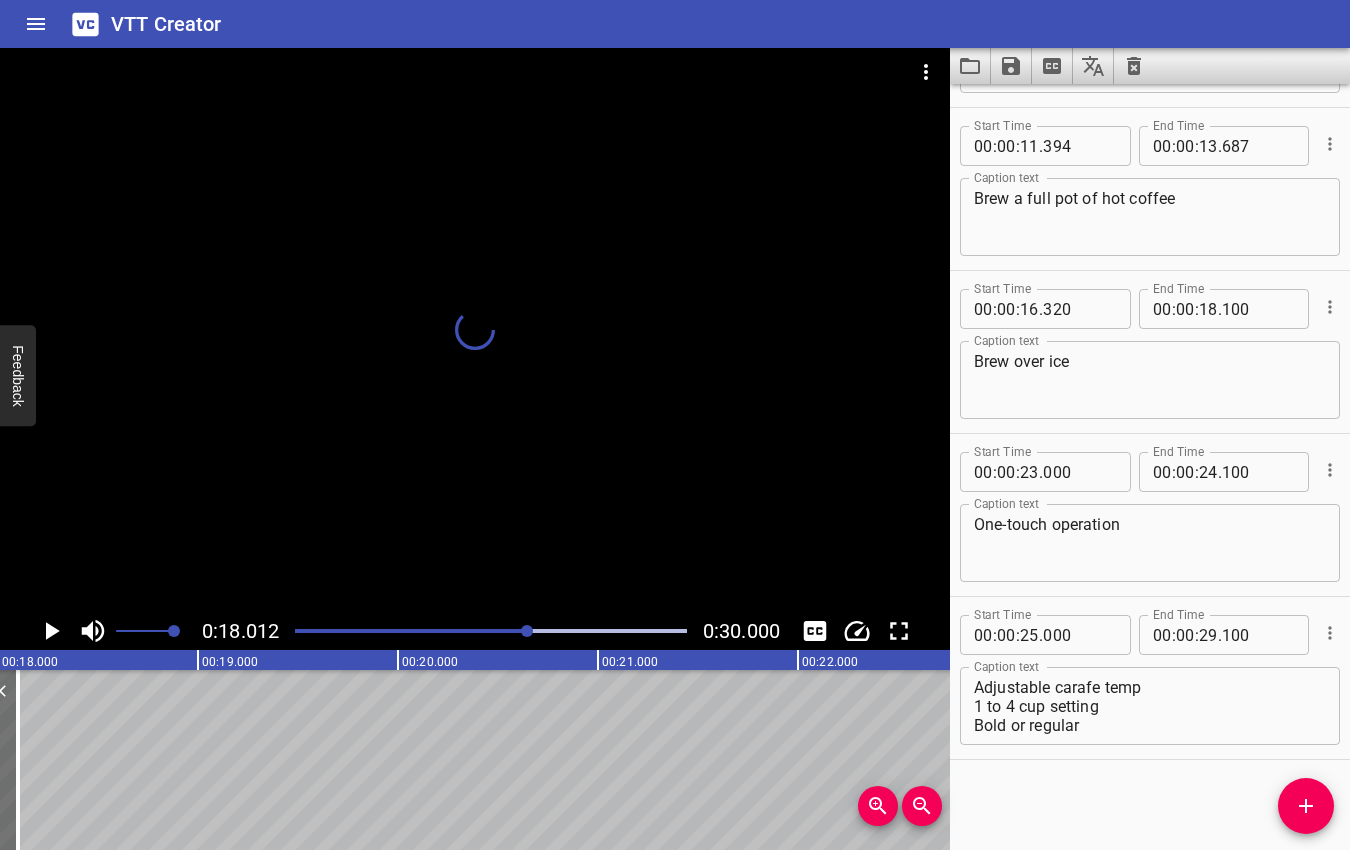 scroll, scrollTop: 0, scrollLeft: 3587, axis: horizontal 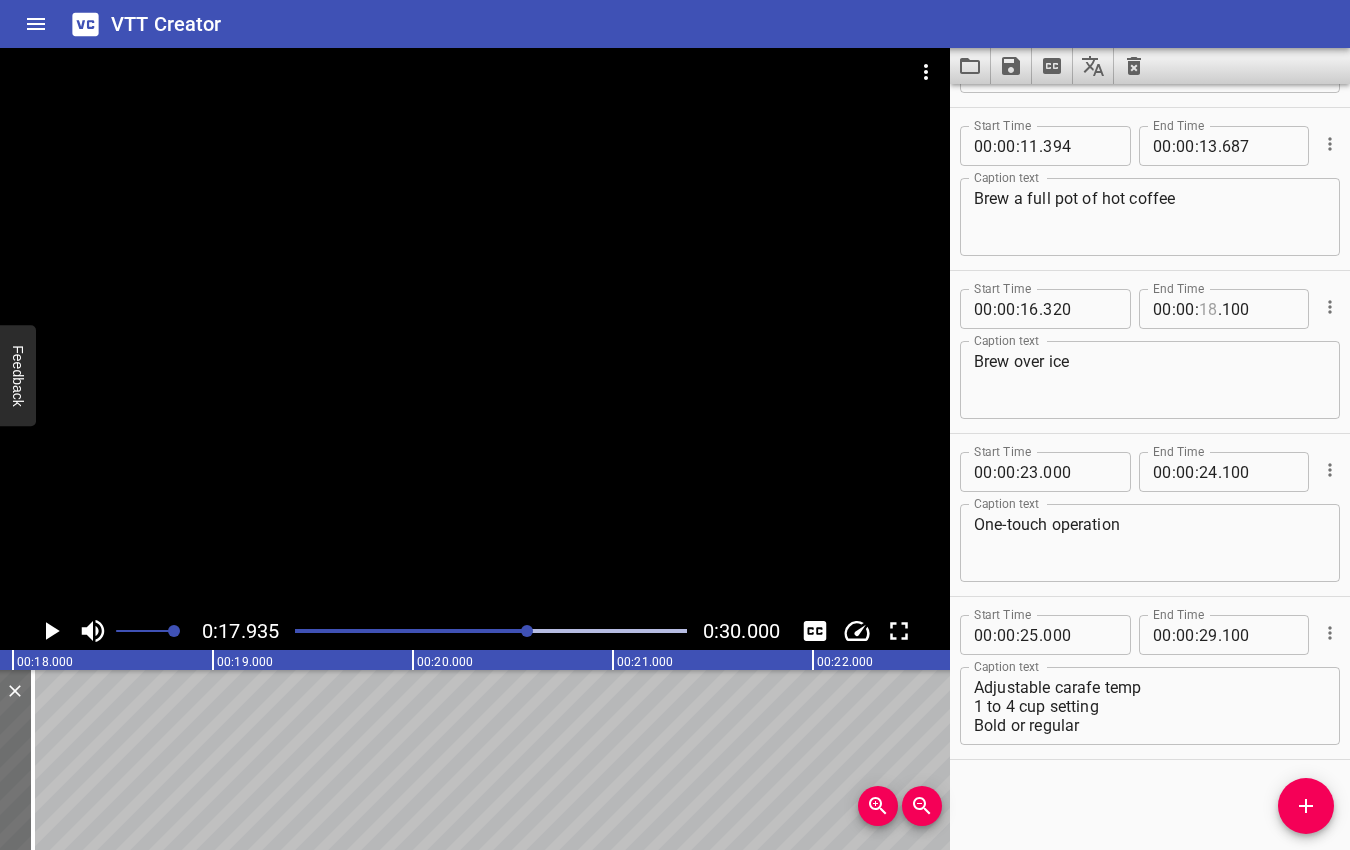 click at bounding box center (1208, 309) 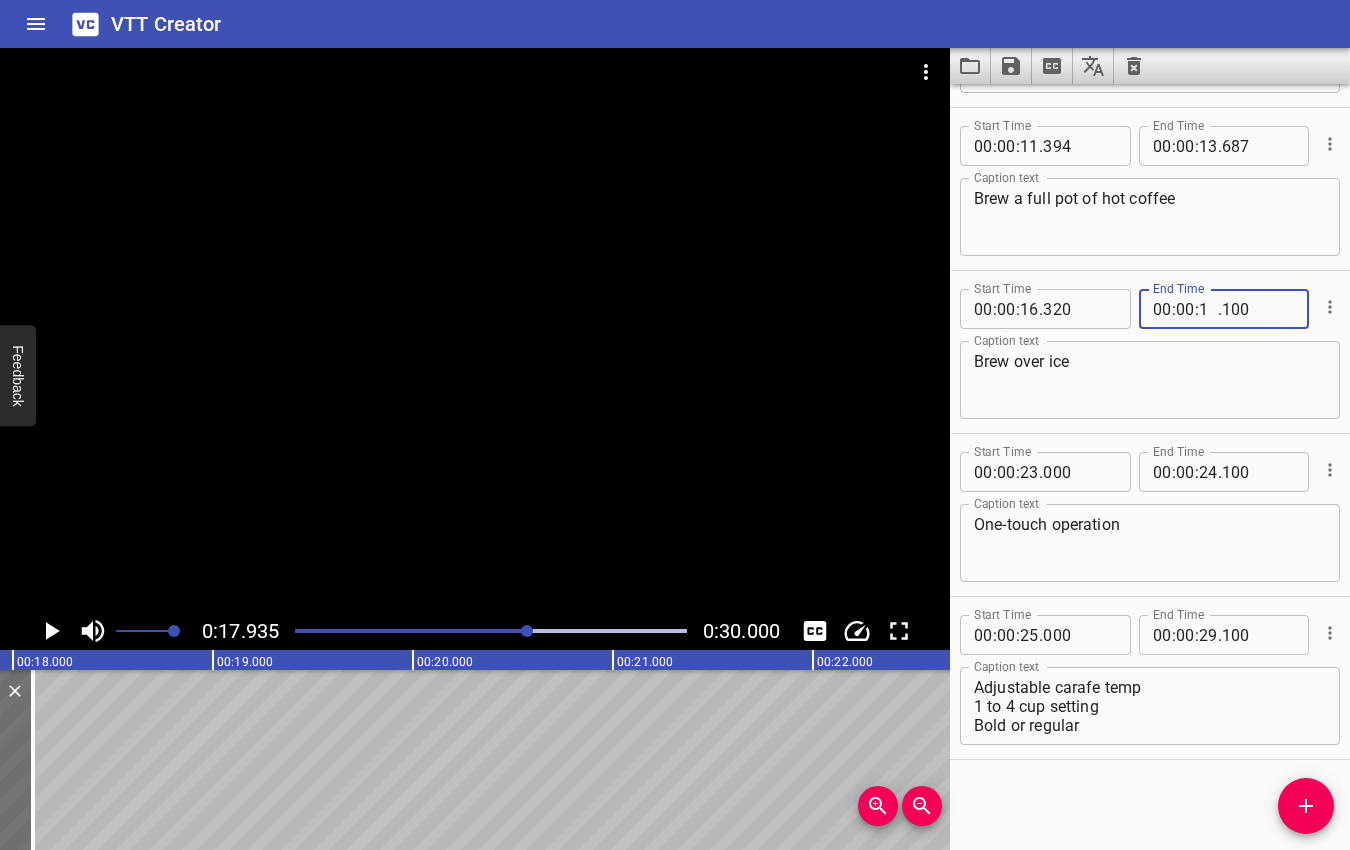 type on "17" 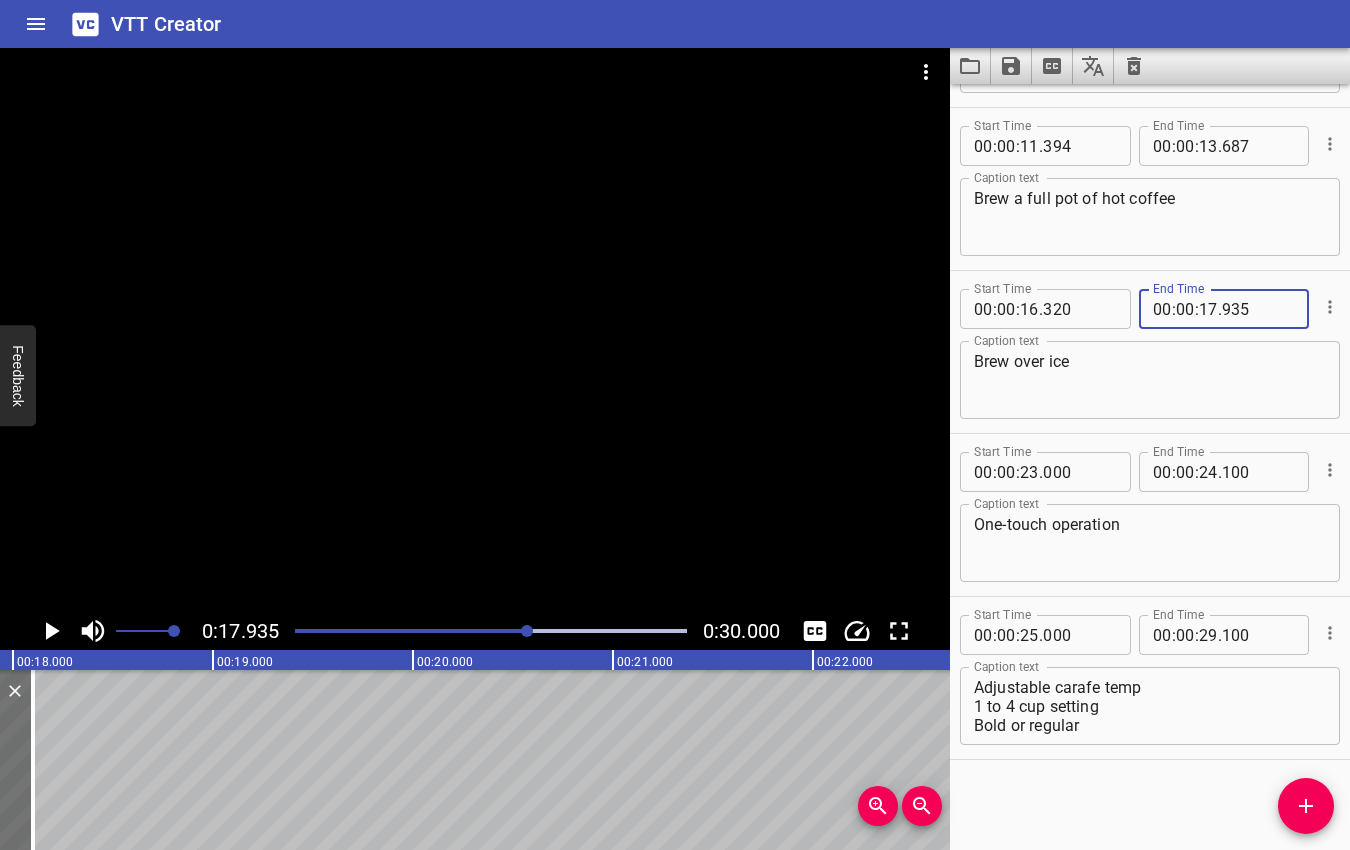 type on "935" 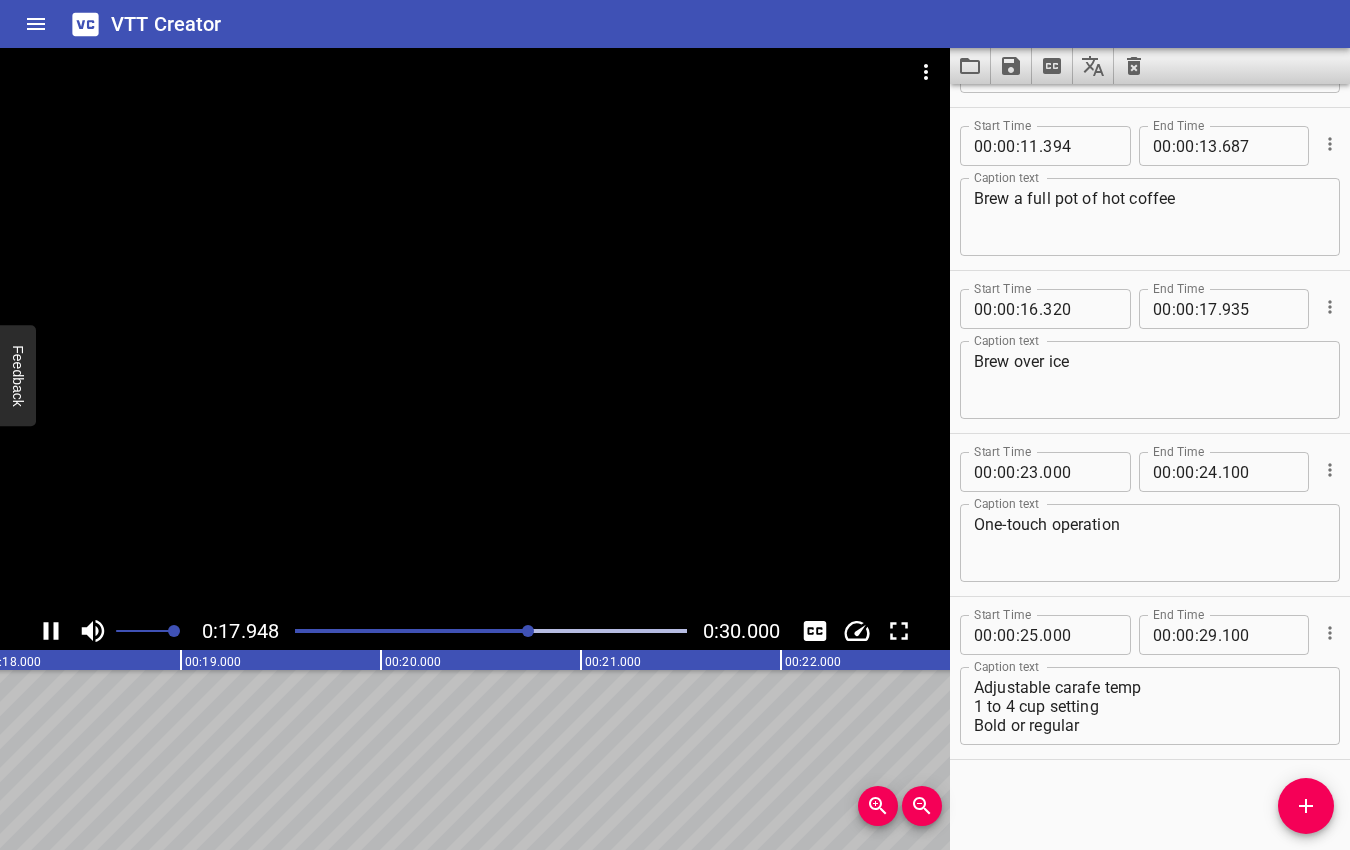 click 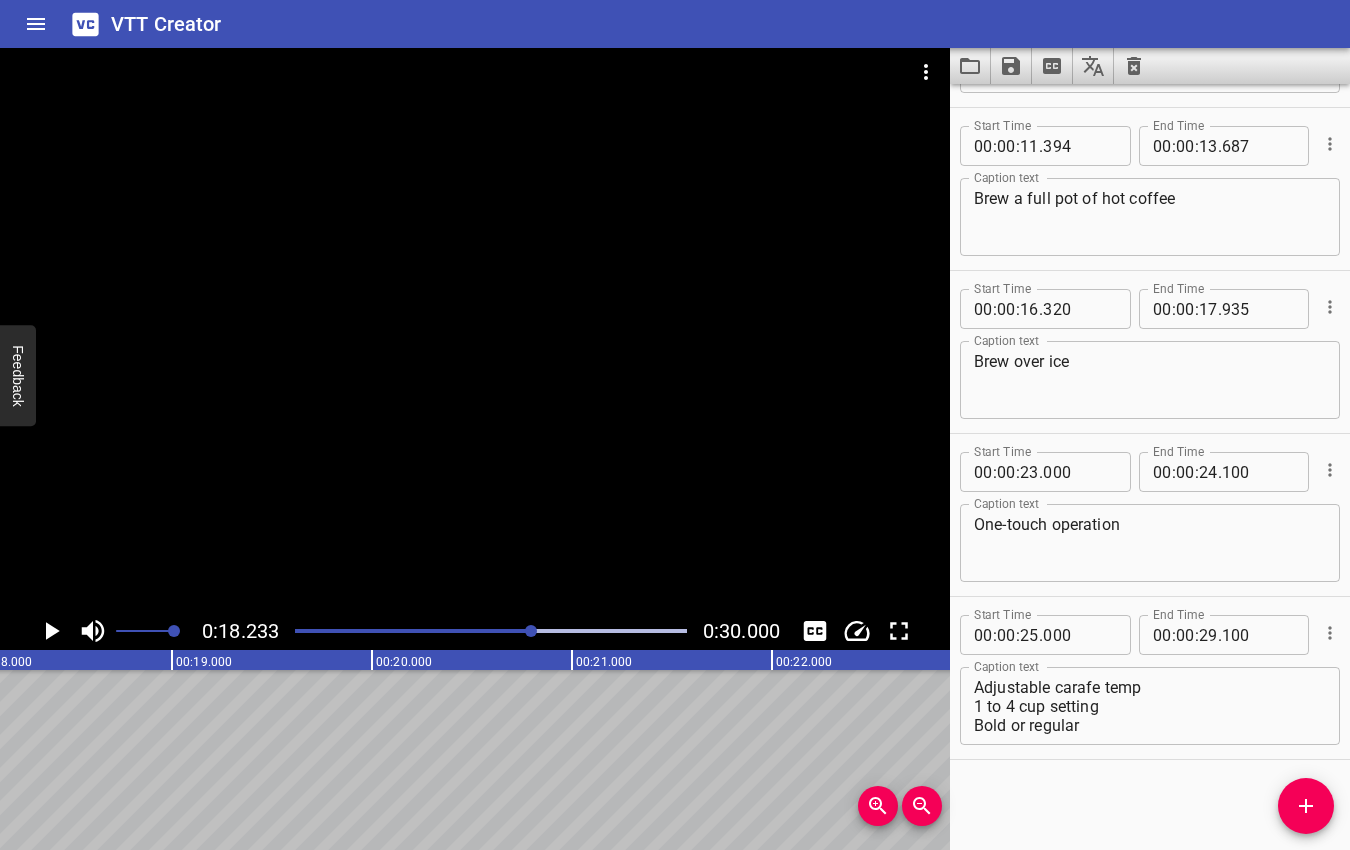 scroll, scrollTop: 0, scrollLeft: 3646, axis: horizontal 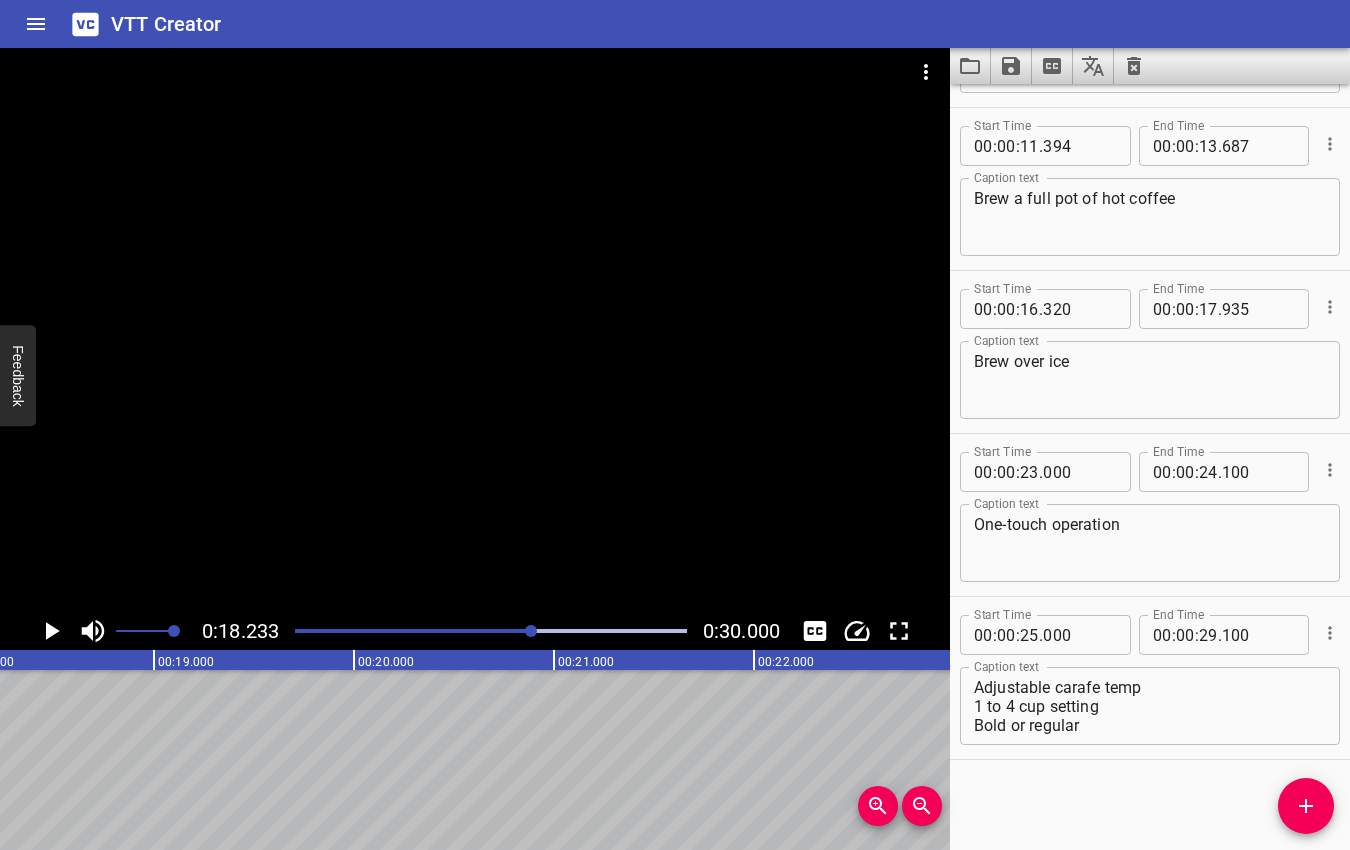 click 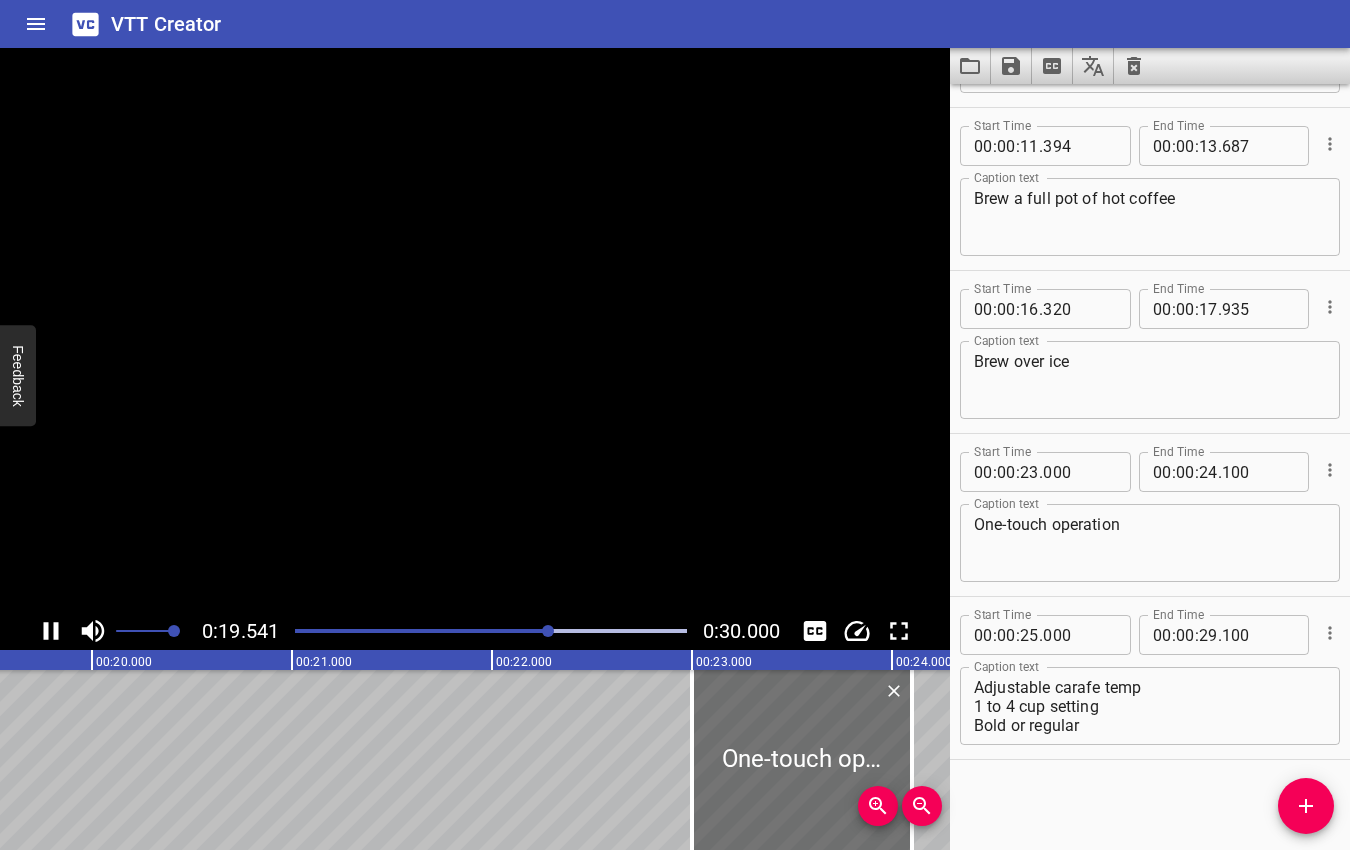 click 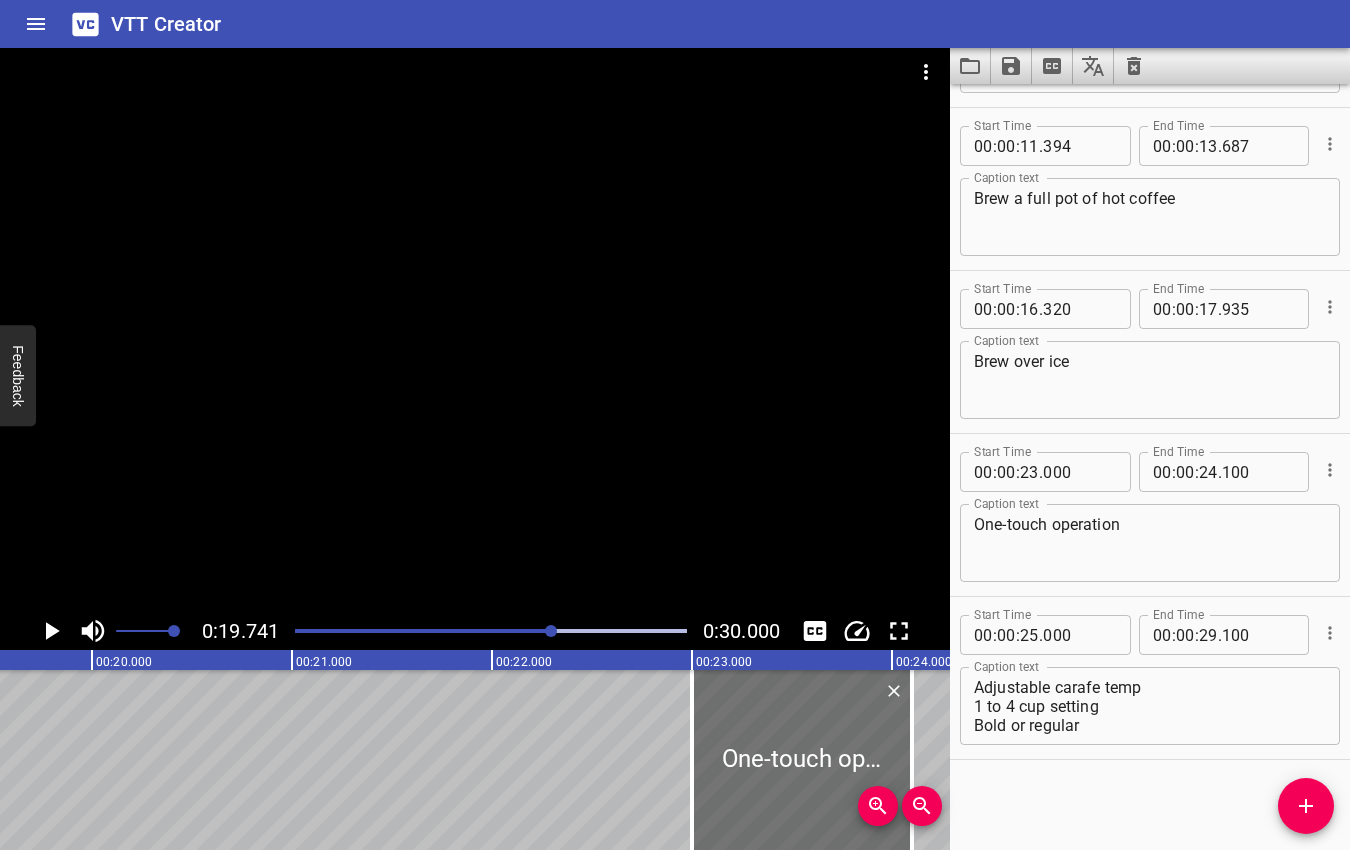 scroll, scrollTop: 0, scrollLeft: 3948, axis: horizontal 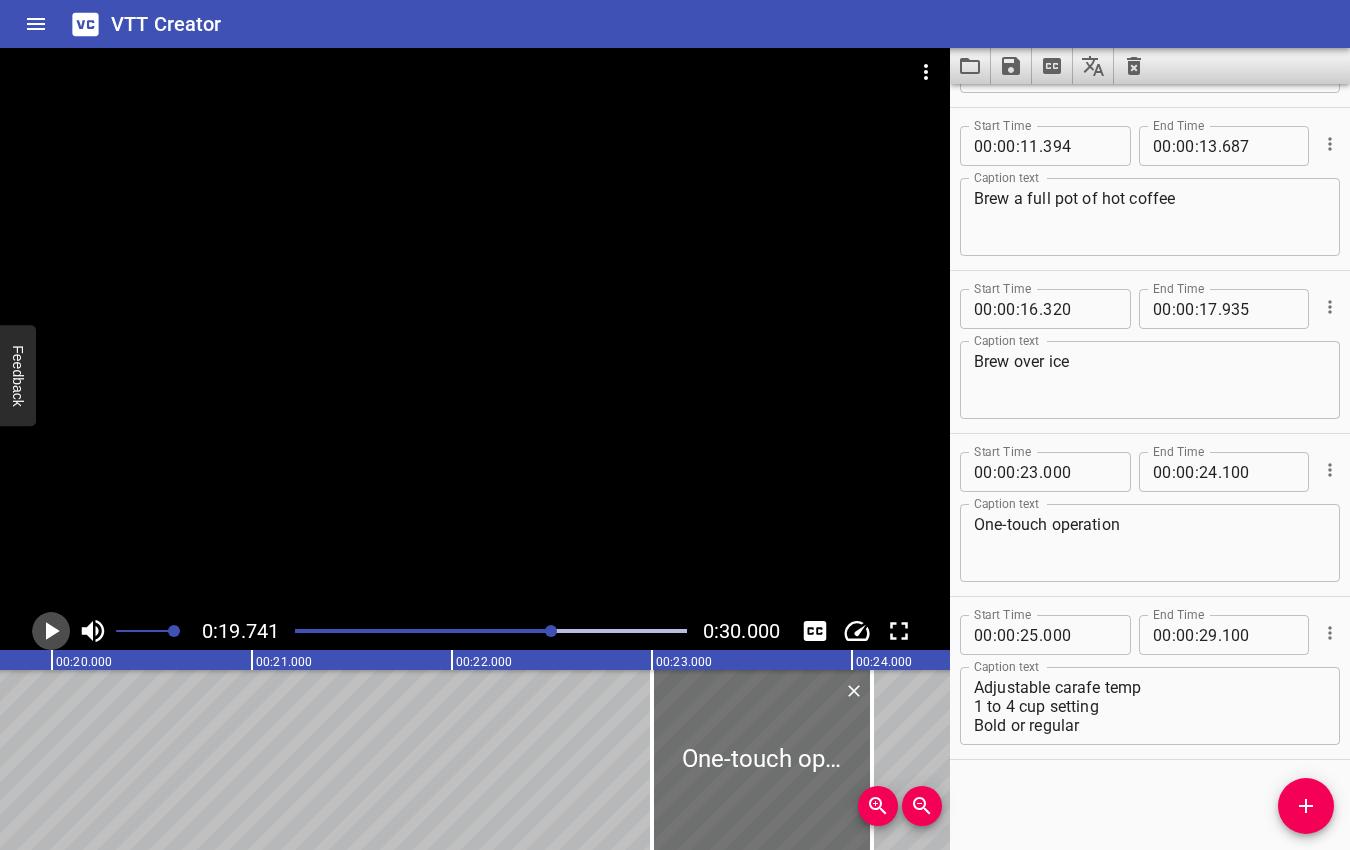 click 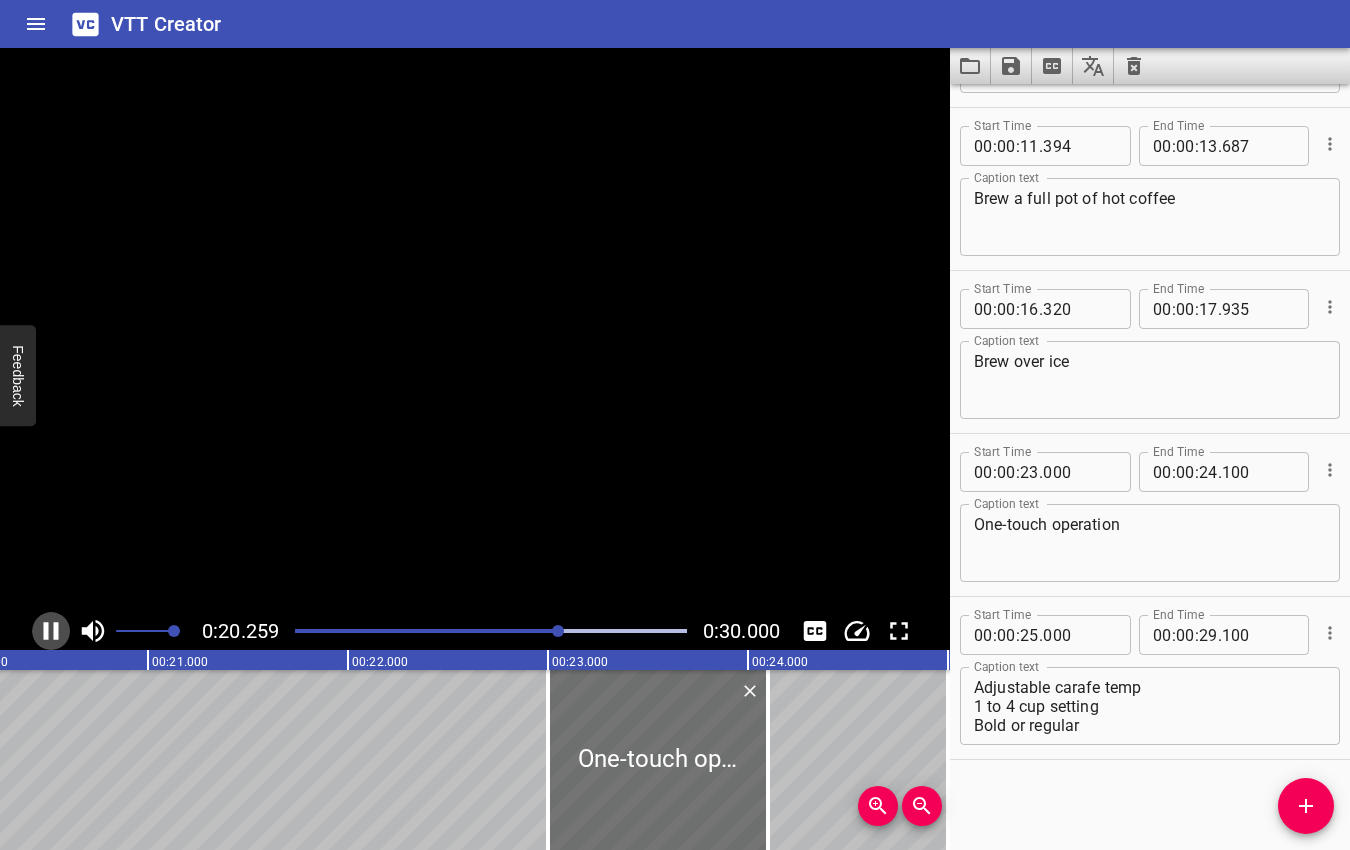 click 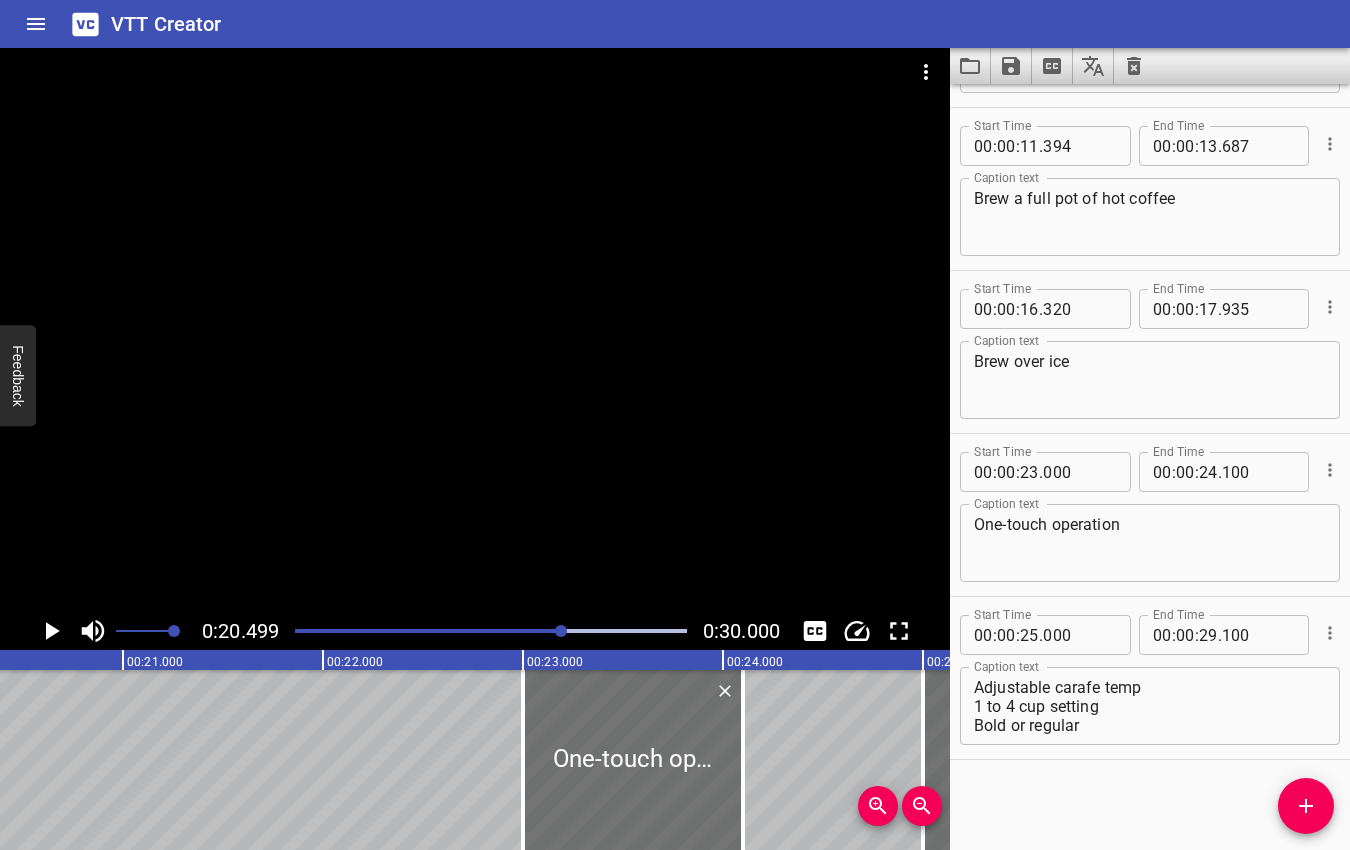 scroll, scrollTop: 0, scrollLeft: 4100, axis: horizontal 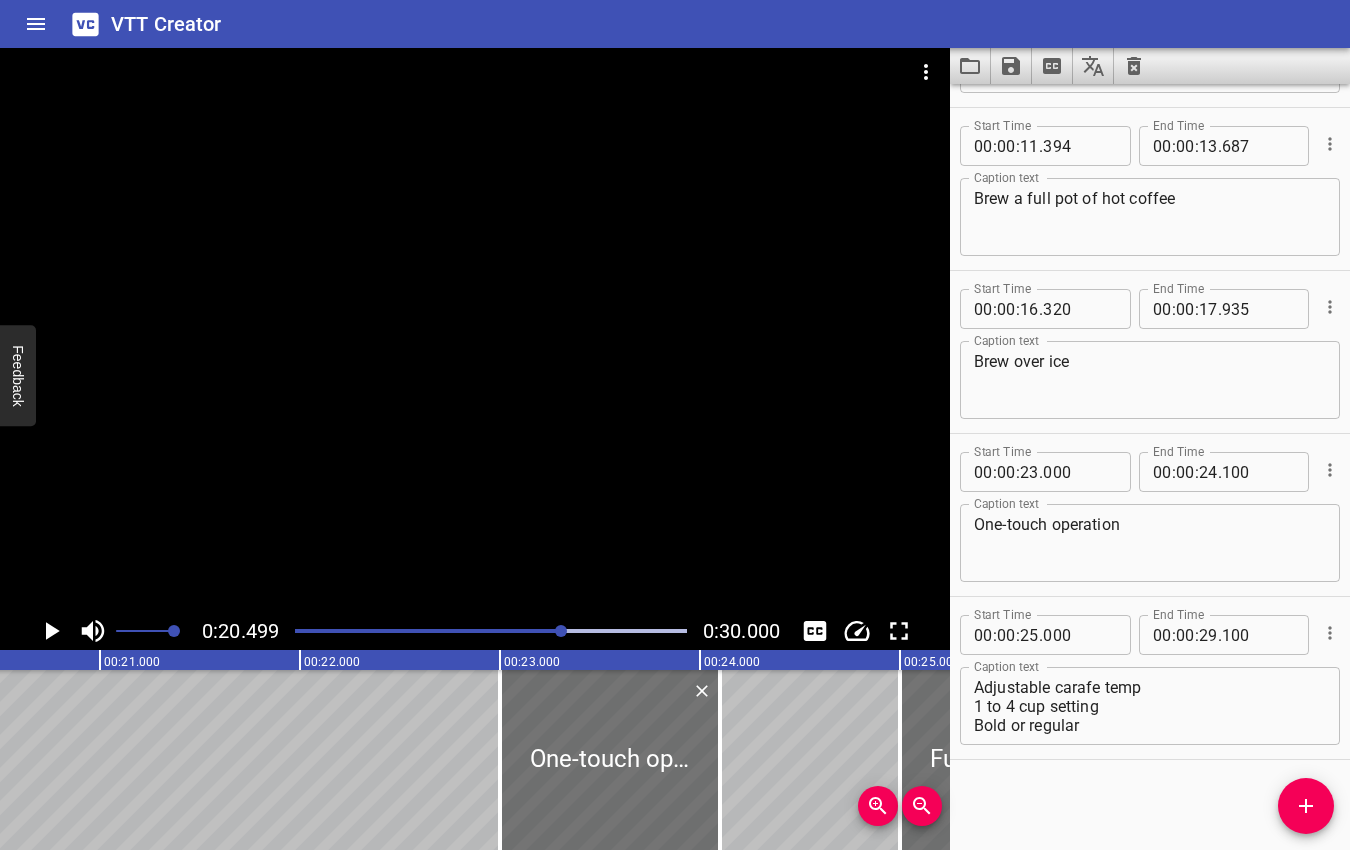 click 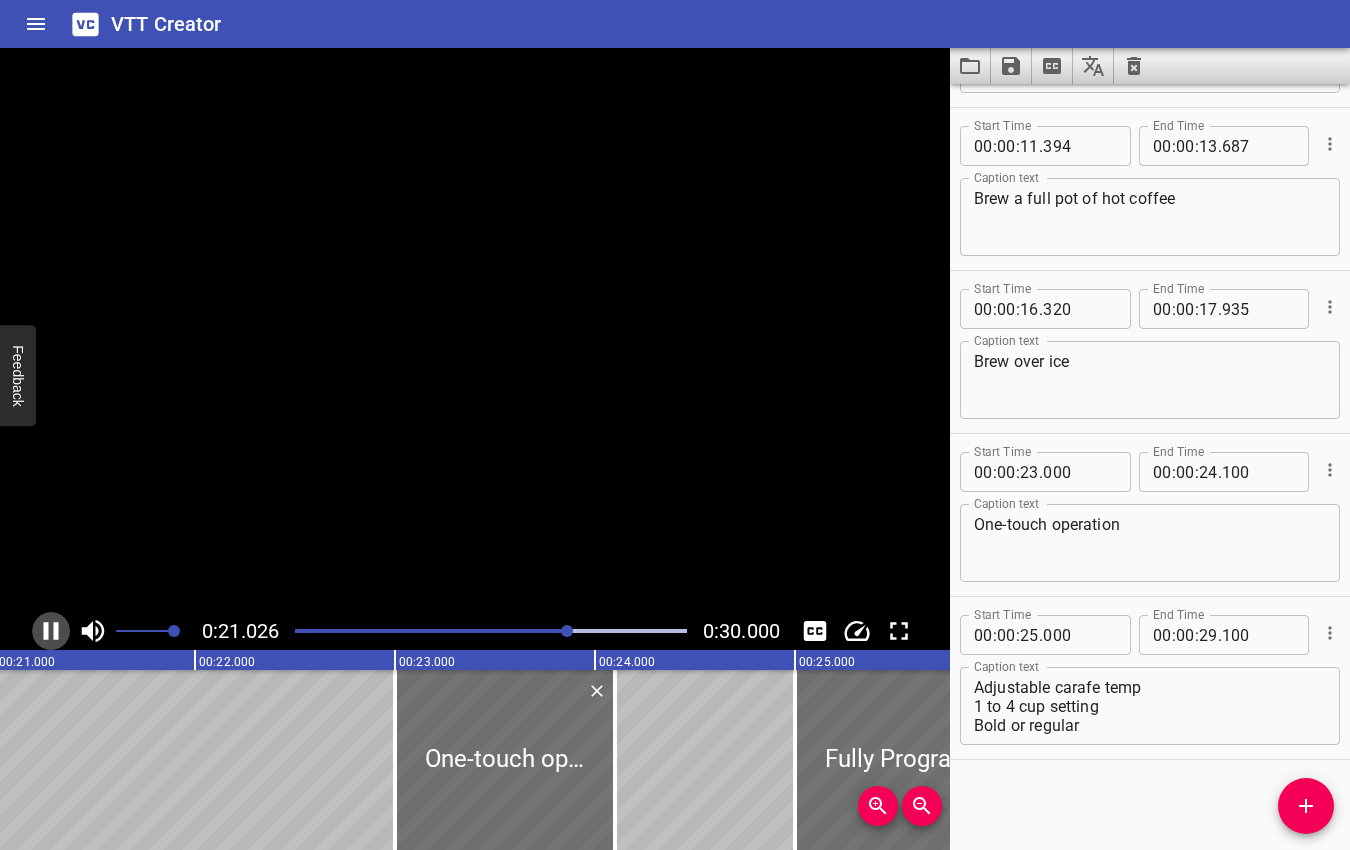 click 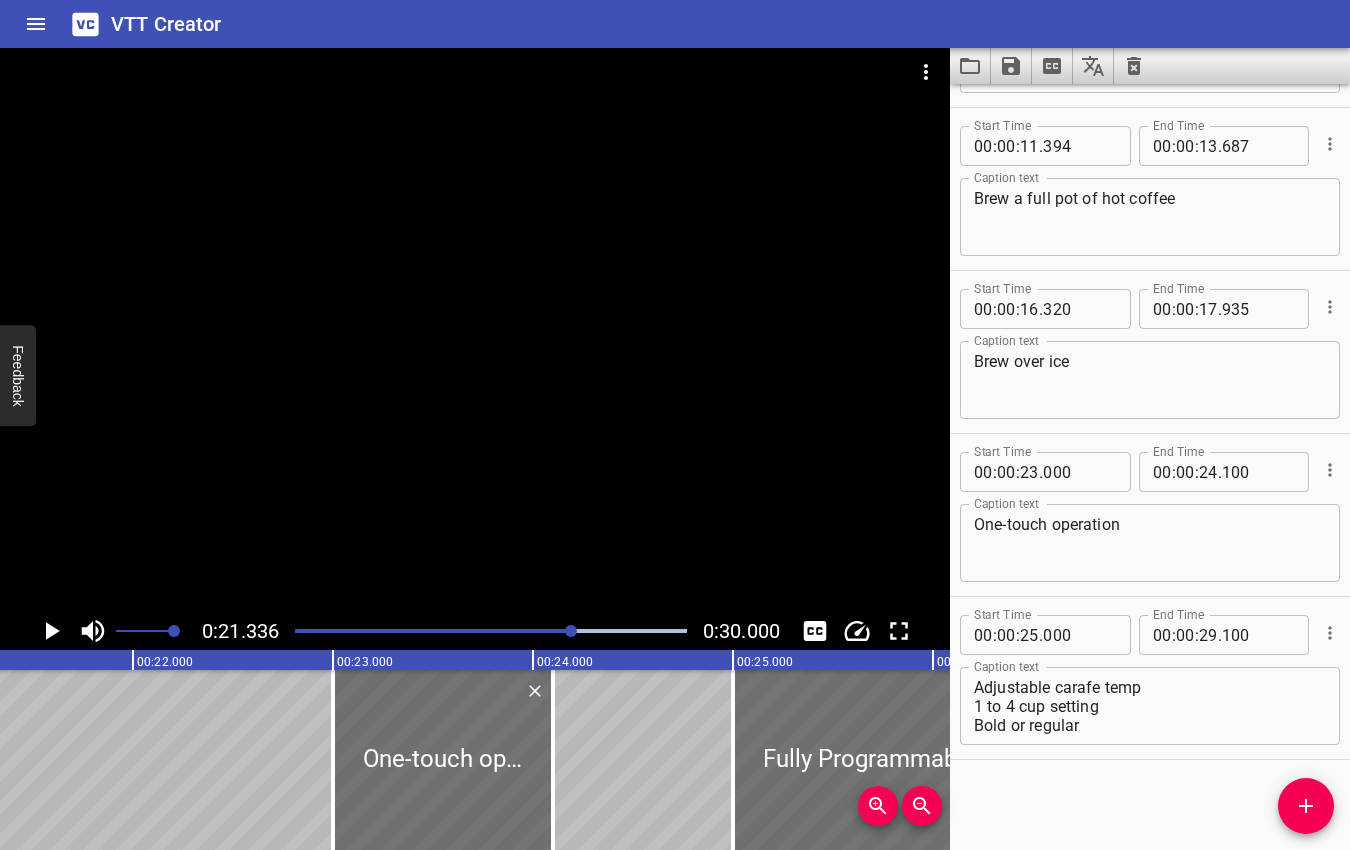 click 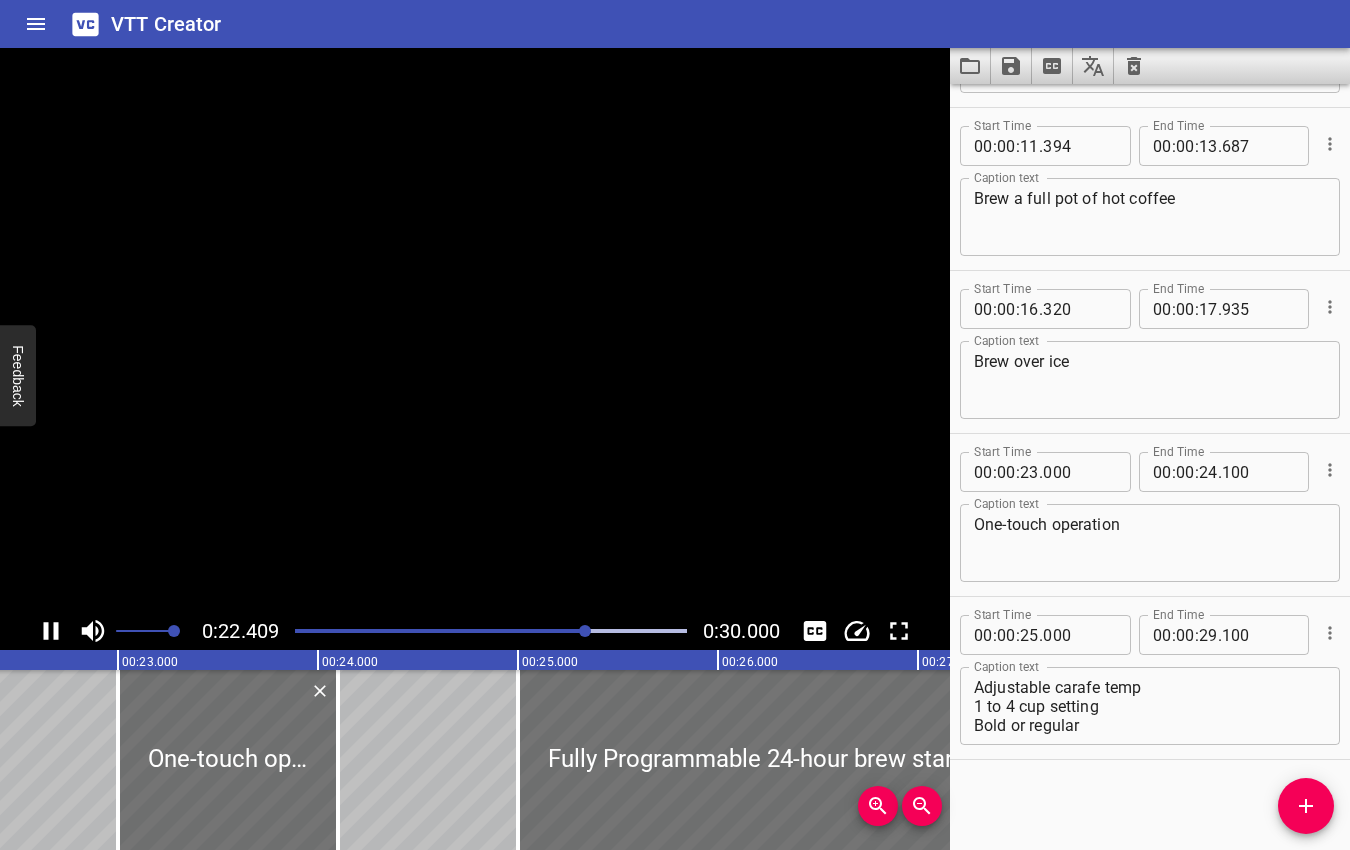 click 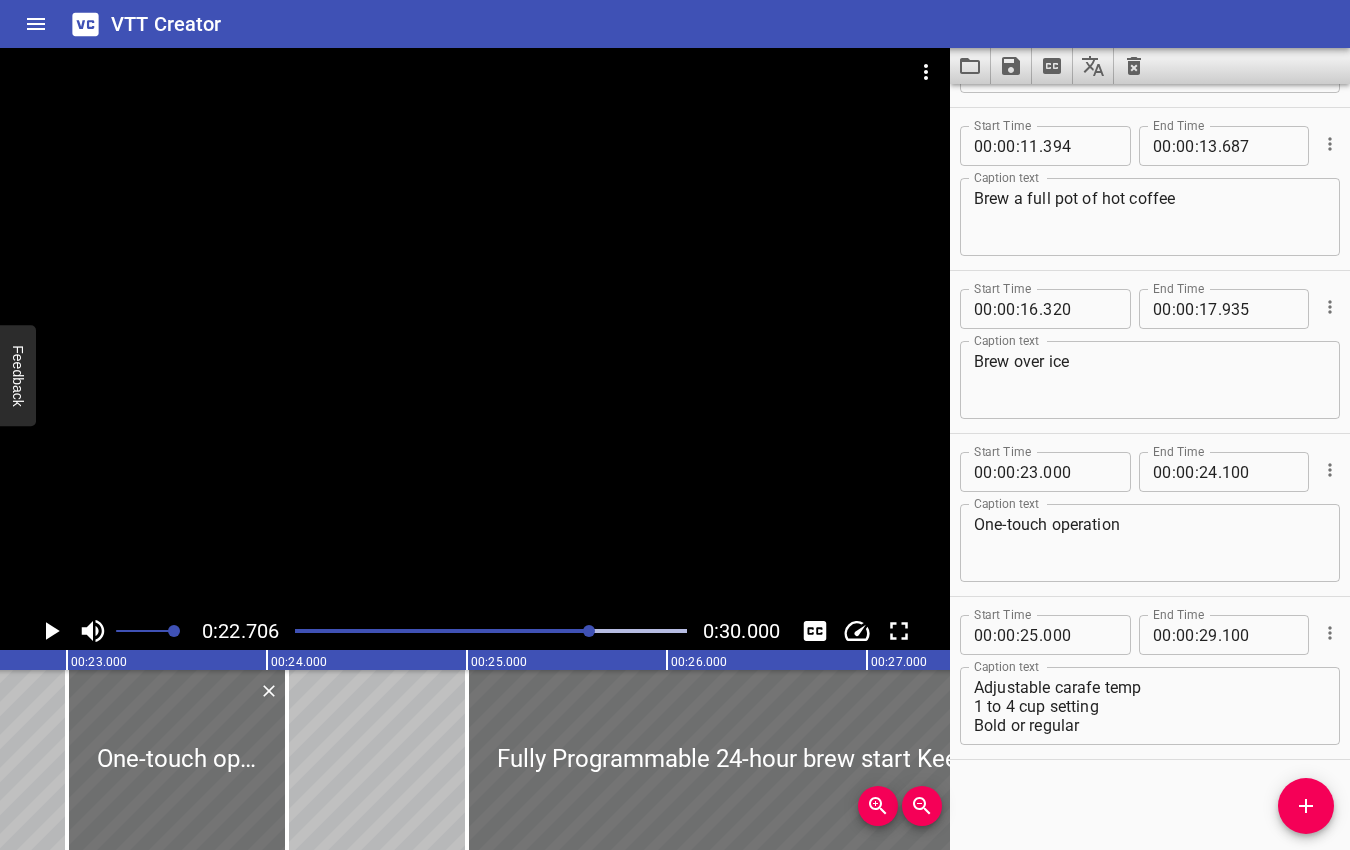 scroll, scrollTop: 0, scrollLeft: 4541, axis: horizontal 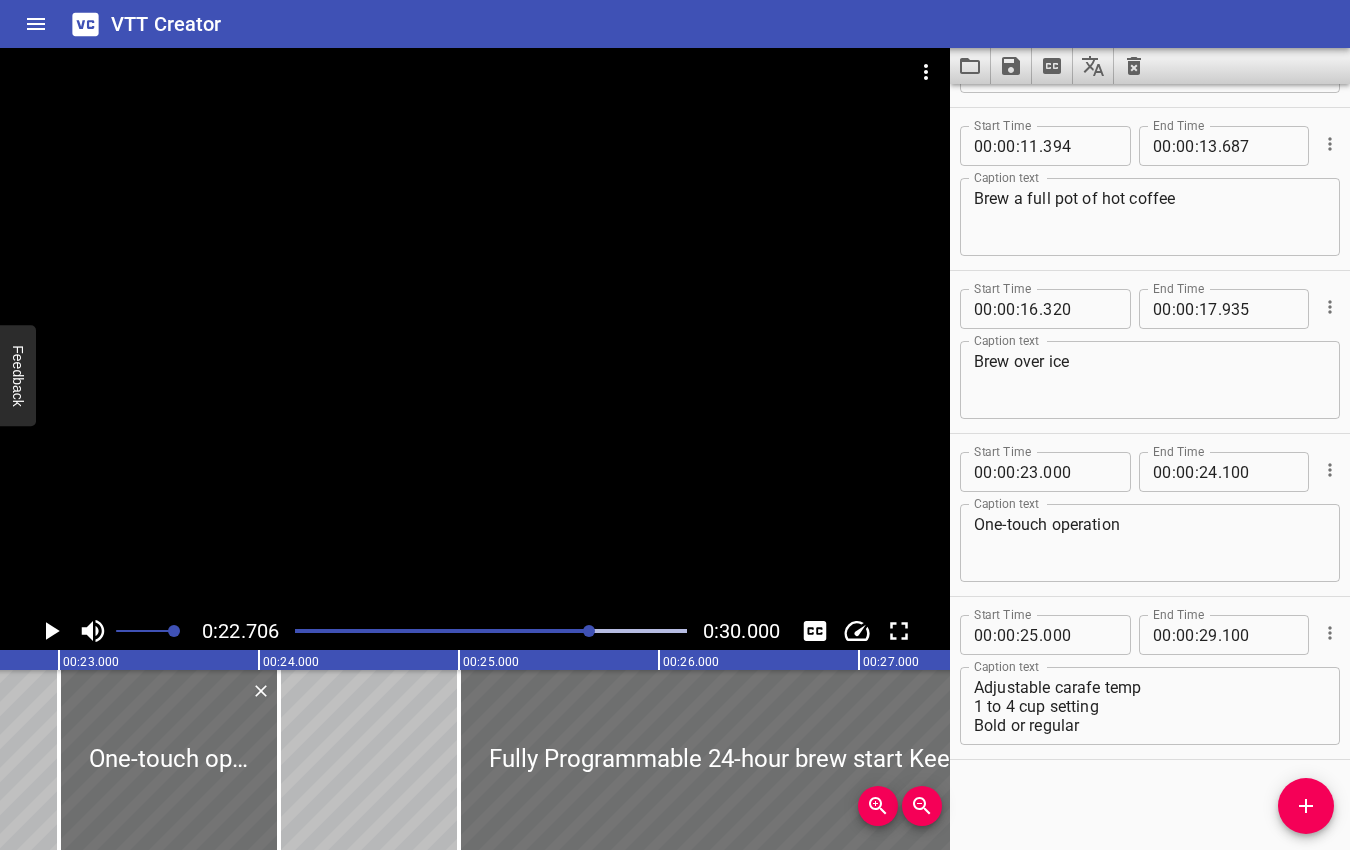 click at bounding box center (589, 631) 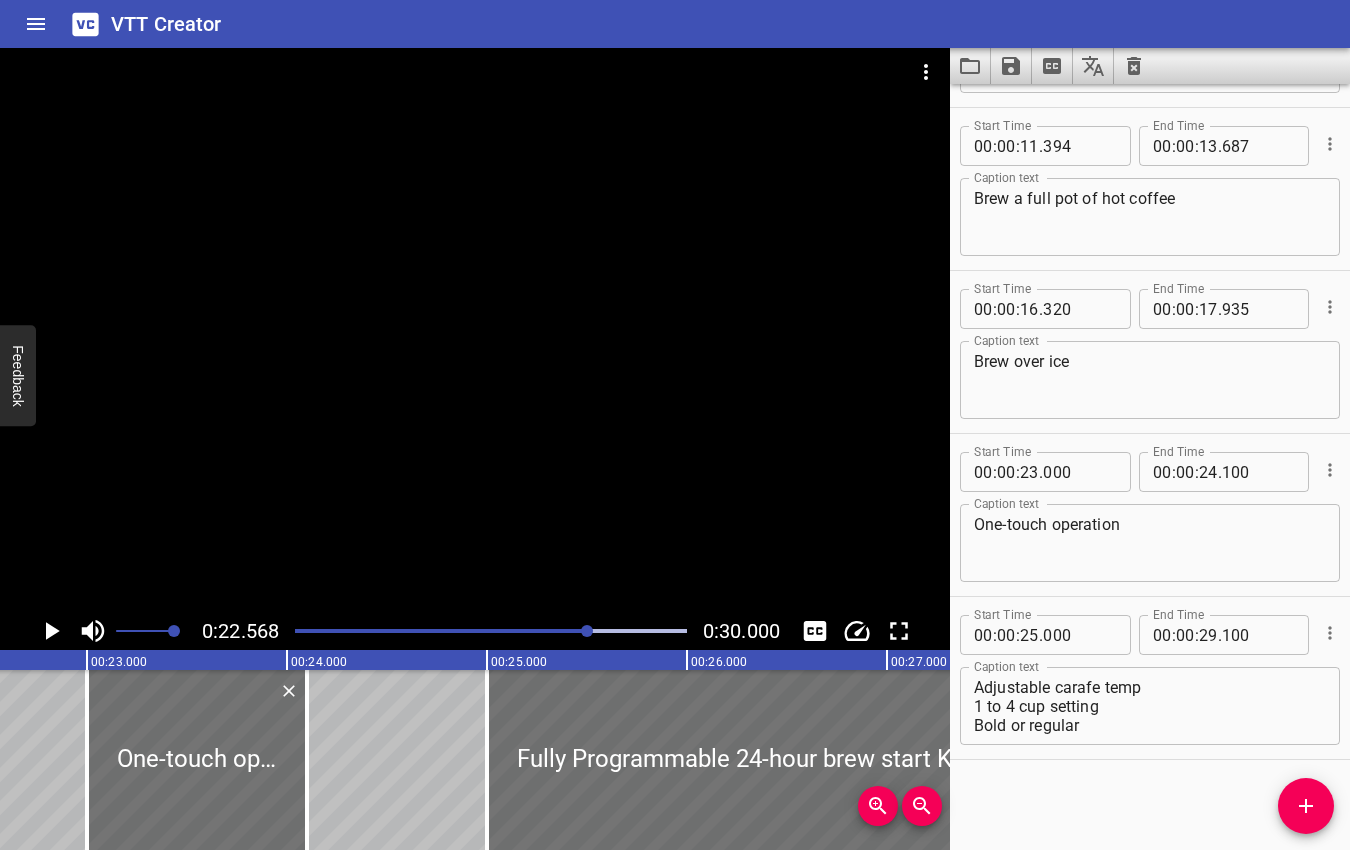 click at bounding box center (587, 631) 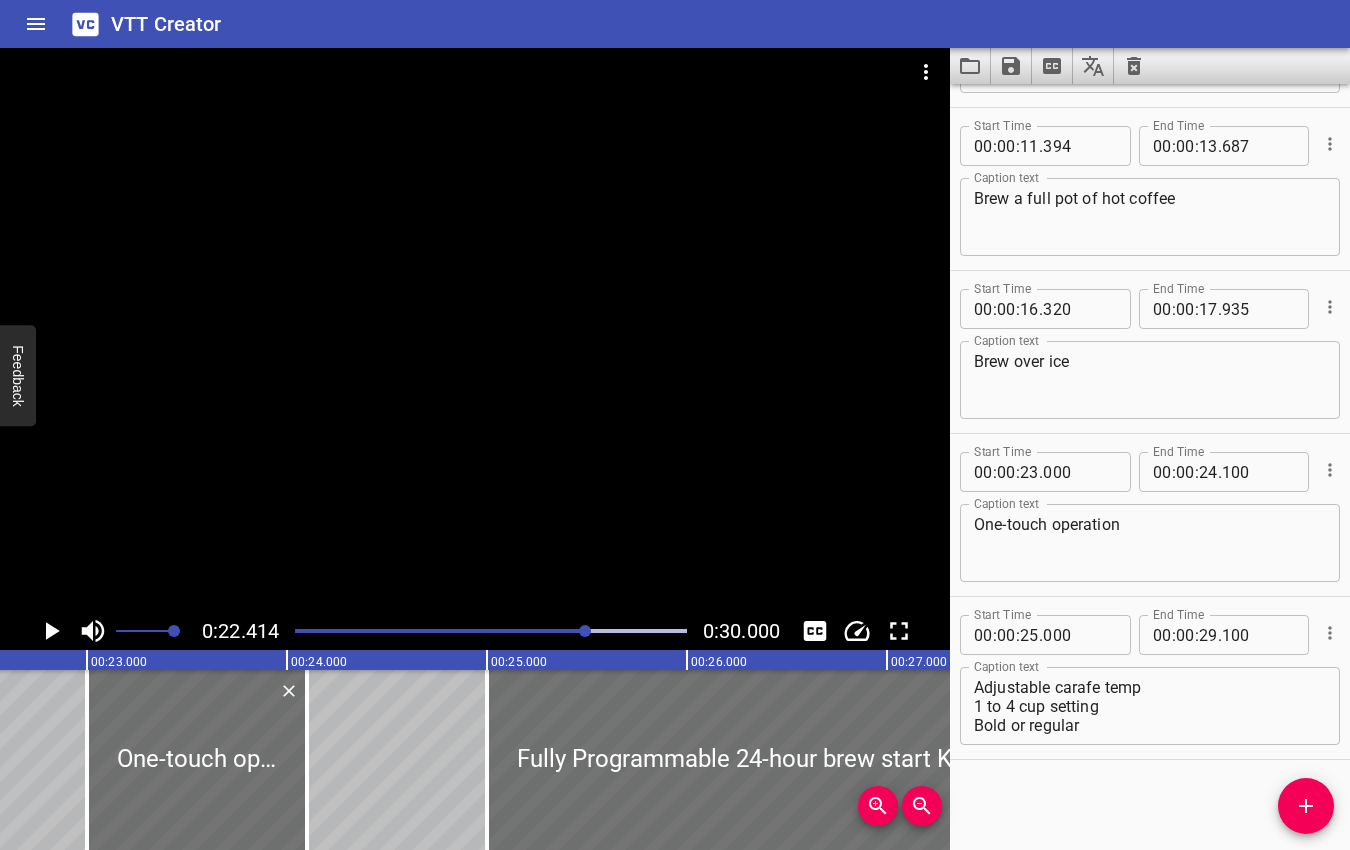 scroll, scrollTop: 0, scrollLeft: 4482, axis: horizontal 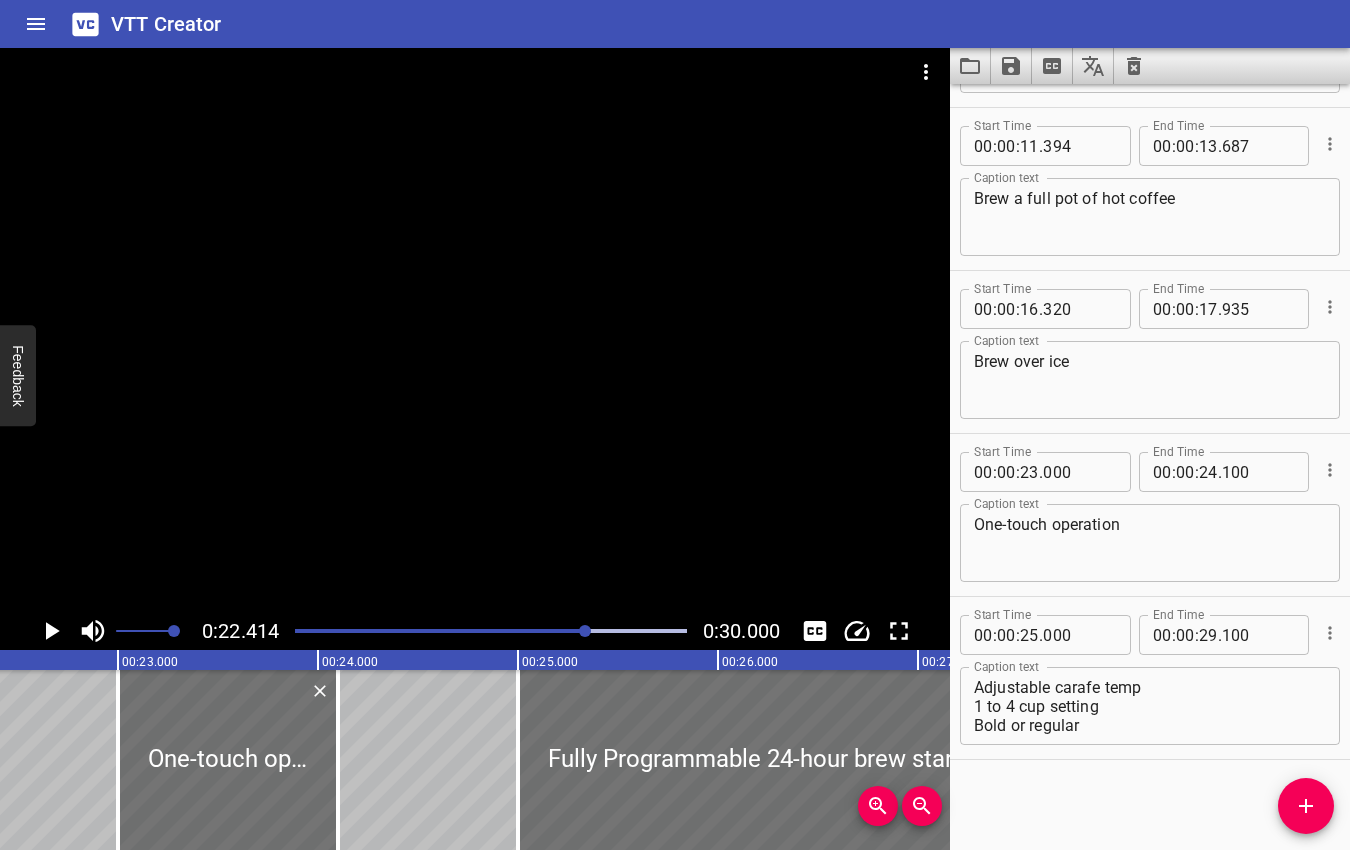 click at bounding box center (585, 631) 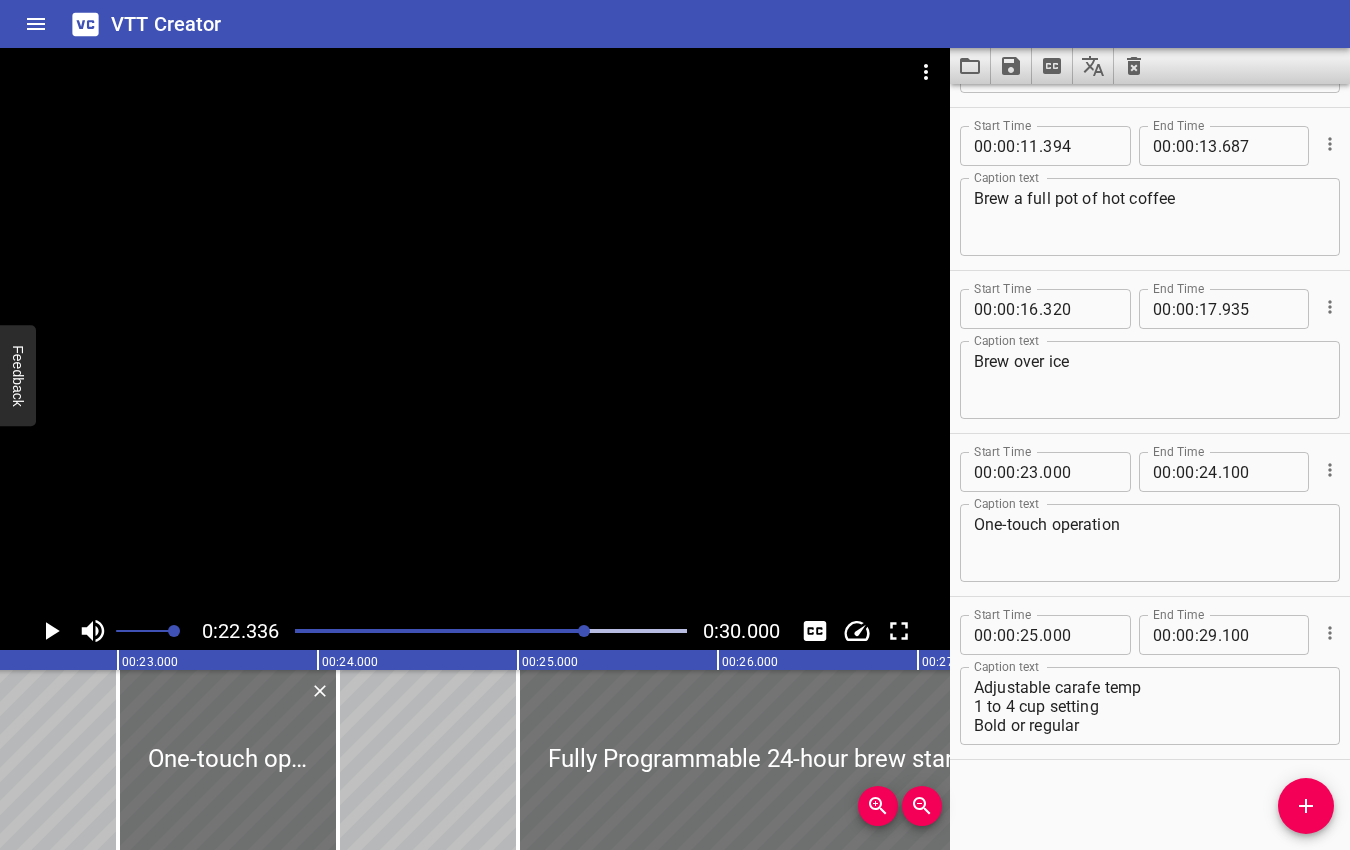 scroll, scrollTop: 0, scrollLeft: 4467, axis: horizontal 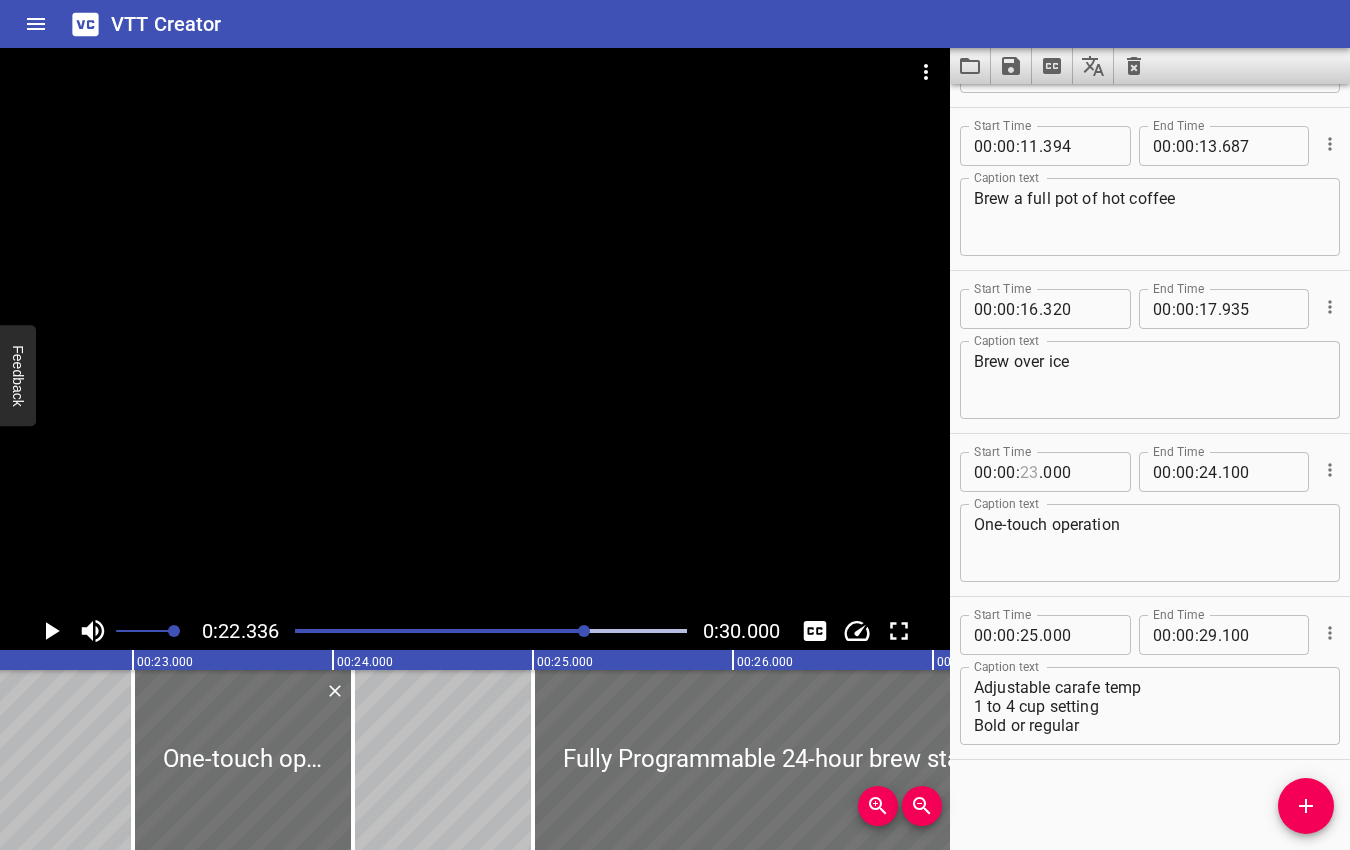 click at bounding box center [1029, 472] 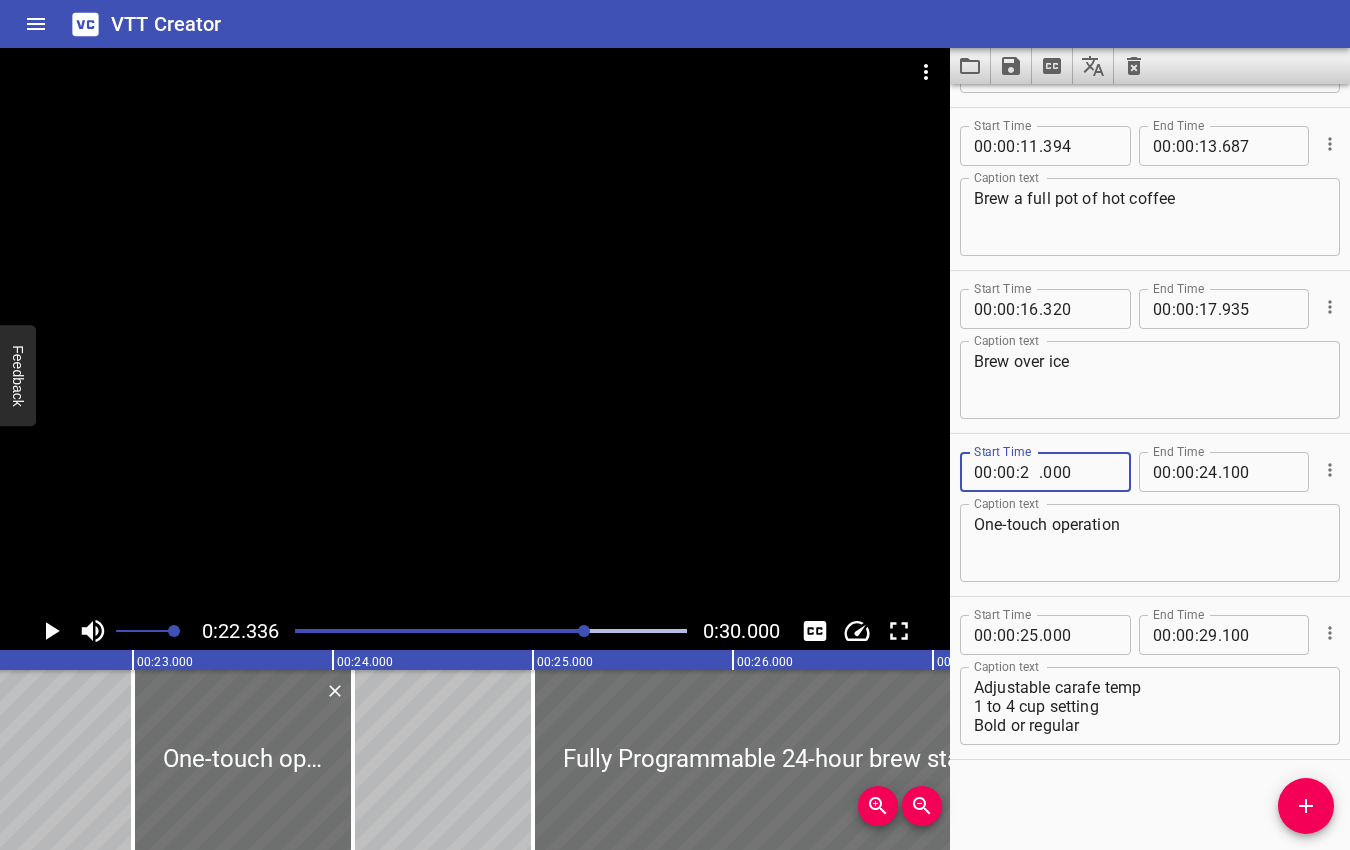 type on "22" 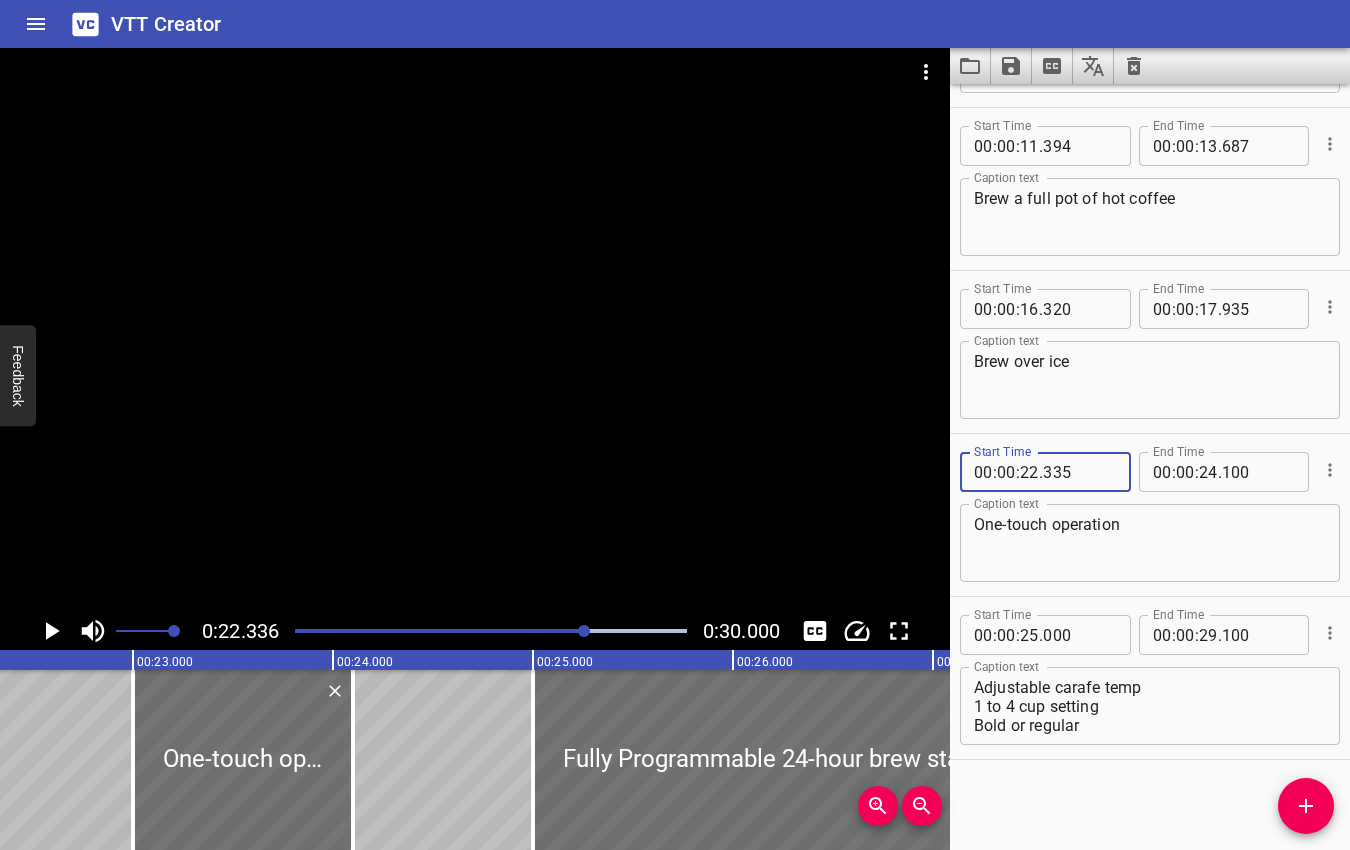 type on "335" 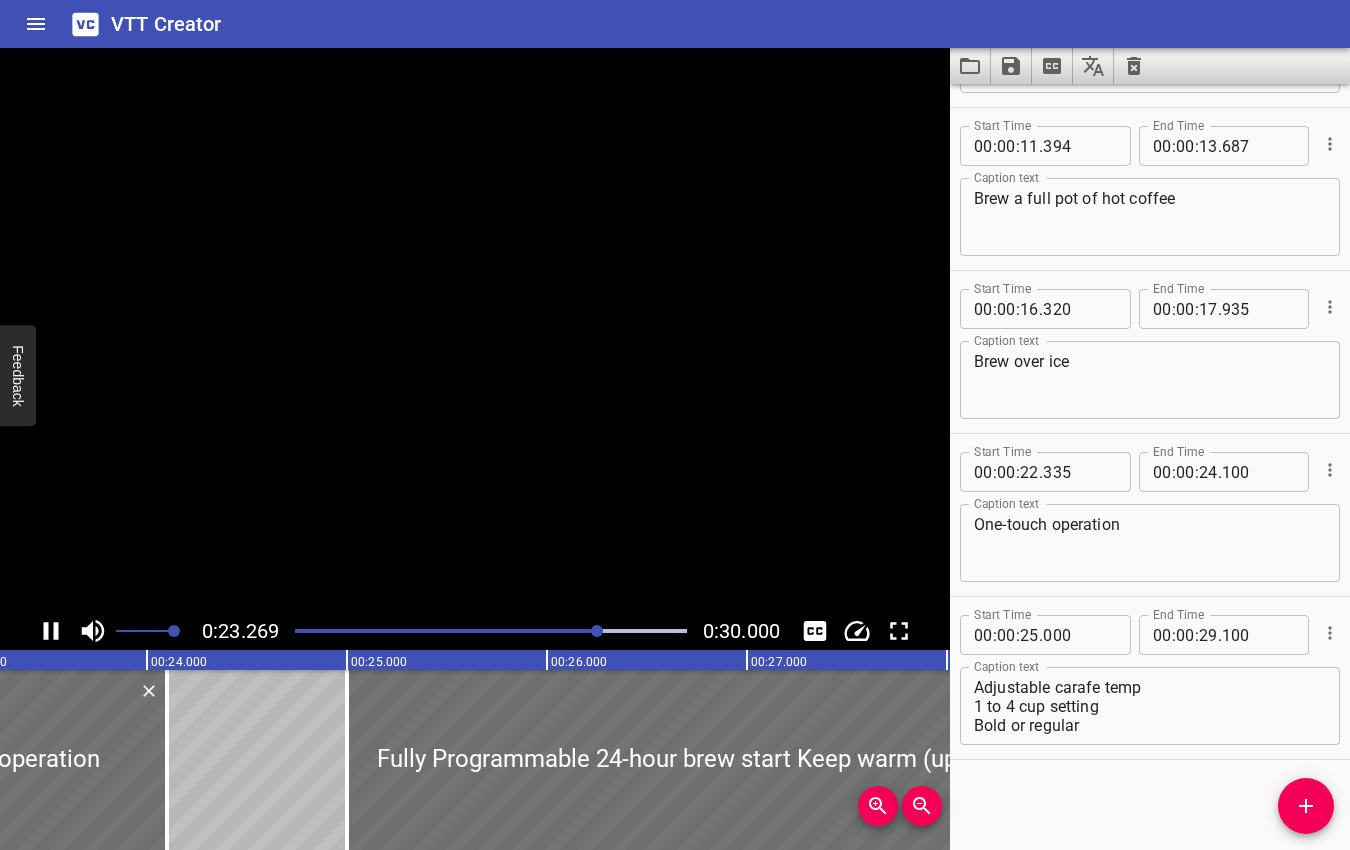 click 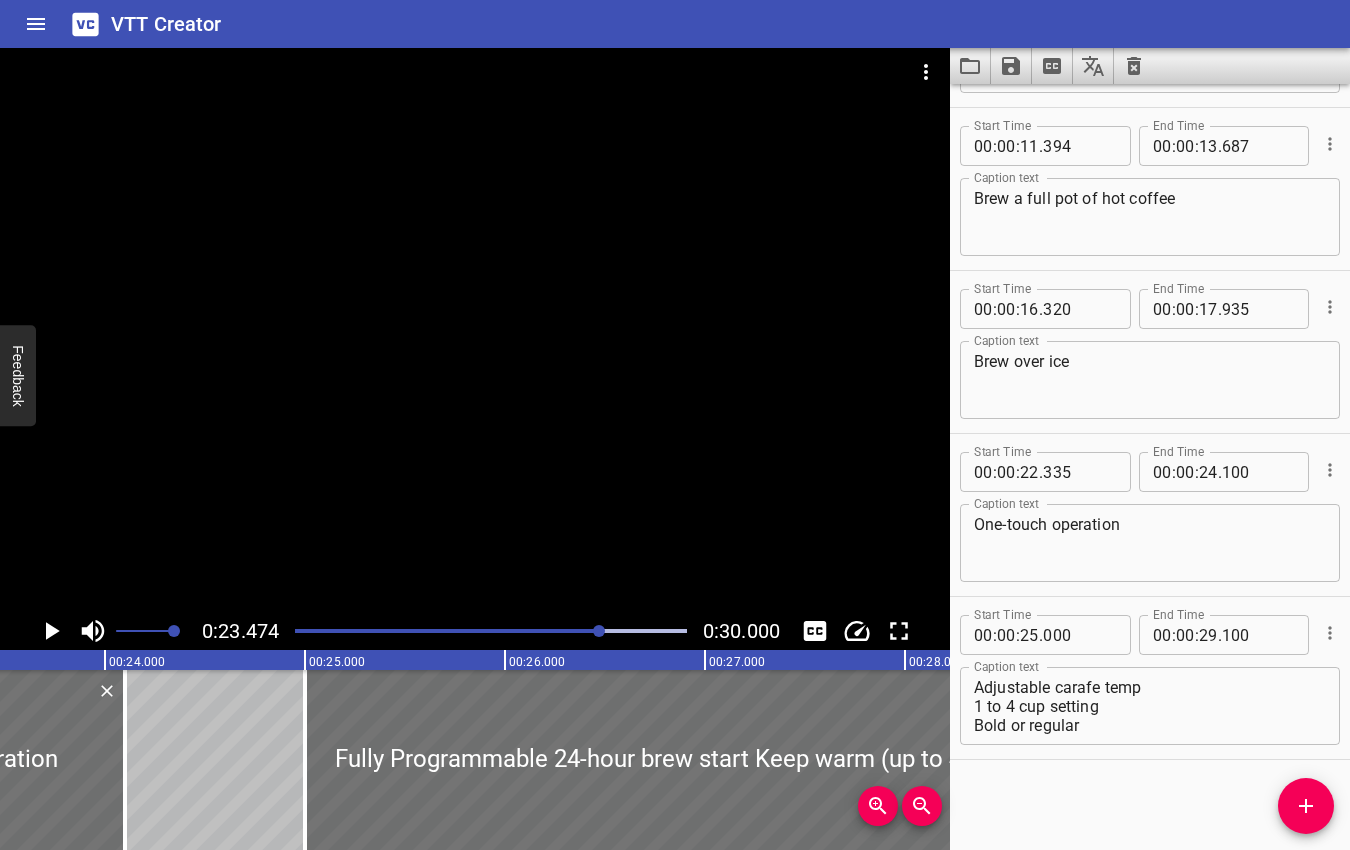click 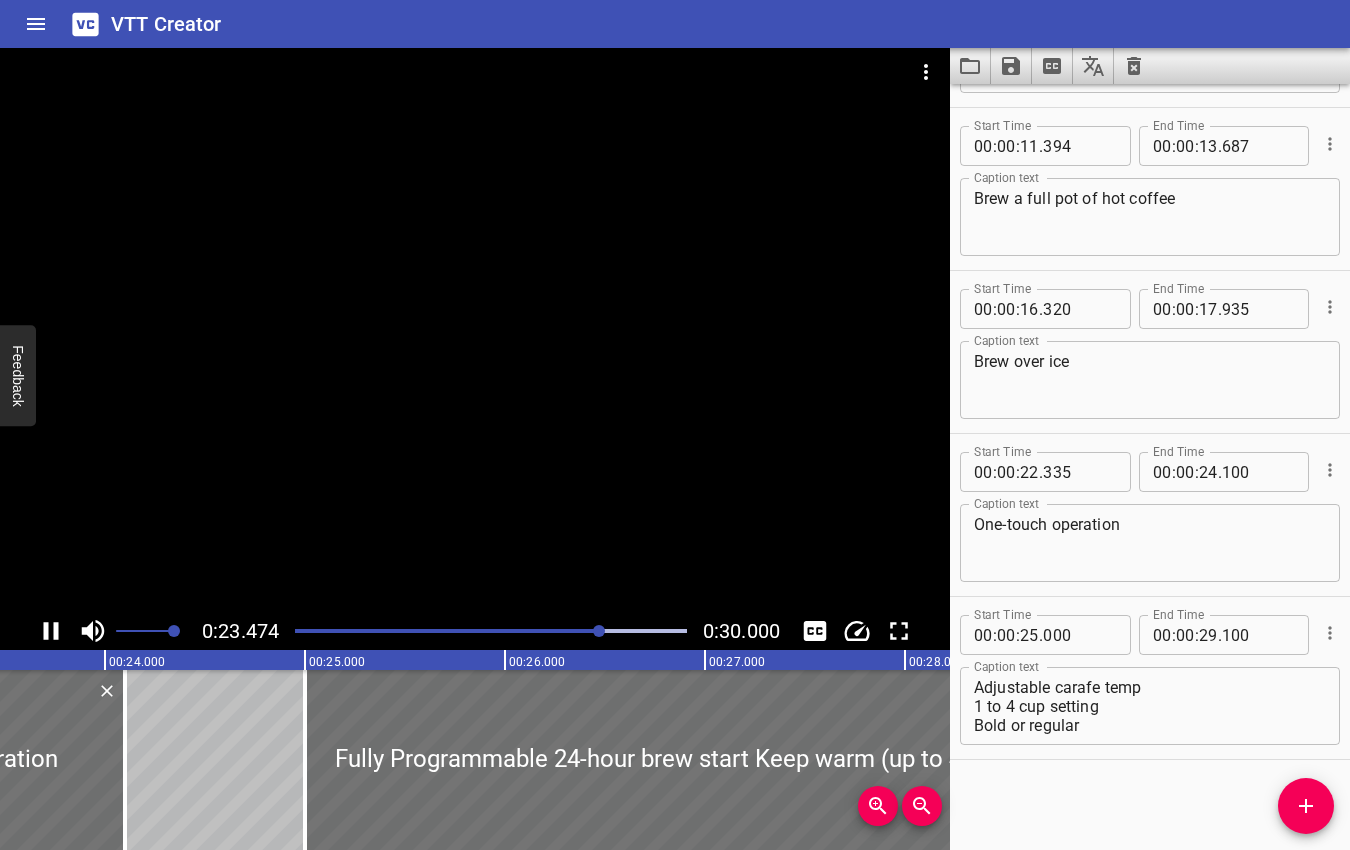 click 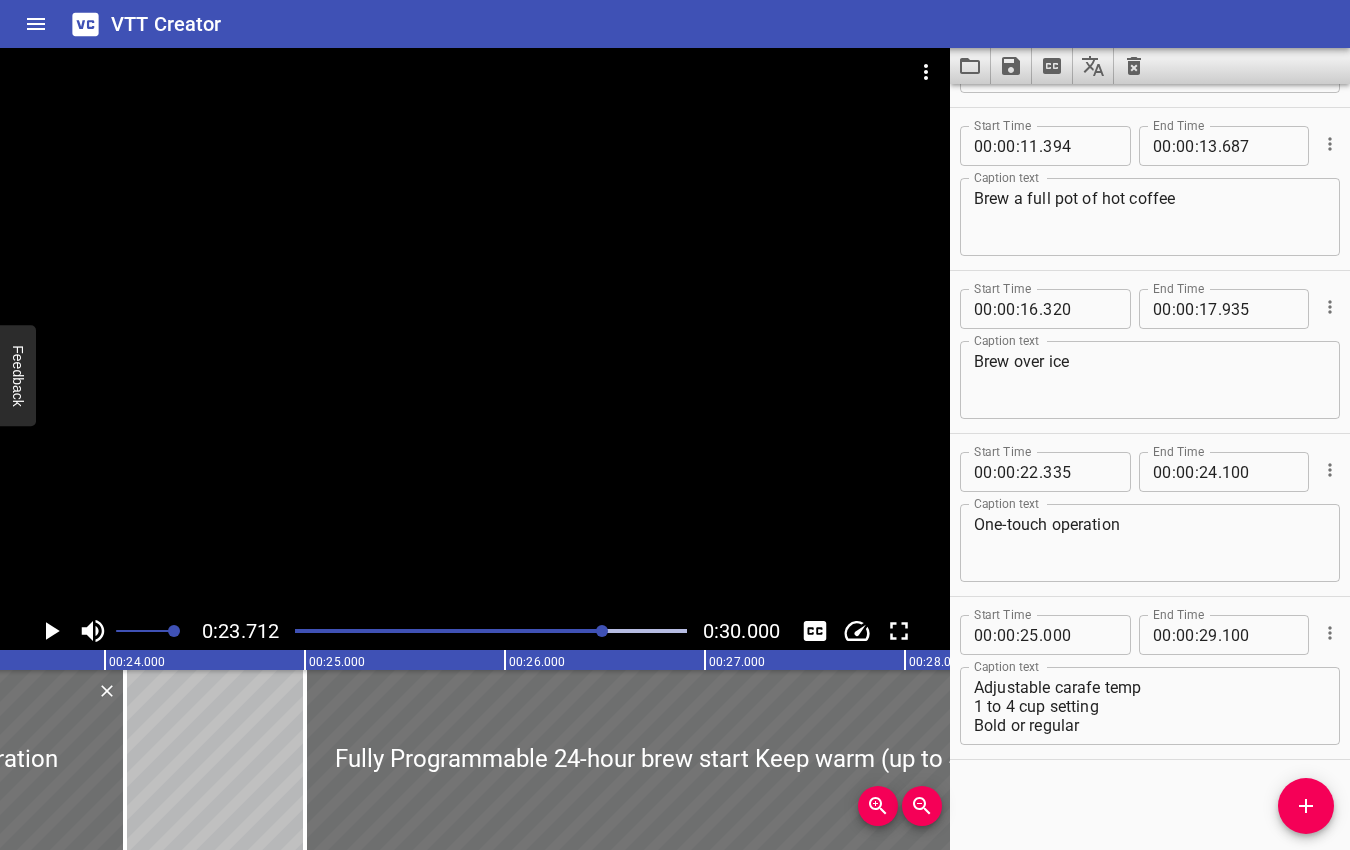 scroll, scrollTop: 0, scrollLeft: 4742, axis: horizontal 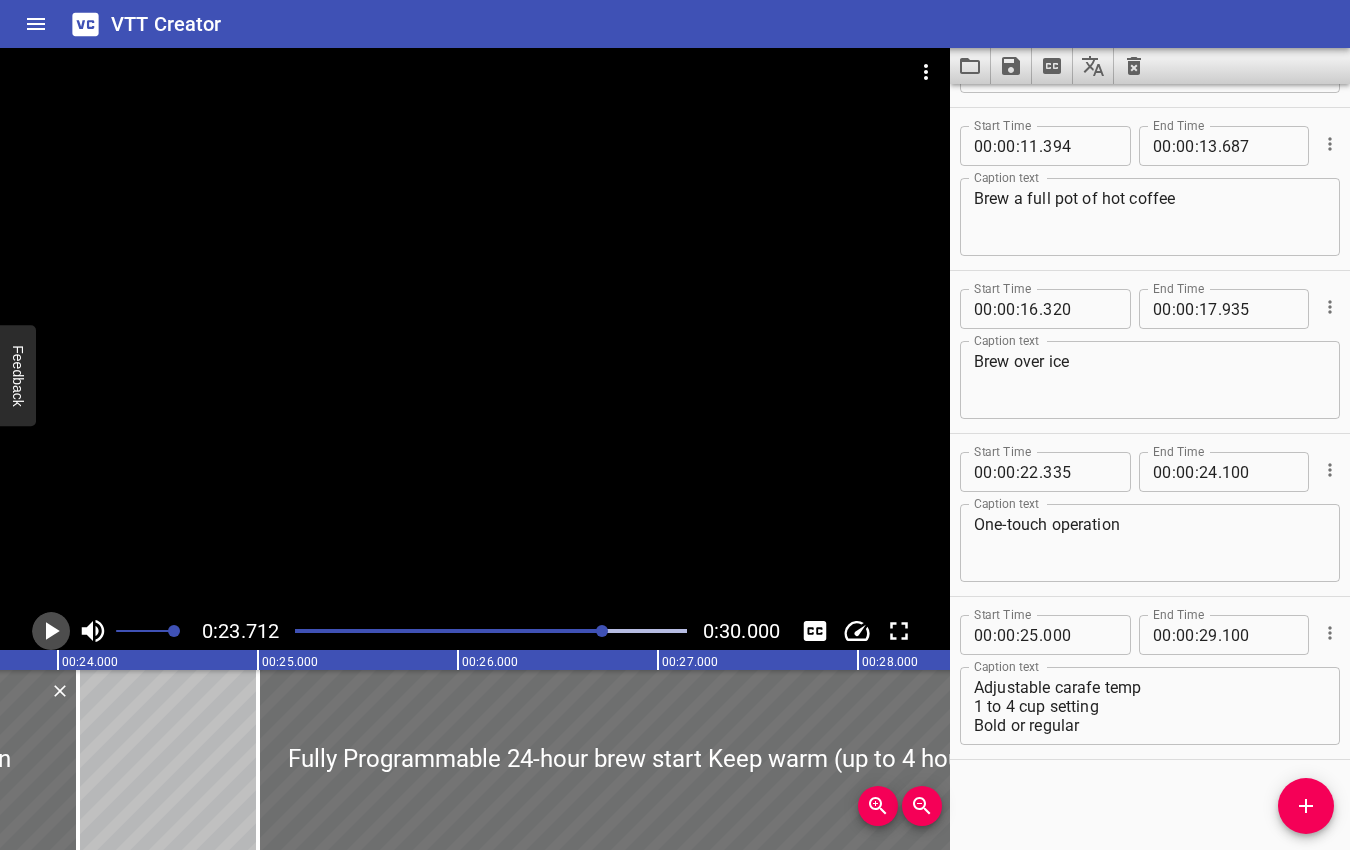 click 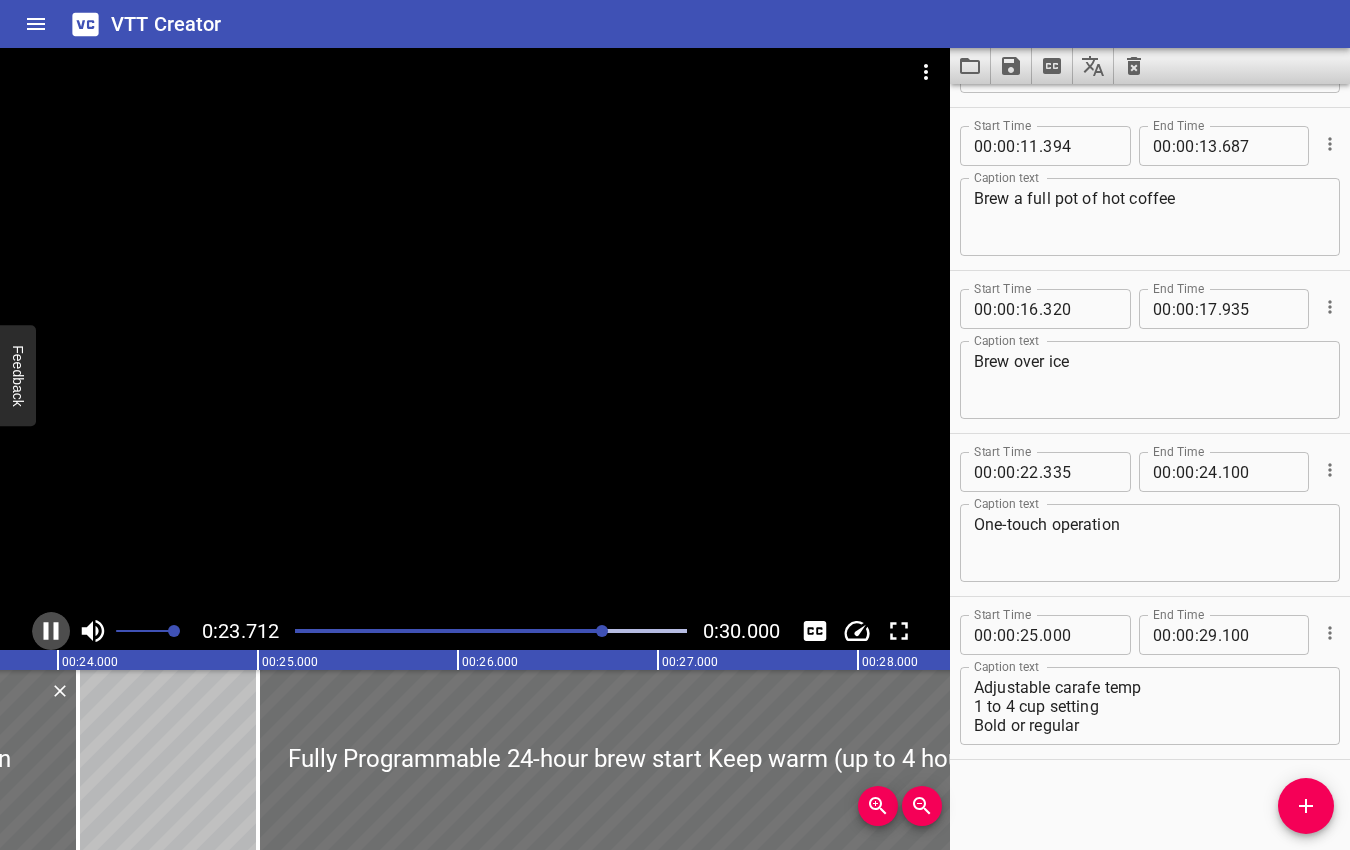 click 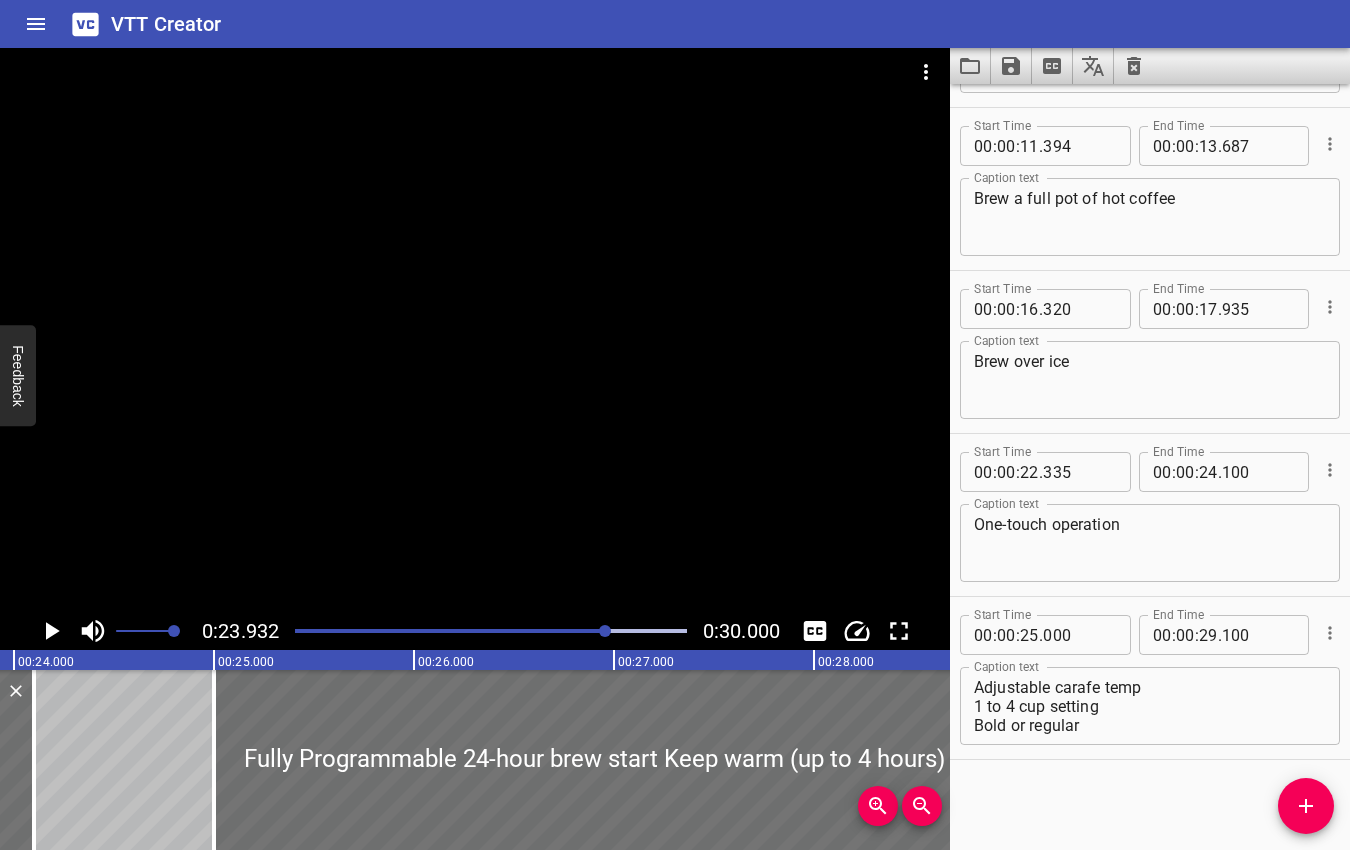 click 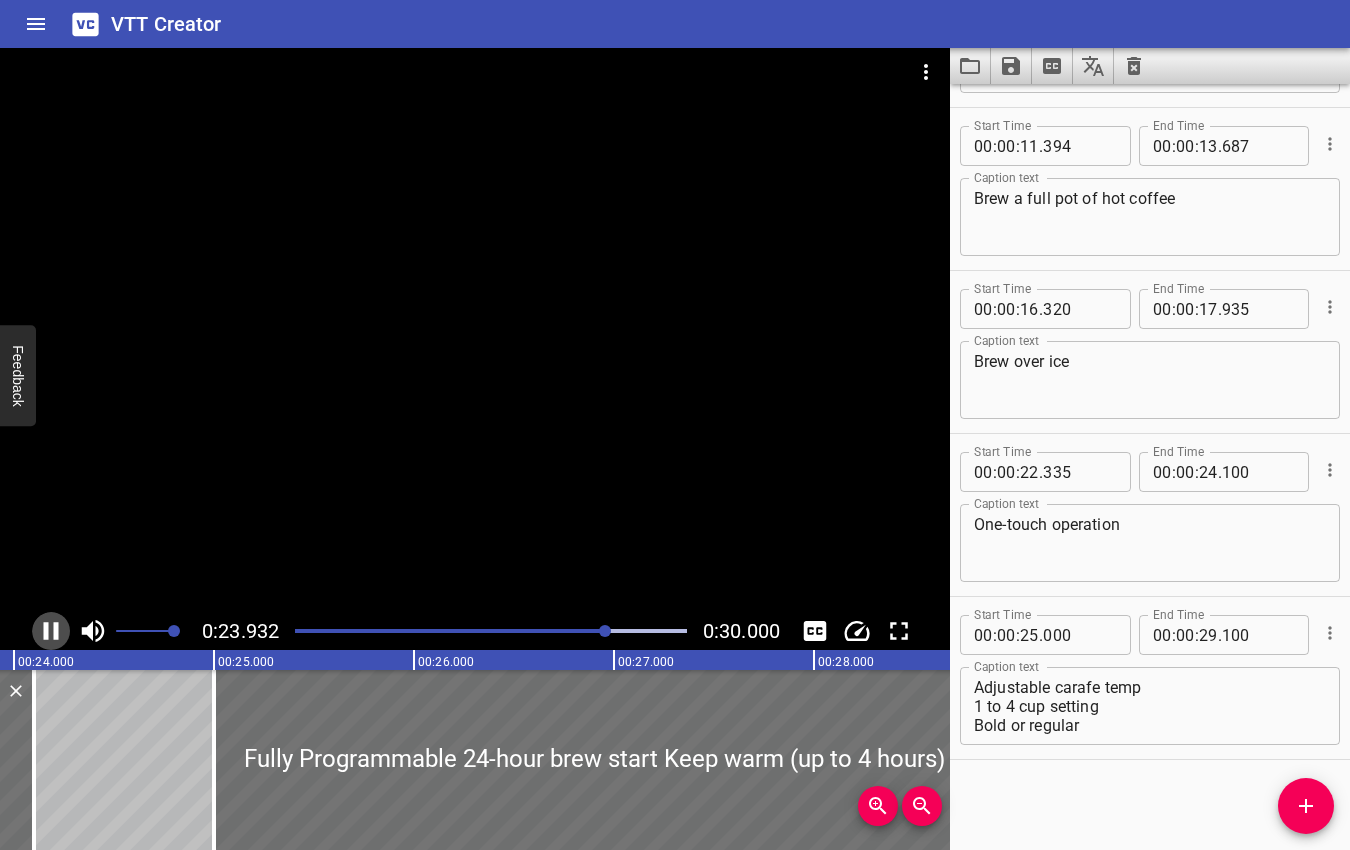 click 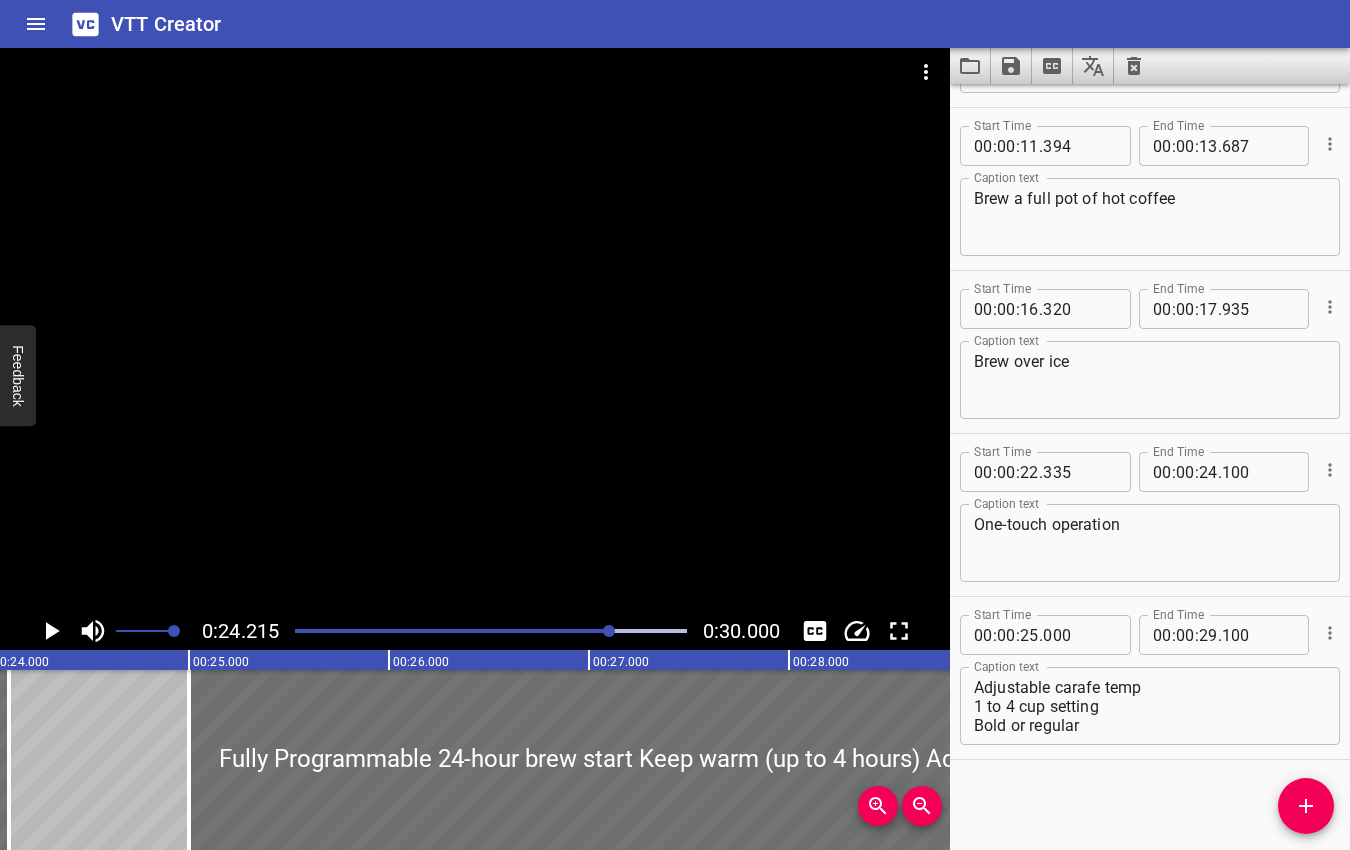 scroll, scrollTop: 0, scrollLeft: 4843, axis: horizontal 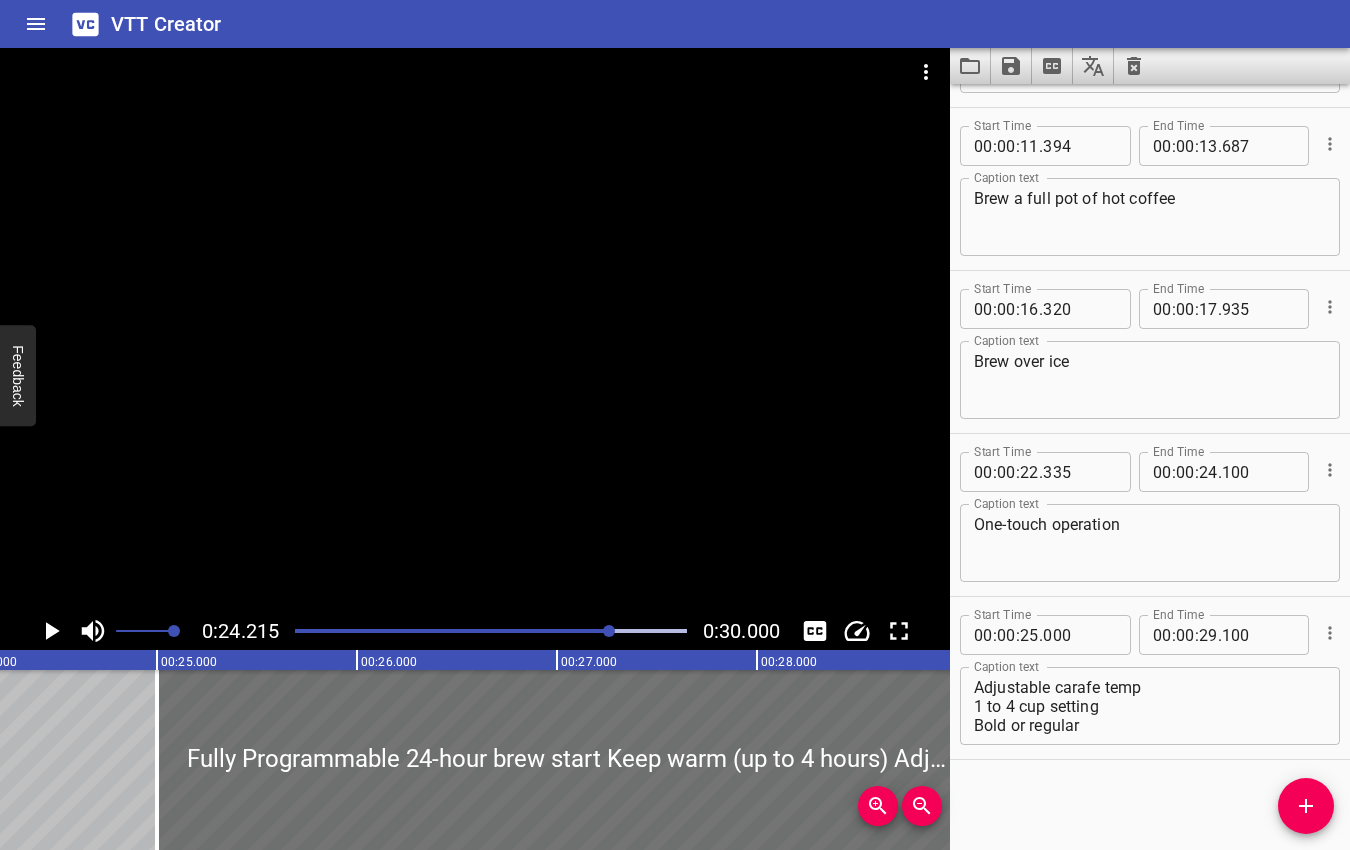 click at bounding box center (609, 631) 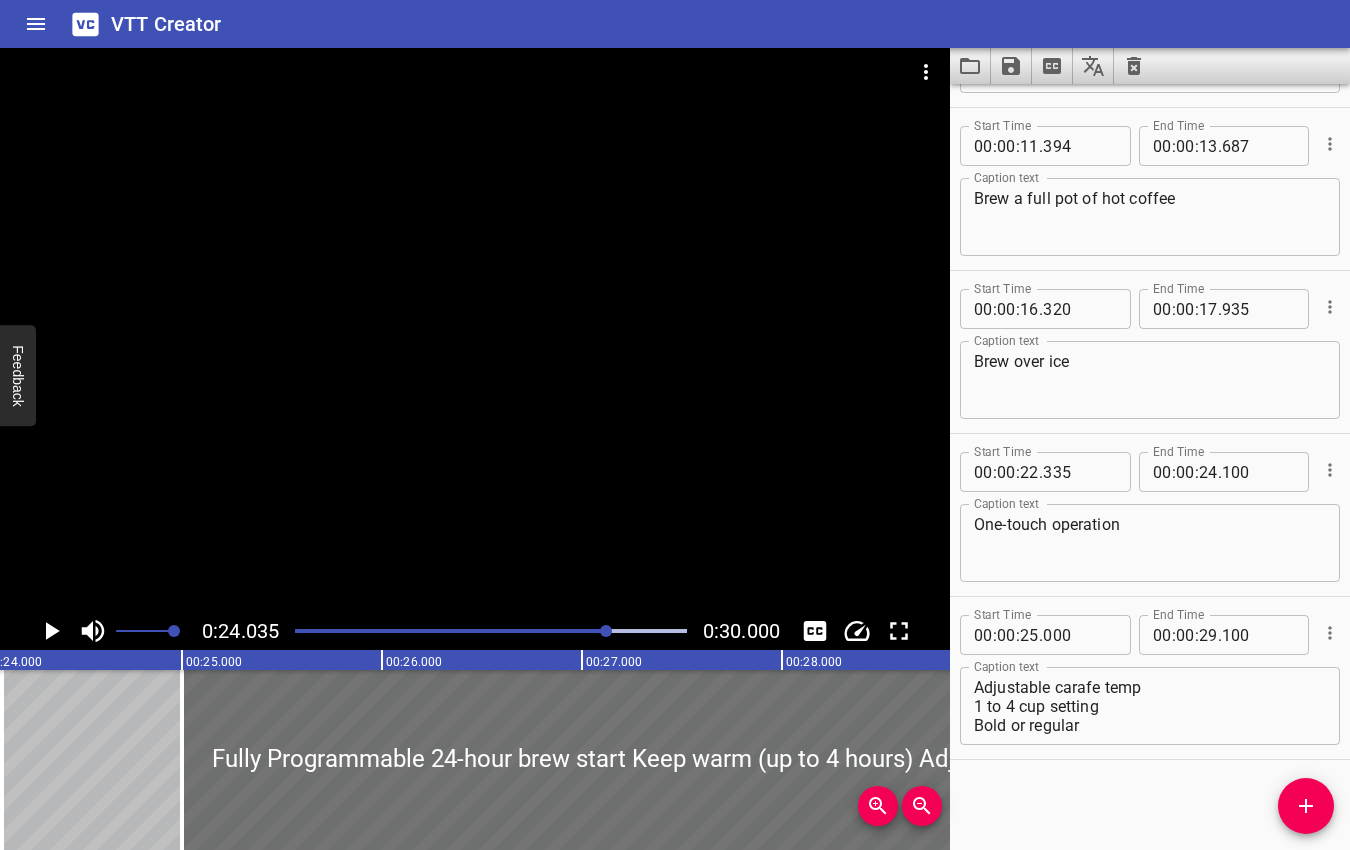 scroll, scrollTop: 0, scrollLeft: 4807, axis: horizontal 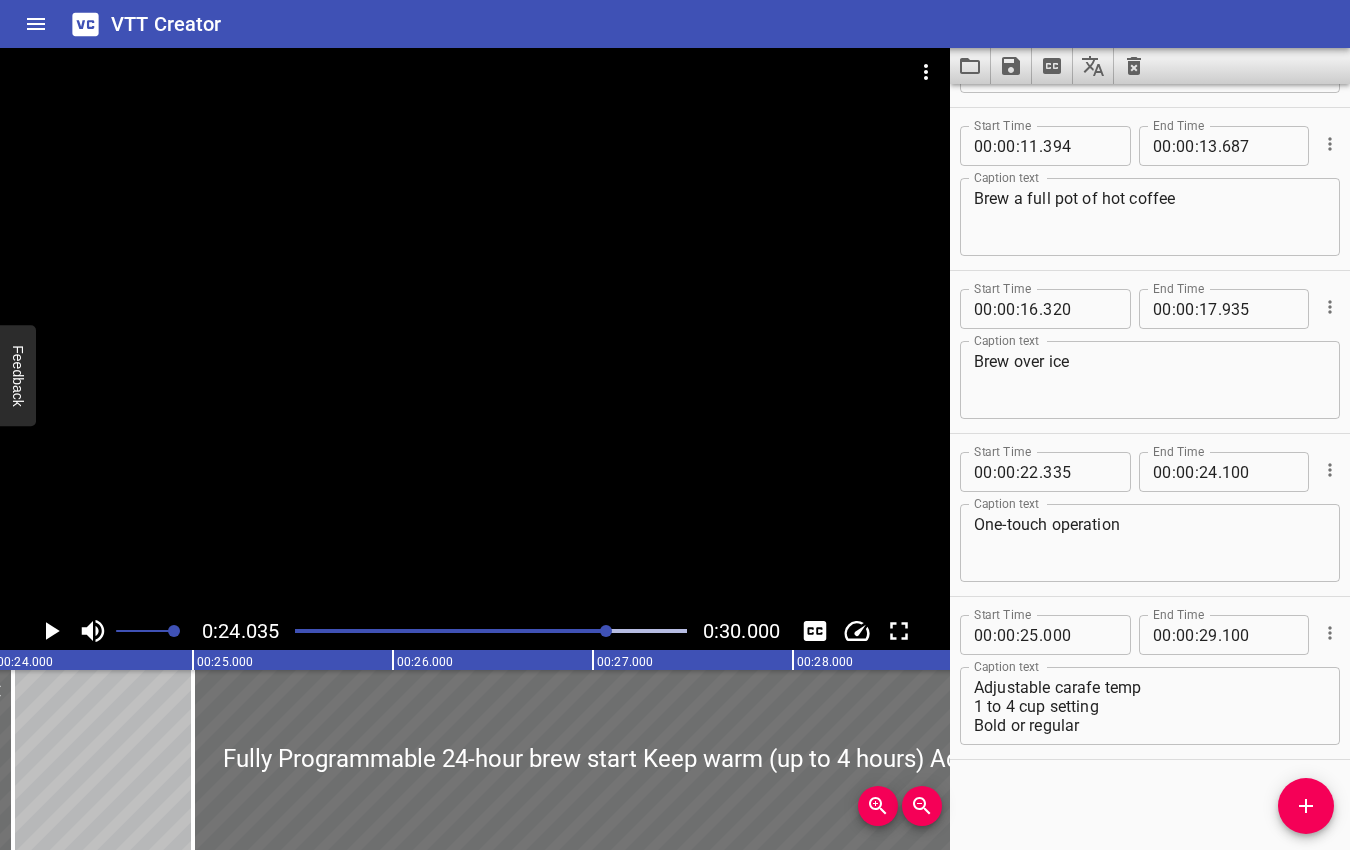 click at bounding box center [606, 631] 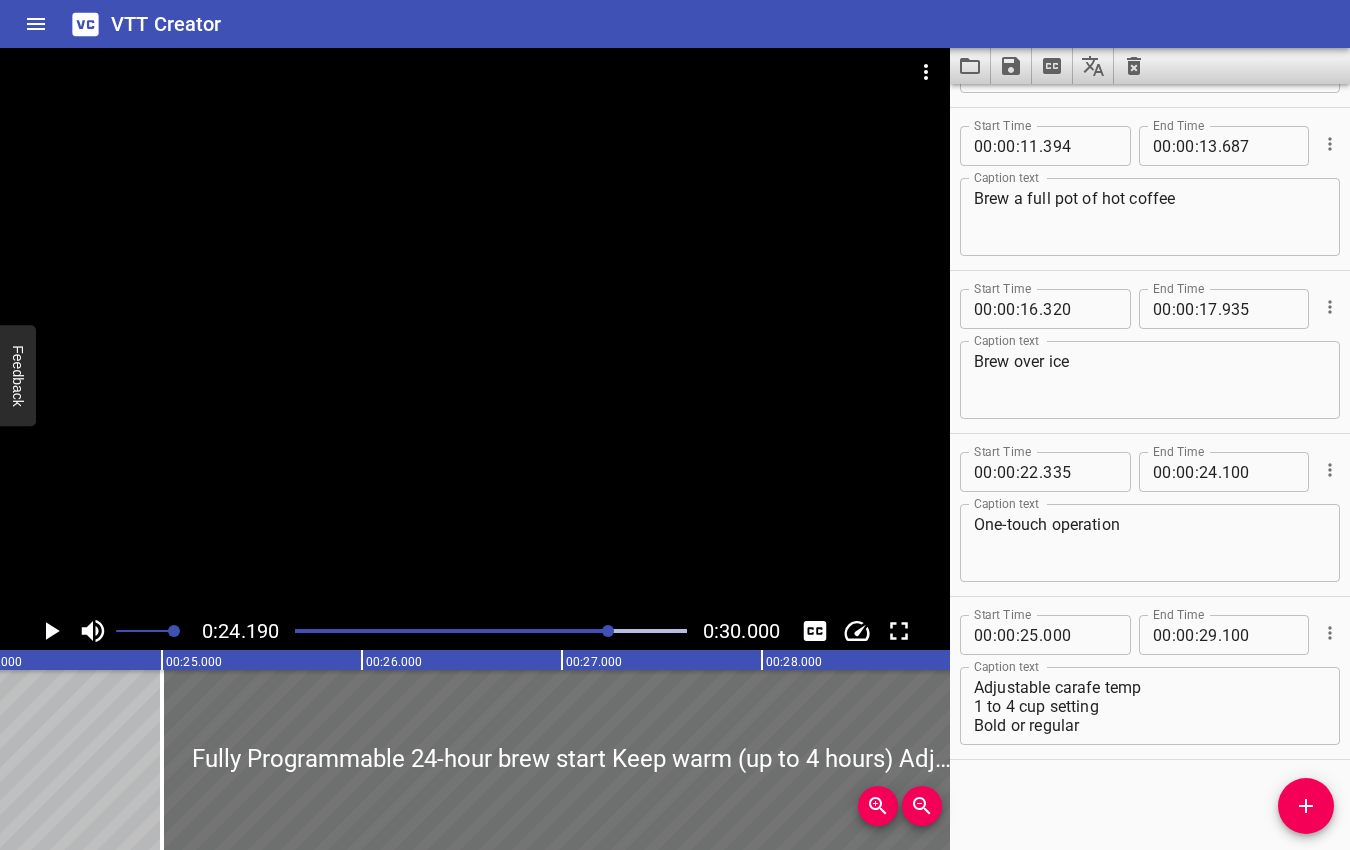 click at bounding box center (608, 631) 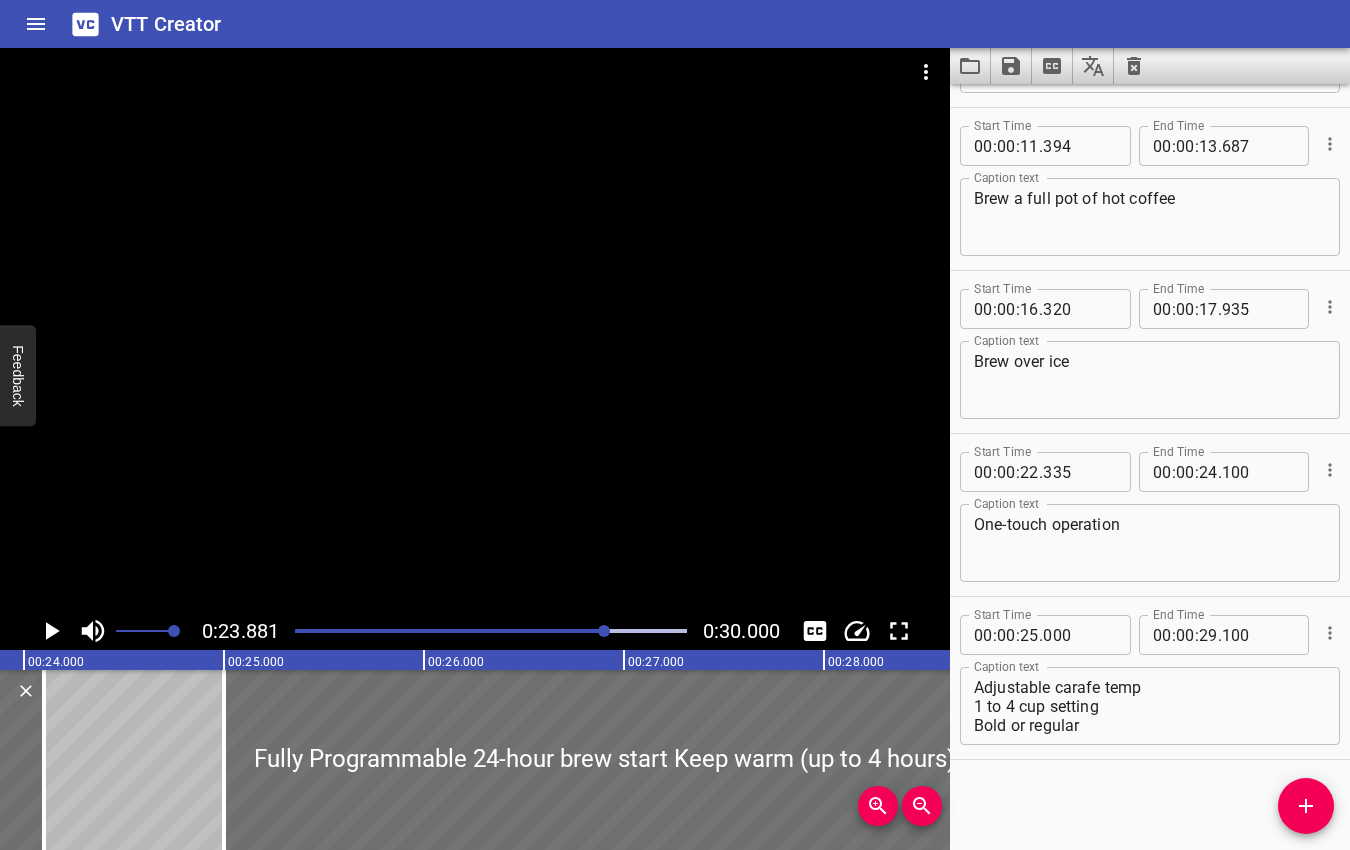 click at bounding box center [604, 631] 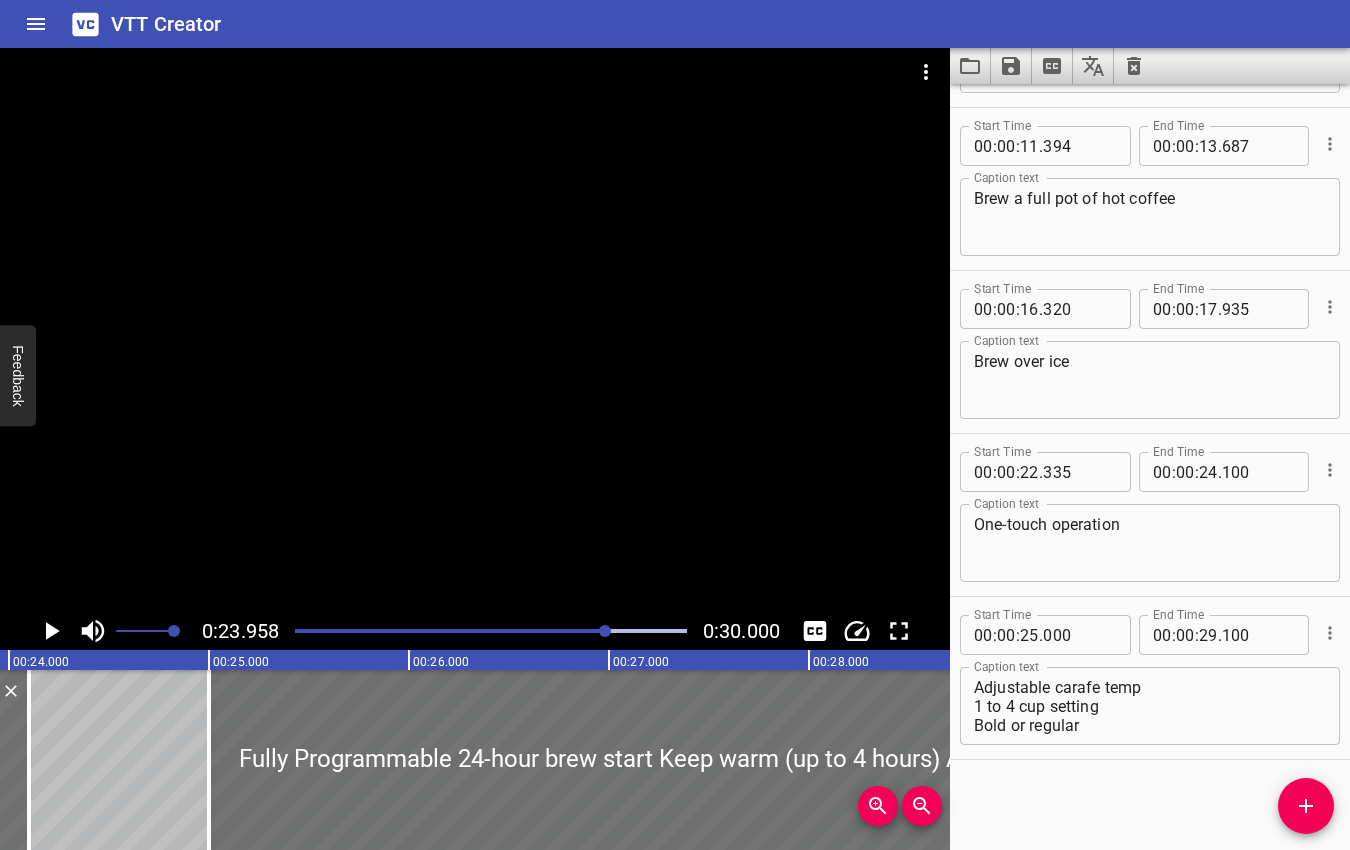 click at bounding box center (605, 631) 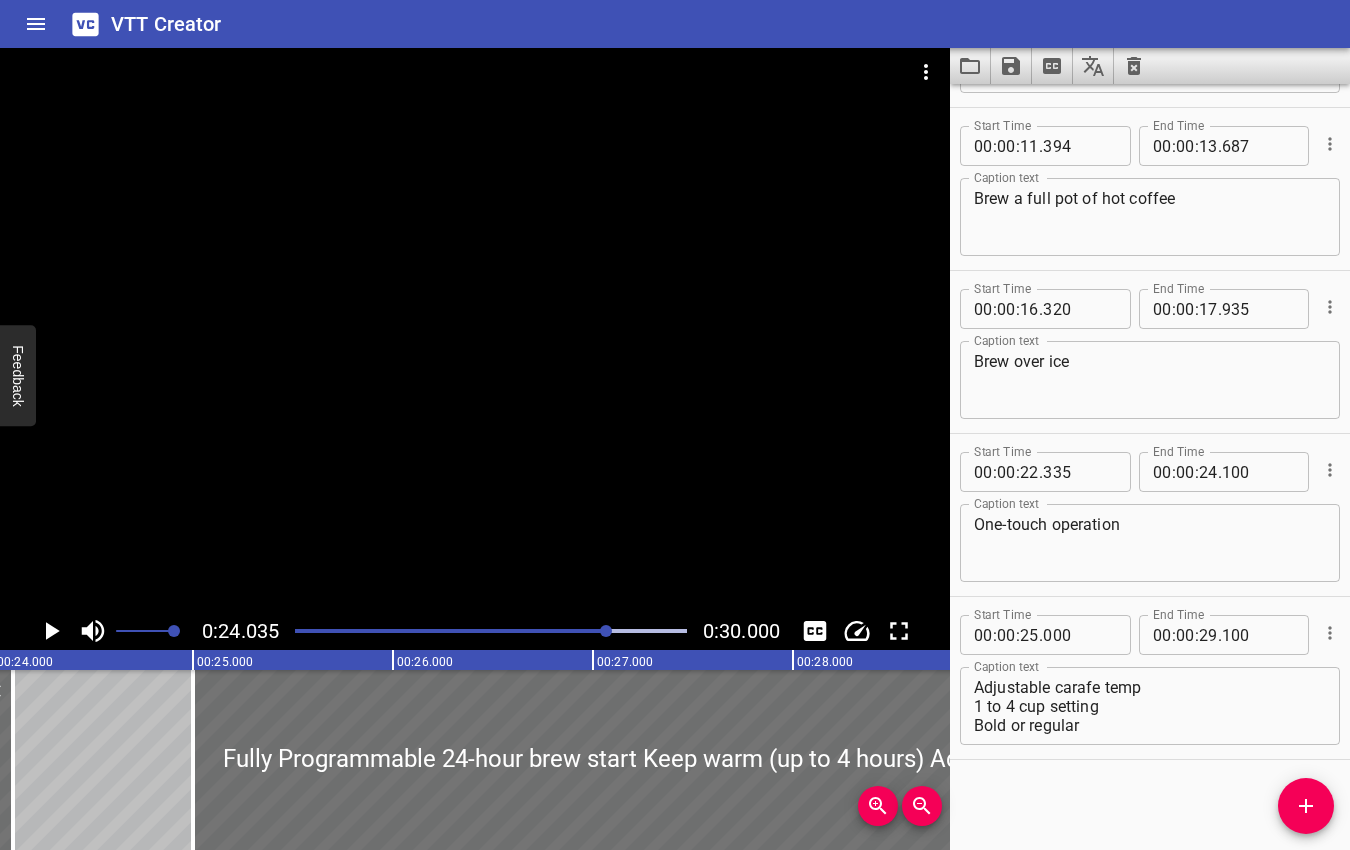 click at bounding box center [606, 631] 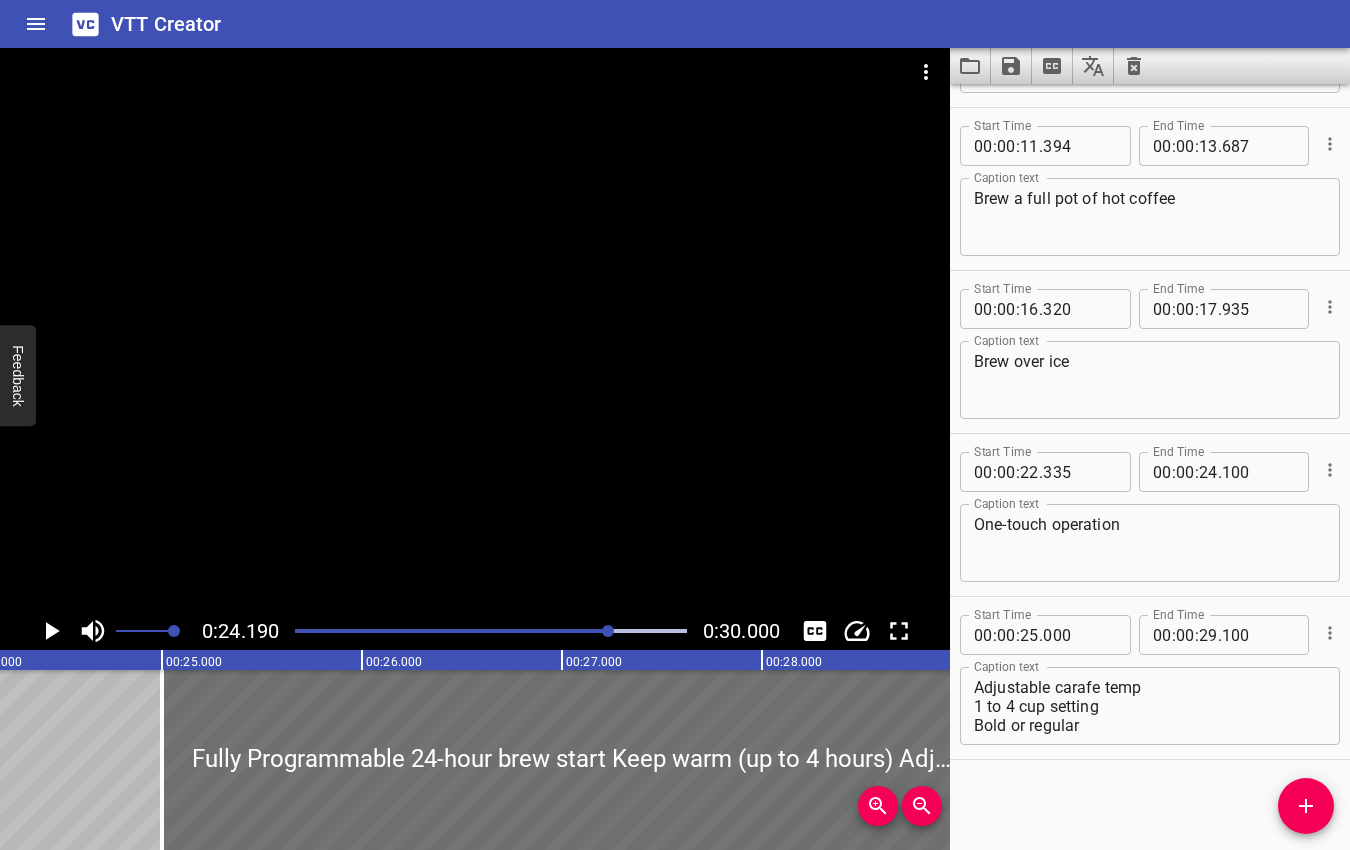 click at bounding box center [608, 631] 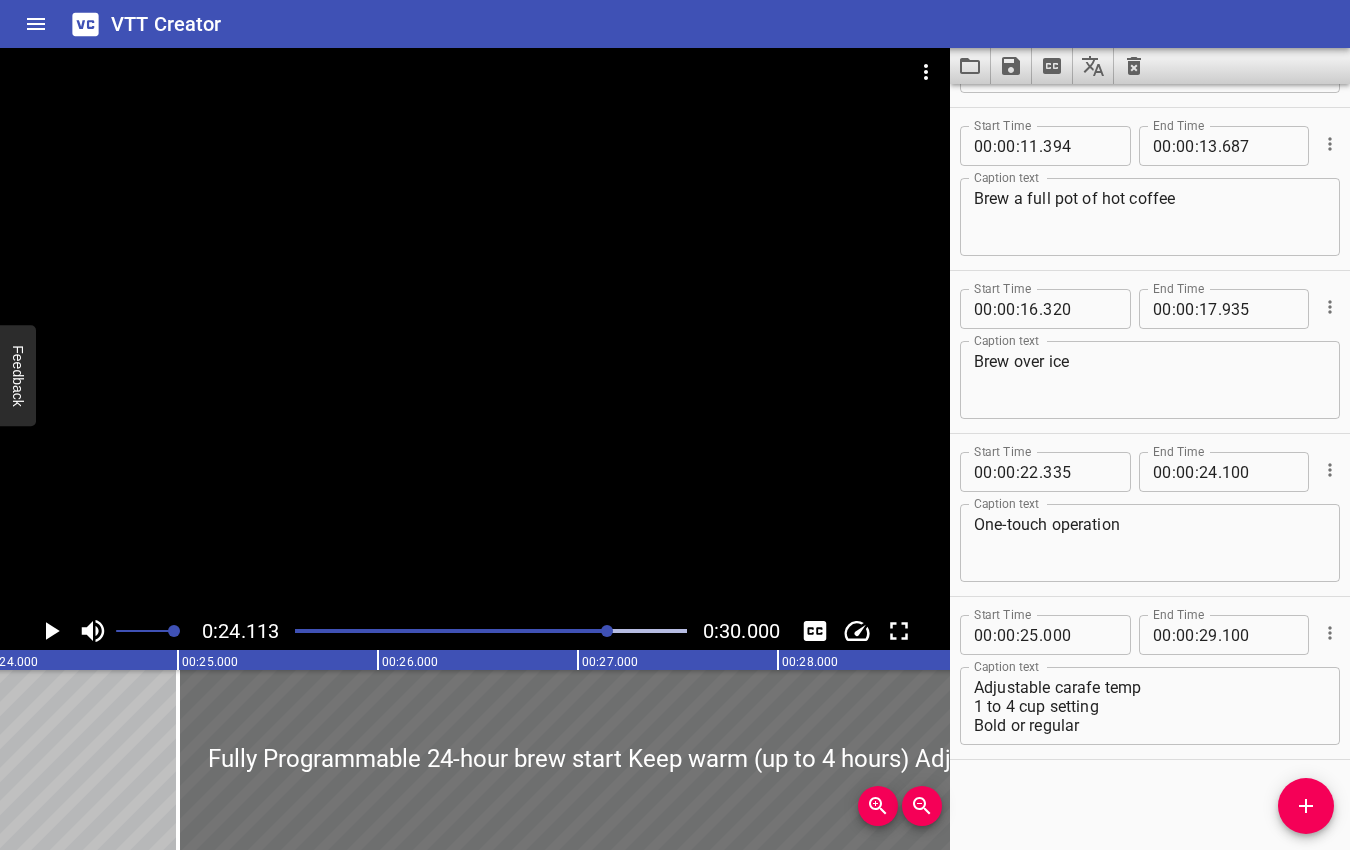 click at bounding box center [607, 631] 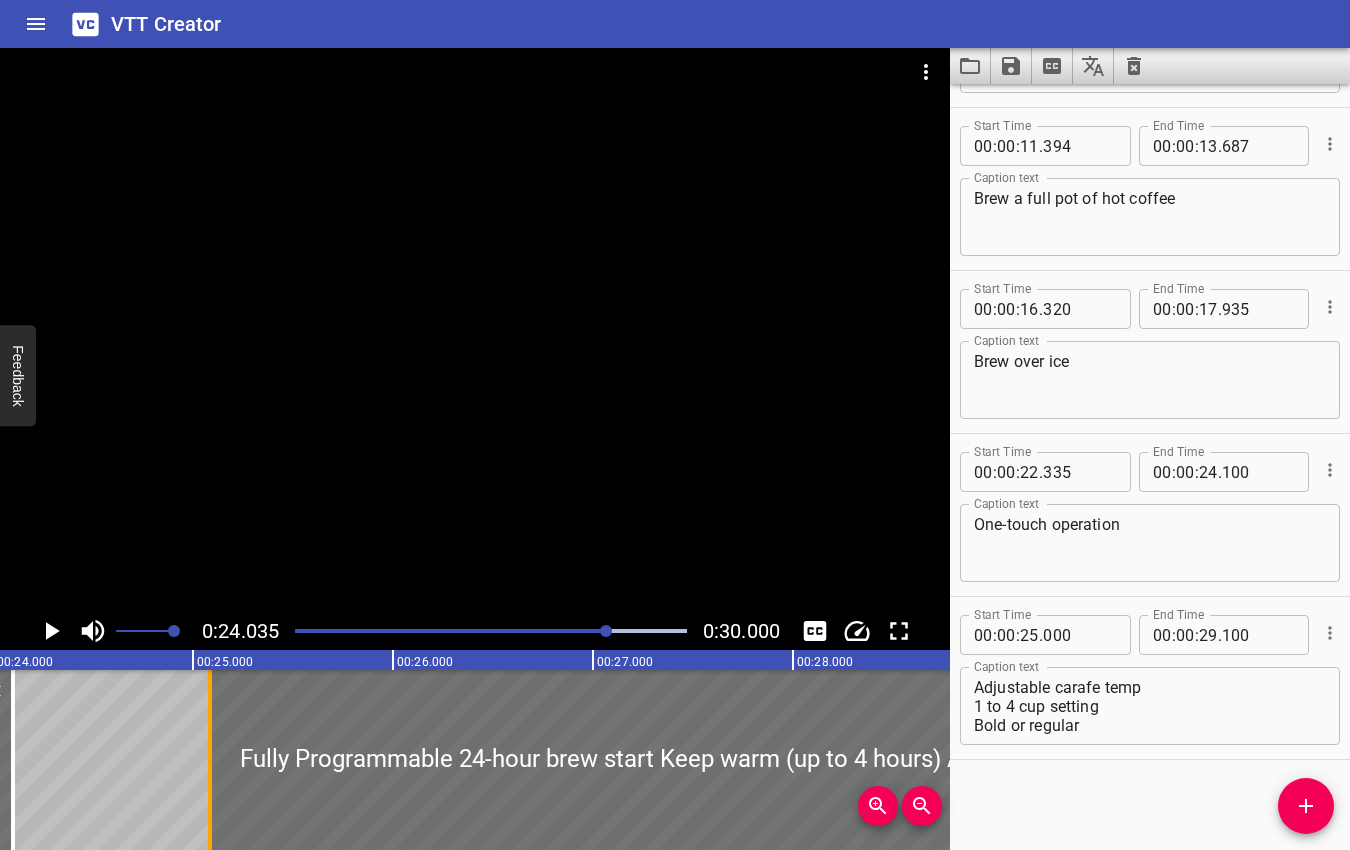 drag, startPoint x: 190, startPoint y: 719, endPoint x: 207, endPoint y: 719, distance: 17 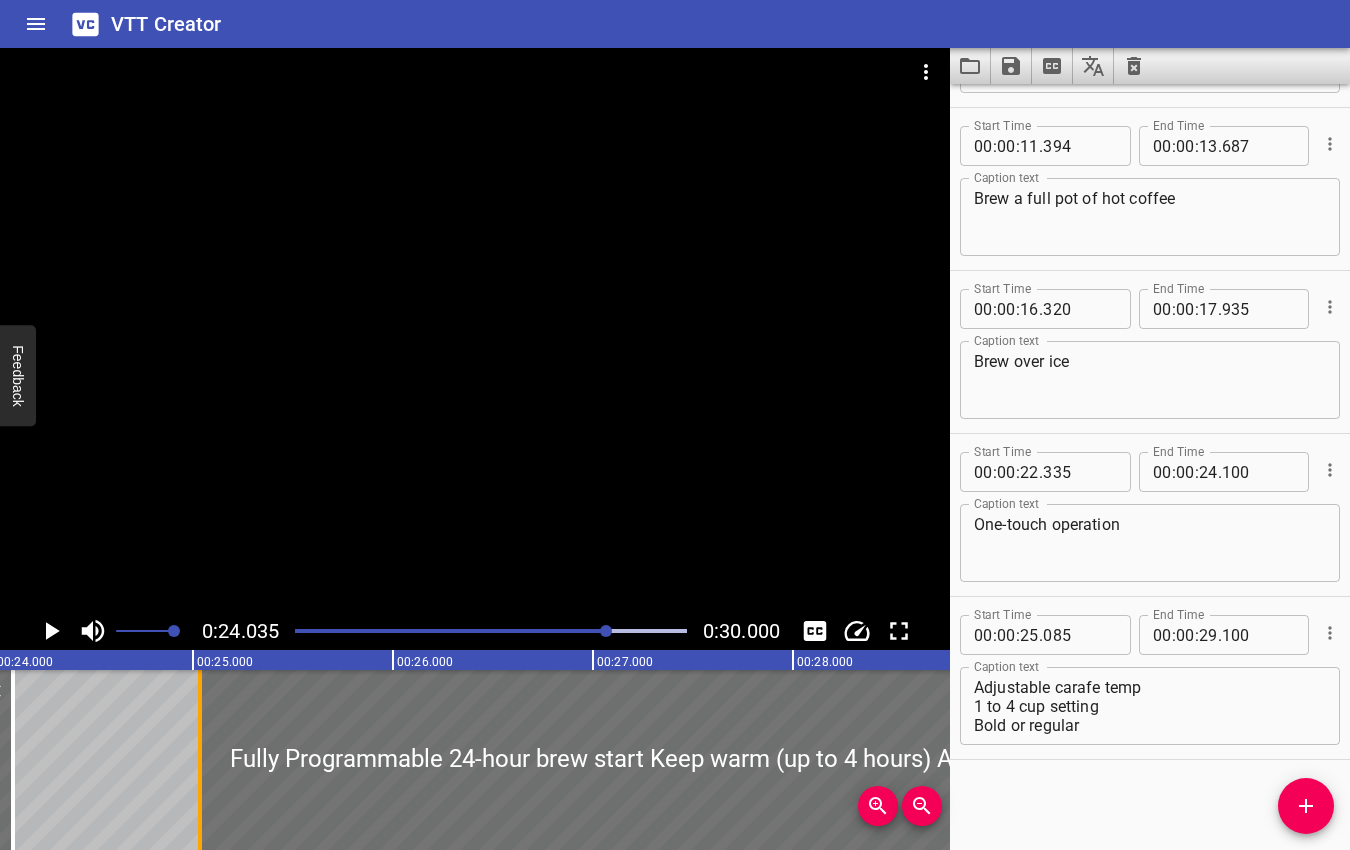 drag, startPoint x: 207, startPoint y: 719, endPoint x: 193, endPoint y: 720, distance: 14.035668 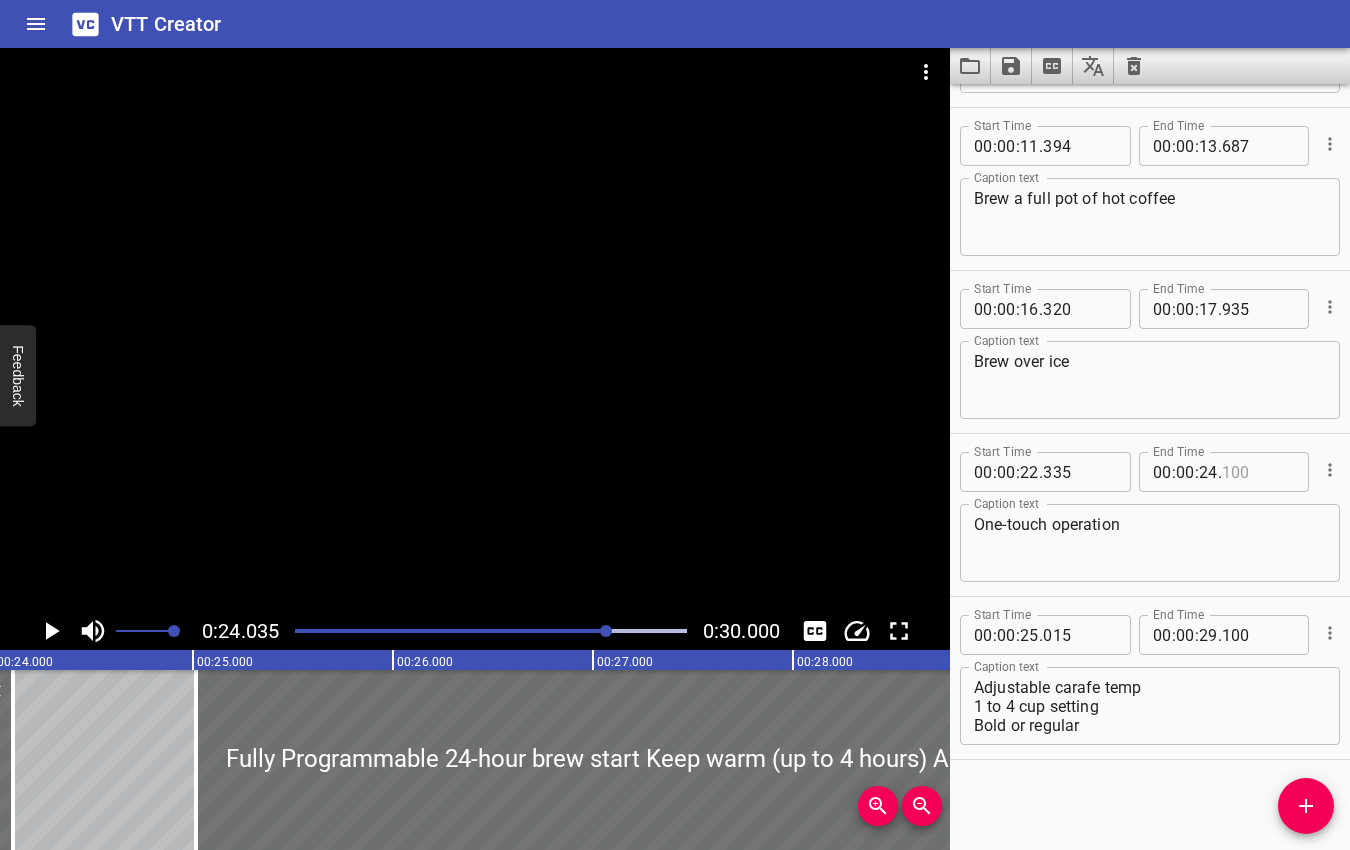 click at bounding box center [1258, 472] 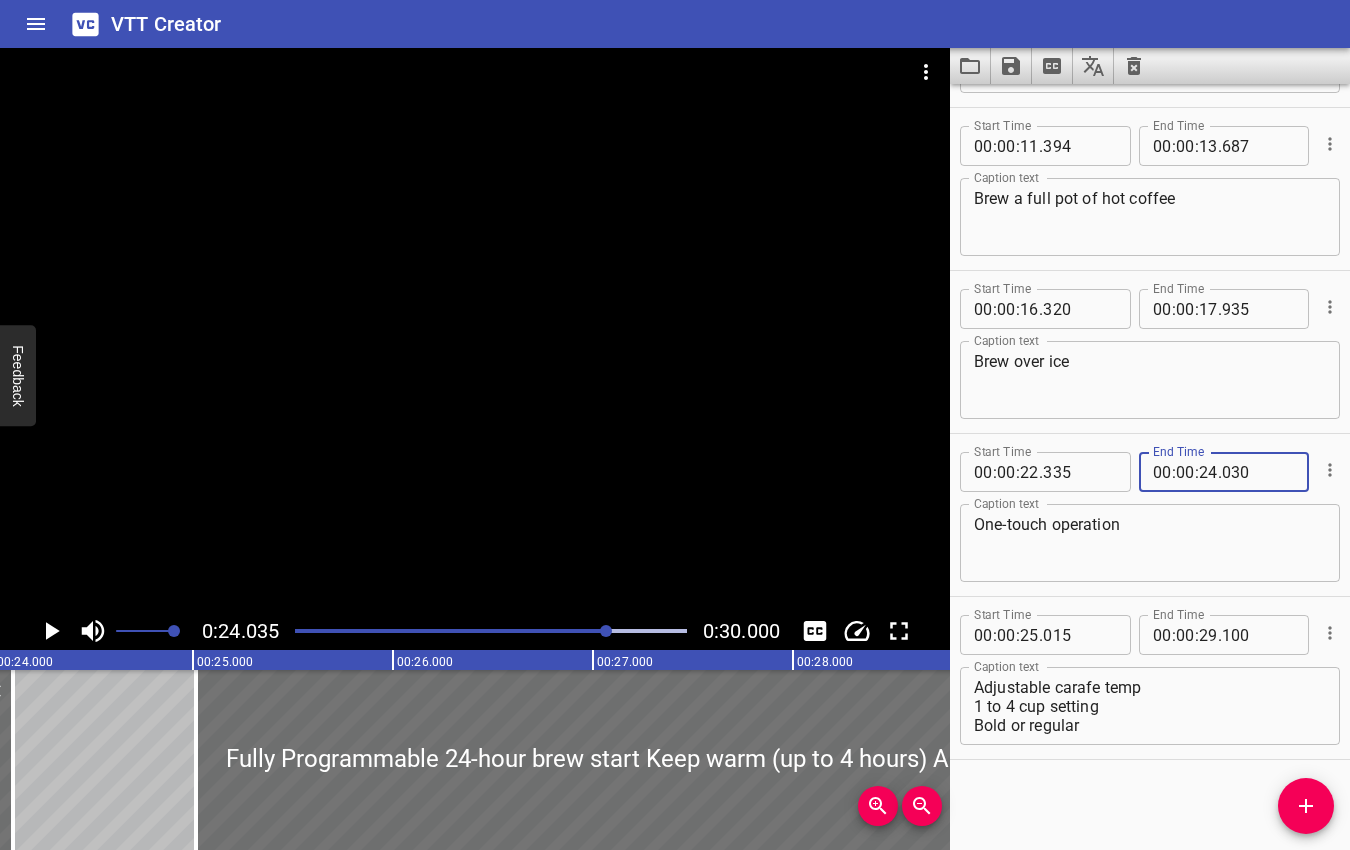 type on "030" 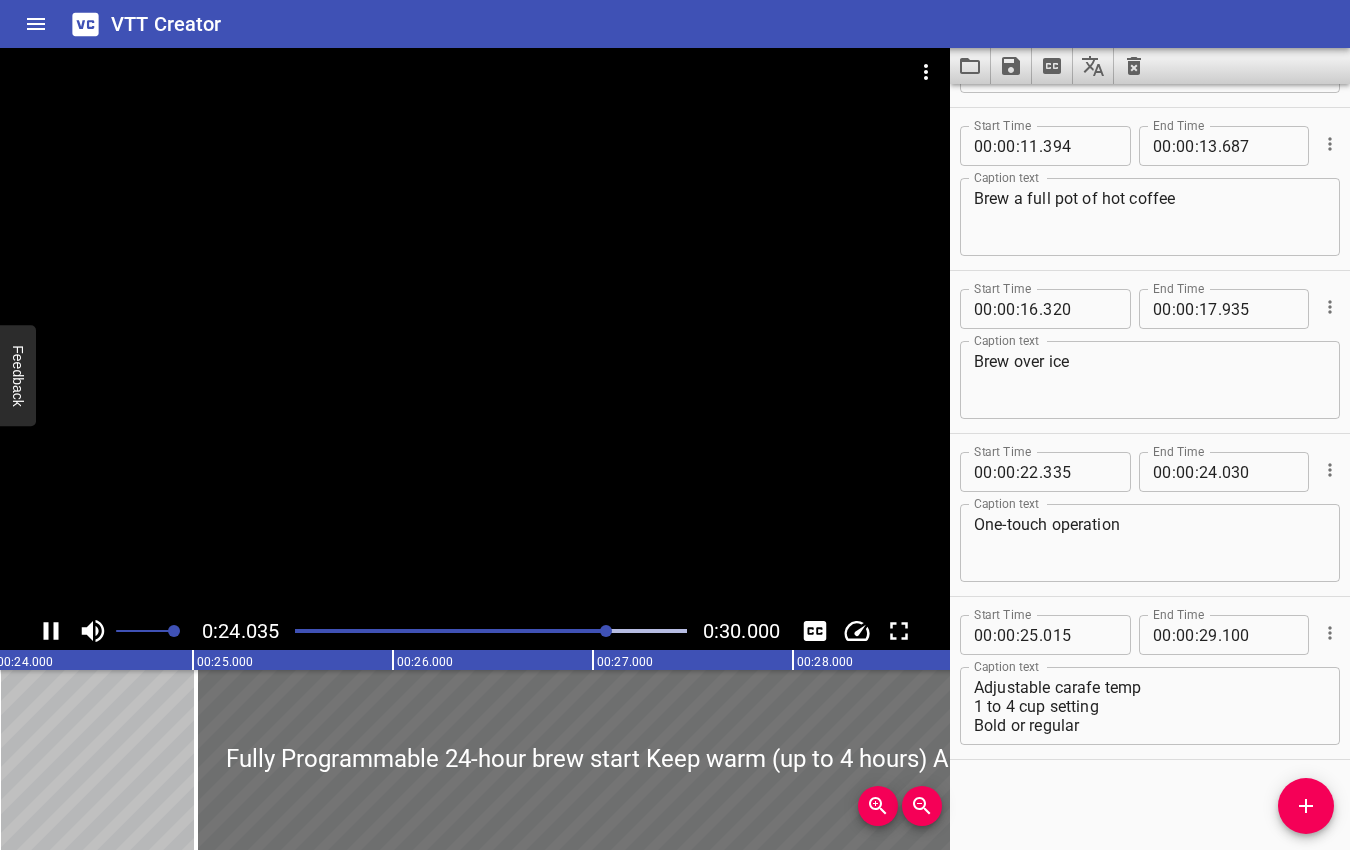 scroll, scrollTop: 0, scrollLeft: 4811, axis: horizontal 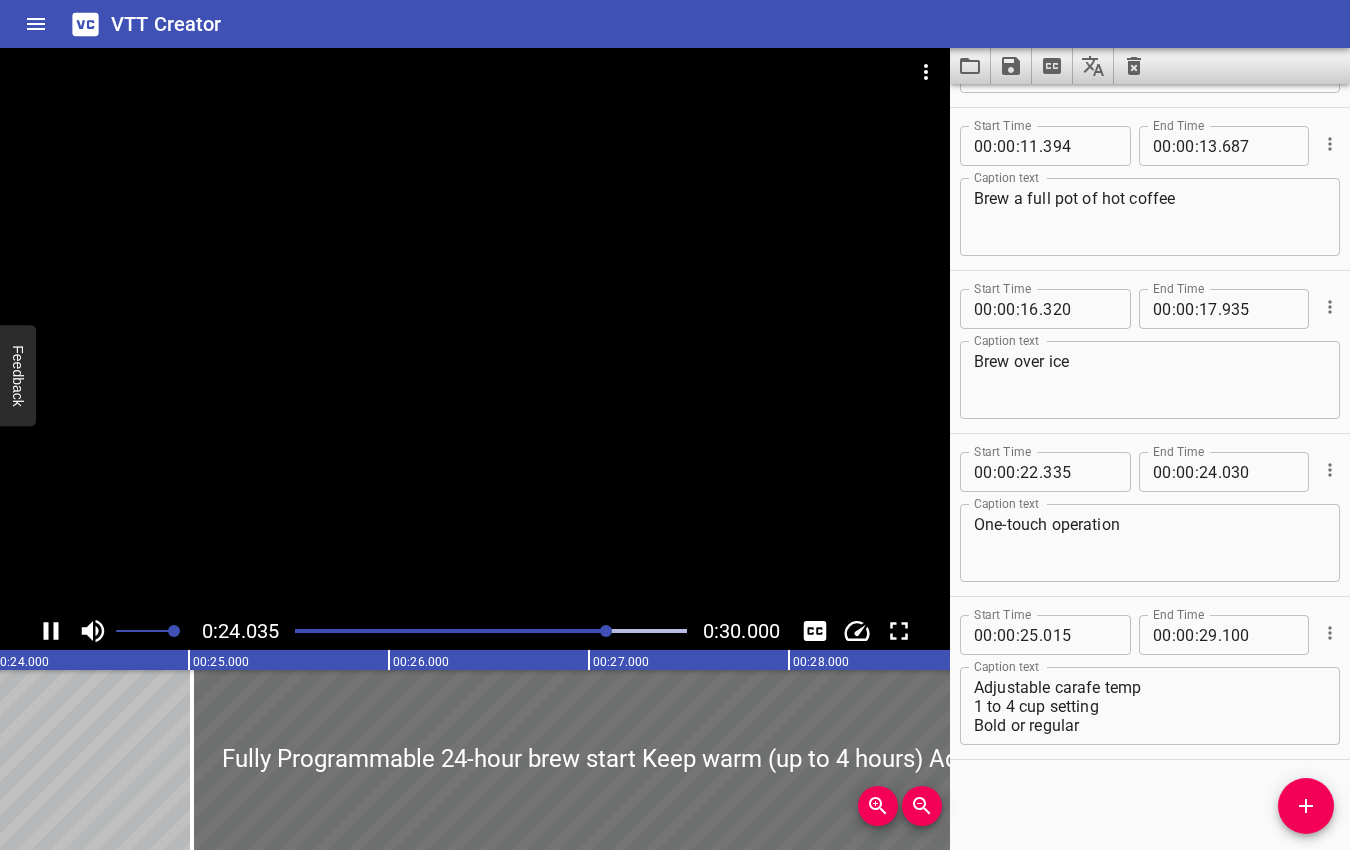 click 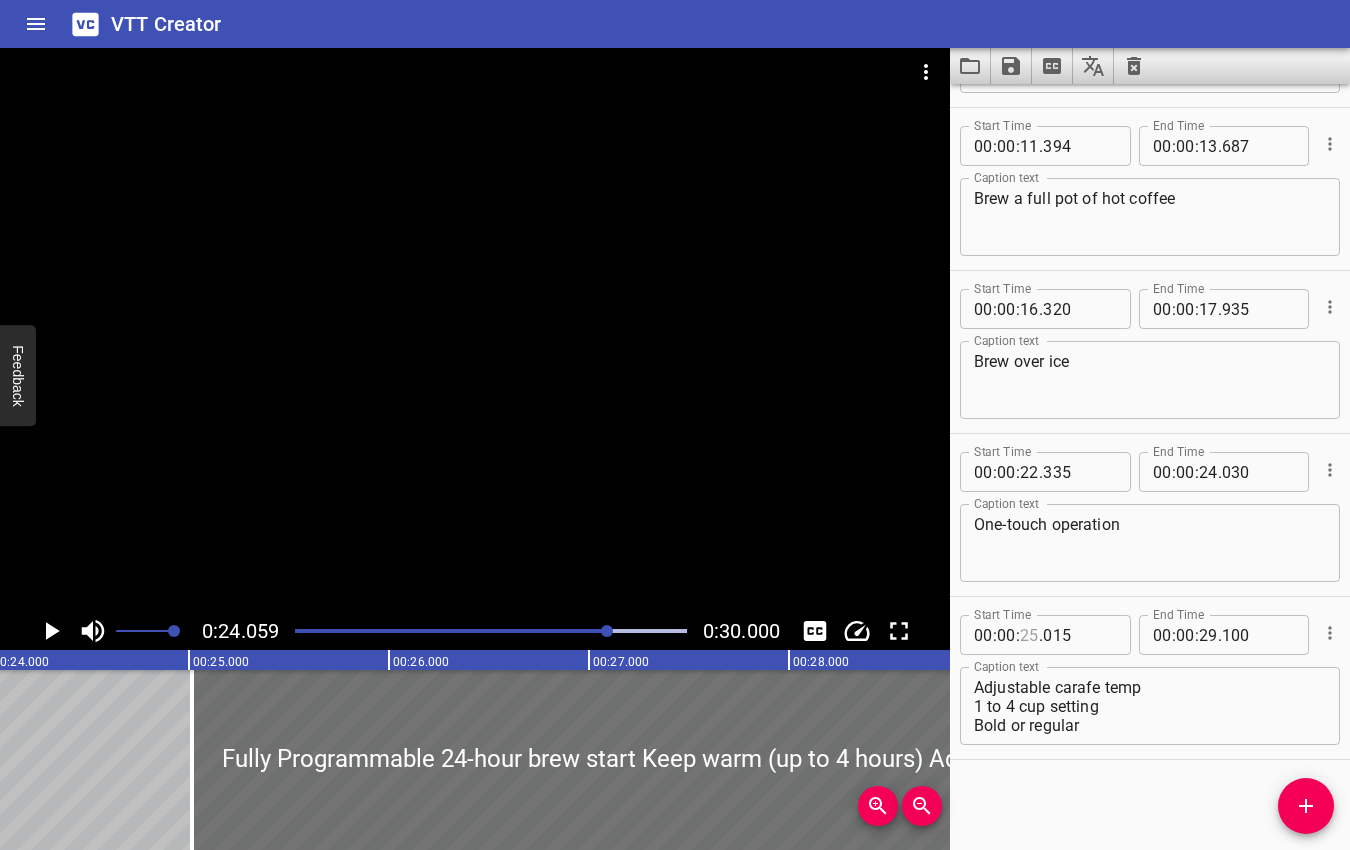 click at bounding box center (1029, 635) 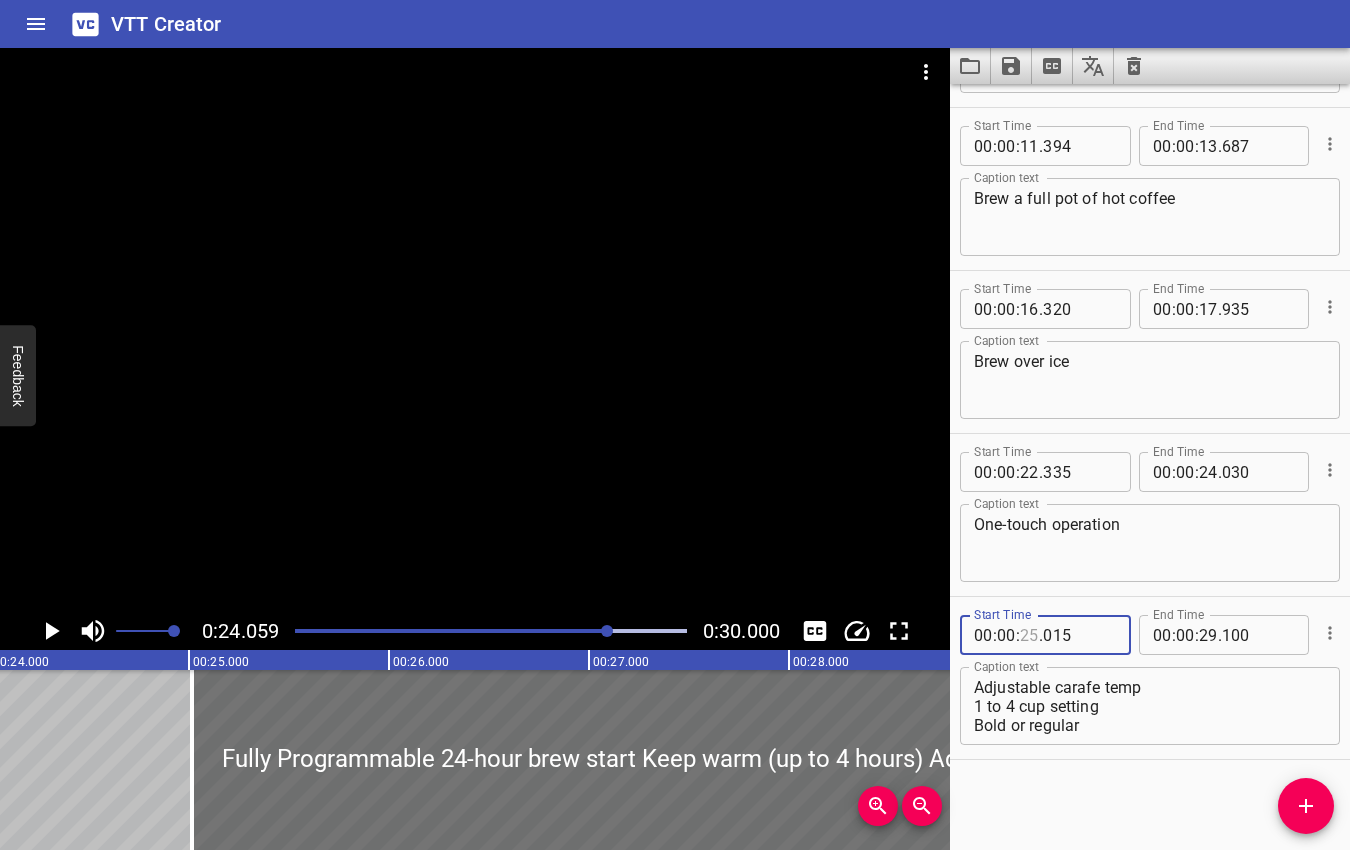 type on "-1" 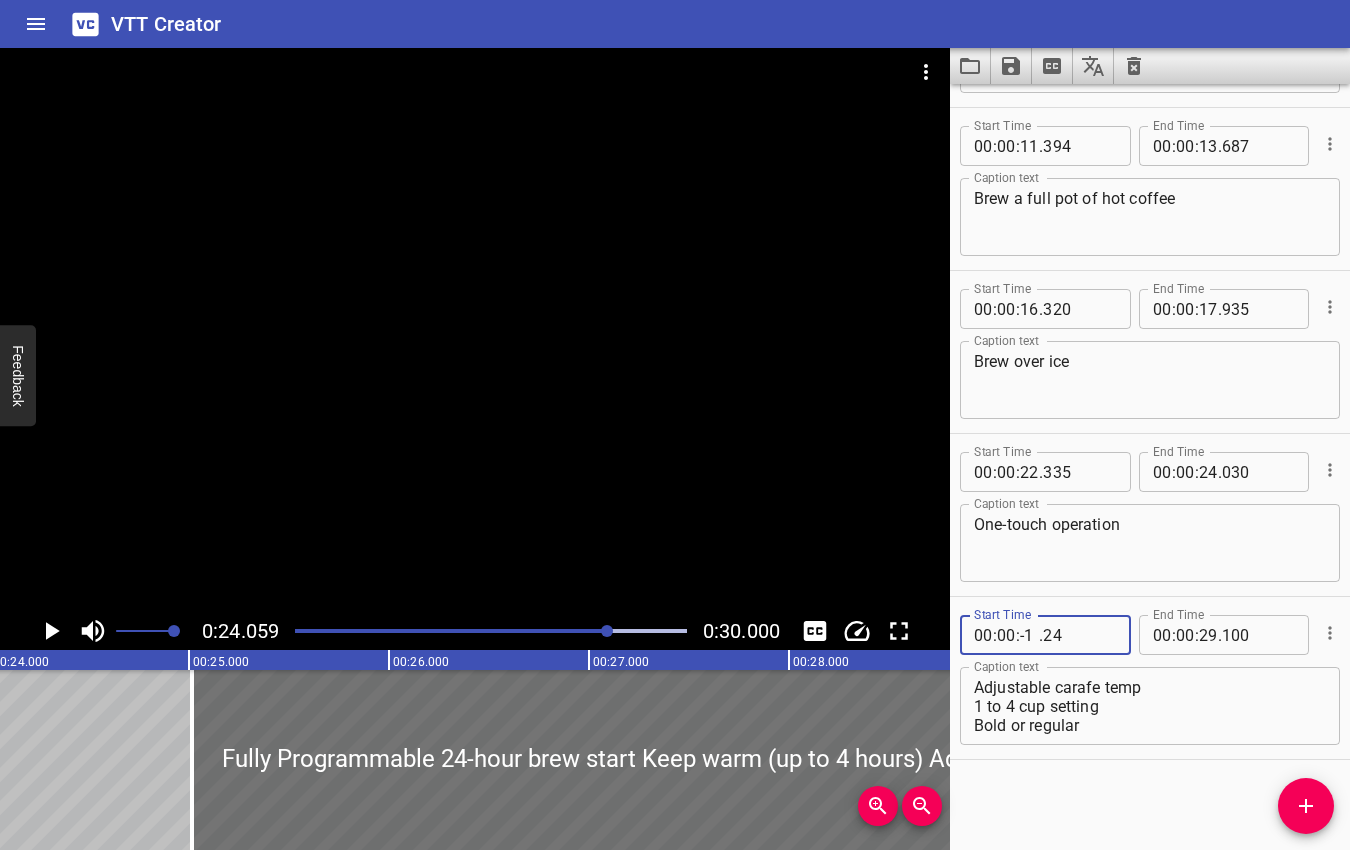 type on "24" 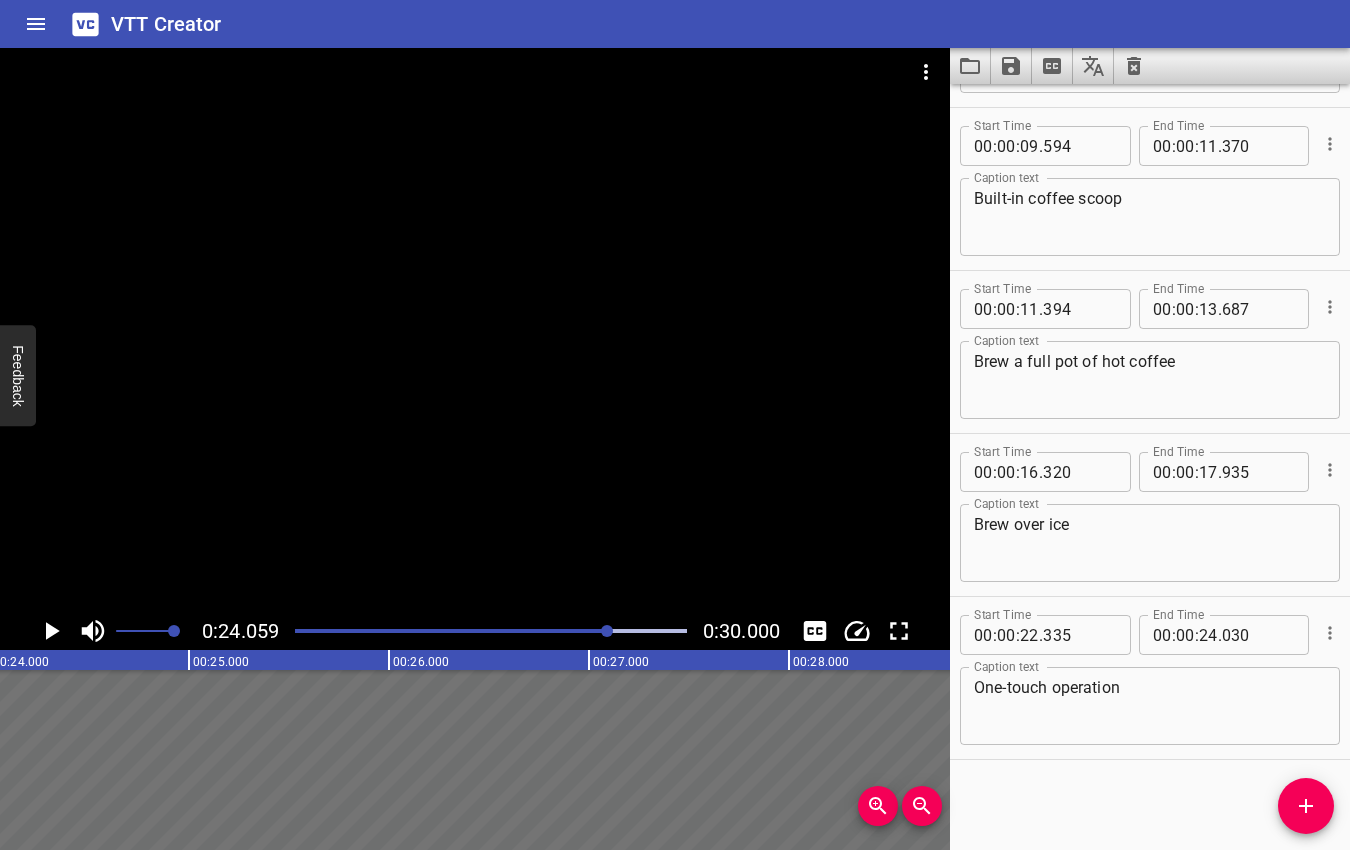 drag, startPoint x: 1019, startPoint y: 639, endPoint x: 1255, endPoint y: 620, distance: 236.7636 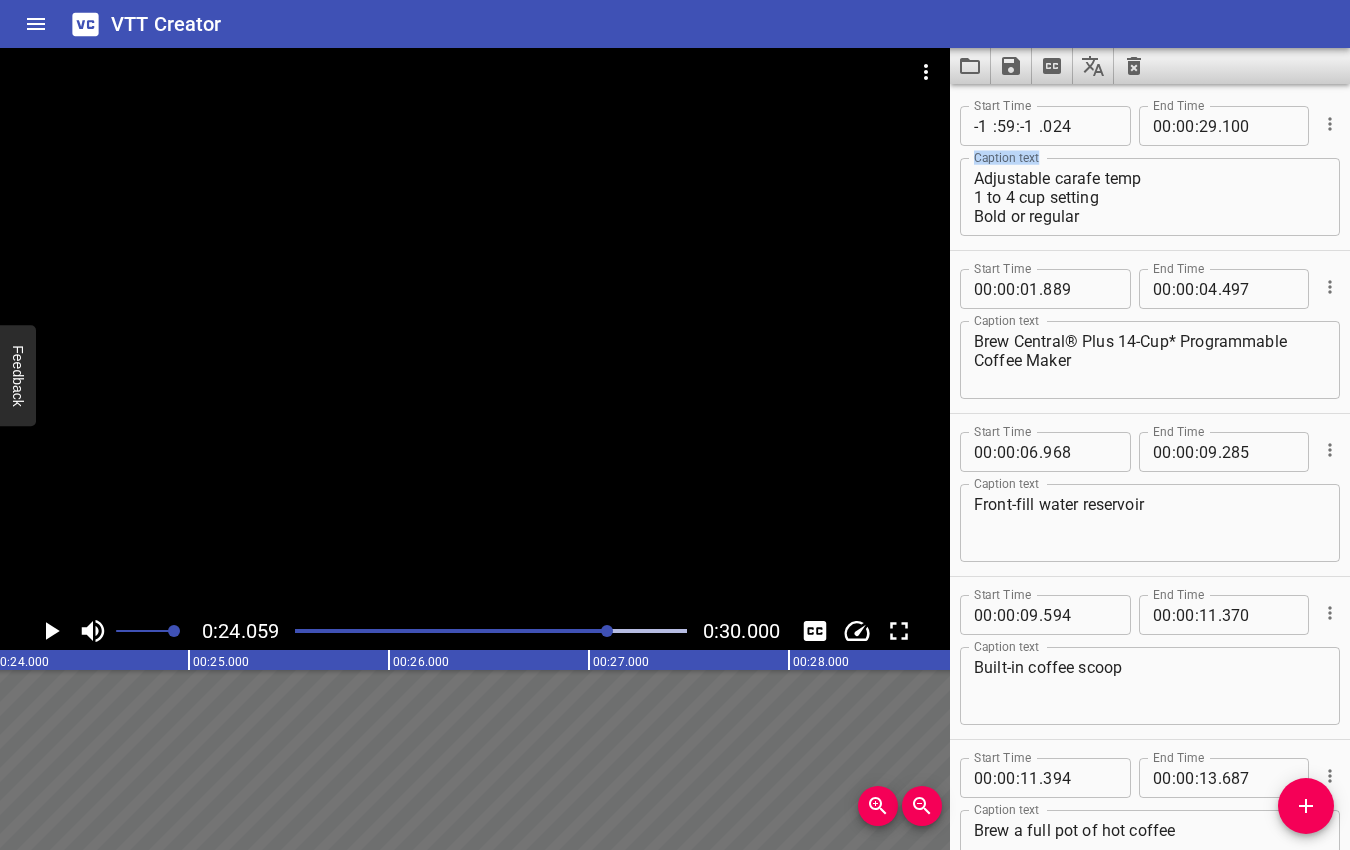 type 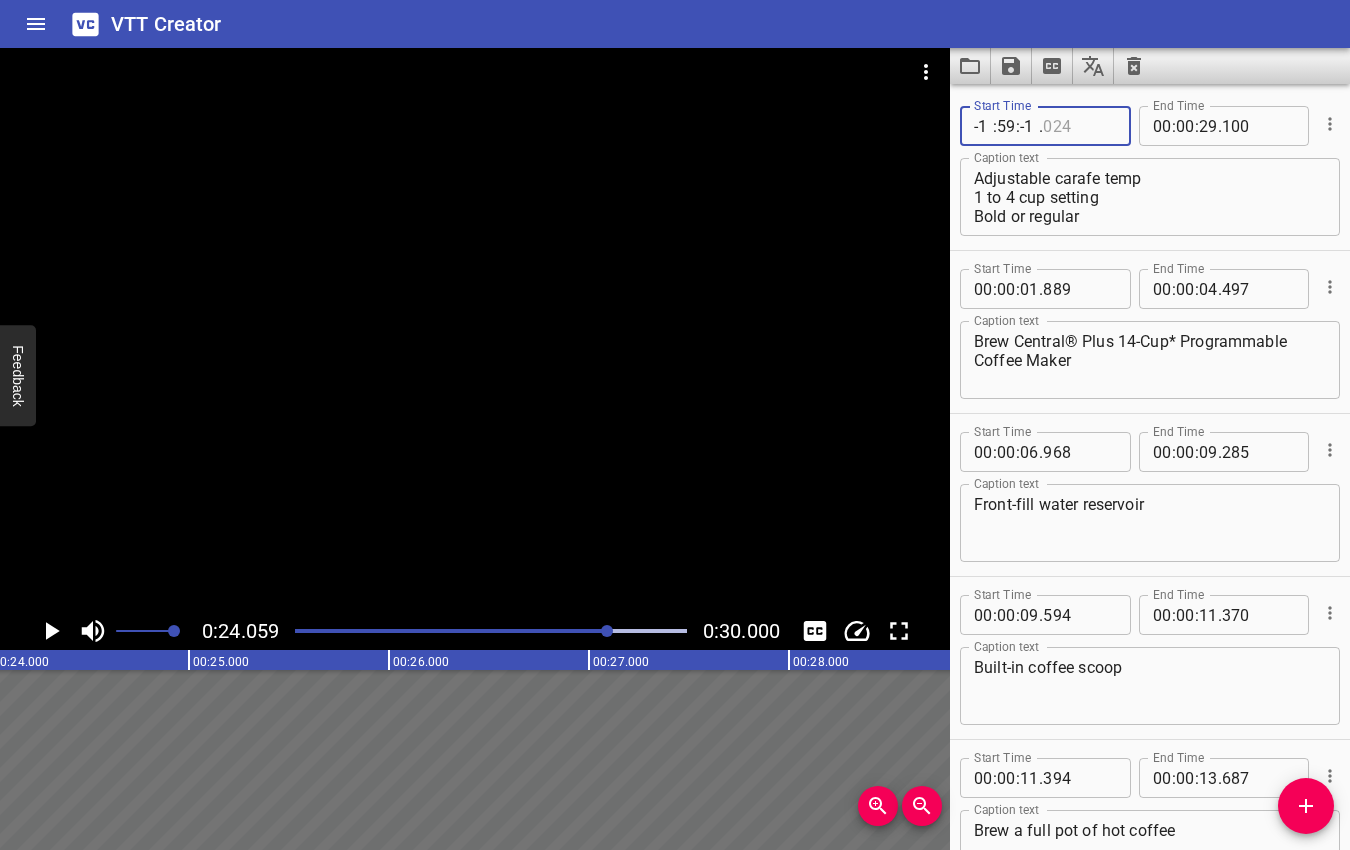 scroll, scrollTop: 469, scrollLeft: 0, axis: vertical 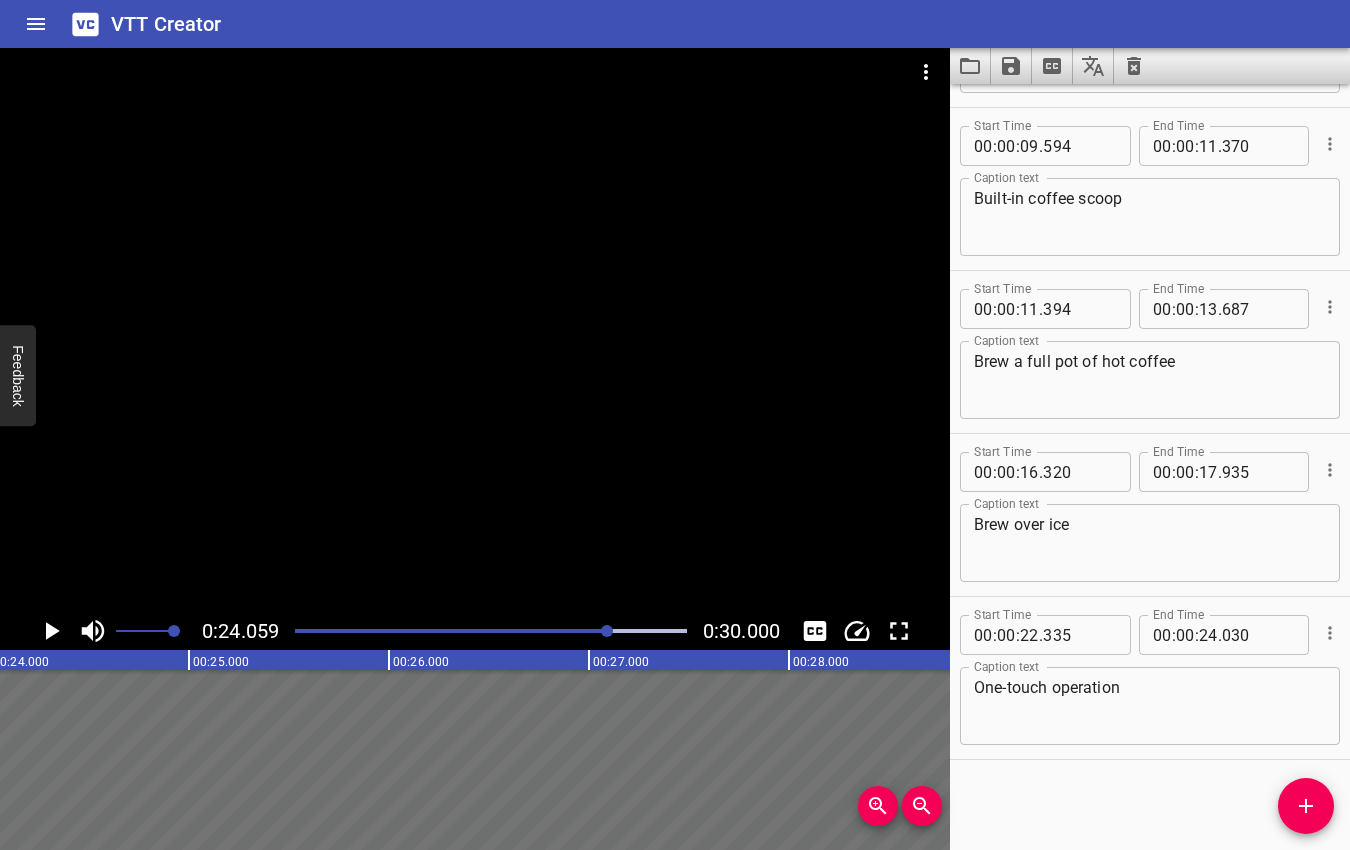 type on "58" 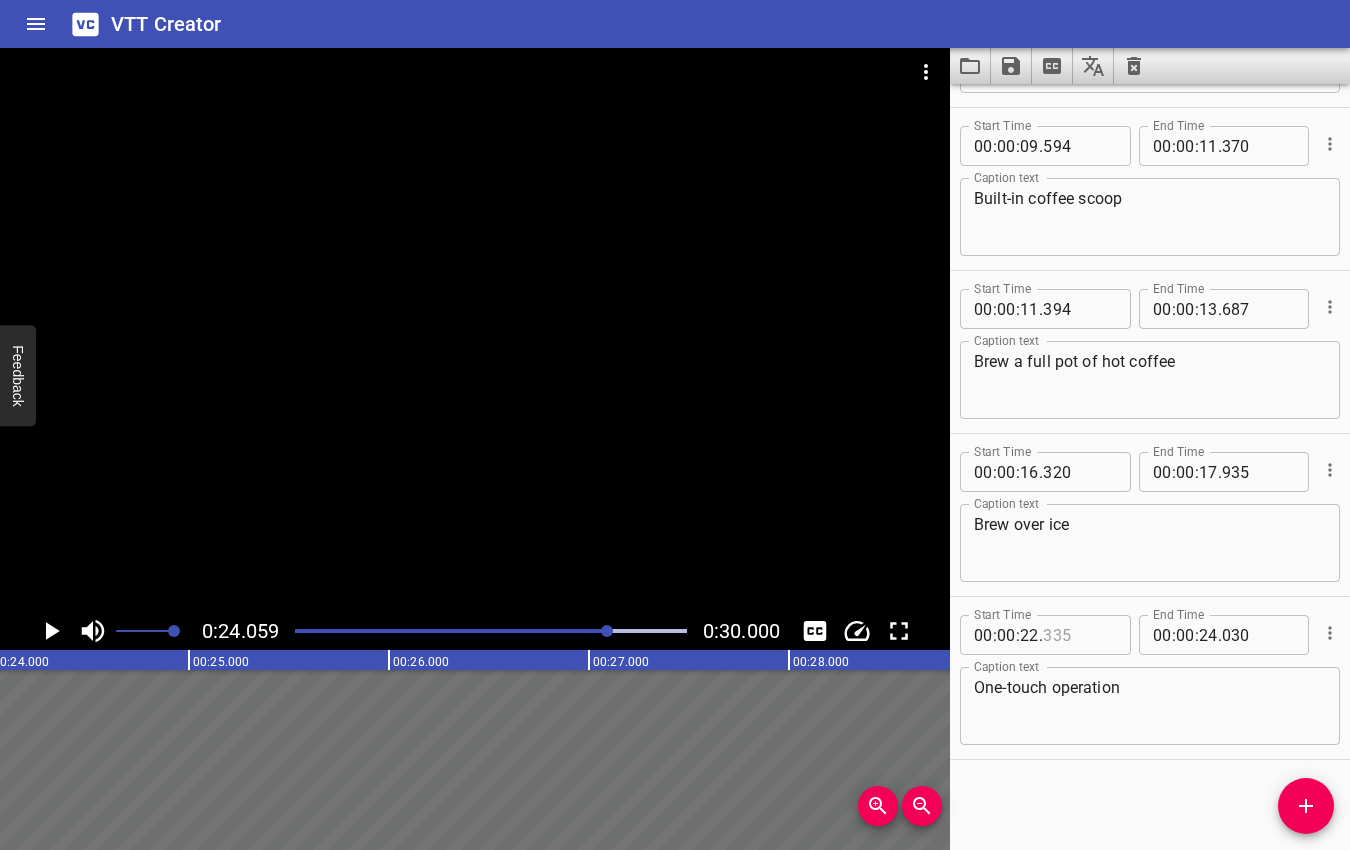 click at bounding box center [1079, 635] 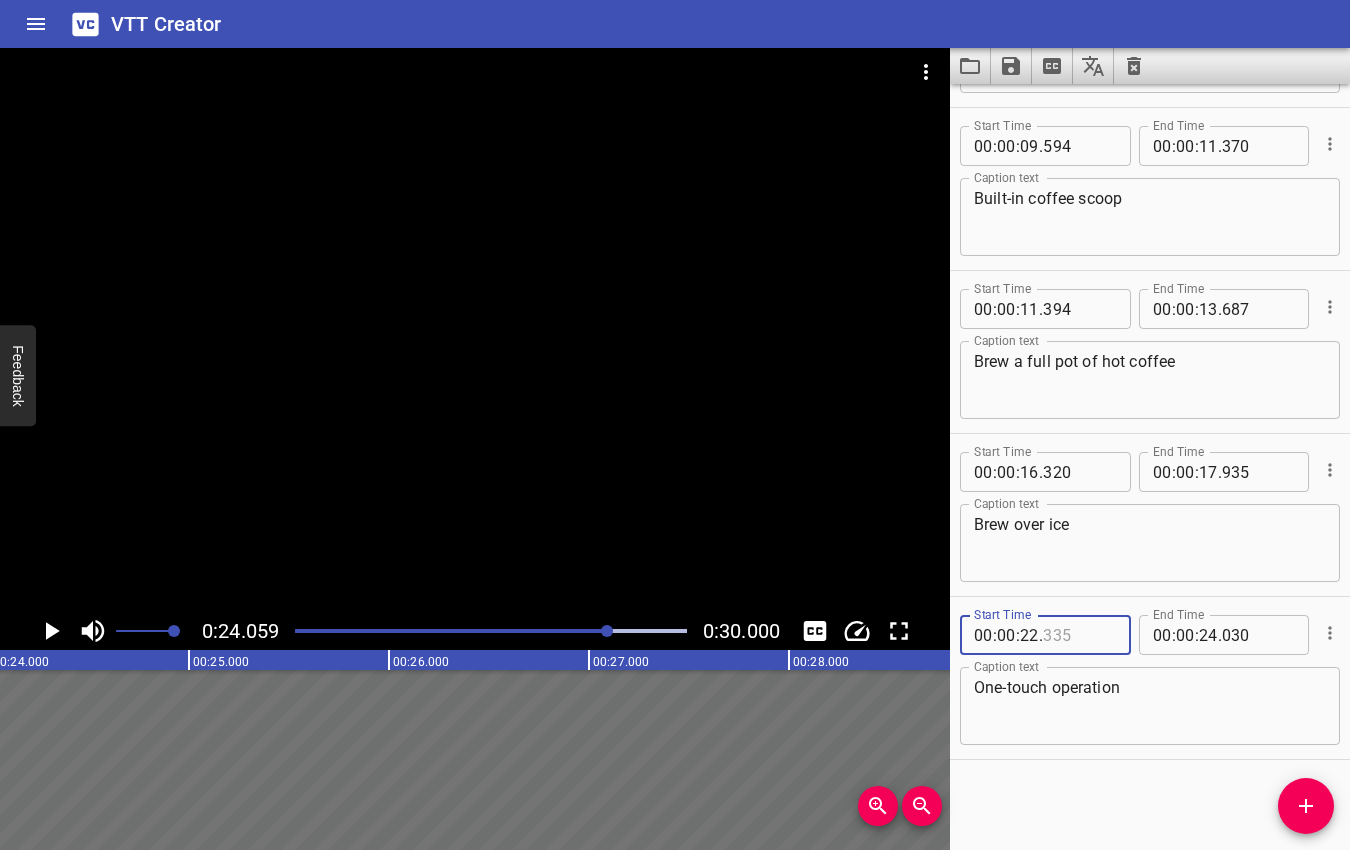 type on "335" 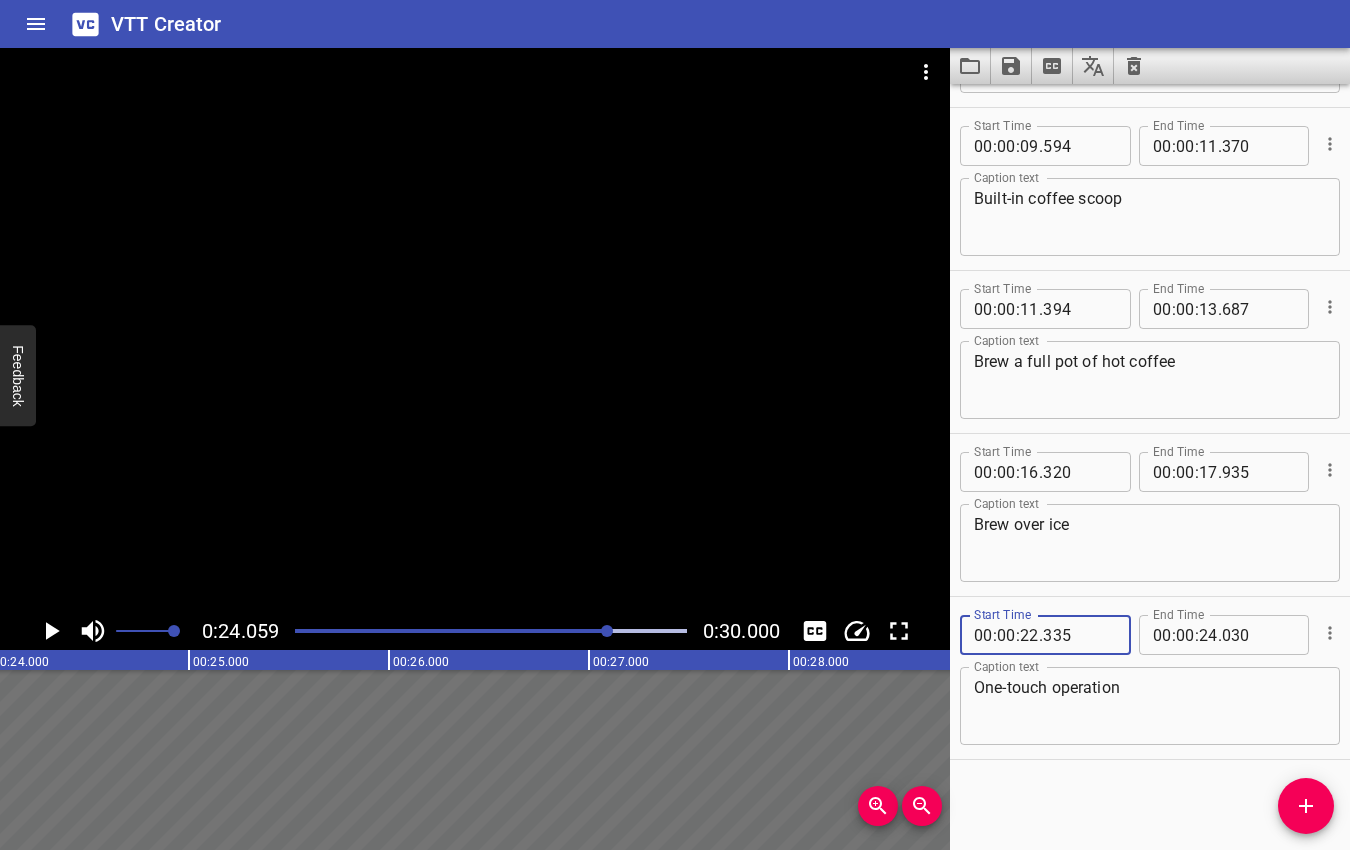 click on "00 : 00 : 22 . 335" at bounding box center [1045, 635] 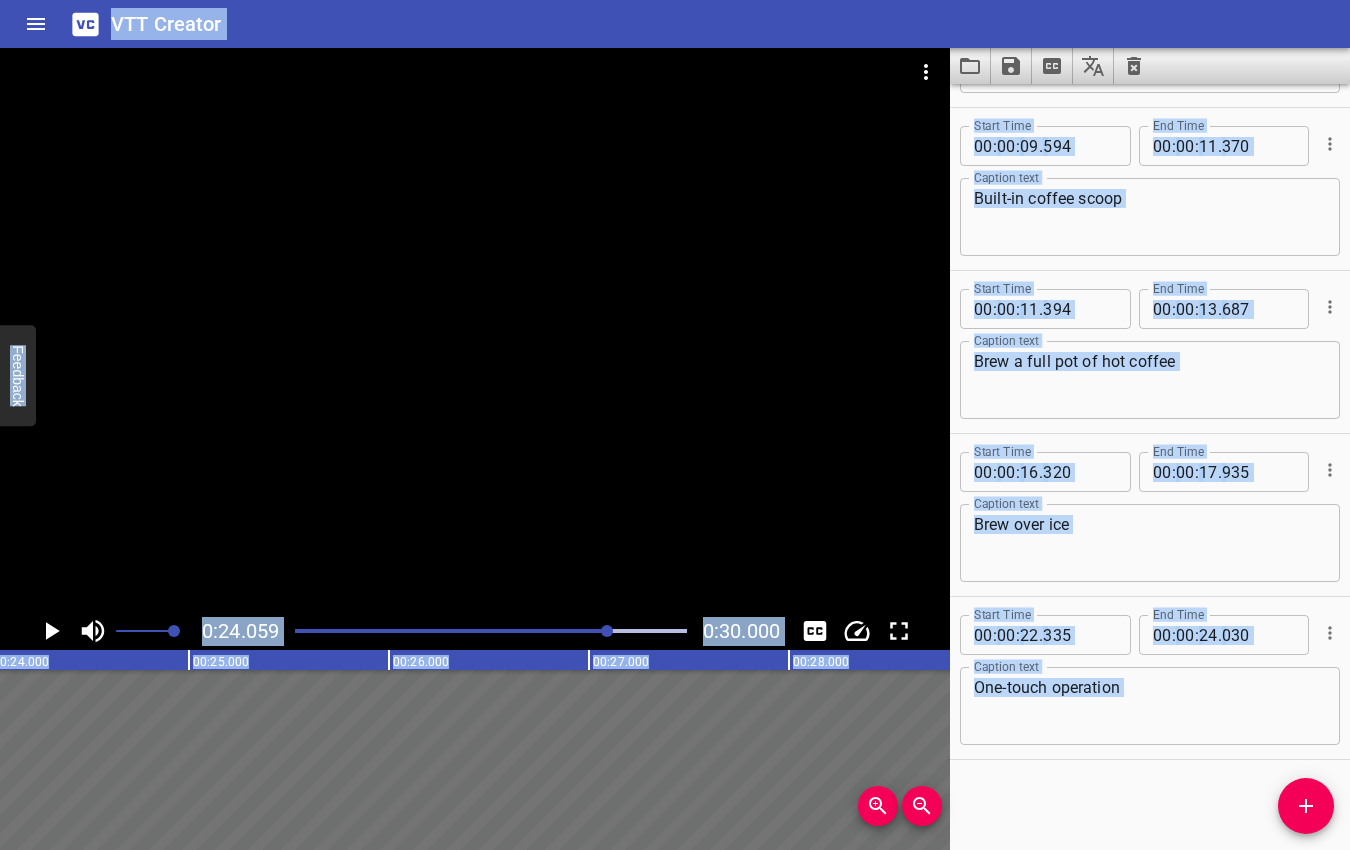 type 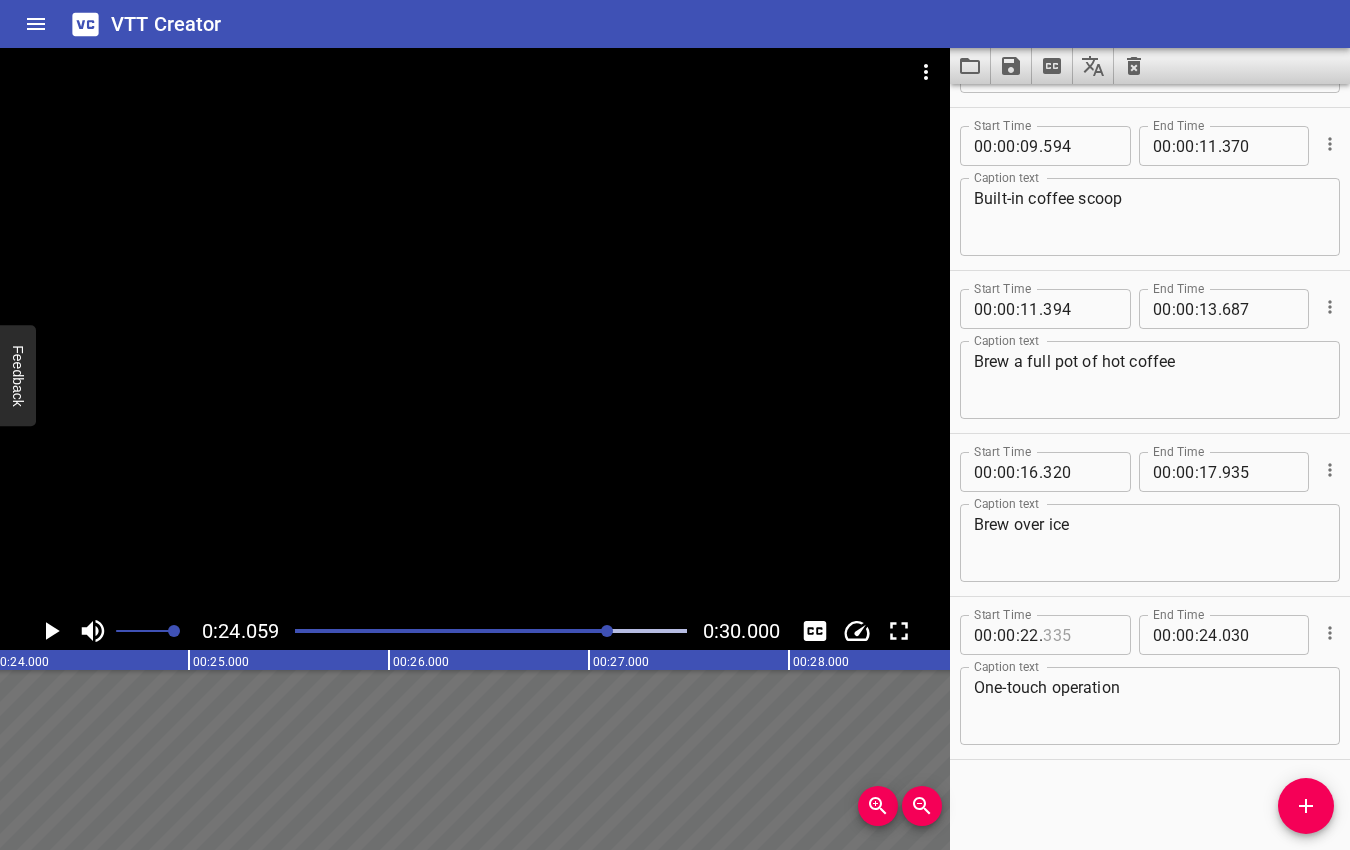 click at bounding box center [1079, 635] 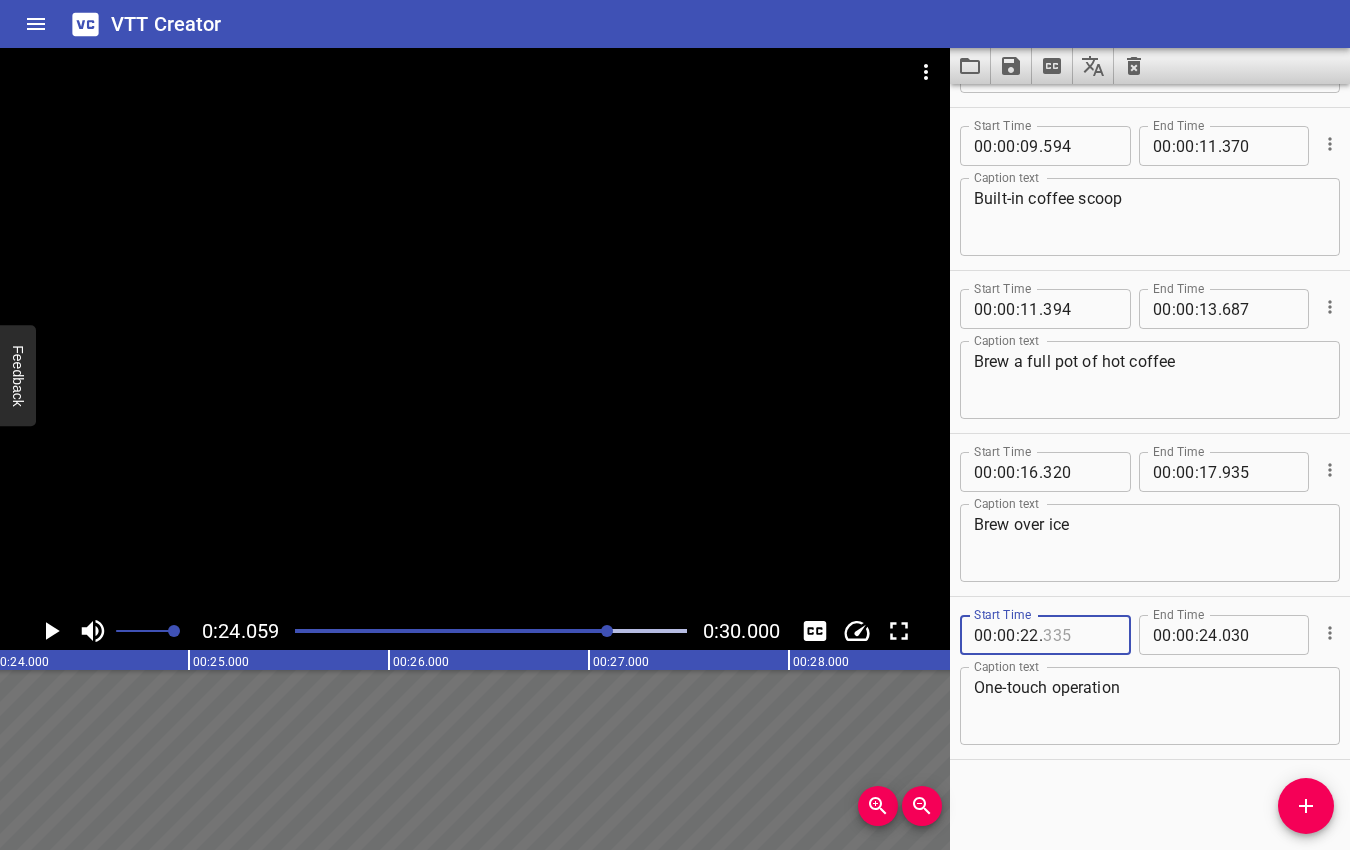 drag, startPoint x: 1079, startPoint y: 635, endPoint x: 946, endPoint y: 633, distance: 133.01503 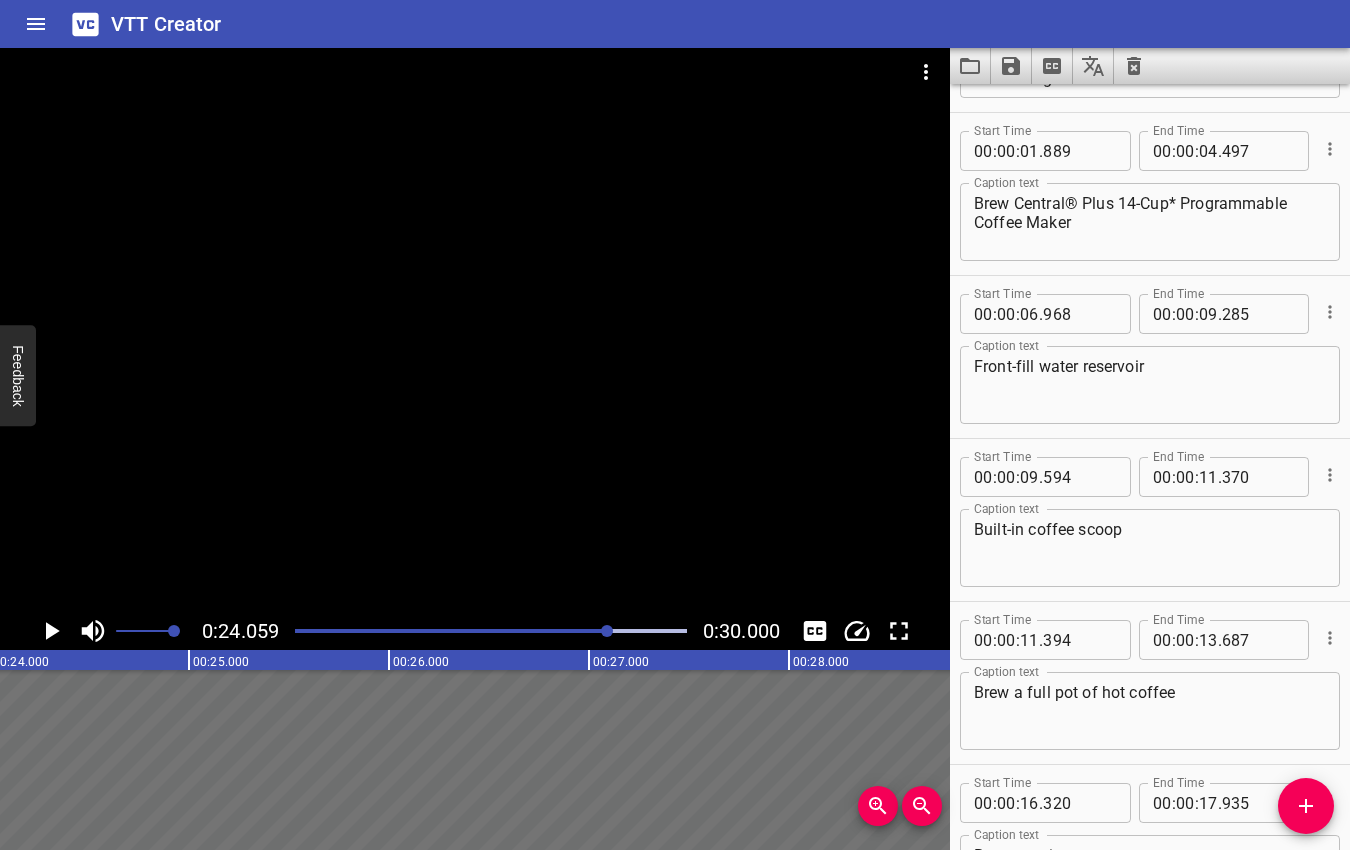 scroll, scrollTop: 0, scrollLeft: 0, axis: both 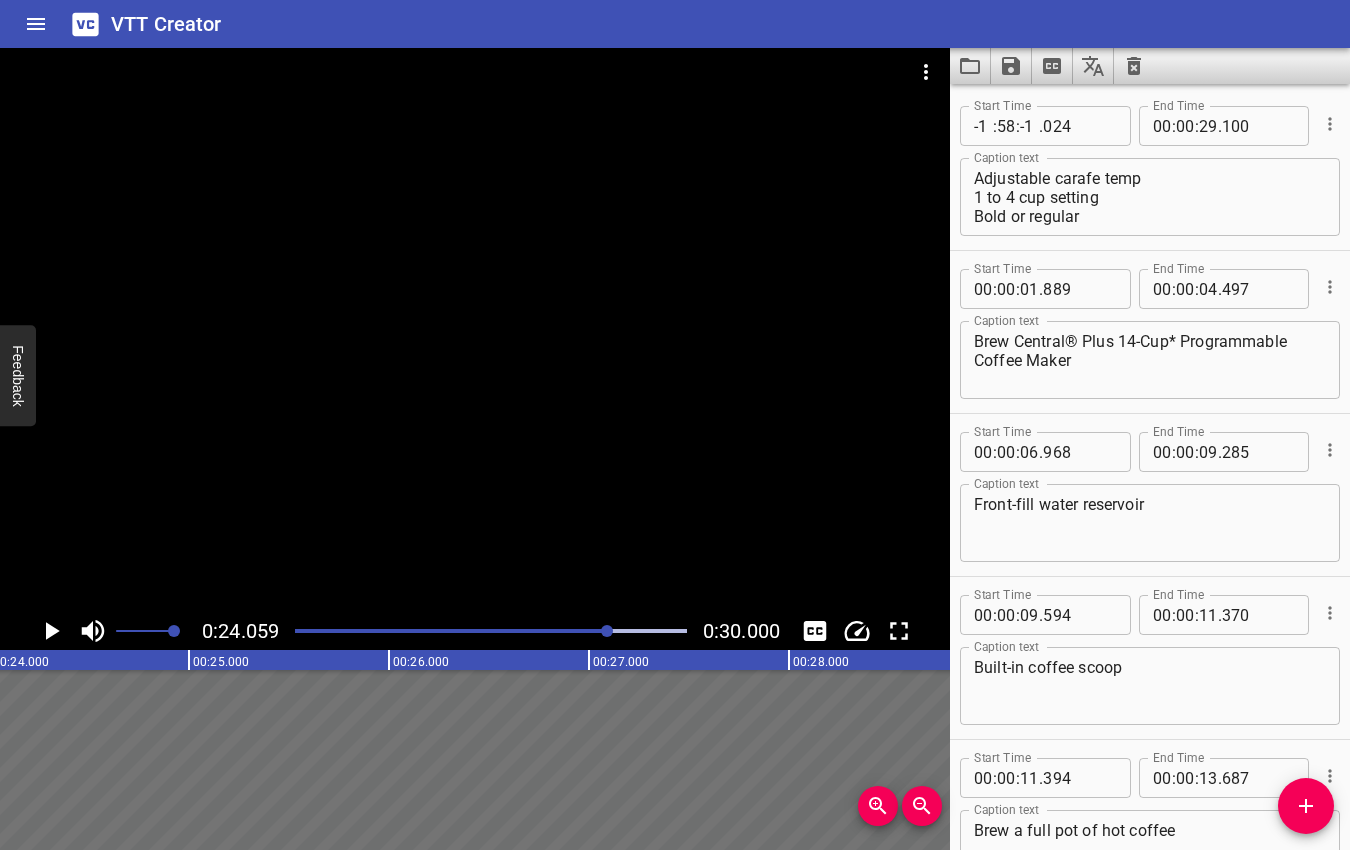 type 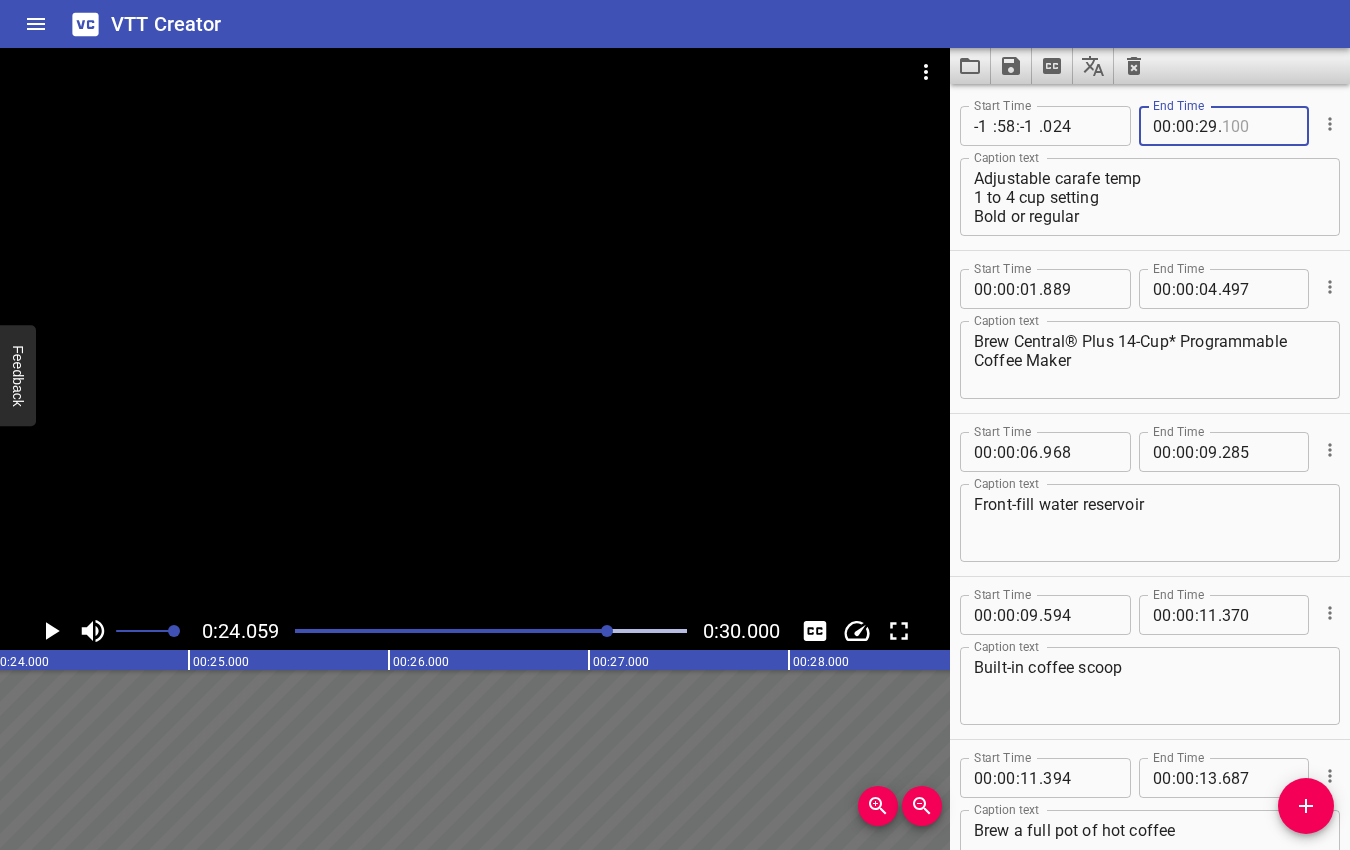 click at bounding box center [1258, 126] 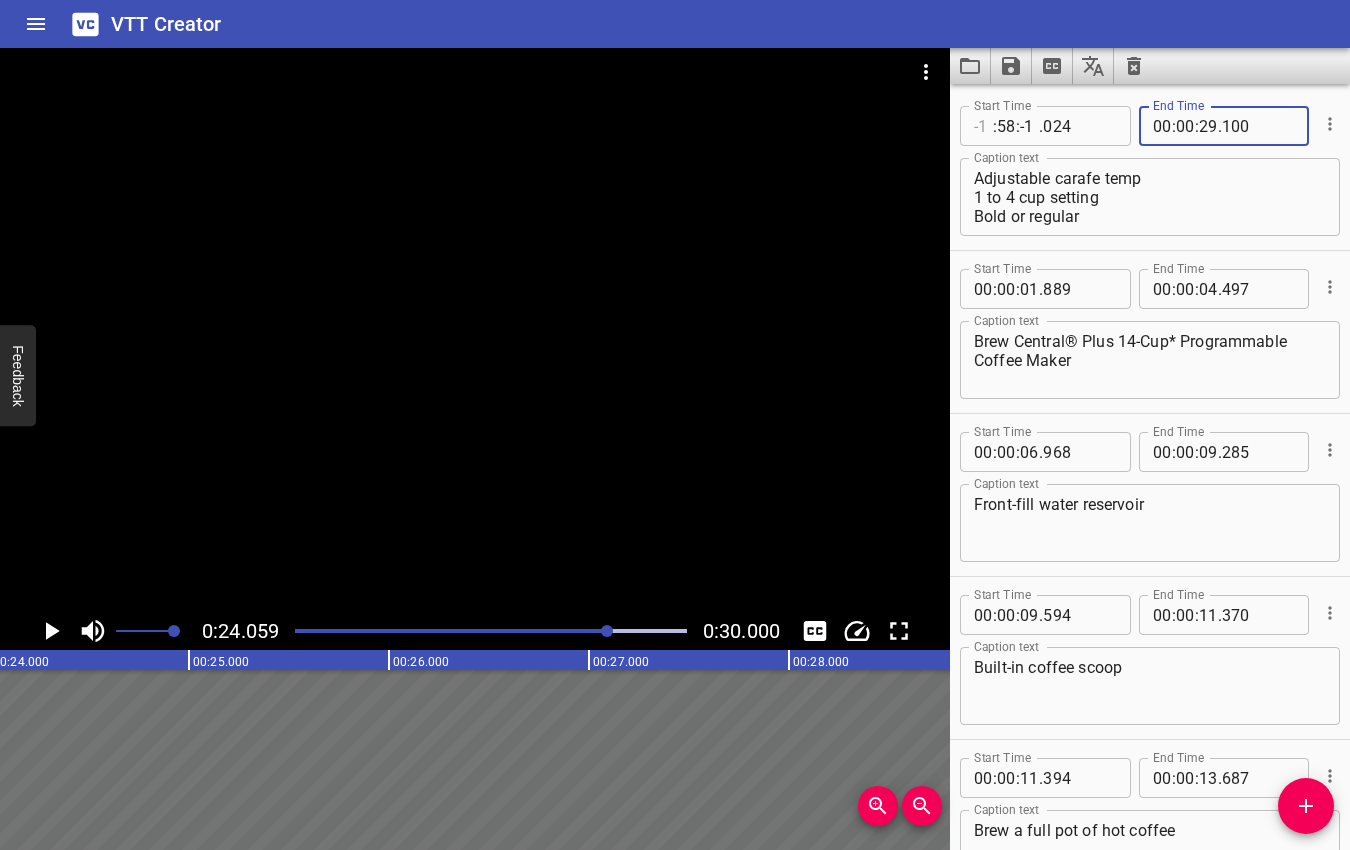 click at bounding box center (983, 126) 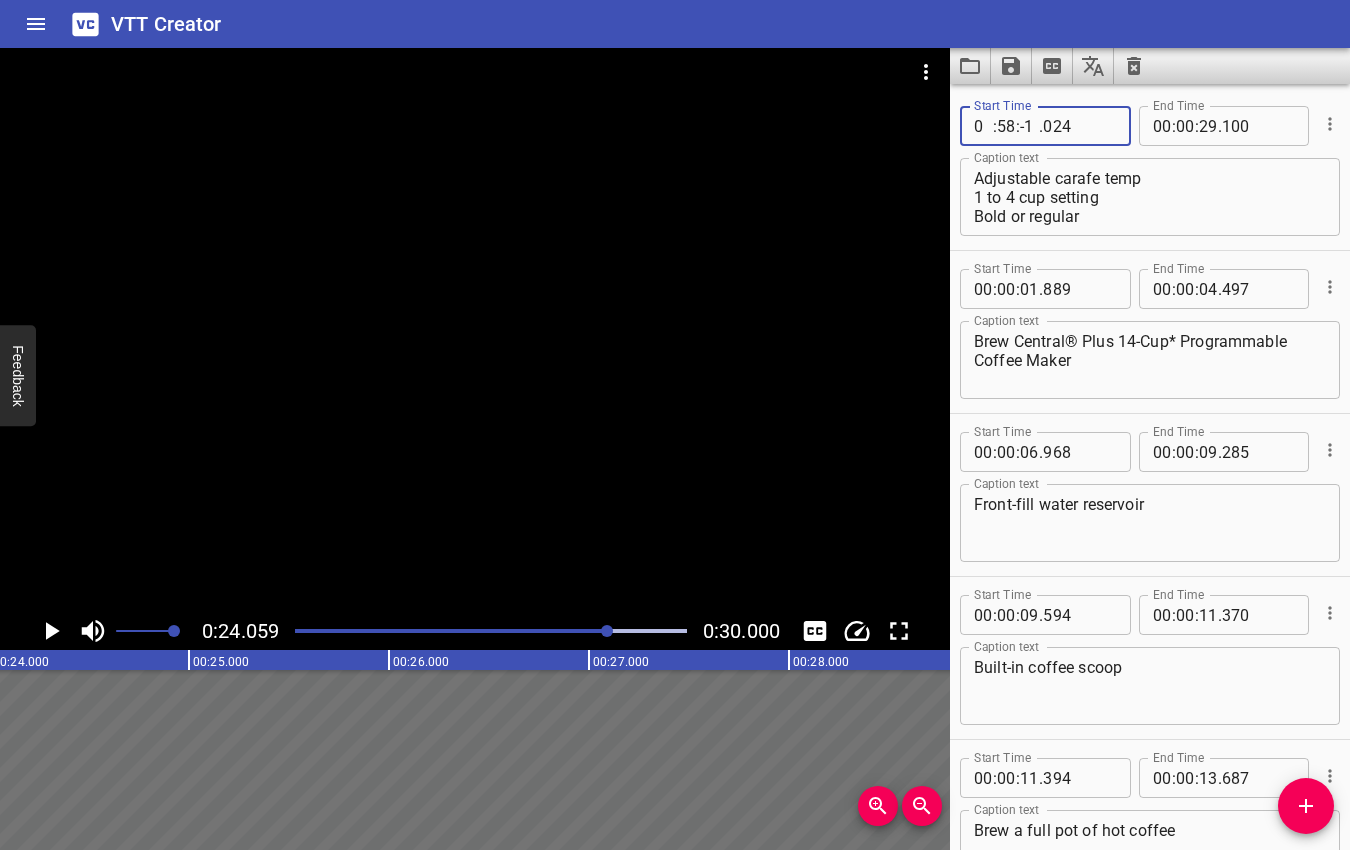 type on "00" 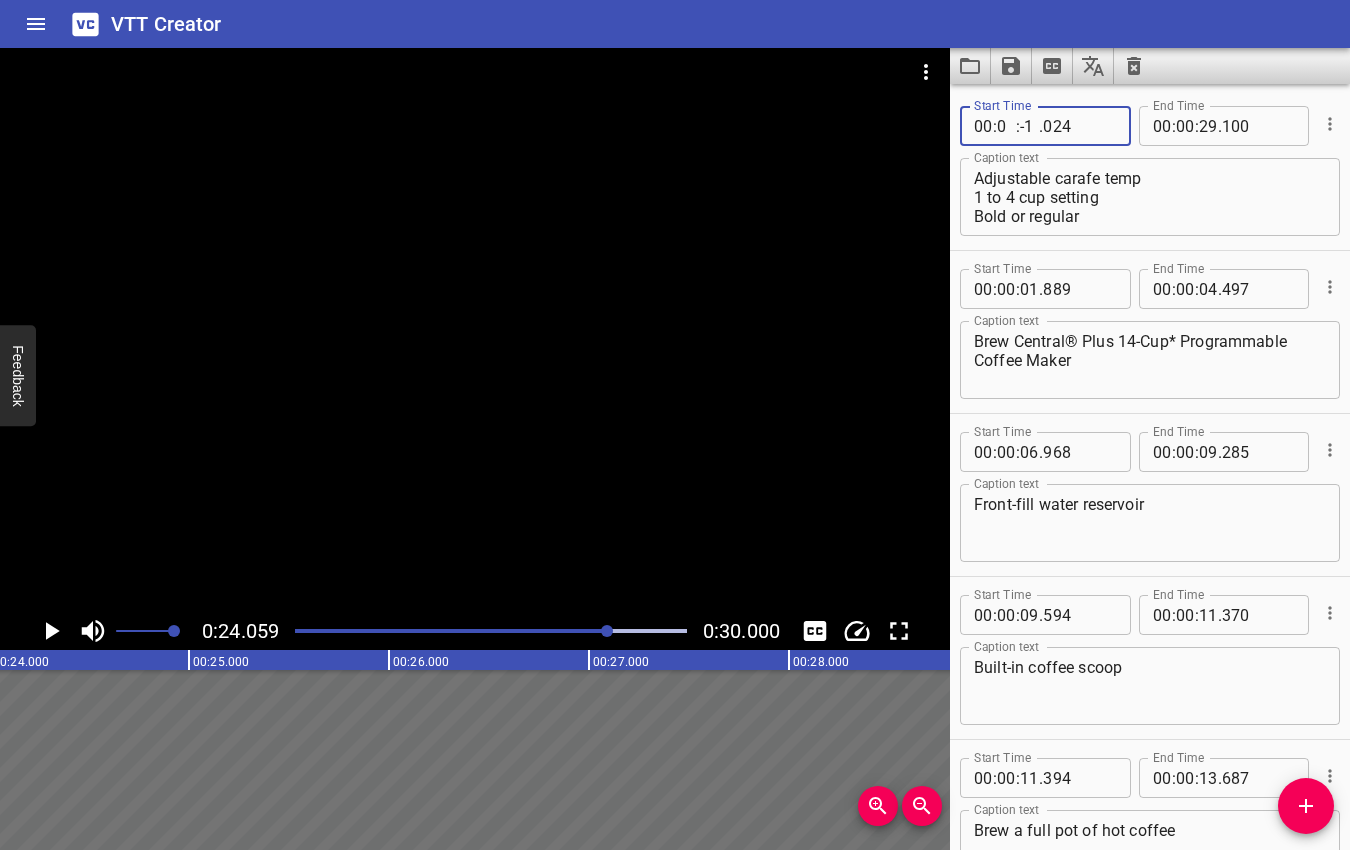 type on "00" 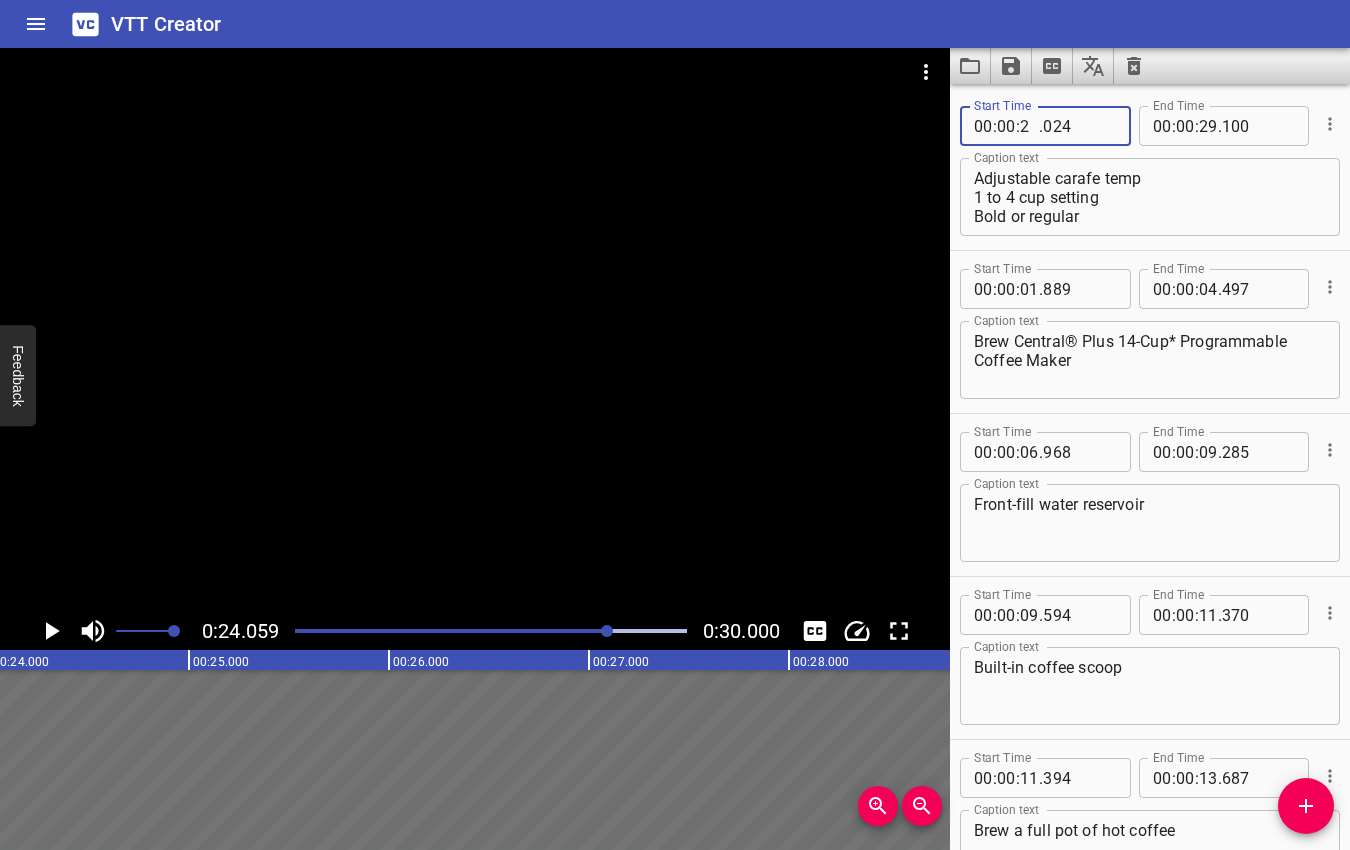 type on "24" 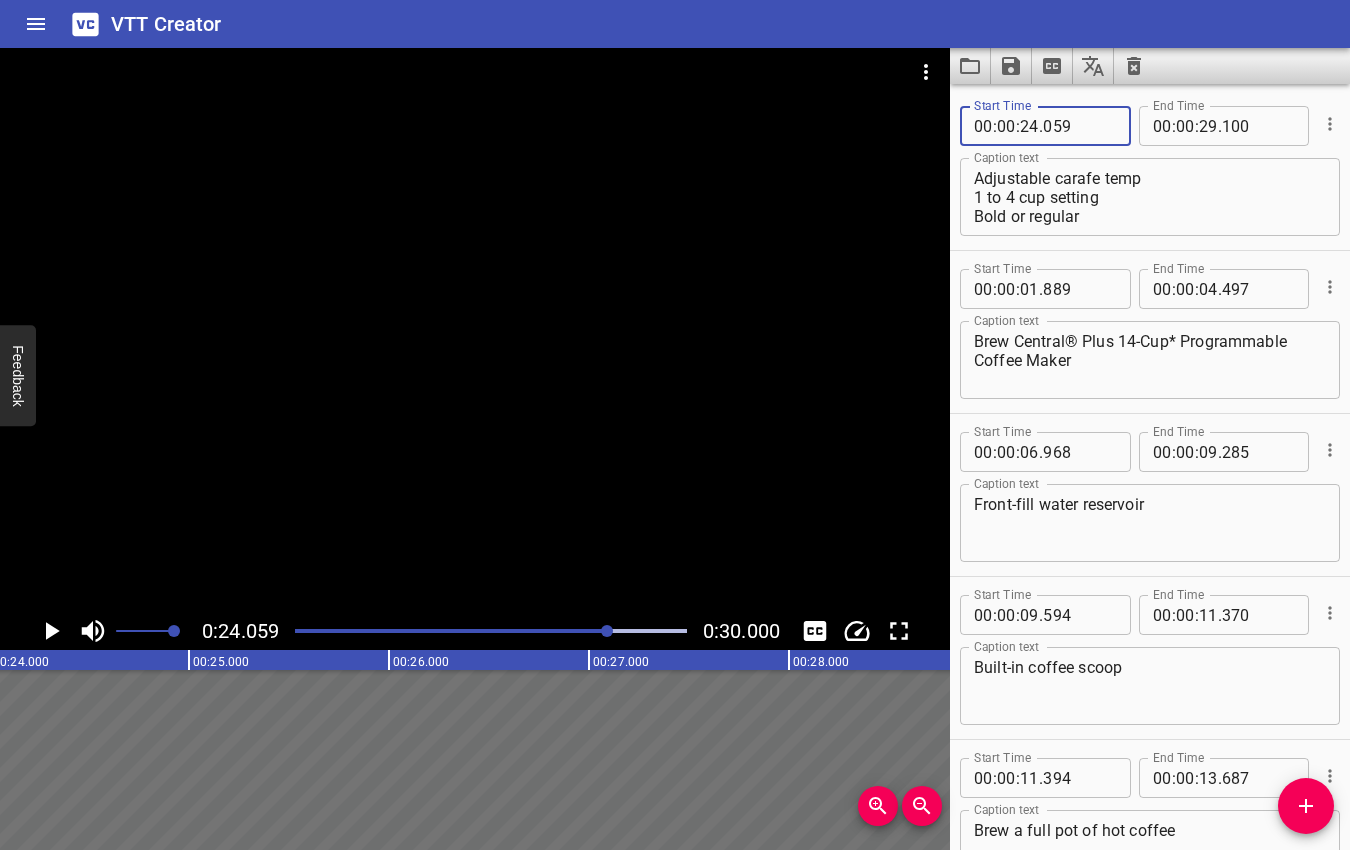 type on "059" 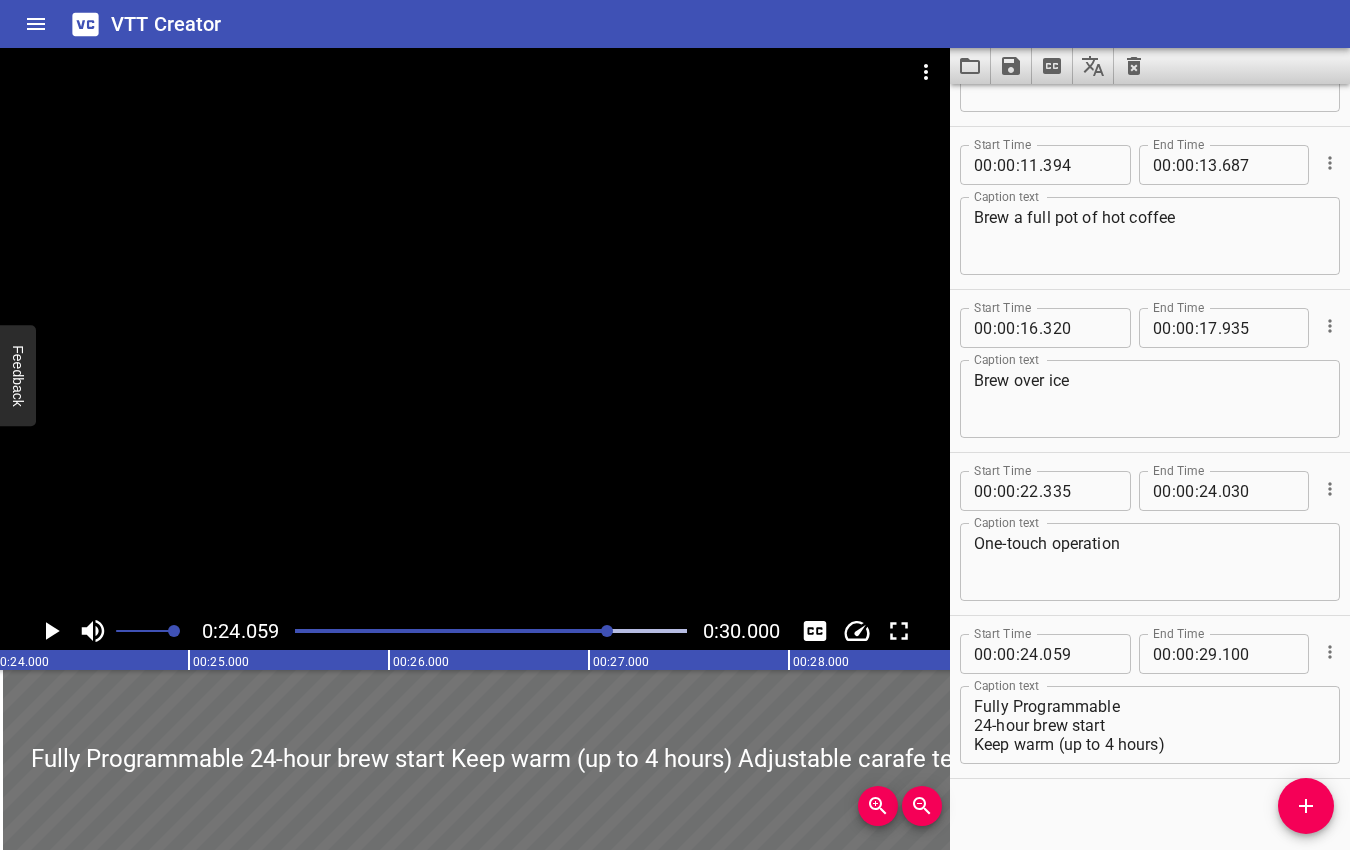 scroll, scrollTop: 469, scrollLeft: 0, axis: vertical 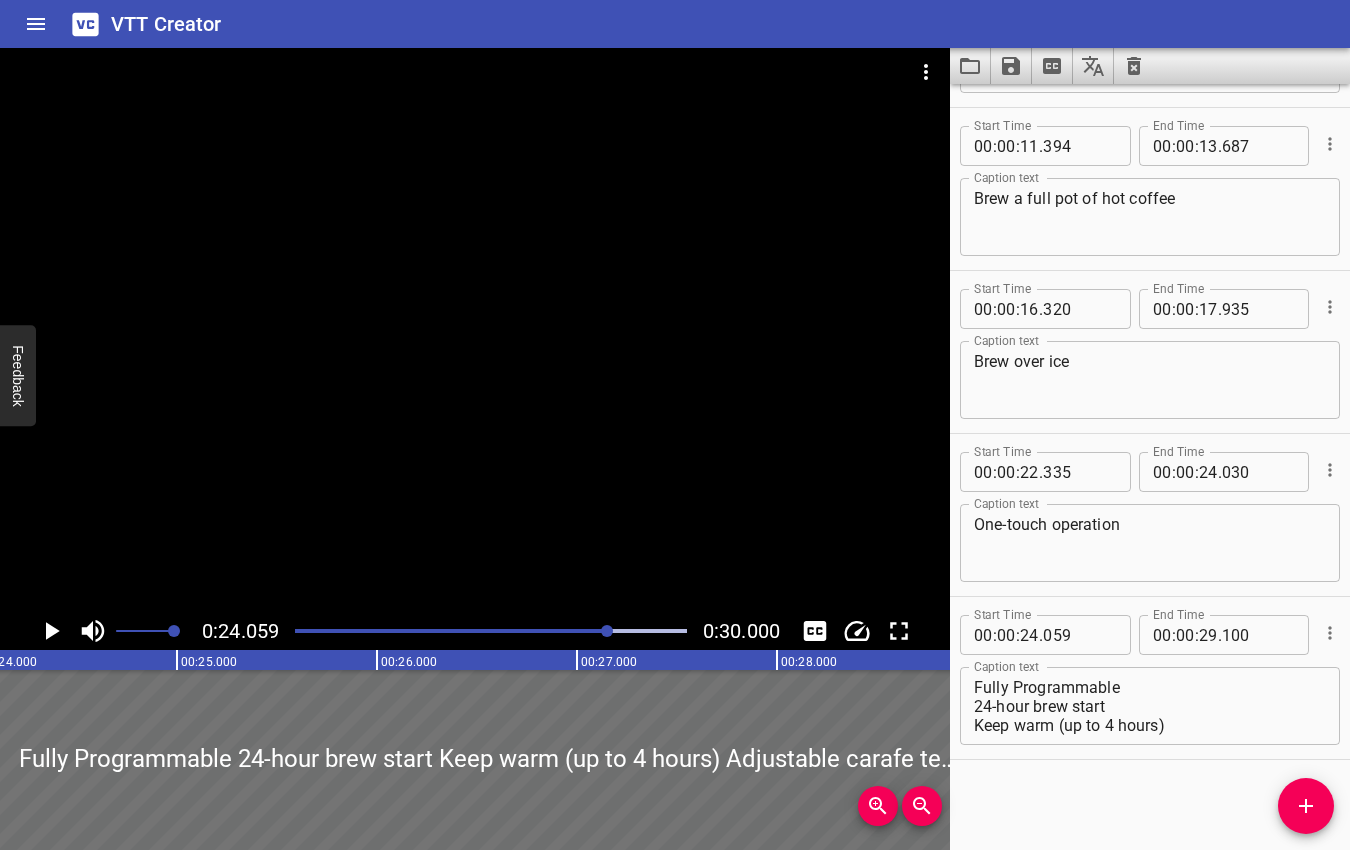 click 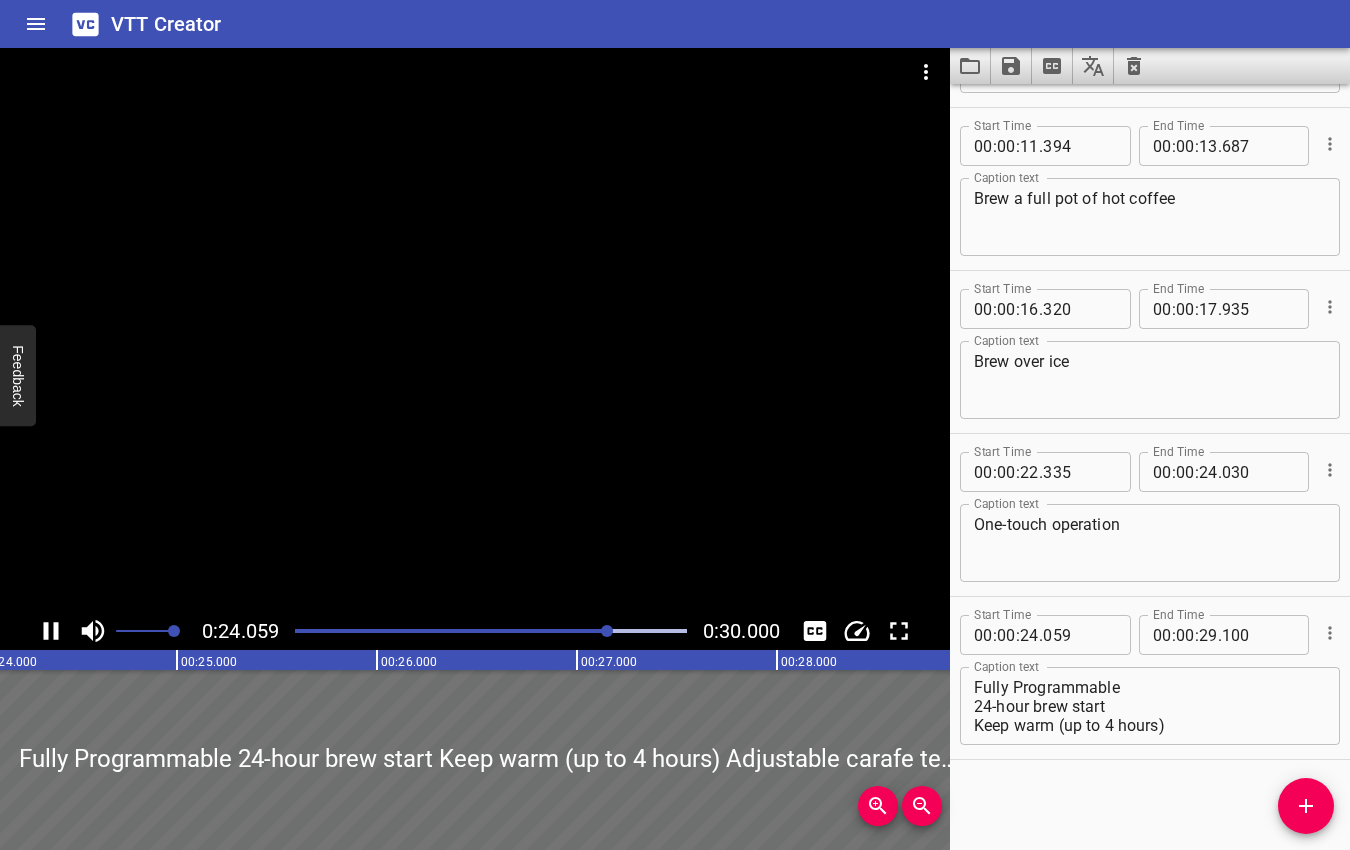 click 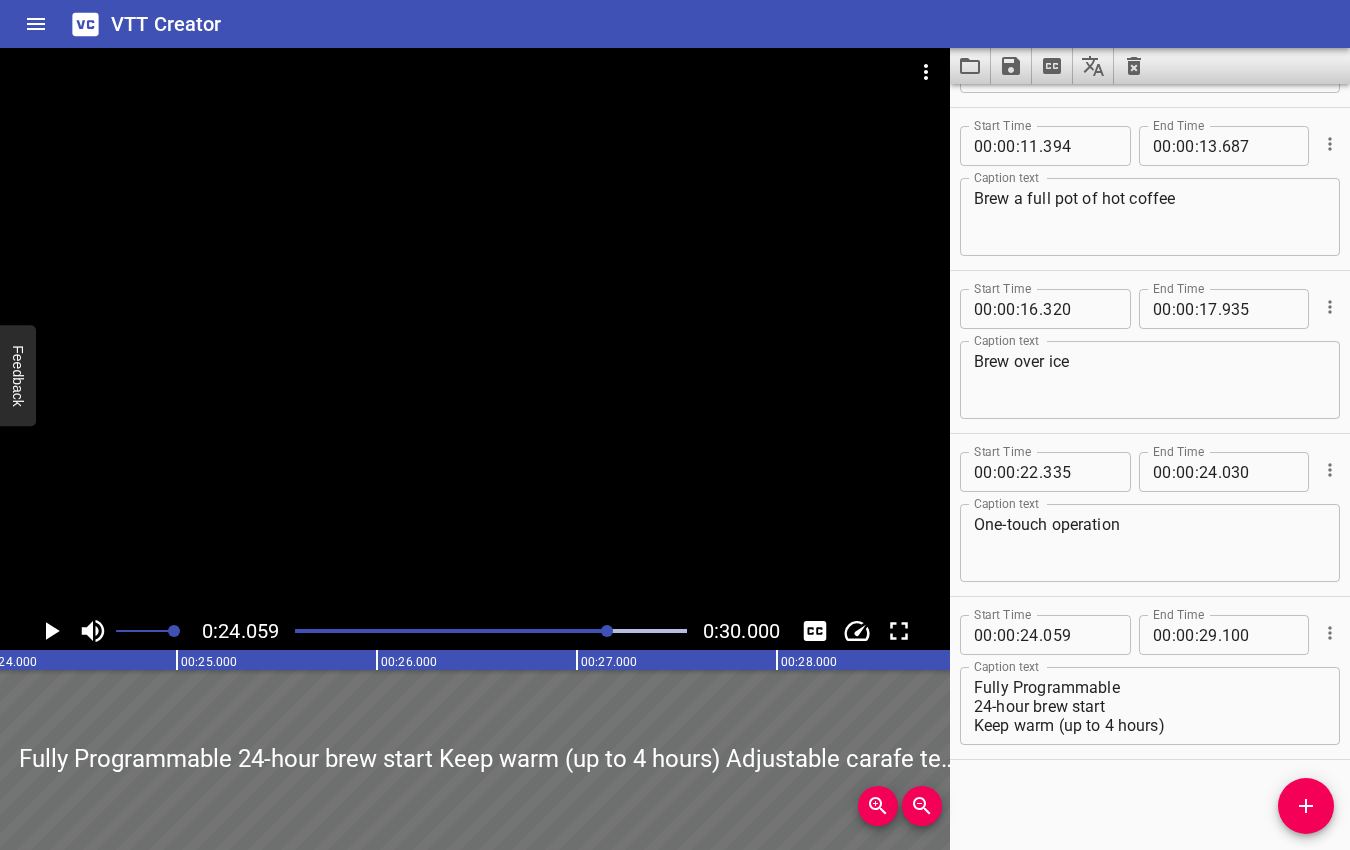 scroll, scrollTop: 0, scrollLeft: 4811, axis: horizontal 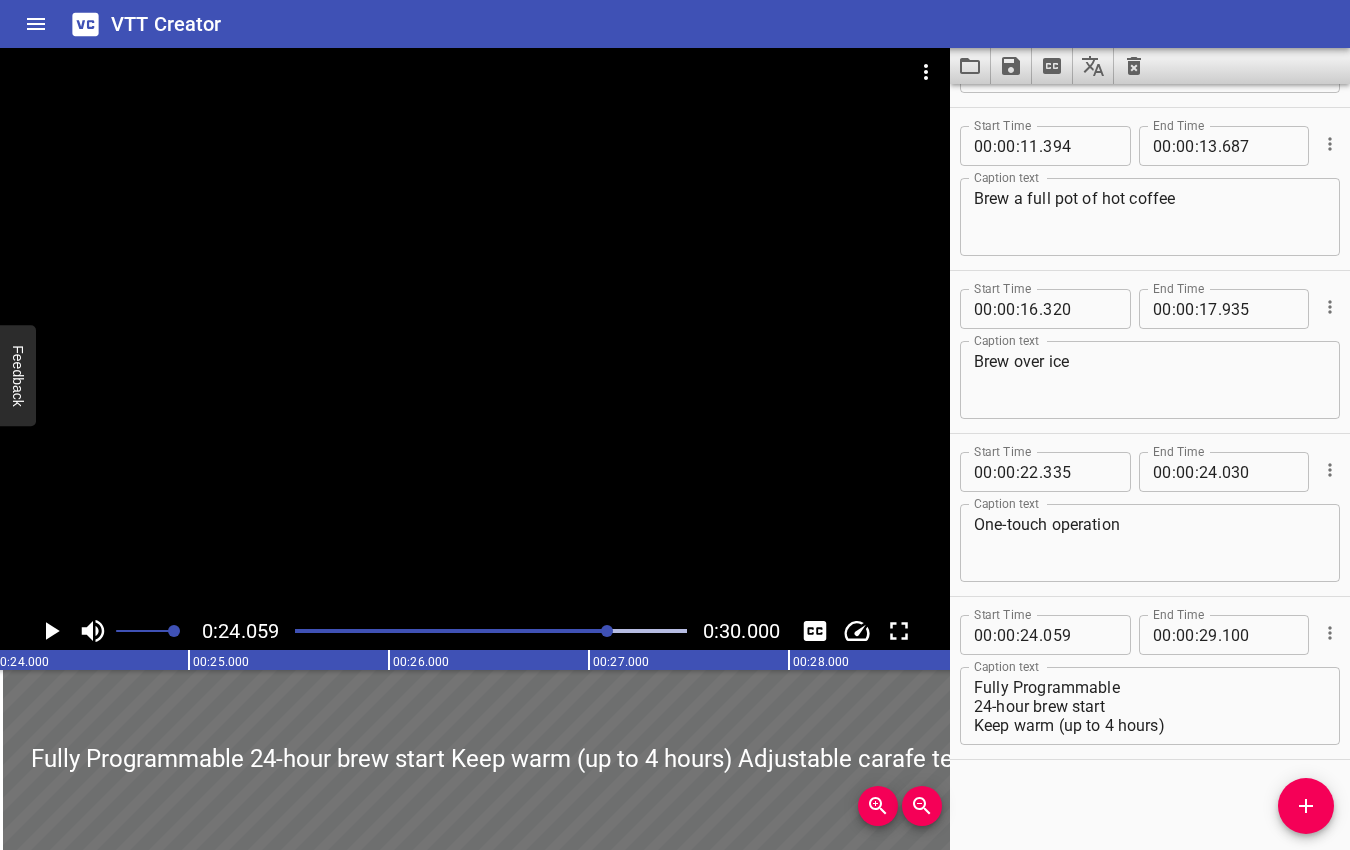 click 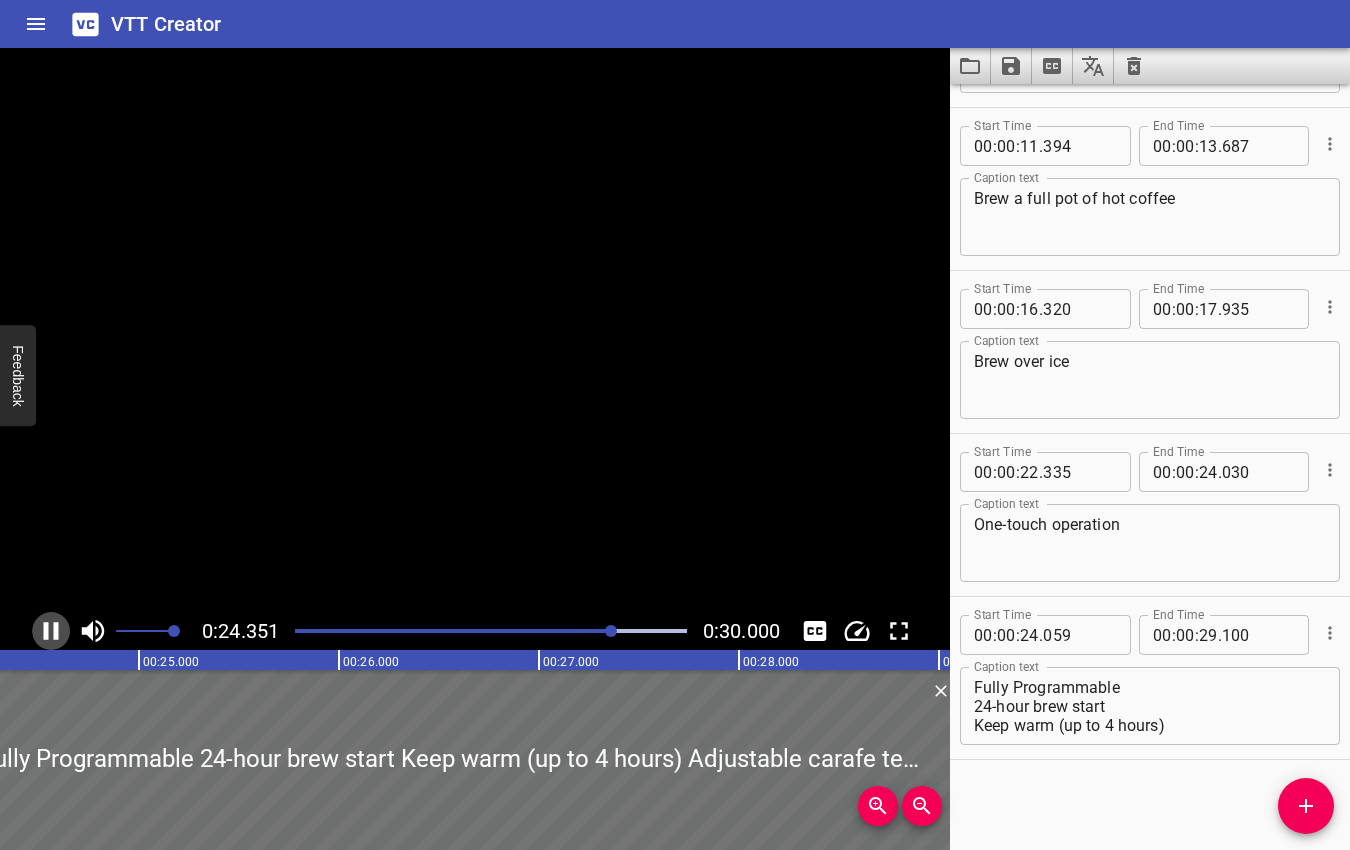 click 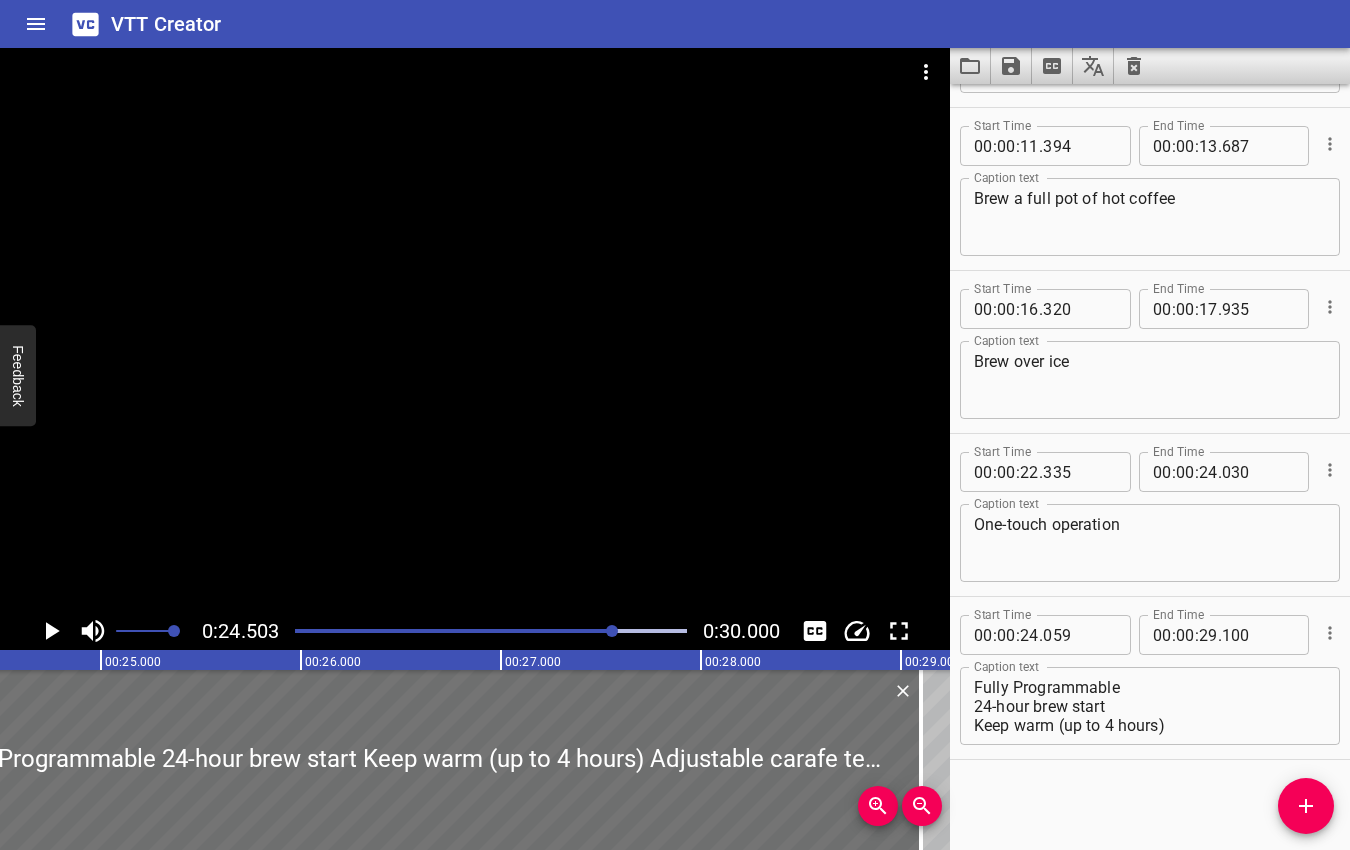 scroll, scrollTop: 0, scrollLeft: 4900, axis: horizontal 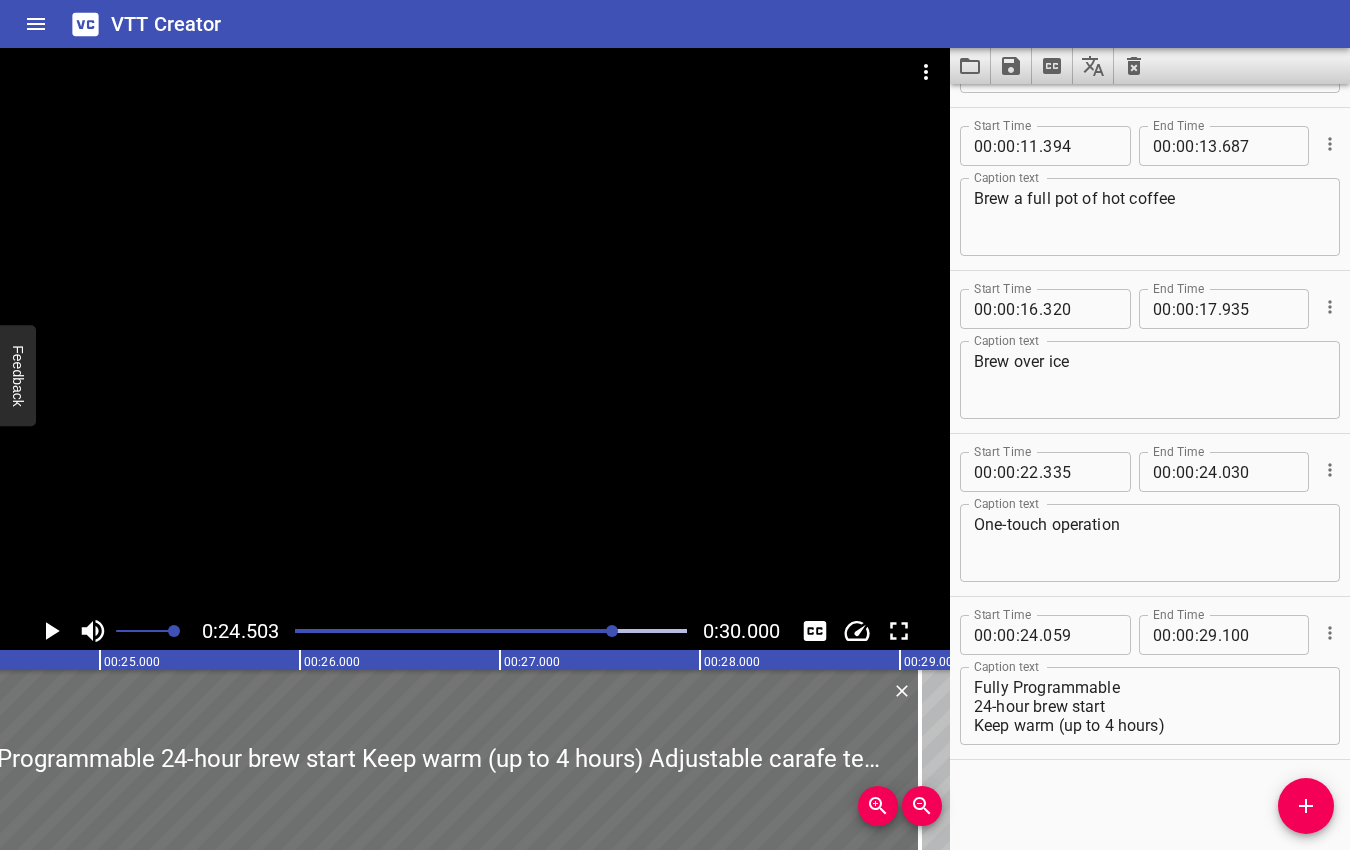 click 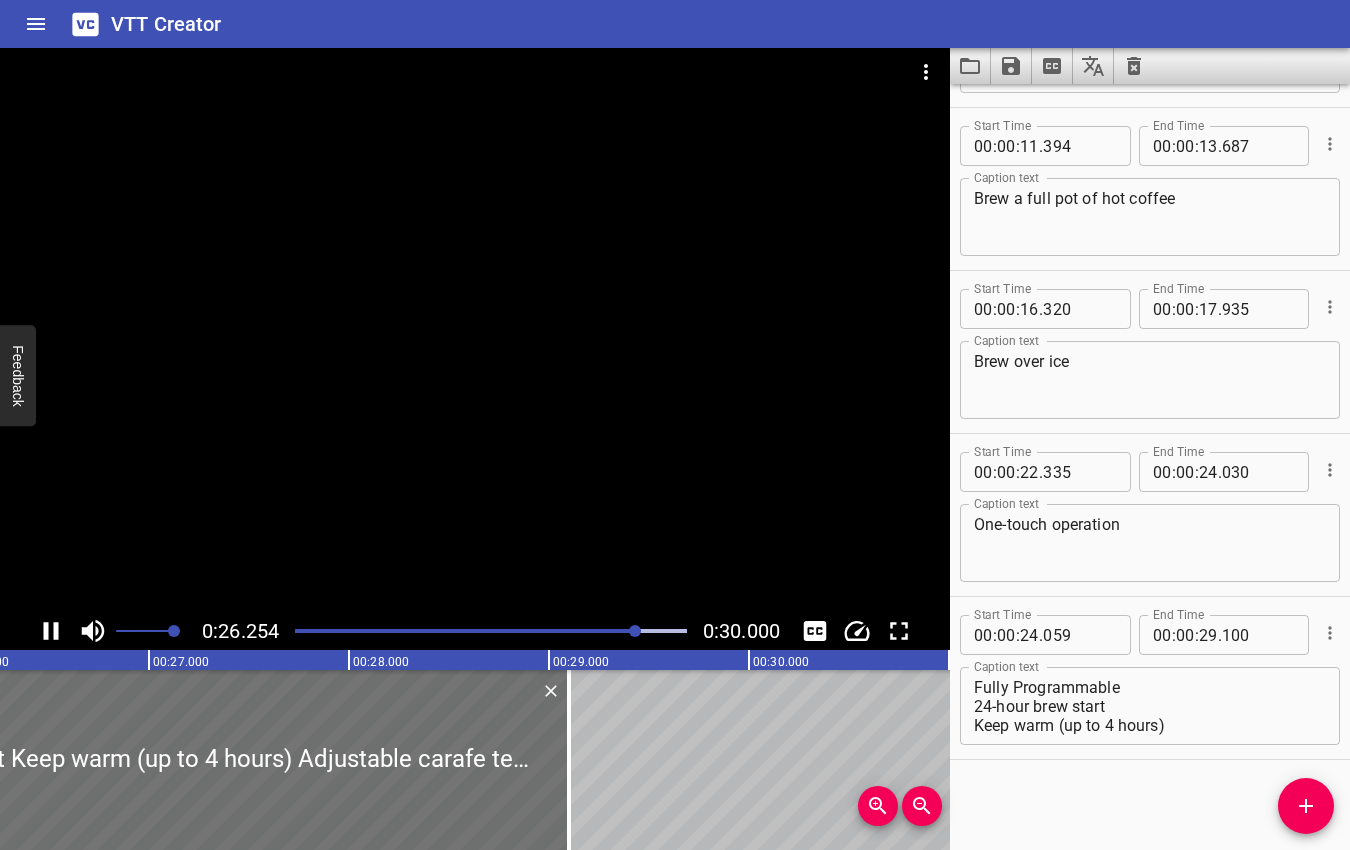 click at bounding box center [442, 631] 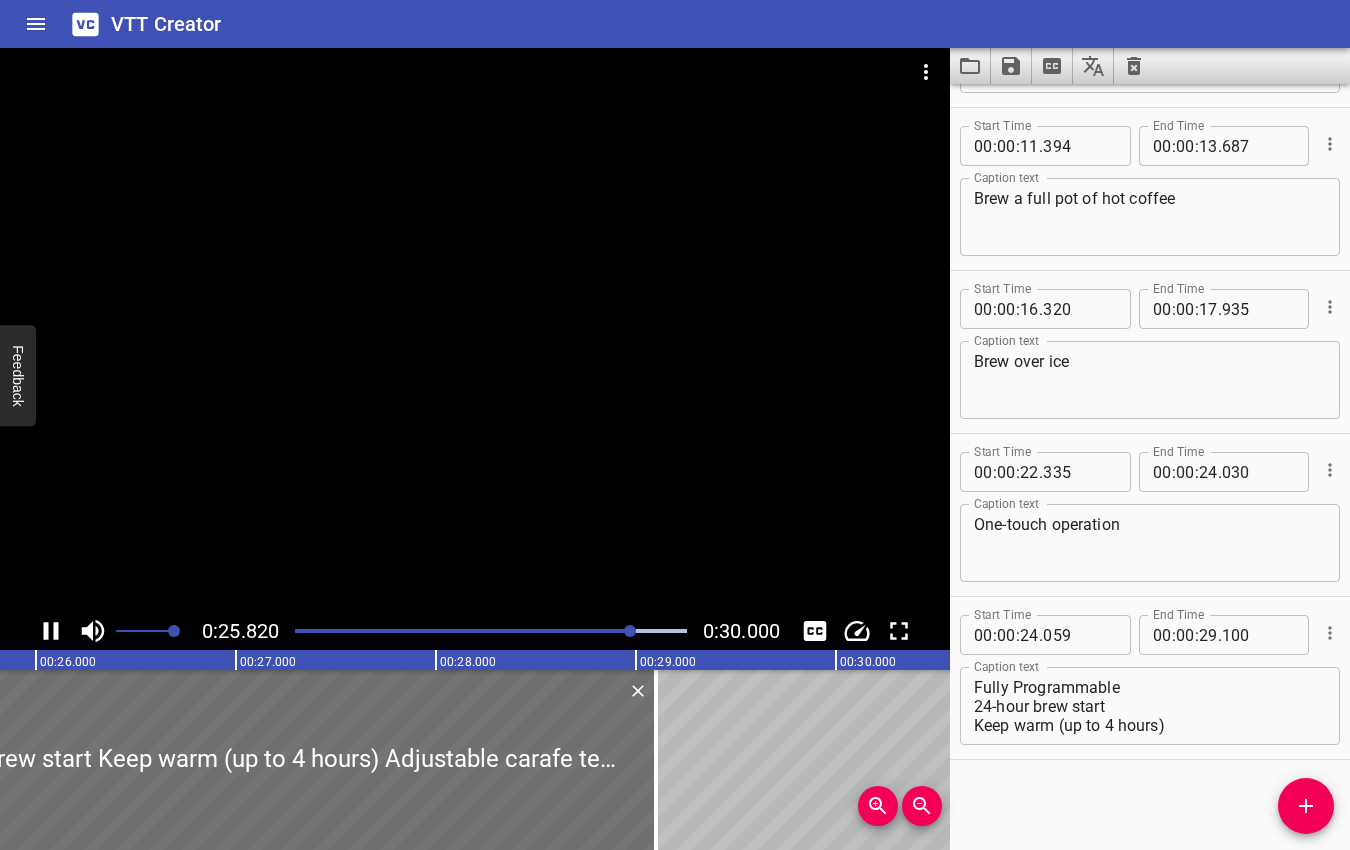 click at bounding box center [437, 631] 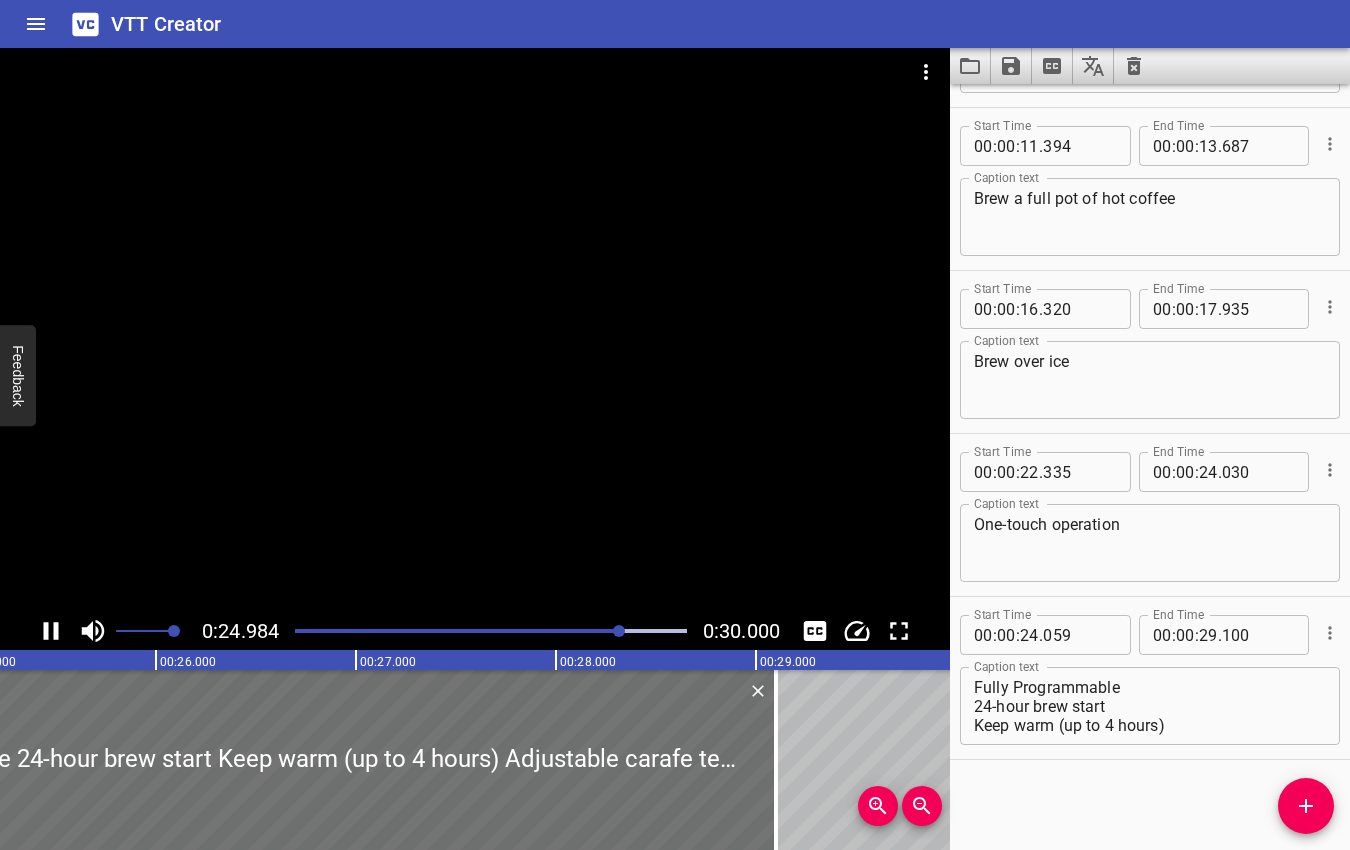 click at bounding box center [426, 631] 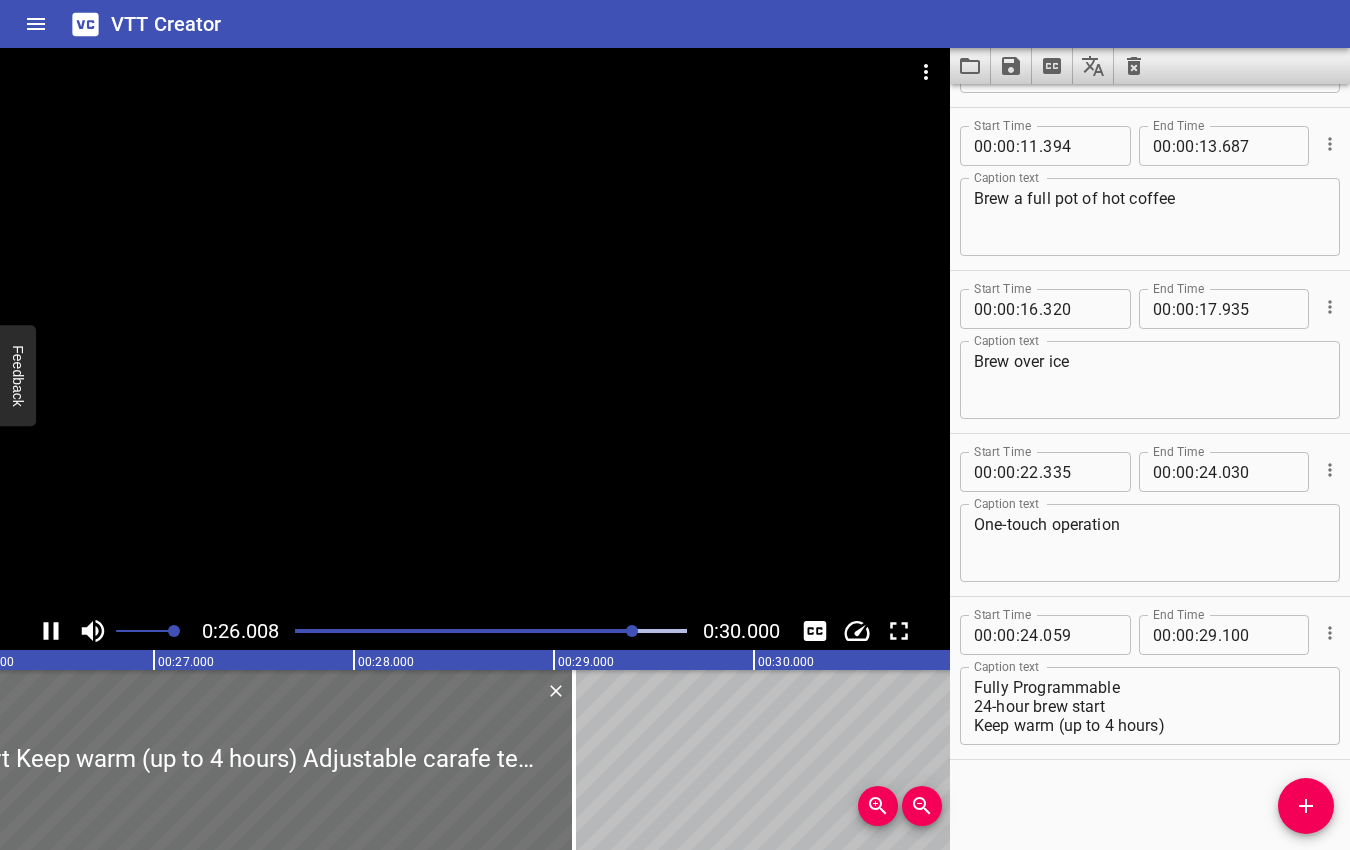 click at bounding box center (439, 631) 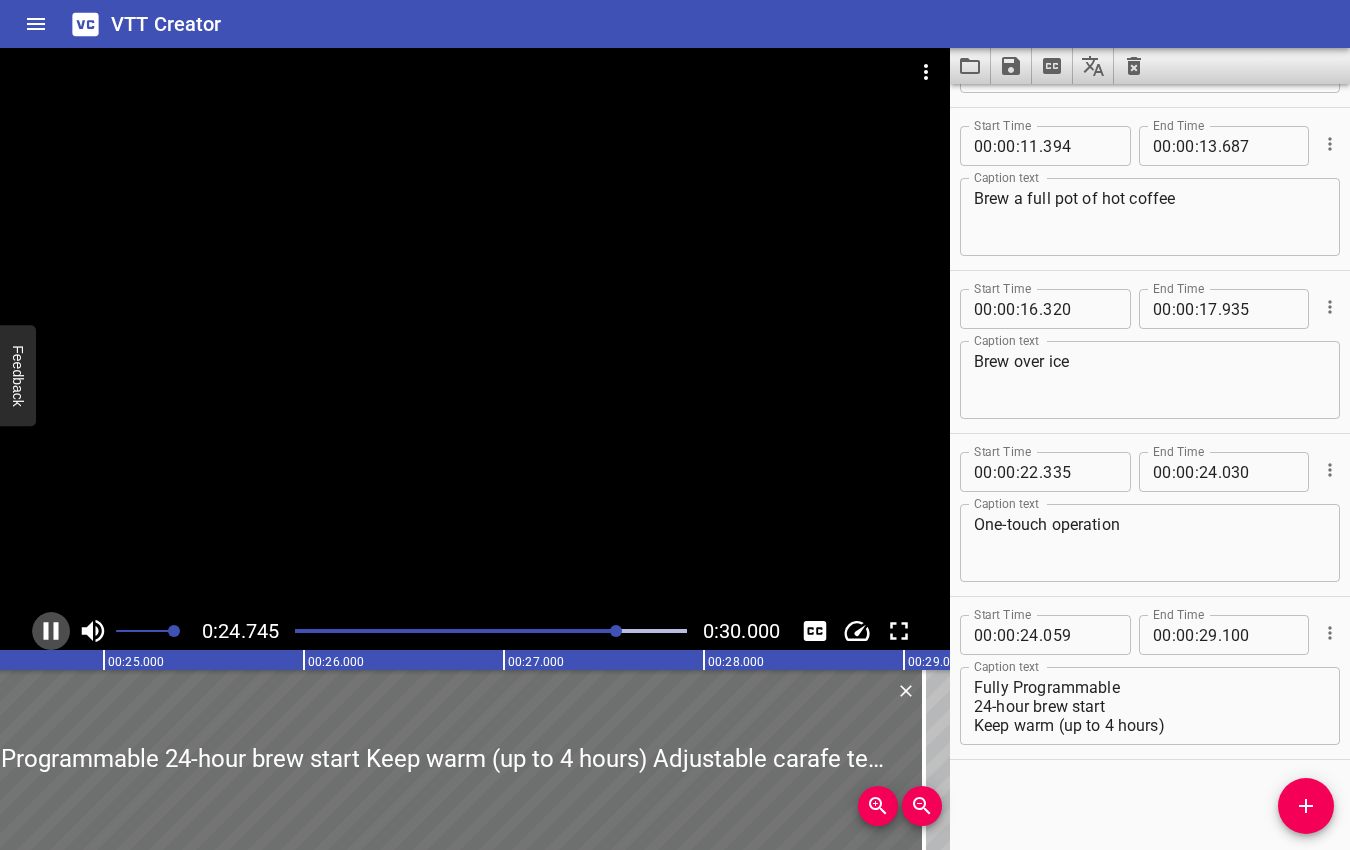 click 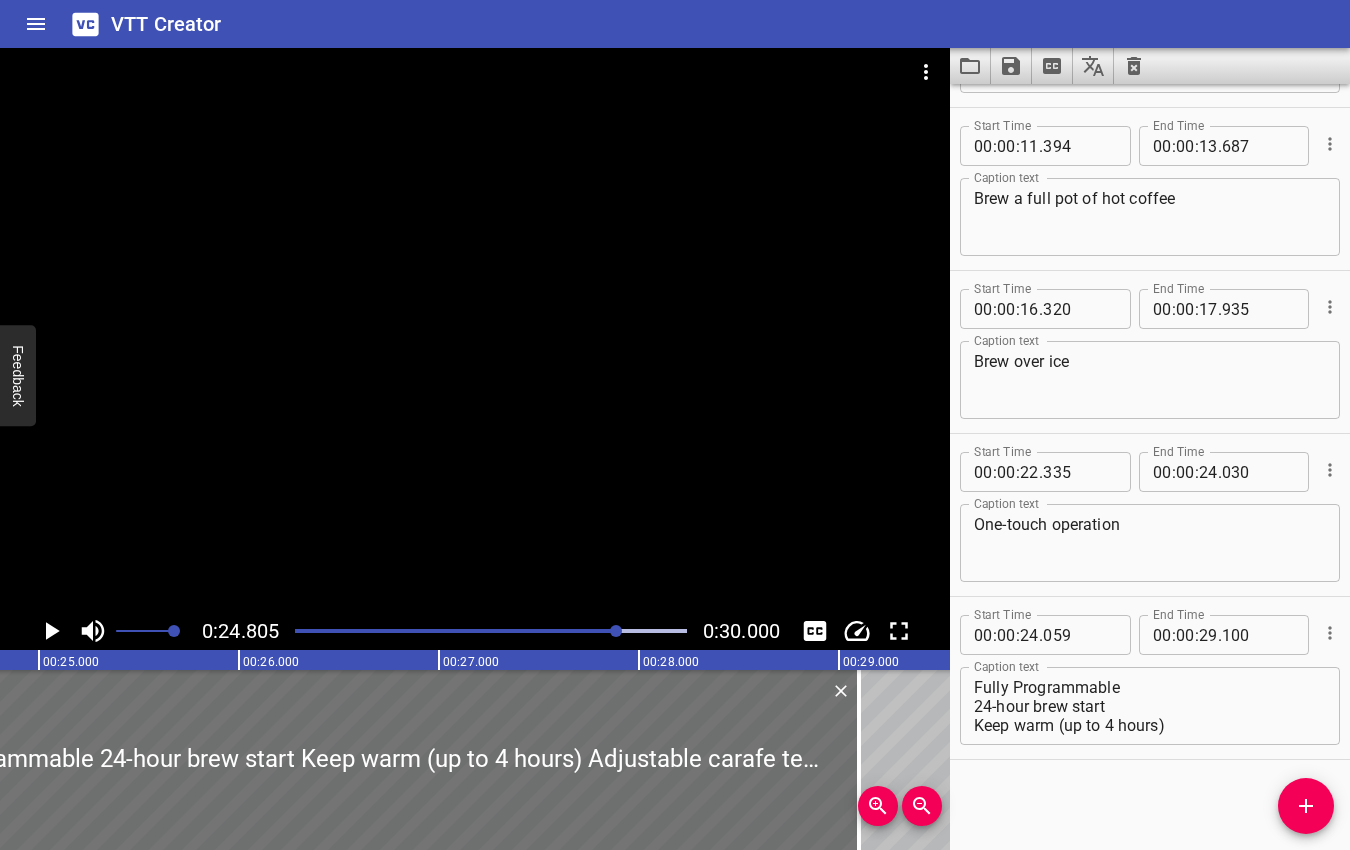 click at bounding box center [616, 631] 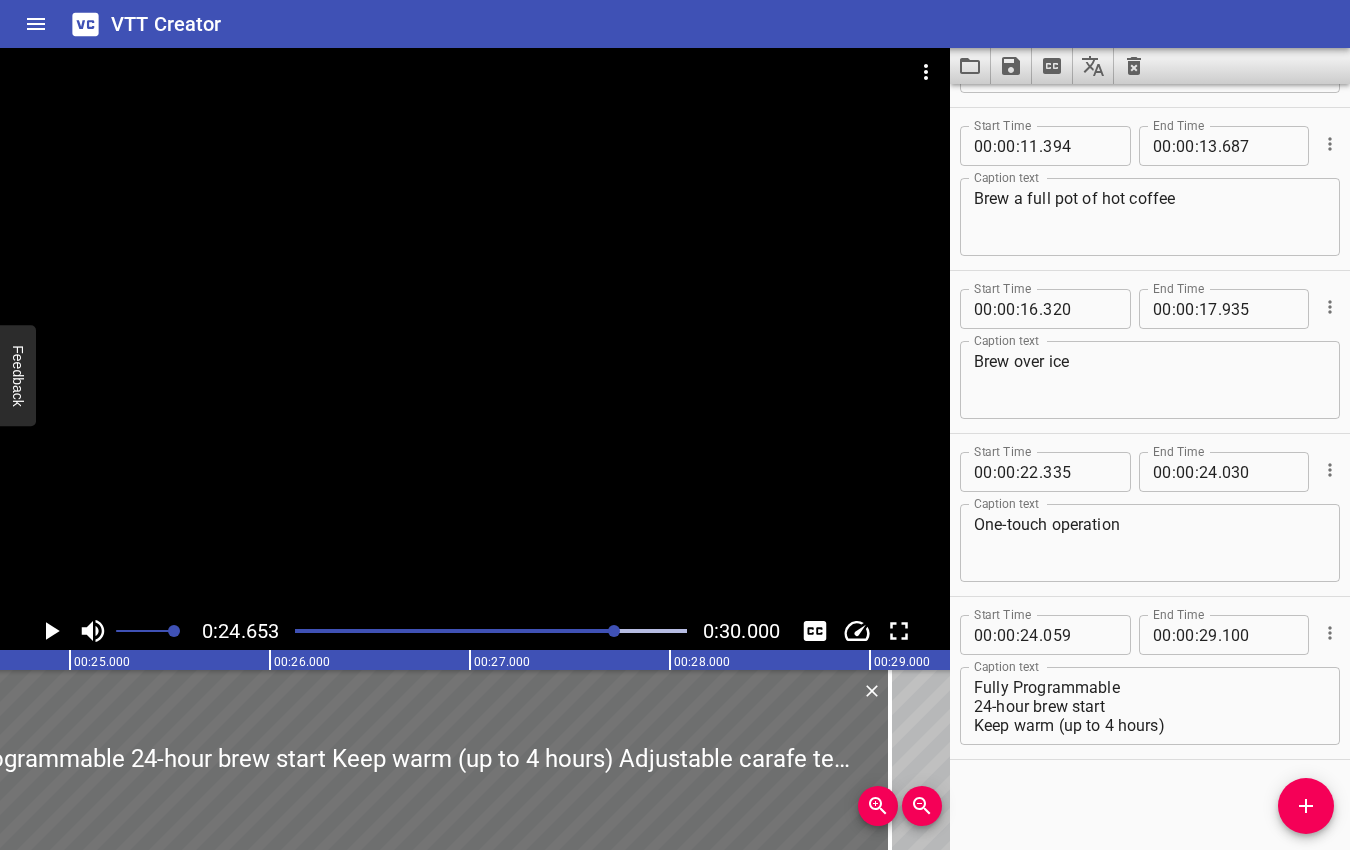 click at bounding box center [614, 631] 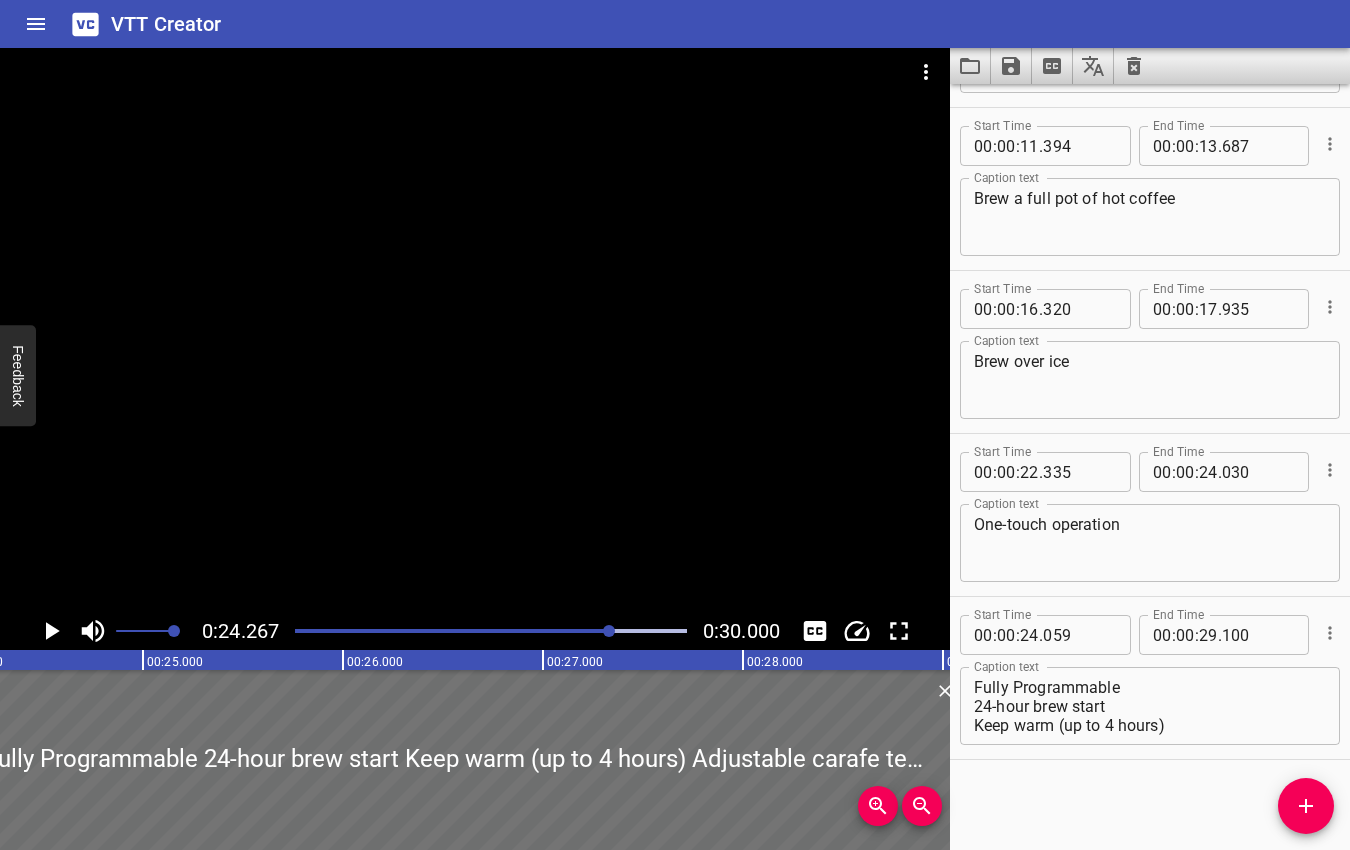 scroll, scrollTop: 0, scrollLeft: 4853, axis: horizontal 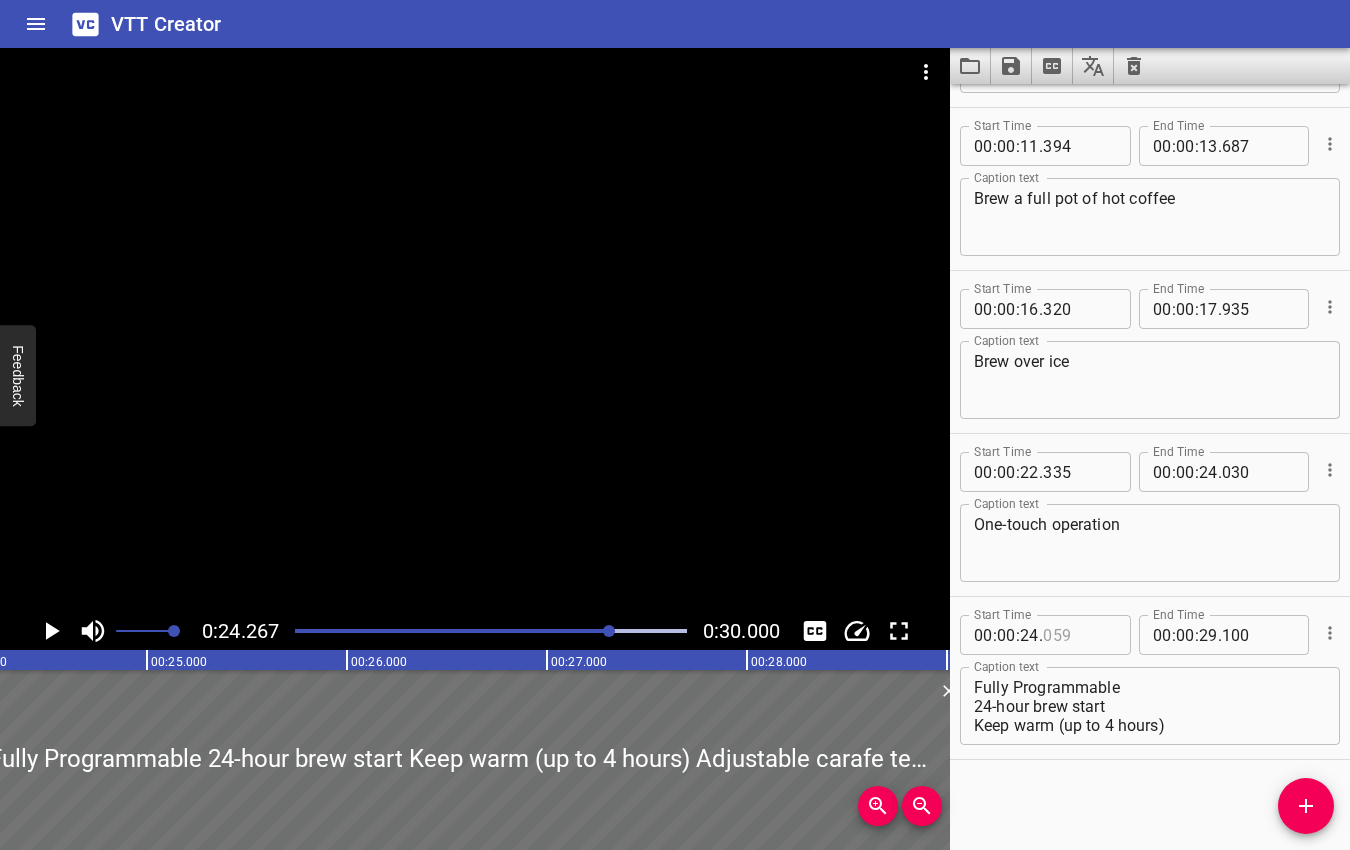 click at bounding box center (1079, 635) 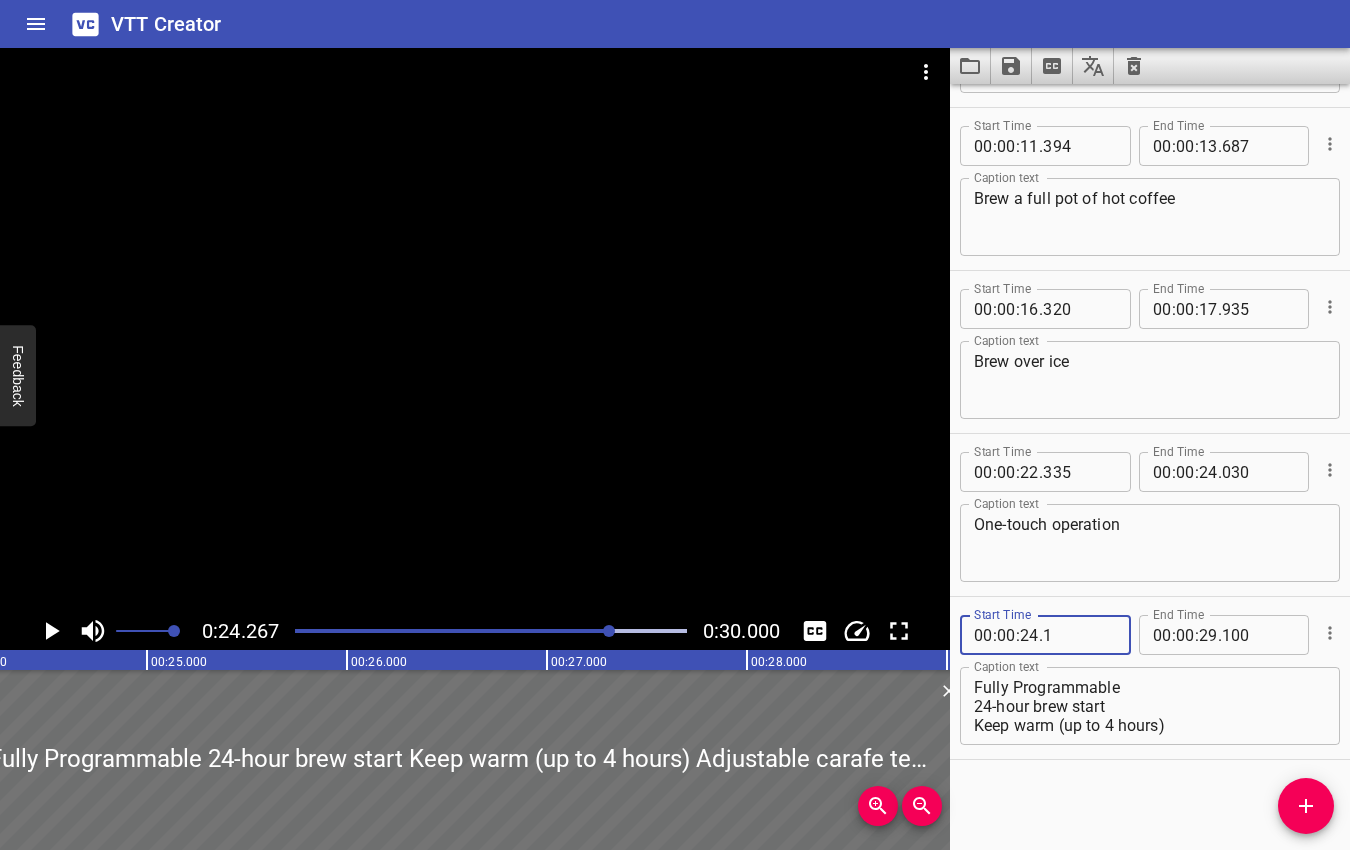 scroll, scrollTop: 468, scrollLeft: 0, axis: vertical 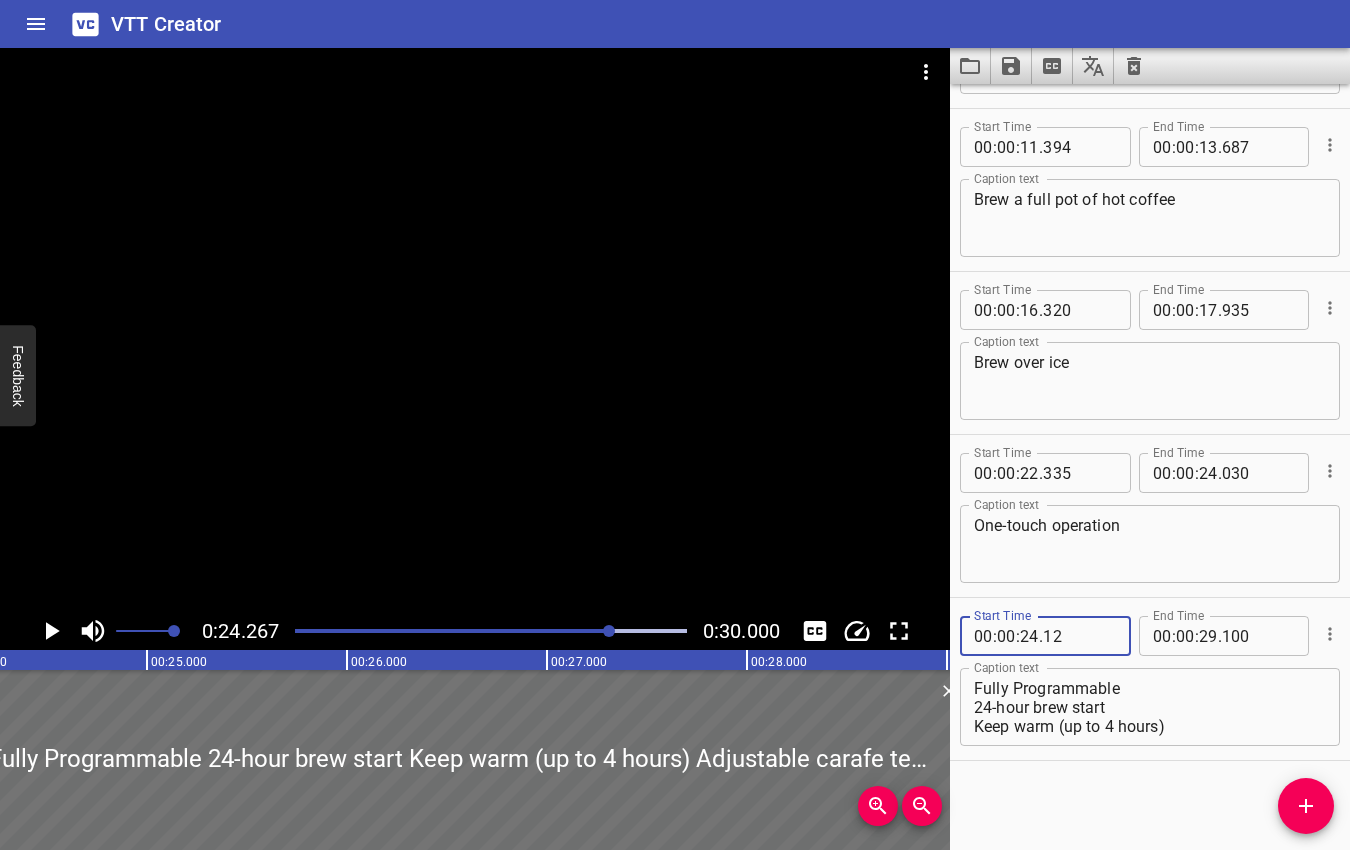 type on "1" 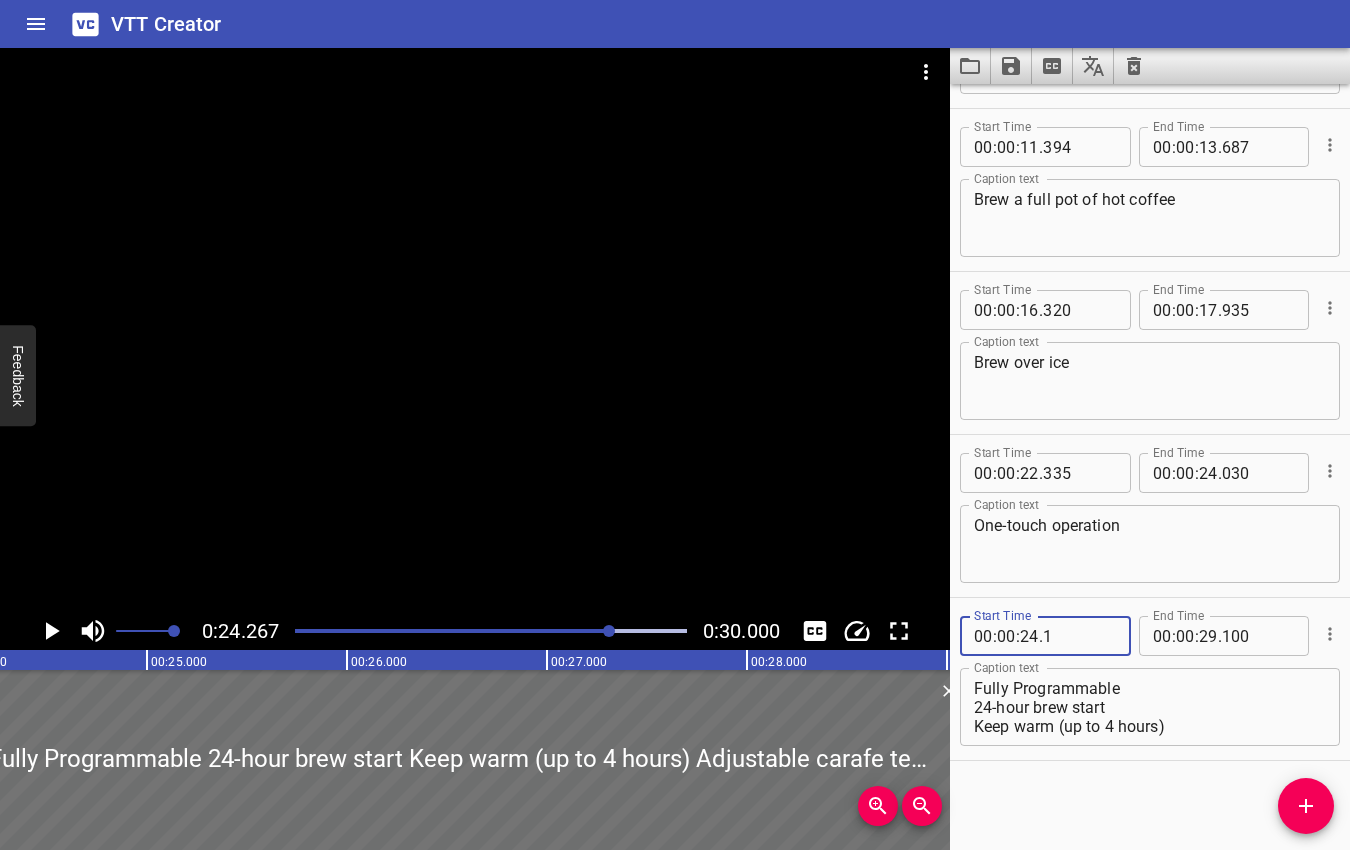 type 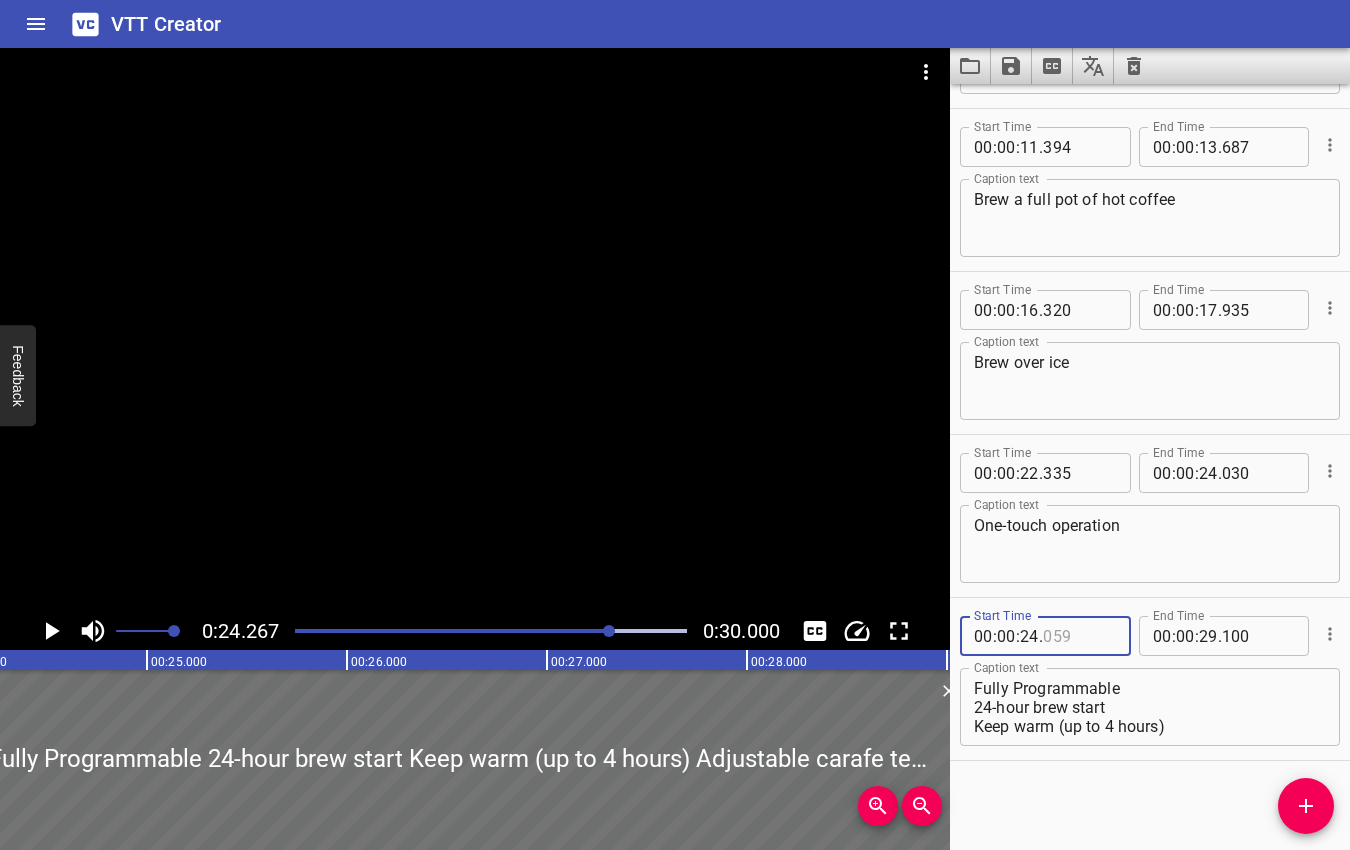 type 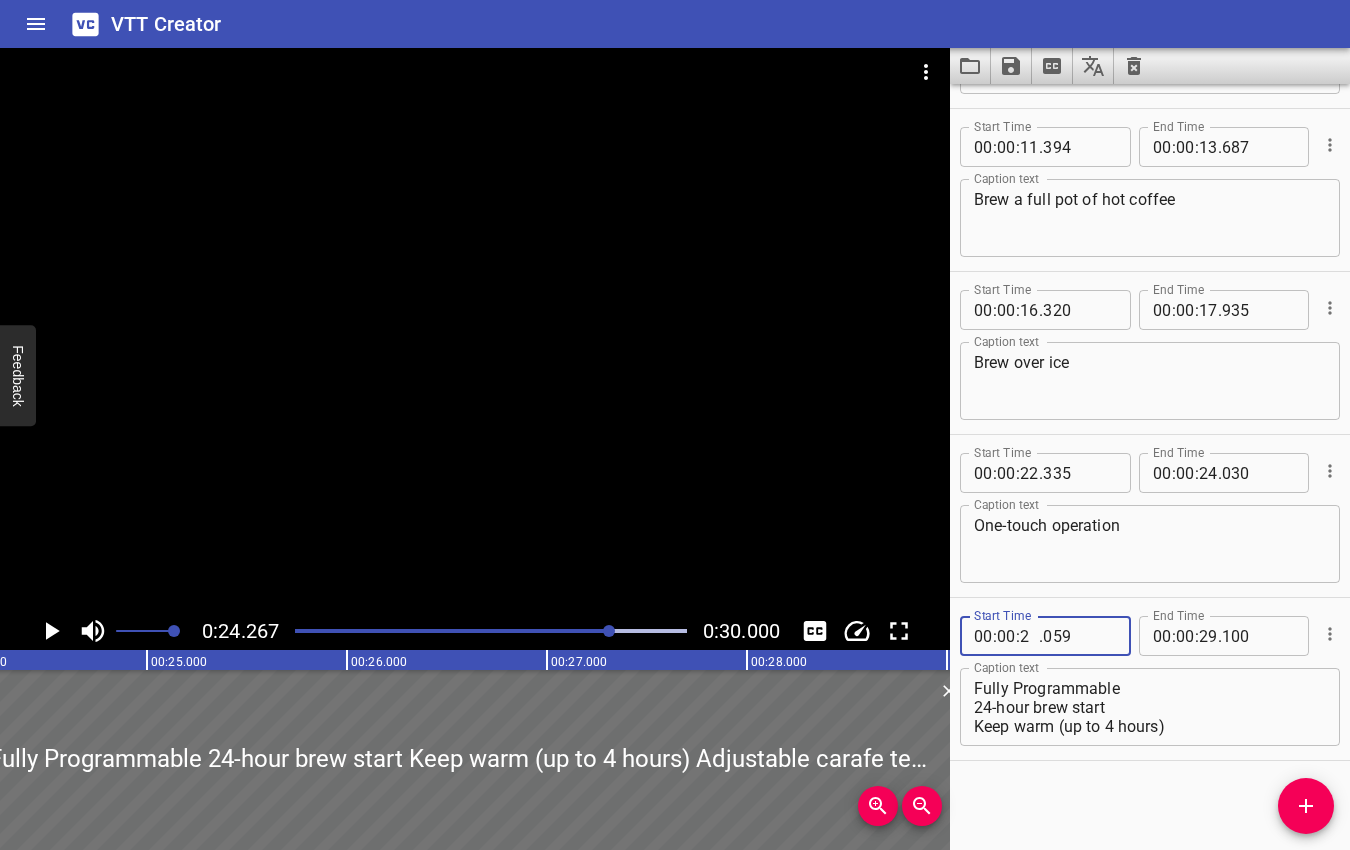 type on "25" 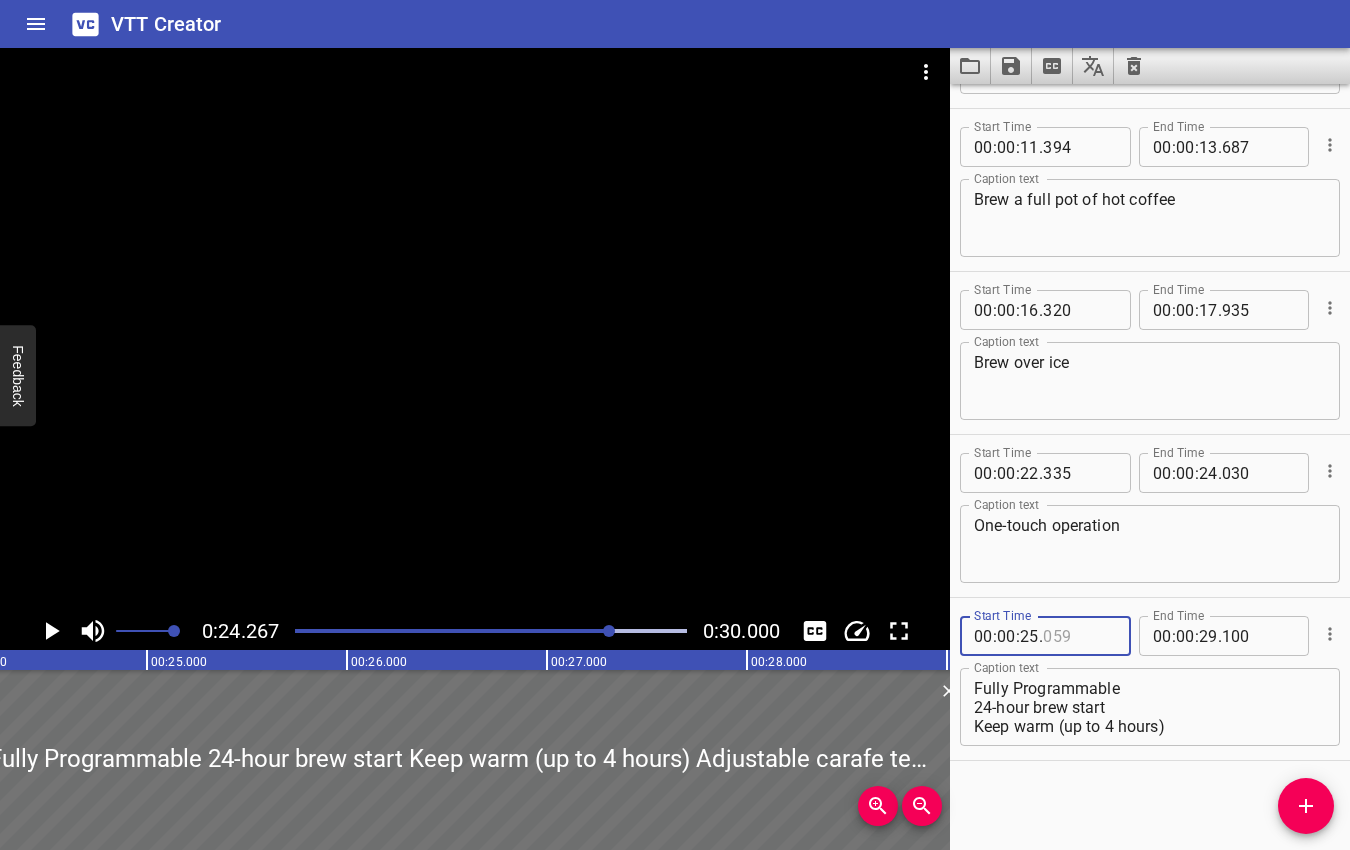 type on "0" 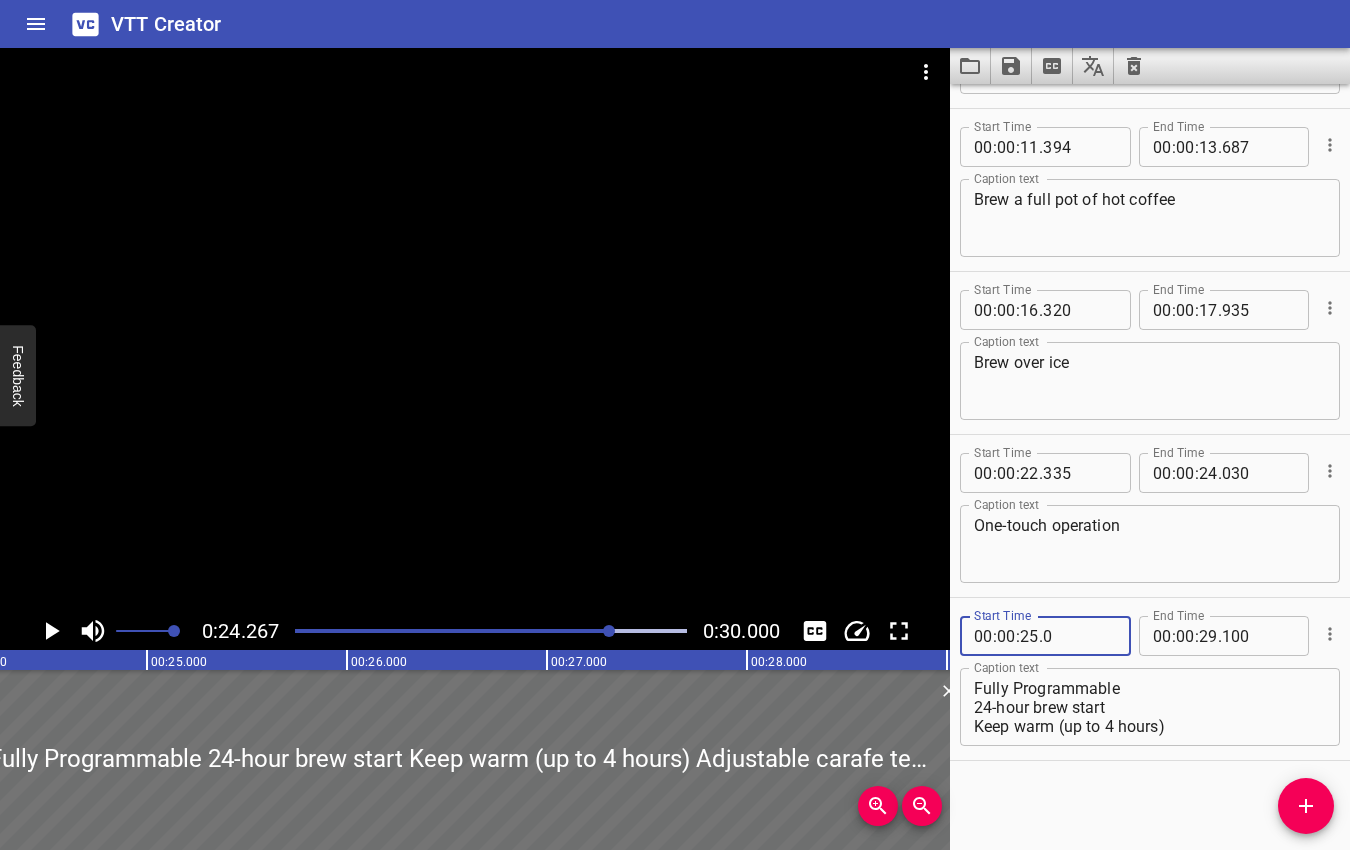 type 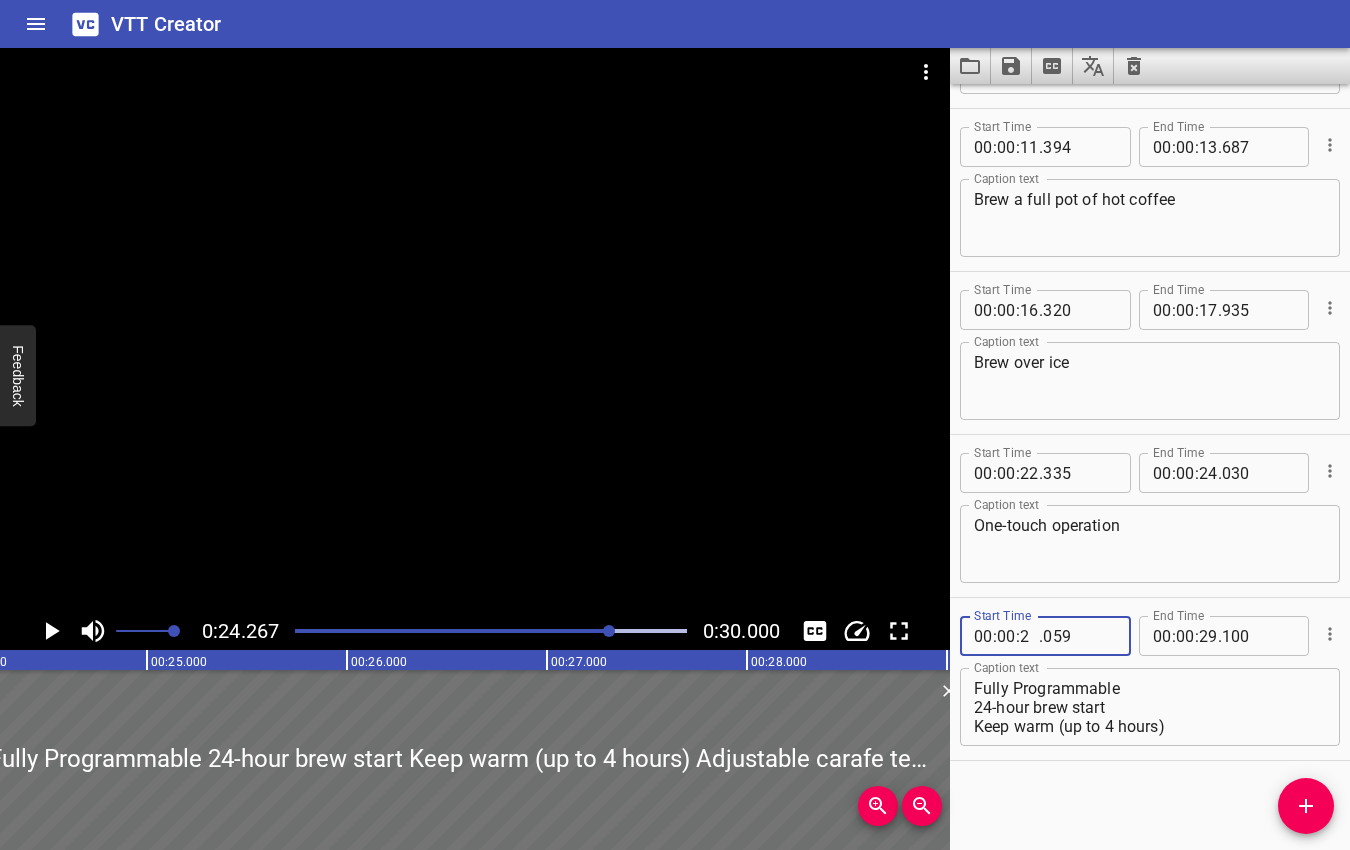 type on "24" 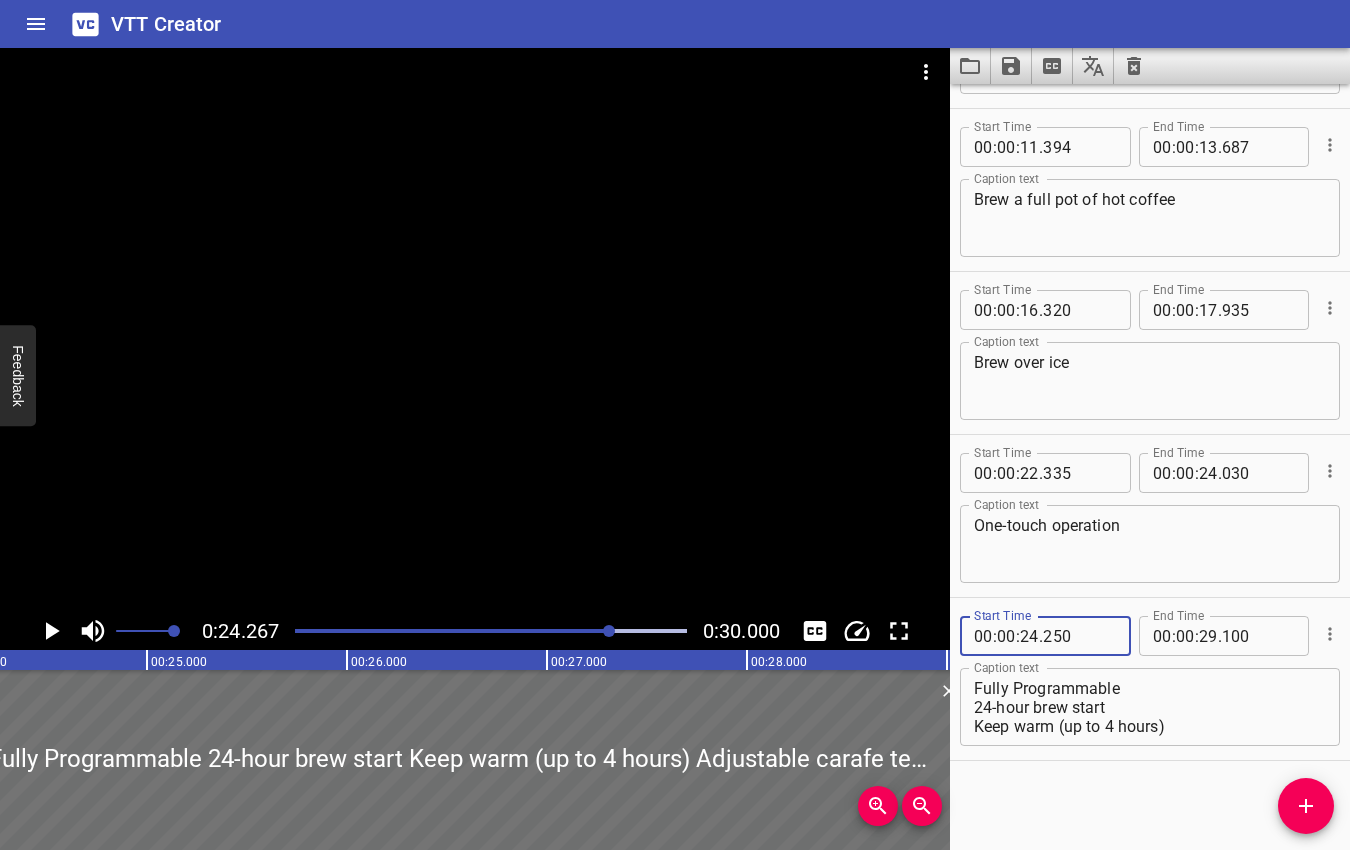 type on "250" 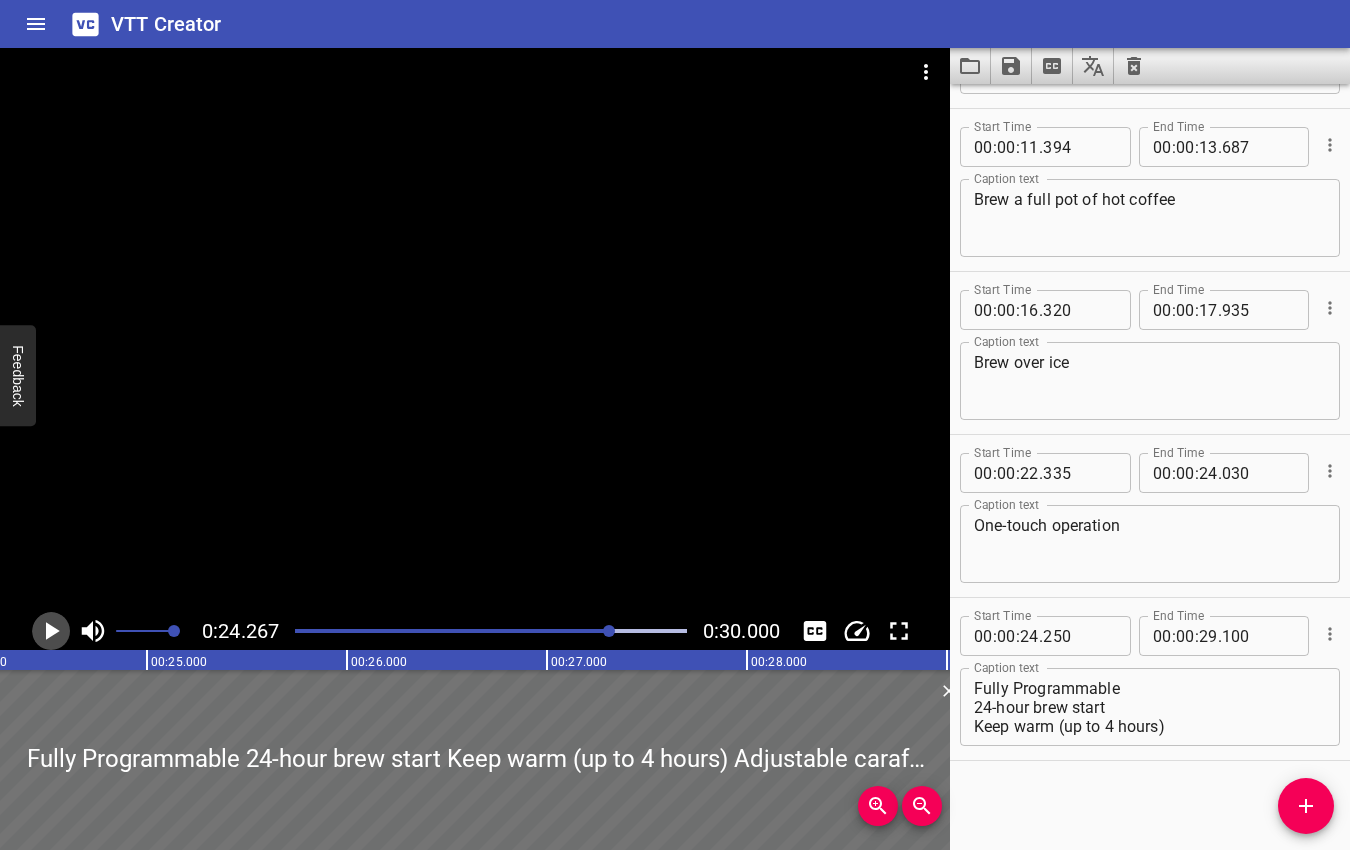 click 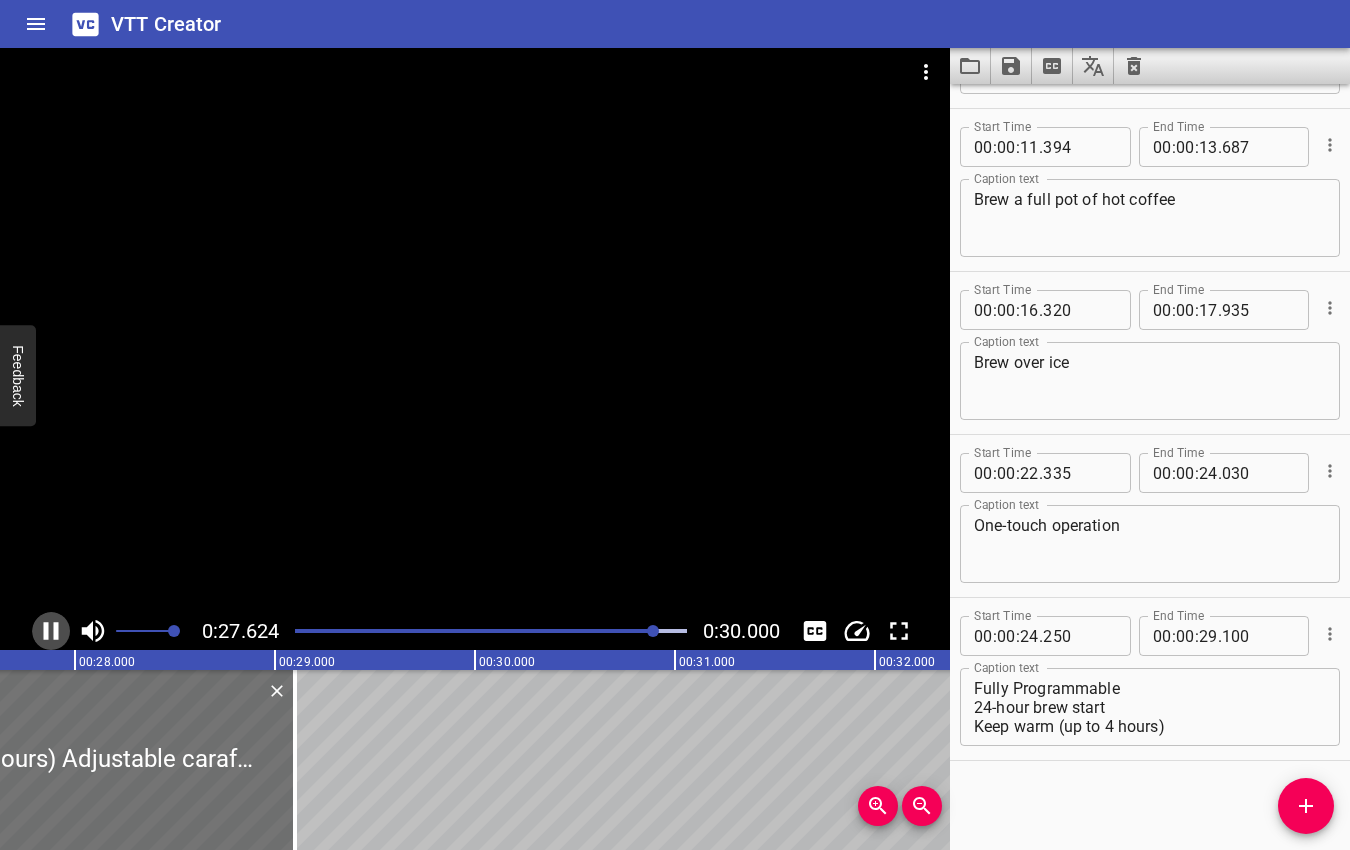 click 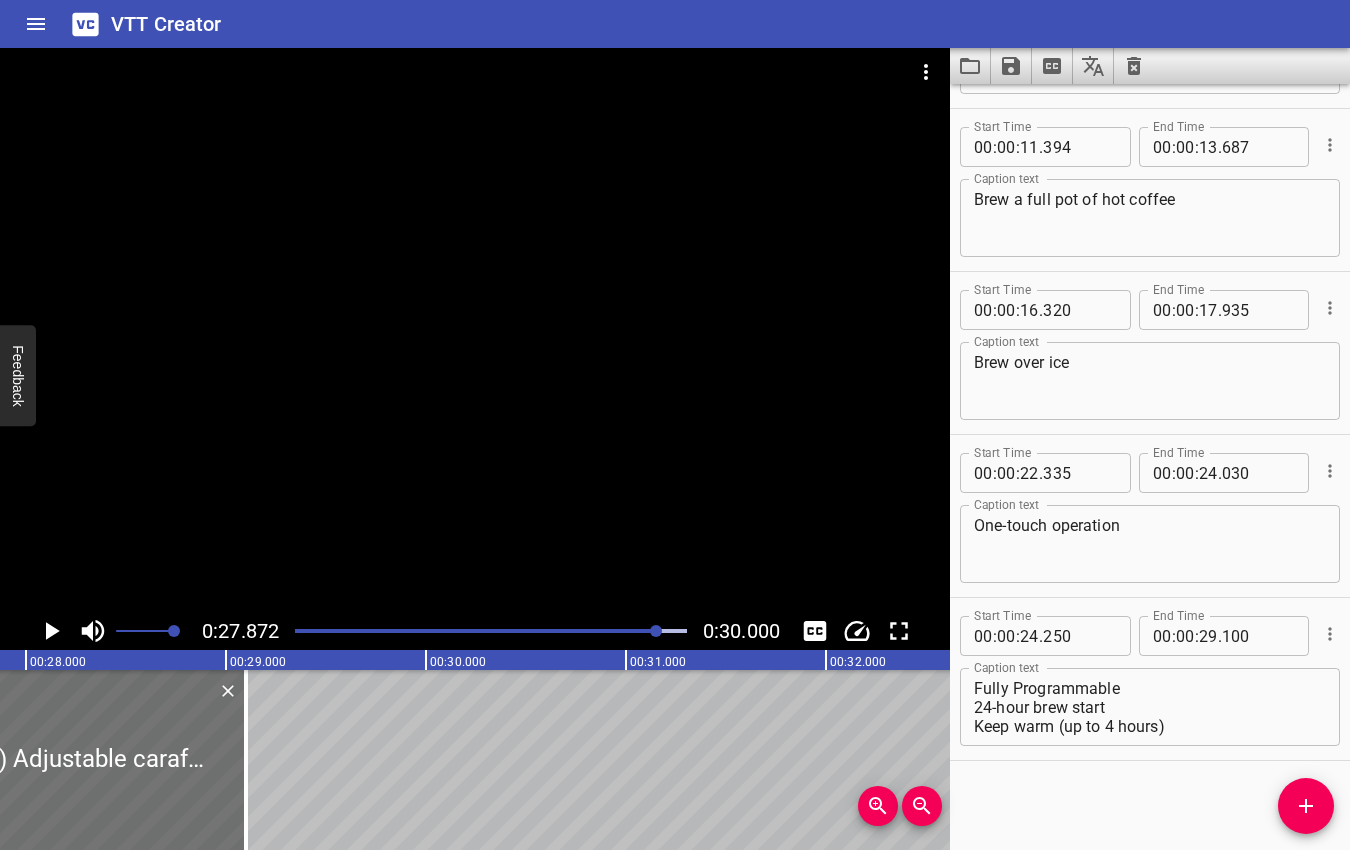 click 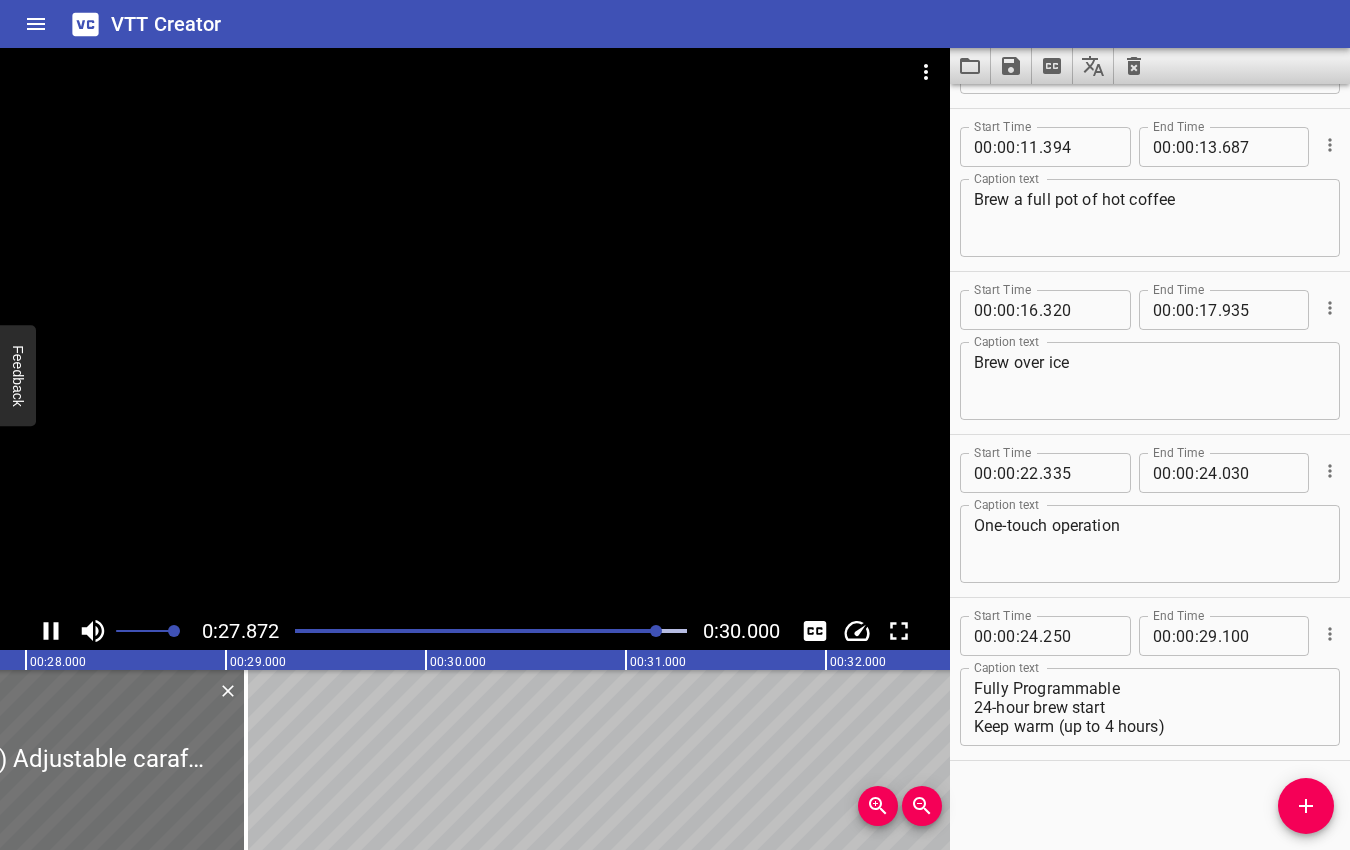 click 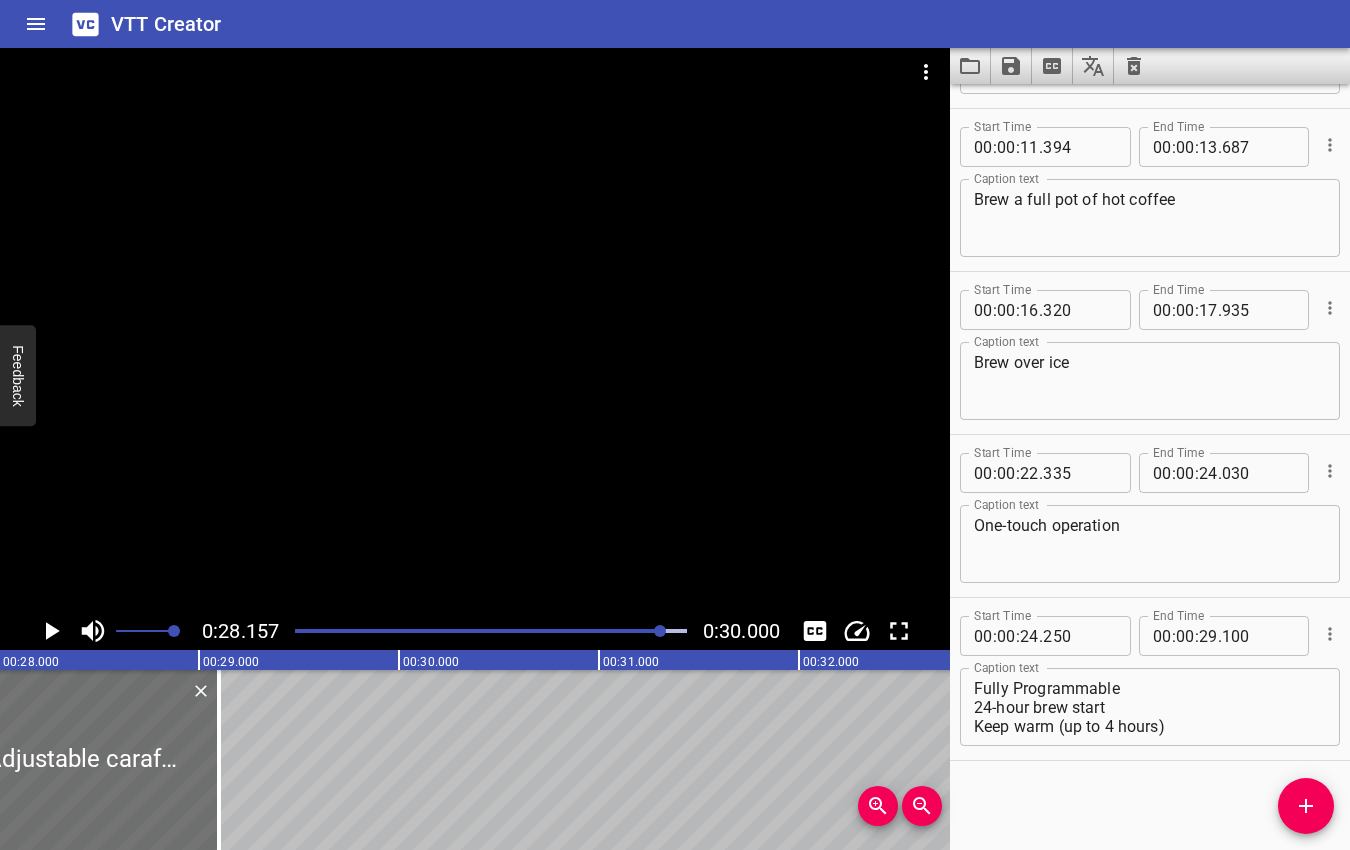 scroll, scrollTop: 0, scrollLeft: 5631, axis: horizontal 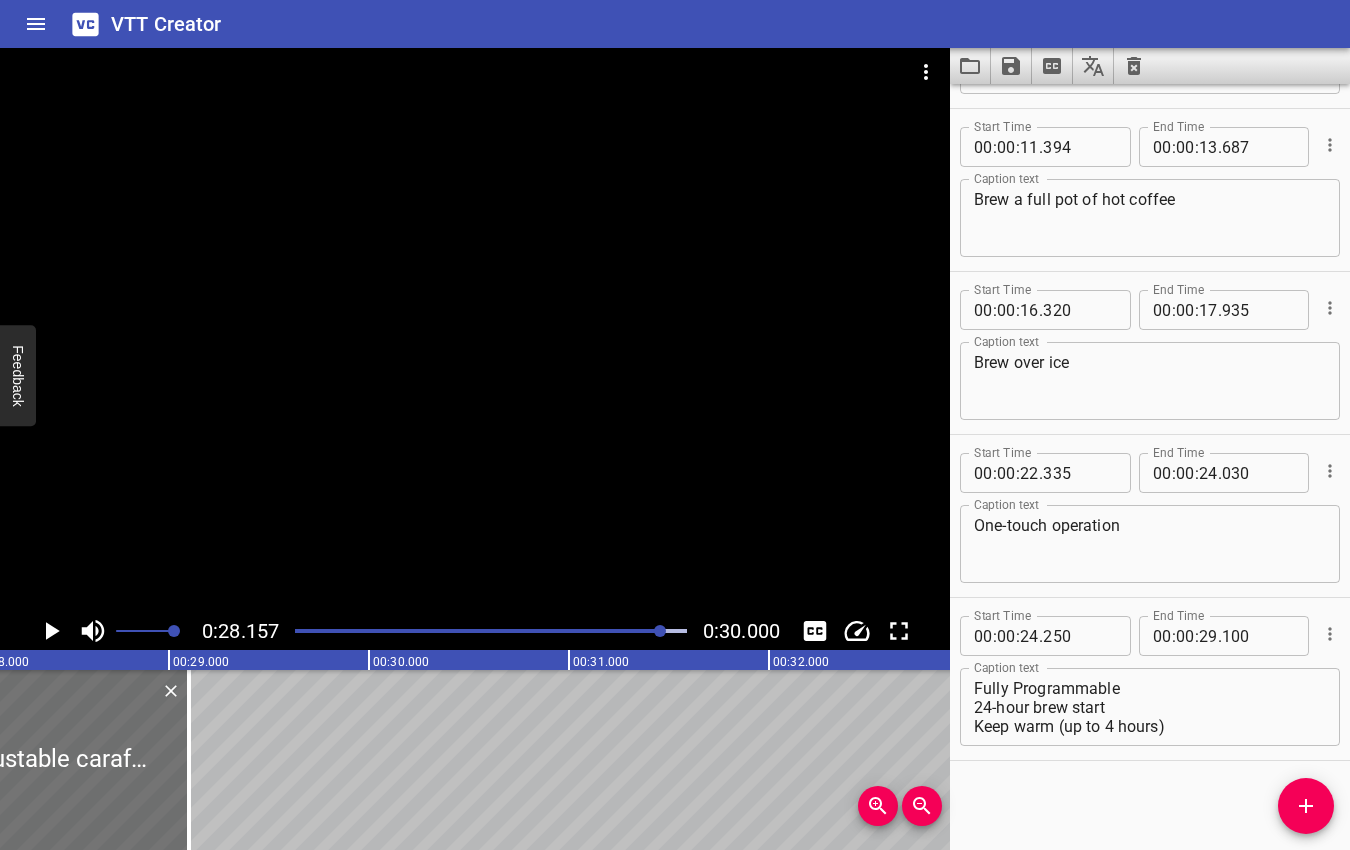 click at bounding box center [660, 631] 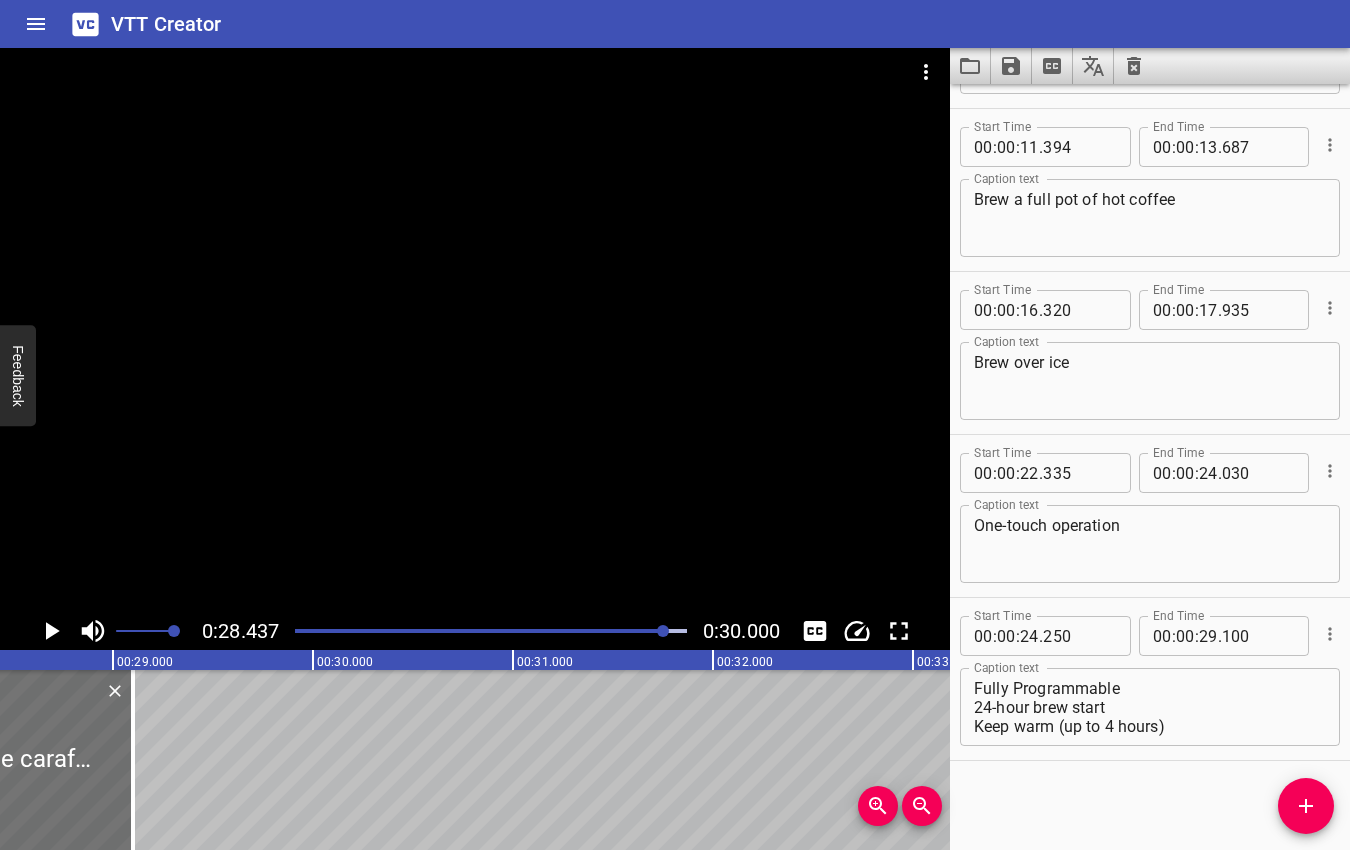 click at bounding box center [663, 631] 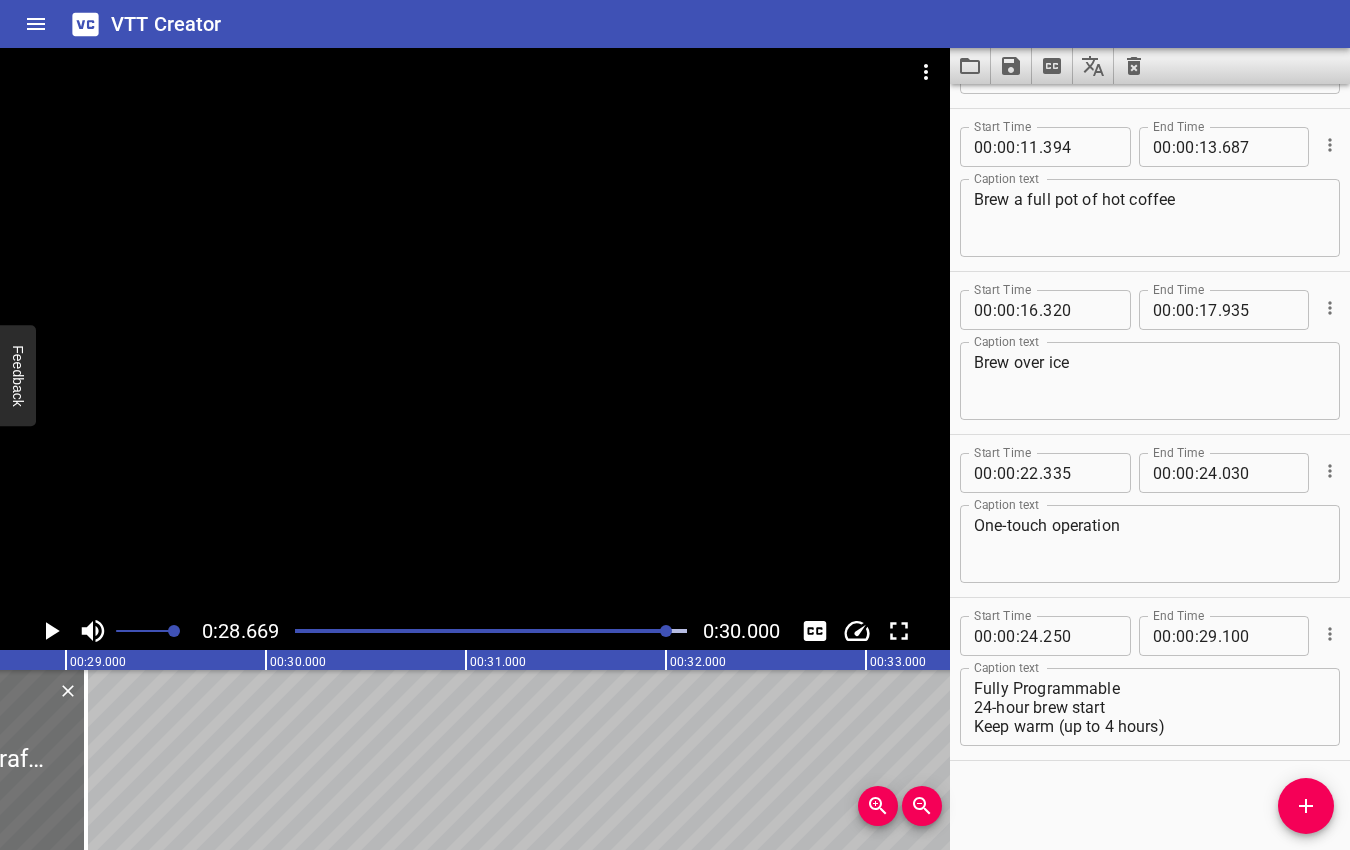 click at bounding box center (666, 631) 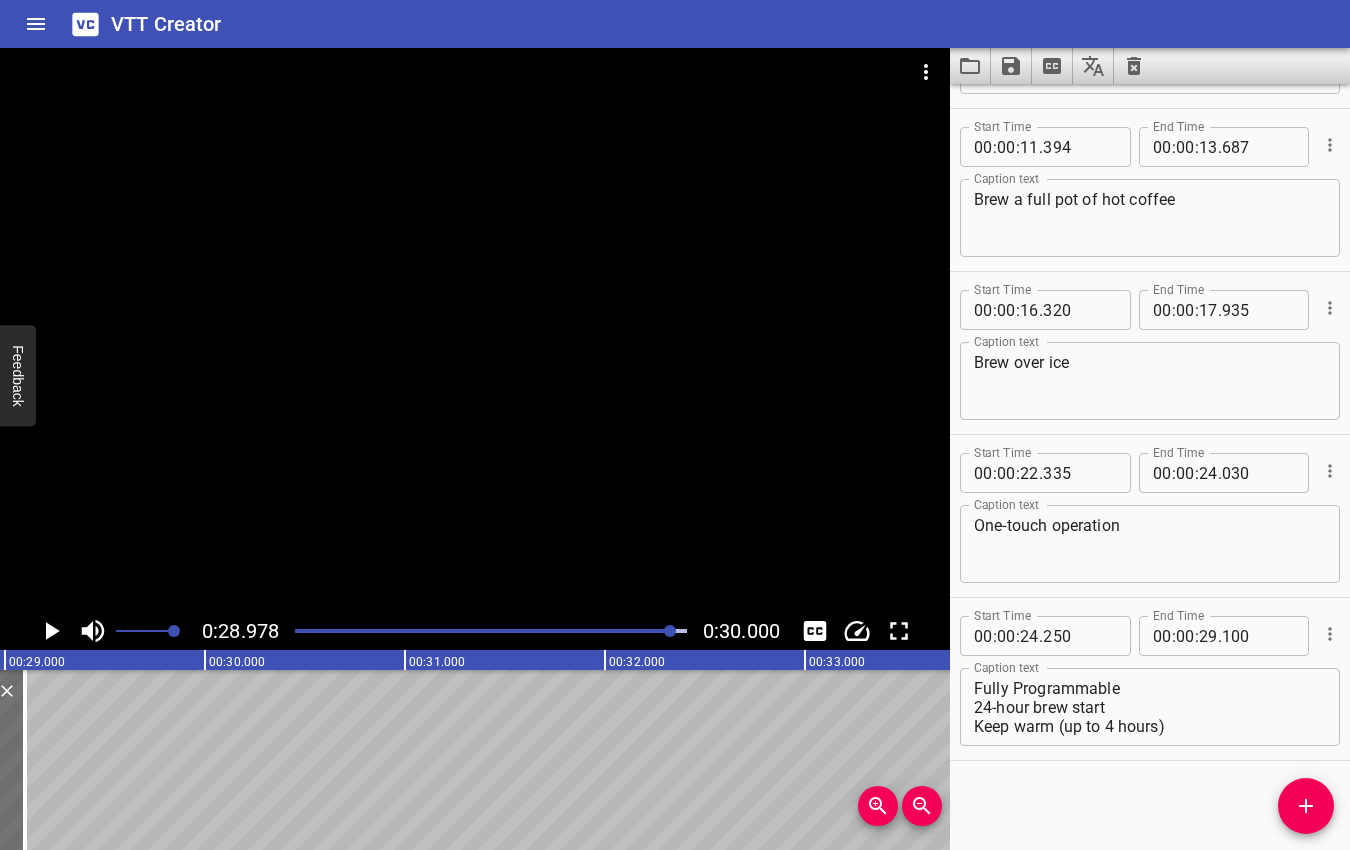 click at bounding box center [670, 631] 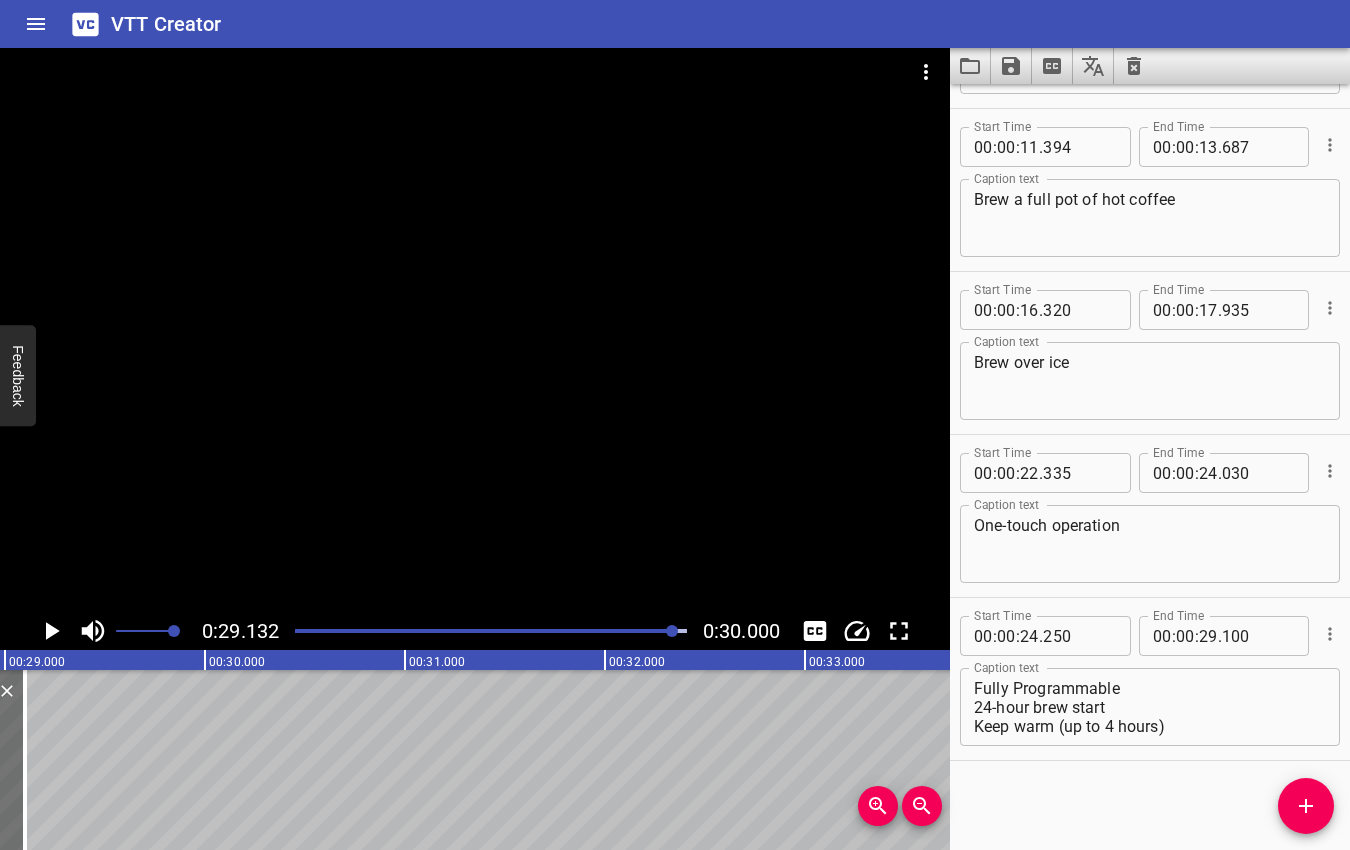 scroll, scrollTop: 0, scrollLeft: 5826, axis: horizontal 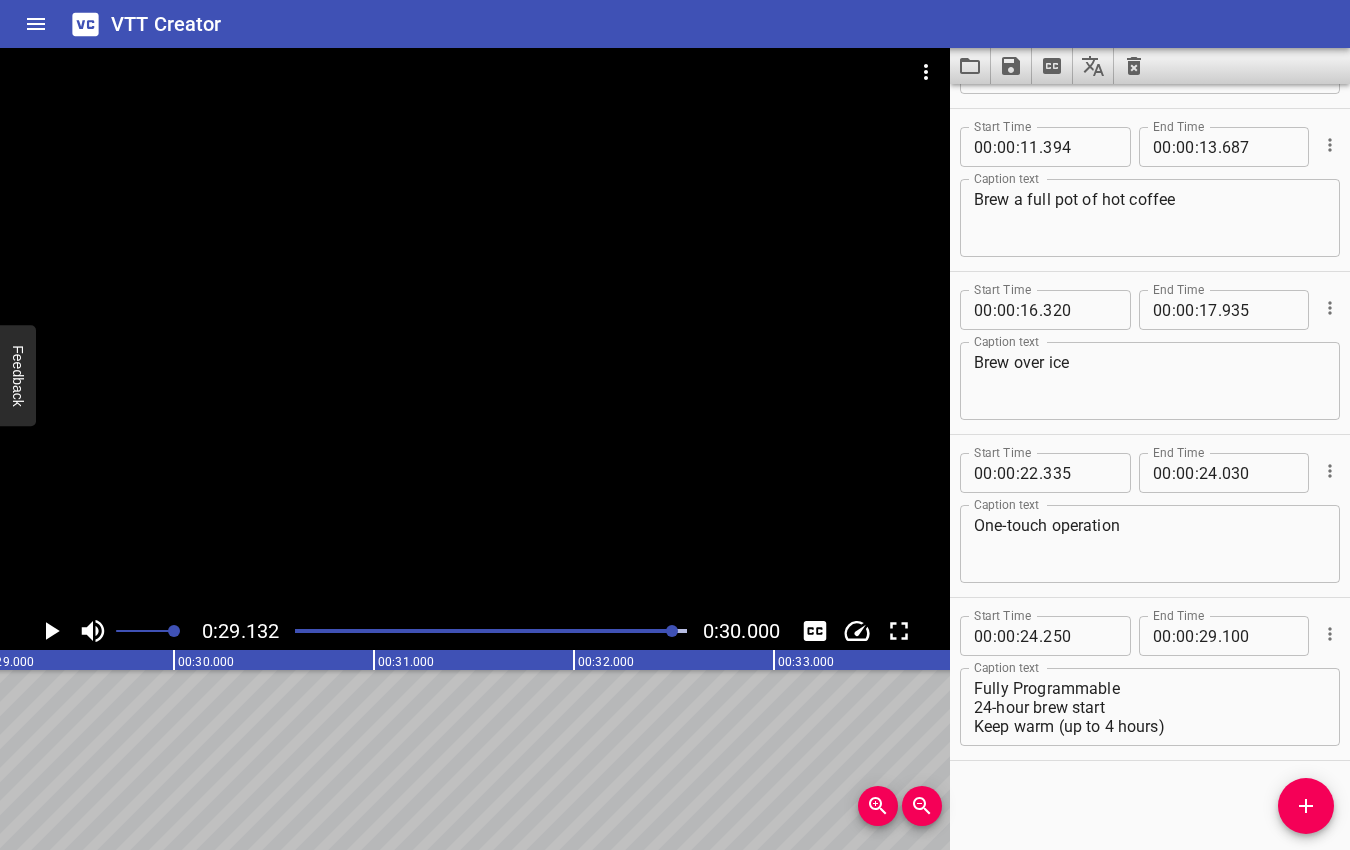 click at bounding box center (672, 631) 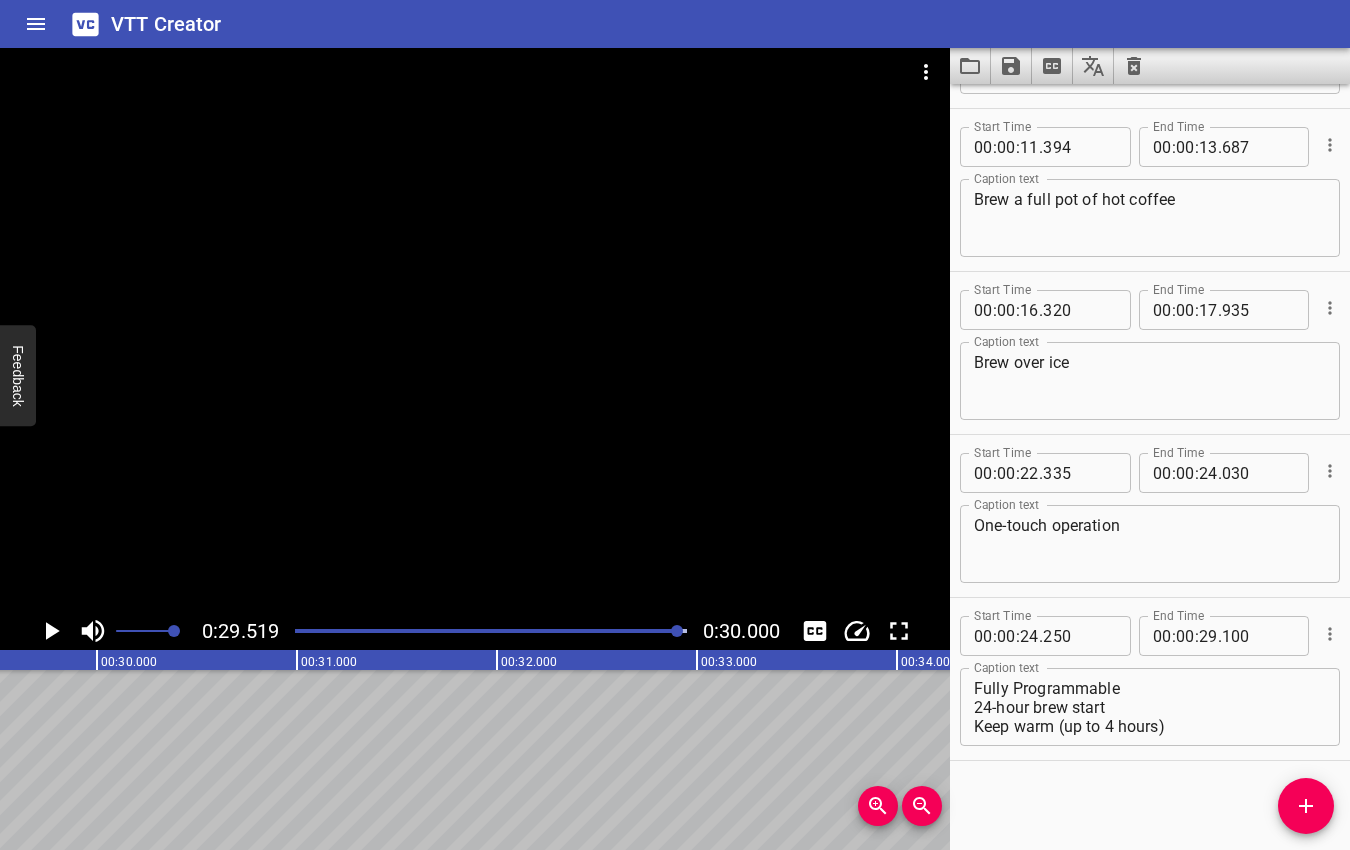click at bounding box center [677, 631] 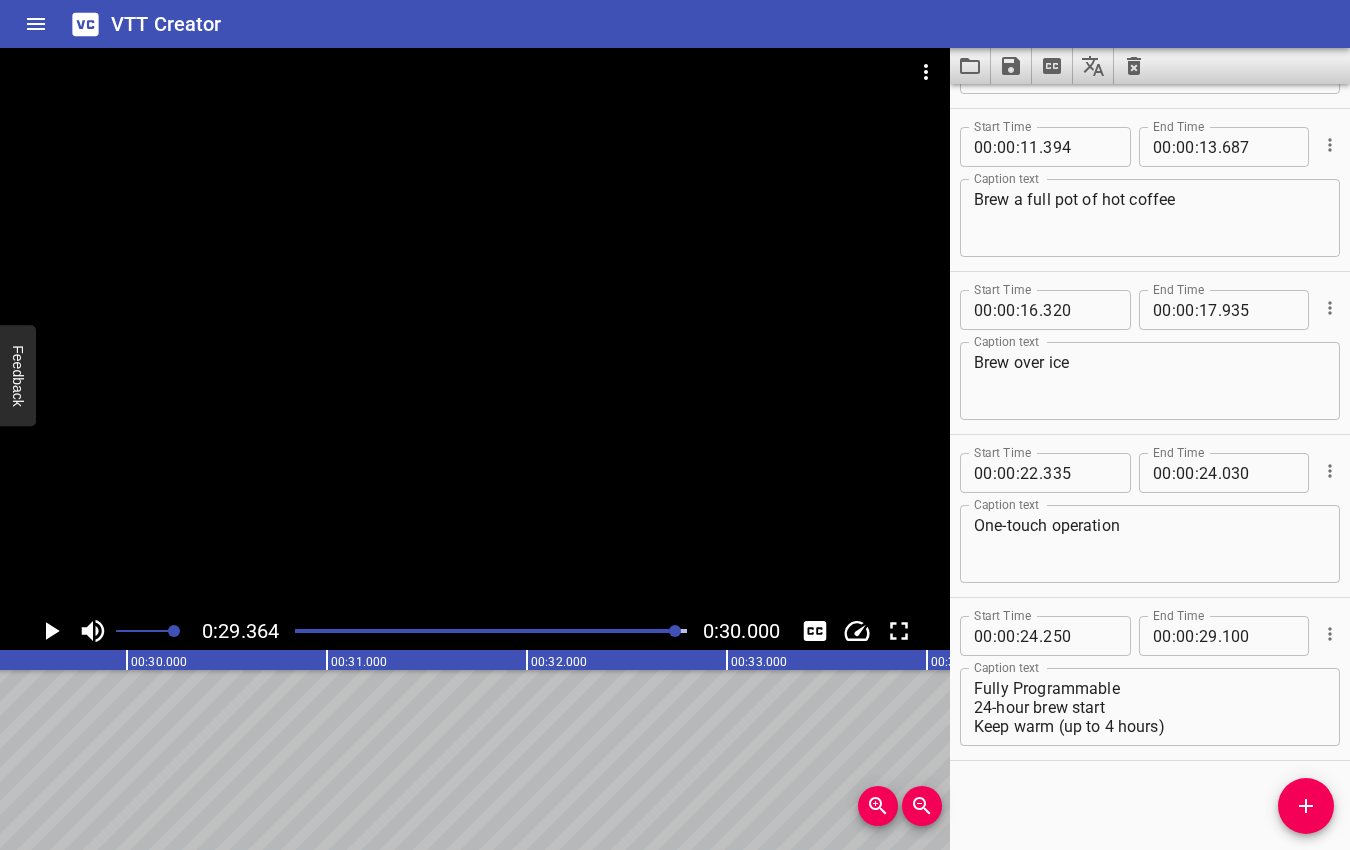 click at bounding box center [675, 631] 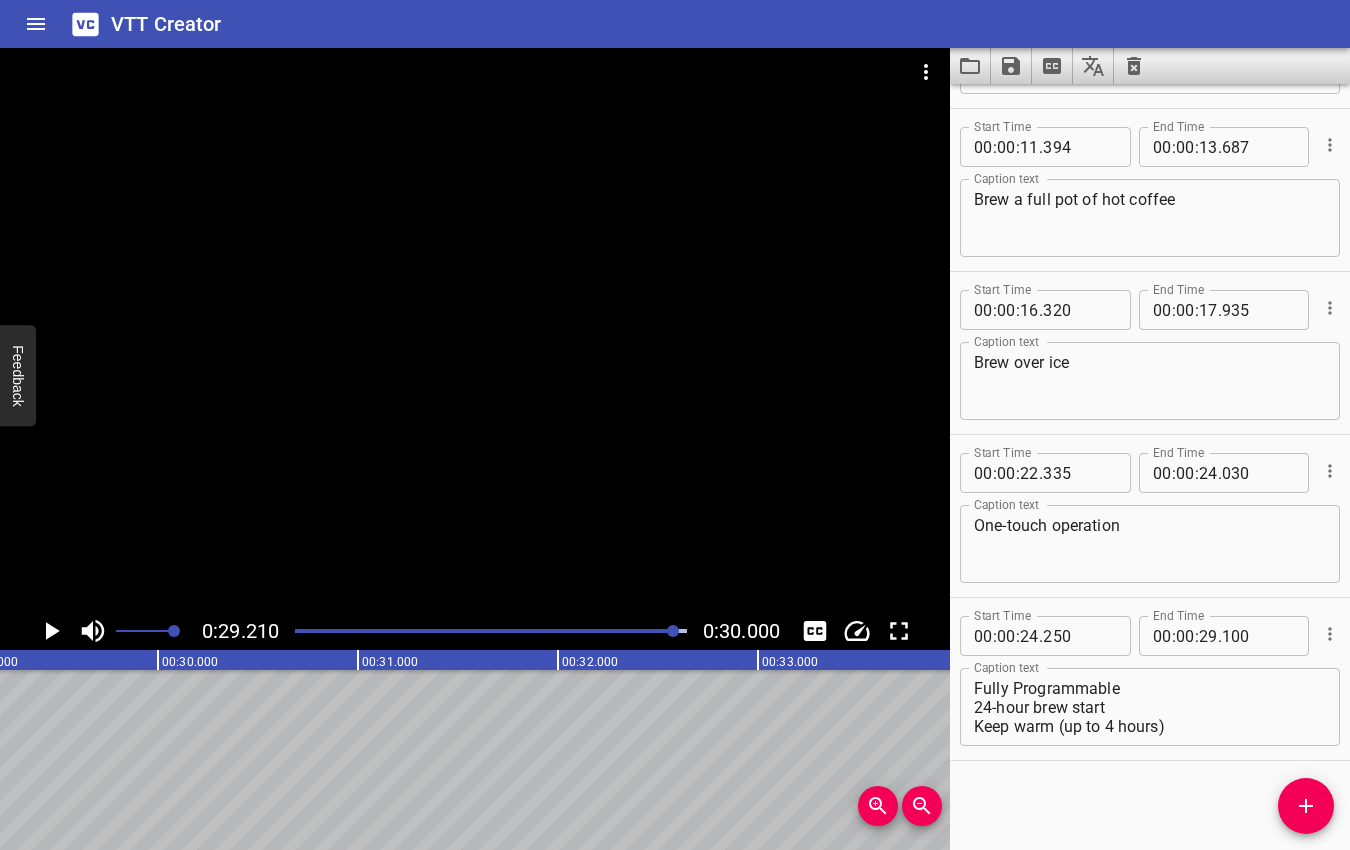 scroll, scrollTop: 0, scrollLeft: 5682, axis: horizontal 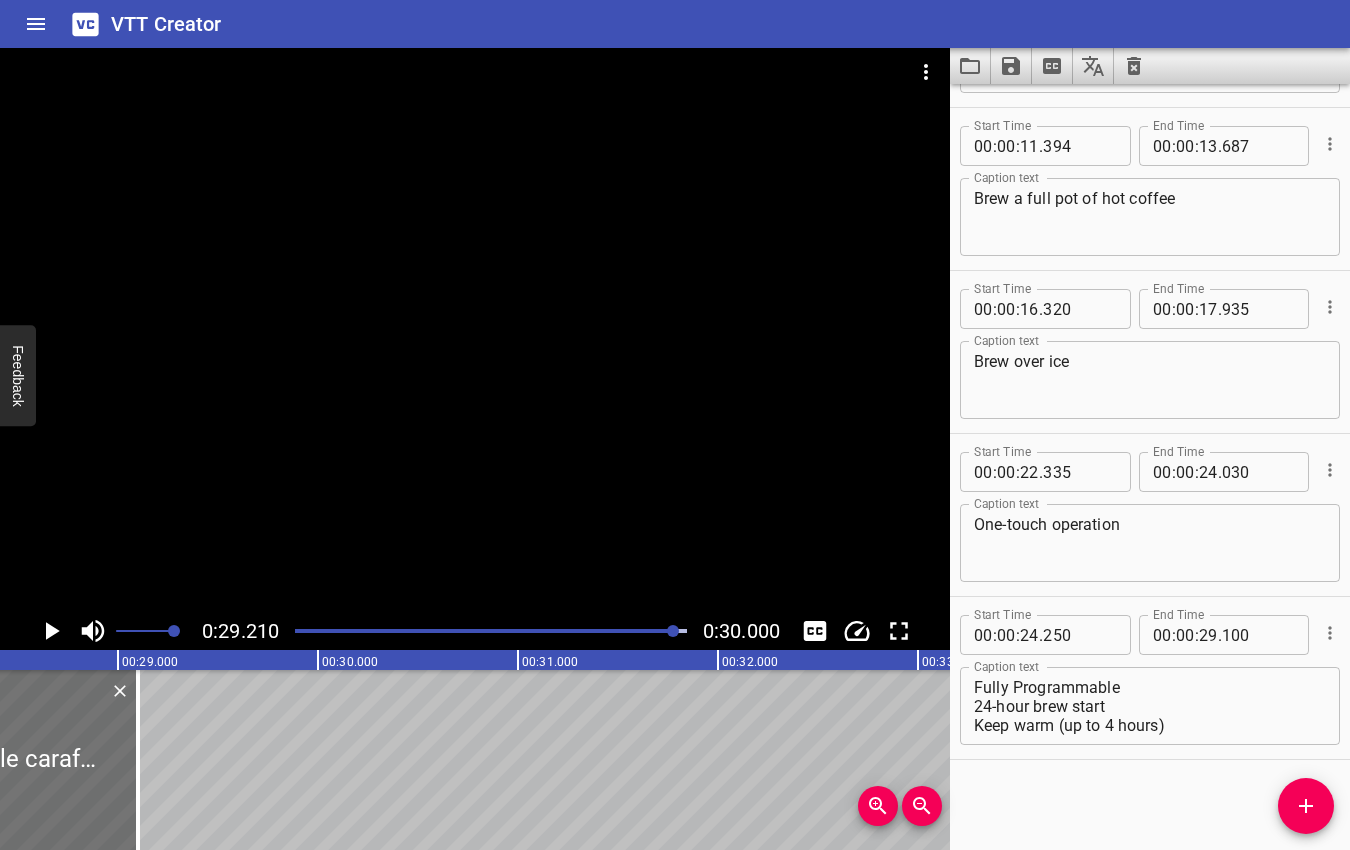 click at bounding box center [673, 631] 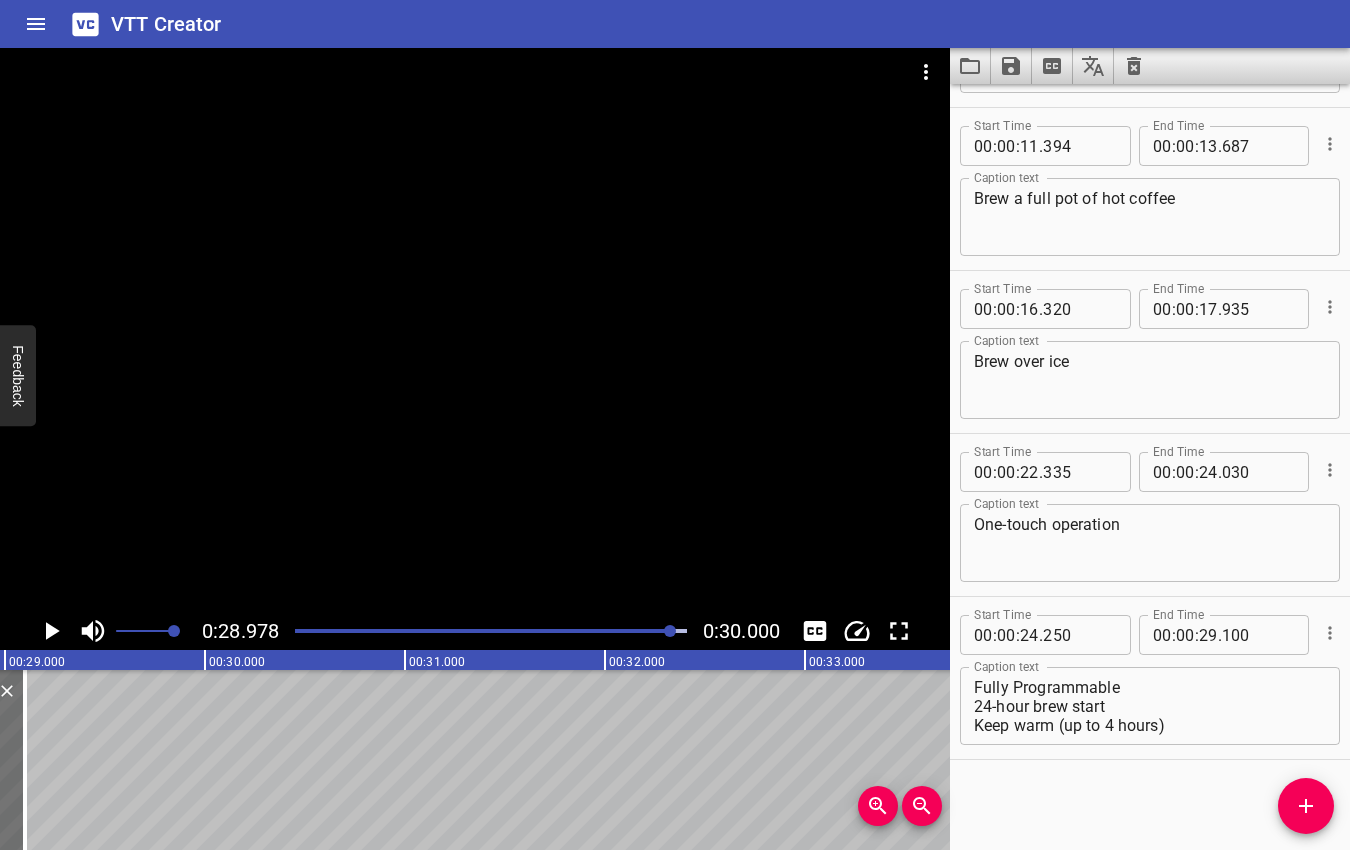 click at bounding box center (670, 631) 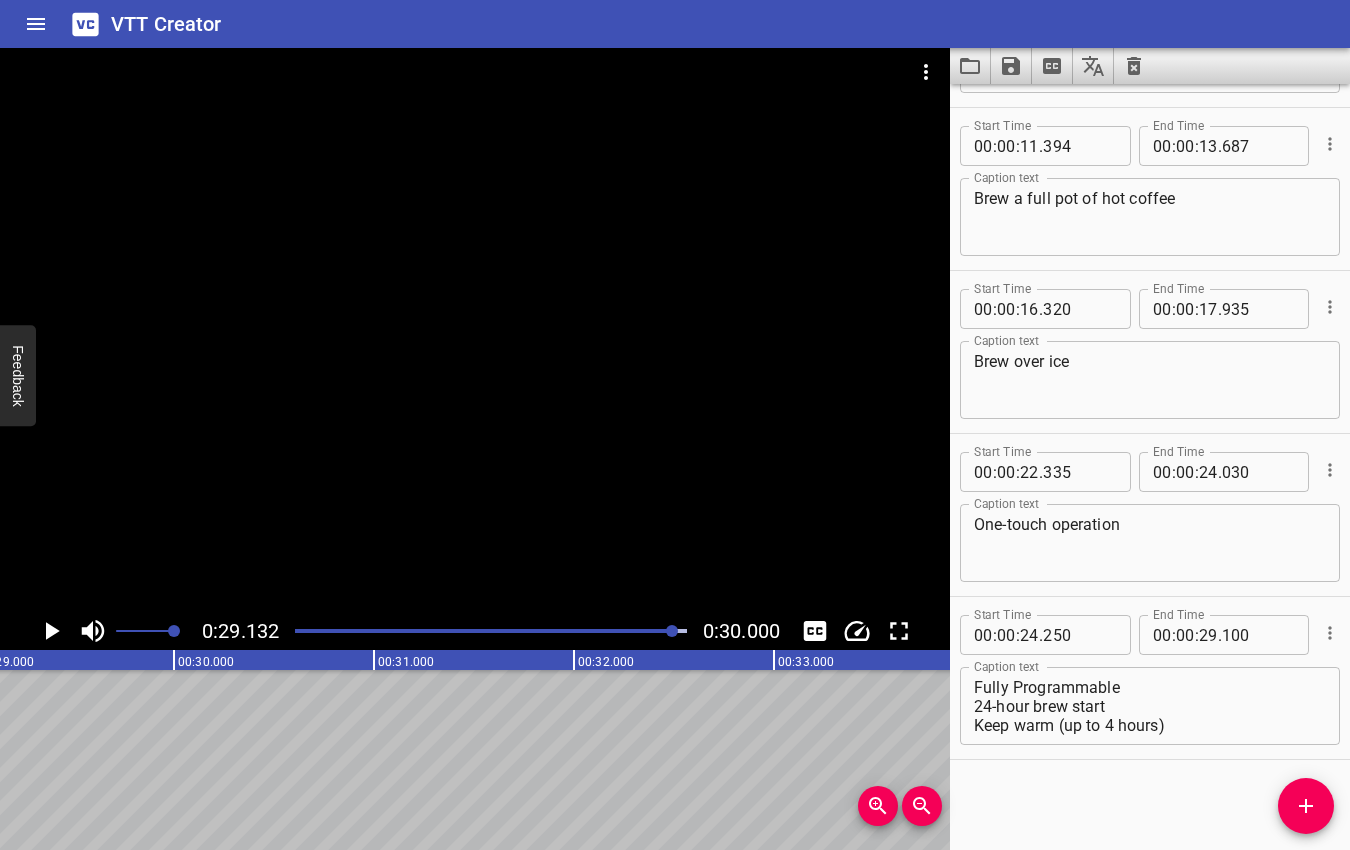 click at bounding box center [672, 631] 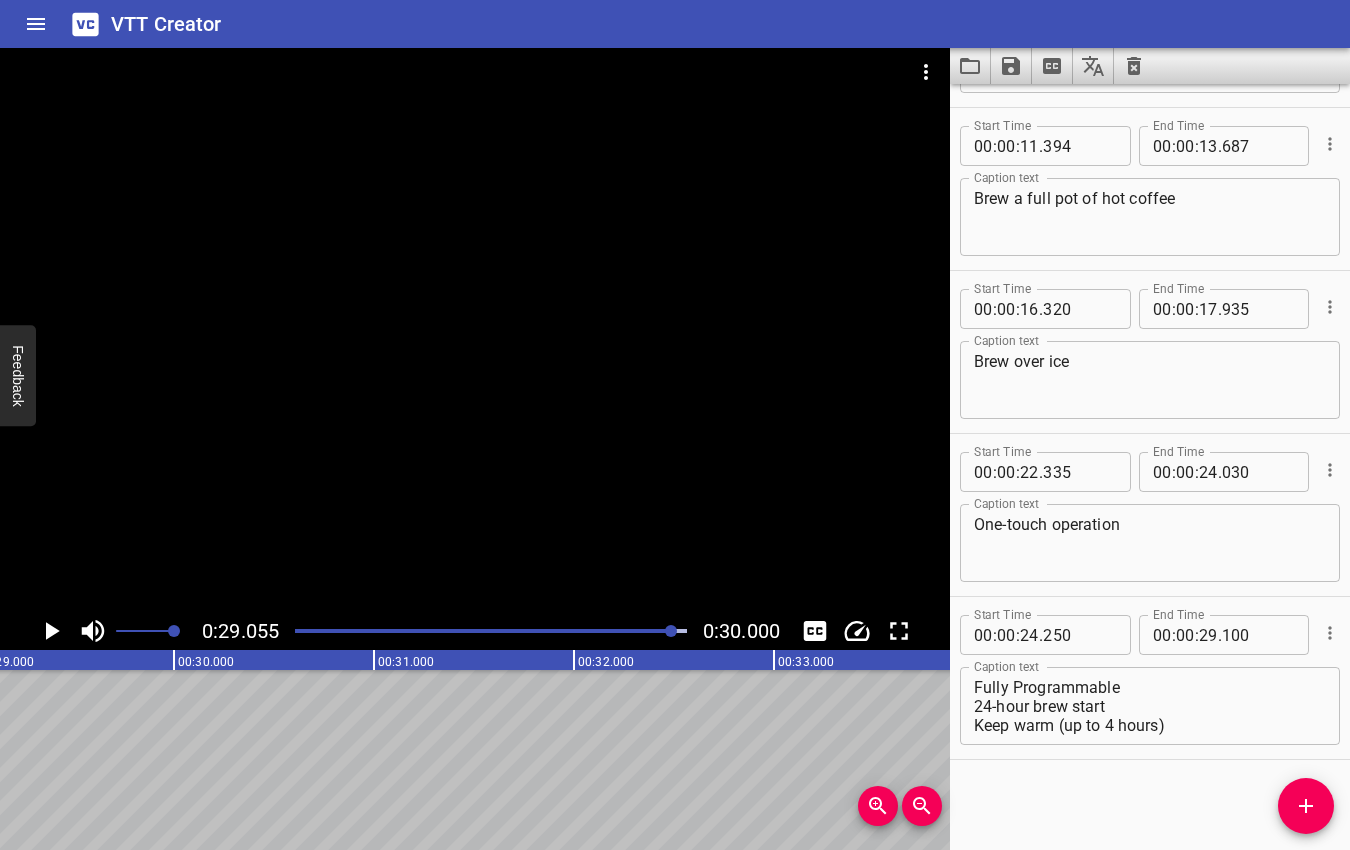 scroll, scrollTop: 0, scrollLeft: 5811, axis: horizontal 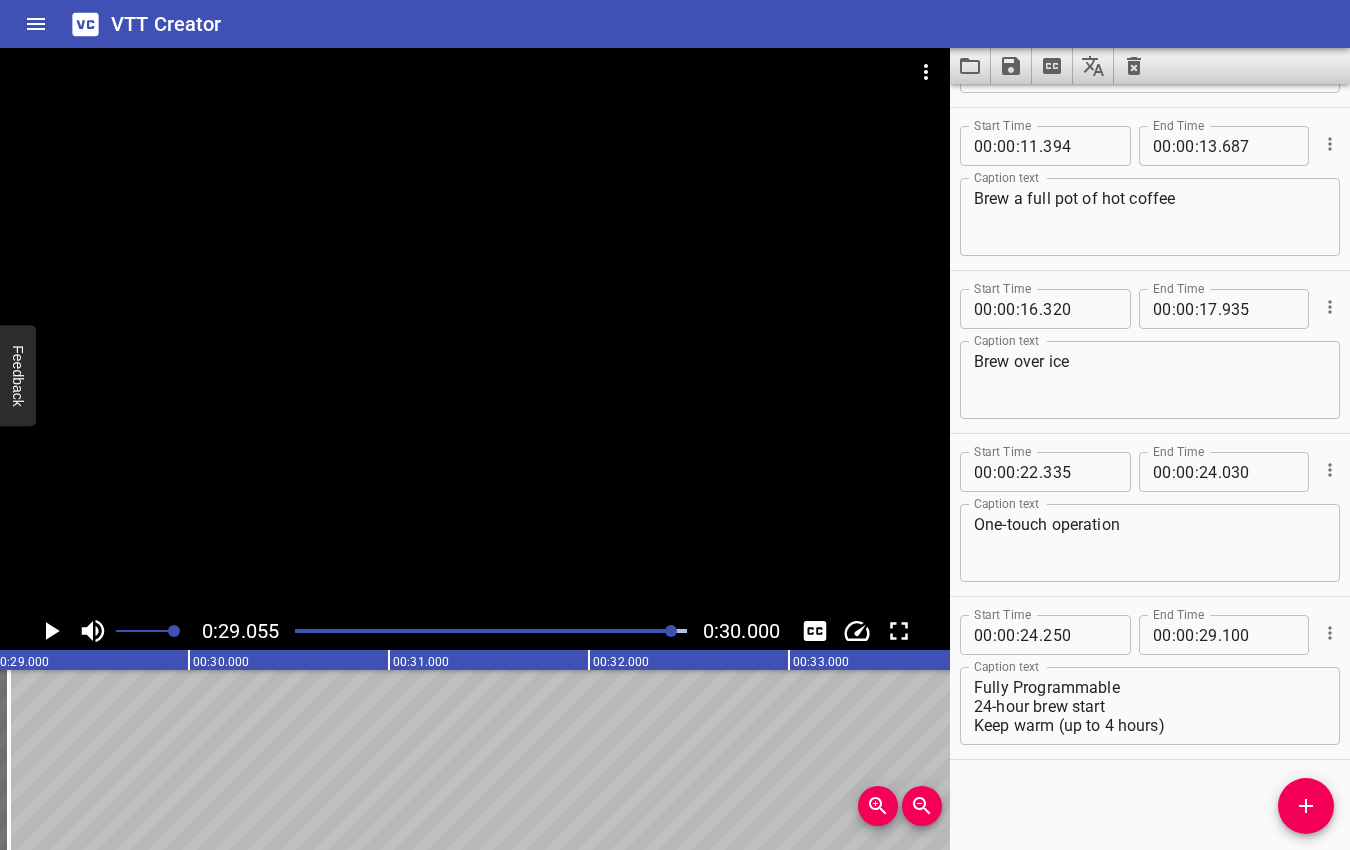 click at bounding box center (671, 631) 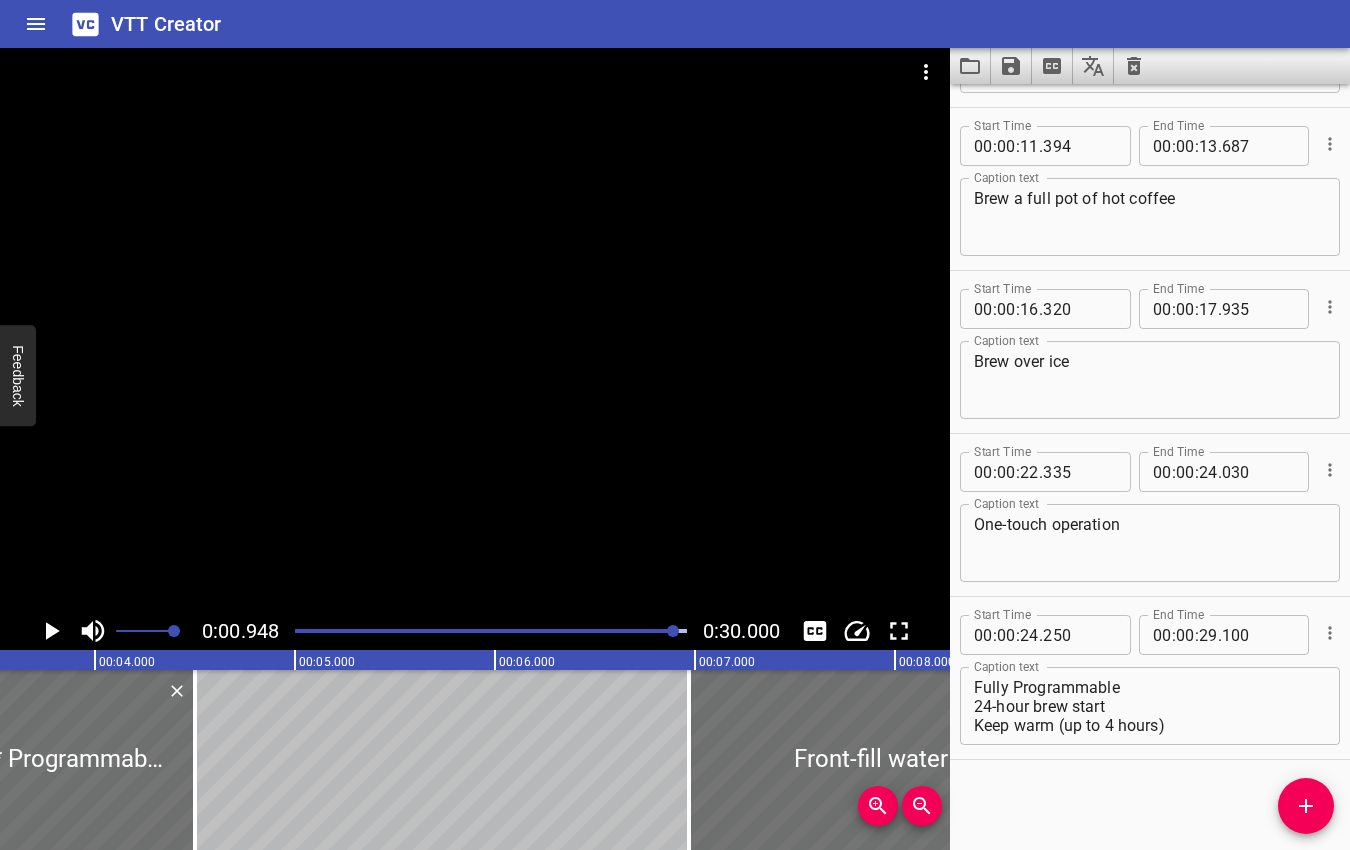 click at bounding box center (673, 631) 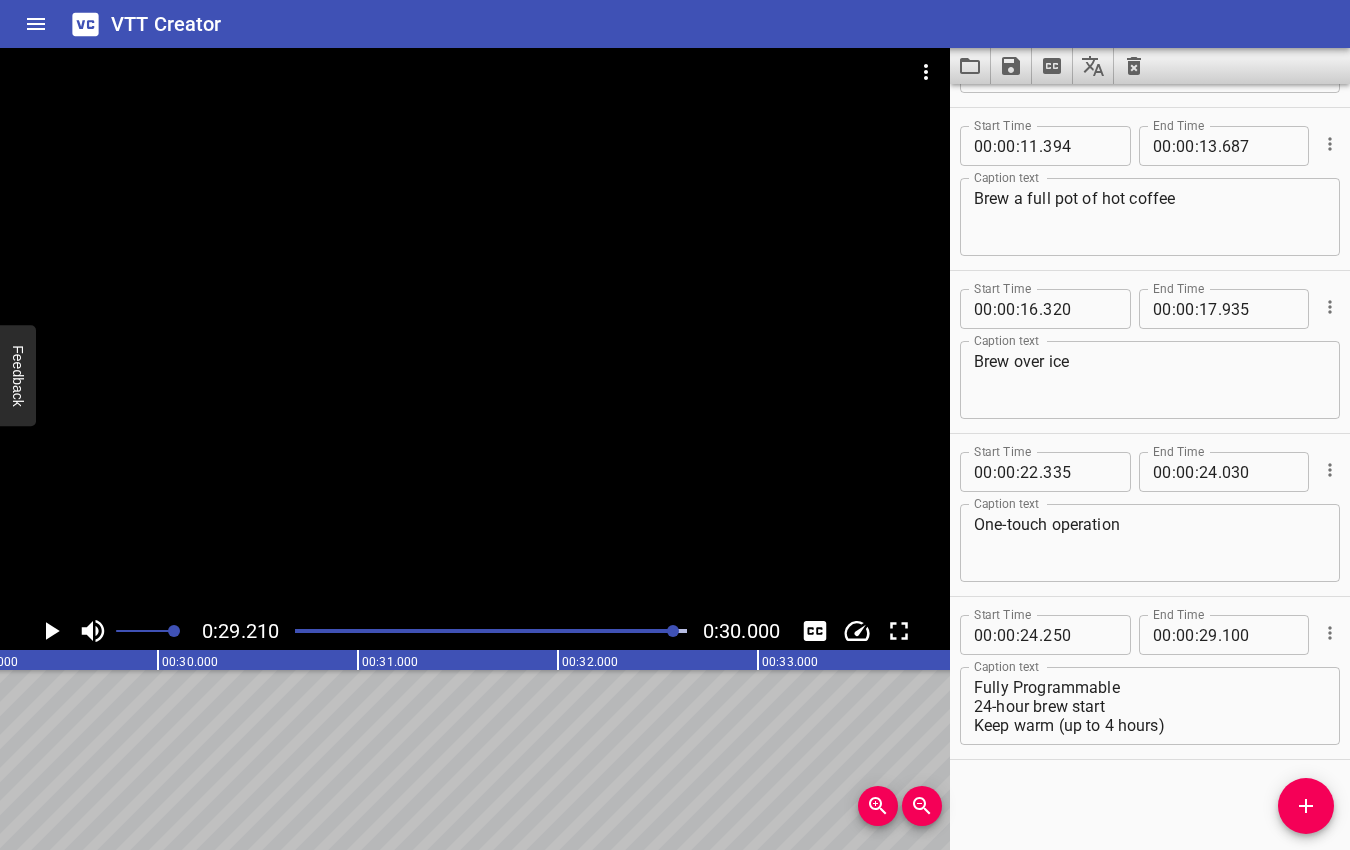 click at bounding box center [673, 631] 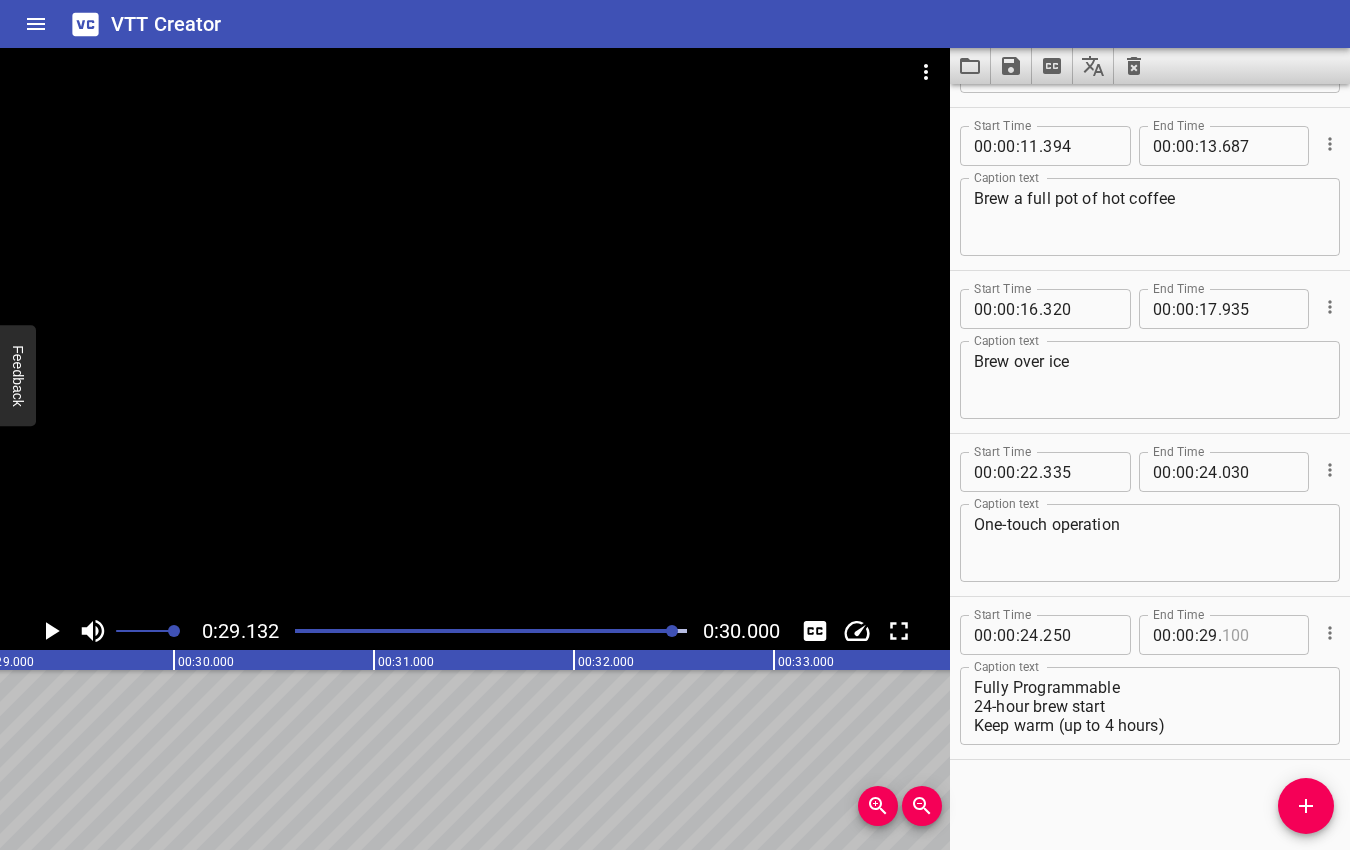 click at bounding box center [1258, 635] 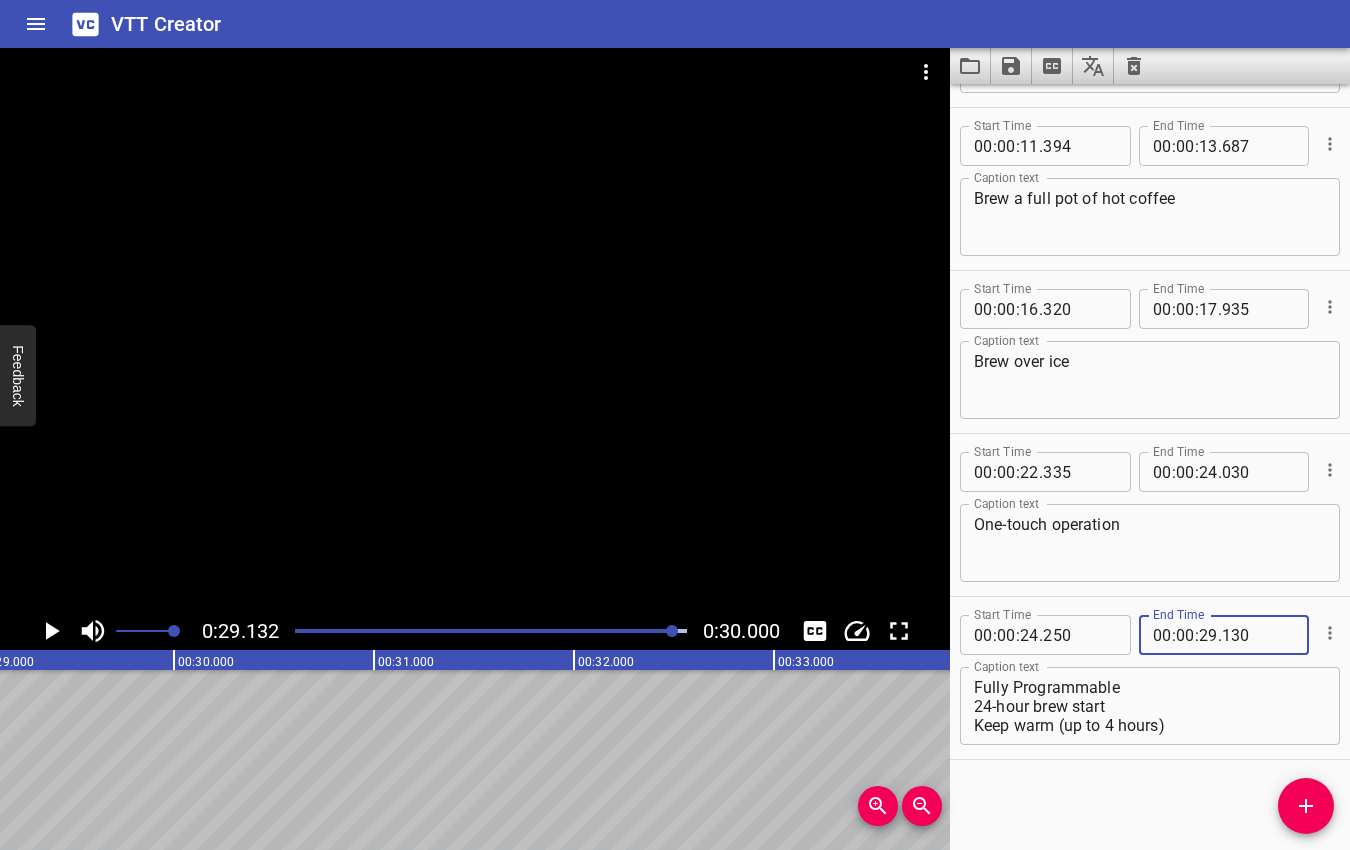 type on "130" 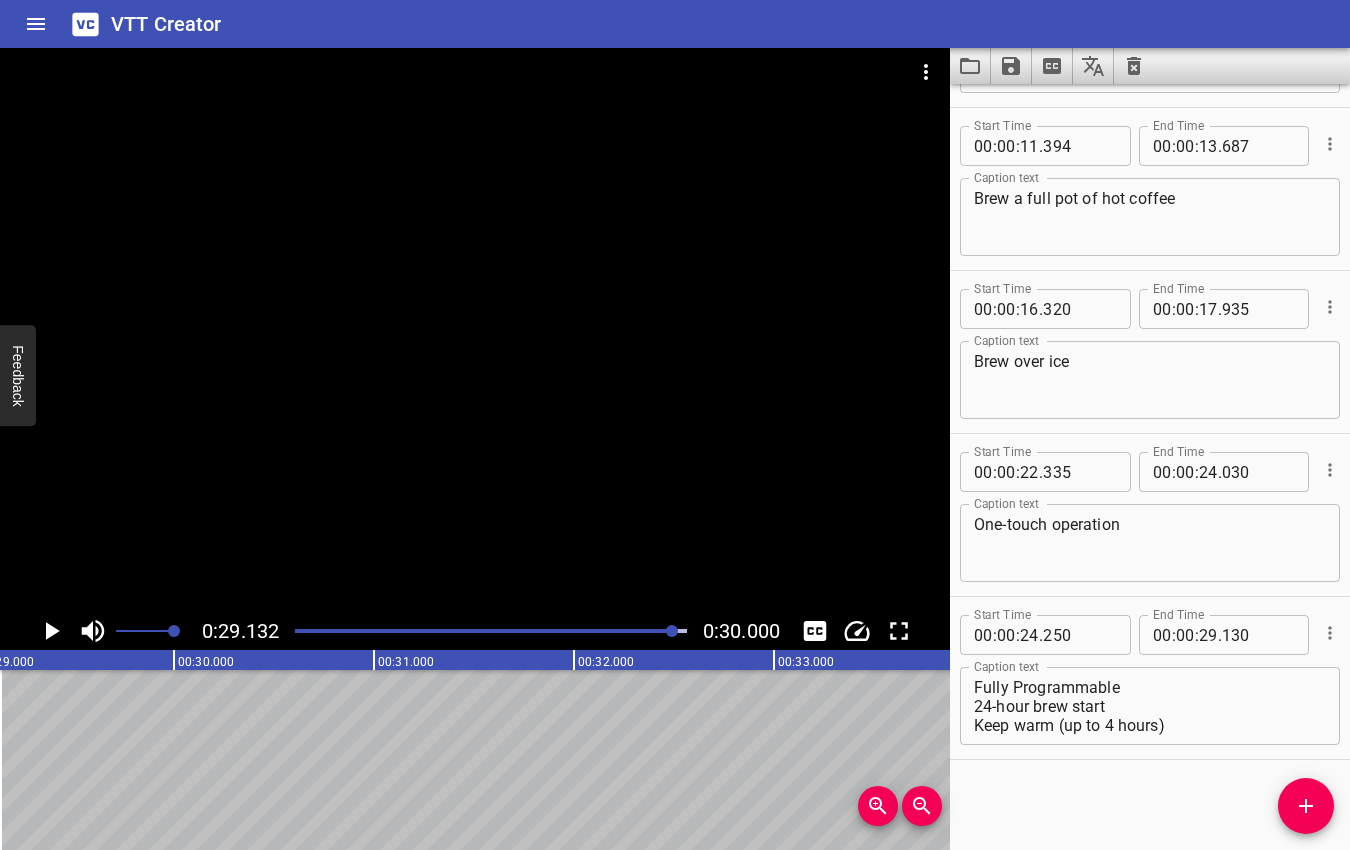 click on "0:00.000 0:30.000 00:00.000 00:01.000 00:02.000 00:03.000 00:04.000 00:05.000 00:06.000 00:07.000 00:08.000 00:09.000 00:10.000 00:11.000 00:12.000 00:13.000 00:14.000 00:15.000 00:16.000 00:17.000 00:18.000 00:19.000 00:20.000 00:21.000 00:22.000 00:23.000 00:24.000 00:25.000 00:25.000 00:26.000 00:27.000 00:28.000 00:29.000 00:30.000 00:31.000 00:32.000 00:33.000 00:34.000 00:35.000 00:36.000 00:37.000 00:38.000 00:39.000 00:40.000 00:41.000 00:42.000 00:43.000 00:44.000 00:45.000 00:46.000 00:47.000 00:48.000 00:49.000 00:50.000 00:50.000 00:51.000 00:52.000 00:53.000 00:54.000 00:55.000 00:56.000 00:57.000 00:58.000 00:59.000 01:00.000 Brew Central® Plus 14-Cup* Programmable Coffee Maker Front-fill water reservoir Built-in coffee scoop Brew a full pot of hot coffee Brew over ice One-touch operation Fully Programmable
24-hour brew start
Keep warm (up to 4 hours)
Adjustable carafe temp
1 to 4 cup setting
Bold or regular Start Time 00 : 00 : 01 . 889 Start Time End Time 00 : 00 : 04 . 497 End Time 00 : 00 :" at bounding box center (1150, 467) 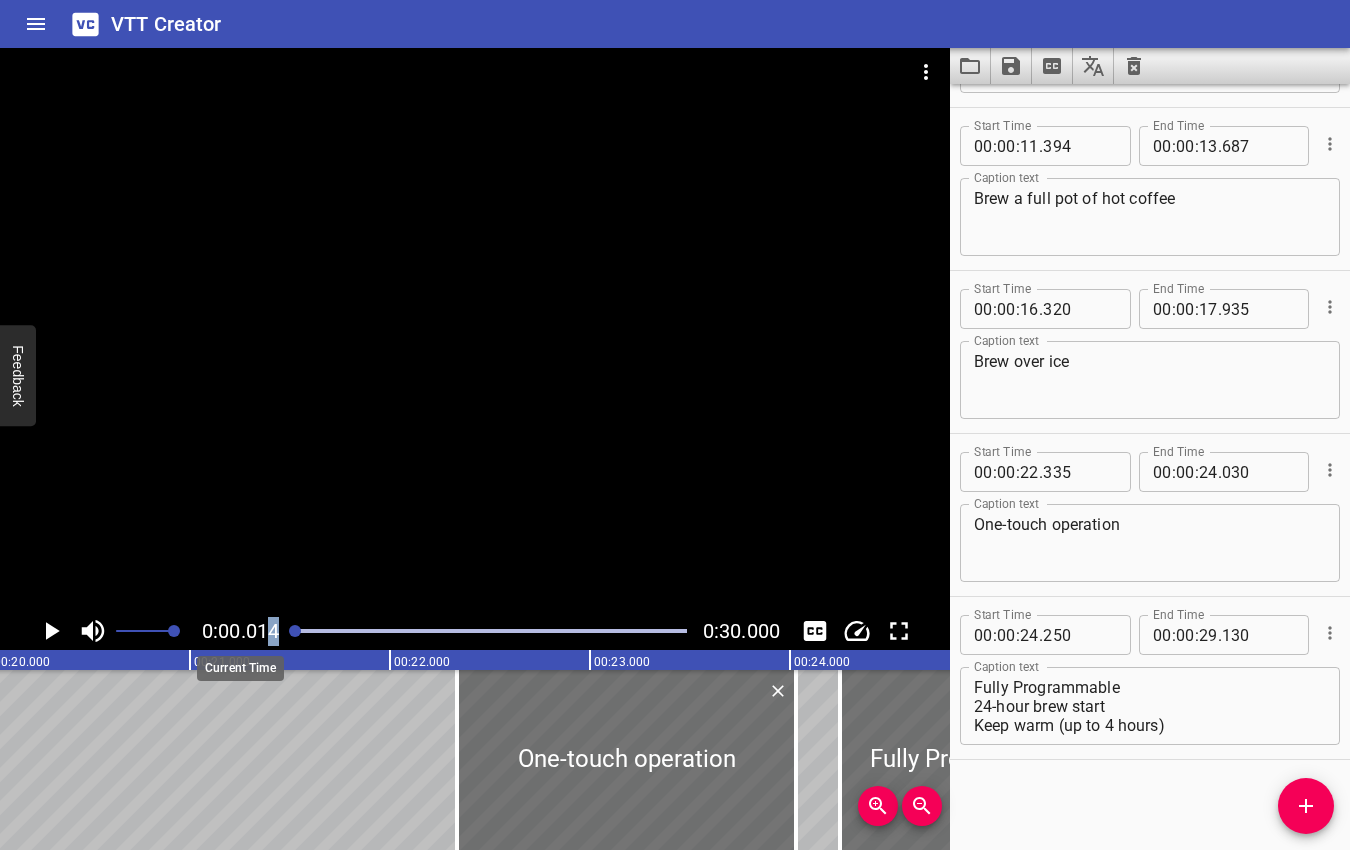 drag, startPoint x: 505, startPoint y: 627, endPoint x: 240, endPoint y: 628, distance: 265.0019 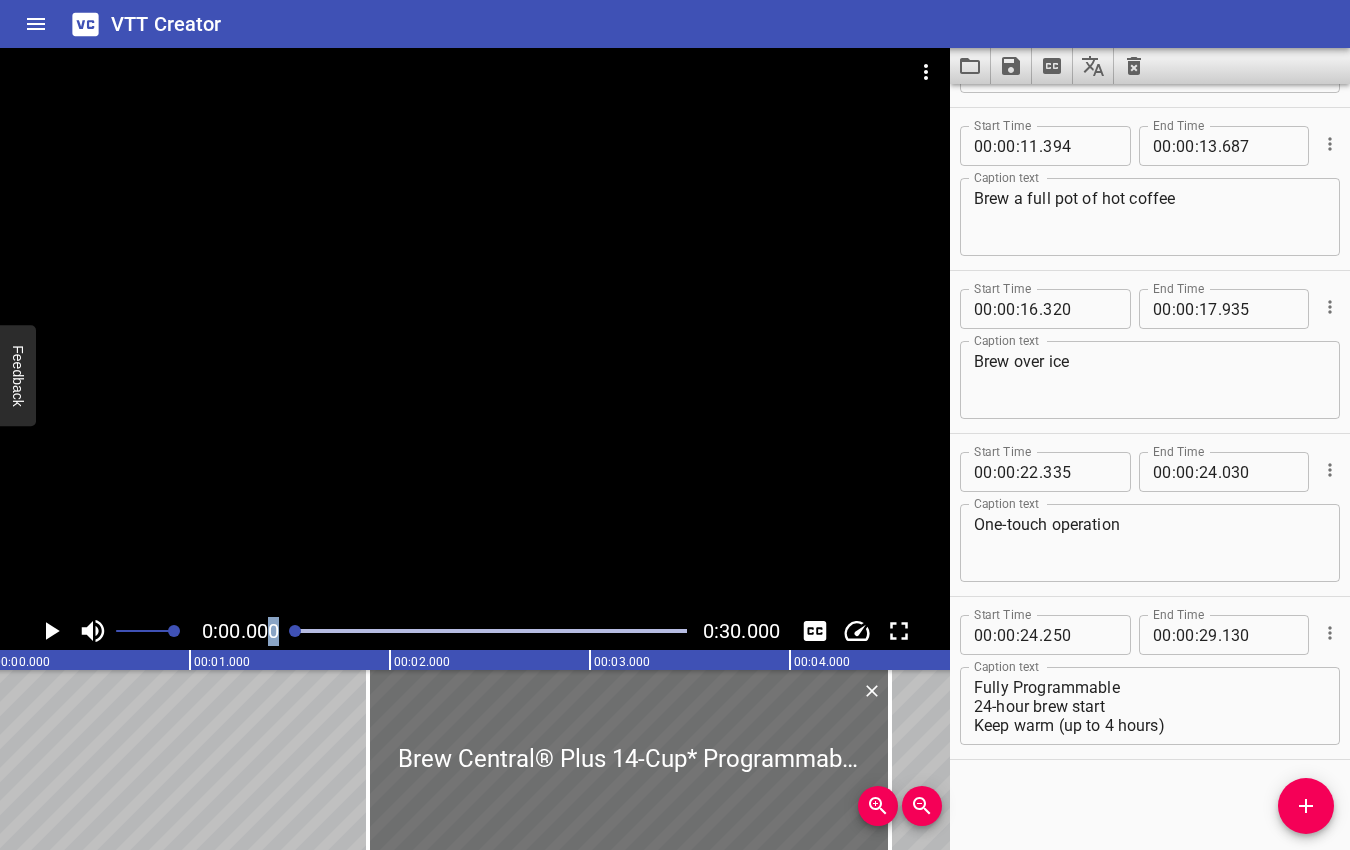 scroll, scrollTop: 0, scrollLeft: 0, axis: both 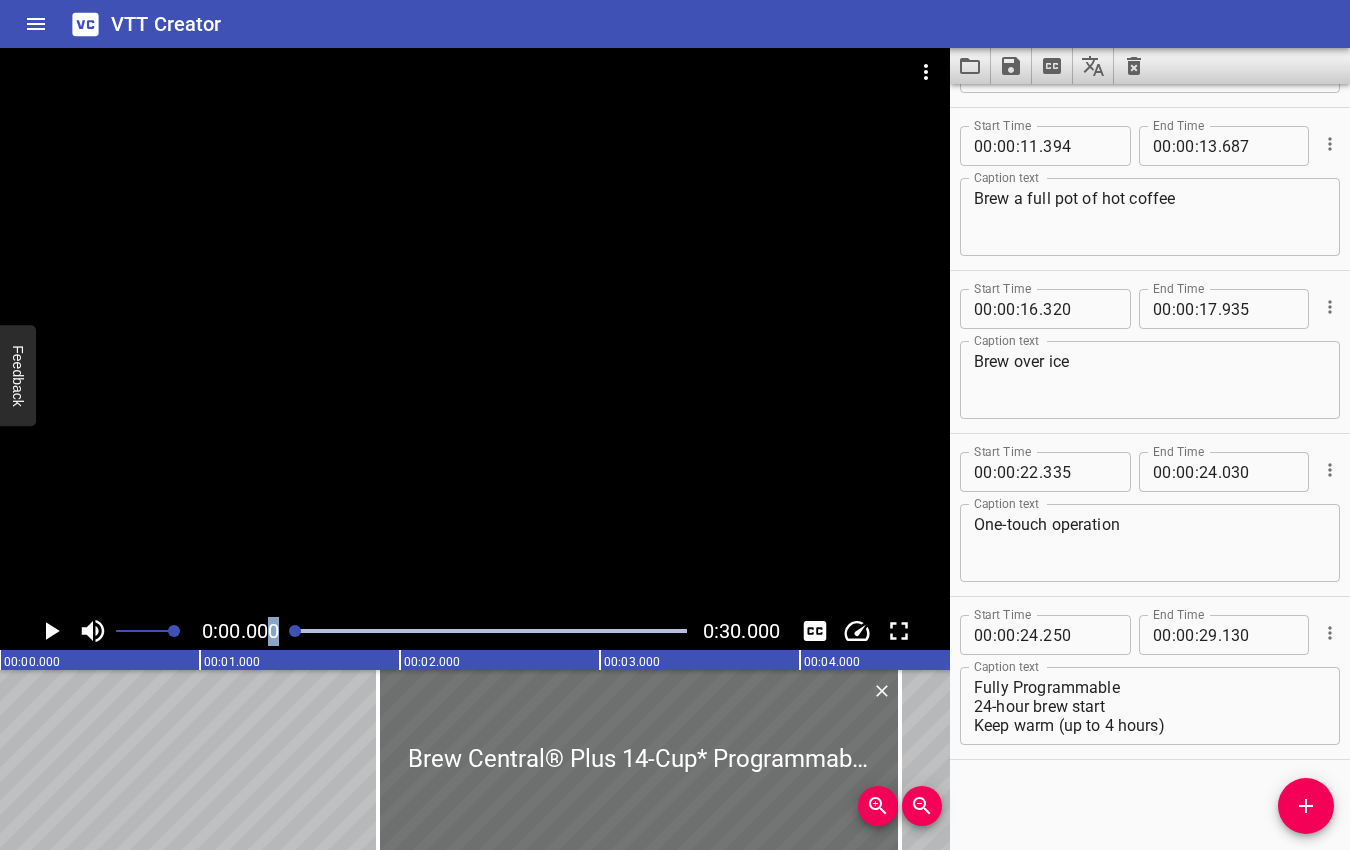 click 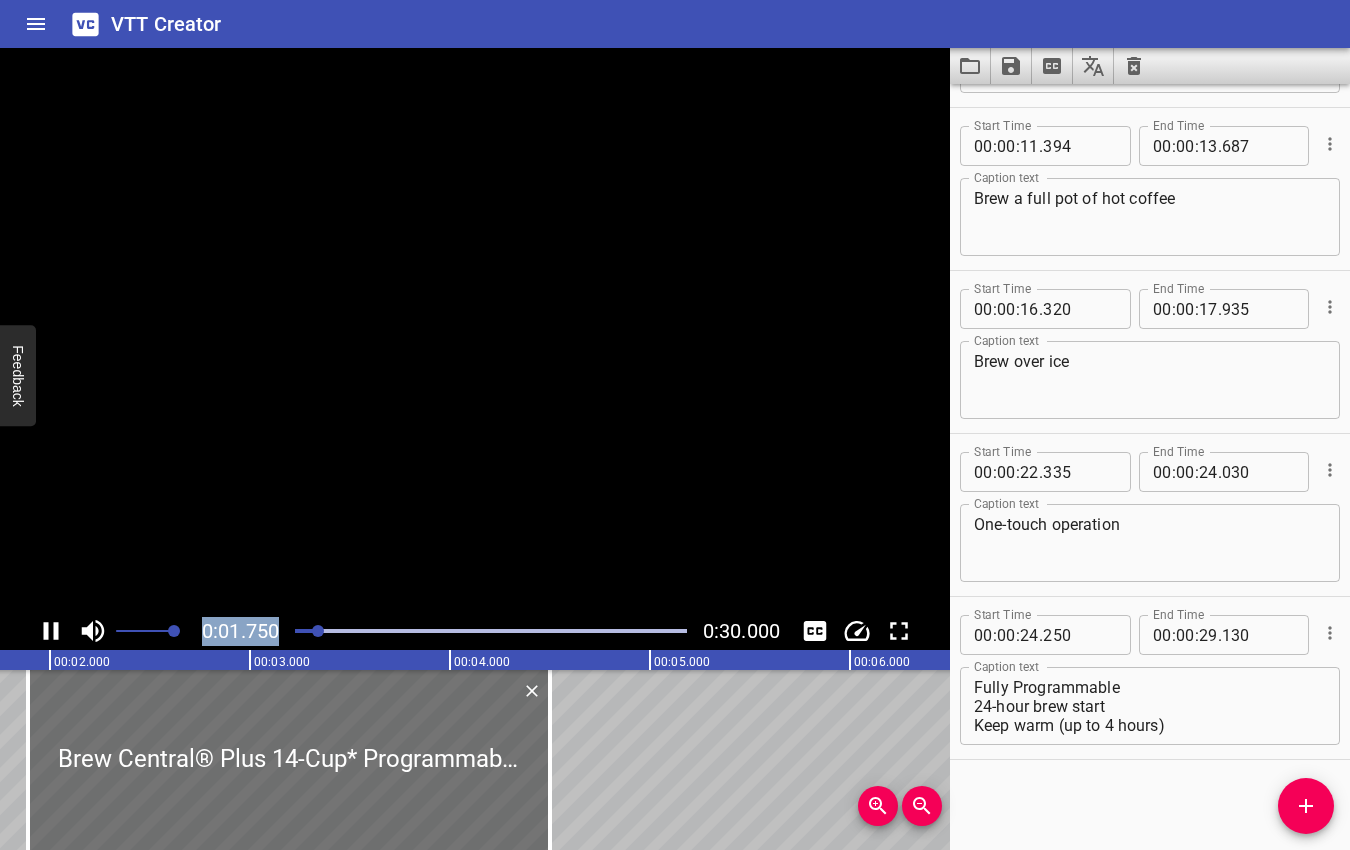 scroll, scrollTop: 0, scrollLeft: 379, axis: horizontal 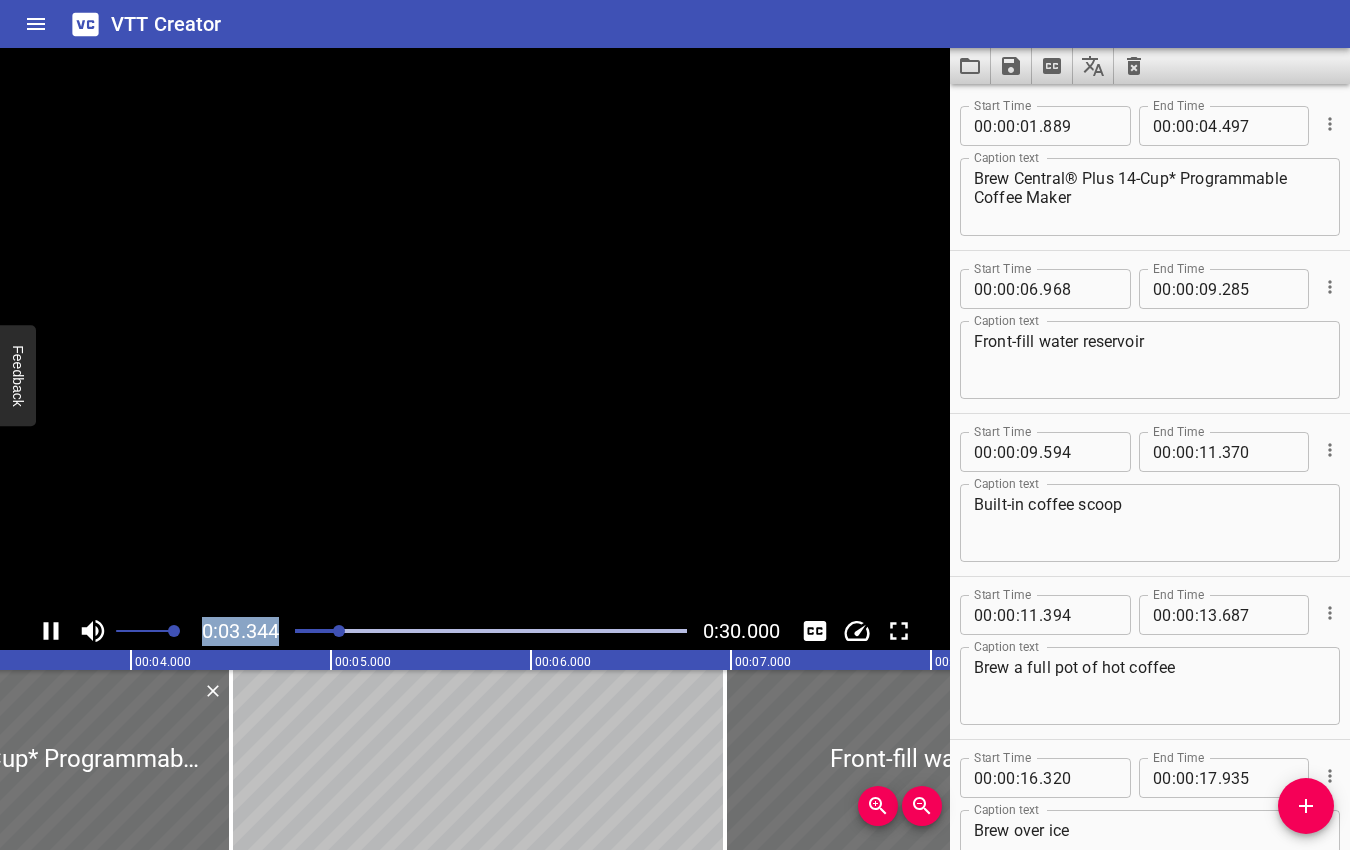 click 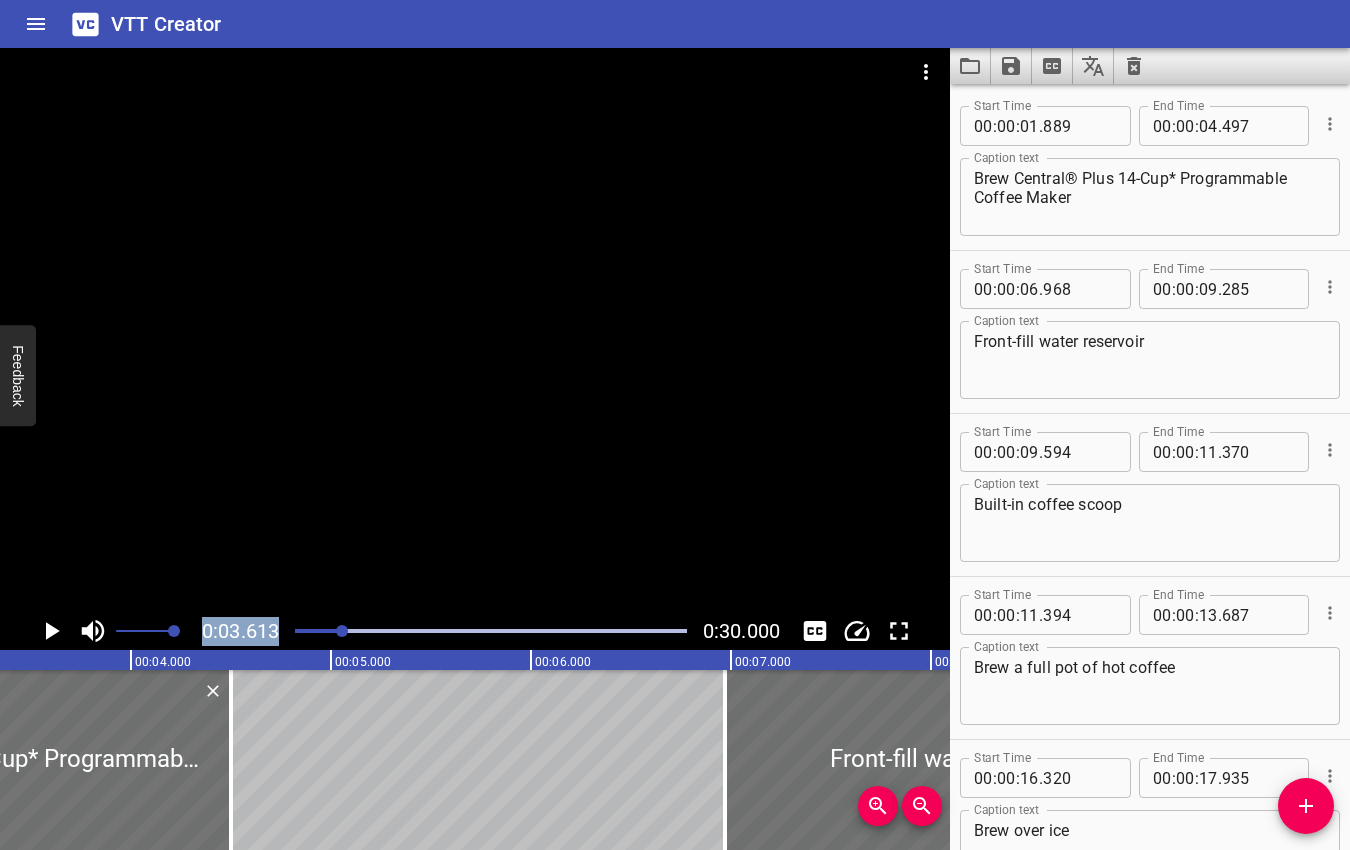 scroll, scrollTop: 0, scrollLeft: 722, axis: horizontal 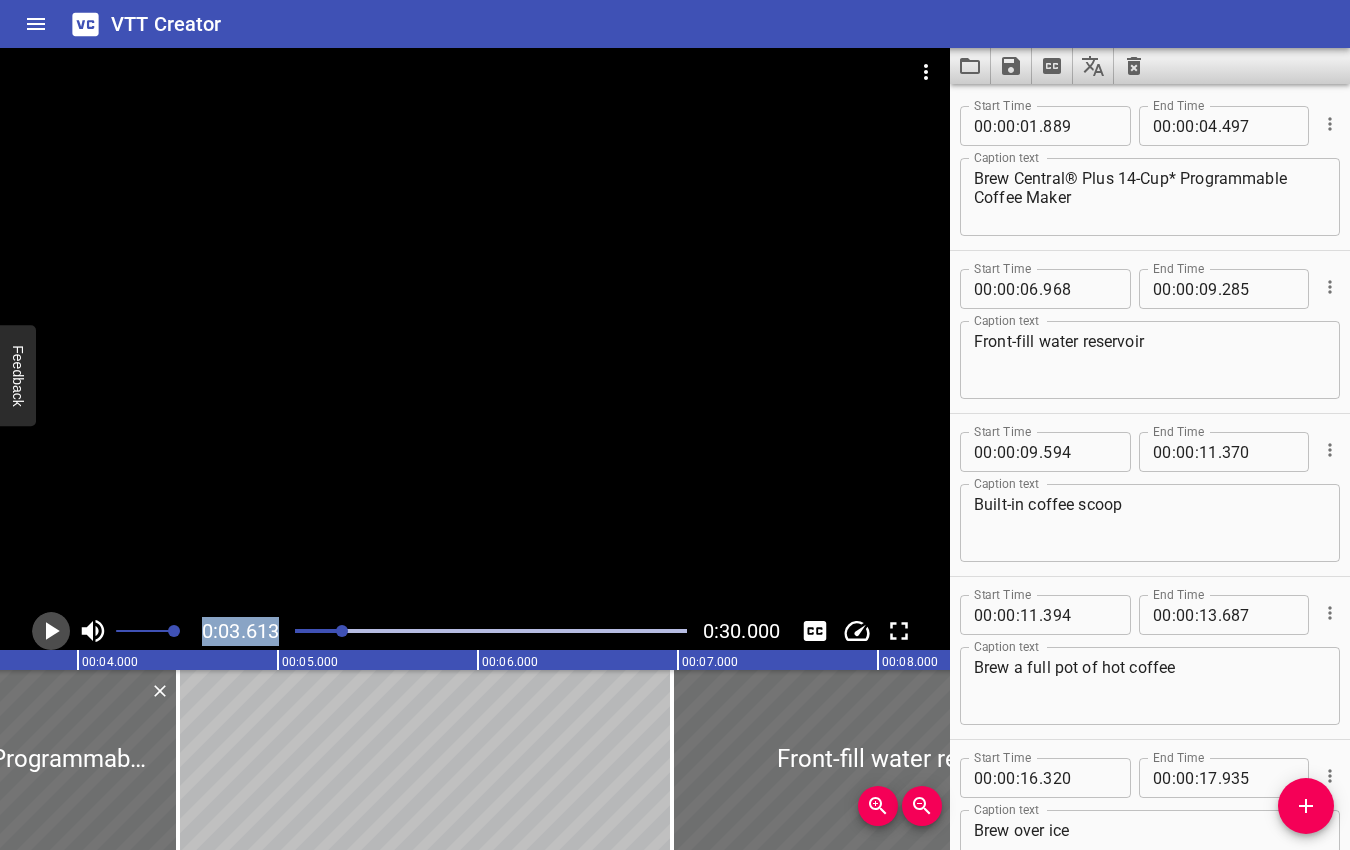 click 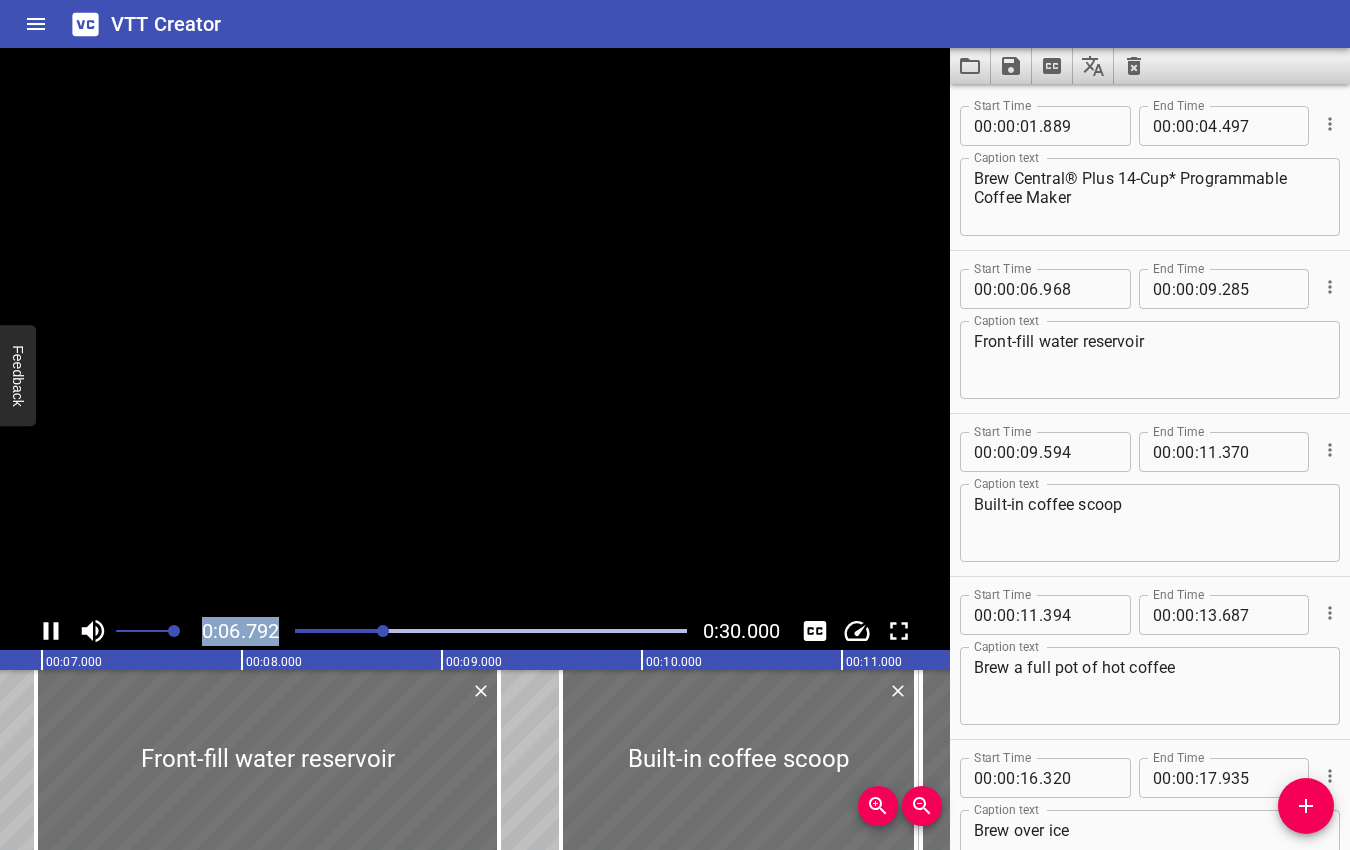 scroll, scrollTop: 0, scrollLeft: 1387, axis: horizontal 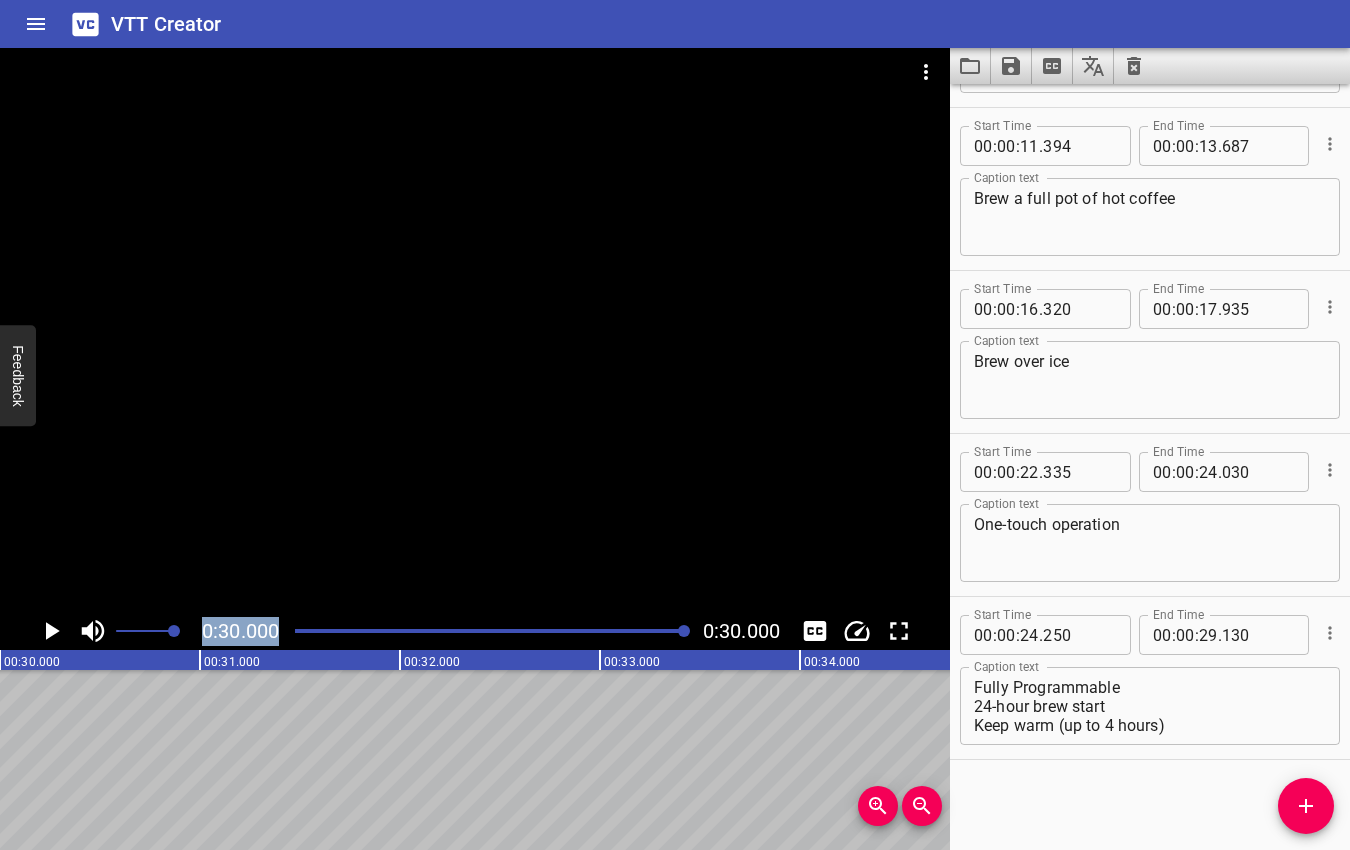 click 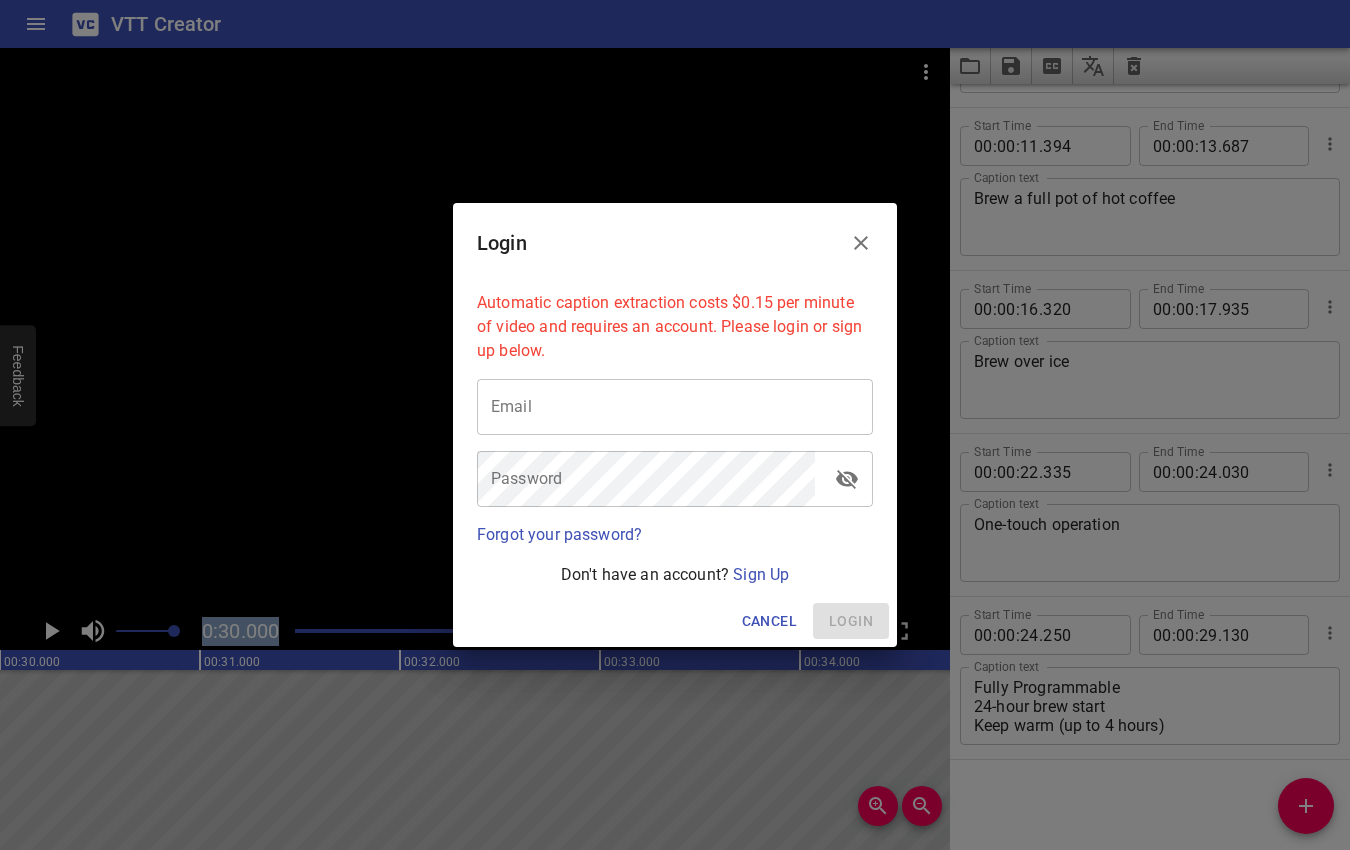 click at bounding box center (861, 243) 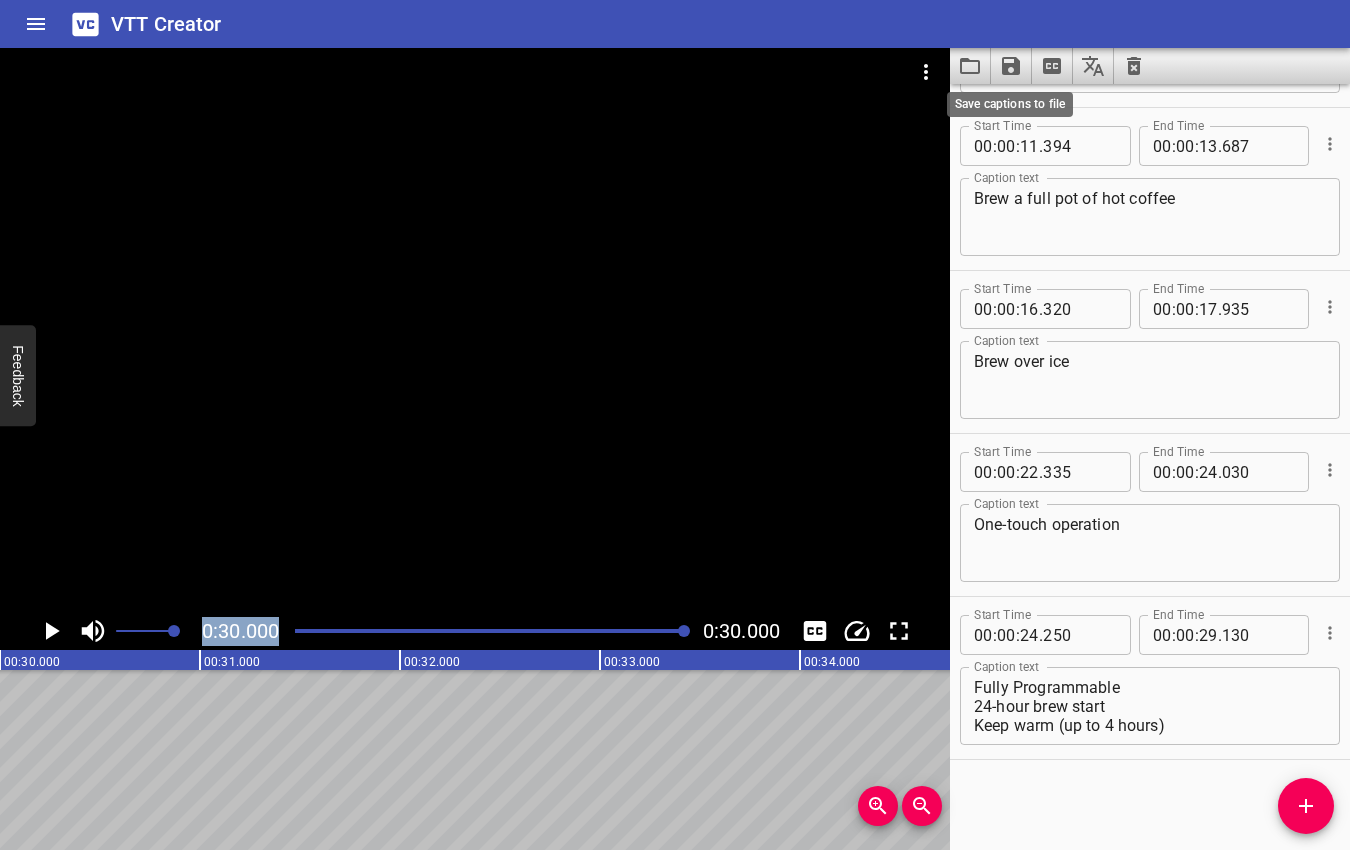 click 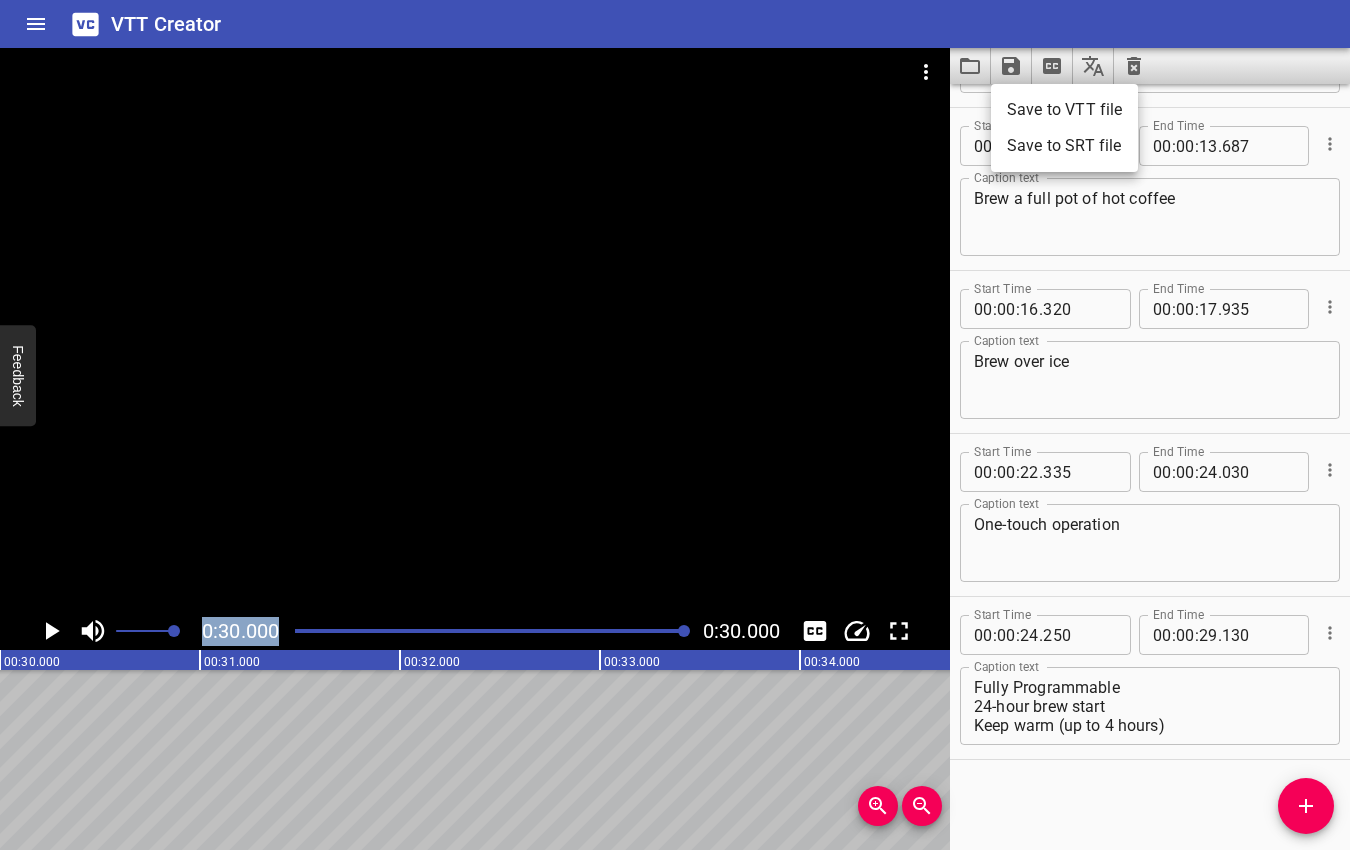 click on "Save to VTT file" at bounding box center [1064, 110] 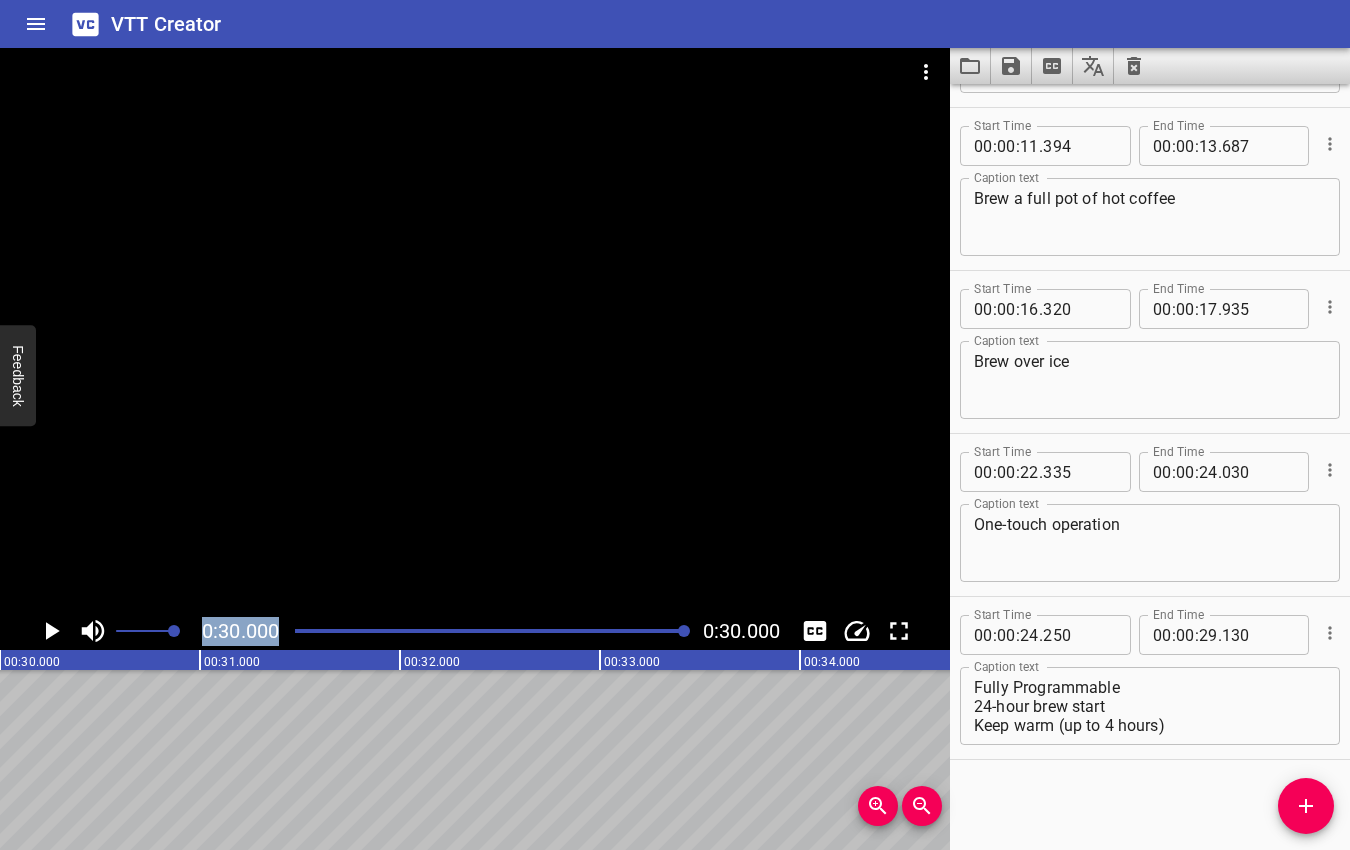 scroll, scrollTop: 0, scrollLeft: 0, axis: both 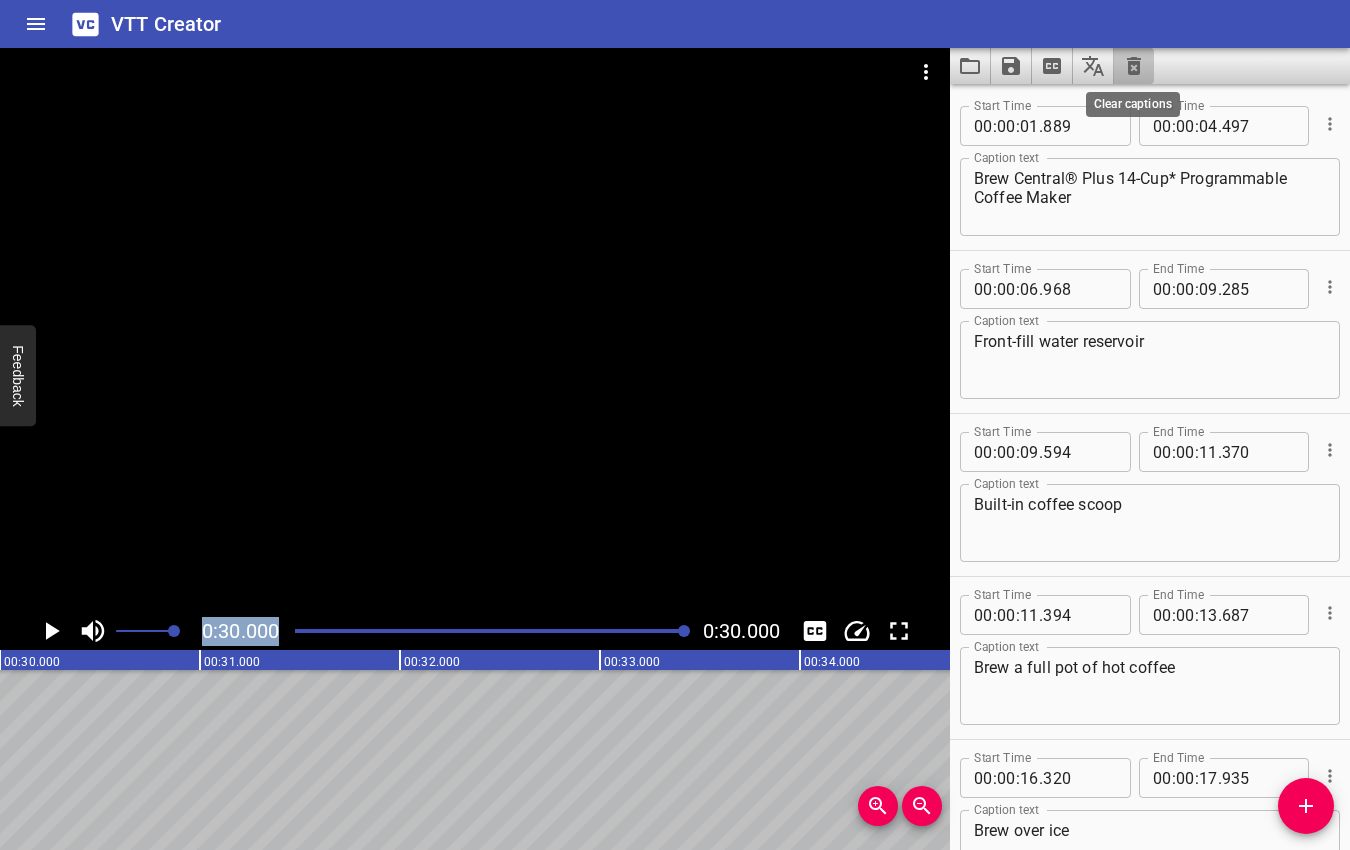 click 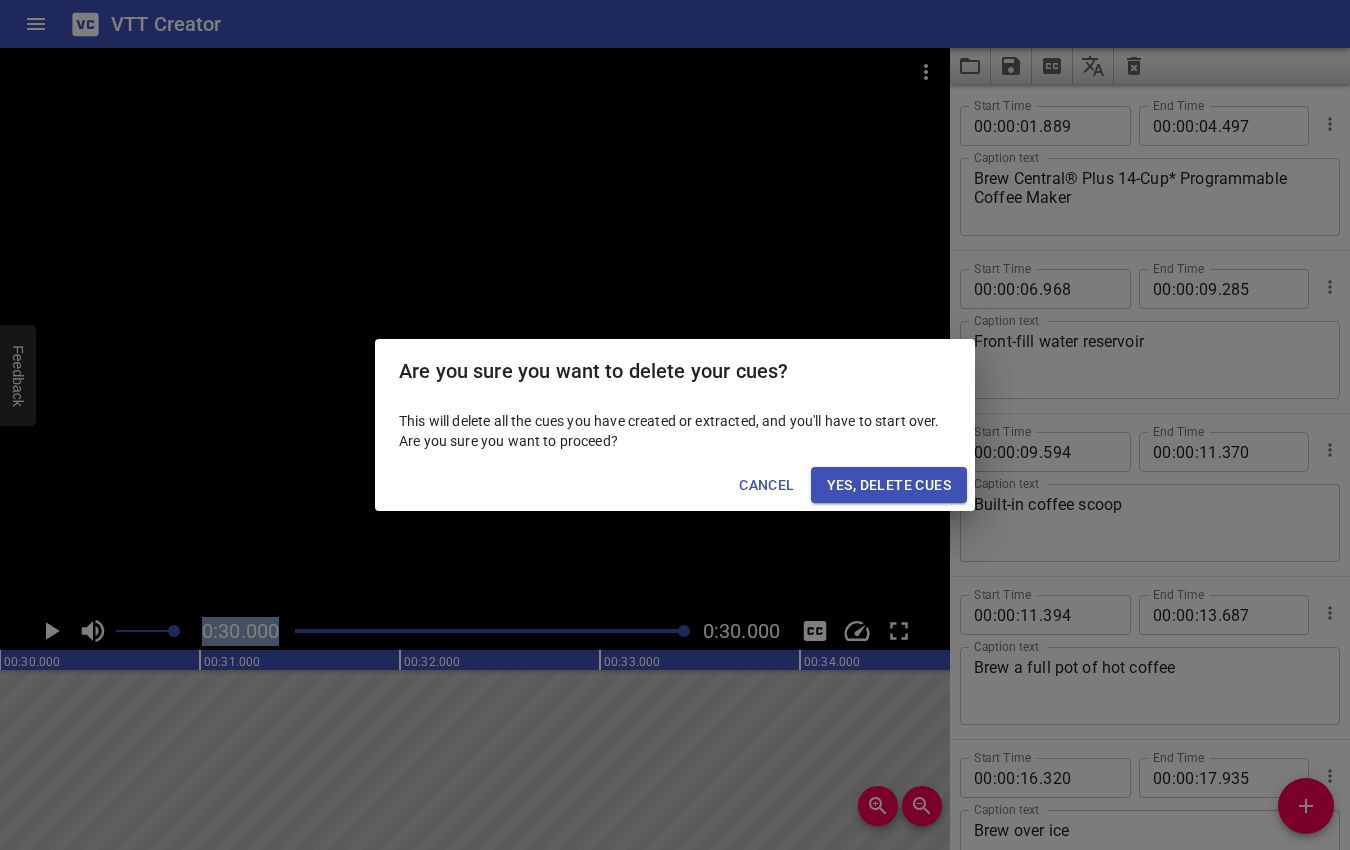 click on "Yes, Delete Cues" at bounding box center (889, 485) 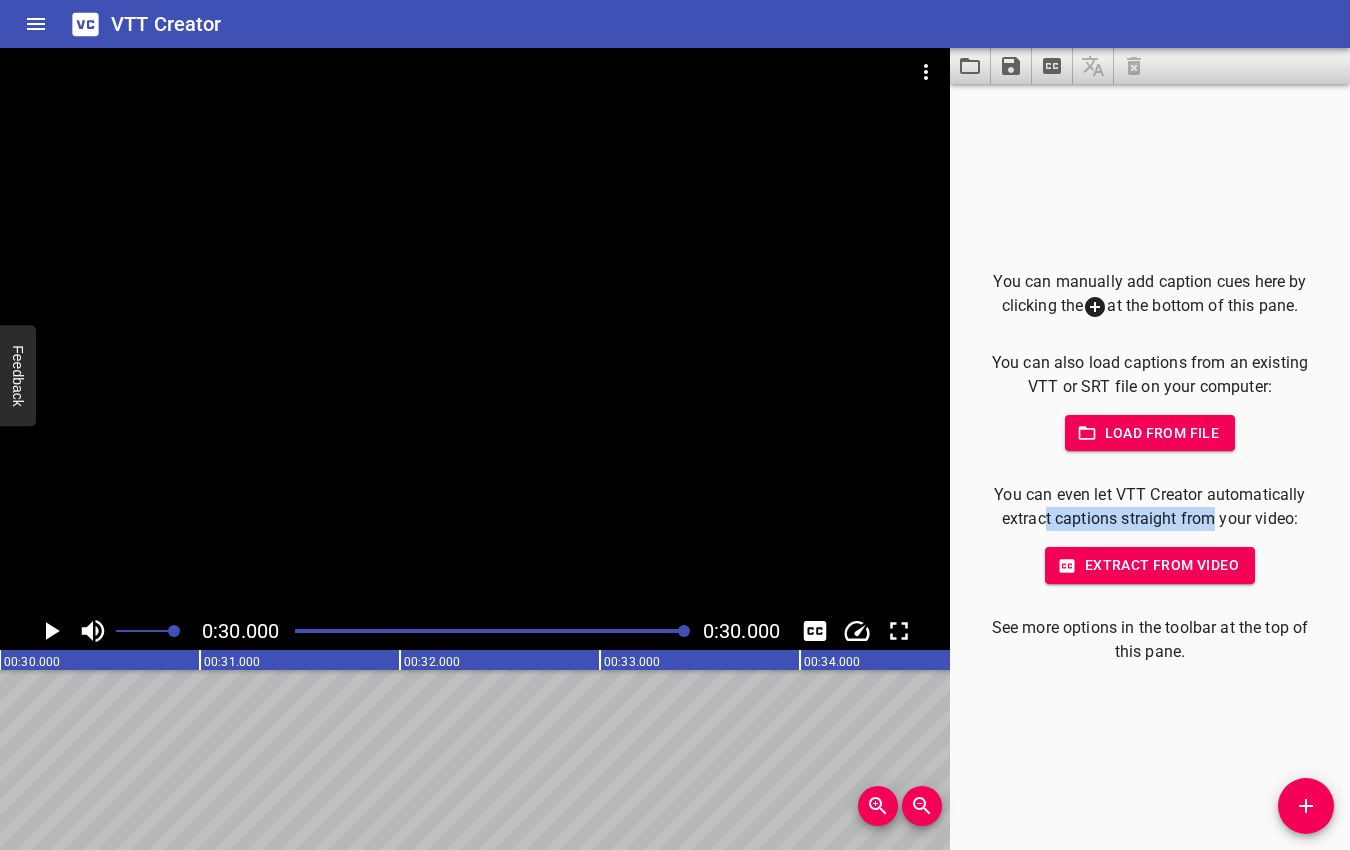drag, startPoint x: 1045, startPoint y: 513, endPoint x: 1223, endPoint y: 516, distance: 178.02528 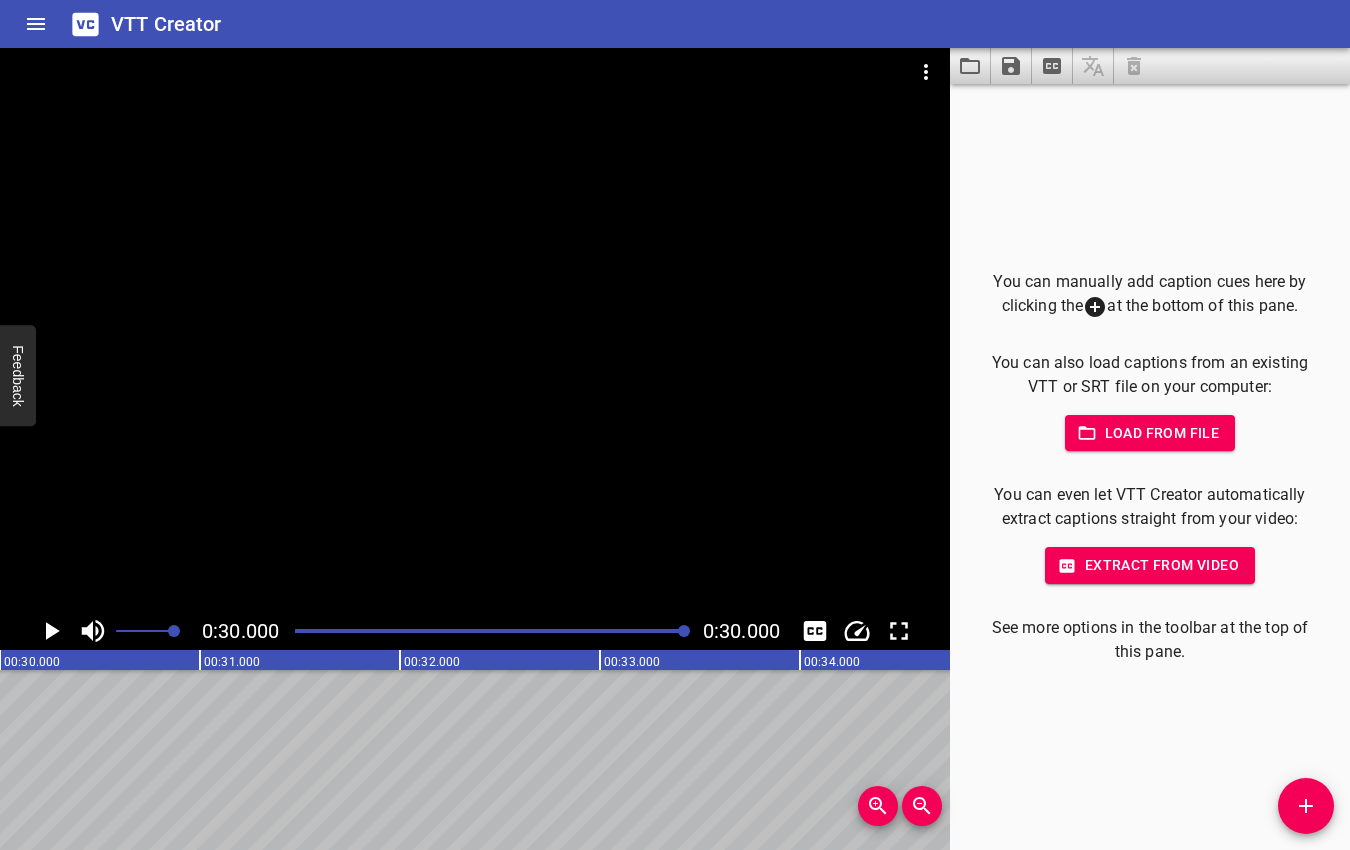 click on "You can even let VTT Creator automatically extract captions straight from your video:" at bounding box center [1150, 507] 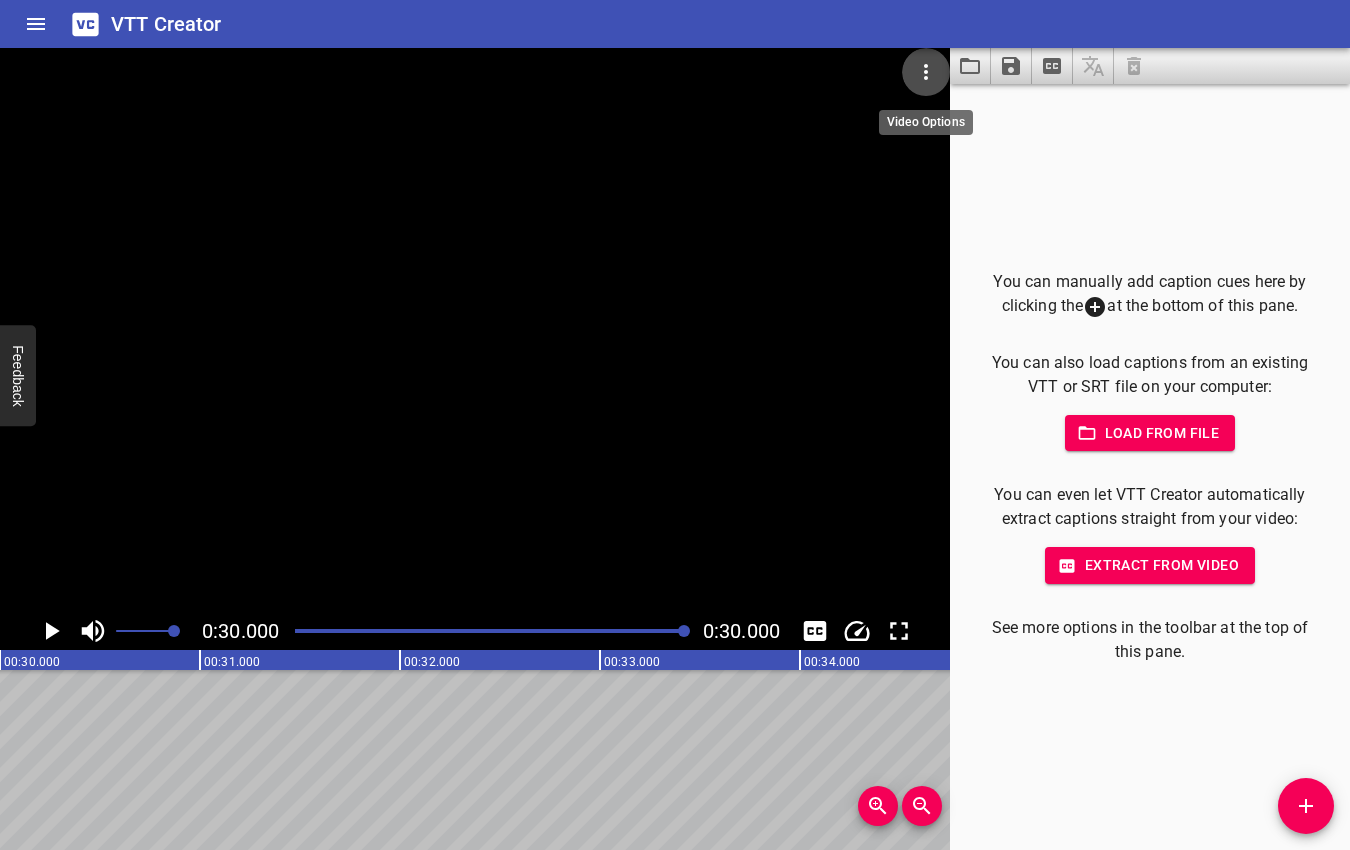 click 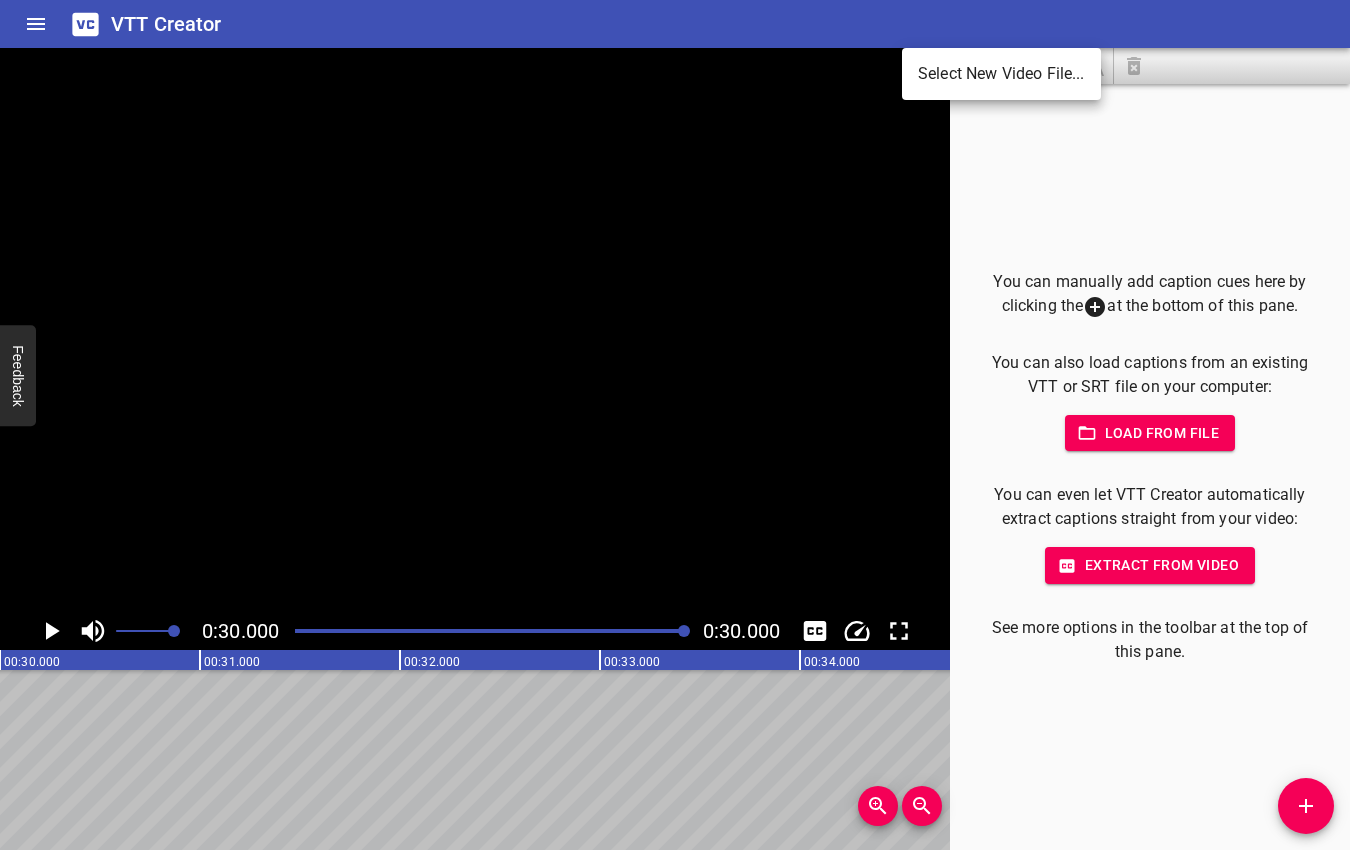 click on "Select New Video File..." at bounding box center (1001, 74) 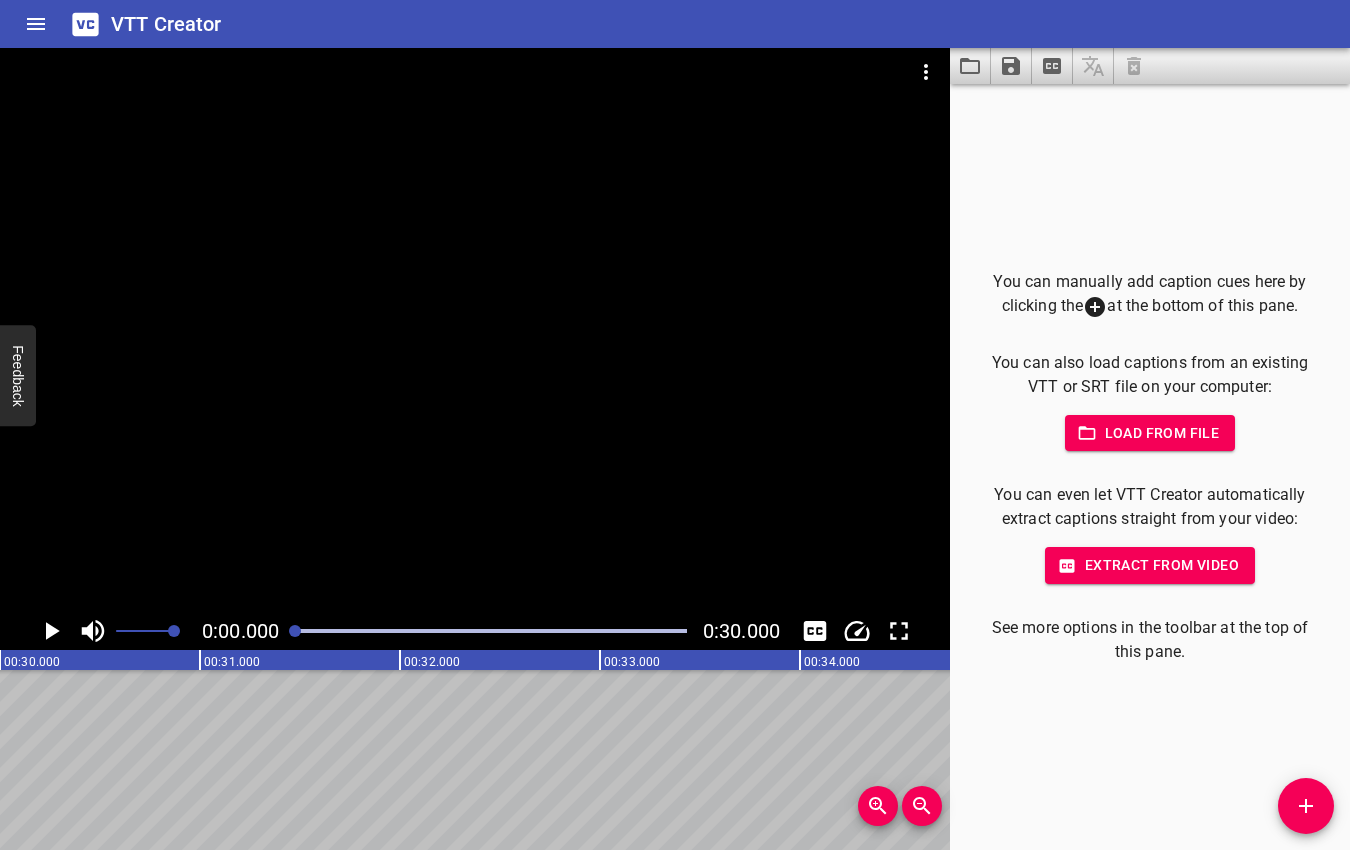 scroll, scrollTop: 0, scrollLeft: 0, axis: both 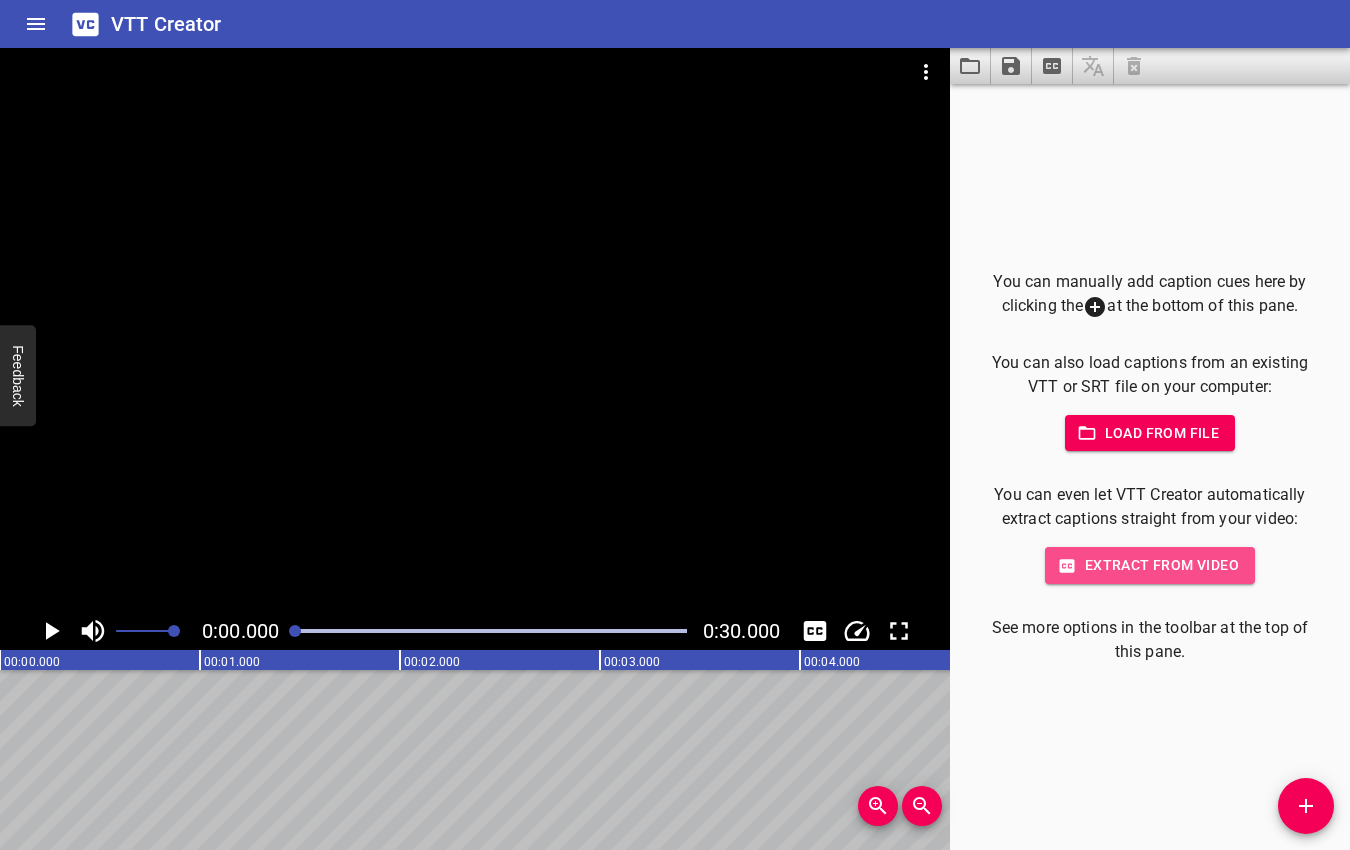 click on "Extract from video" at bounding box center [1150, 565] 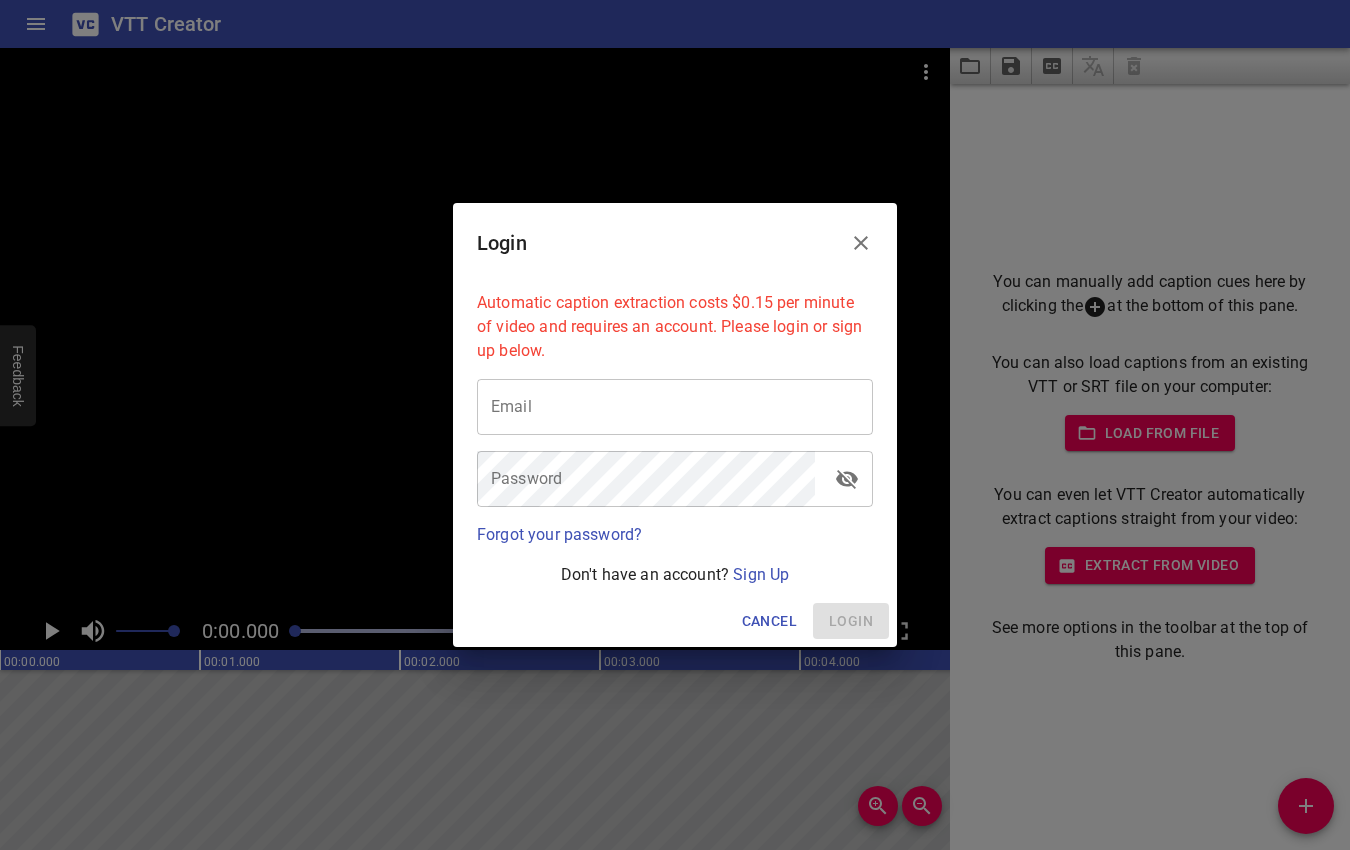 click 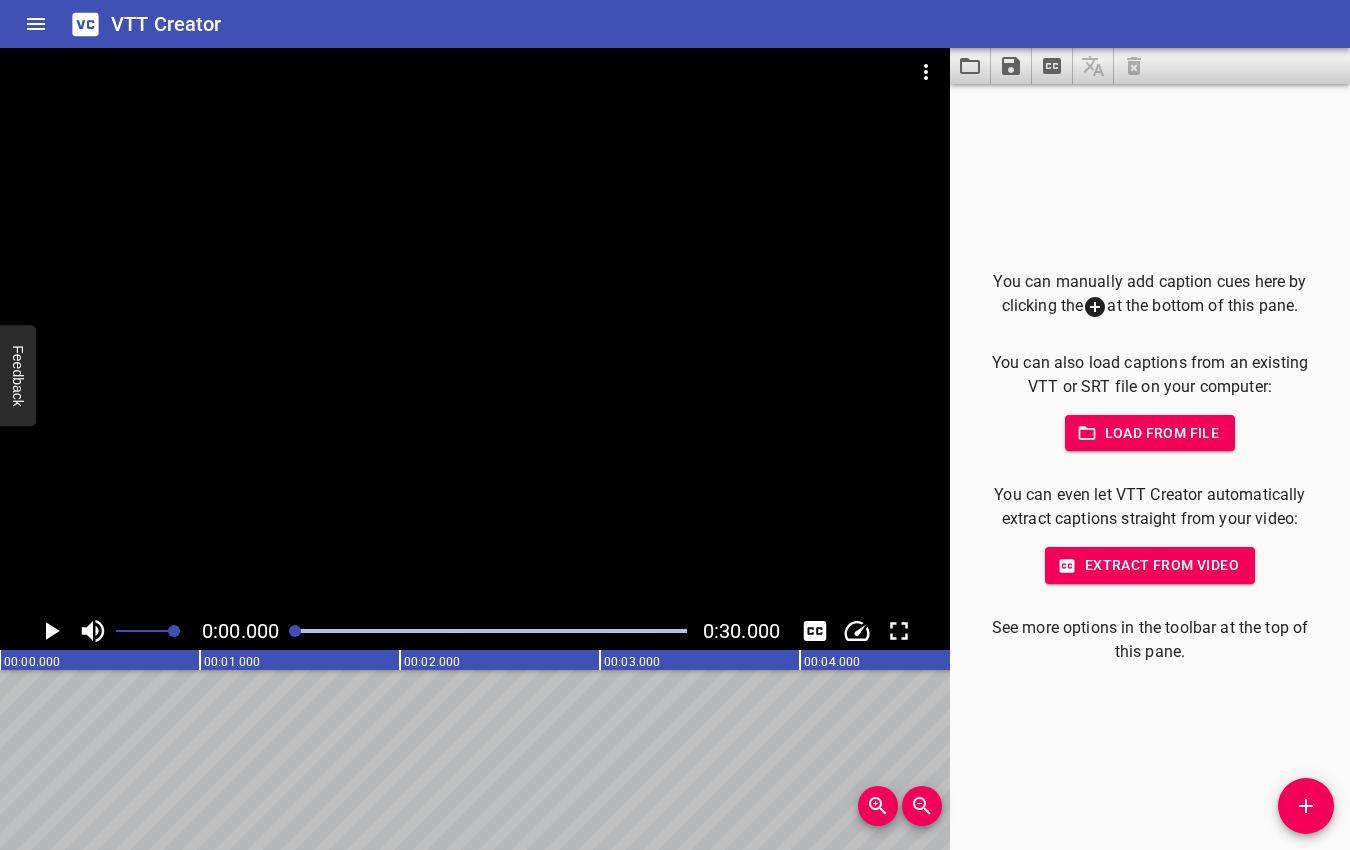 click on "Load from file" at bounding box center (1150, 433) 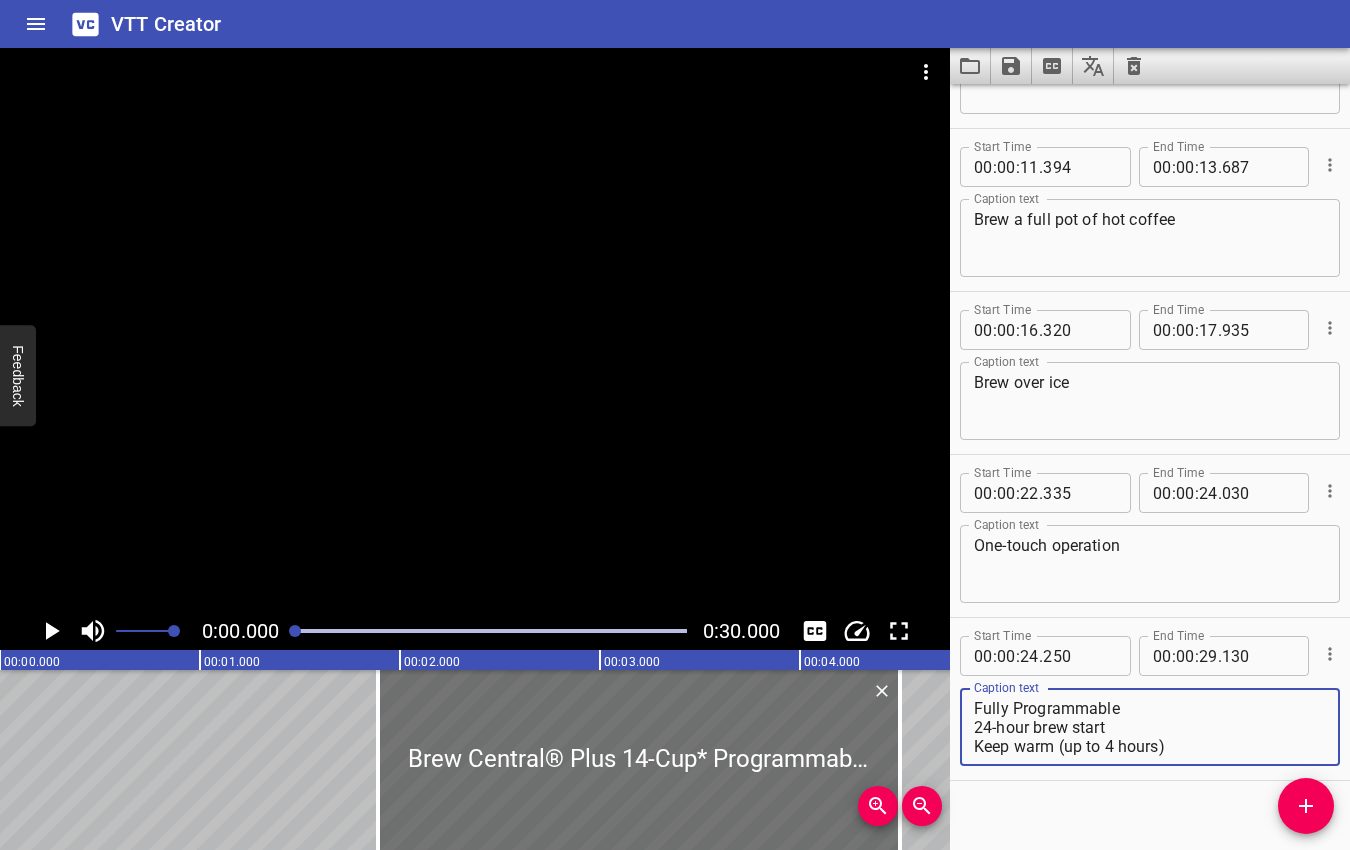 scroll, scrollTop: 469, scrollLeft: 0, axis: vertical 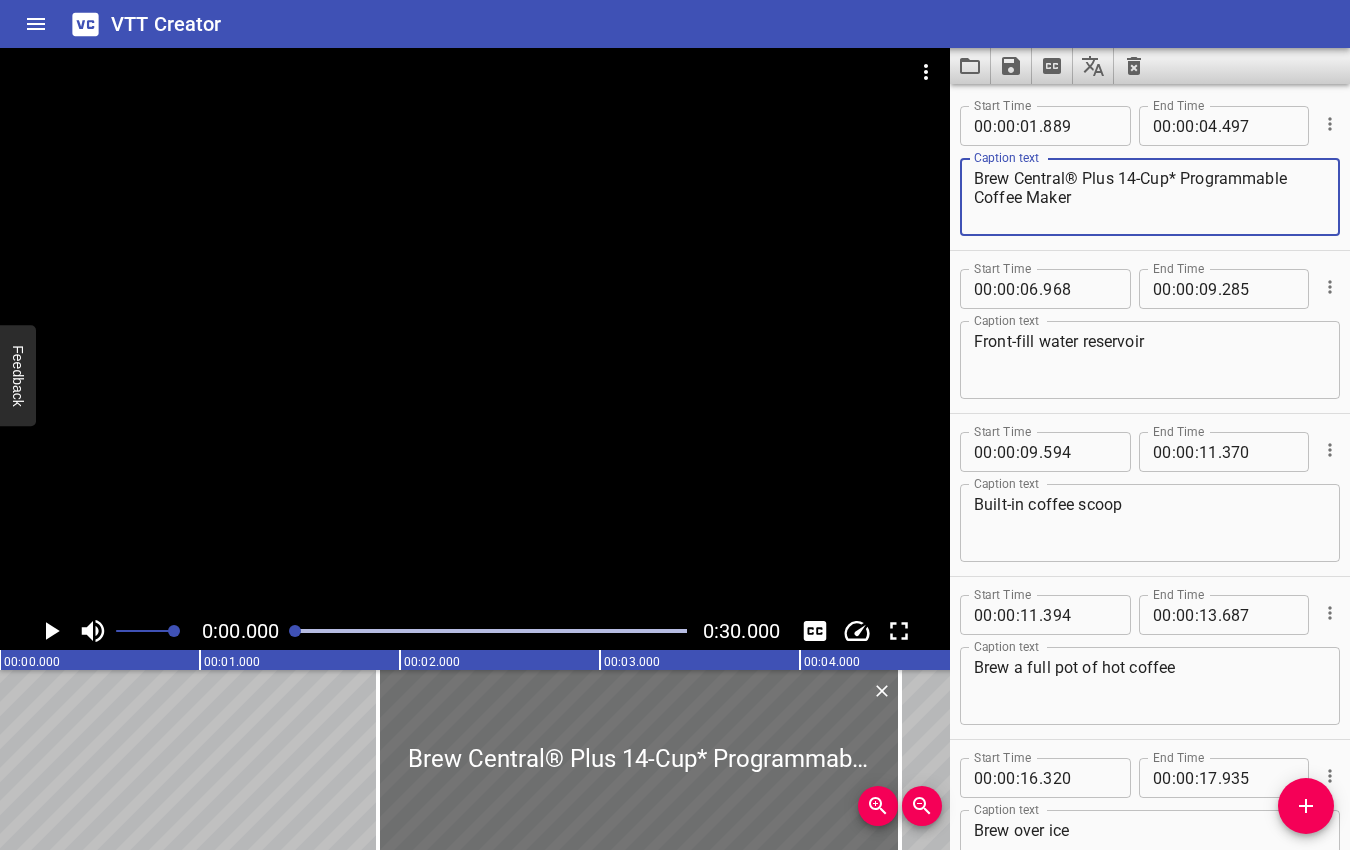 drag, startPoint x: 959, startPoint y: 165, endPoint x: 909, endPoint y: 153, distance: 51.41984 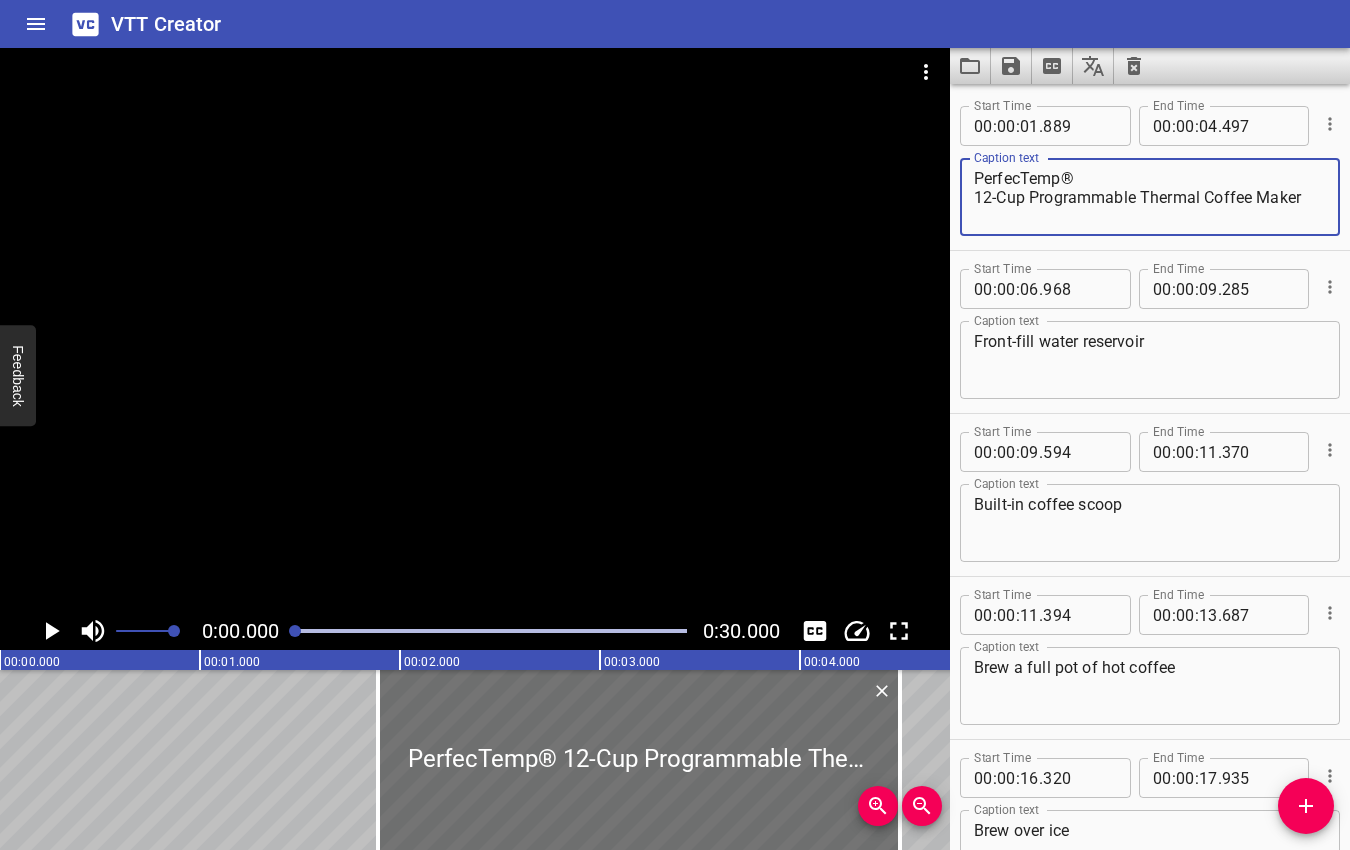 drag, startPoint x: 973, startPoint y: 197, endPoint x: 1023, endPoint y: 199, distance: 50.039986 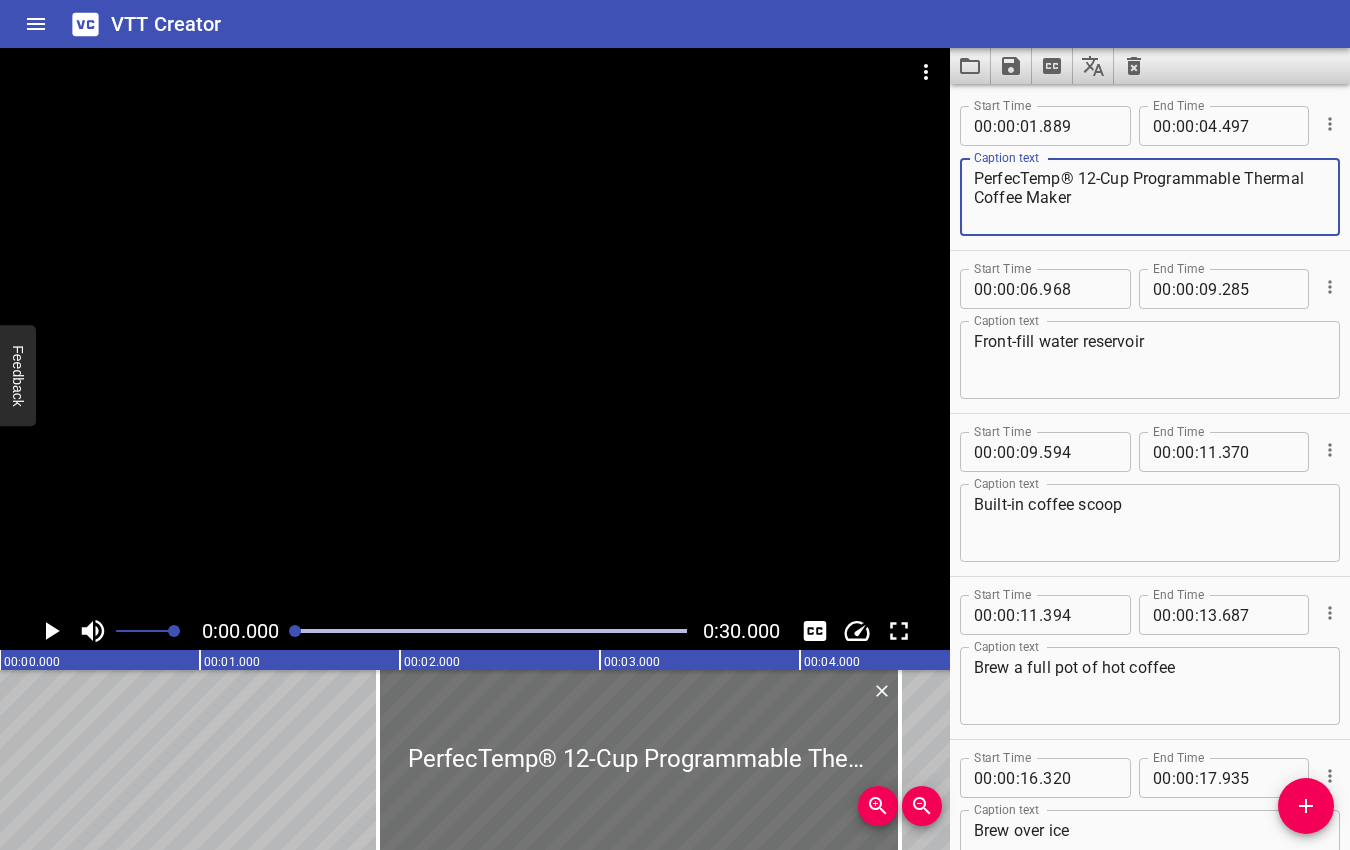 type on "PerfecTemp® 12-Cup Programmable Thermal Coffee Maker" 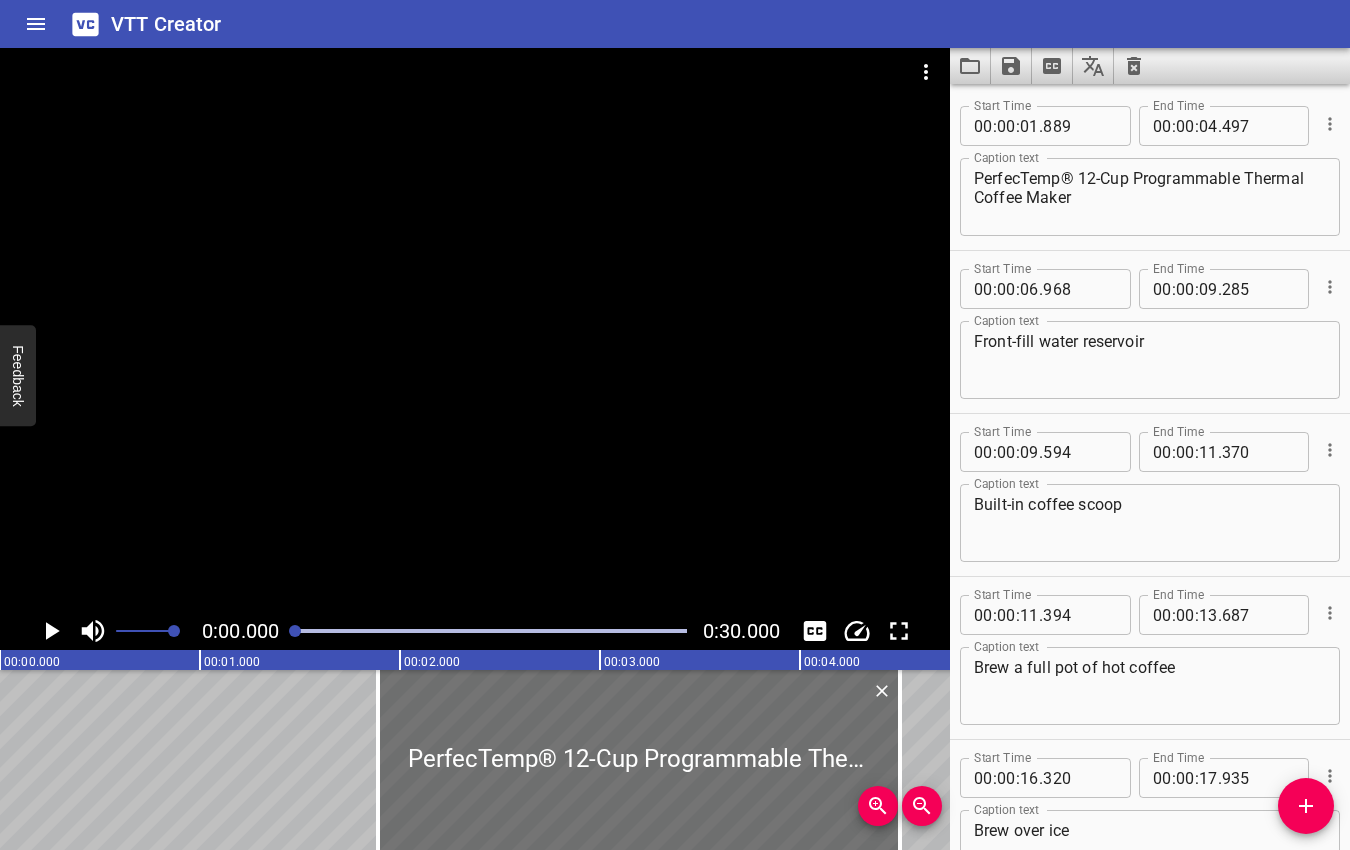 click on "PerfecTemp® 12-Cup Programmable Thermal Coffee Maker Caption text" at bounding box center [1150, 197] 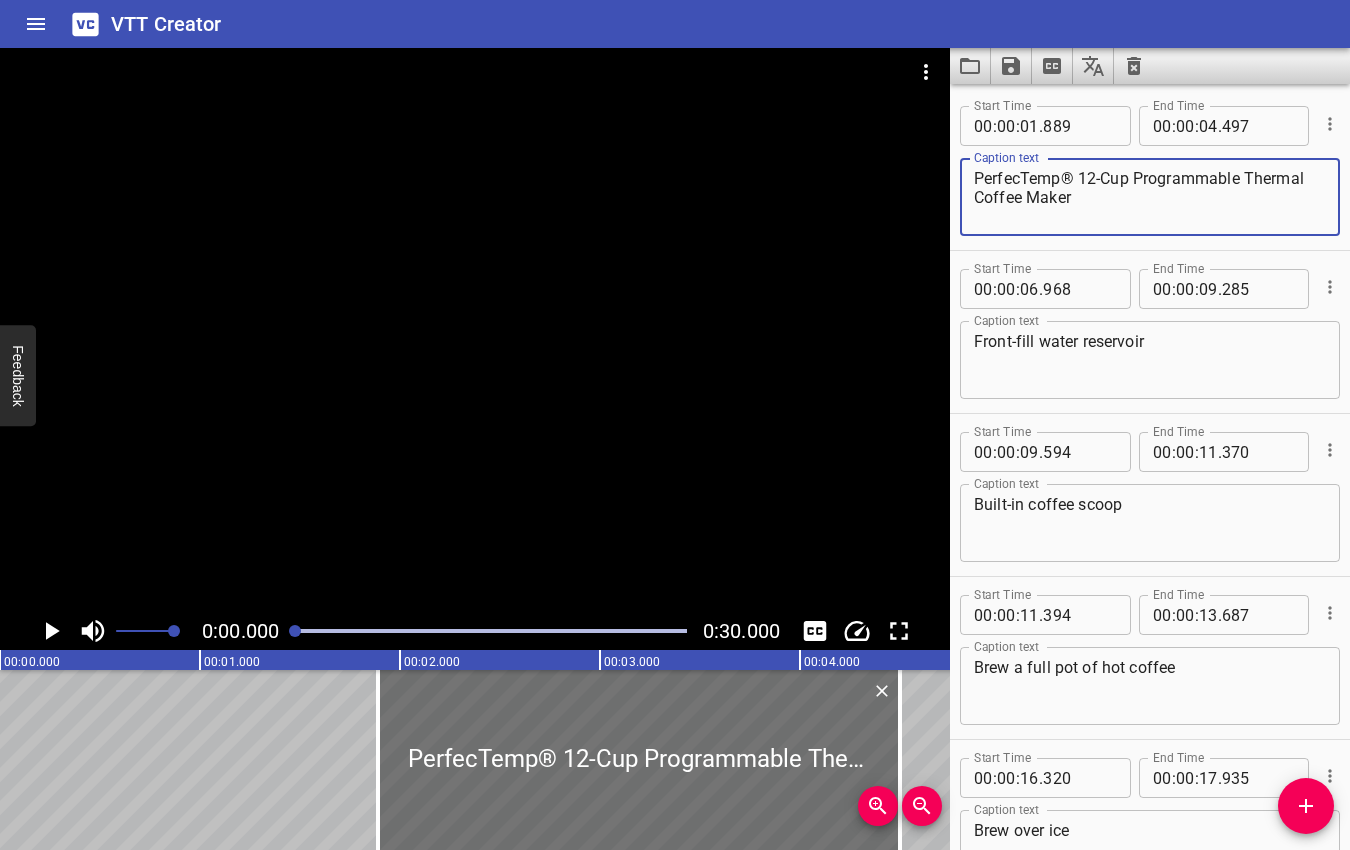 click on "PerfecTemp® 12-Cup Programmable Thermal Coffee Maker" at bounding box center (1150, 197) 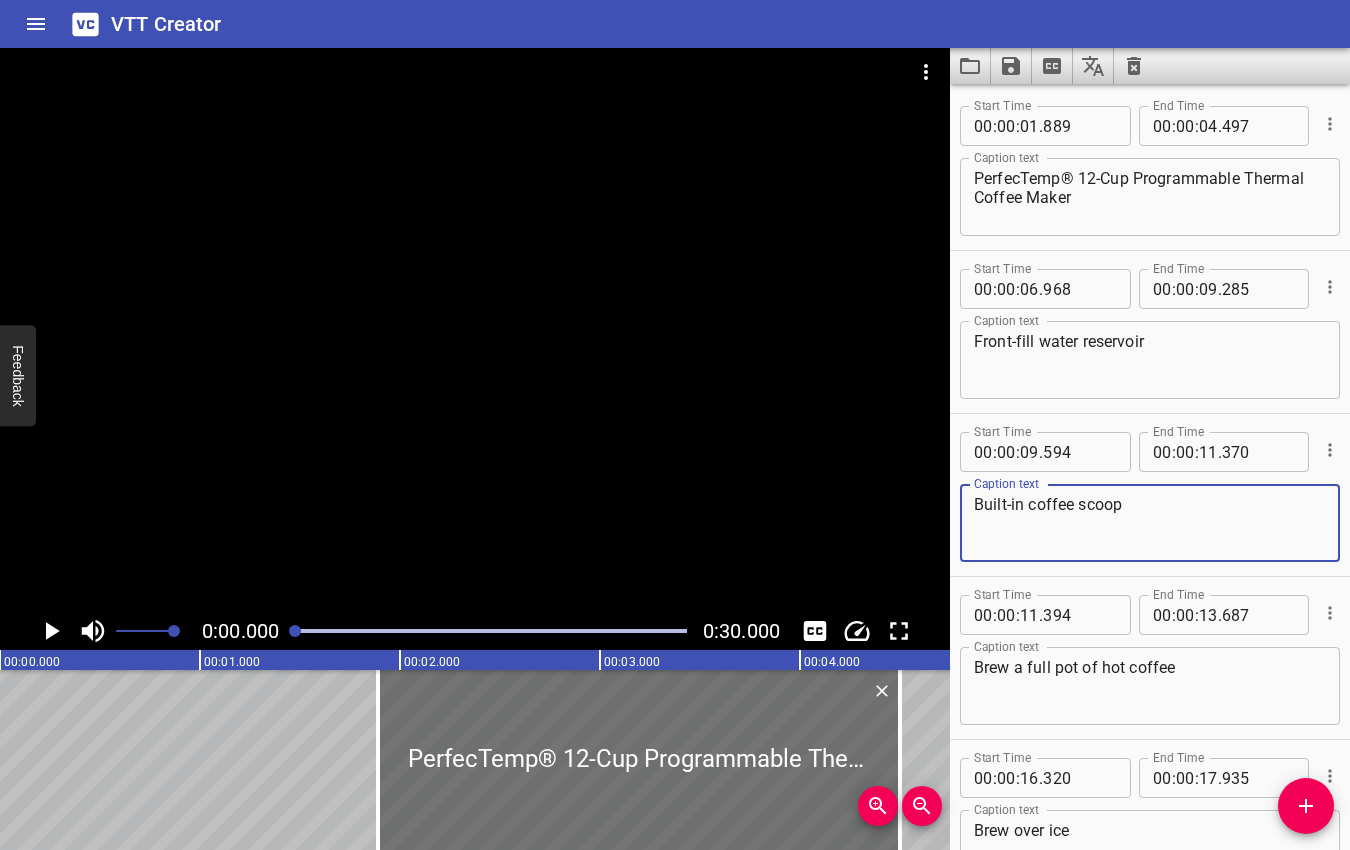 drag, startPoint x: 1134, startPoint y: 505, endPoint x: 932, endPoint y: 496, distance: 202.2004 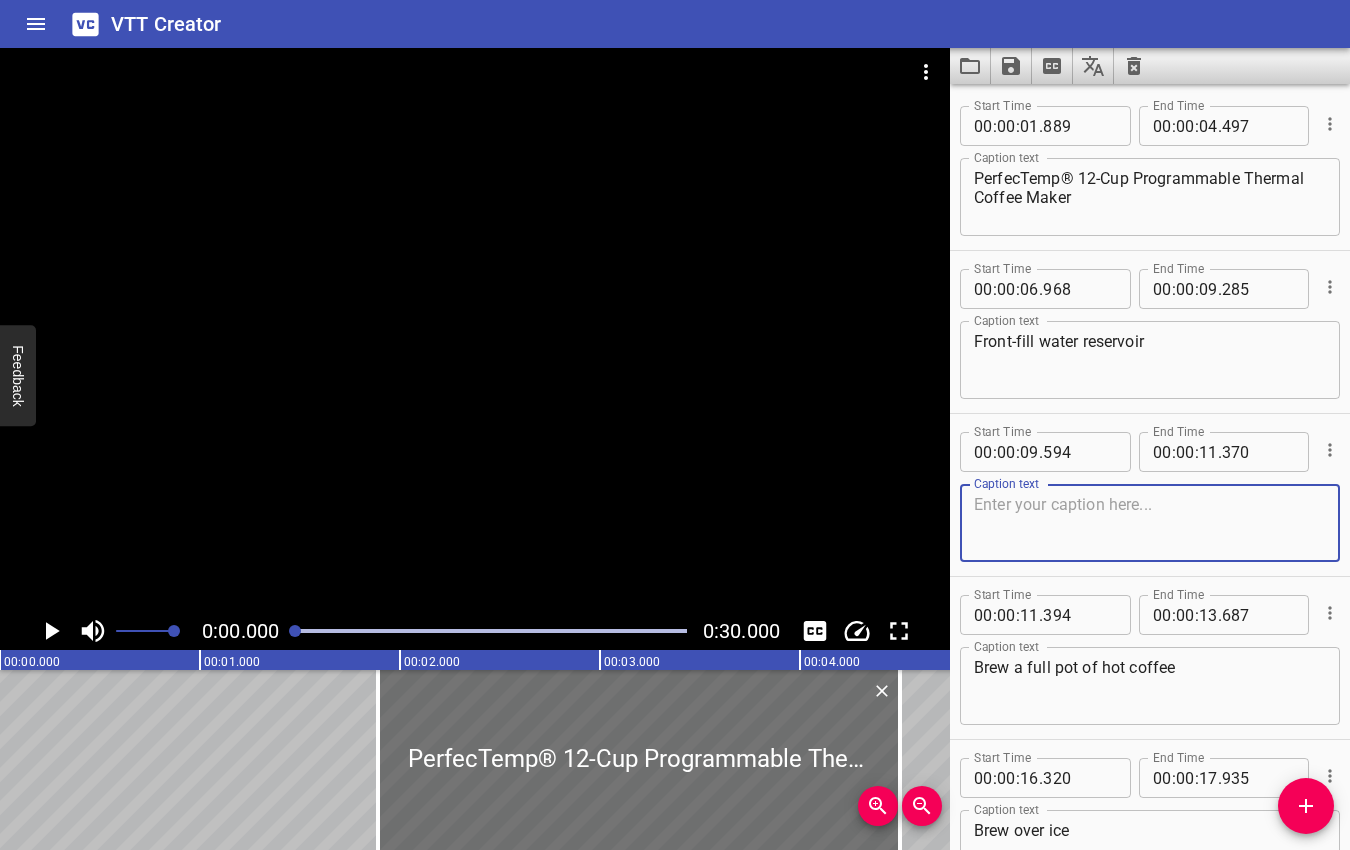 type 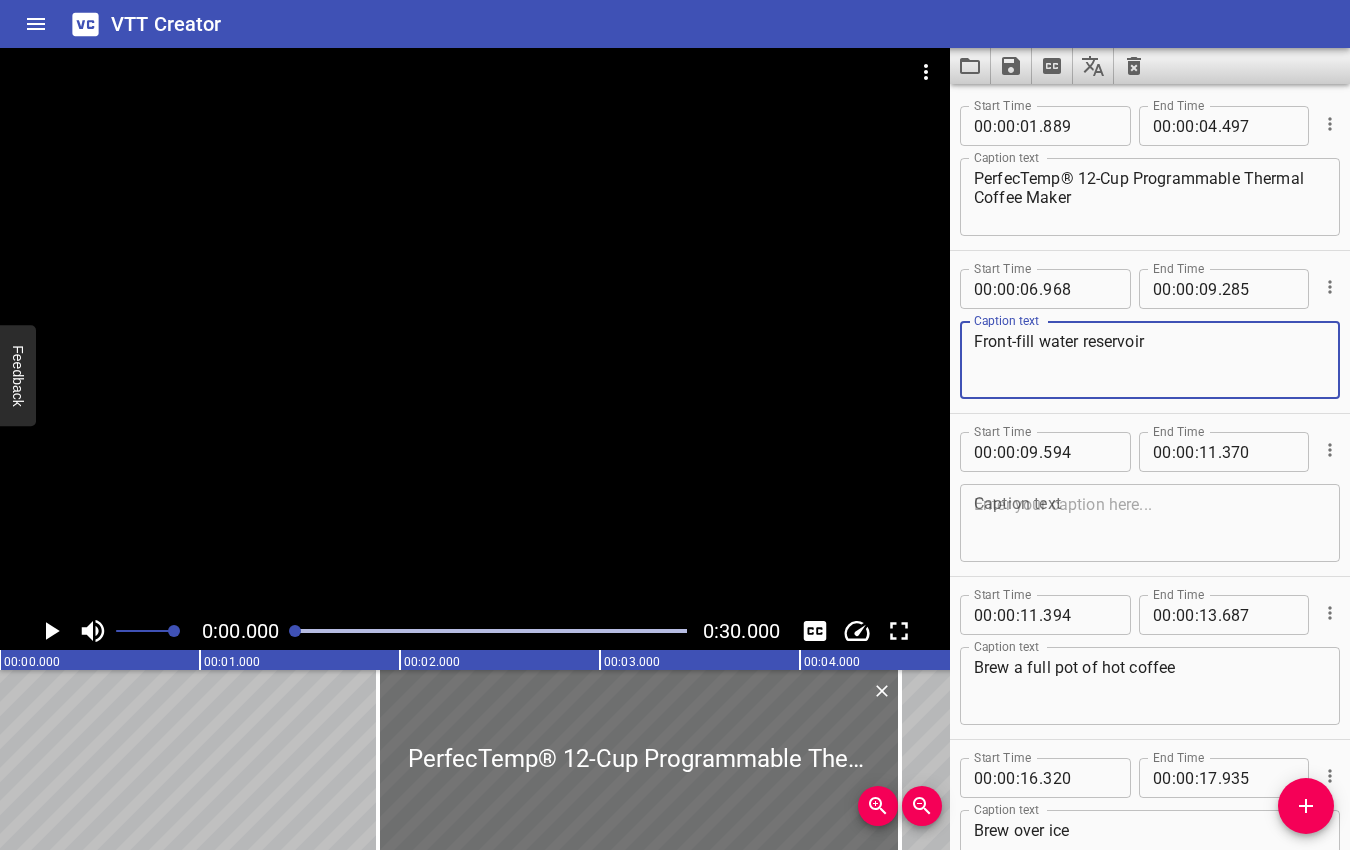 drag, startPoint x: 1148, startPoint y: 342, endPoint x: 942, endPoint y: 328, distance: 206.47517 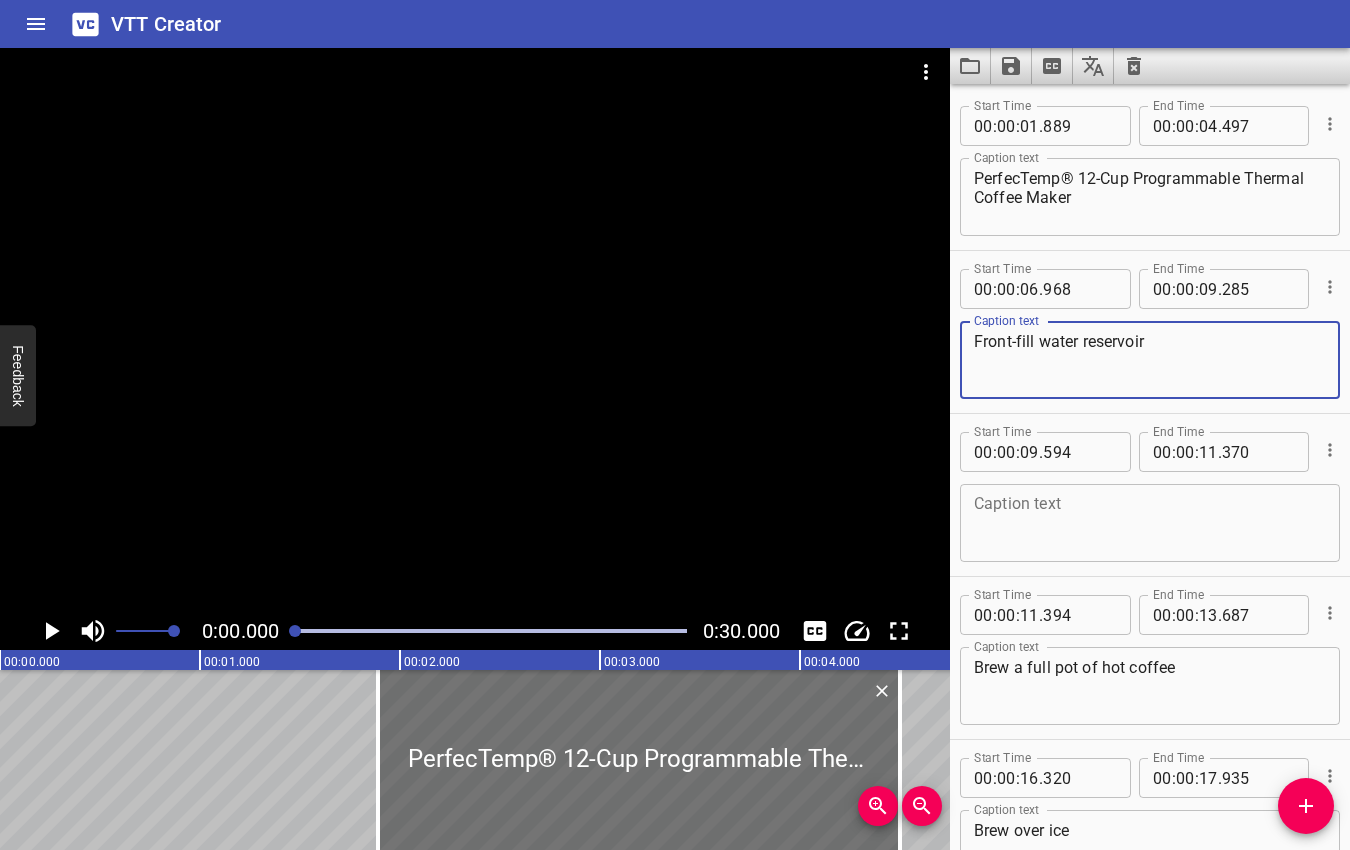 click on "0:00.000 0:30.000 00:00.000 00:01.000 00:02.000 00:03.000 00:04.000 00:05.000 00:06.000 00:07.000 00:08.000 00:09.000 00:10.000 00:11.000 00:12.000 00:13.000 00:14.000 00:15.000 00:16.000 00:17.000 00:18.000 00:19.000 00:20.000 00:21.000 00:22.000 00:23.000 00:24.000 00:25.000 00:25.000 00:26.000 00:27.000 00:28.000 00:29.000 00:30.000 00:31.000 00:32.000 00:33.000 00:34.000 00:35.000 00:36.000 00:37.000 00:38.000 00:39.000 00:40.000 00:41.000 00:42.000 00:43.000 00:44.000 00:45.000 00:46.000 00:47.000 00:48.000 00:49.000 00:50.000 00:50.000 00:51.000 00:52.000 00:53.000 00:54.000 00:55.000 00:56.000 00:57.000 00:58.000 00:59.000 01:00.000 PerfecTemp® 12-Cup Programmable Thermal Coffee Maker Front-fill water reservoir Brew a full pot of hot coffee Brew over ice One-touch operation Fully Programmable
24-hour brew start
Keep warm (up to 4 hours)
Adjustable carafe temp
1 to 4 cup setting
Bold or regular Start Time 00 : 00 : 01 . [TIME] Start Time End Time 00 : 00 : 04 . [TIME] End Time Caption text Caption text 00 :" at bounding box center [675, 449] 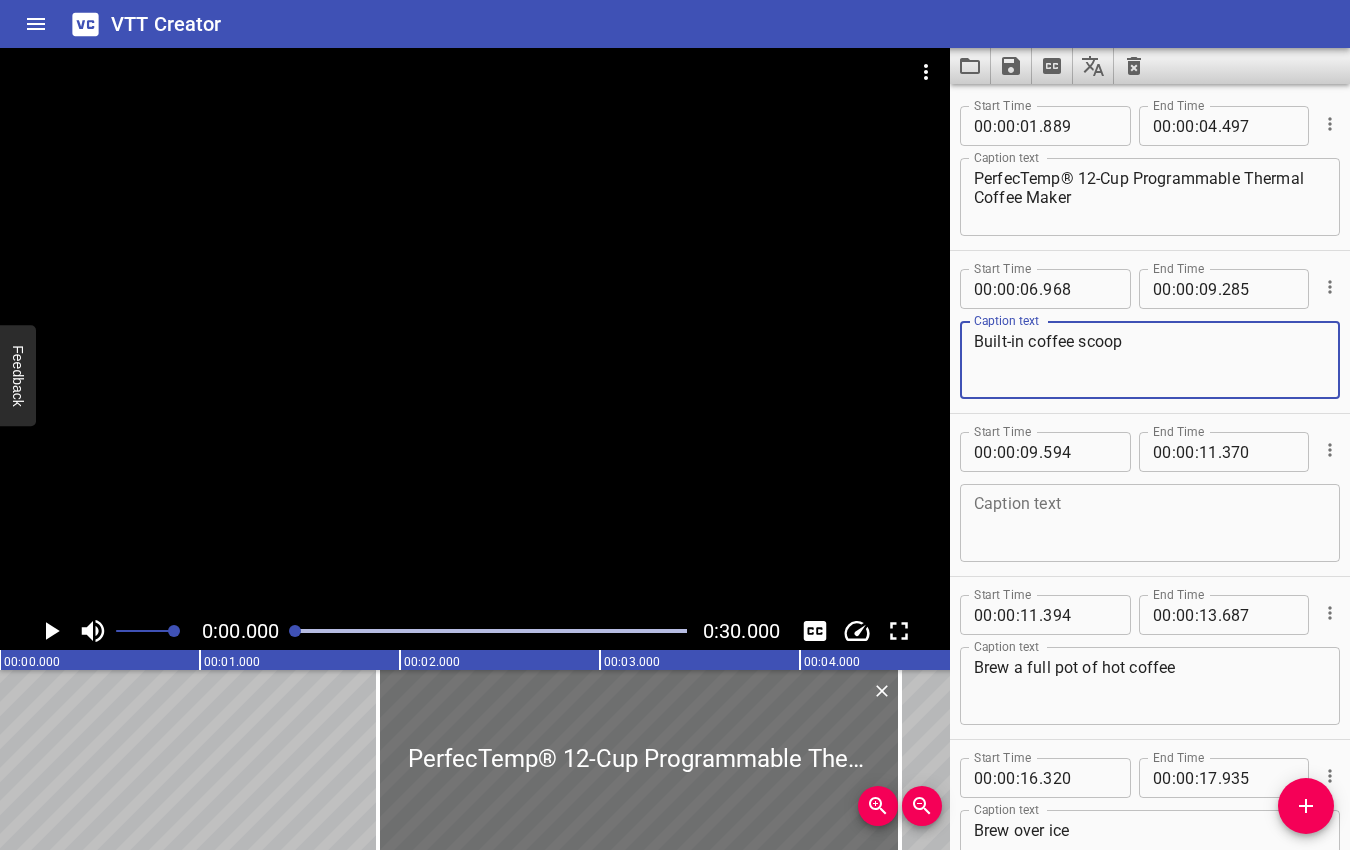 type on "Built-in coffee scoop" 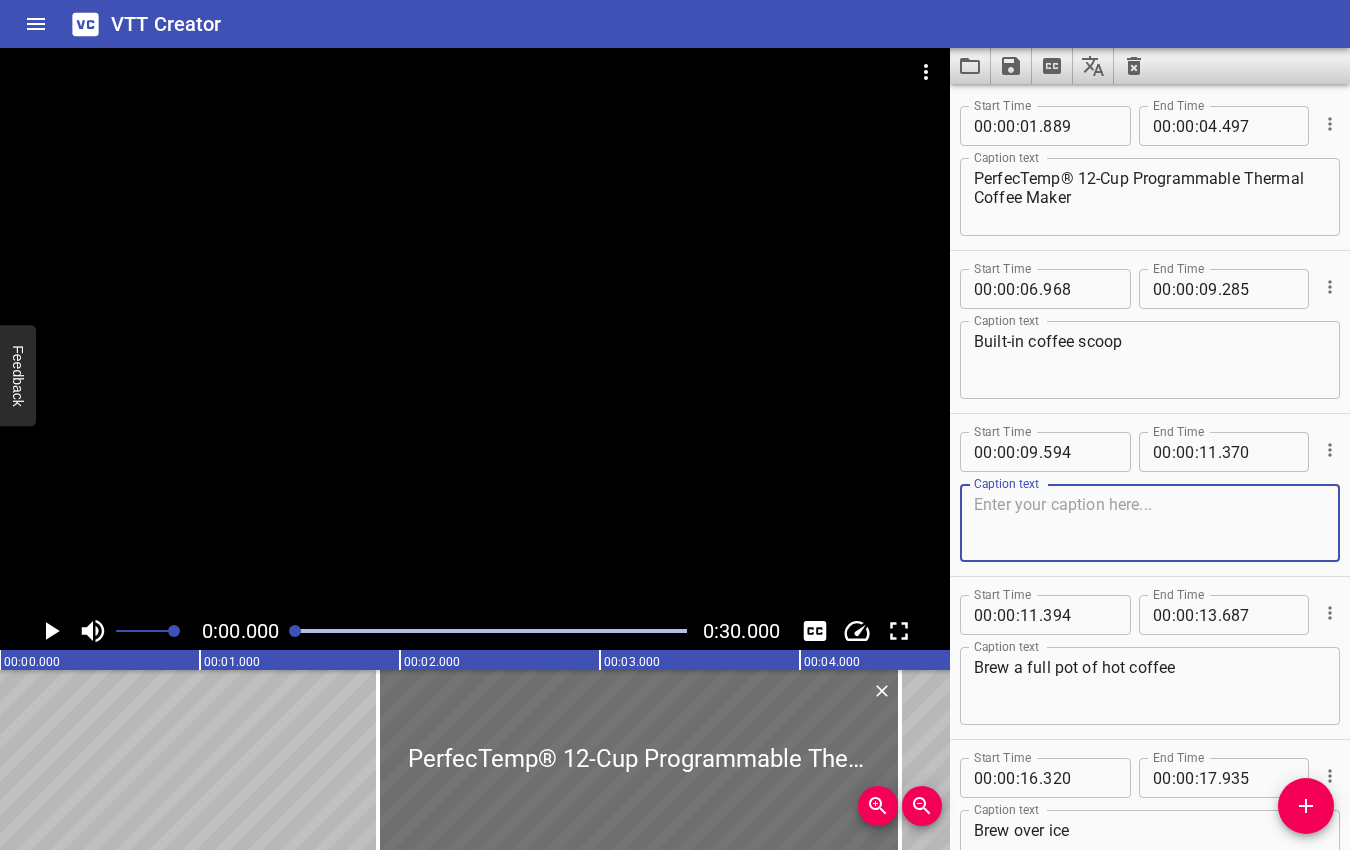 click at bounding box center [1150, 523] 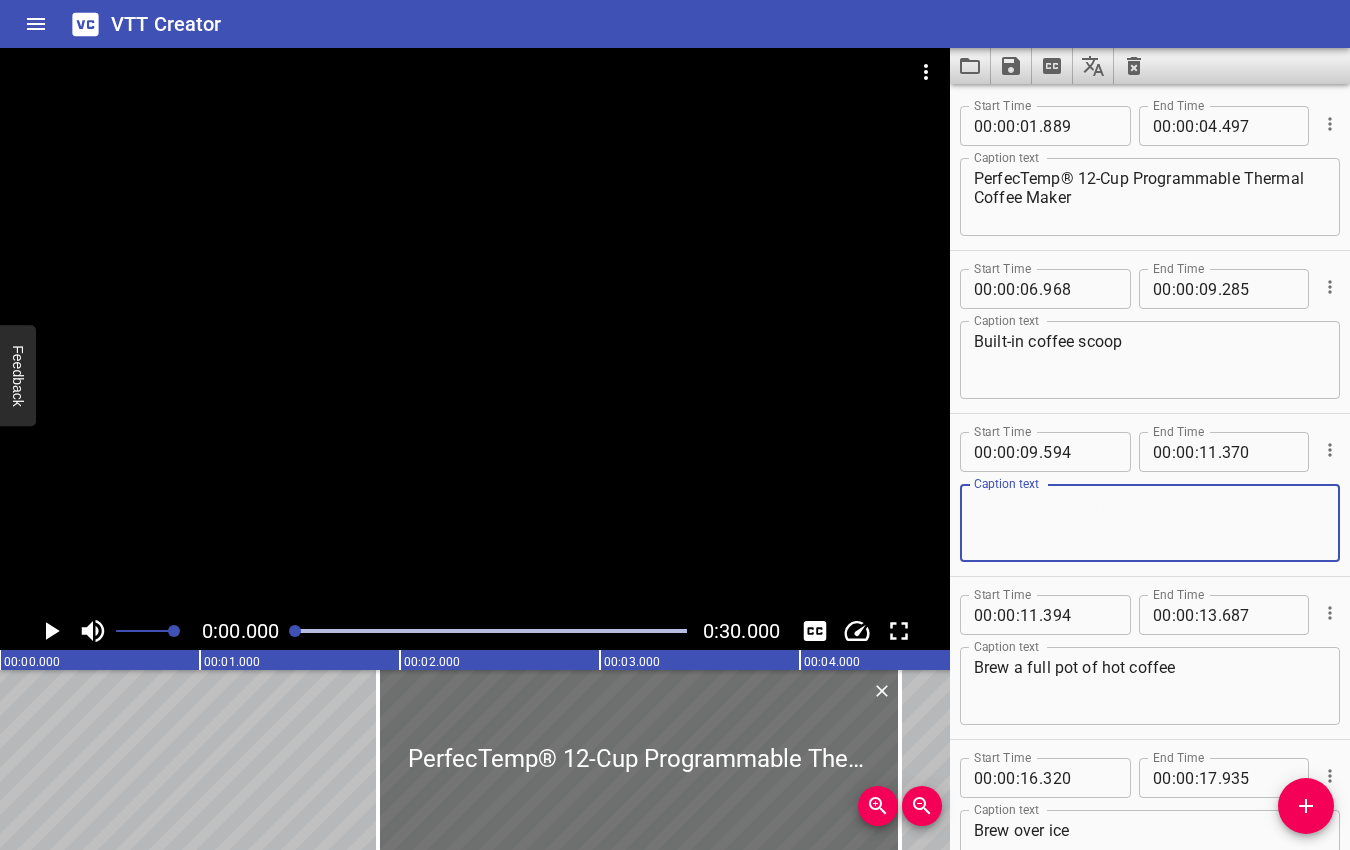 paste on "Front-fill water reservoir" 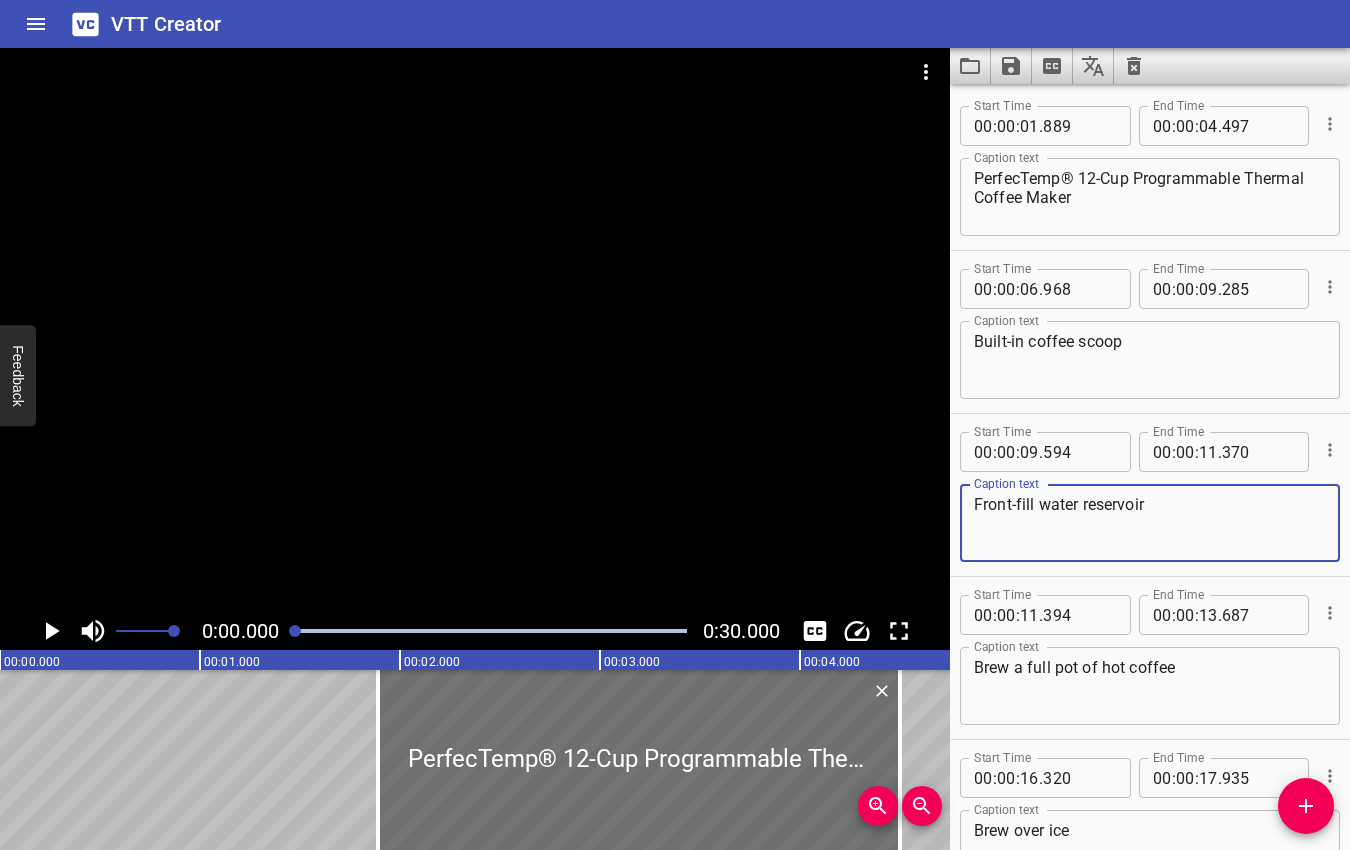 type on "Front-fill water reservoir" 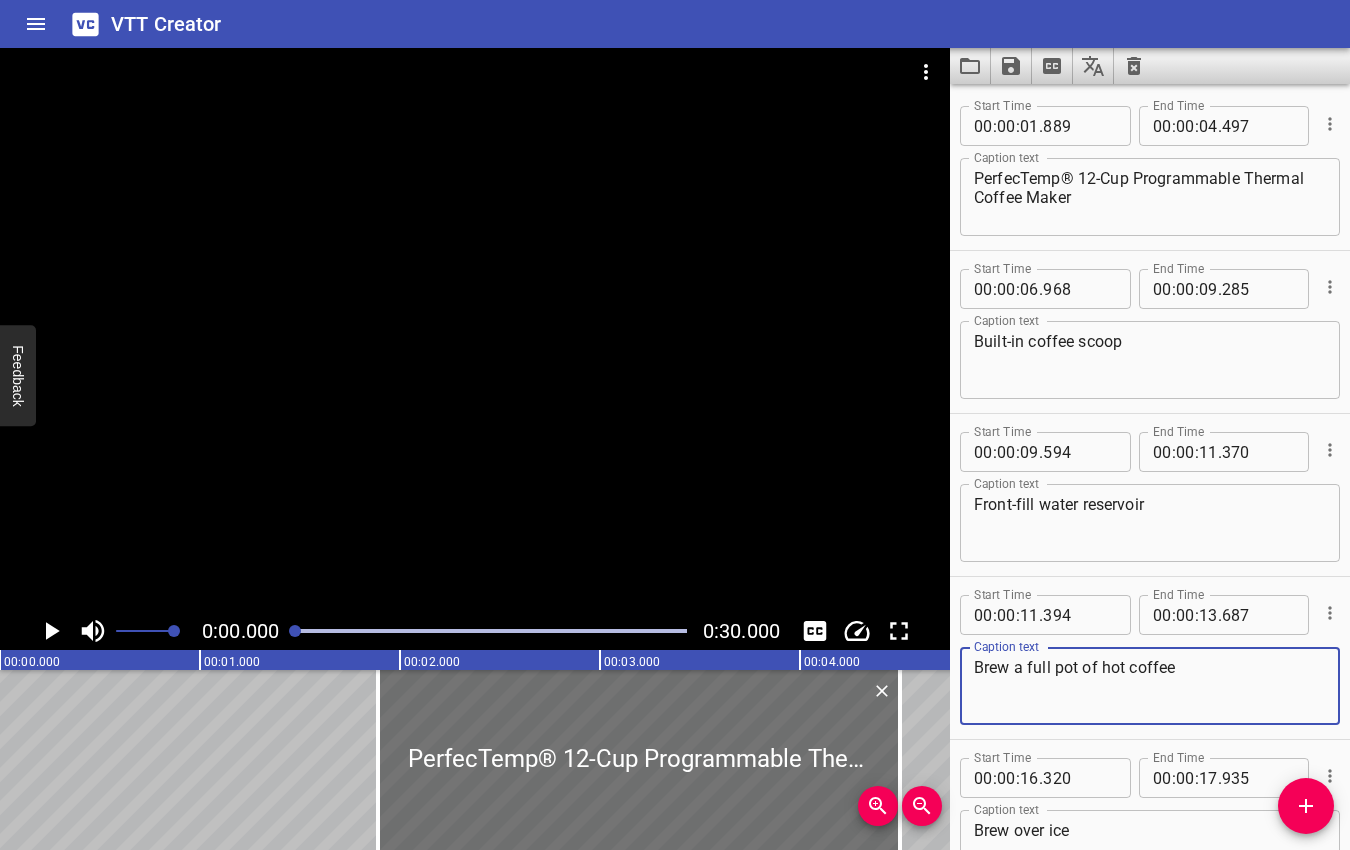 drag, startPoint x: 1240, startPoint y: 671, endPoint x: 942, endPoint y: 669, distance: 298.0067 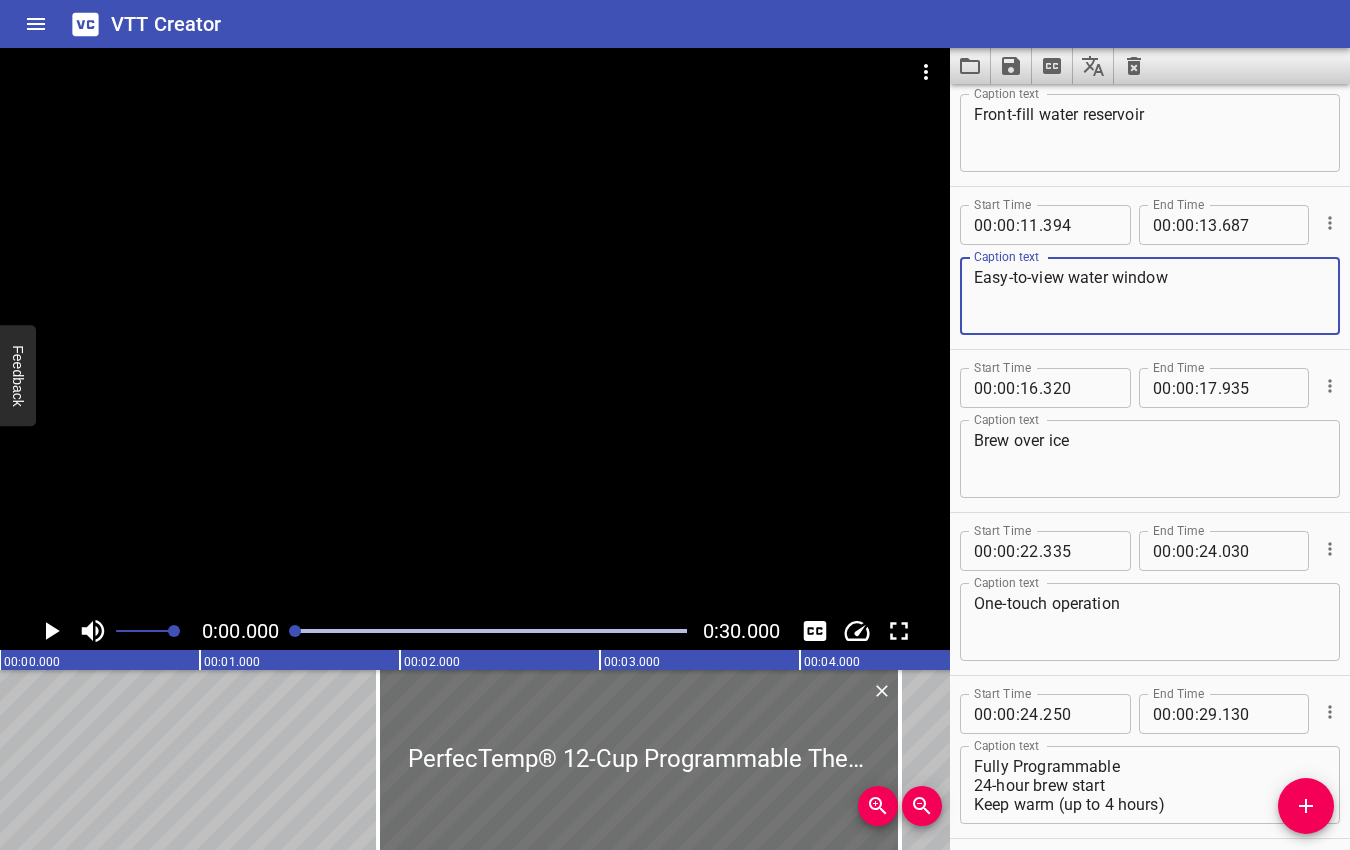 scroll, scrollTop: 401, scrollLeft: 0, axis: vertical 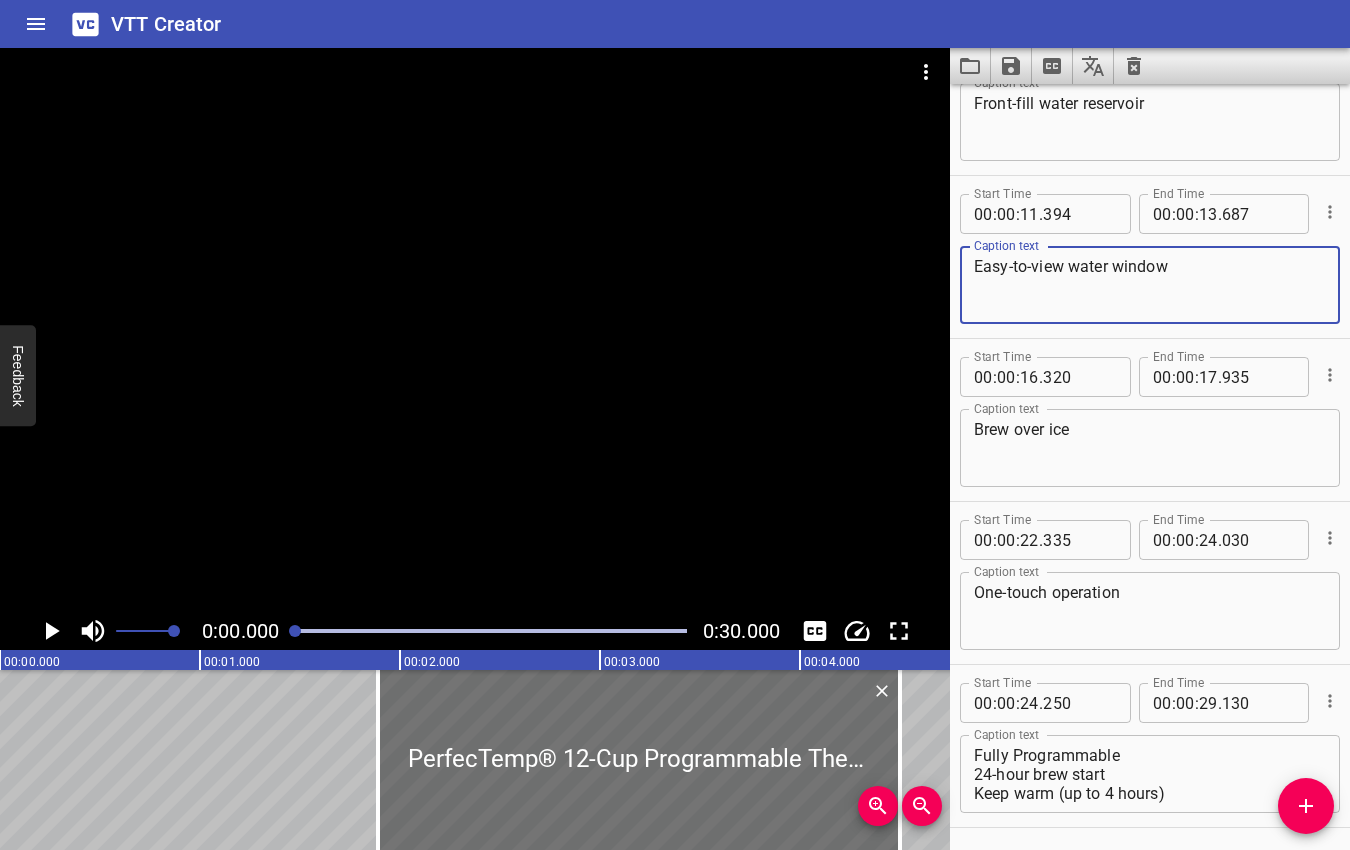 type on "Easy-to-view water window" 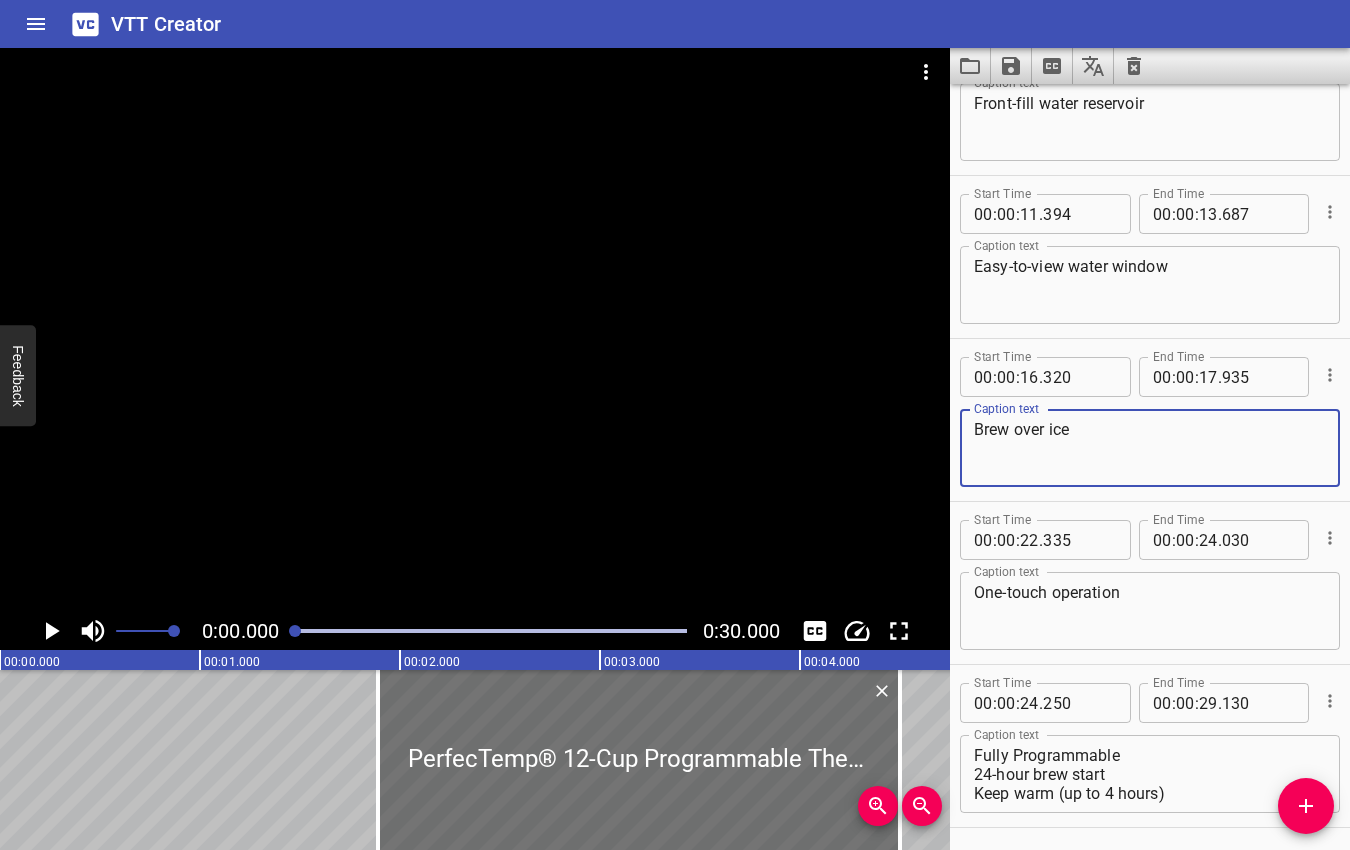 drag, startPoint x: 1063, startPoint y: 429, endPoint x: 974, endPoint y: 422, distance: 89.27486 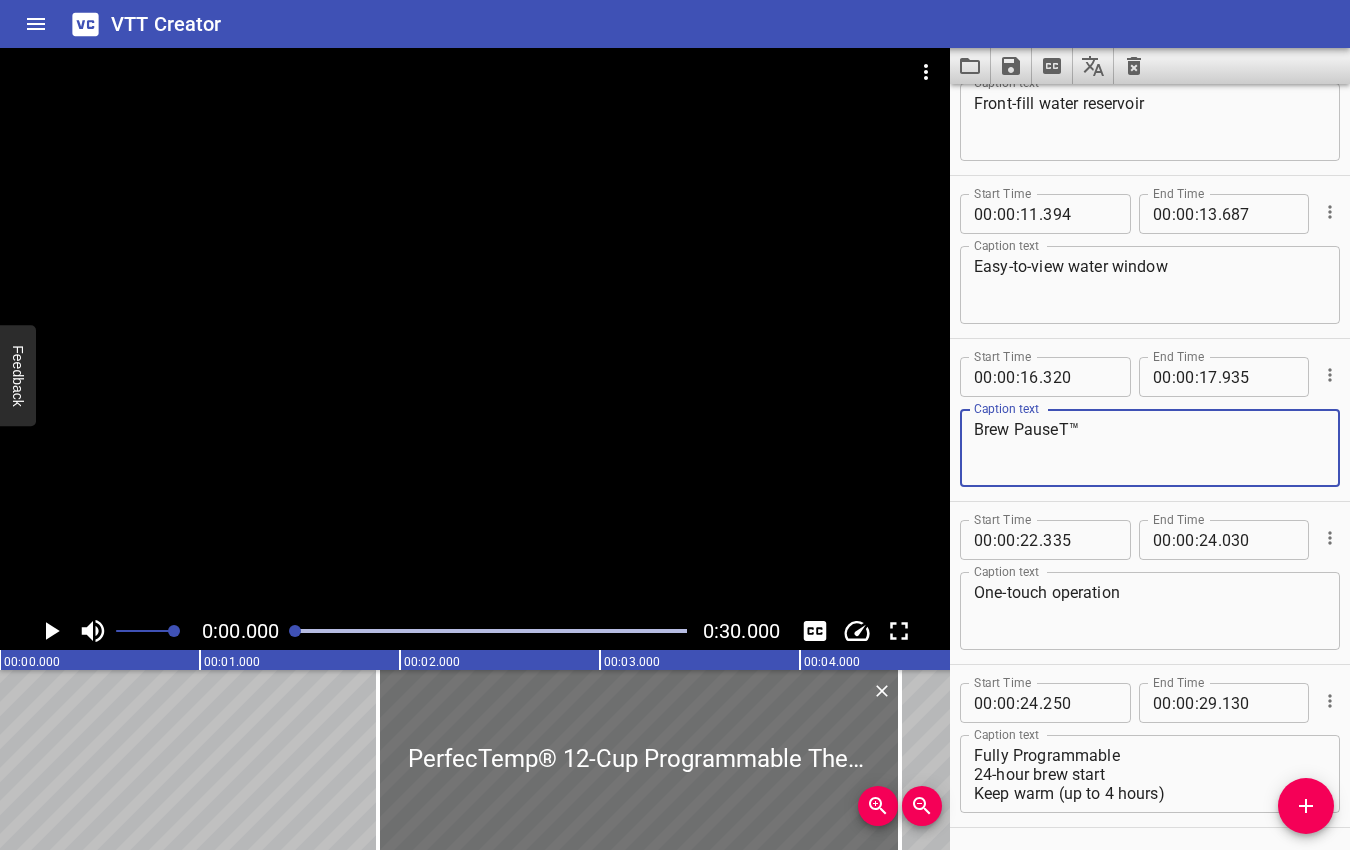 click on "Brew PauseT™" at bounding box center [1150, 448] 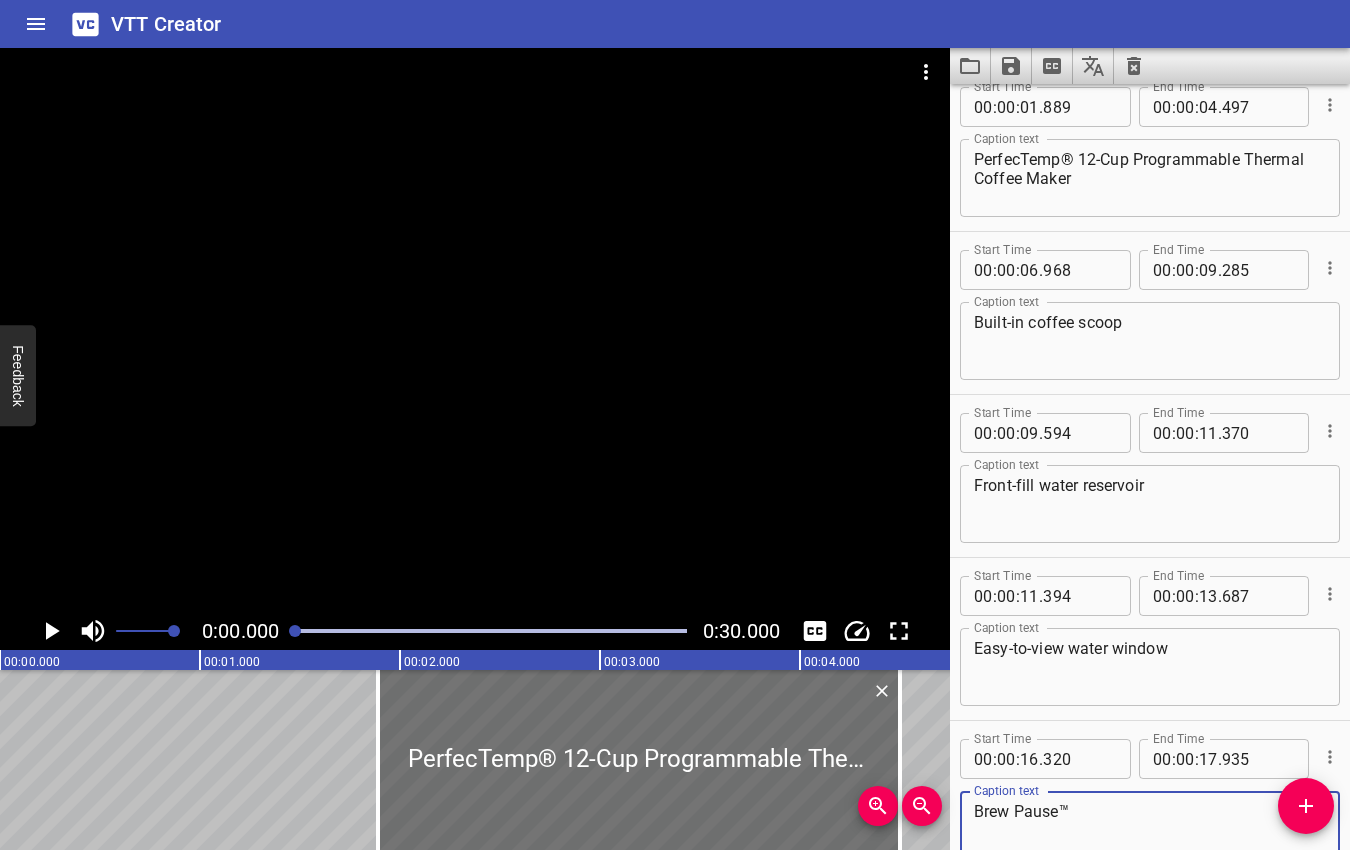 scroll, scrollTop: 0, scrollLeft: 0, axis: both 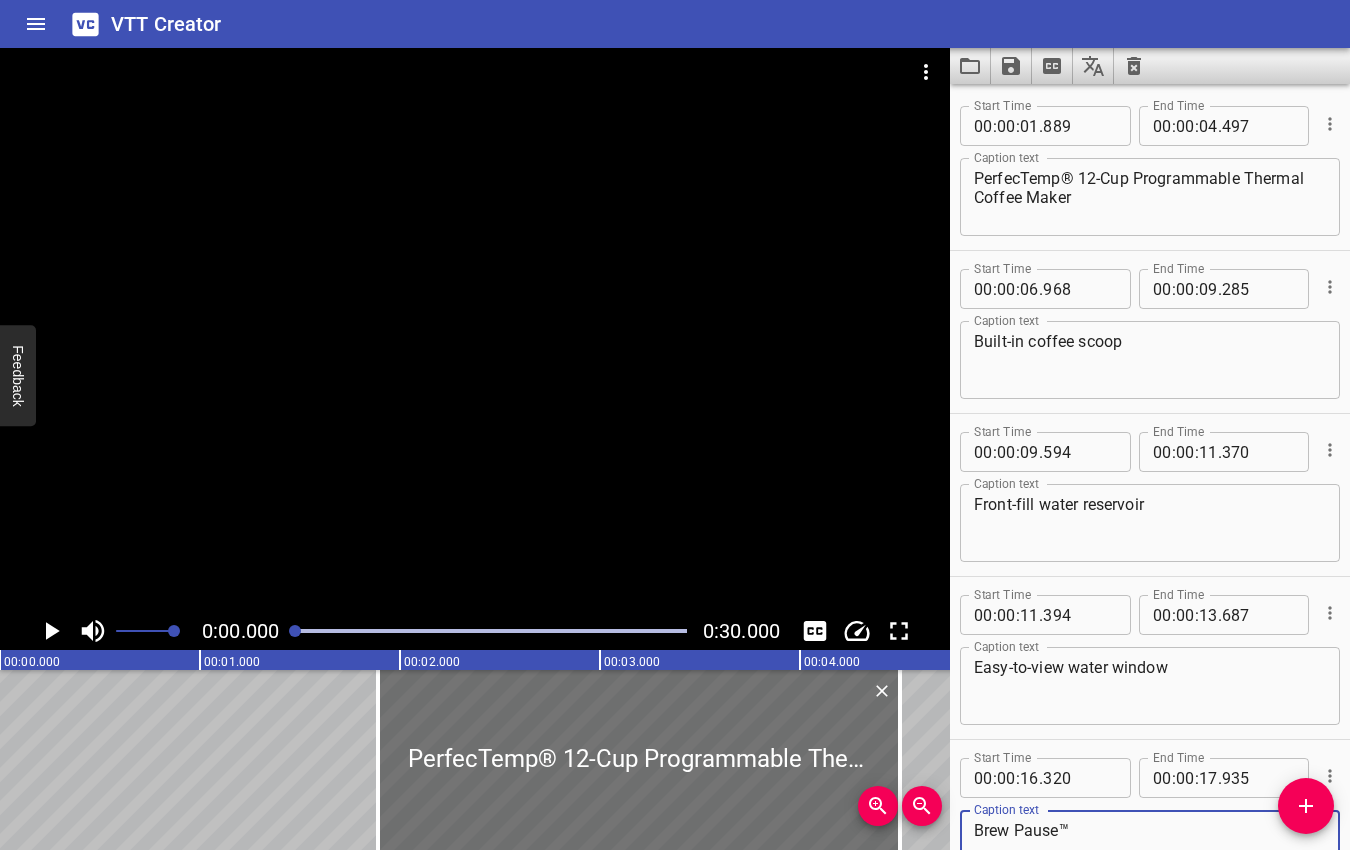 type on "Brew Pause™" 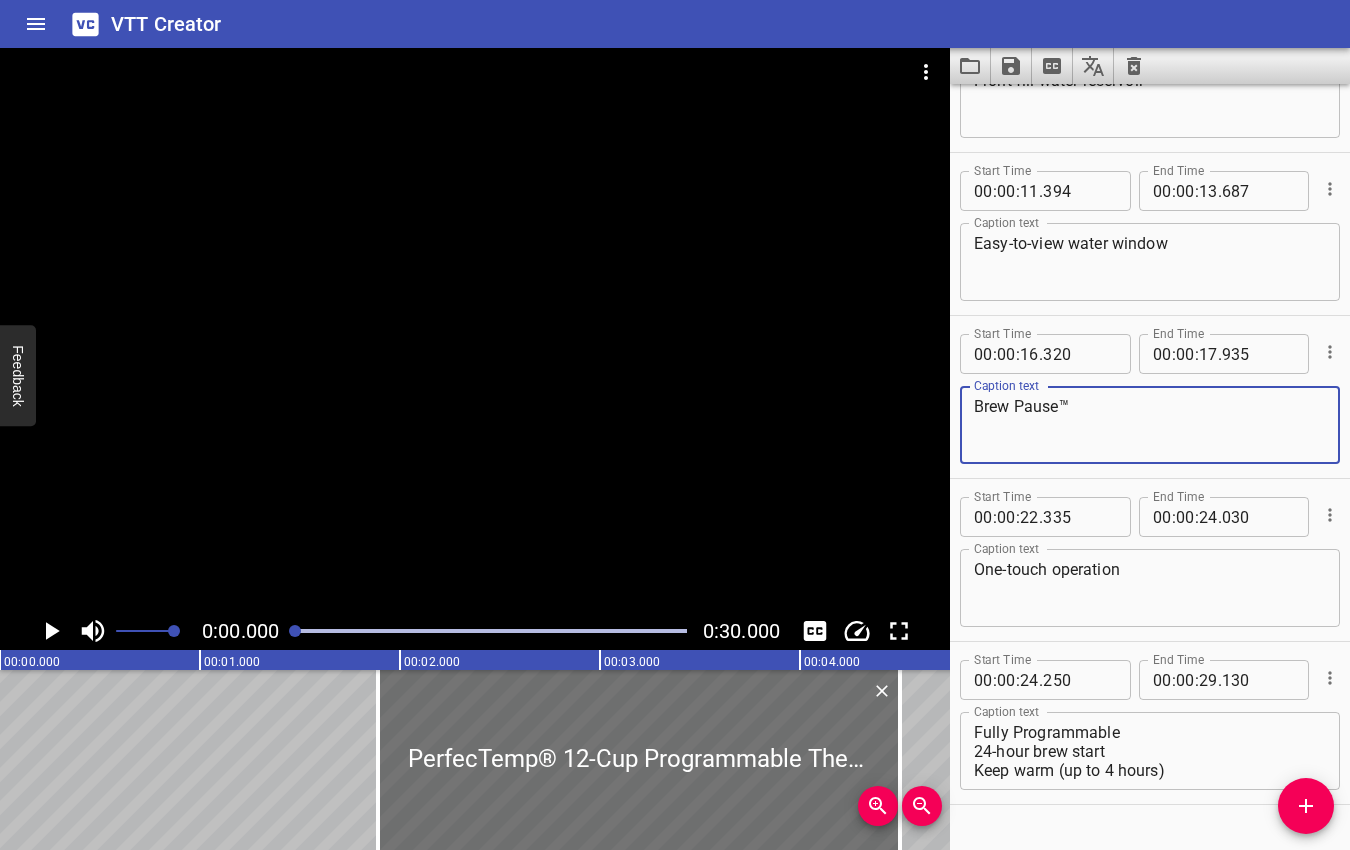 scroll, scrollTop: 469, scrollLeft: 0, axis: vertical 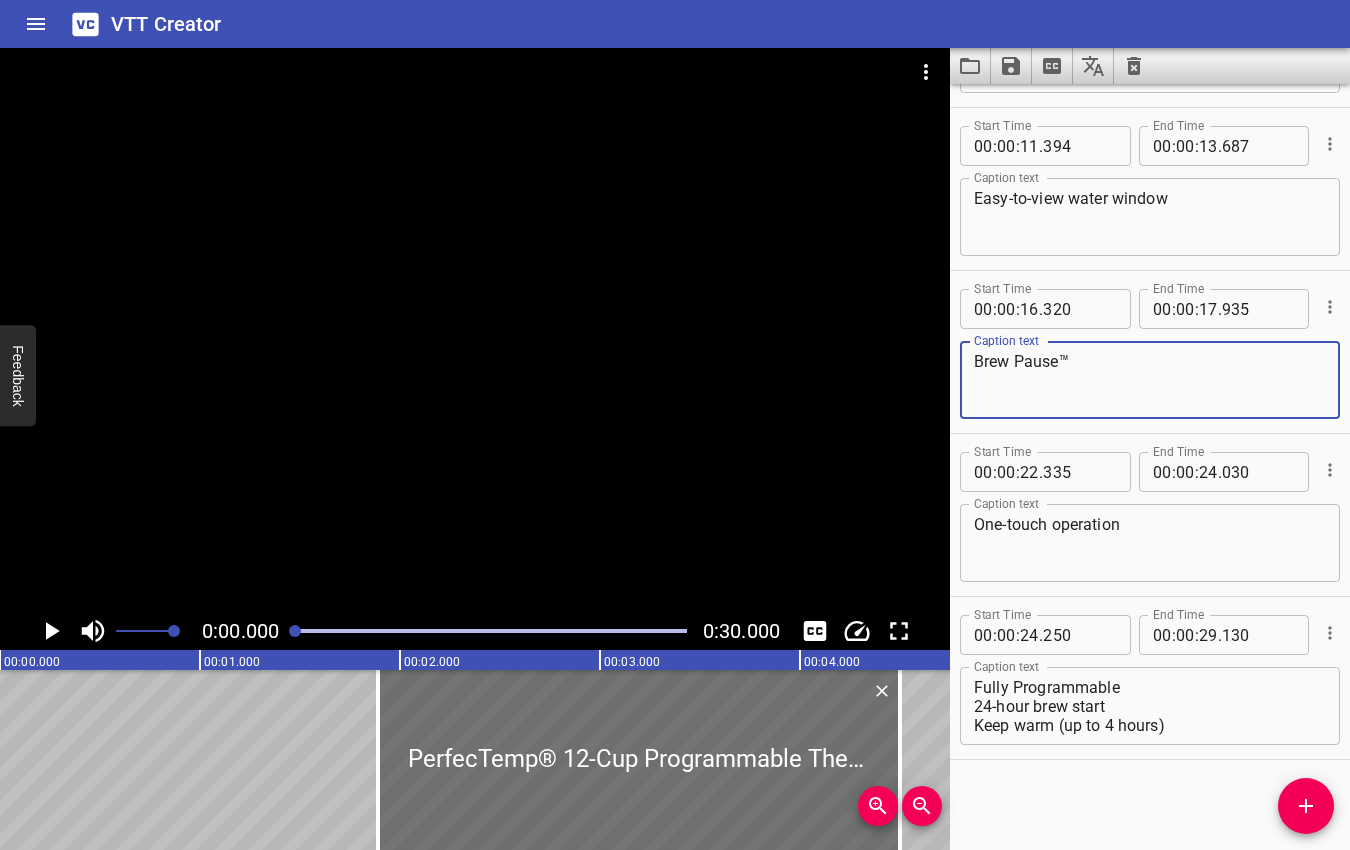 click on "One-touch operation" at bounding box center (1150, 543) 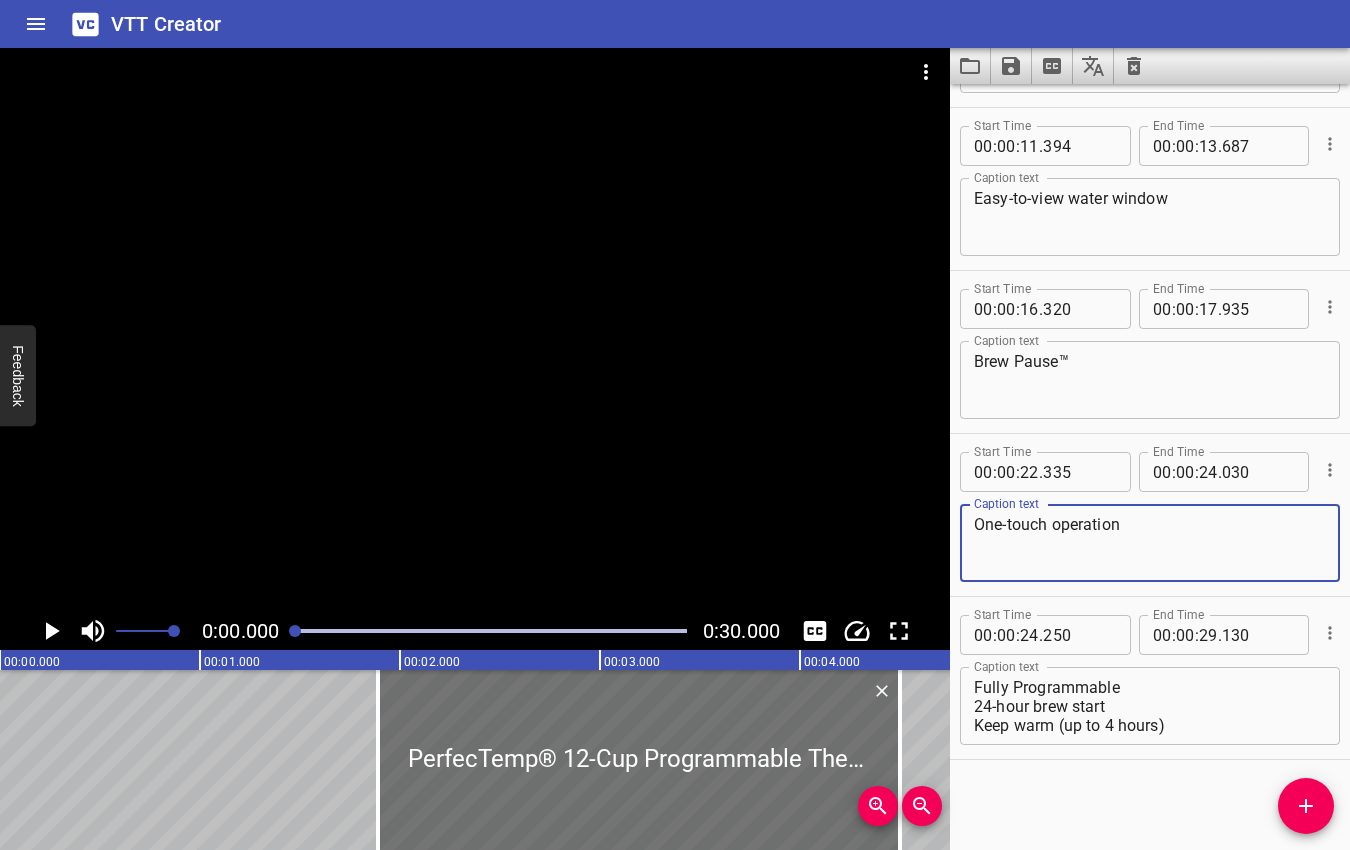 drag, startPoint x: 1196, startPoint y: 537, endPoint x: 950, endPoint y: 513, distance: 247.16795 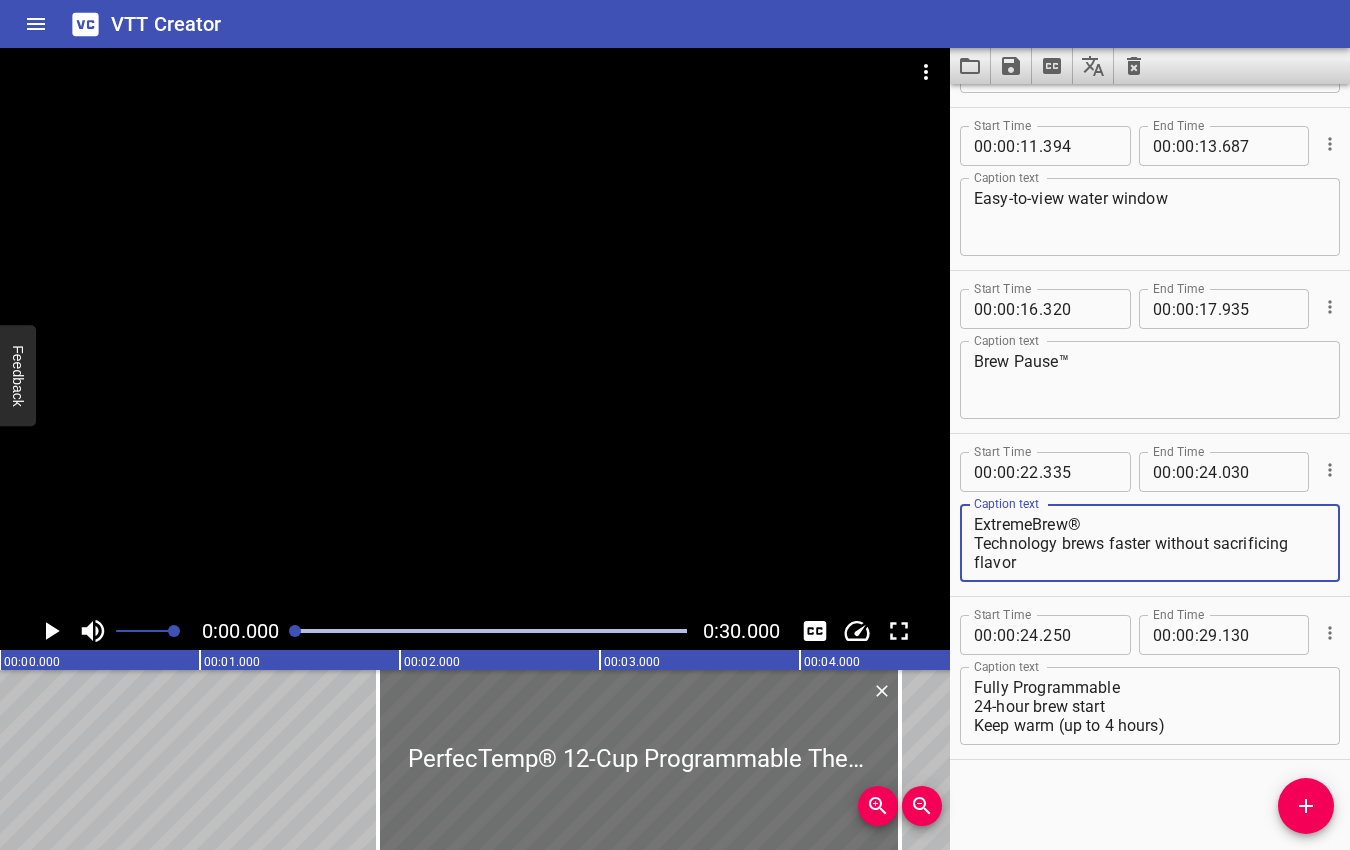 click on "ExtremeBrew®
Technology brews faster without sacrificing flavor" at bounding box center (1150, 543) 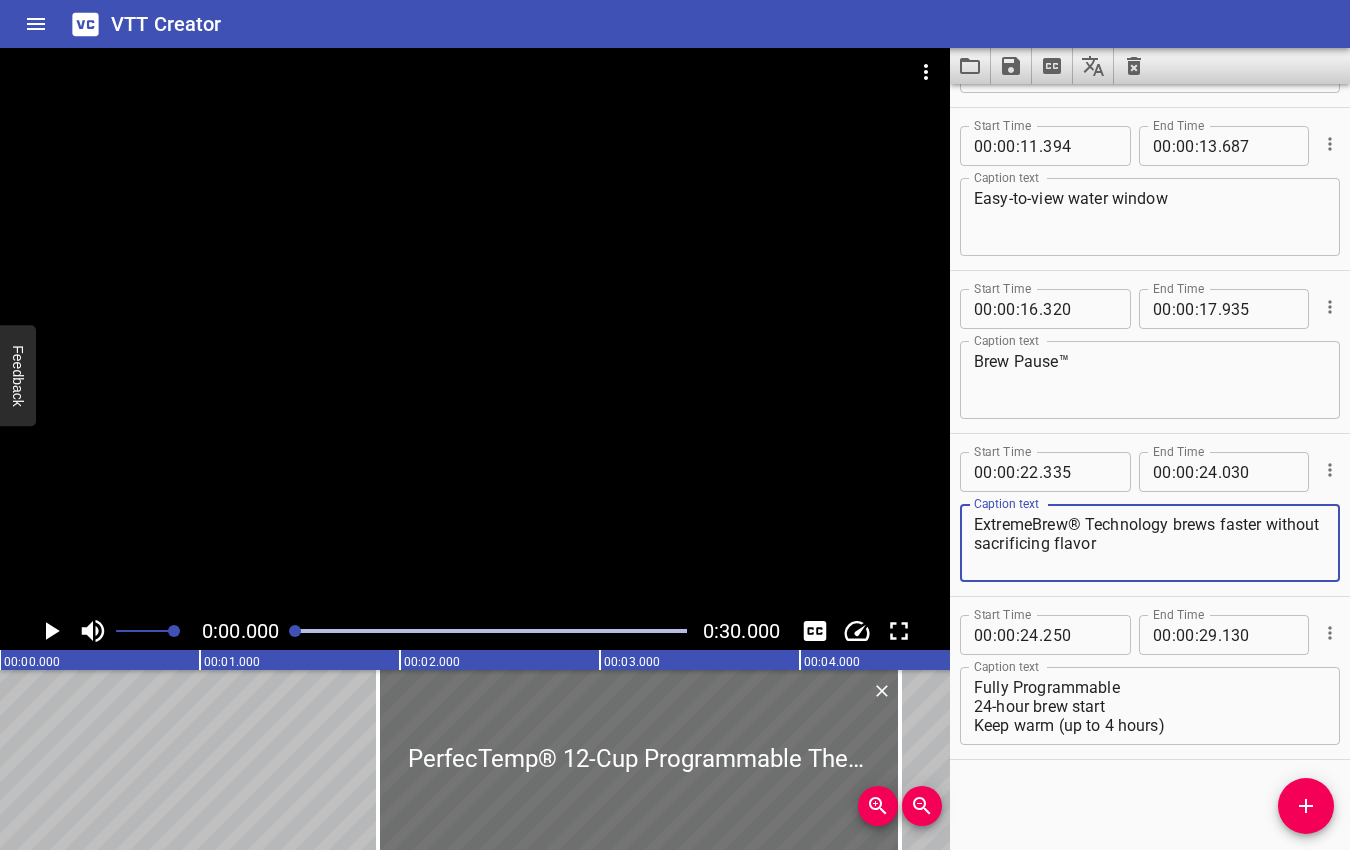 click on "ExtremeBrew® Technology brews faster without sacrificing flavor" at bounding box center [1150, 543] 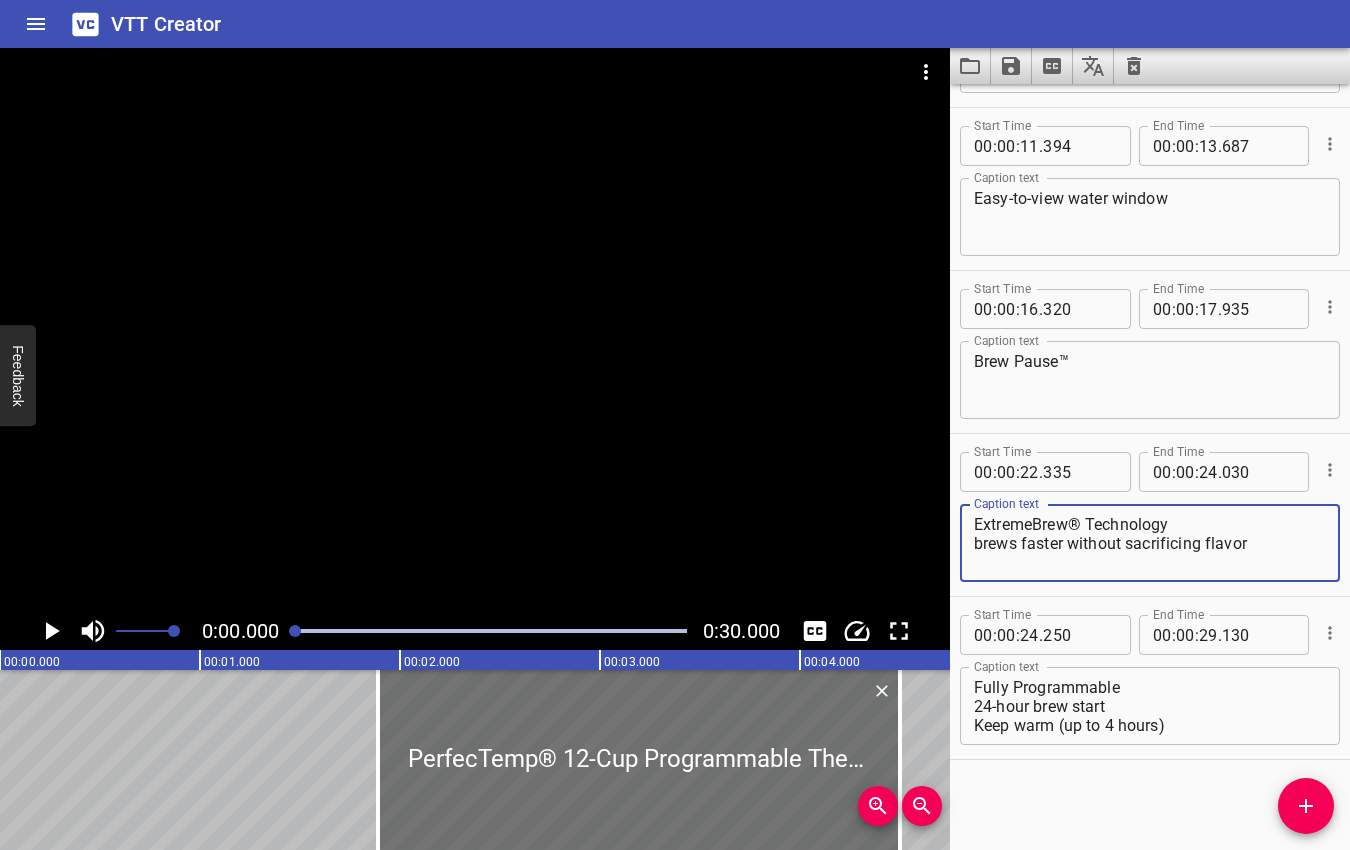 type on "ExtremeBrew® Technology
brews faster without sacrificing flavor" 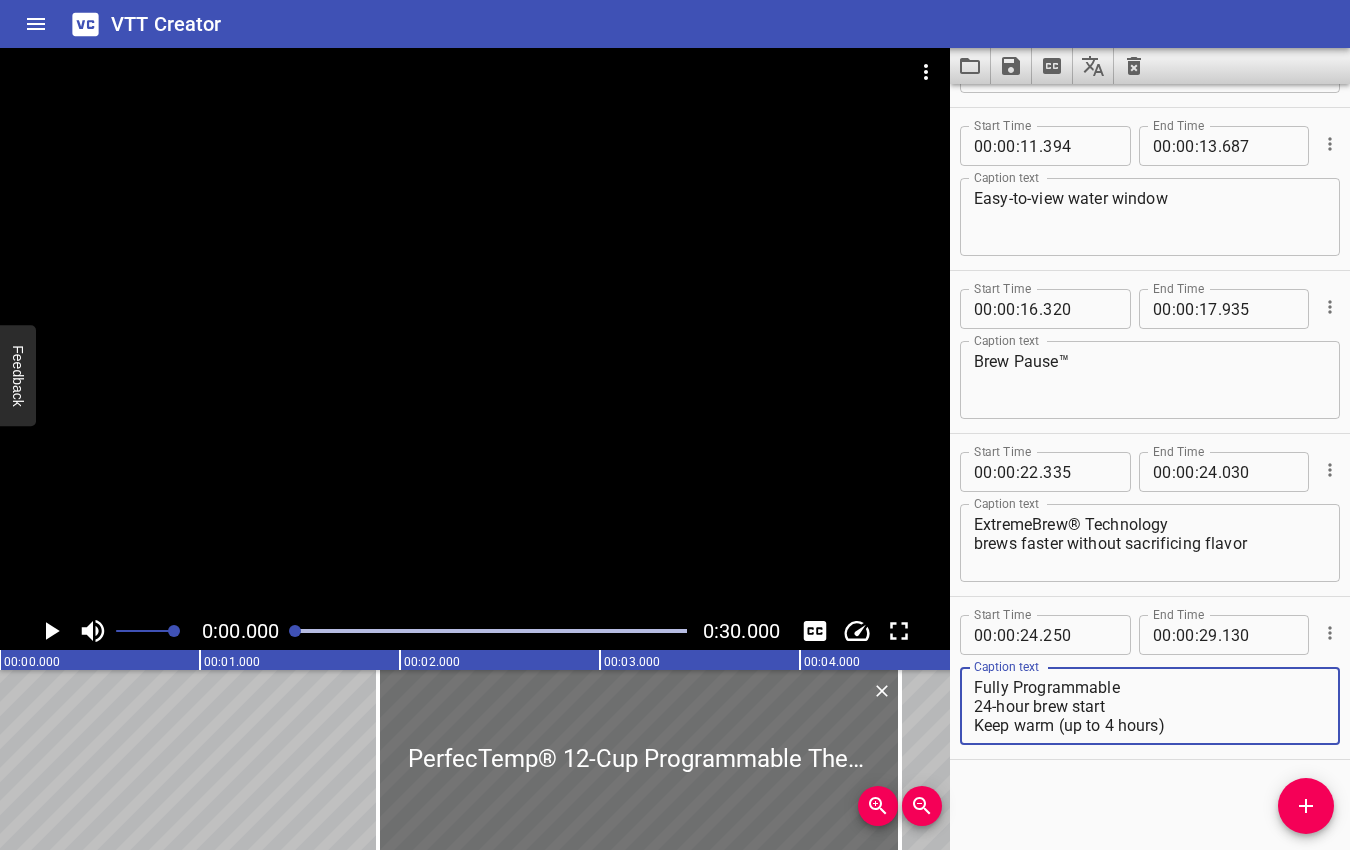 click on "Fully Programmable
24-hour brew start
Keep warm (up to 4 hours)
Adjustable carafe temp
1 to 4 cup setting
Bold or regular" at bounding box center (1150, 706) 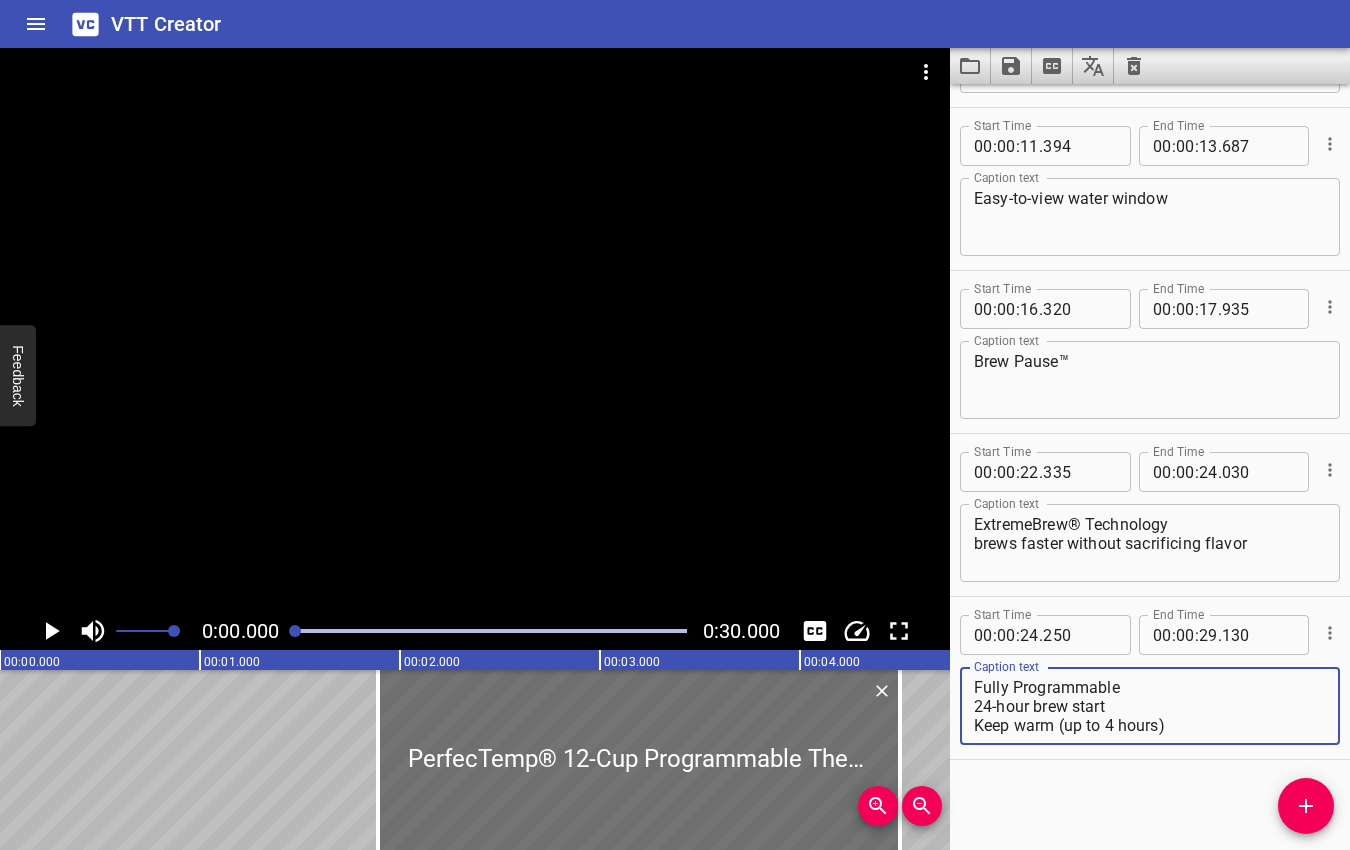 click on "Fully Programmable
24-hour brew start
Keep warm (up to 4 hours)
Adjustable carafe temp
1 to 4 cup setting
Bold or regular" at bounding box center [1150, 706] 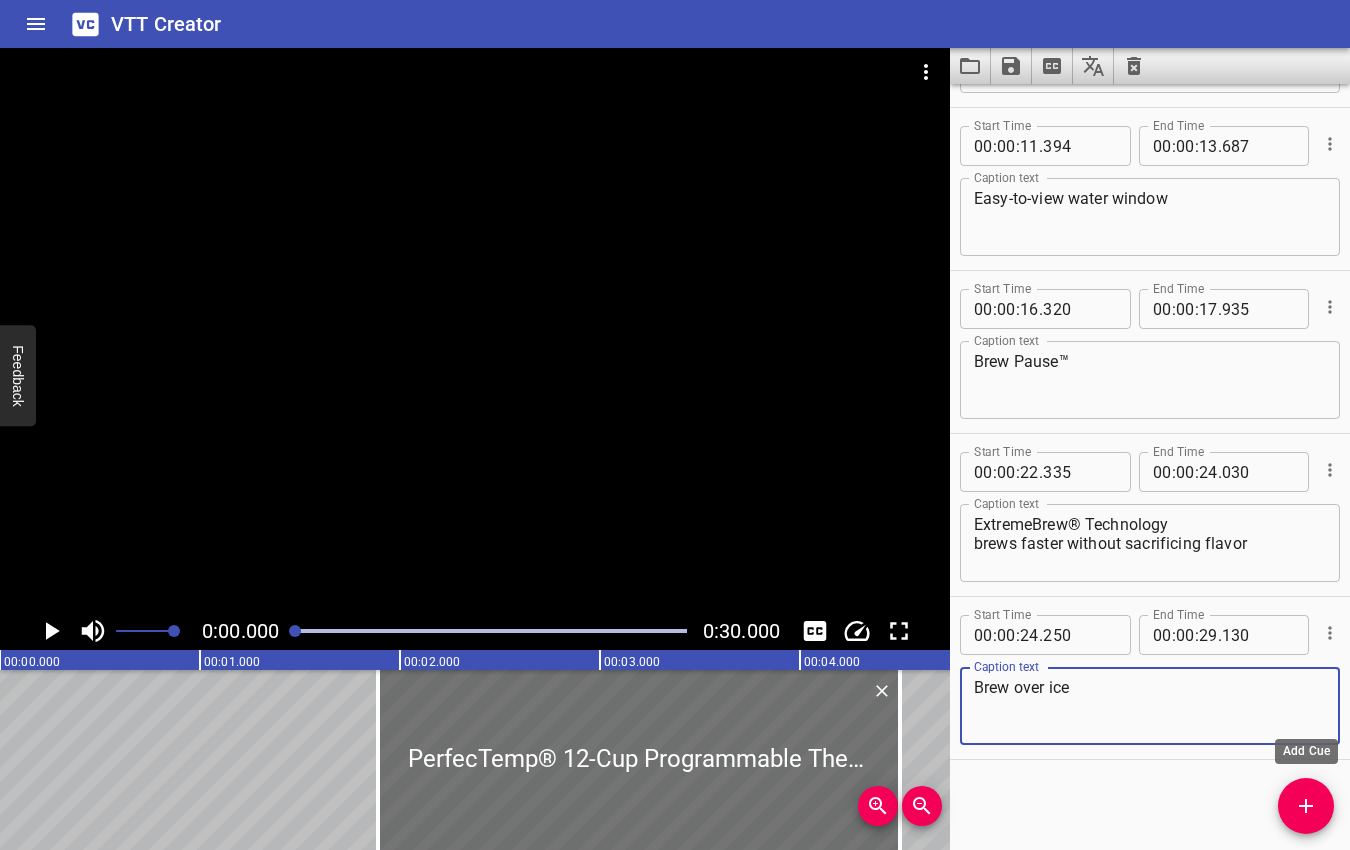 type on "Brew over ice" 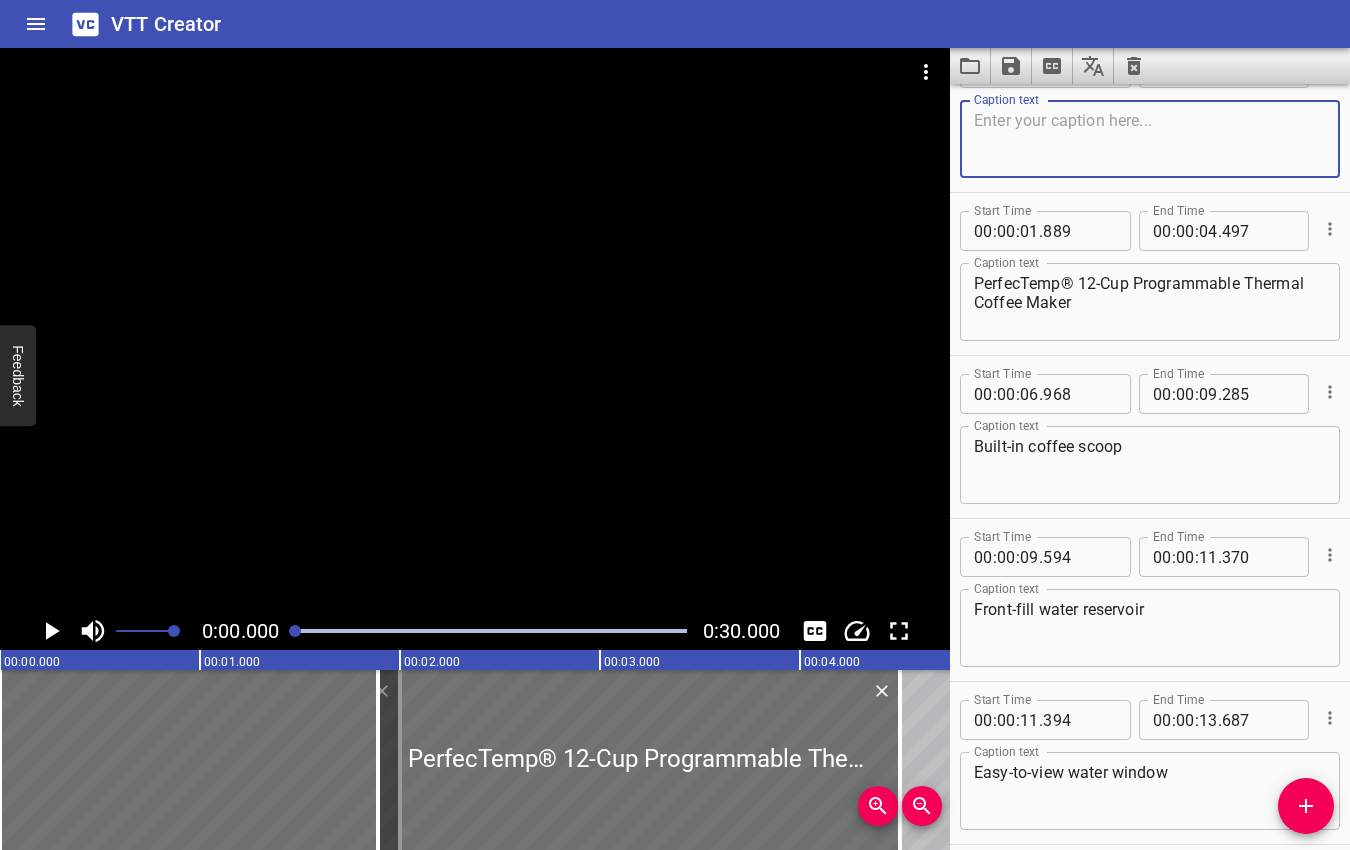 scroll, scrollTop: 0, scrollLeft: 0, axis: both 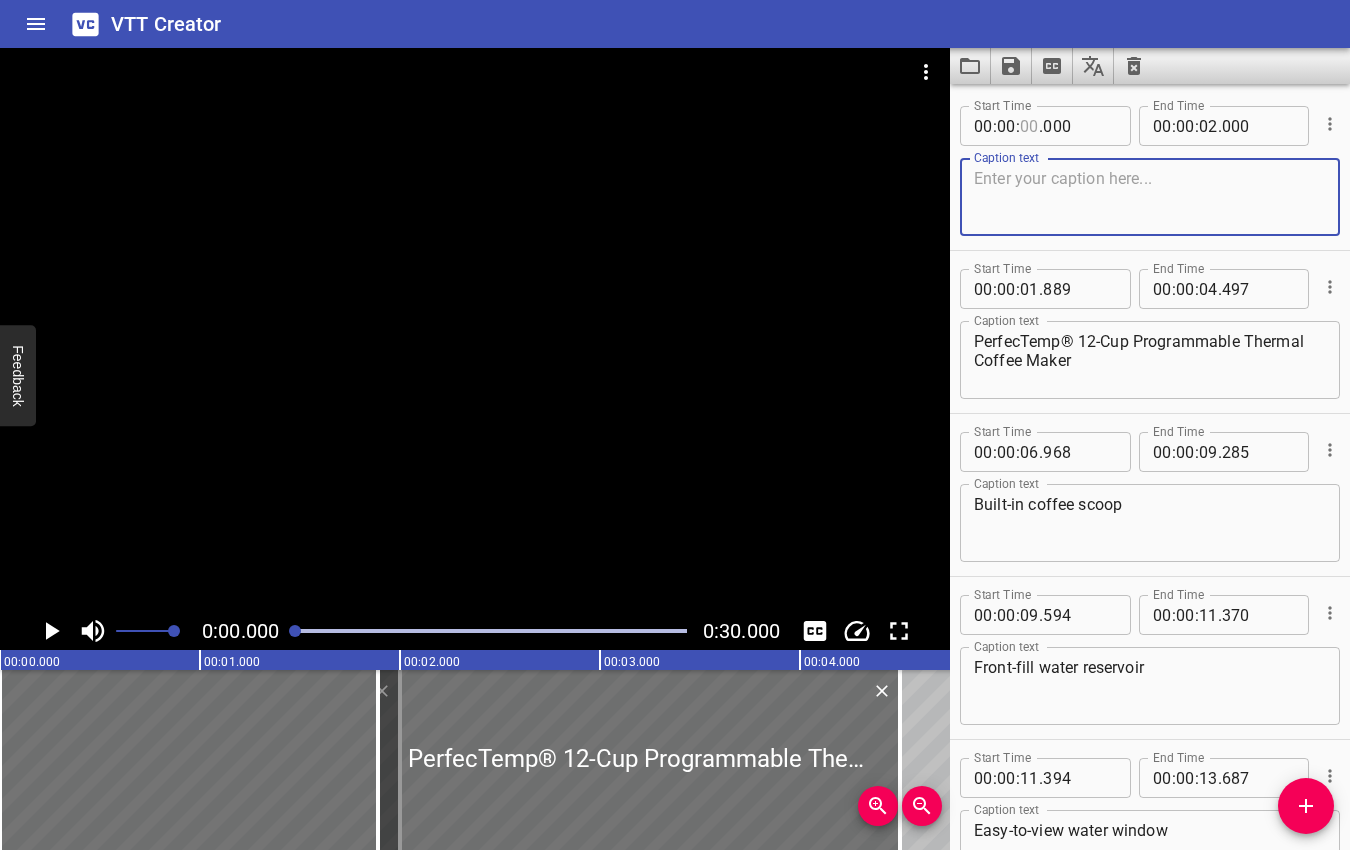 click at bounding box center [1029, 126] 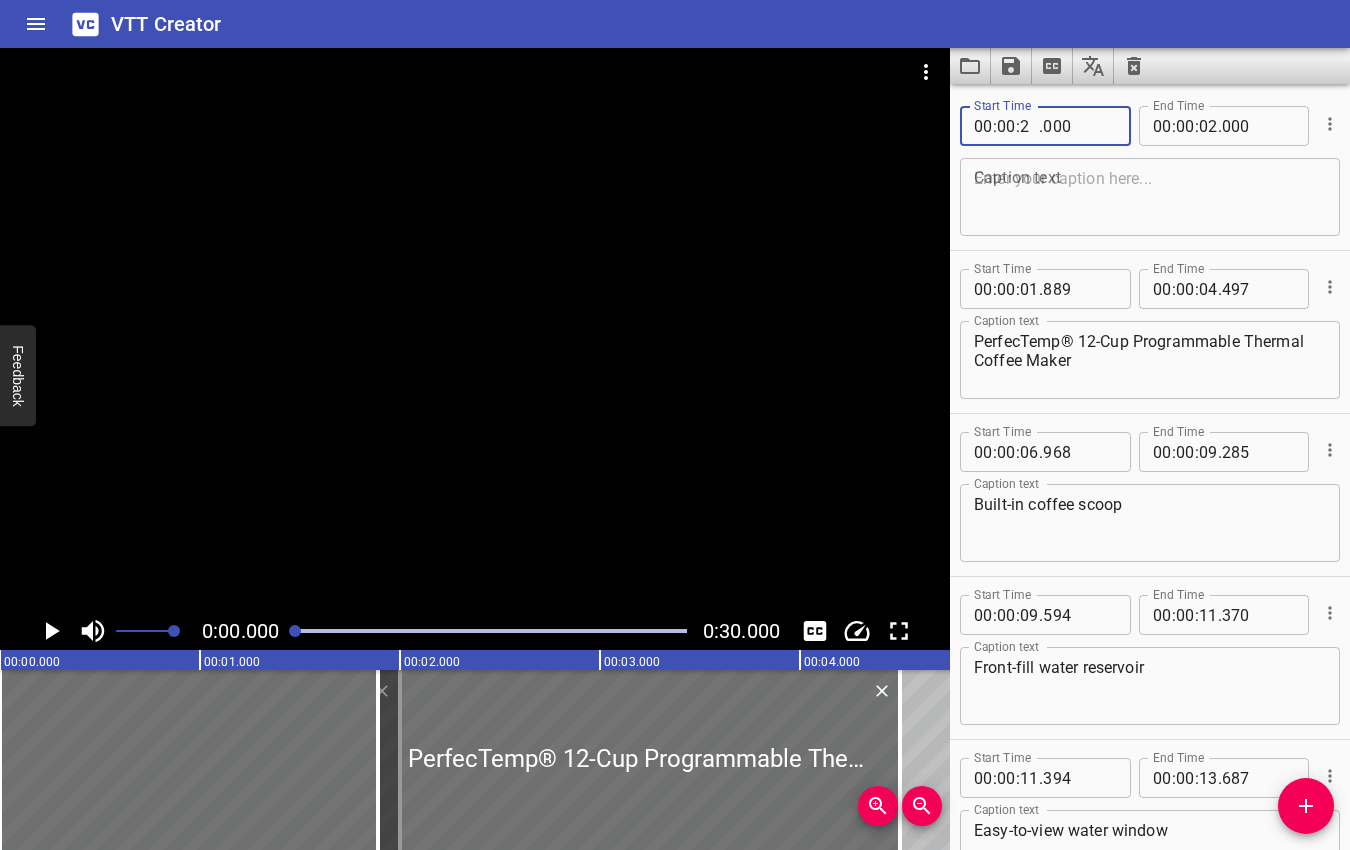 type on "25" 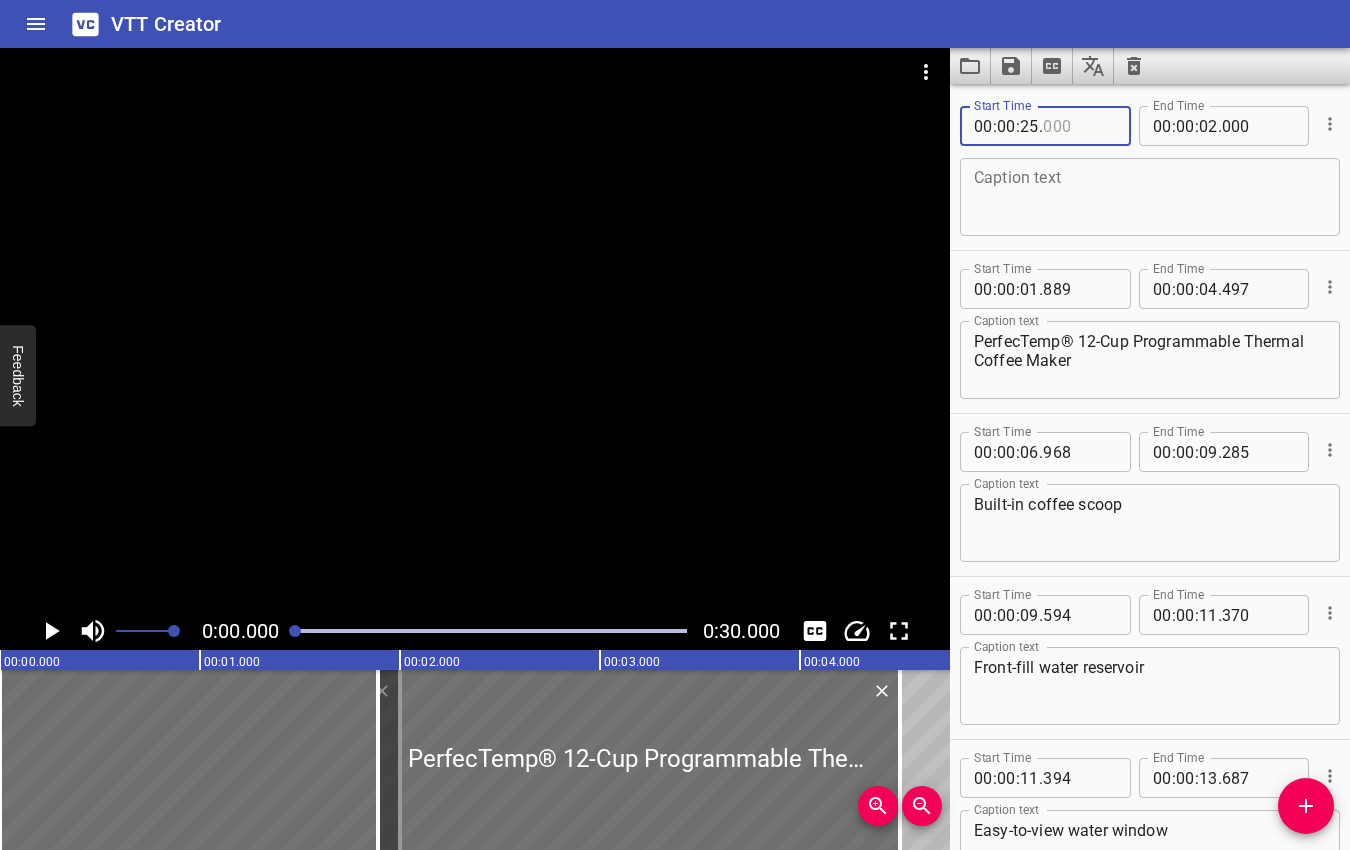 type on "000" 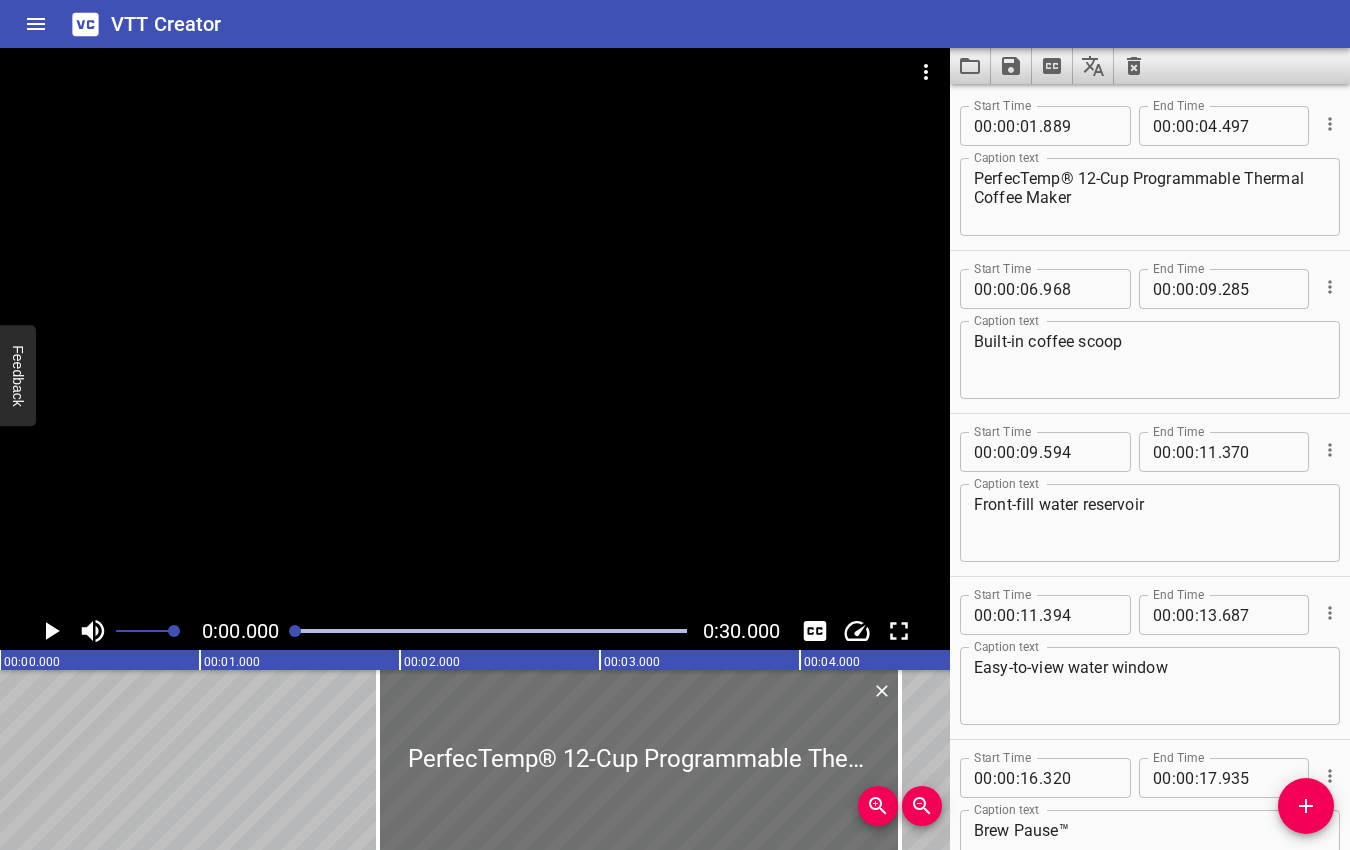scroll, scrollTop: 632, scrollLeft: 0, axis: vertical 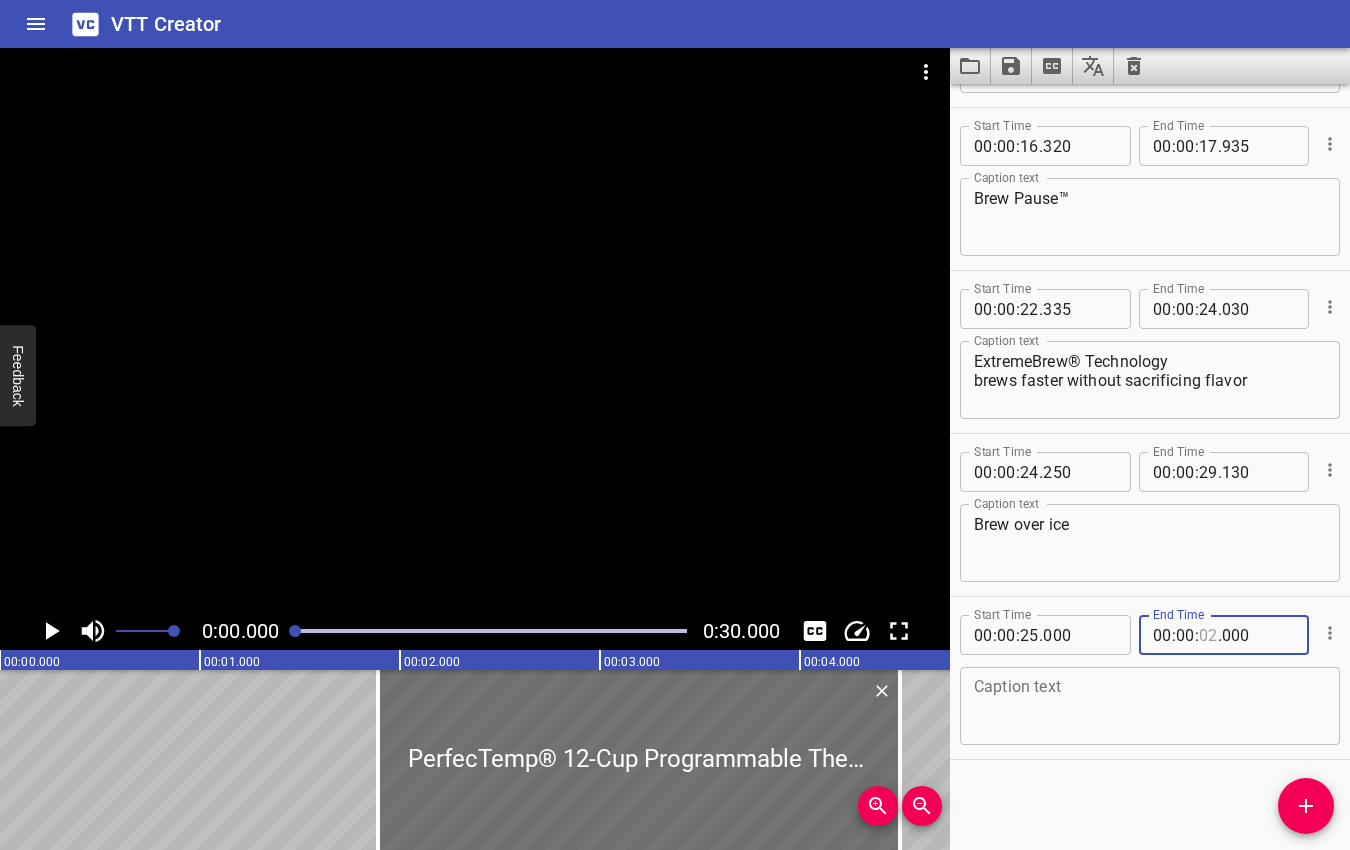 click at bounding box center (1208, 635) 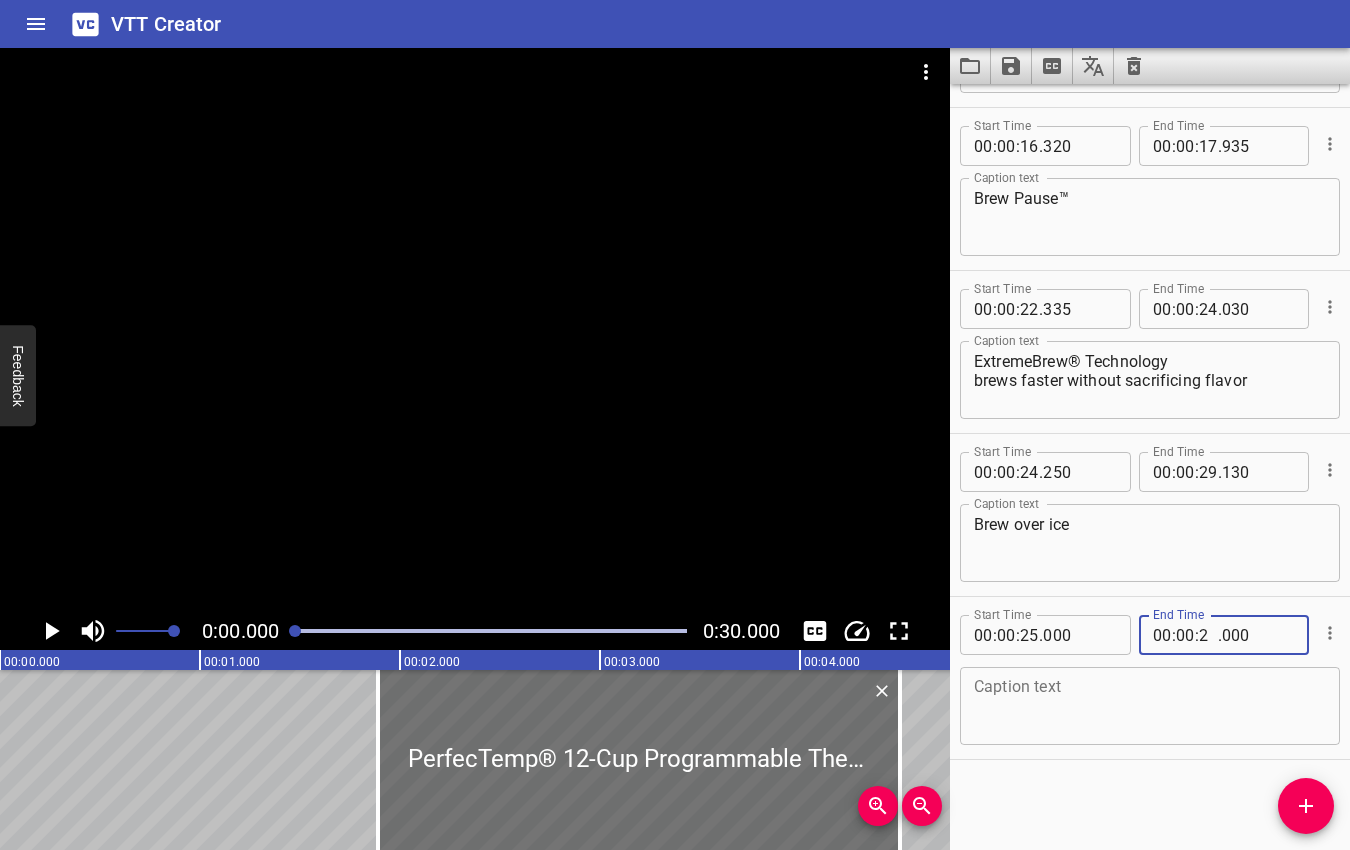 type on "28" 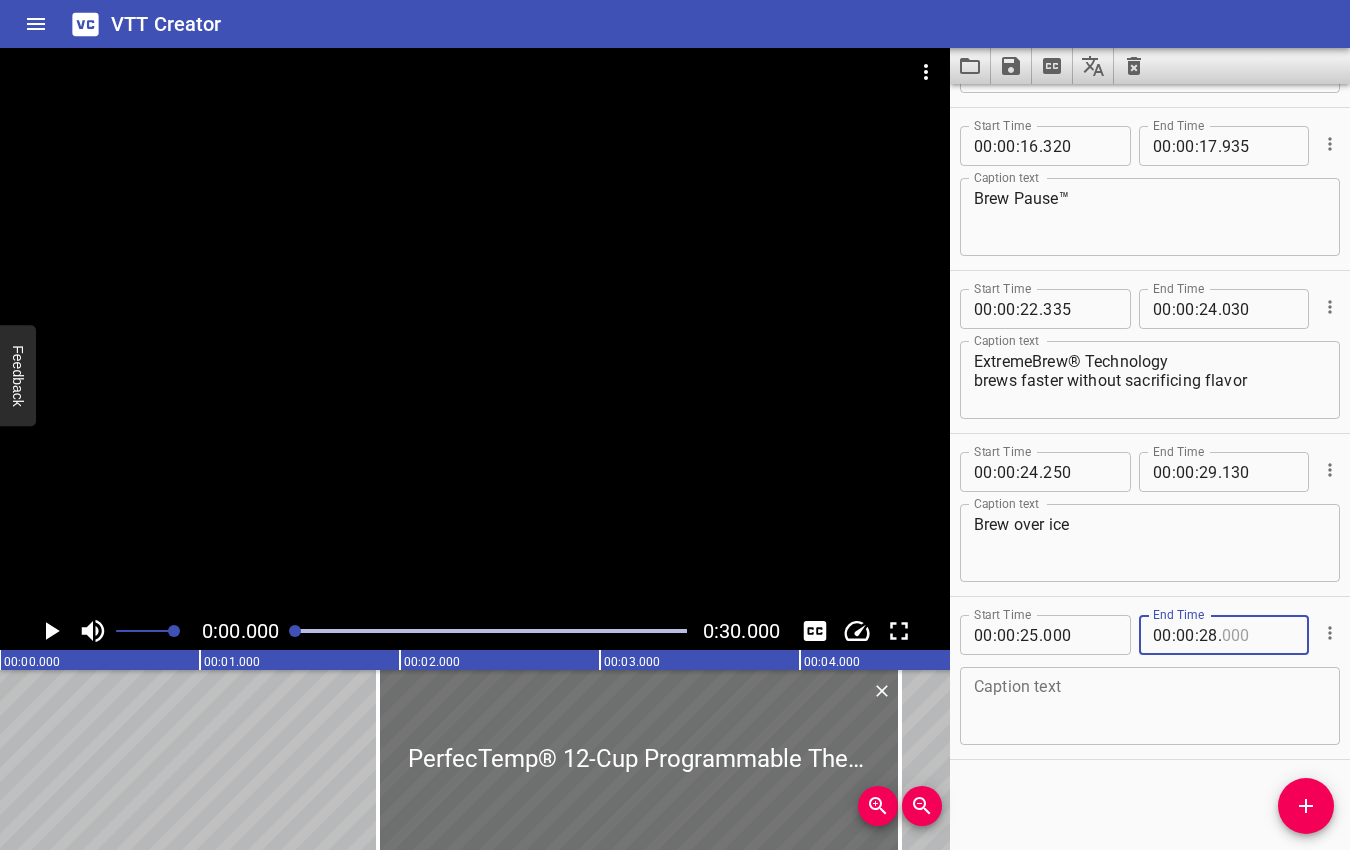 type on "000" 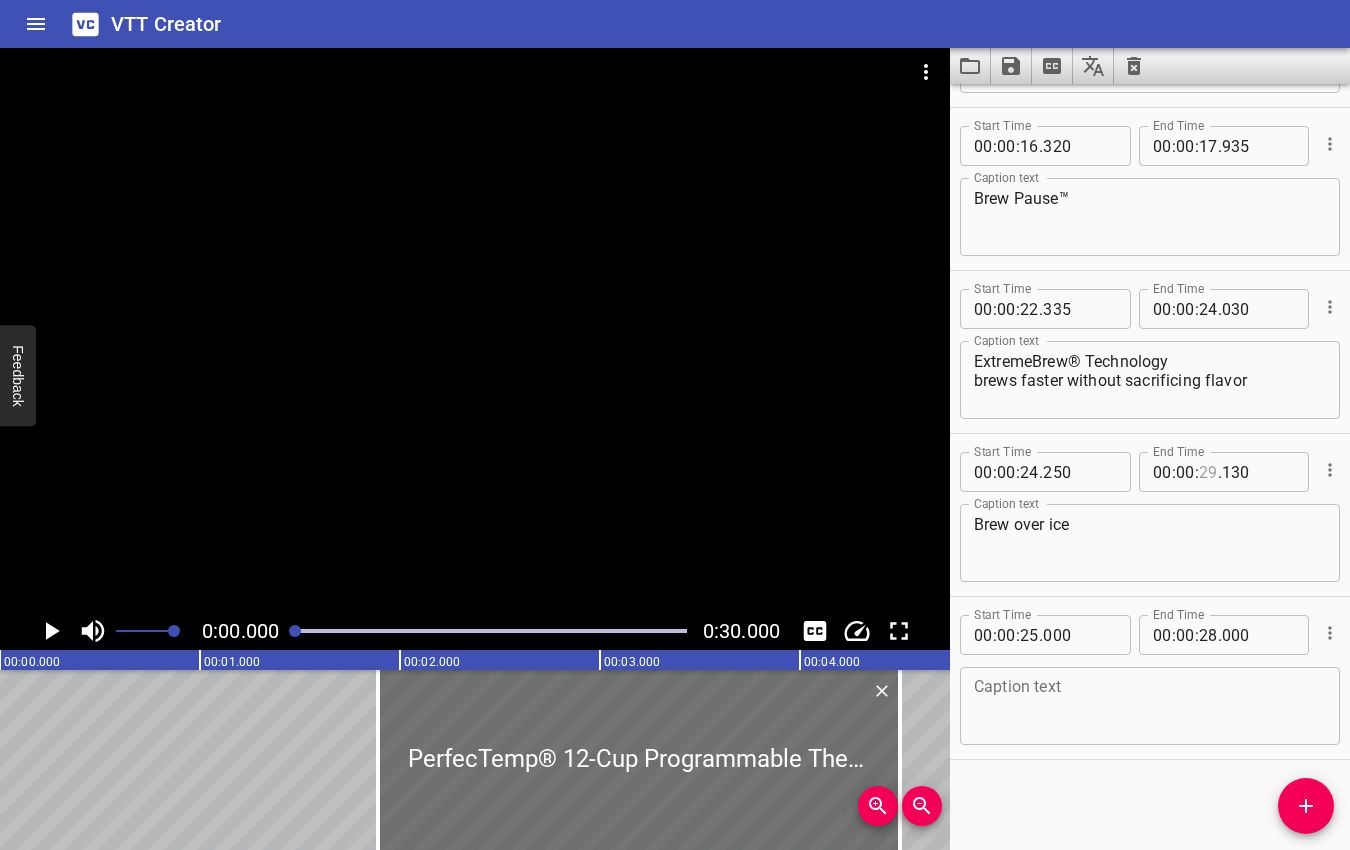 click at bounding box center (1208, 472) 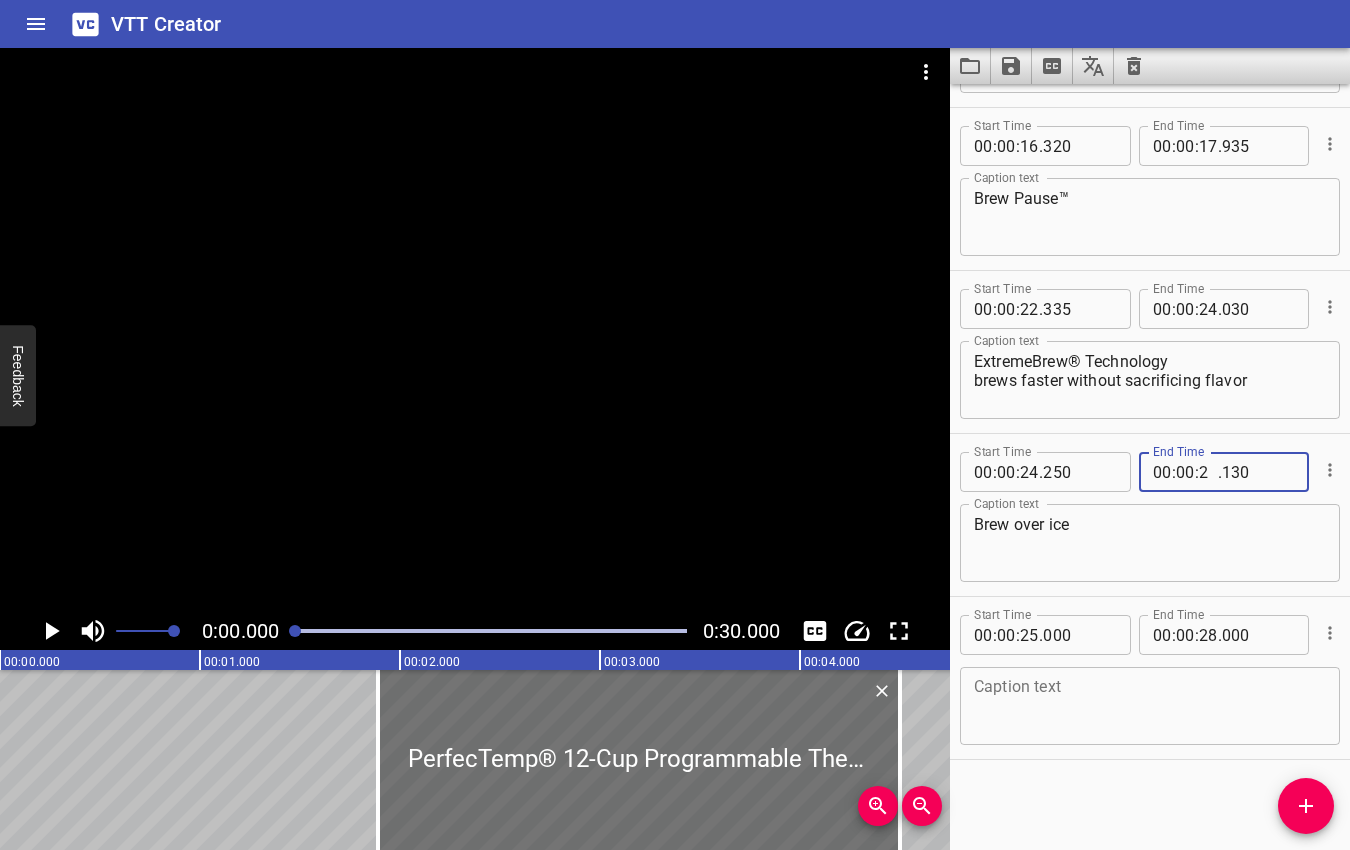 type on "25" 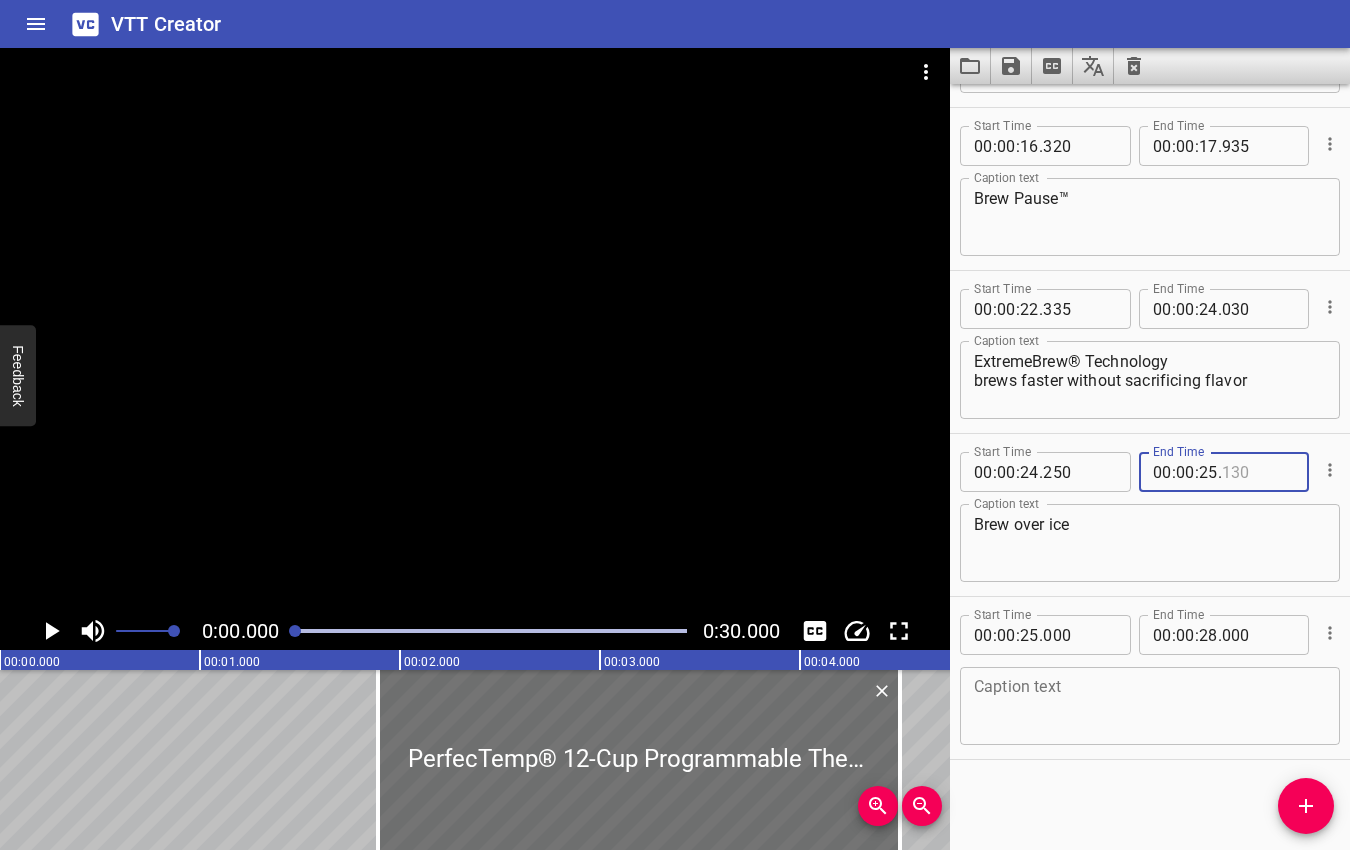 type on "130" 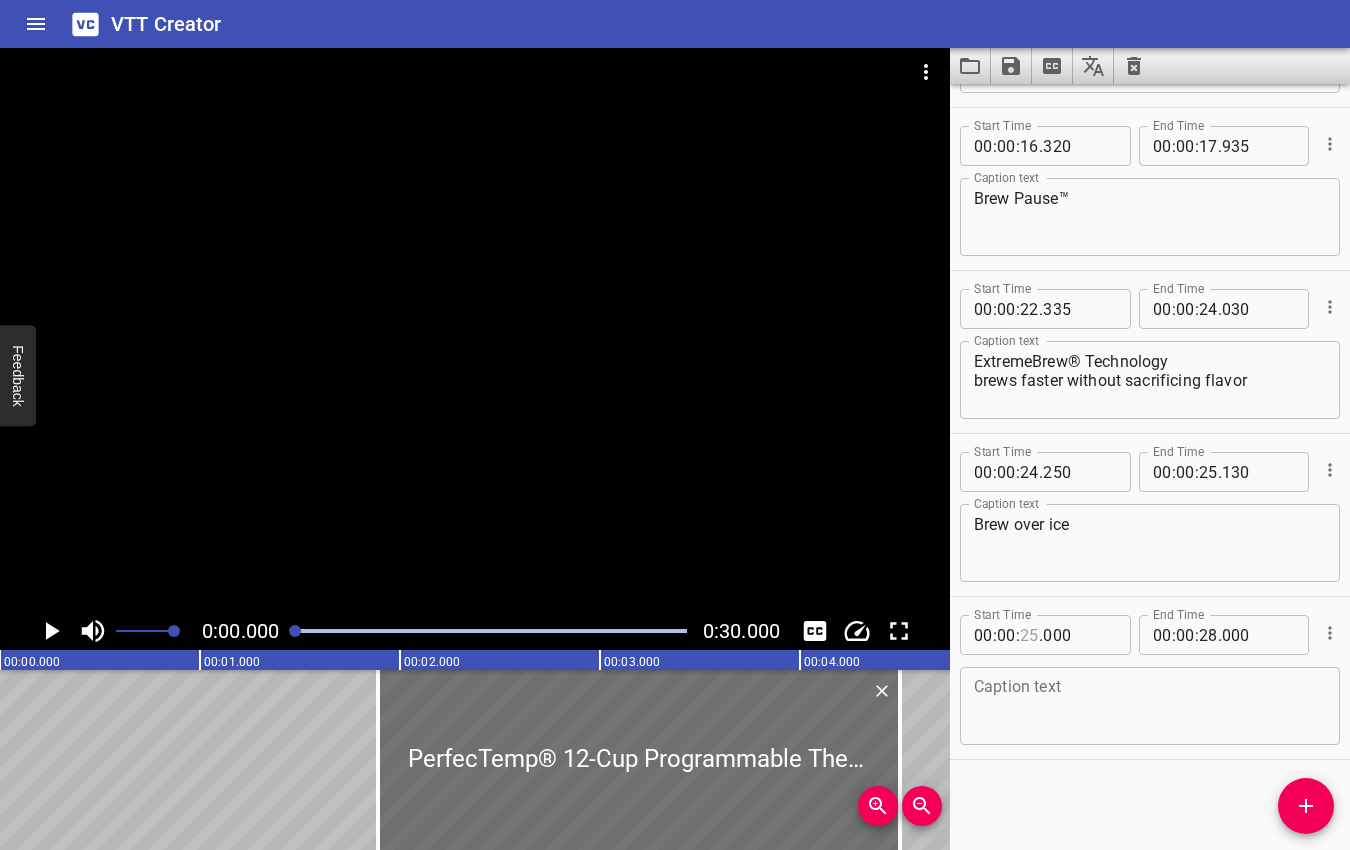 click at bounding box center (1029, 635) 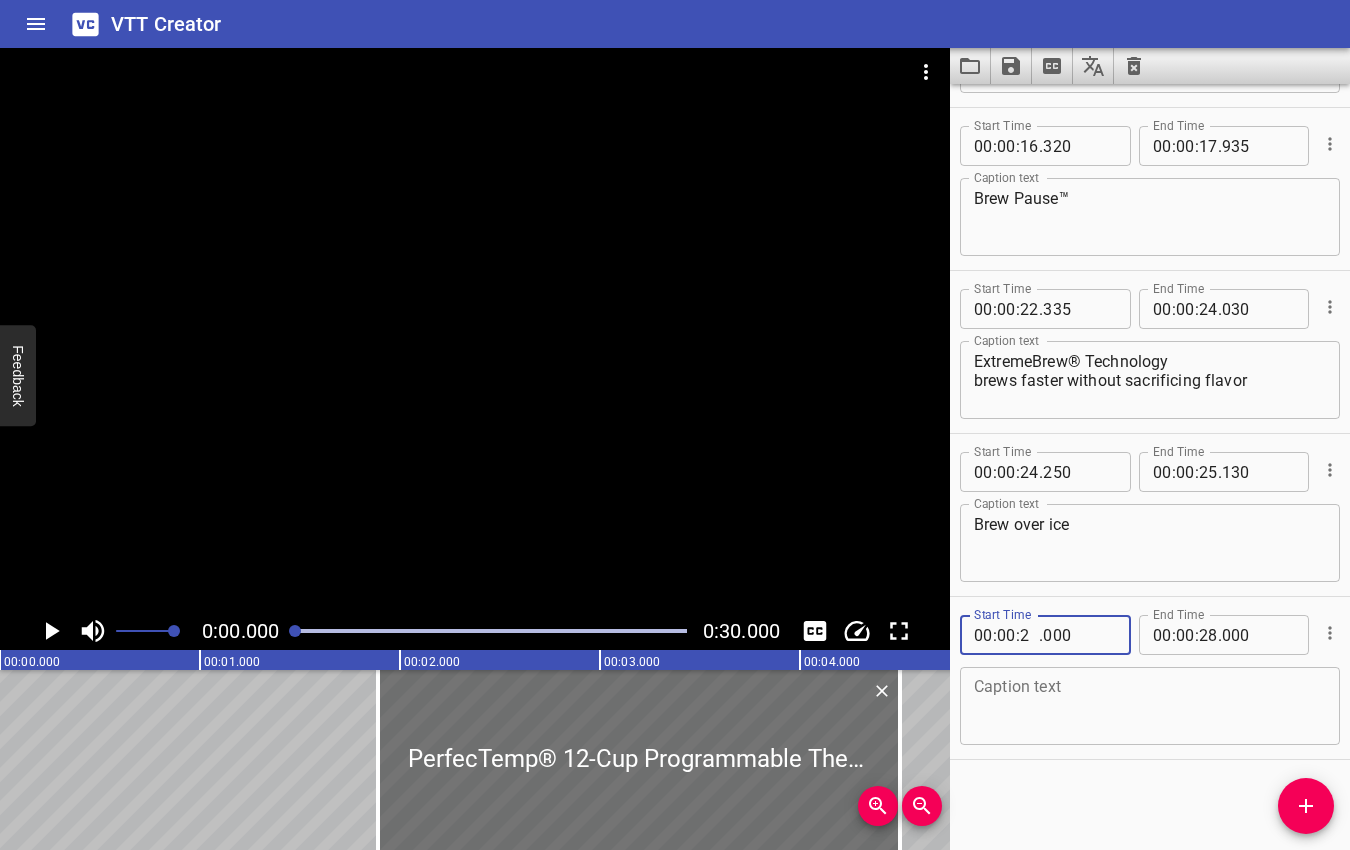 type on "26" 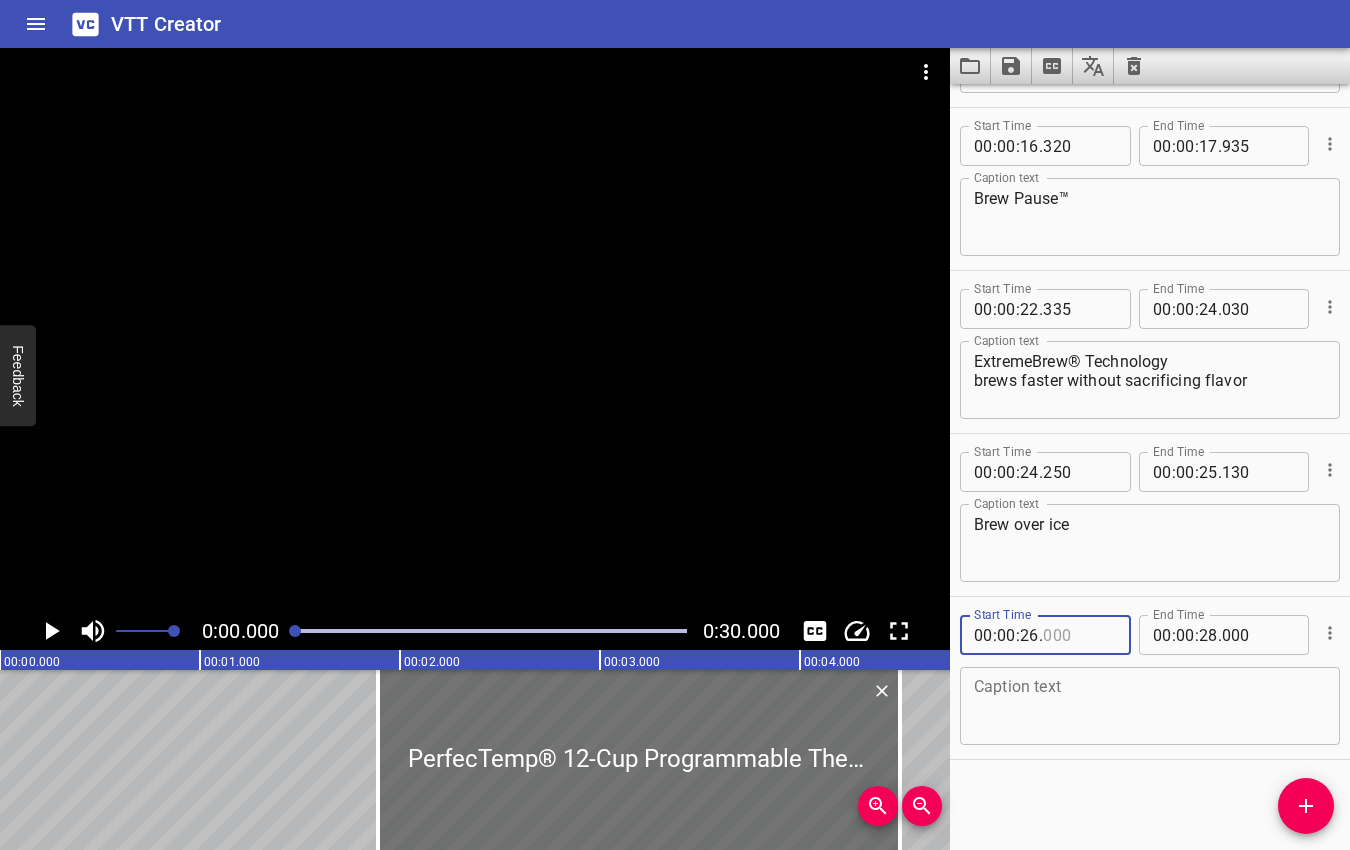 type on "000" 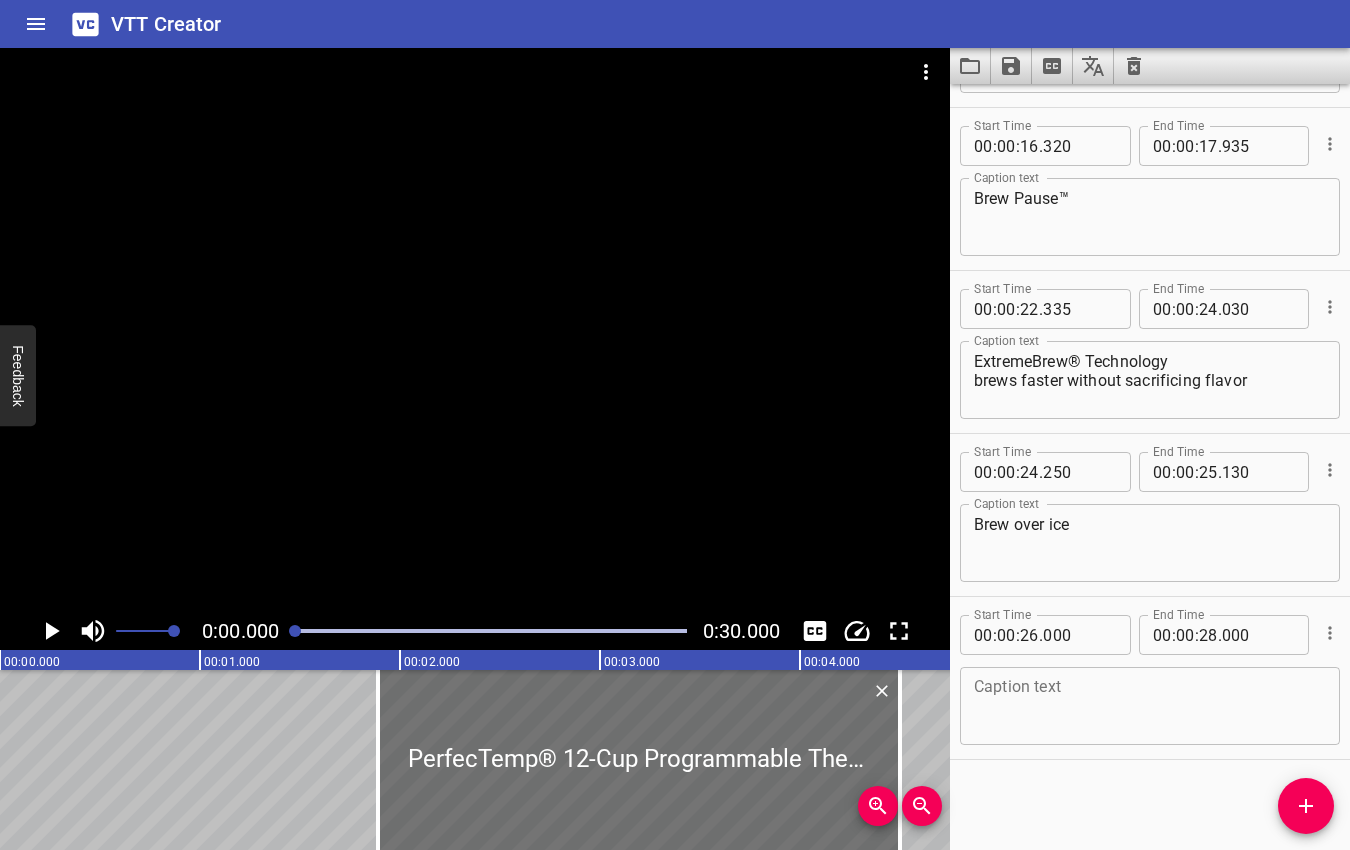 click at bounding box center (1150, 706) 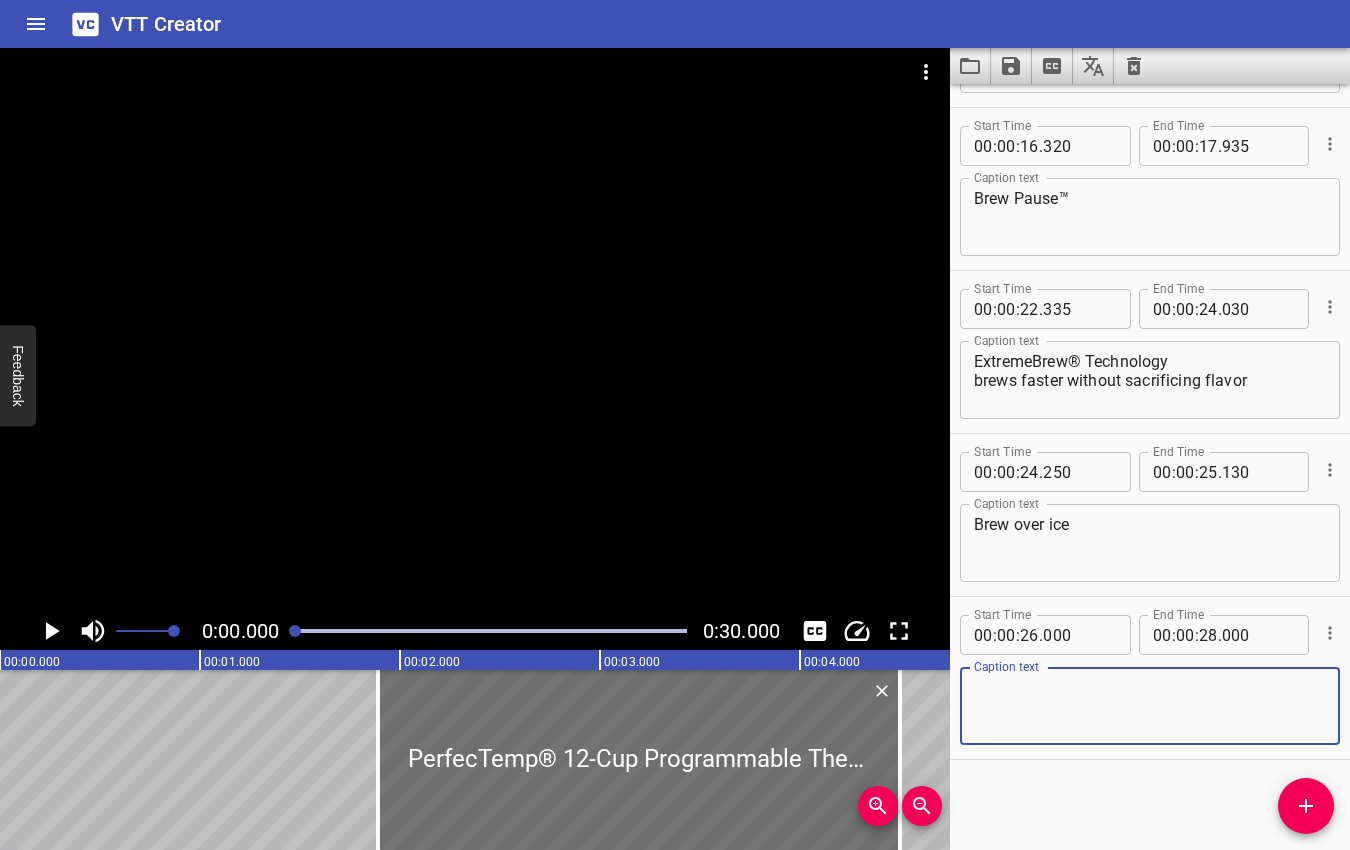 paste on "Fully Programmable
• 24-hour brew start
• 1 to 4 cup setting
Auto shut-off" 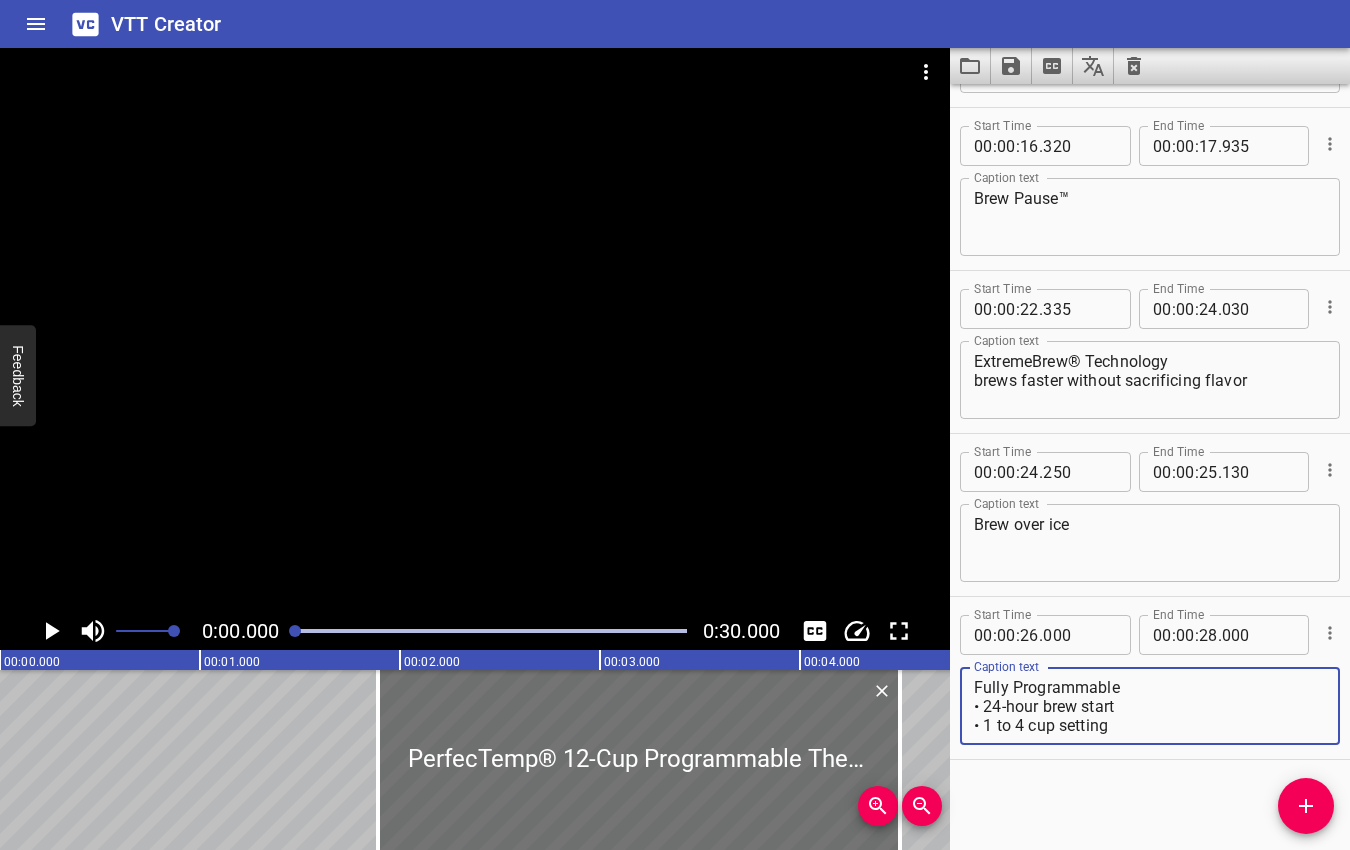 scroll, scrollTop: 19, scrollLeft: 0, axis: vertical 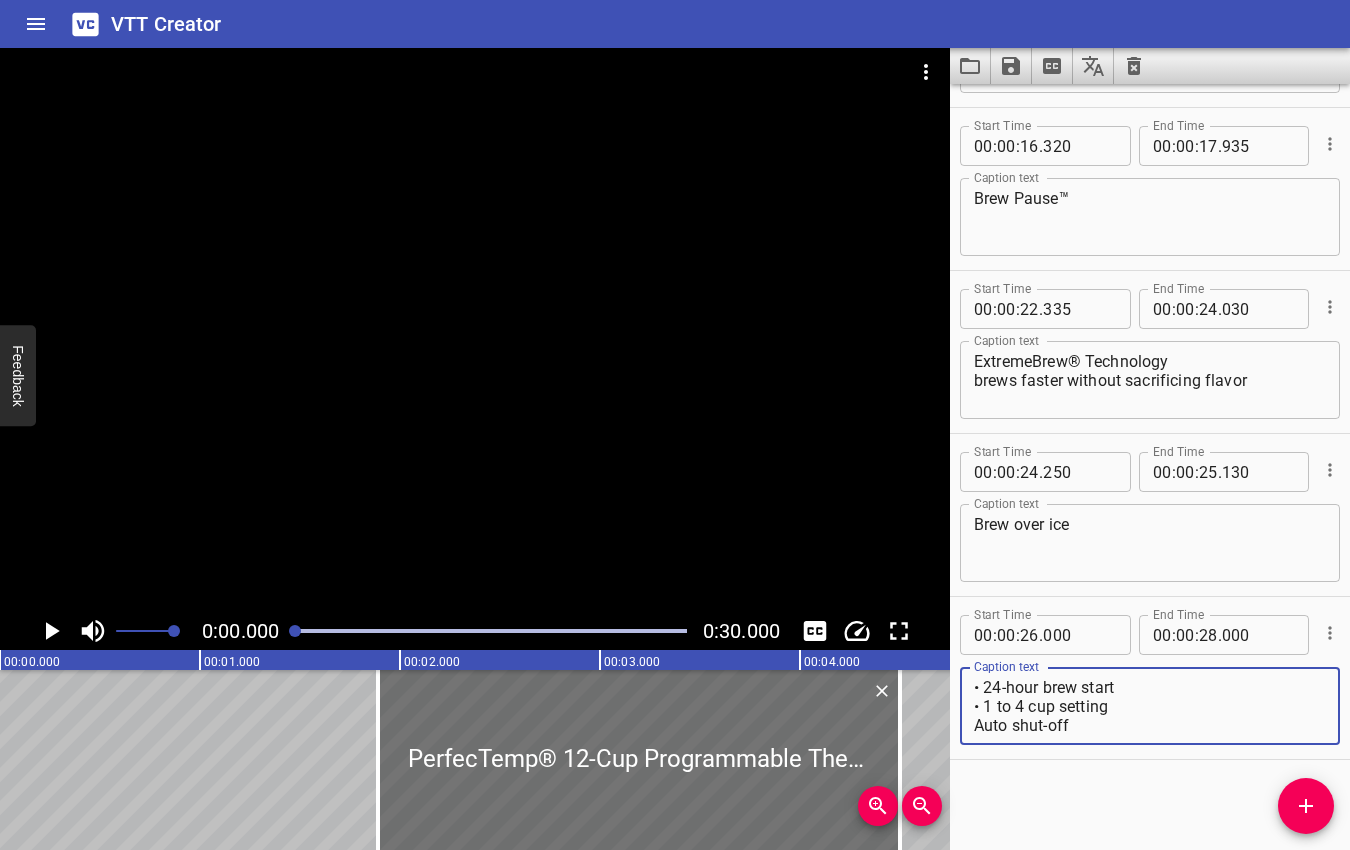 click on "Fully Programmable
• 24-hour brew start
• 1 to 4 cup setting
Auto shut-off" at bounding box center [1150, 706] 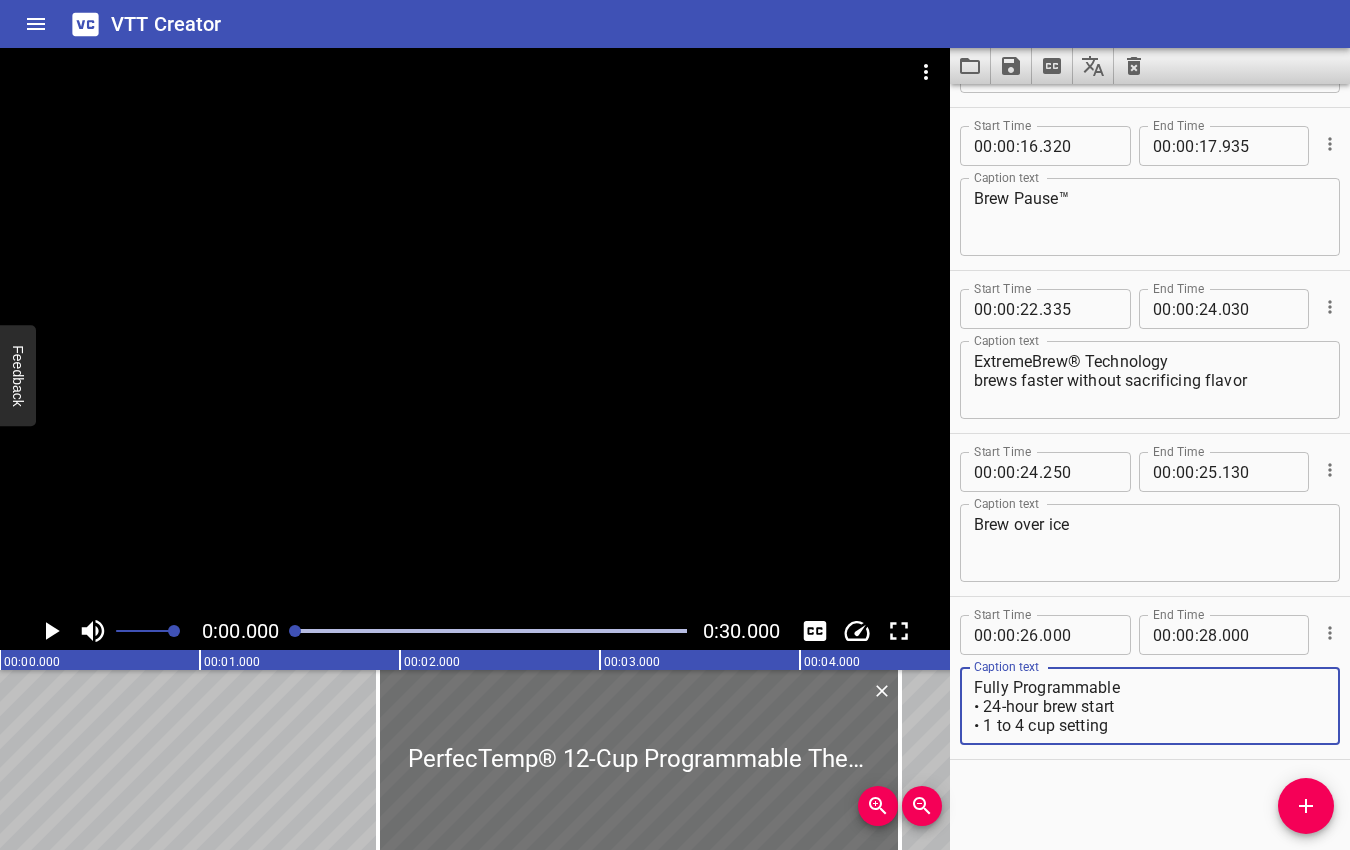 click on "Fully Programmable
• 24-hour brew start
• 1 to 4 cup setting
Auto shut-off" at bounding box center [1150, 706] 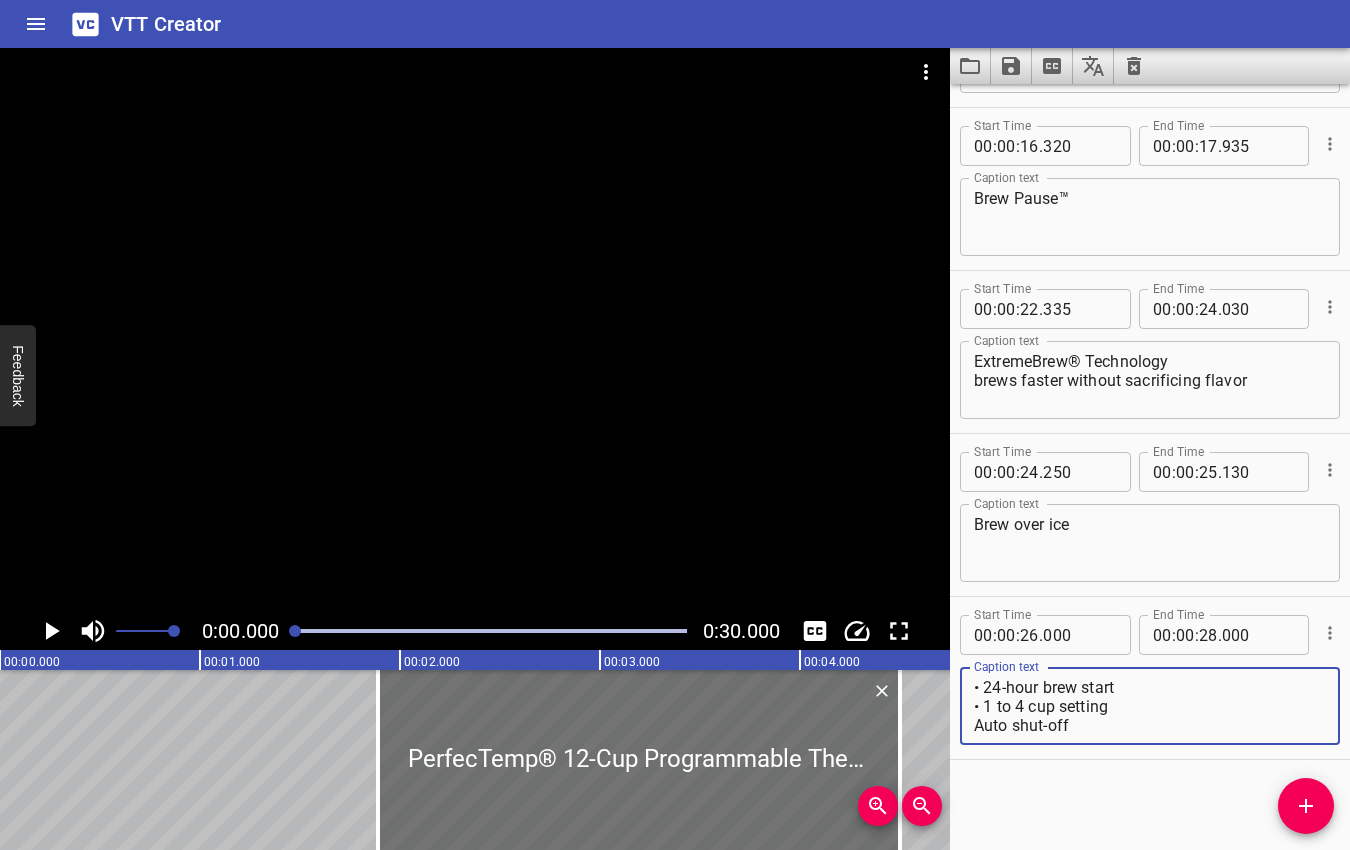 click on "Fully Programmable
• 24-hour brew start
• 1 to 4 cup setting
Auto shut-off Caption text" at bounding box center (1150, 706) 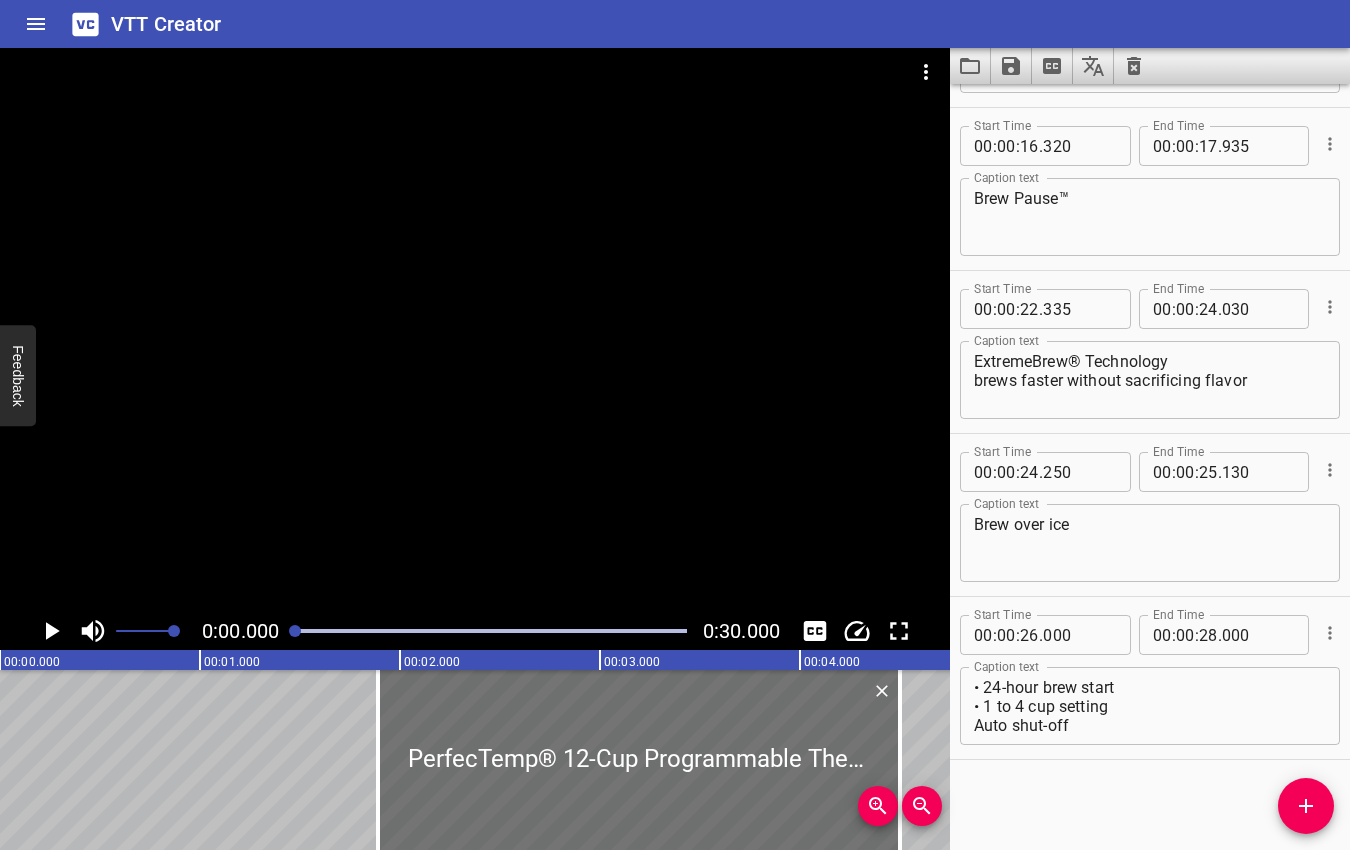 click on "Fully Programmable
• 24-hour brew start
• 1 to 4 cup setting
Auto shut-off Caption text" at bounding box center (1150, 706) 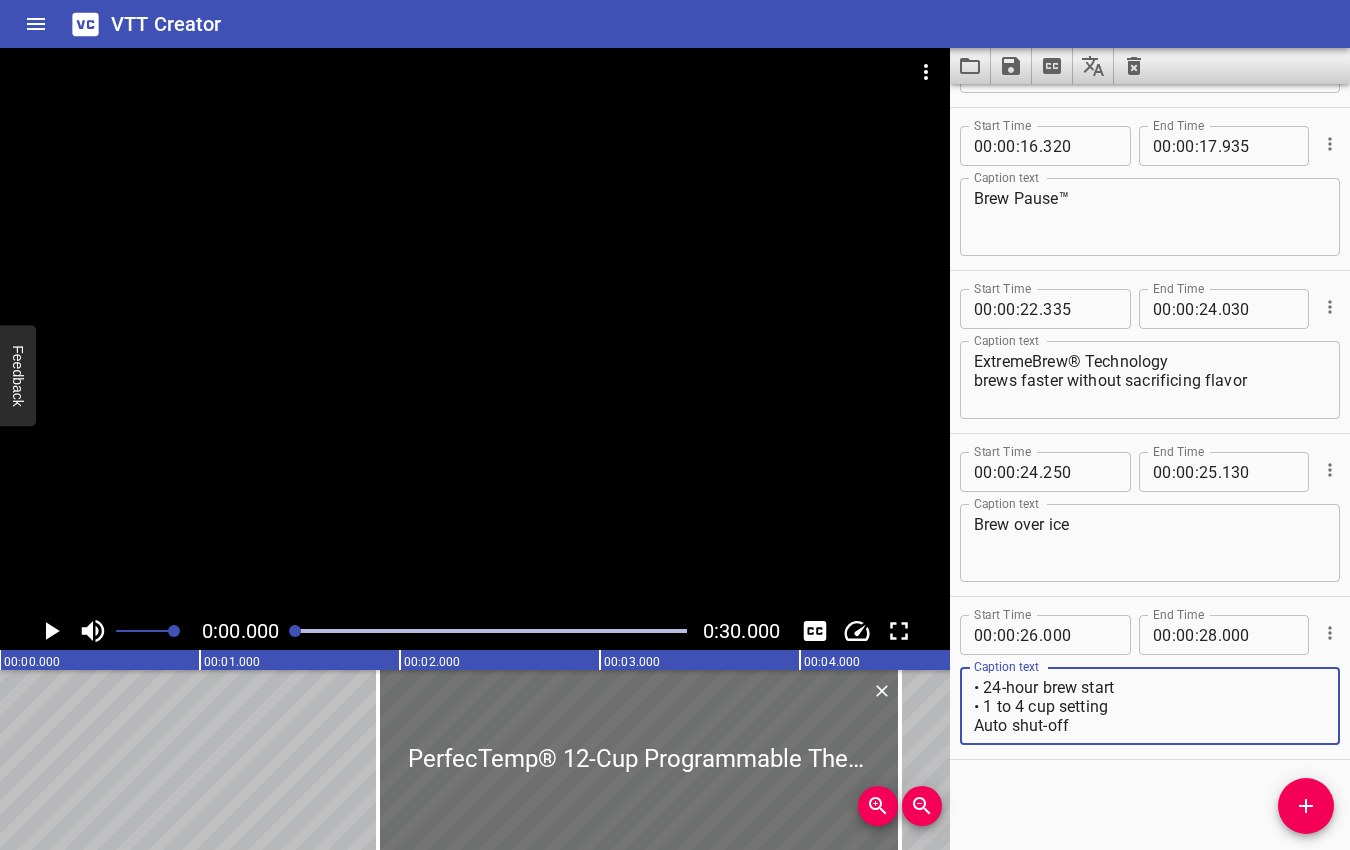 click on "Fully Programmable
• 24-hour brew start
• 1 to 4 cup setting
Auto shut-off" at bounding box center [1150, 706] 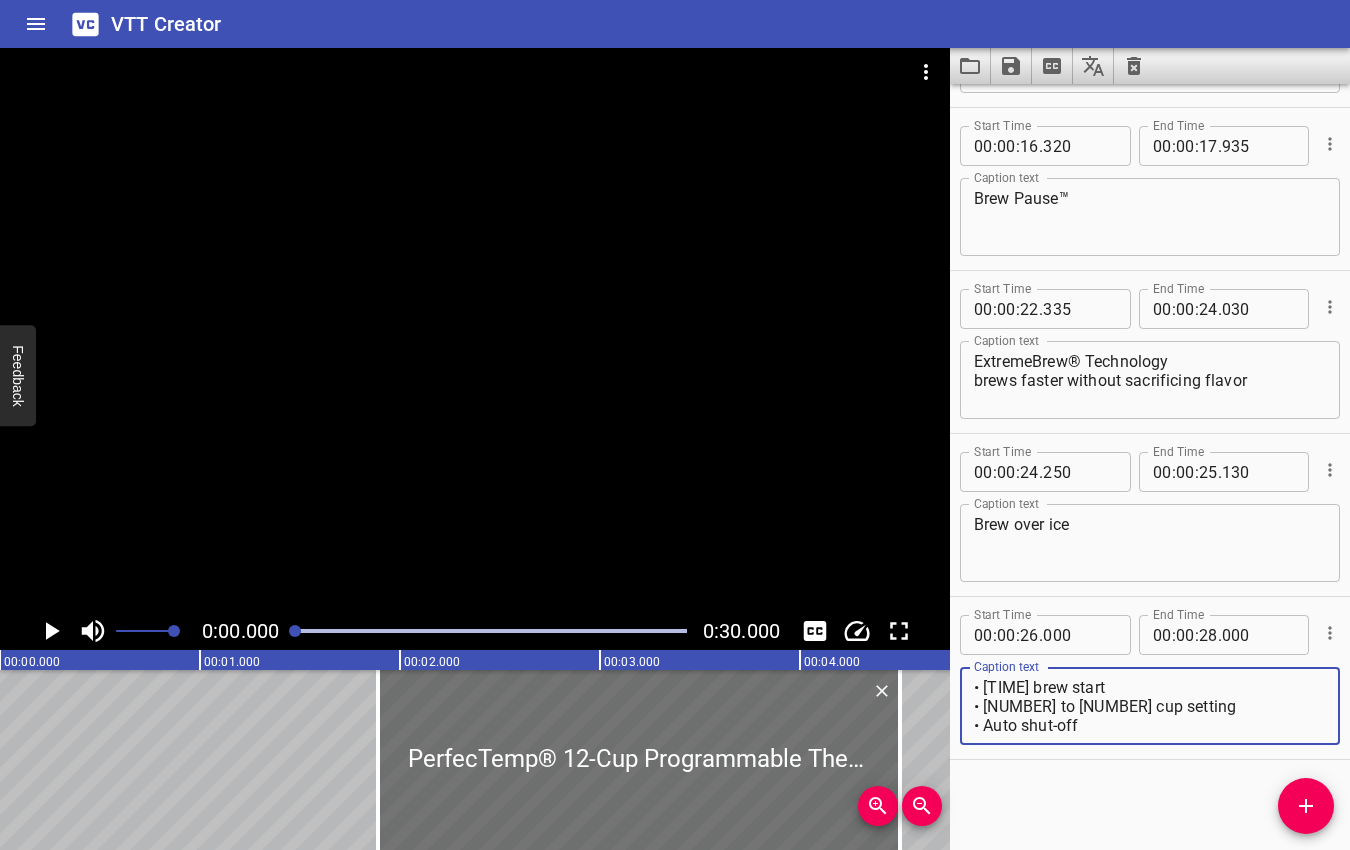 drag, startPoint x: 980, startPoint y: 705, endPoint x: 950, endPoint y: 705, distance: 30 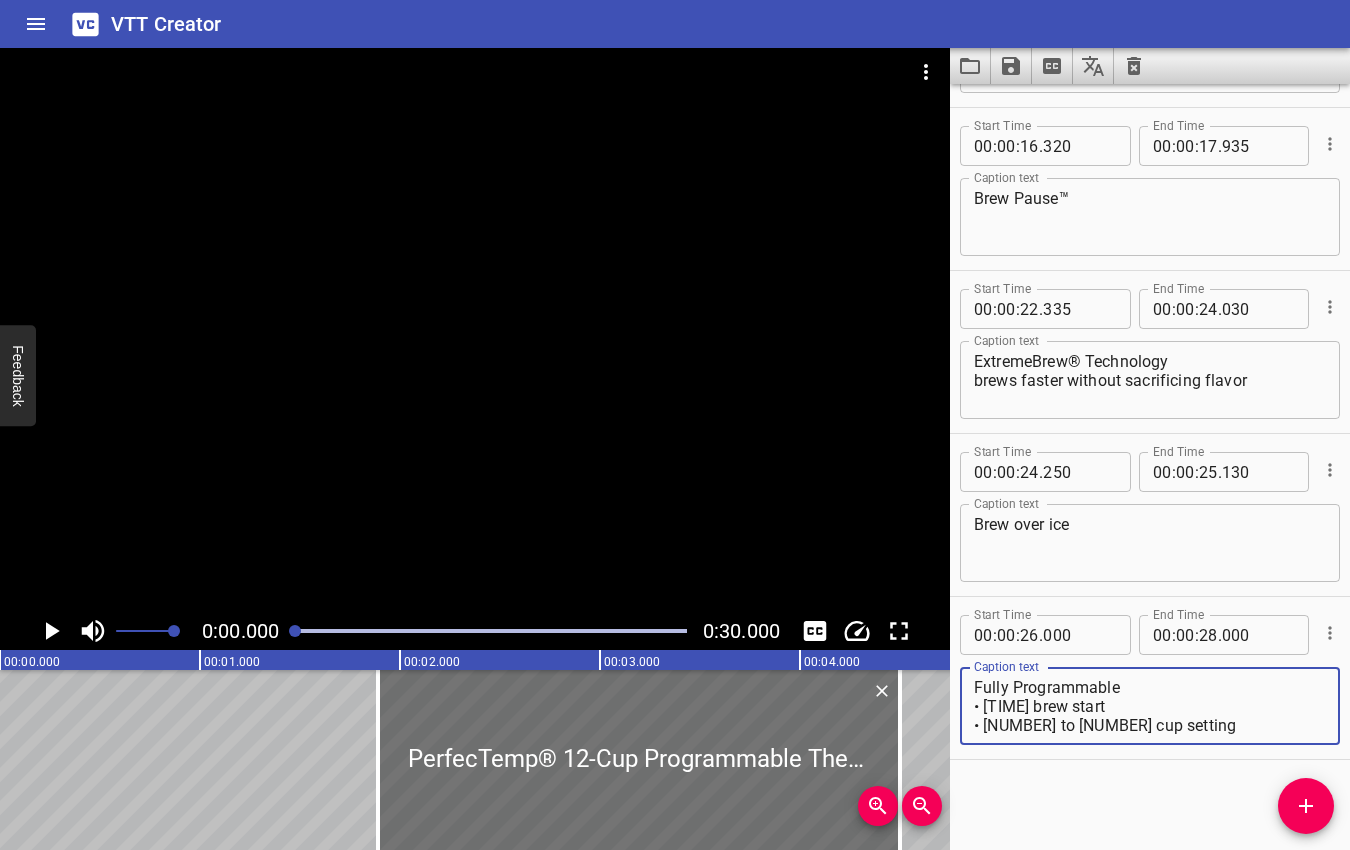 type on "Fully Programmable
• [TIME] brew start
• [NUMBER] to [NUMBER] cup setting
• Auto shut-off" 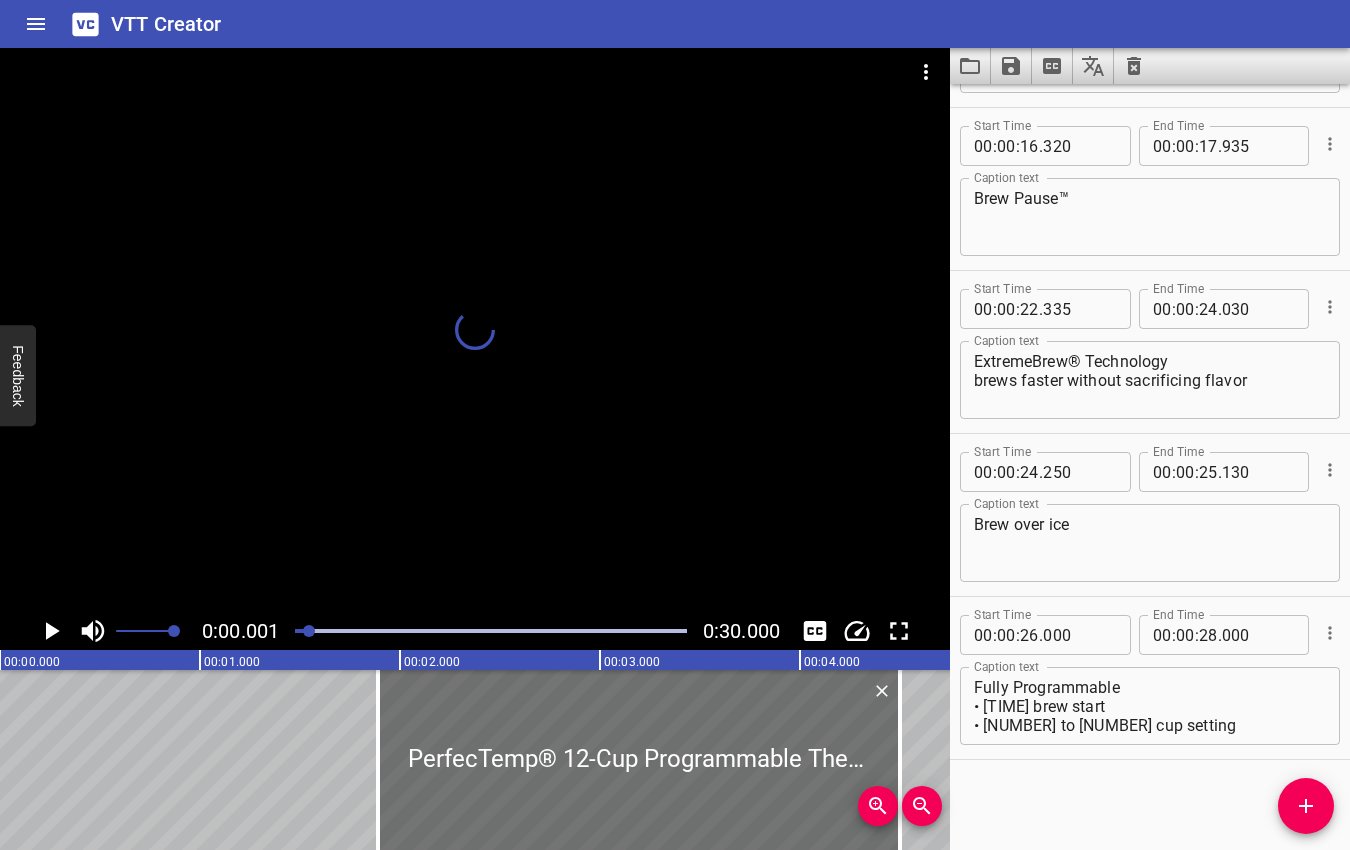 drag, startPoint x: 301, startPoint y: 629, endPoint x: 53, endPoint y: 633, distance: 248.03226 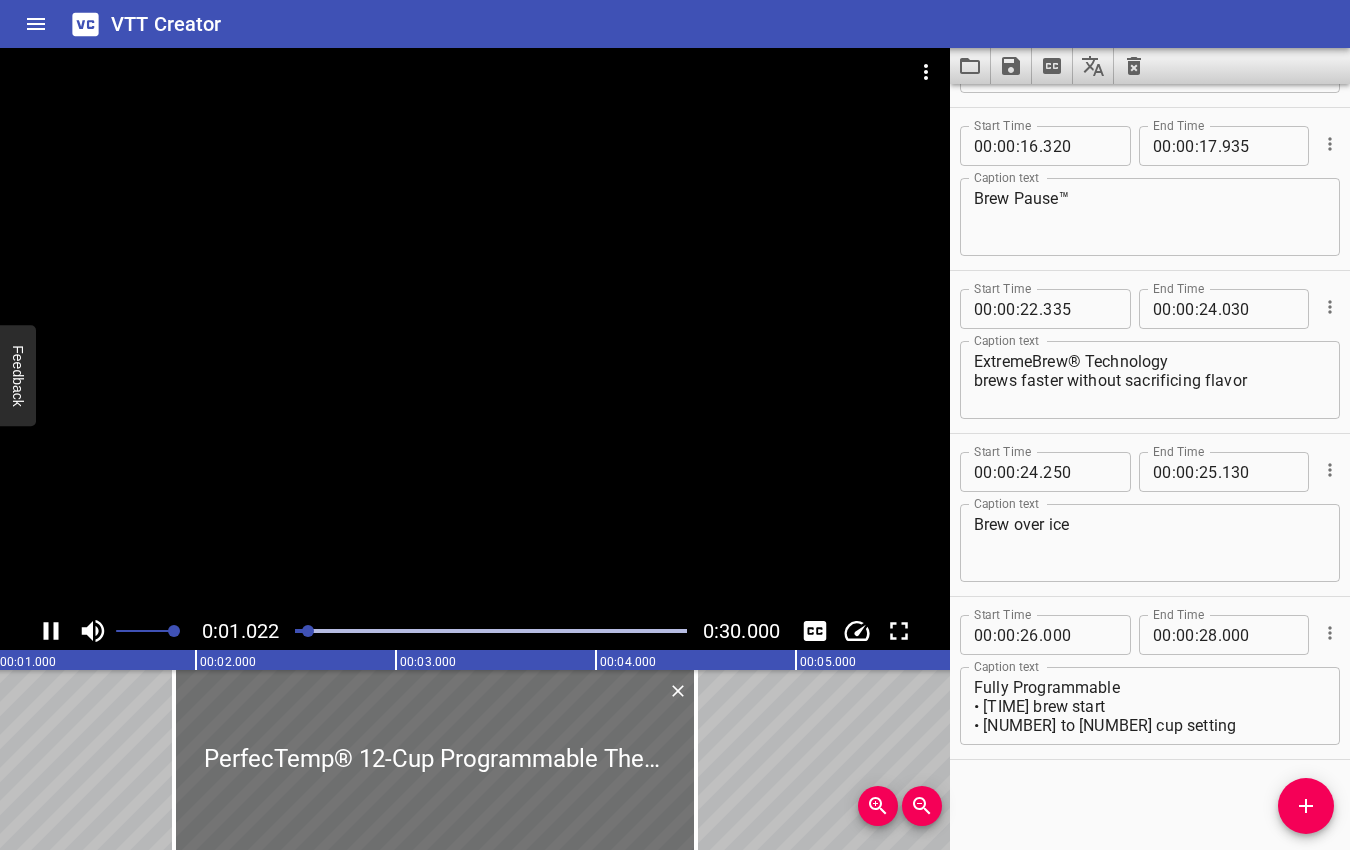 click 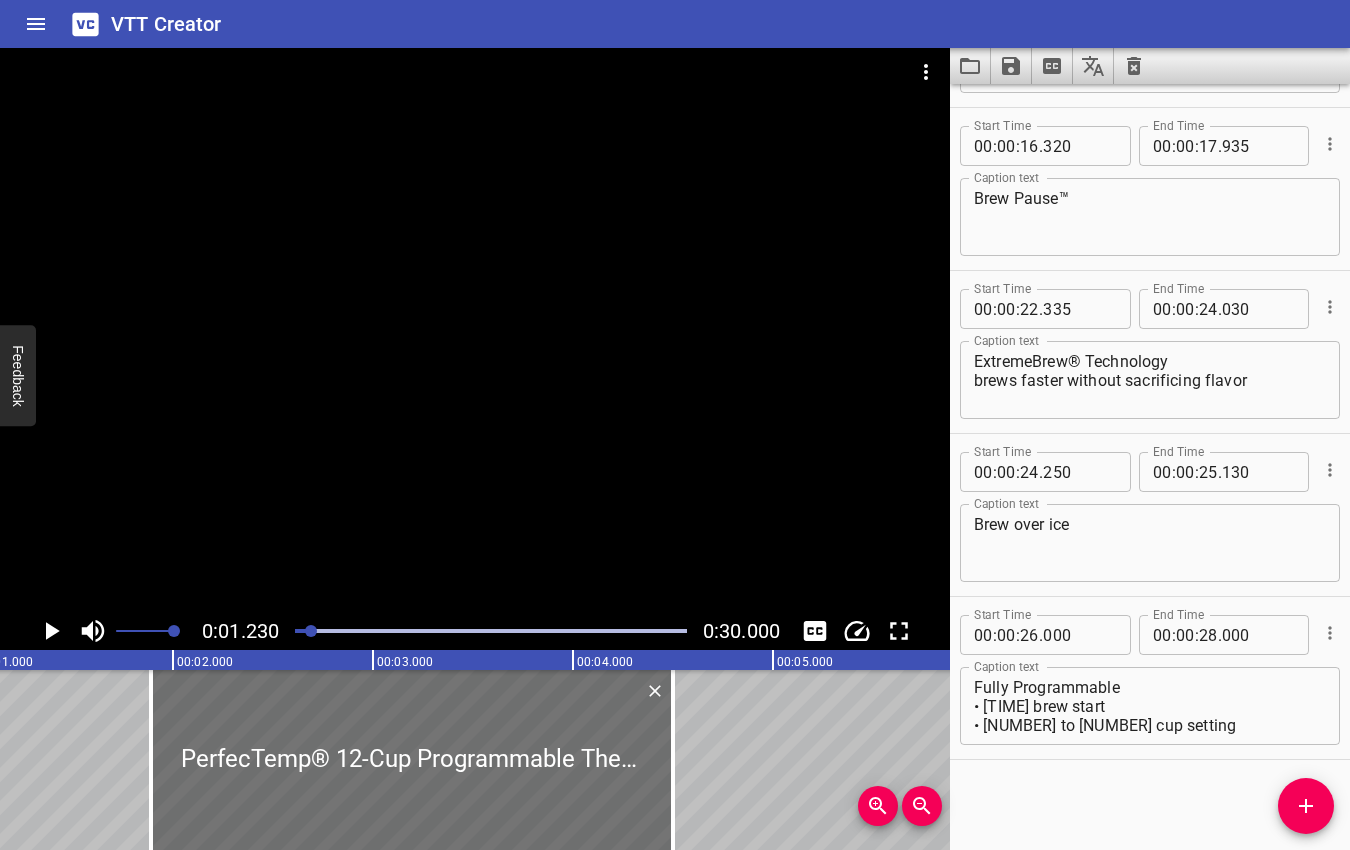 scroll, scrollTop: 0, scrollLeft: 246, axis: horizontal 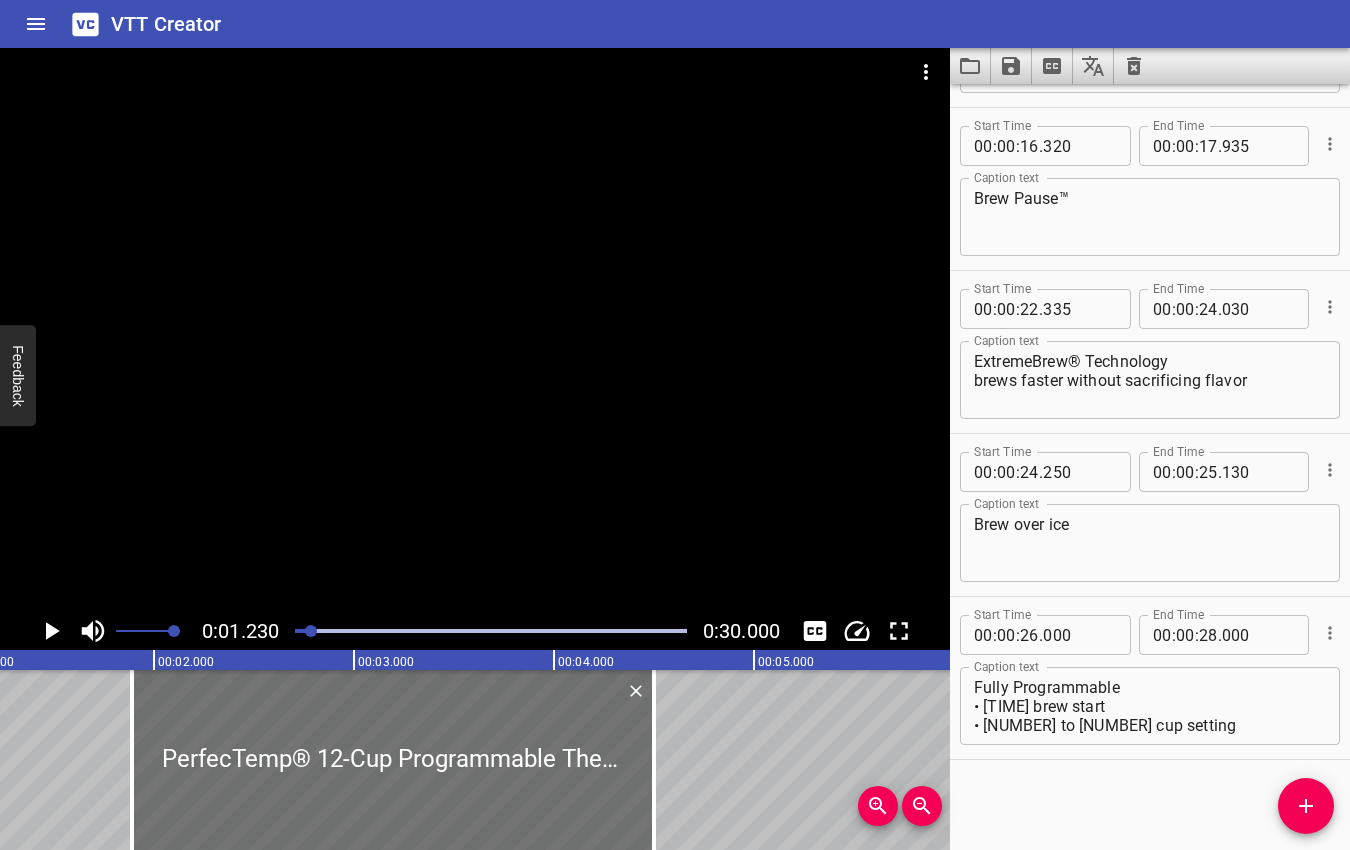 click at bounding box center [311, 631] 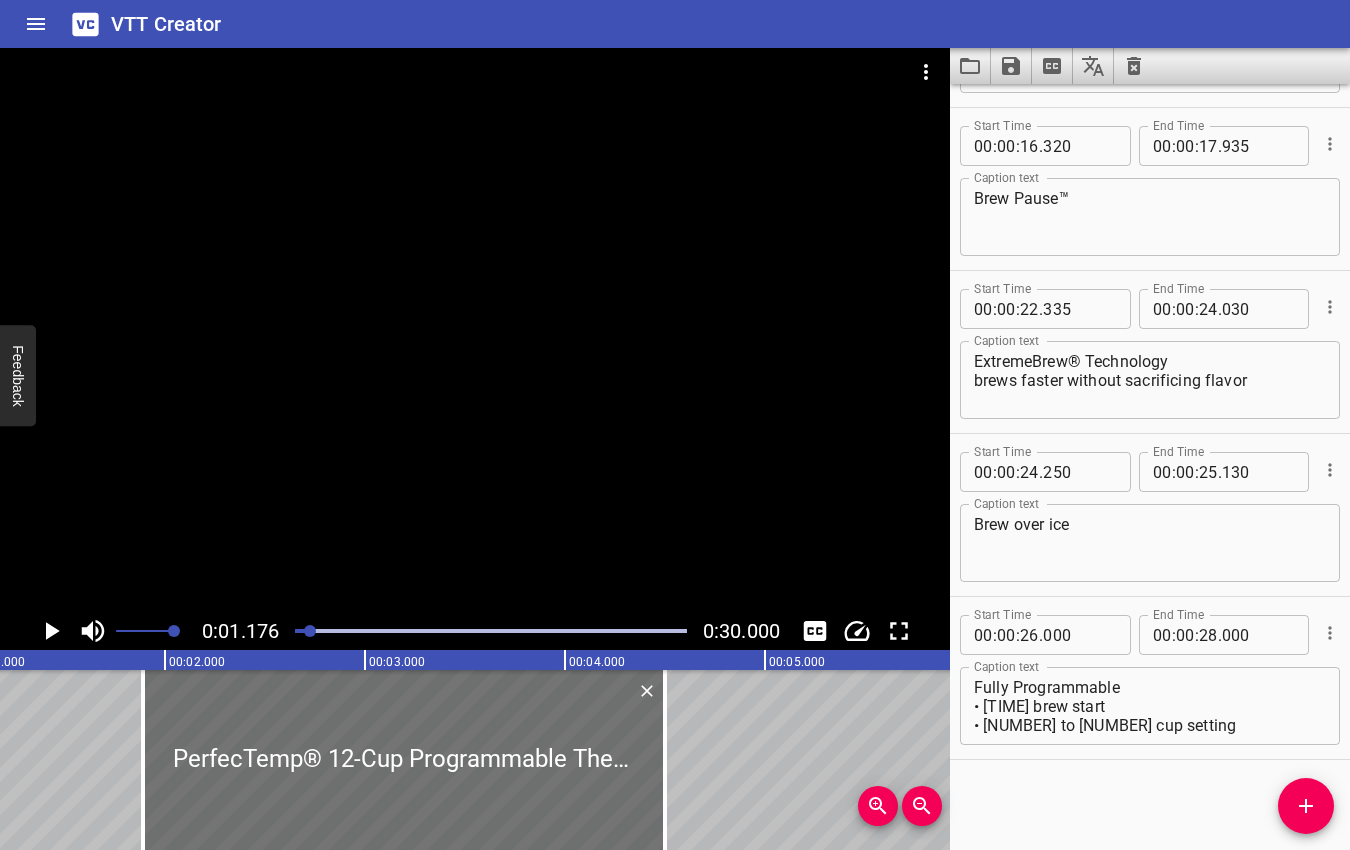click at bounding box center (310, 631) 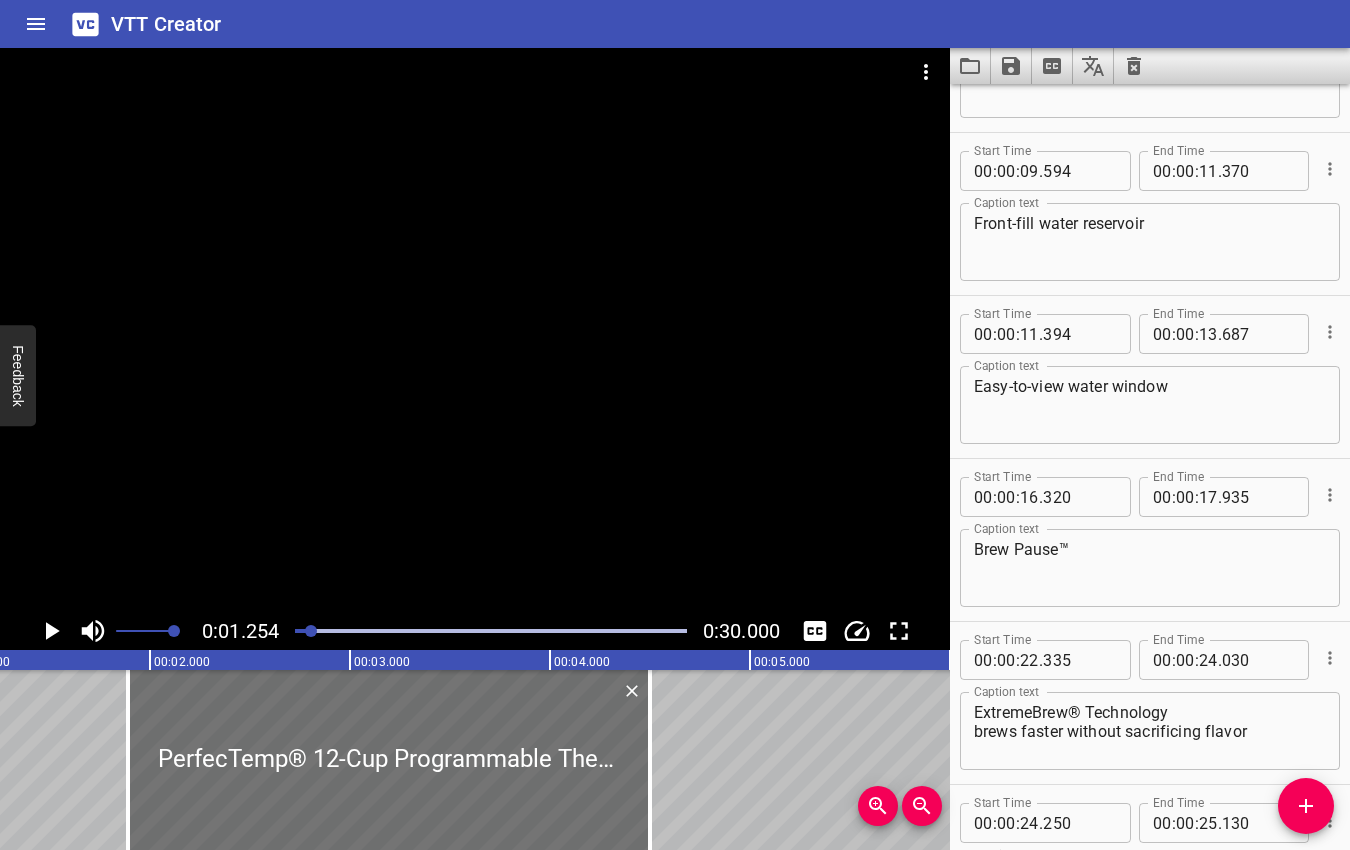 scroll, scrollTop: 0, scrollLeft: 0, axis: both 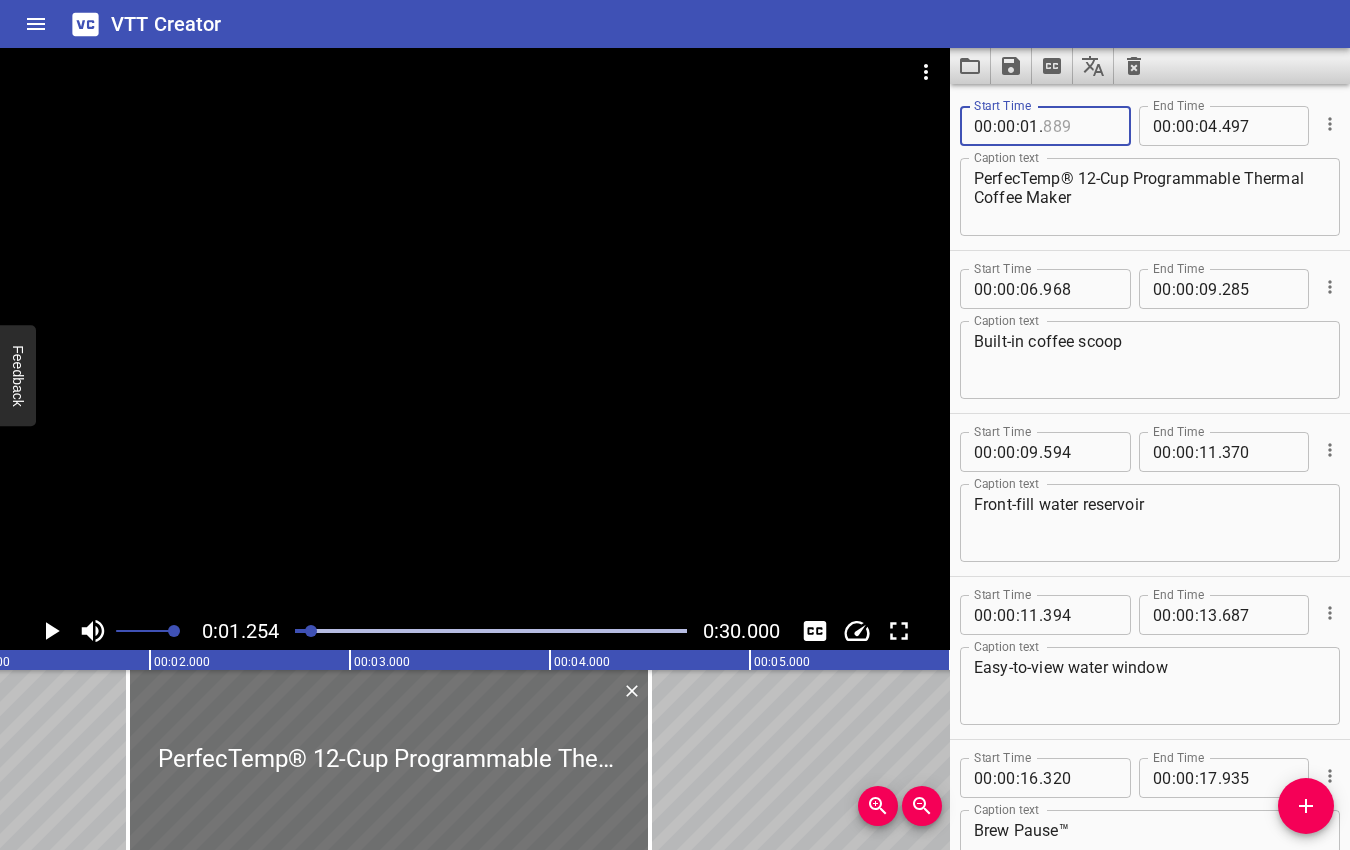 click at bounding box center (1079, 126) 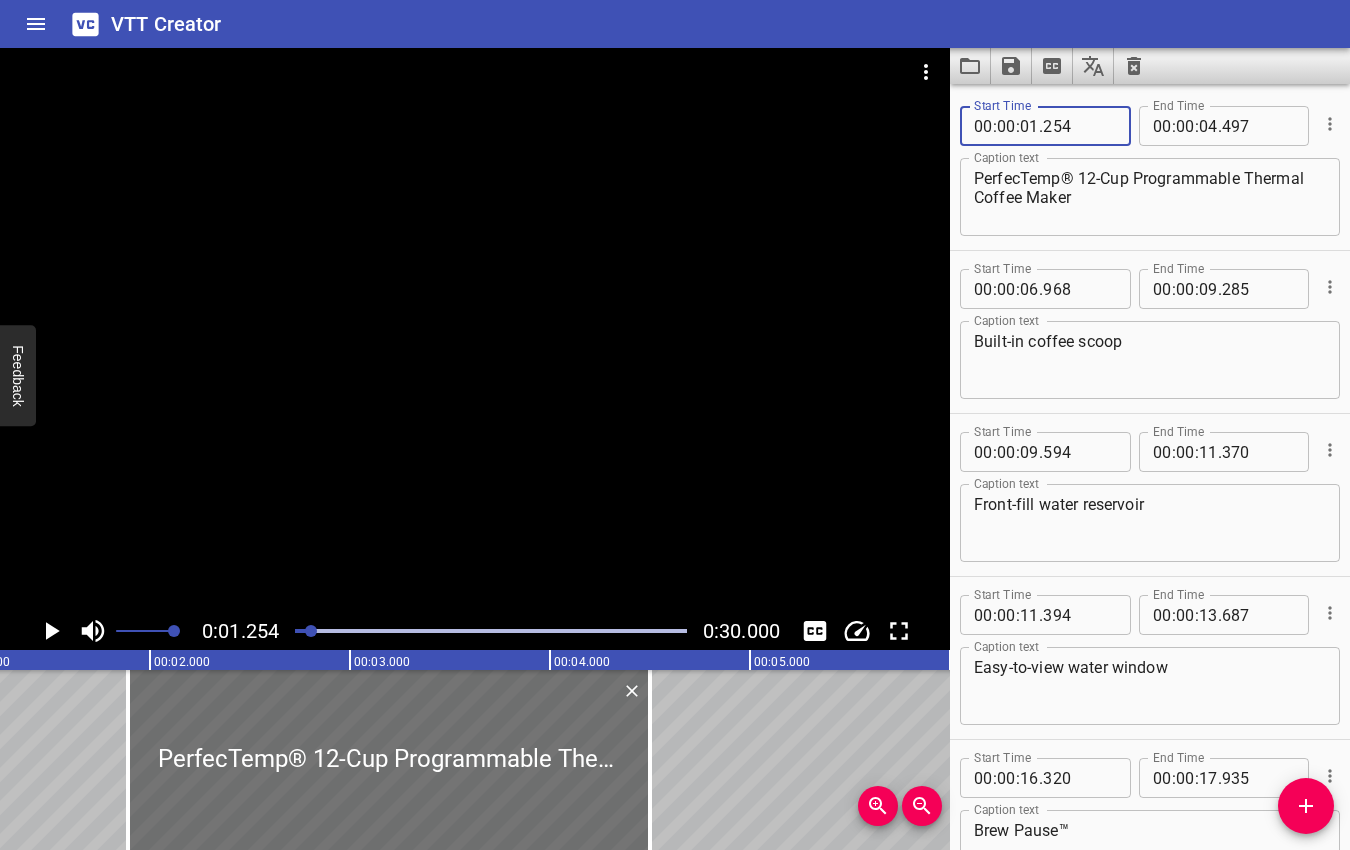 type on "254" 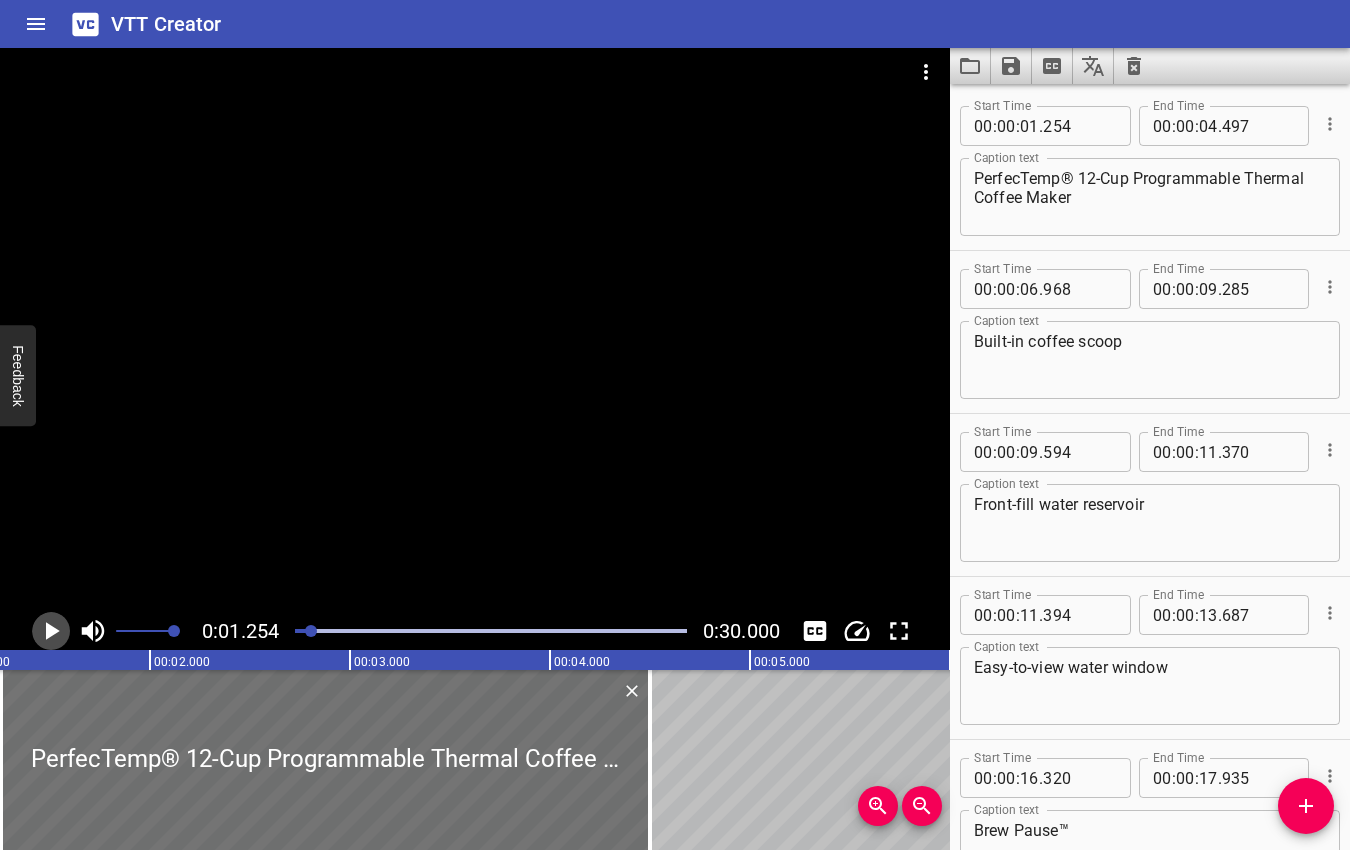 click 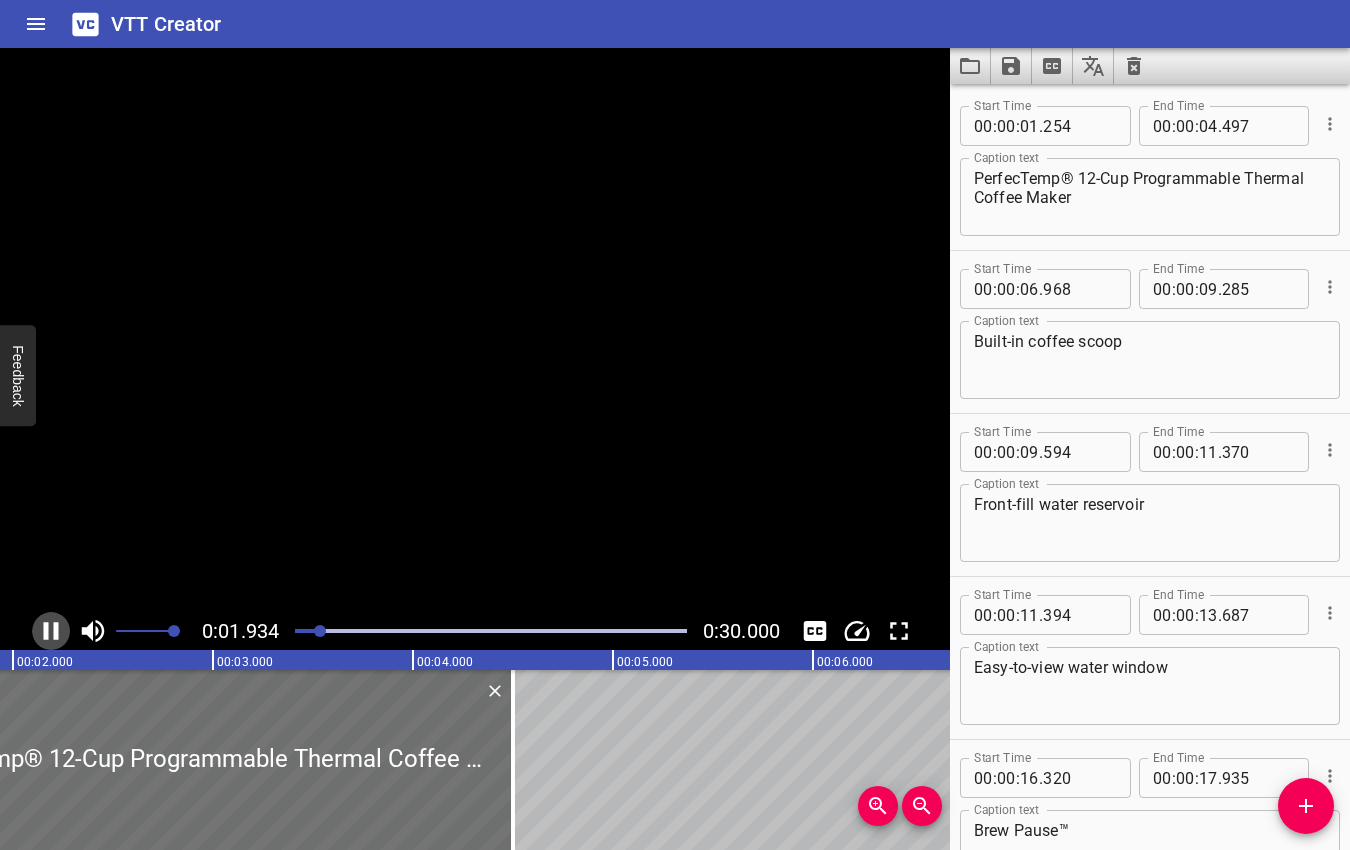 click 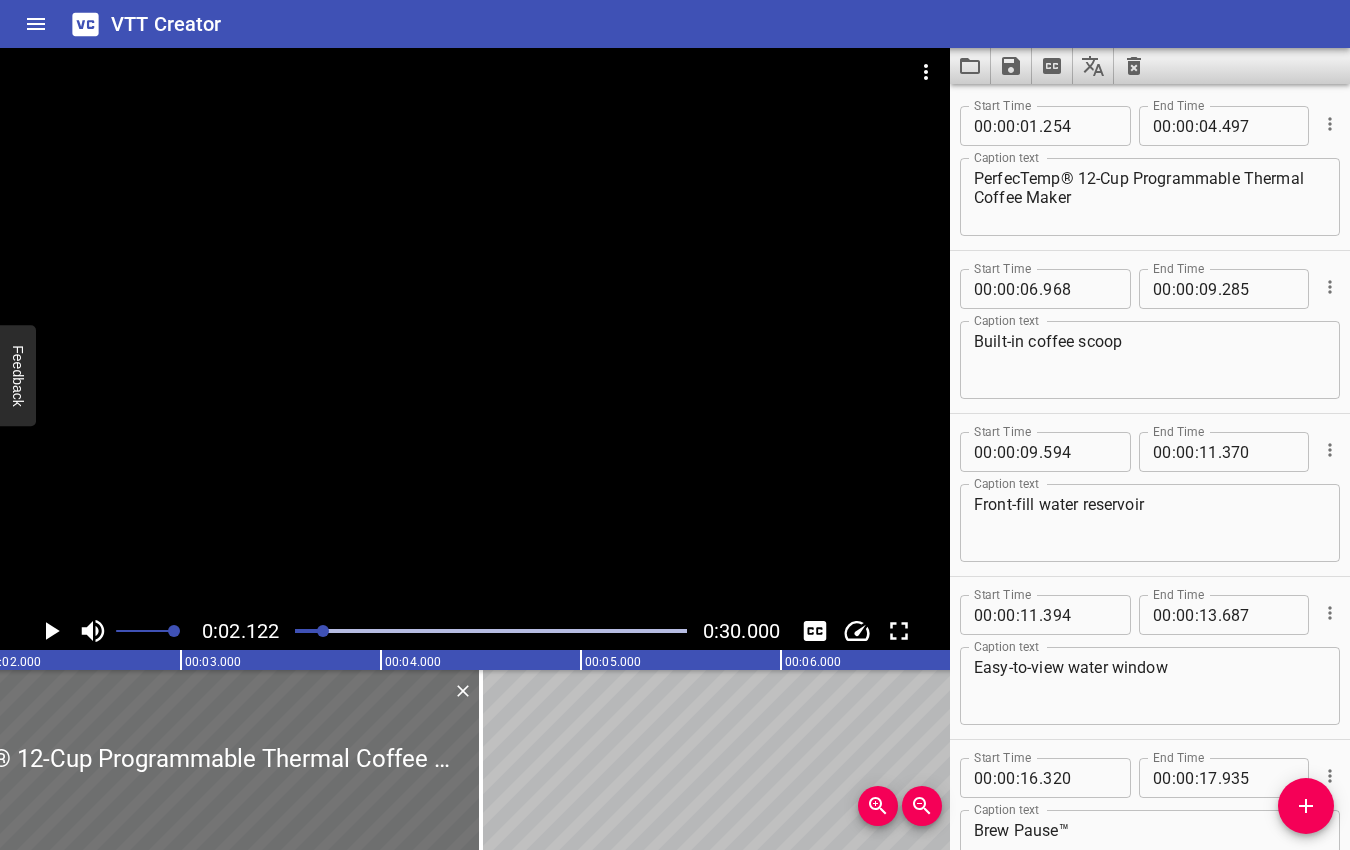 scroll, scrollTop: 0, scrollLeft: 424, axis: horizontal 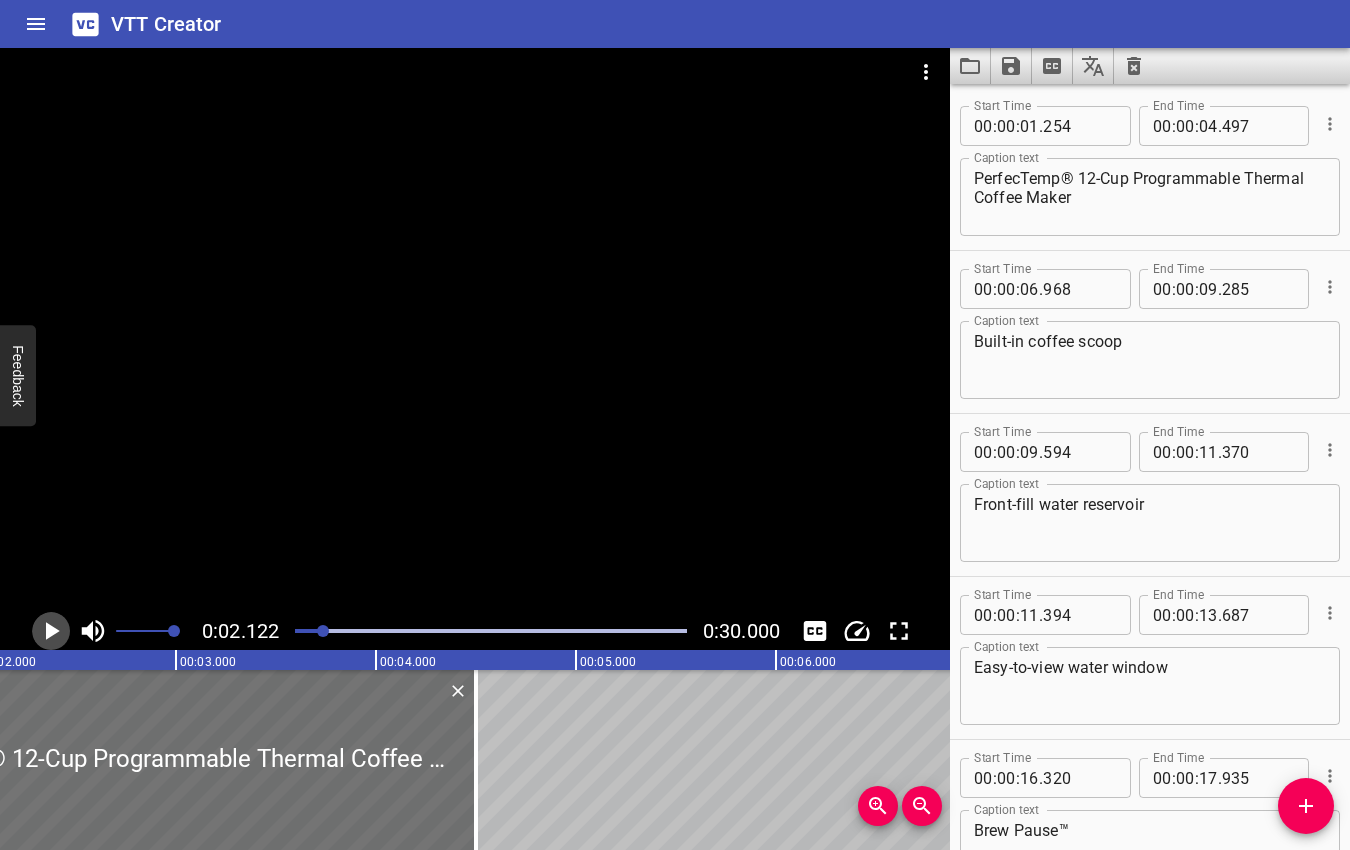 click 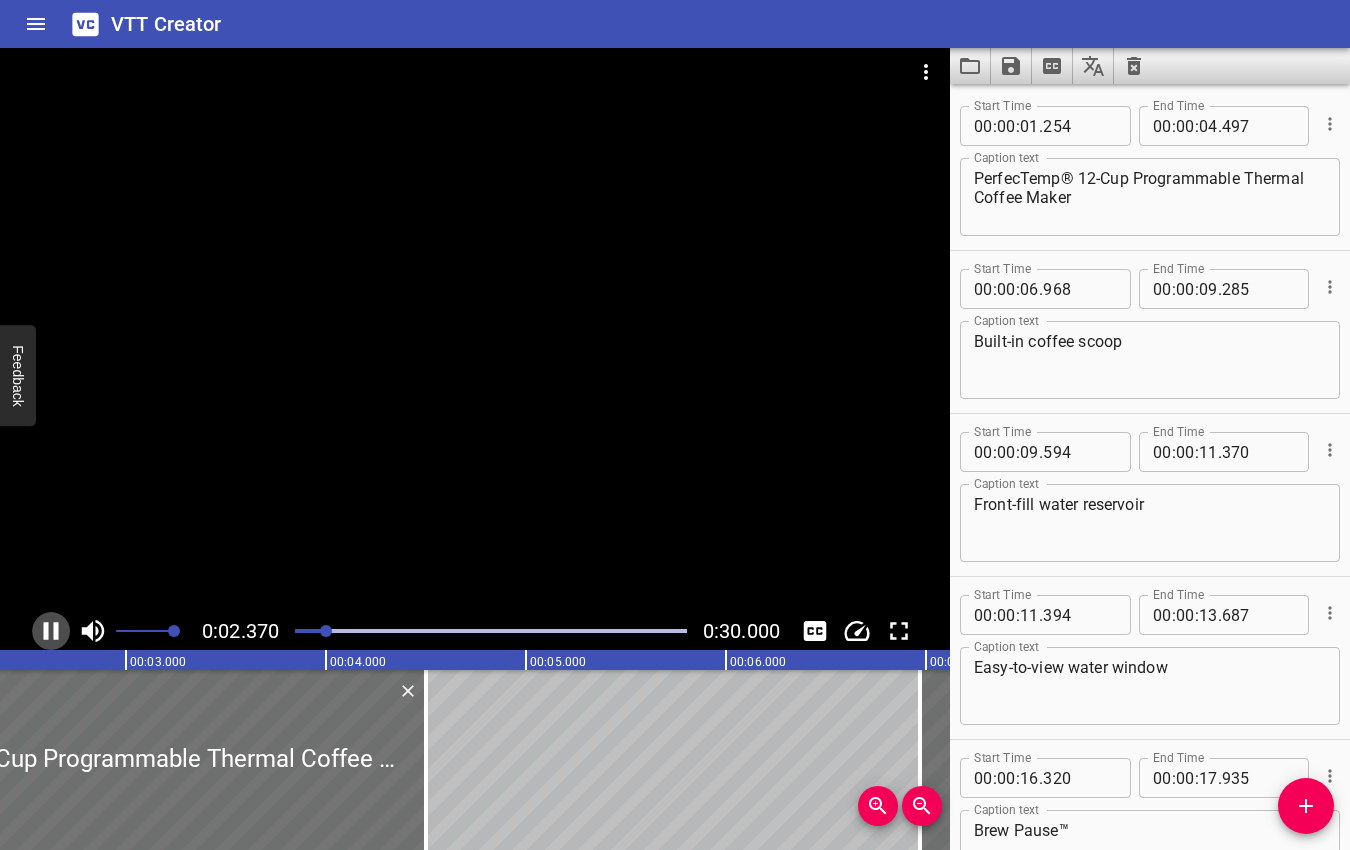 click 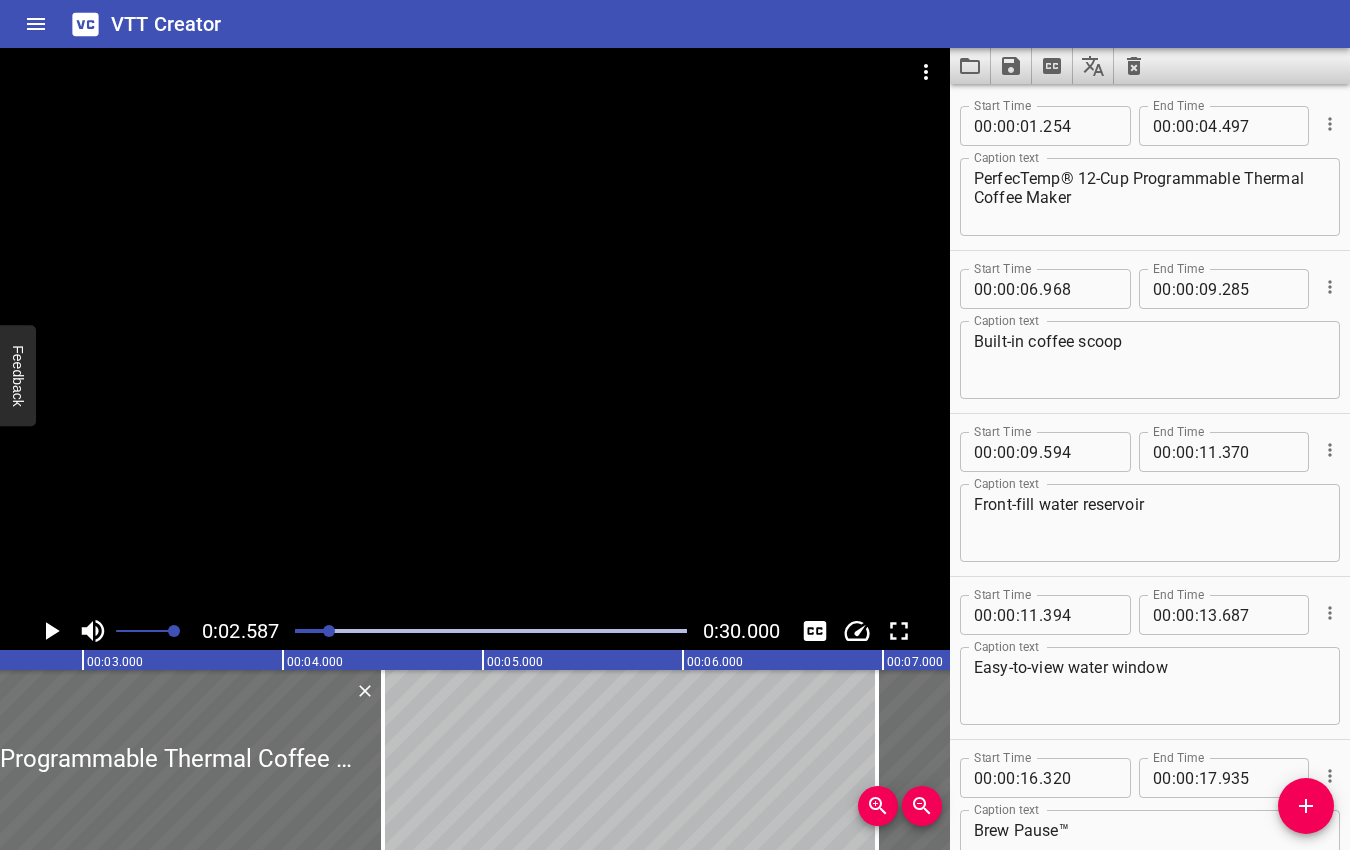 click 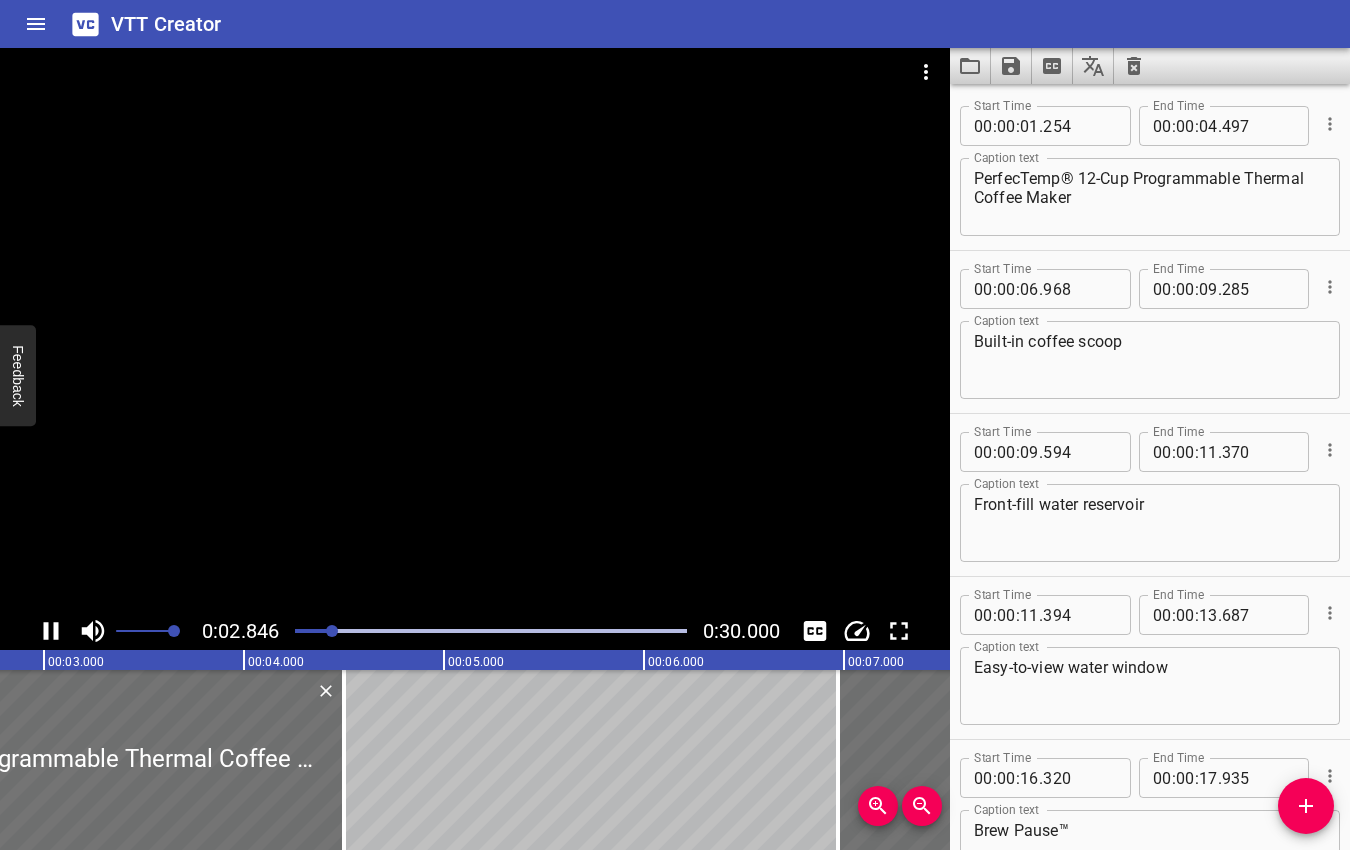 click 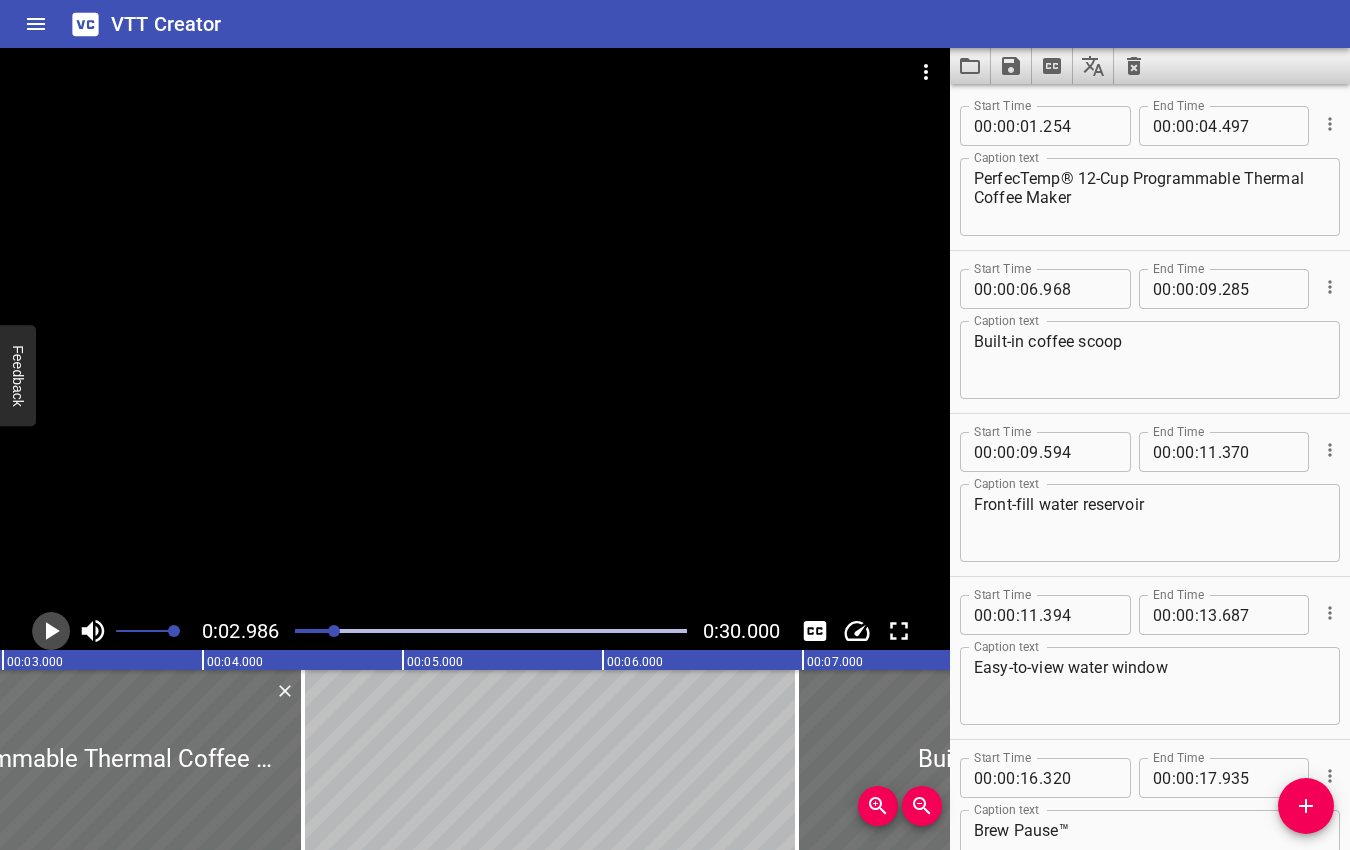 click 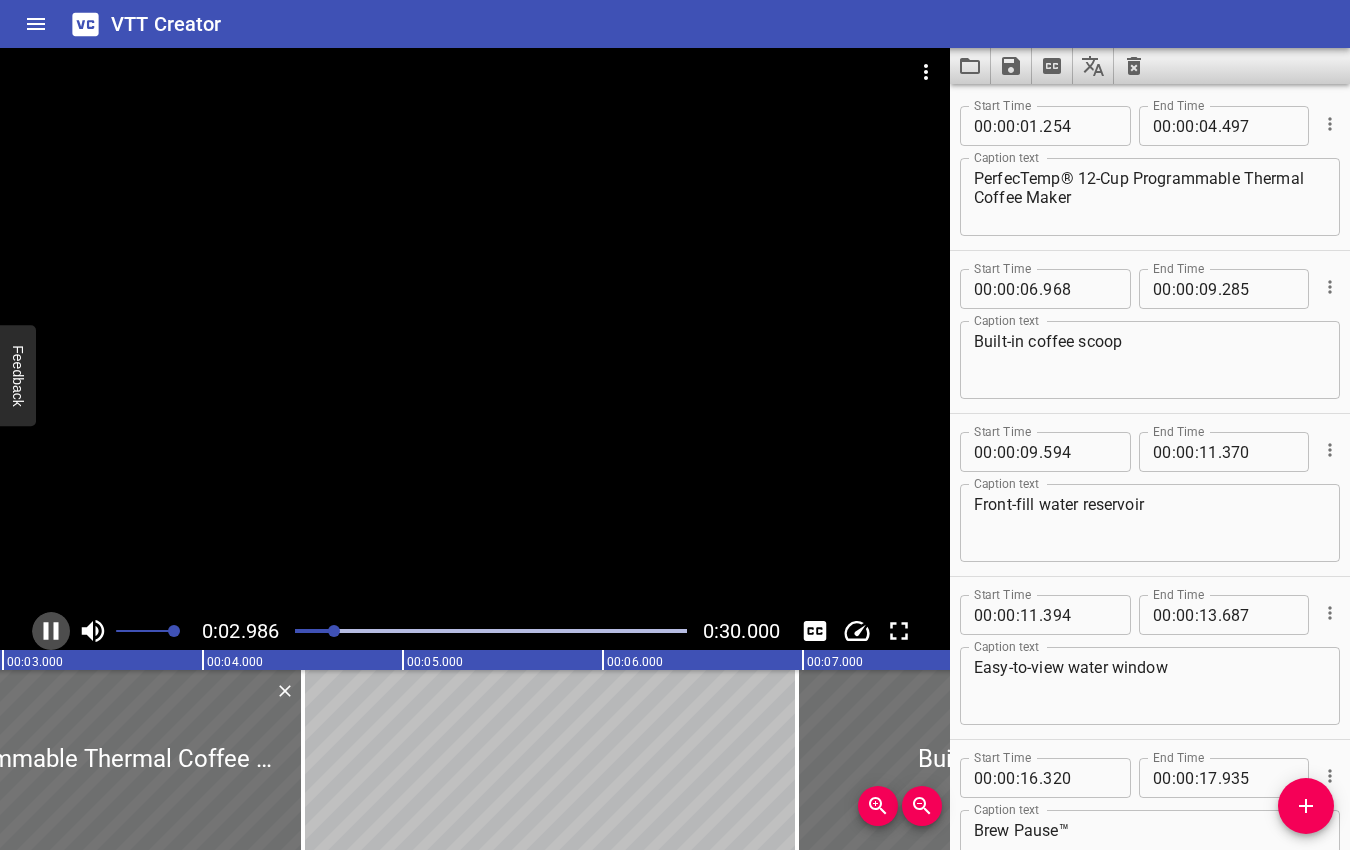 click 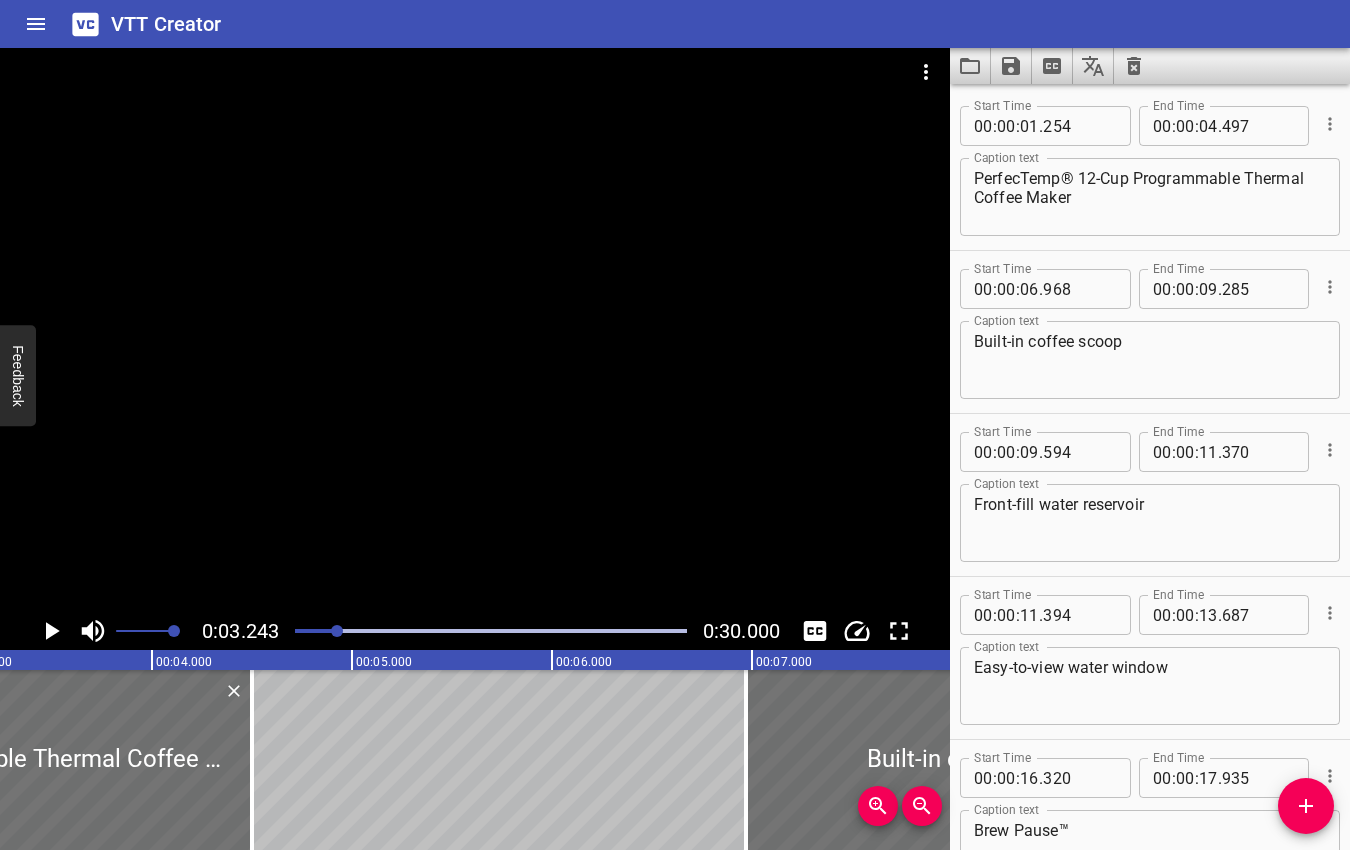 click 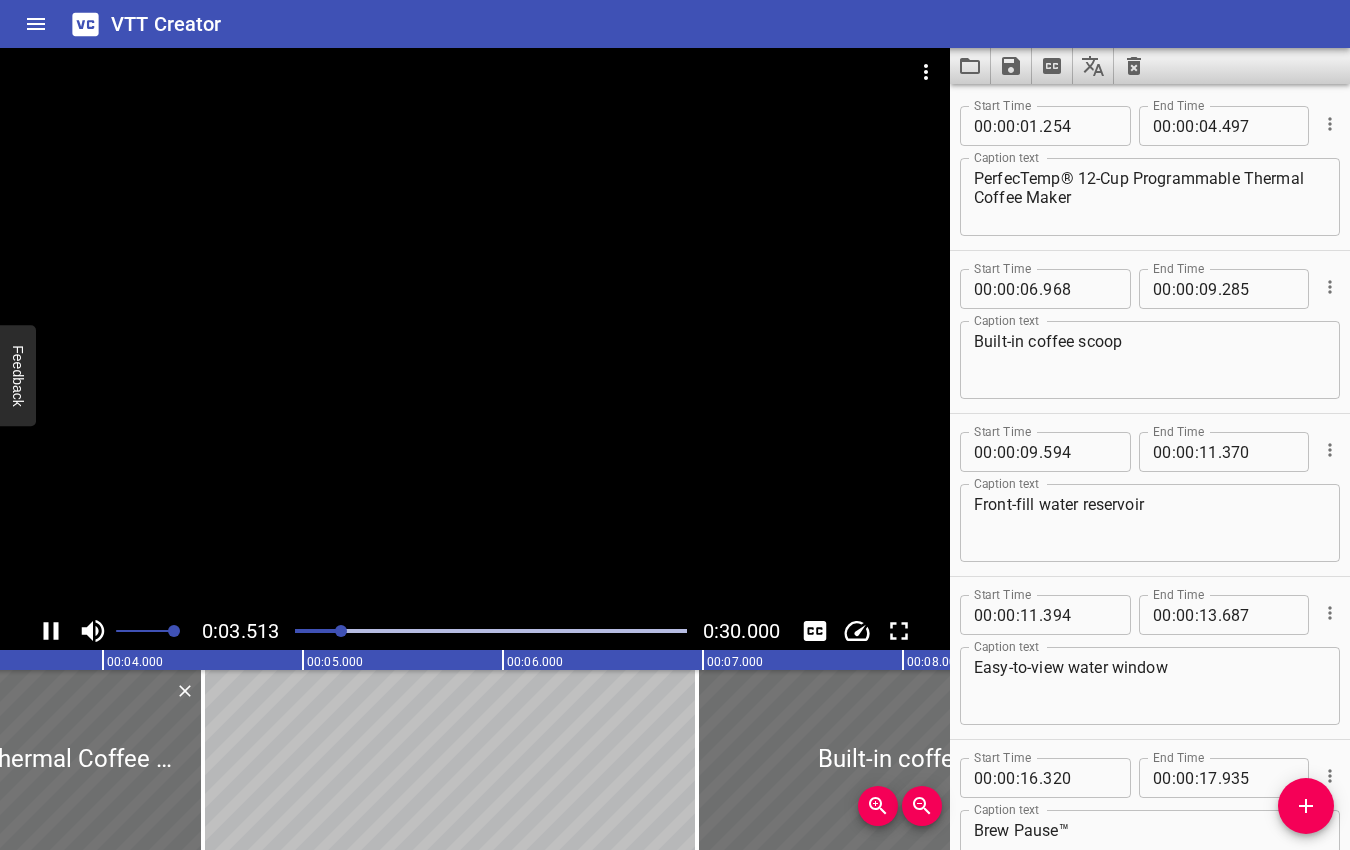 click 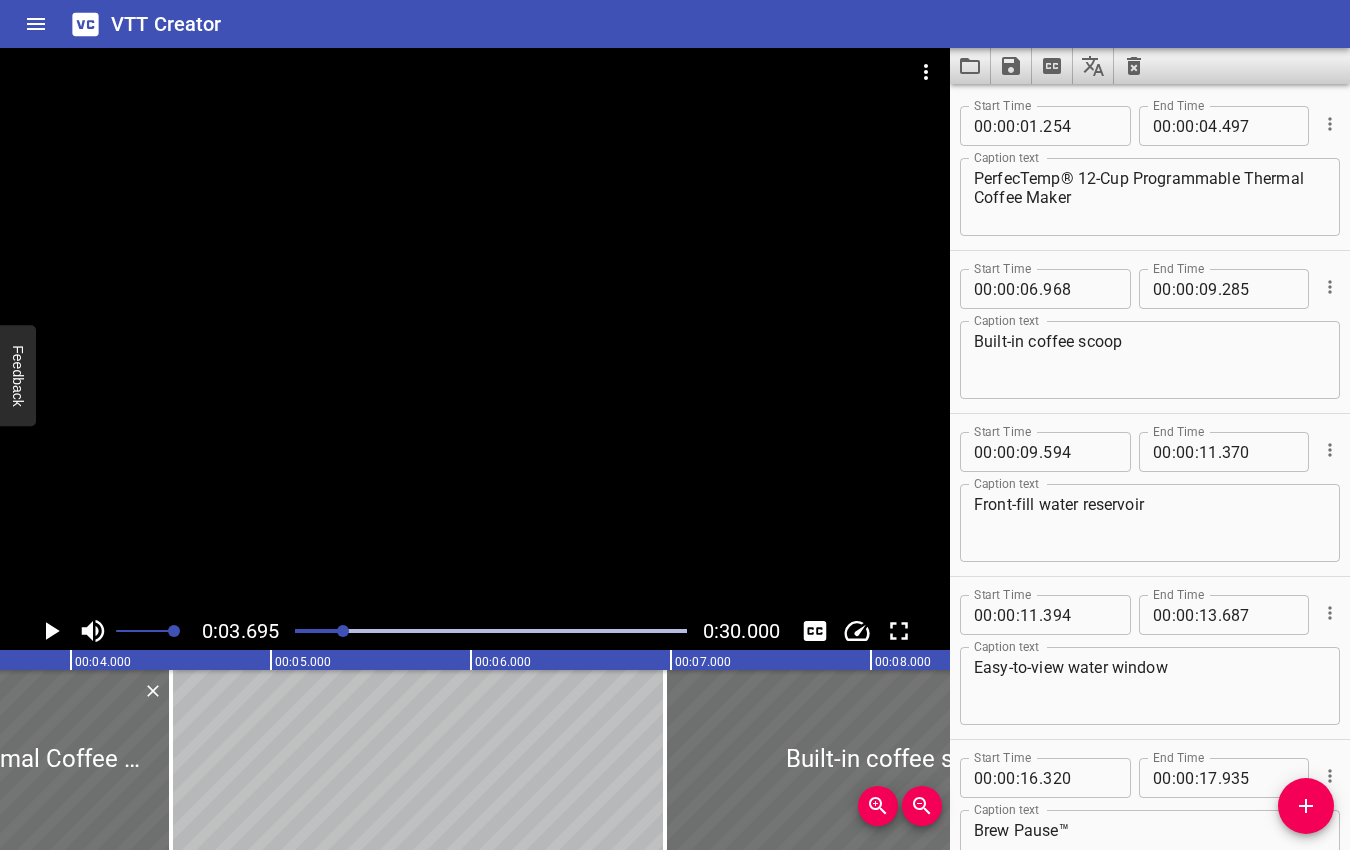 scroll, scrollTop: 0, scrollLeft: 739, axis: horizontal 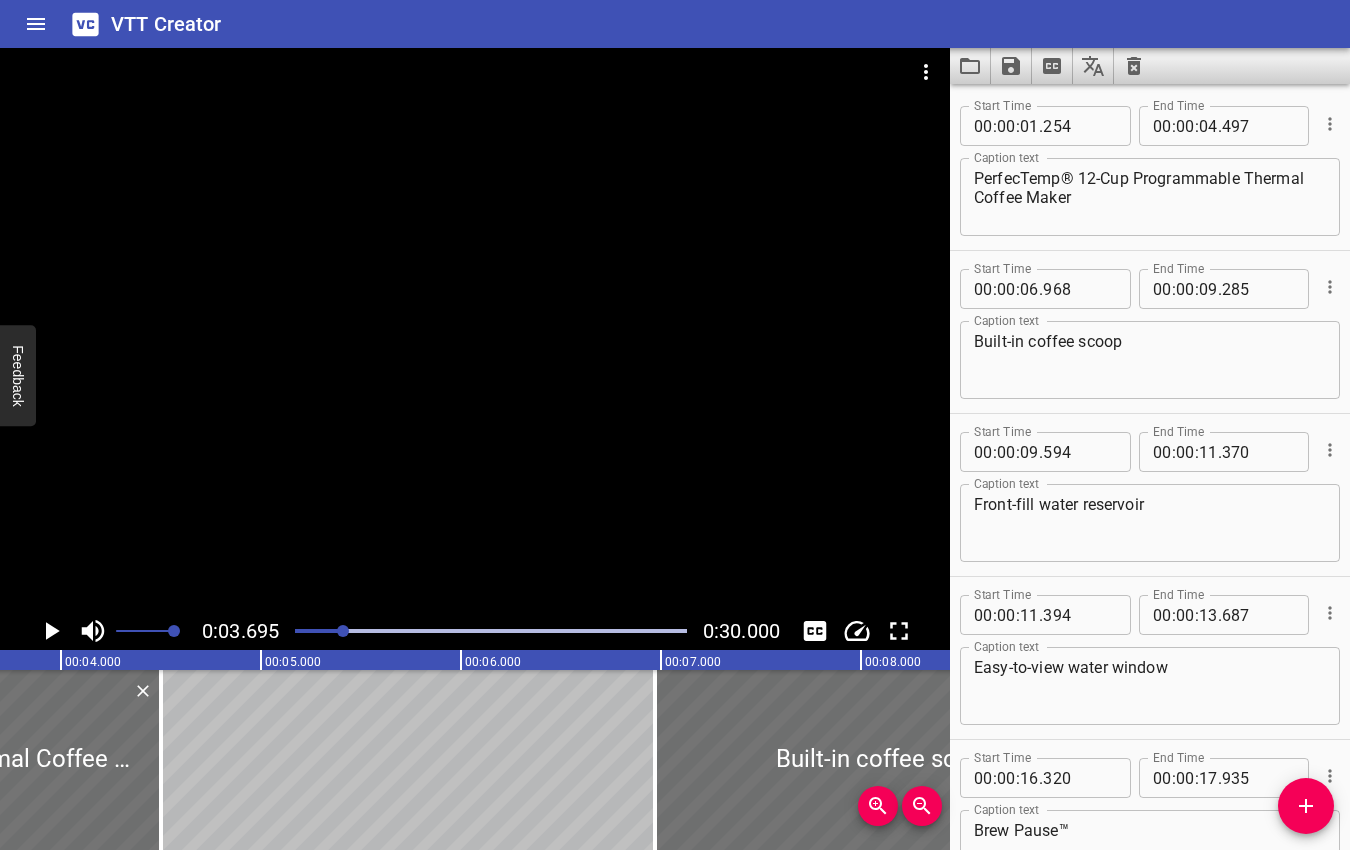 click at bounding box center [343, 631] 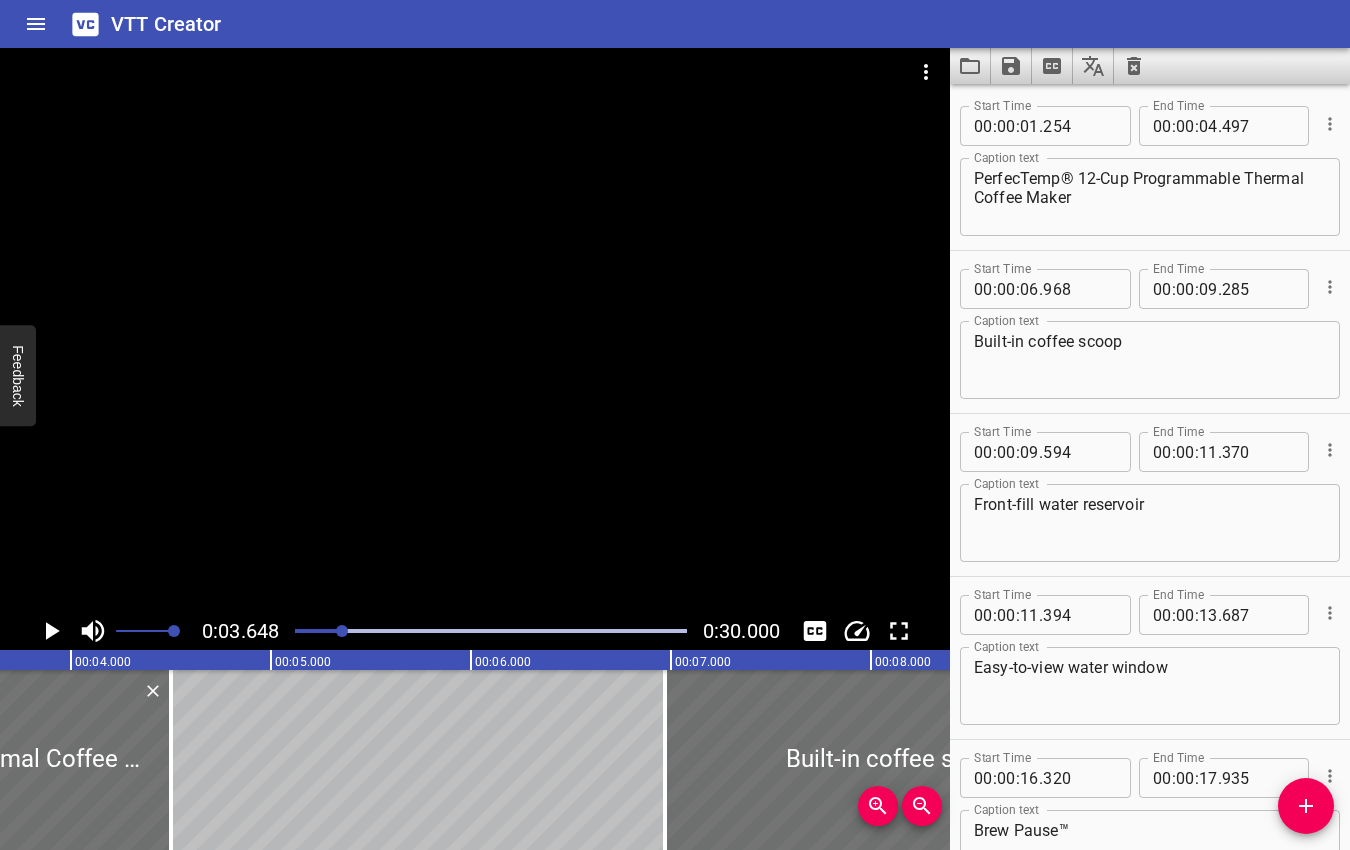 click at bounding box center [342, 631] 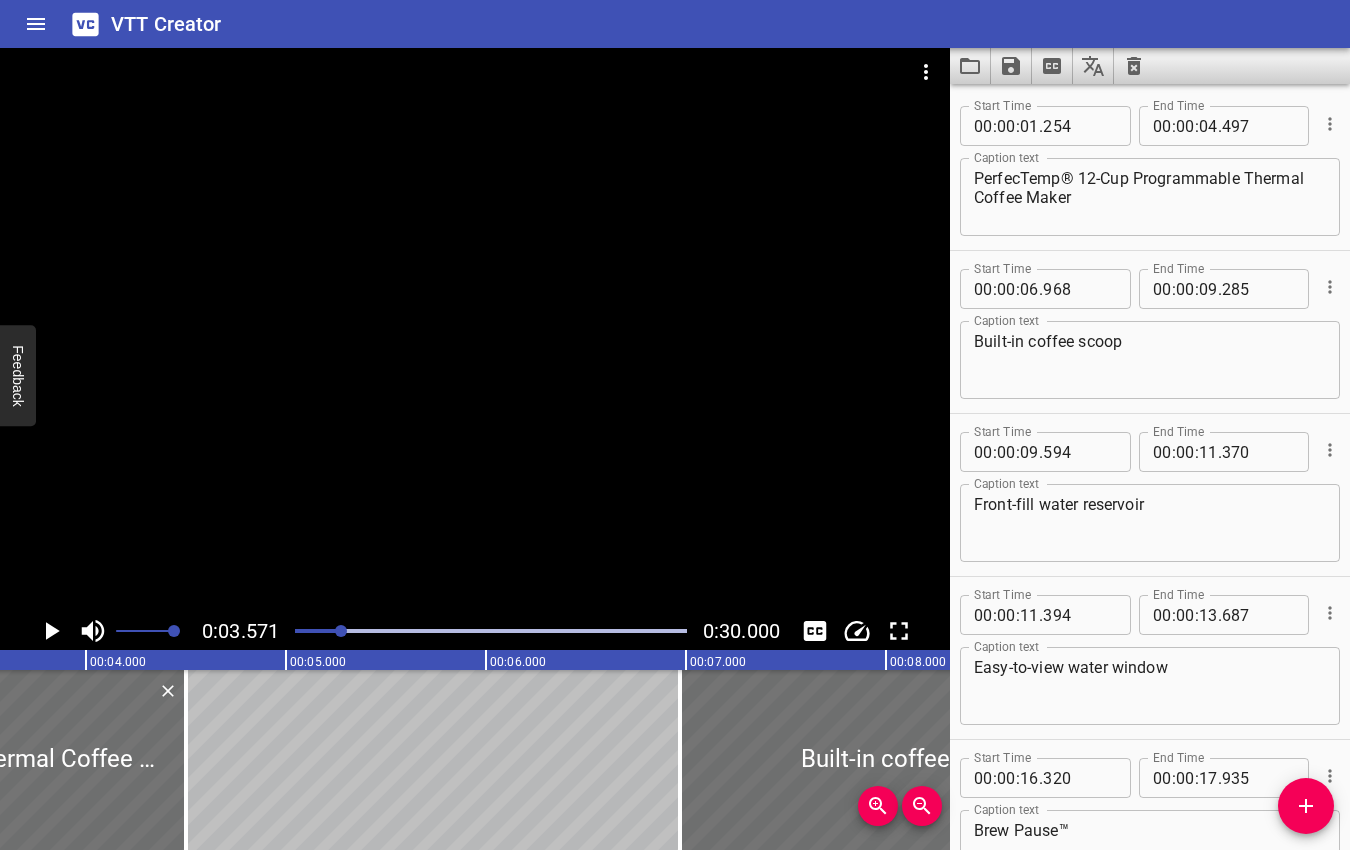 scroll, scrollTop: 0, scrollLeft: 714, axis: horizontal 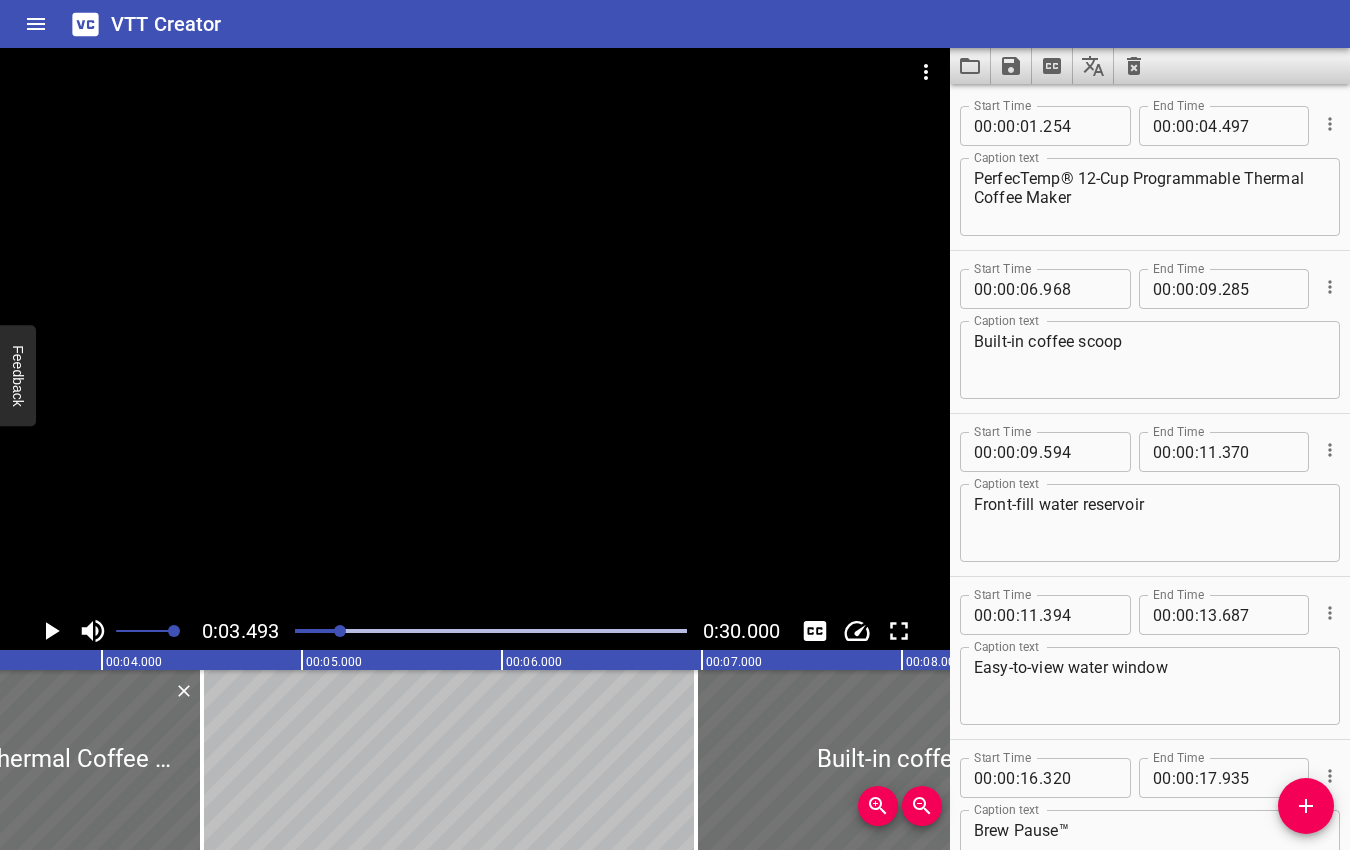 click at bounding box center [340, 631] 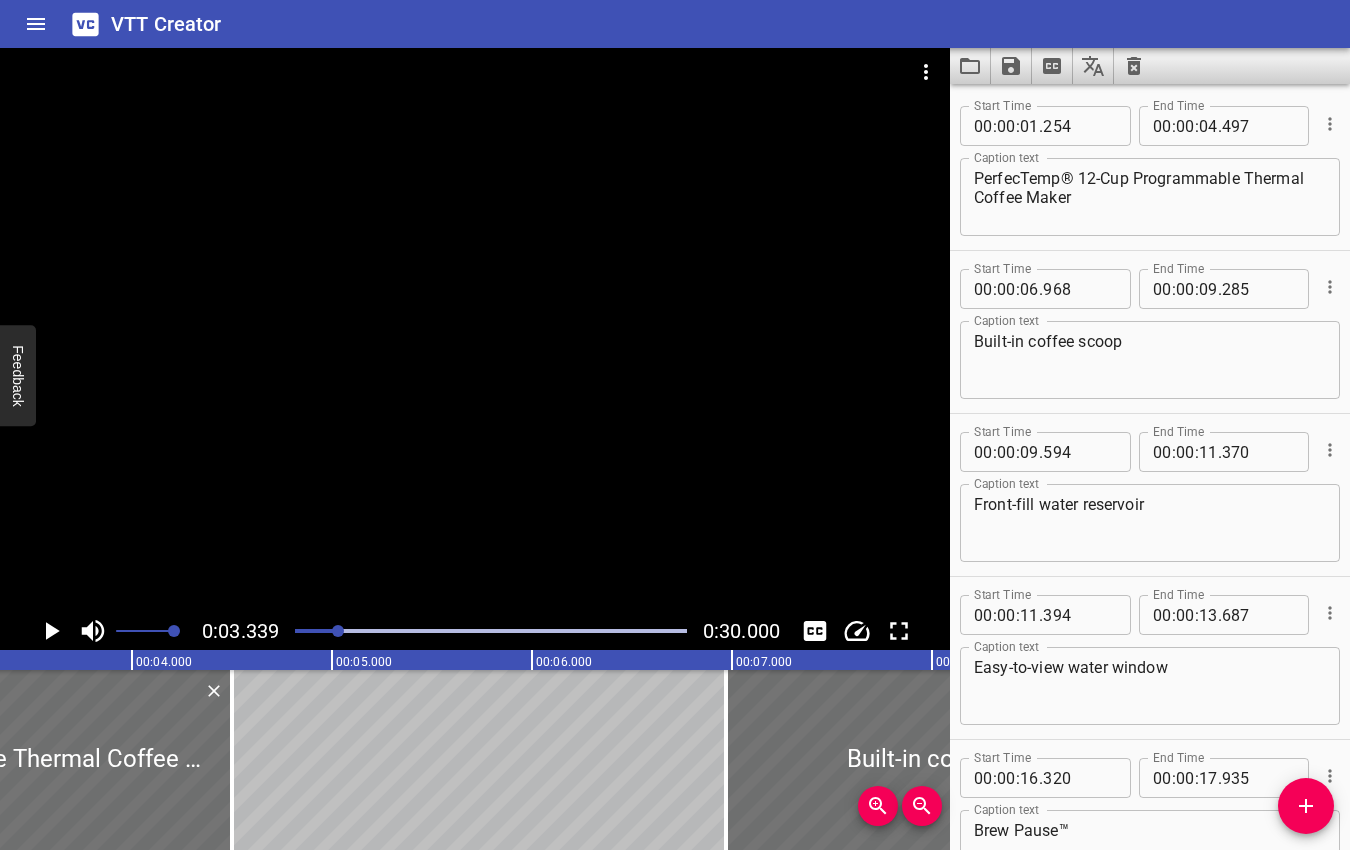 click at bounding box center [338, 631] 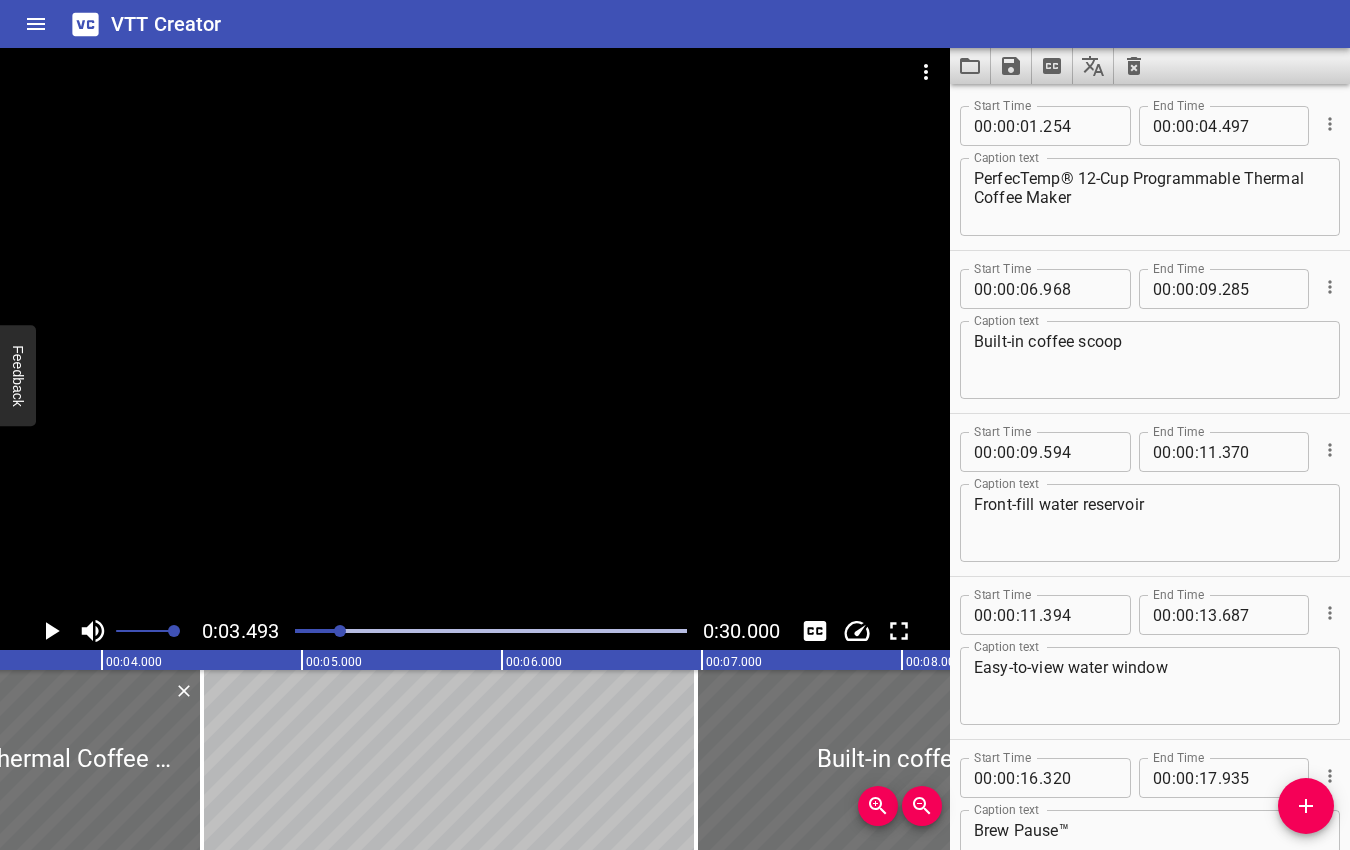 click at bounding box center (340, 631) 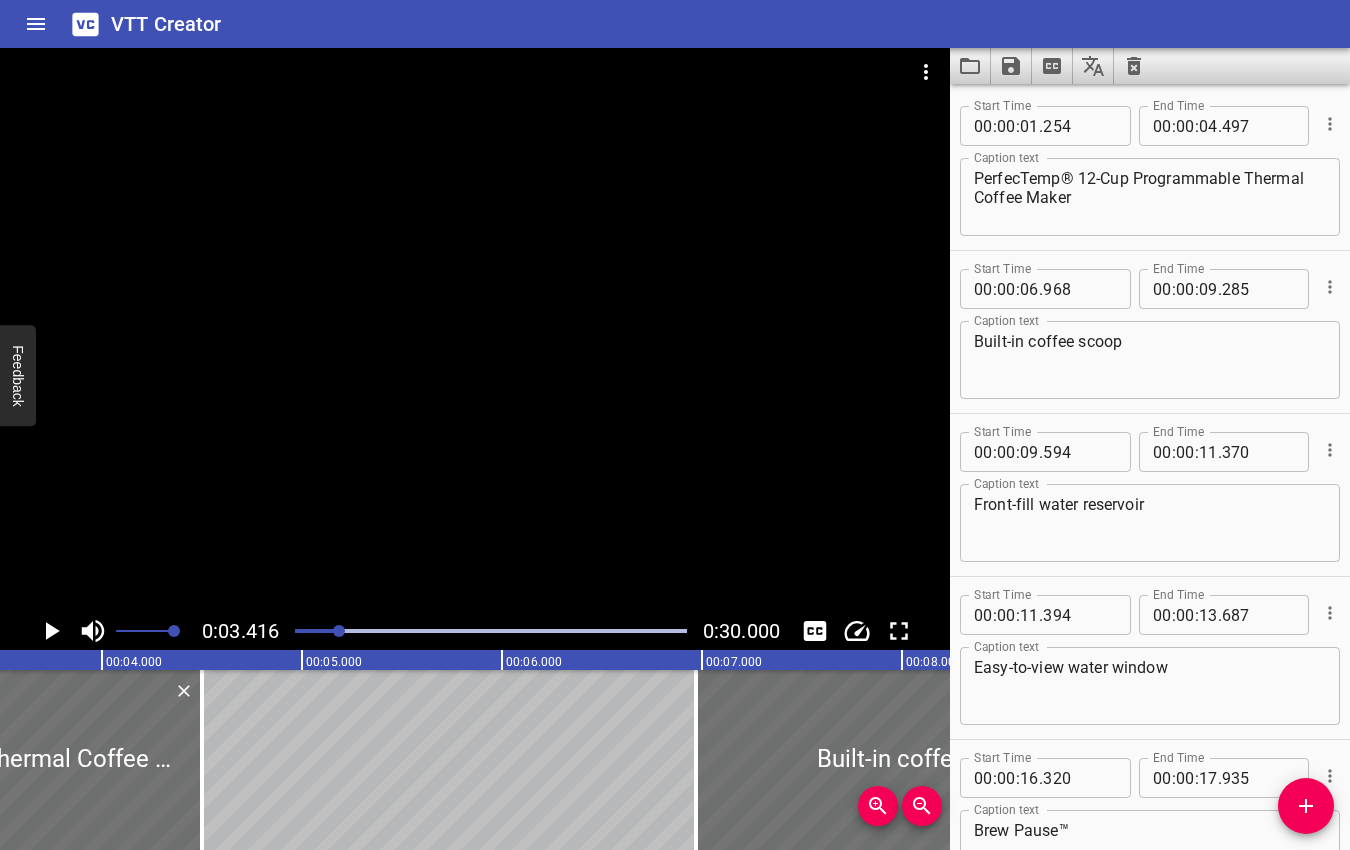 scroll, scrollTop: 0, scrollLeft: 683, axis: horizontal 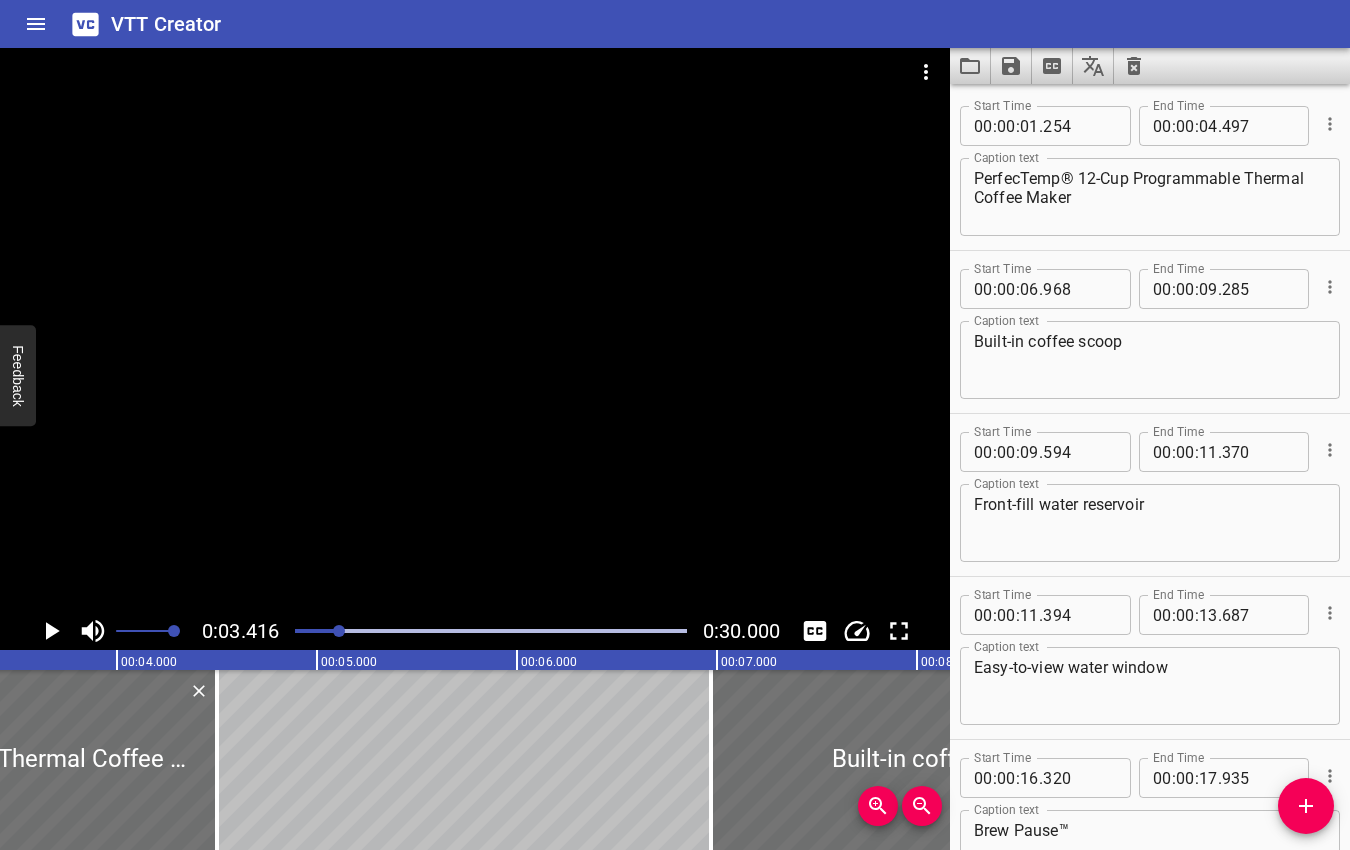 type 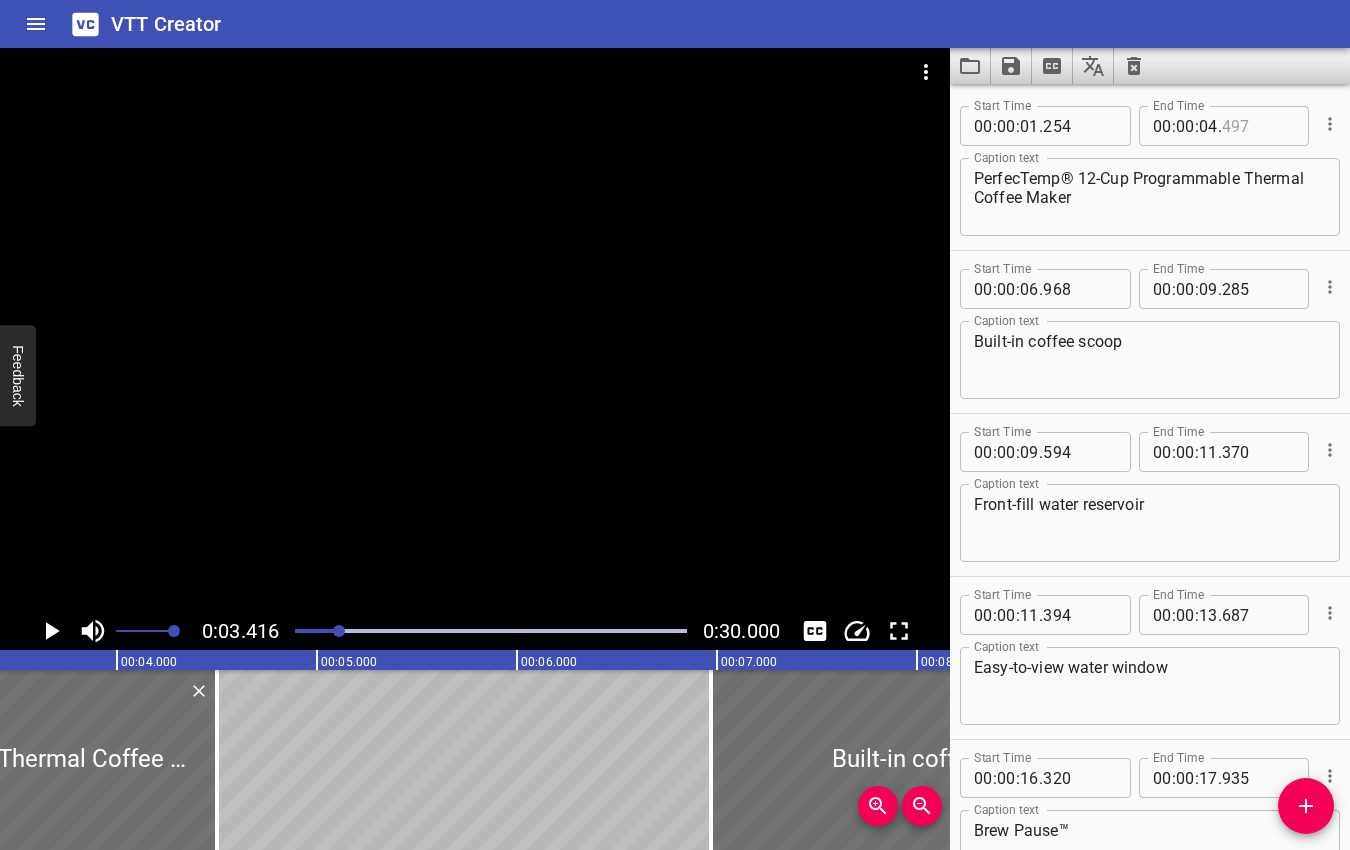 click at bounding box center (1258, 126) 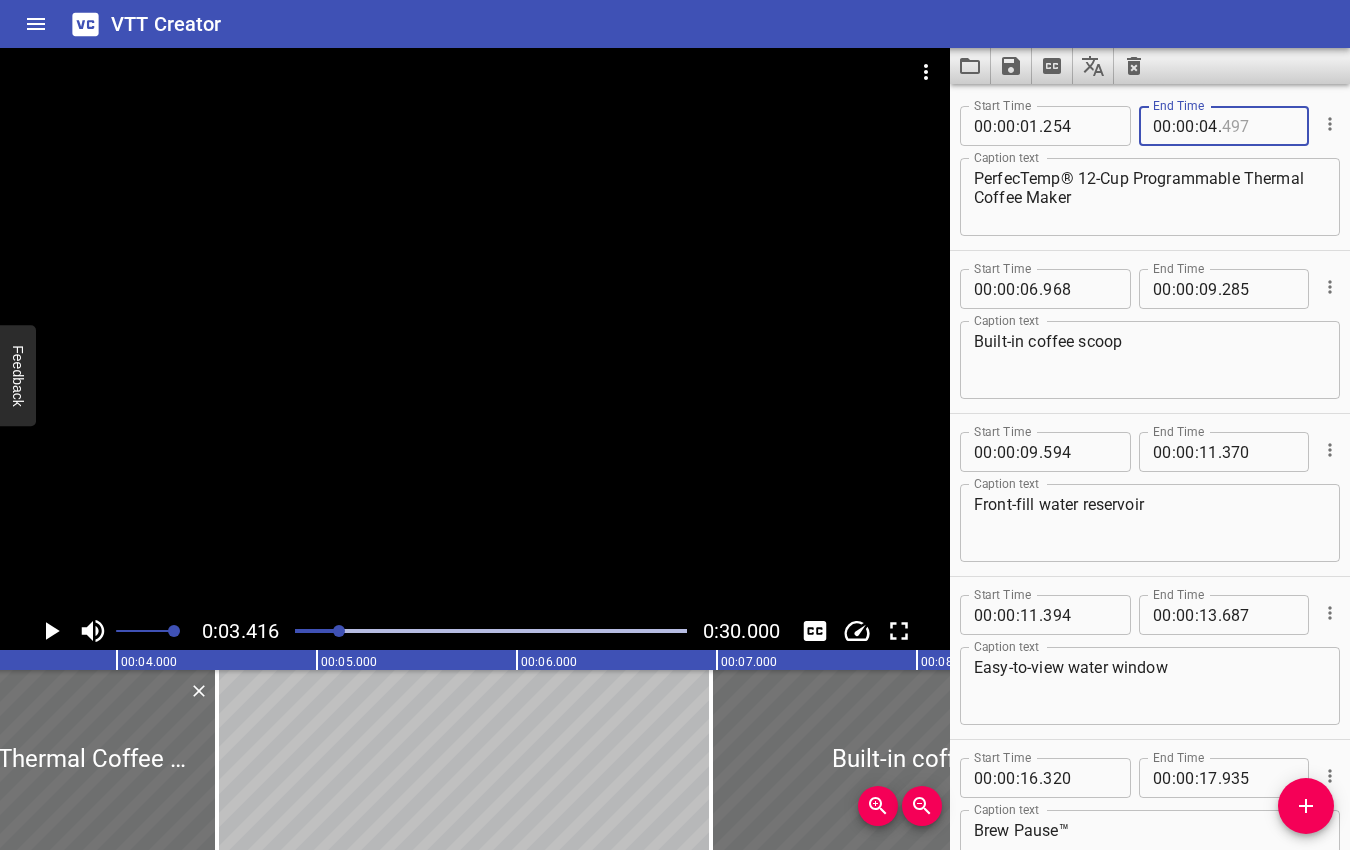 type 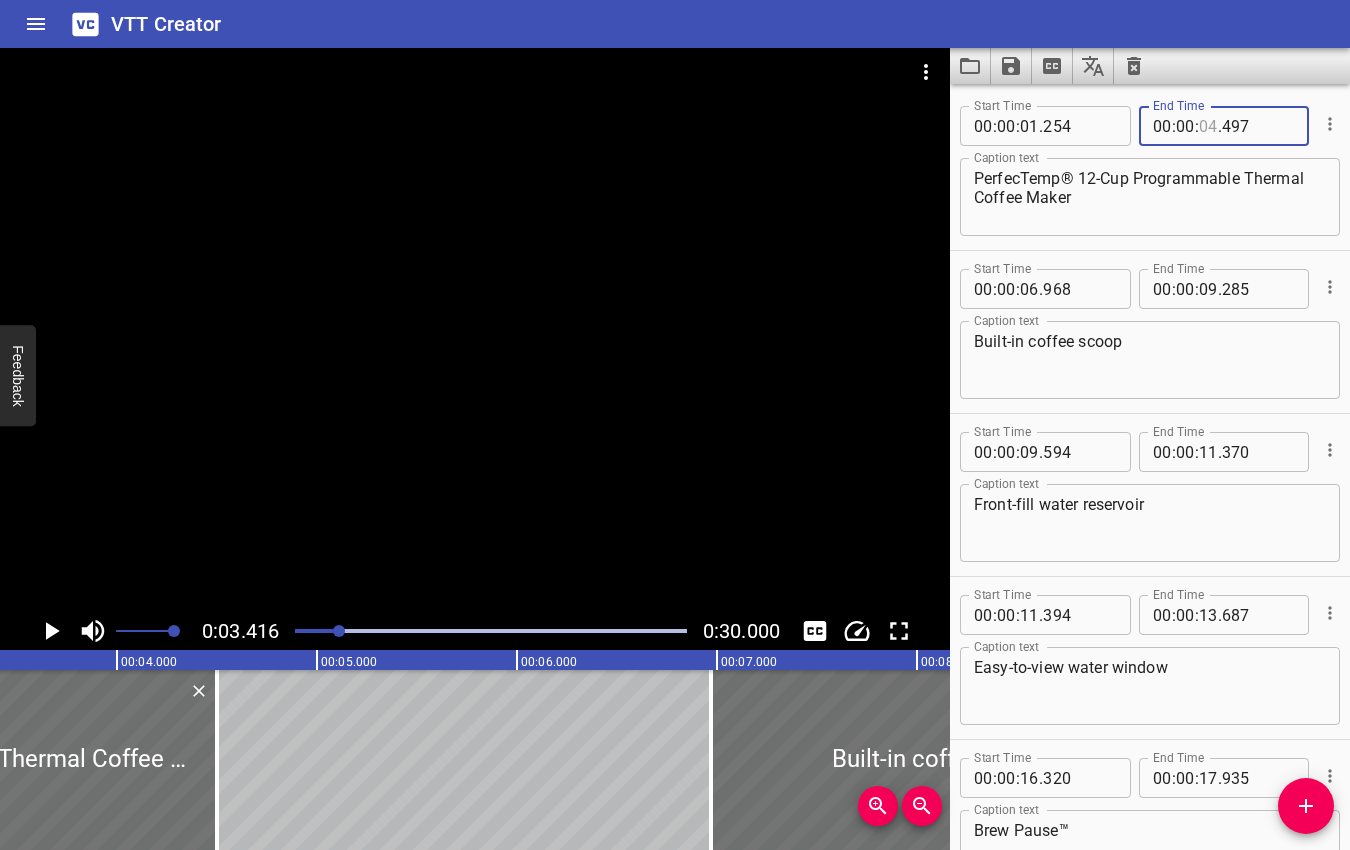 click at bounding box center [1208, 126] 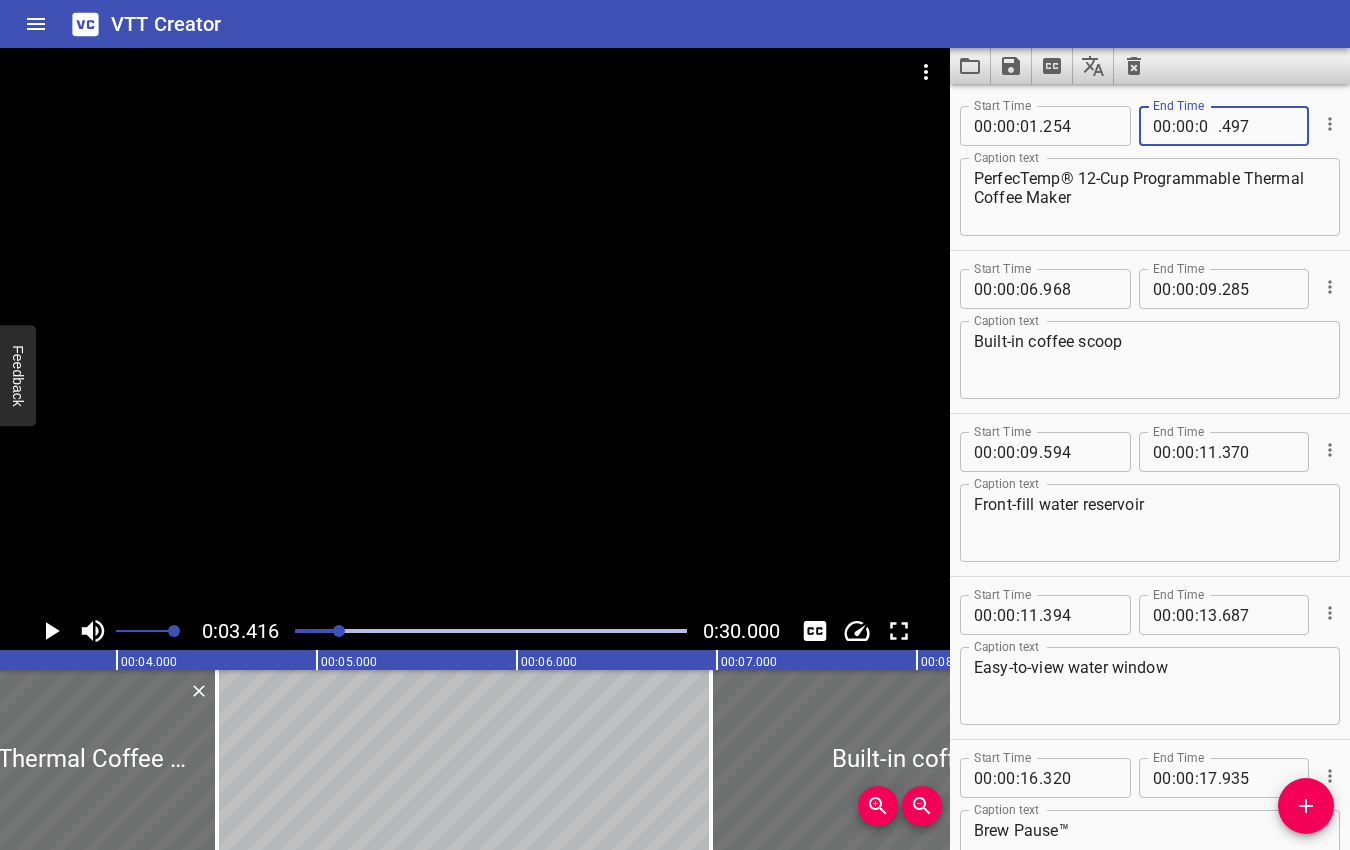 type on "03" 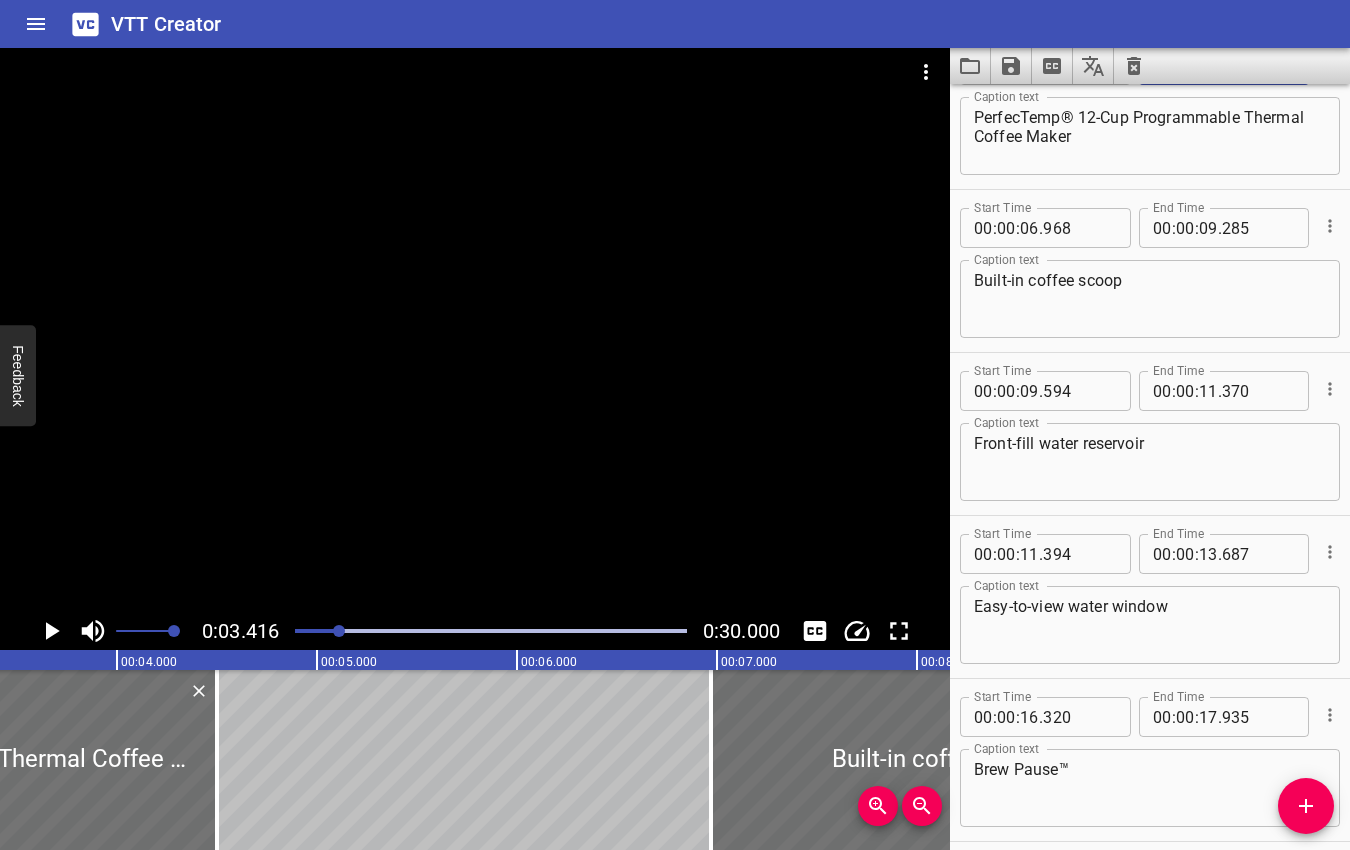 scroll, scrollTop: 0, scrollLeft: 0, axis: both 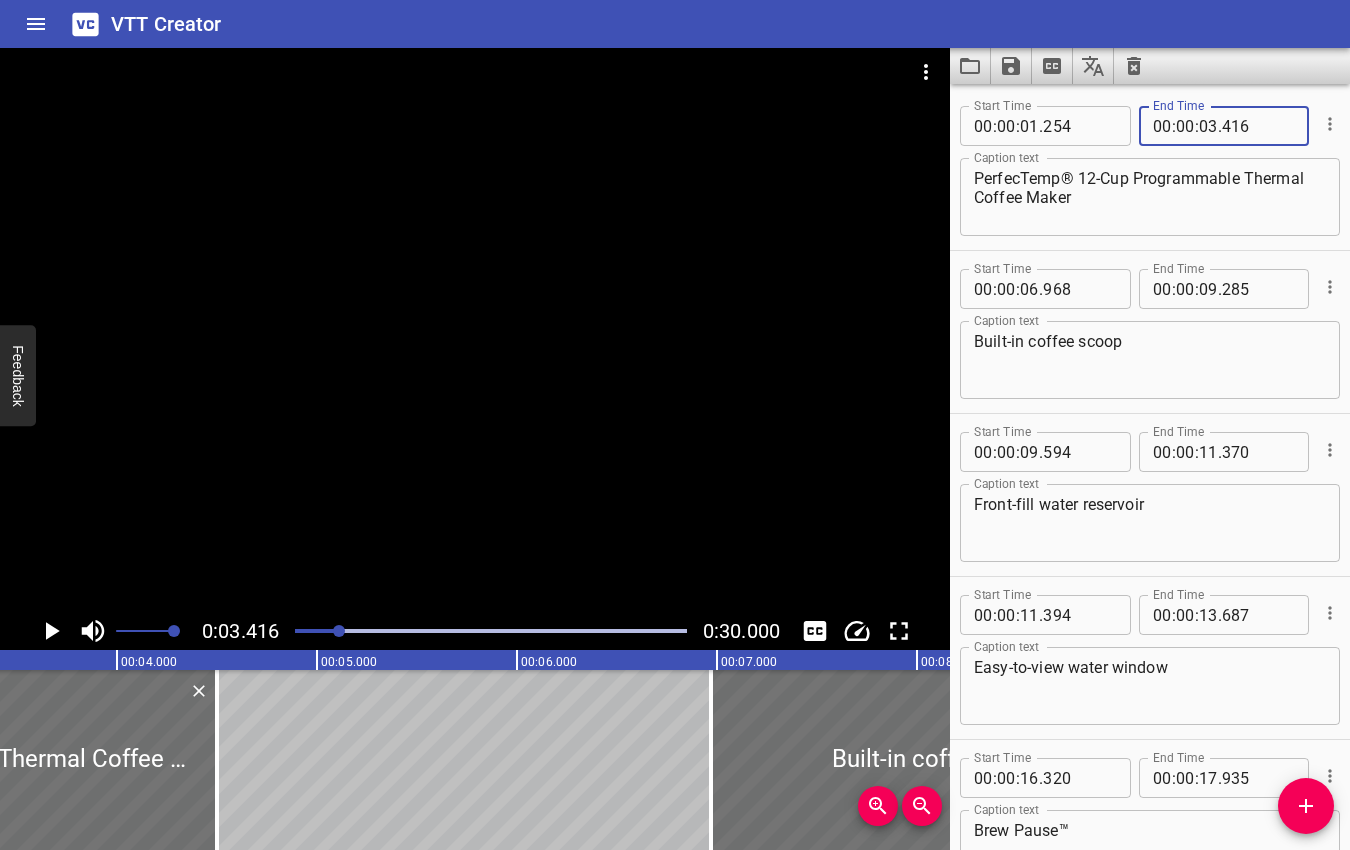 type on "416" 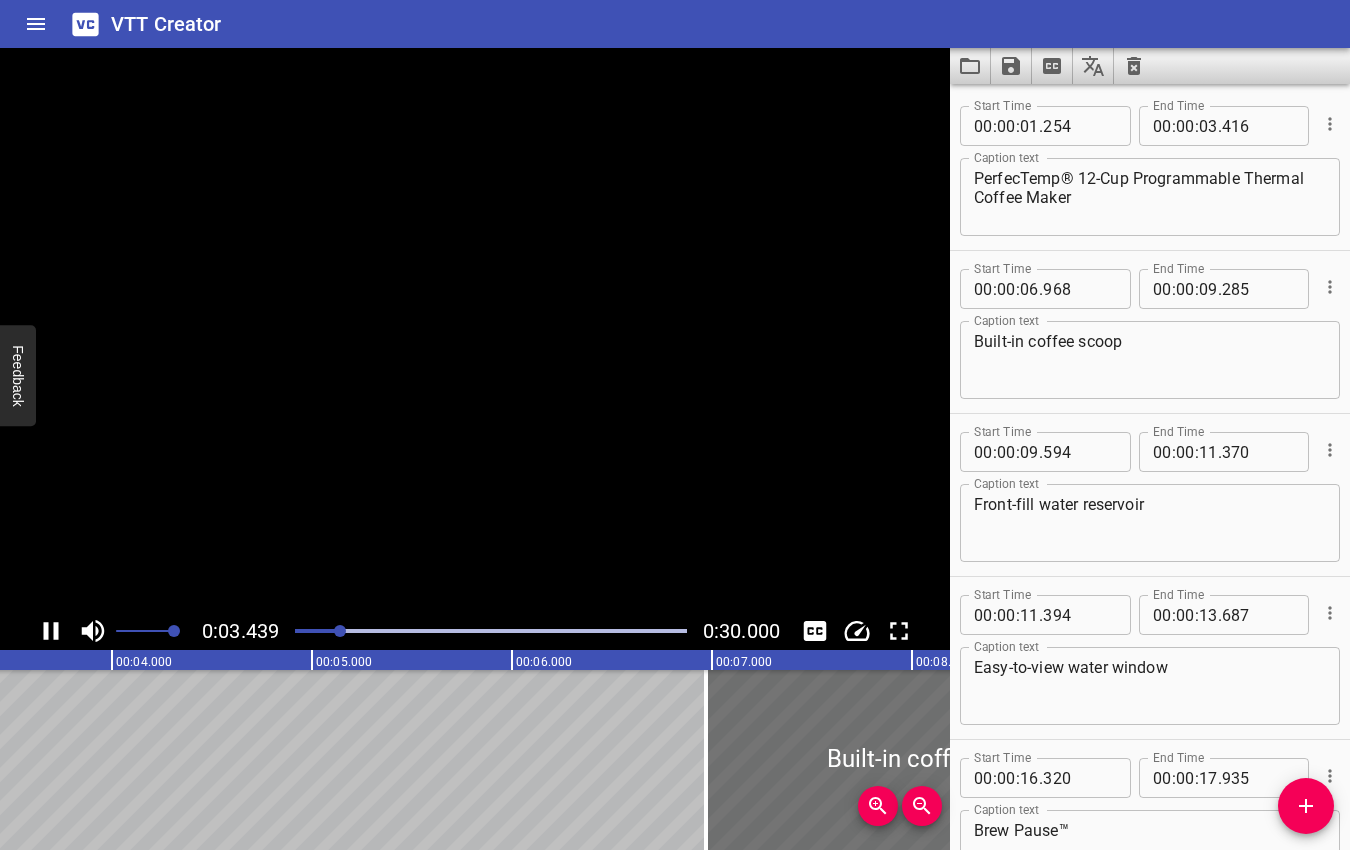 click 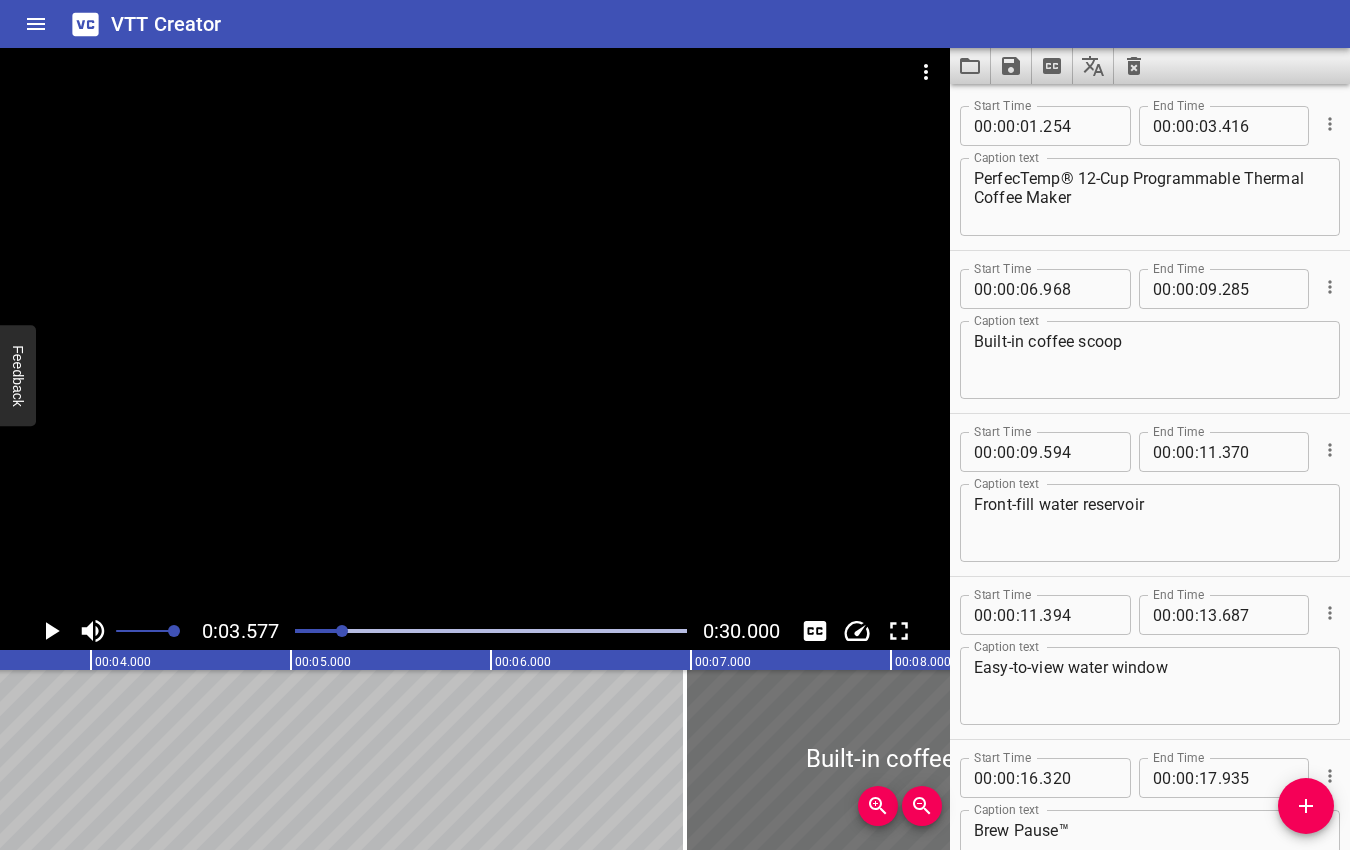scroll, scrollTop: 0, scrollLeft: 715, axis: horizontal 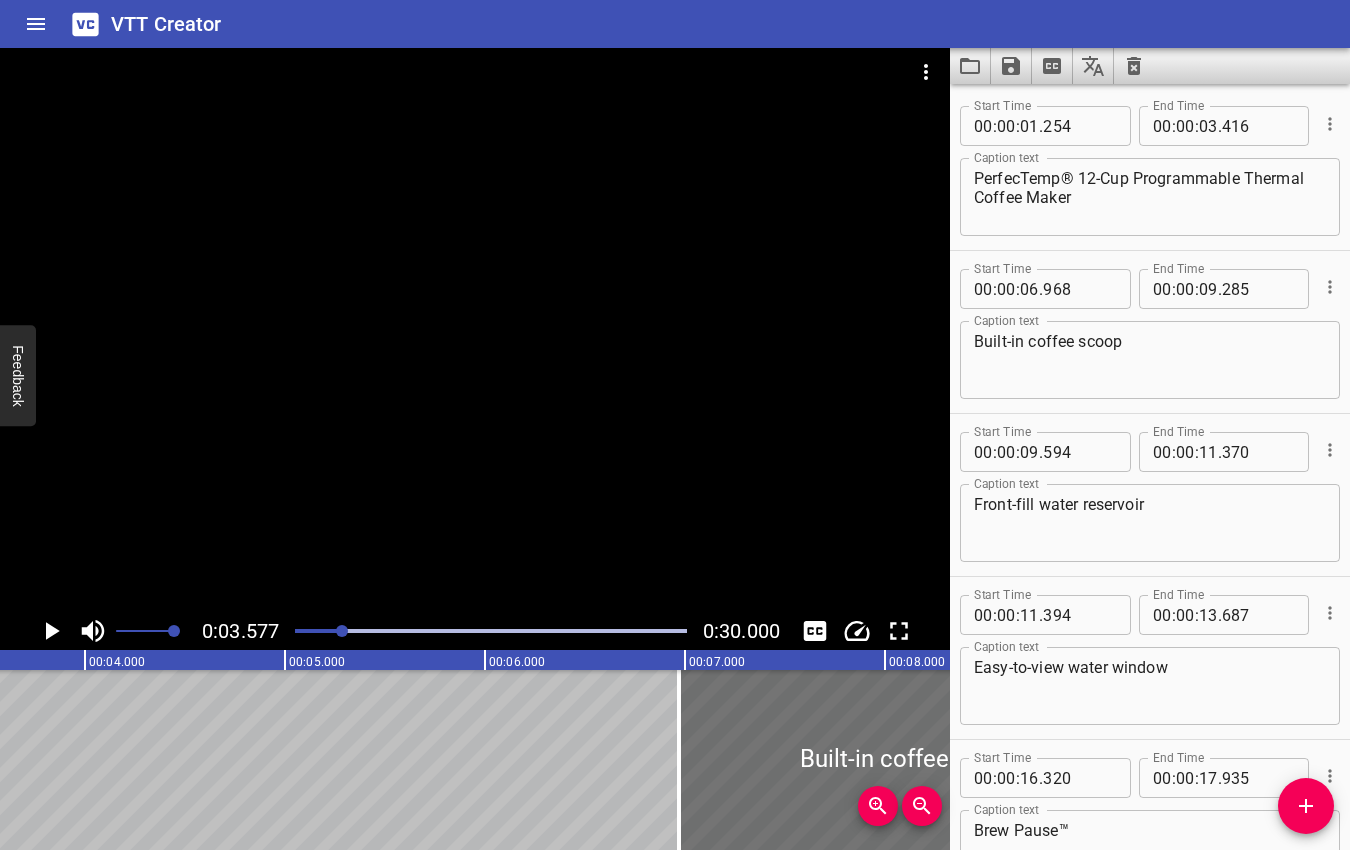 click at bounding box center (342, 631) 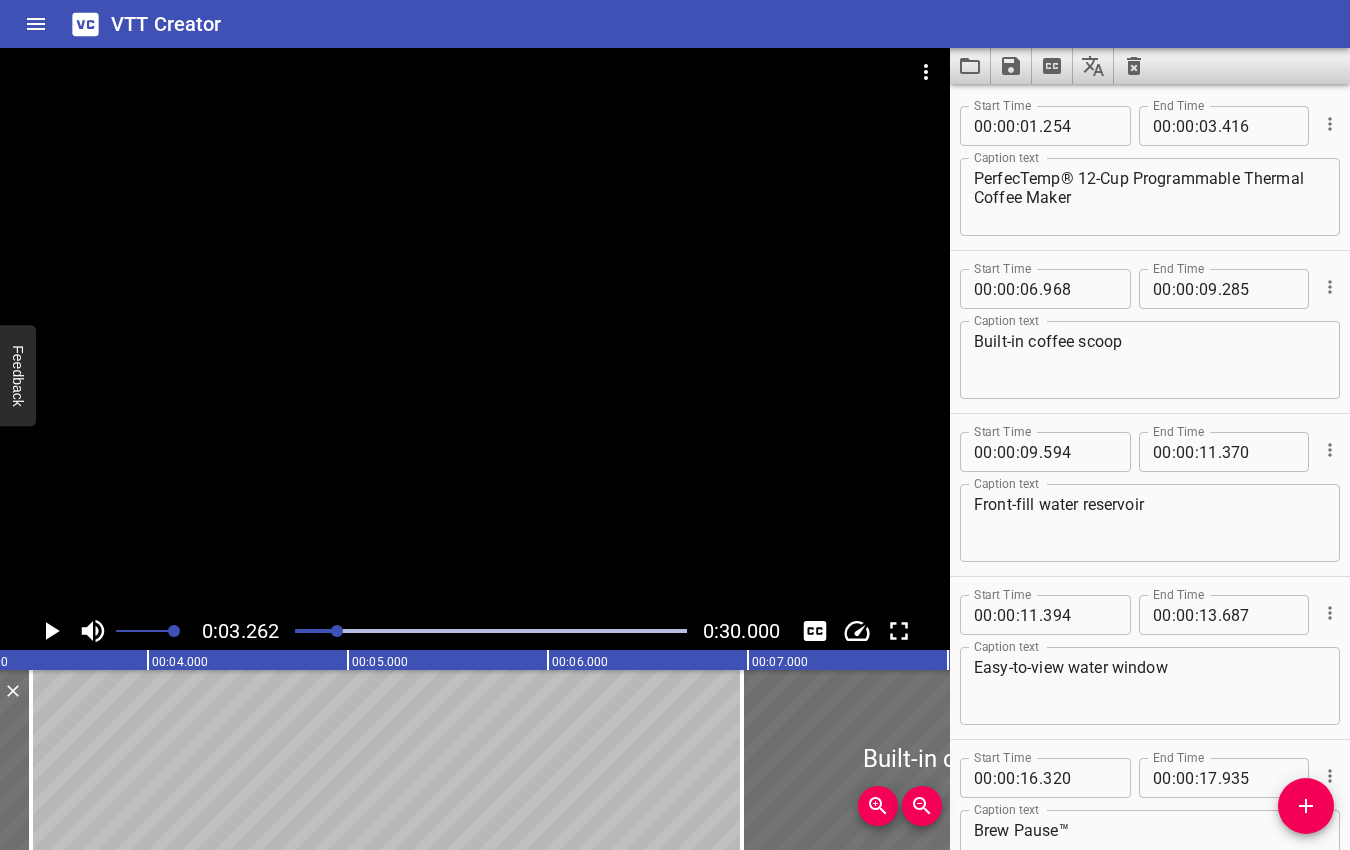 click at bounding box center [337, 631] 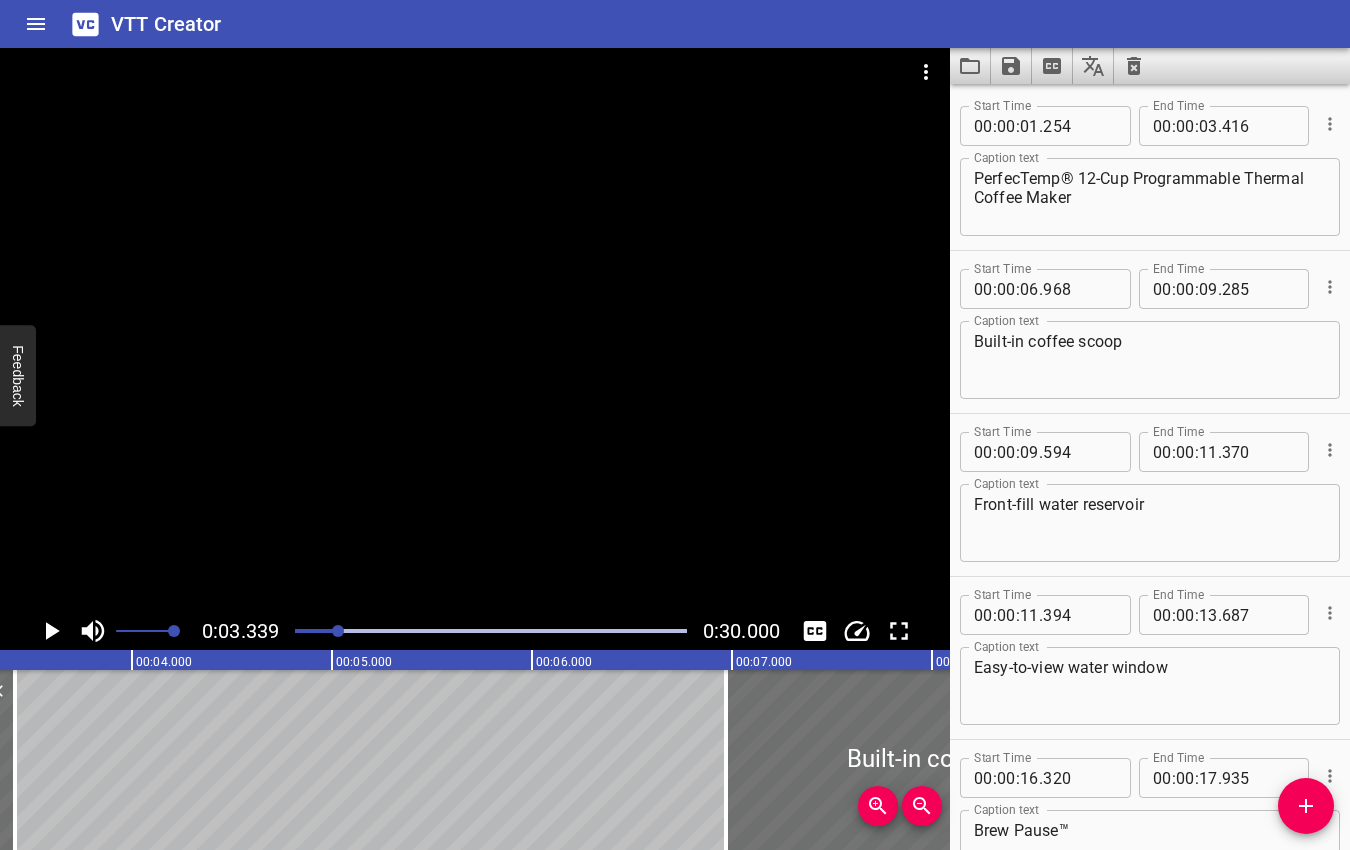 click at bounding box center (338, 631) 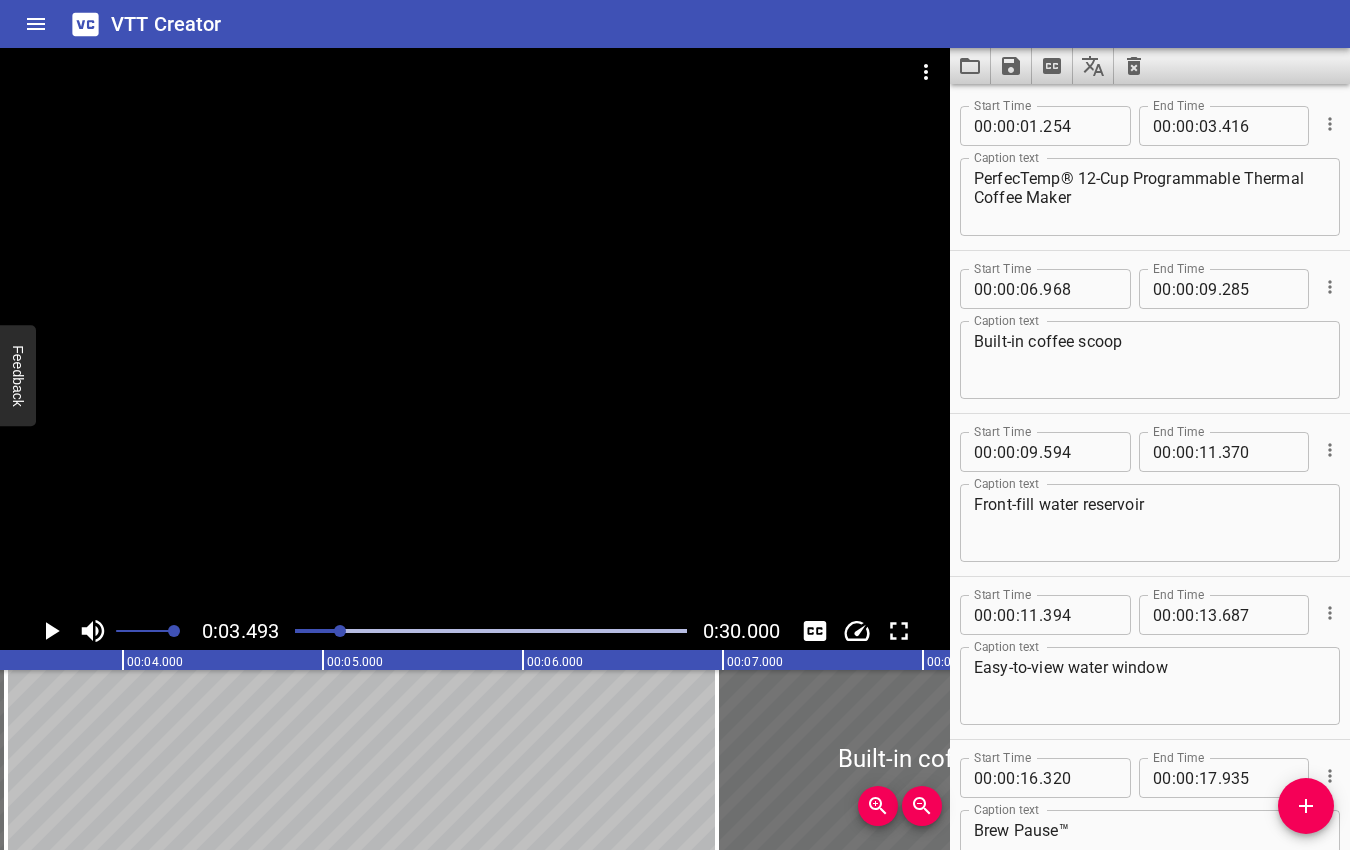 scroll, scrollTop: 0, scrollLeft: 698, axis: horizontal 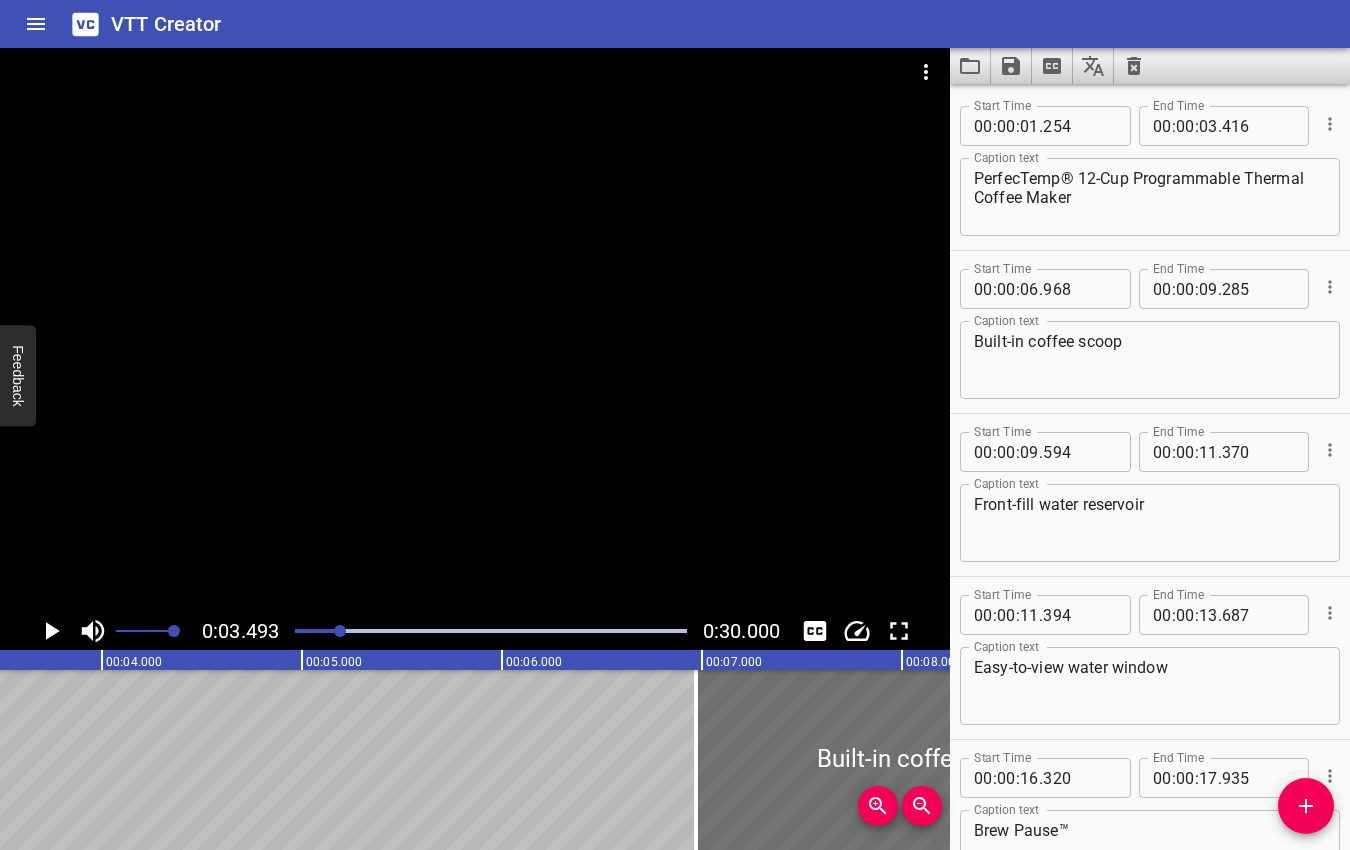click at bounding box center [340, 631] 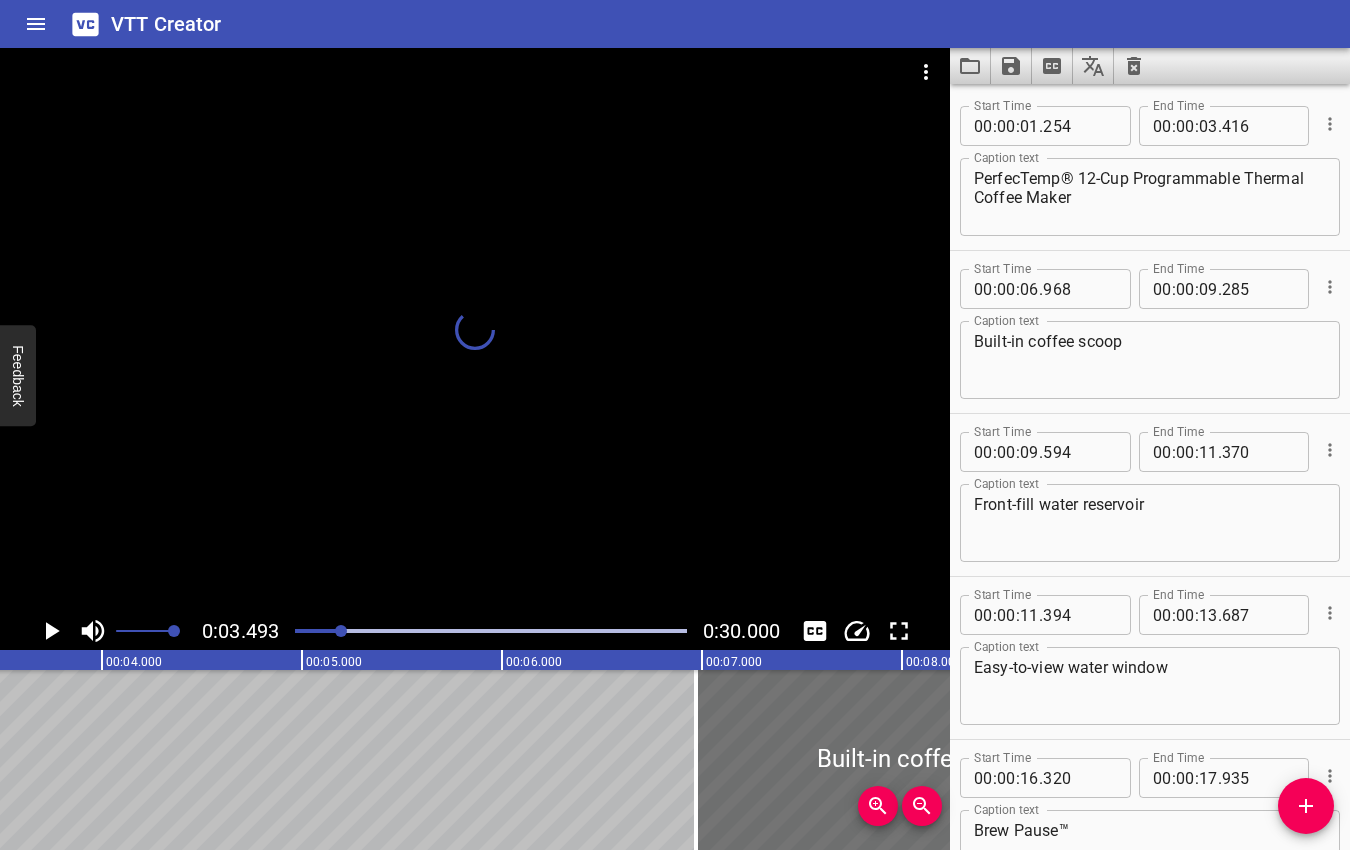scroll, scrollTop: 0, scrollLeft: 714, axis: horizontal 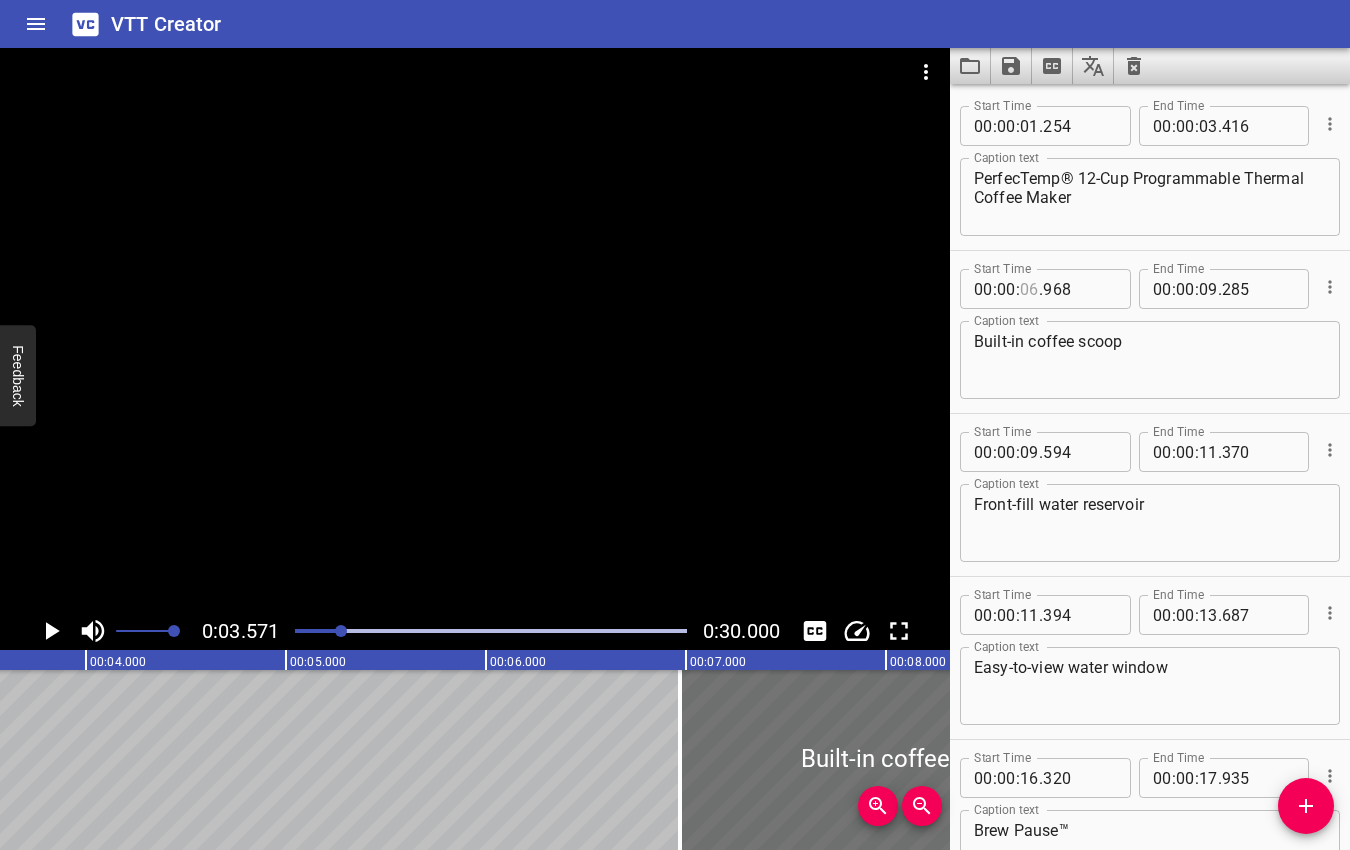 click at bounding box center [1029, 289] 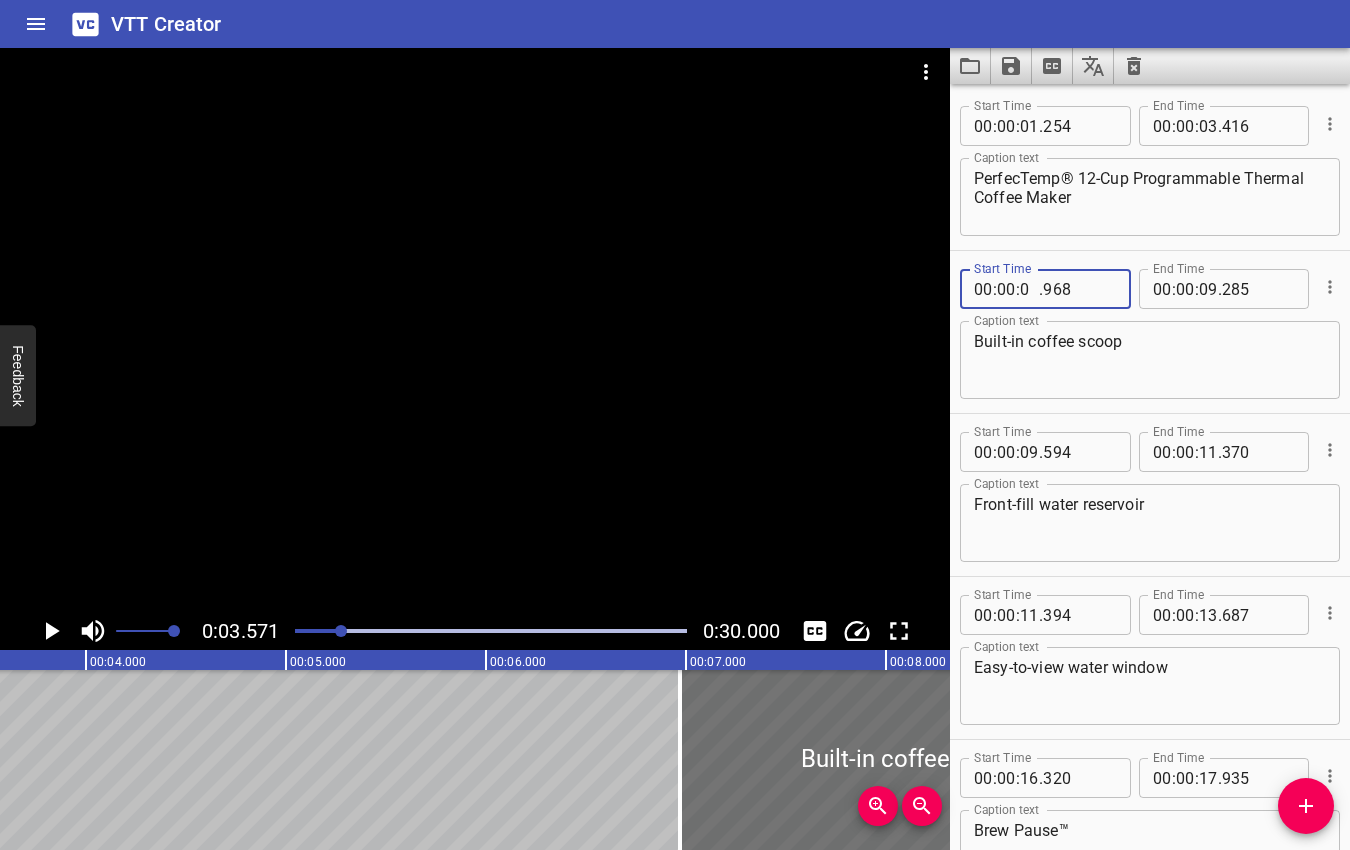 type on "03" 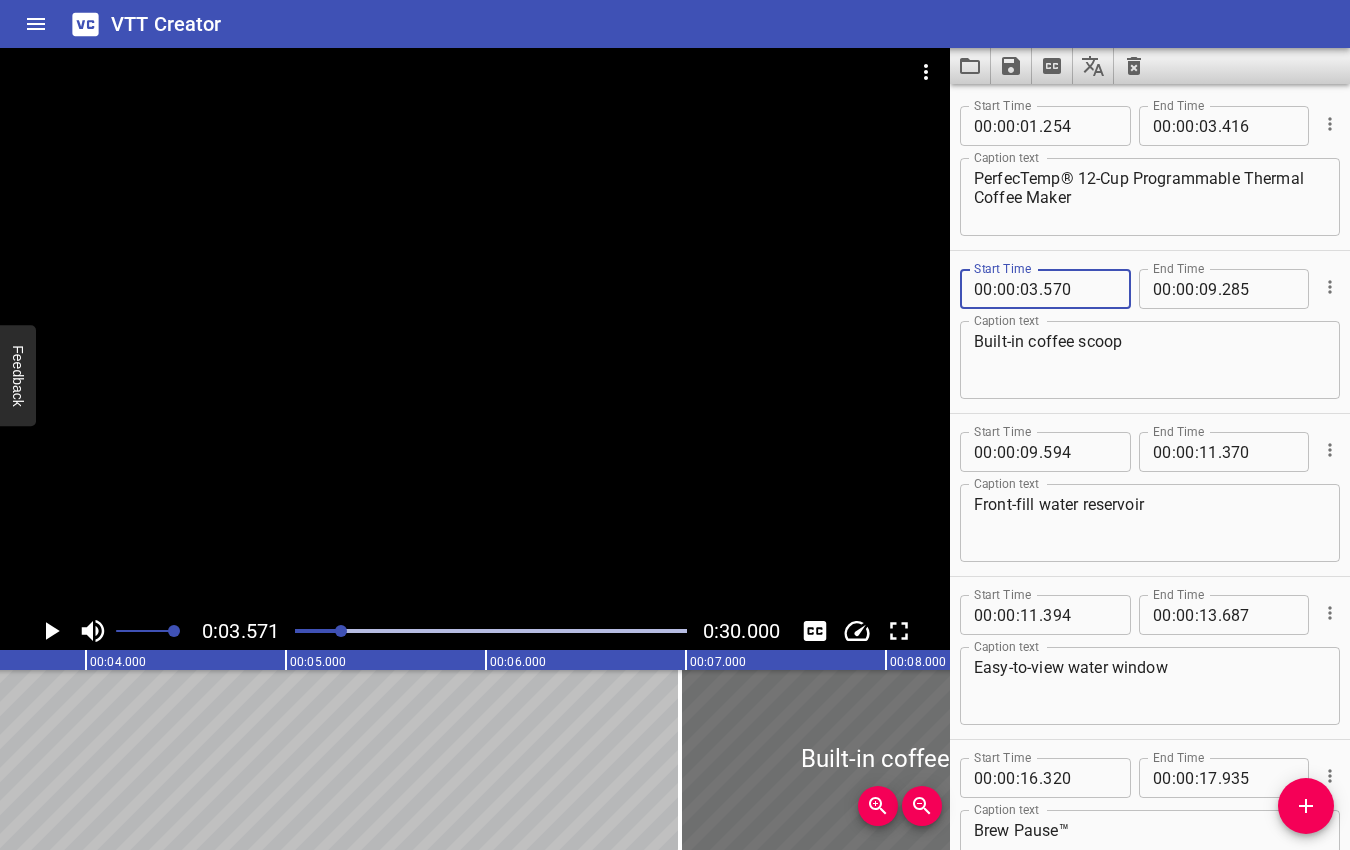 type on "570" 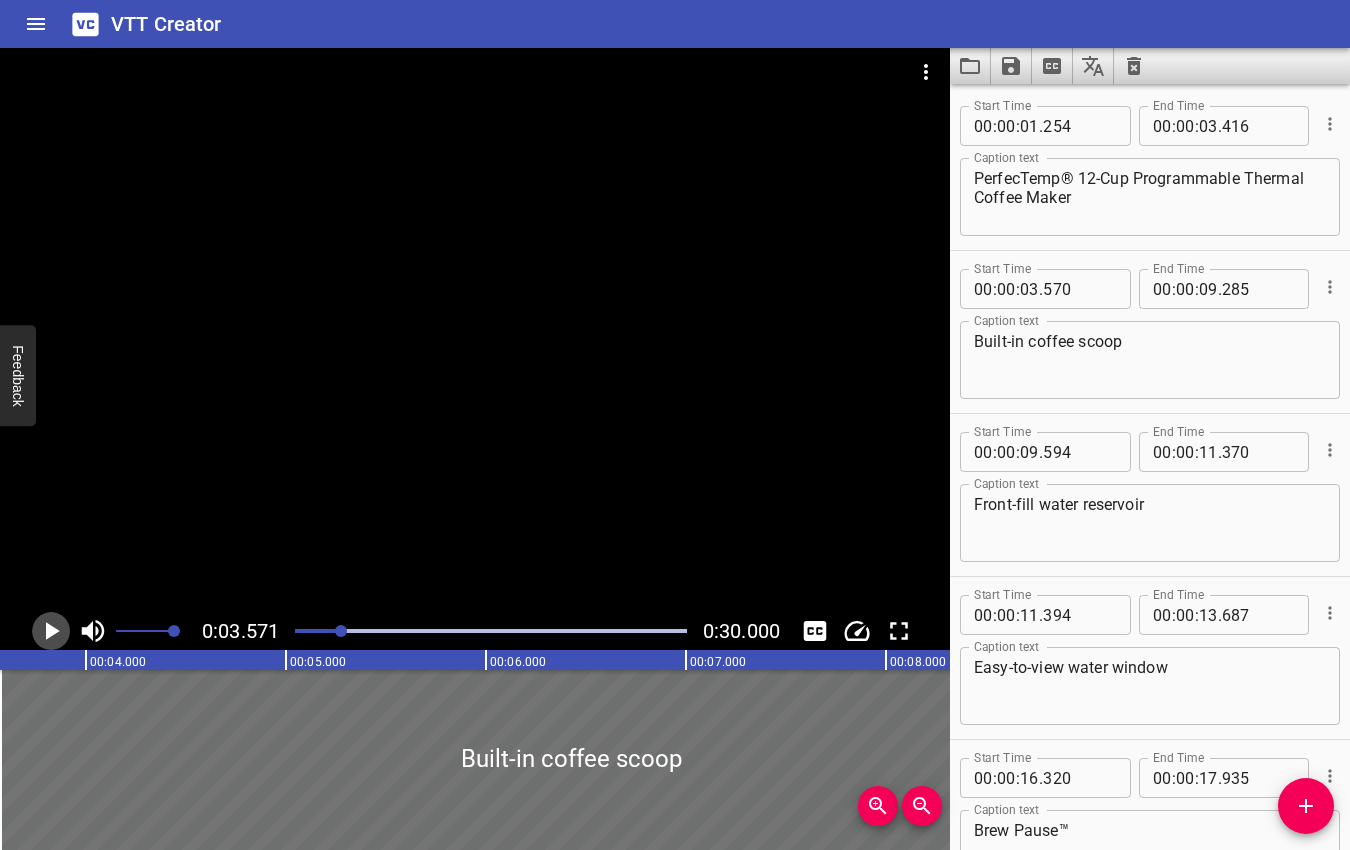 click 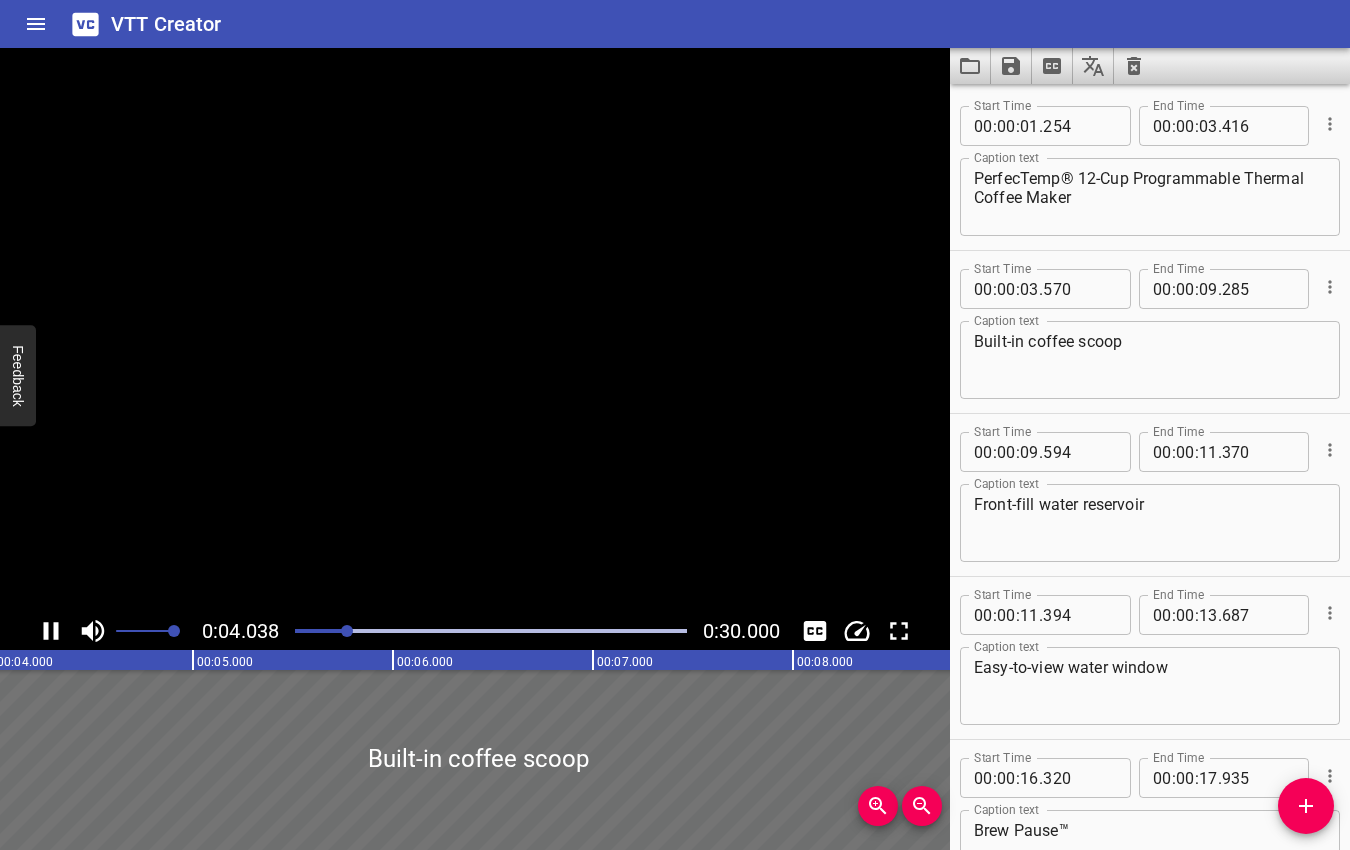 click 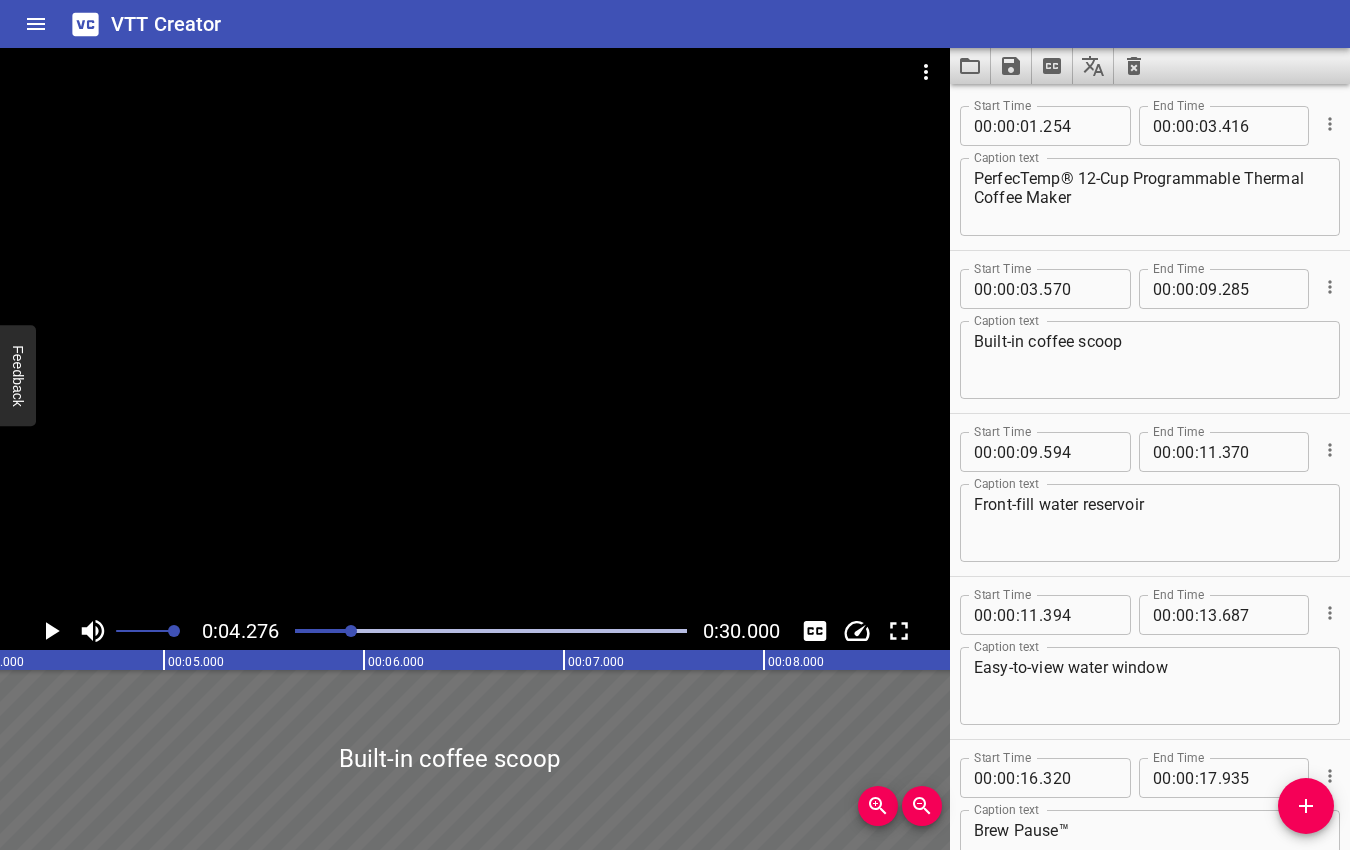 scroll, scrollTop: 0, scrollLeft: 855, axis: horizontal 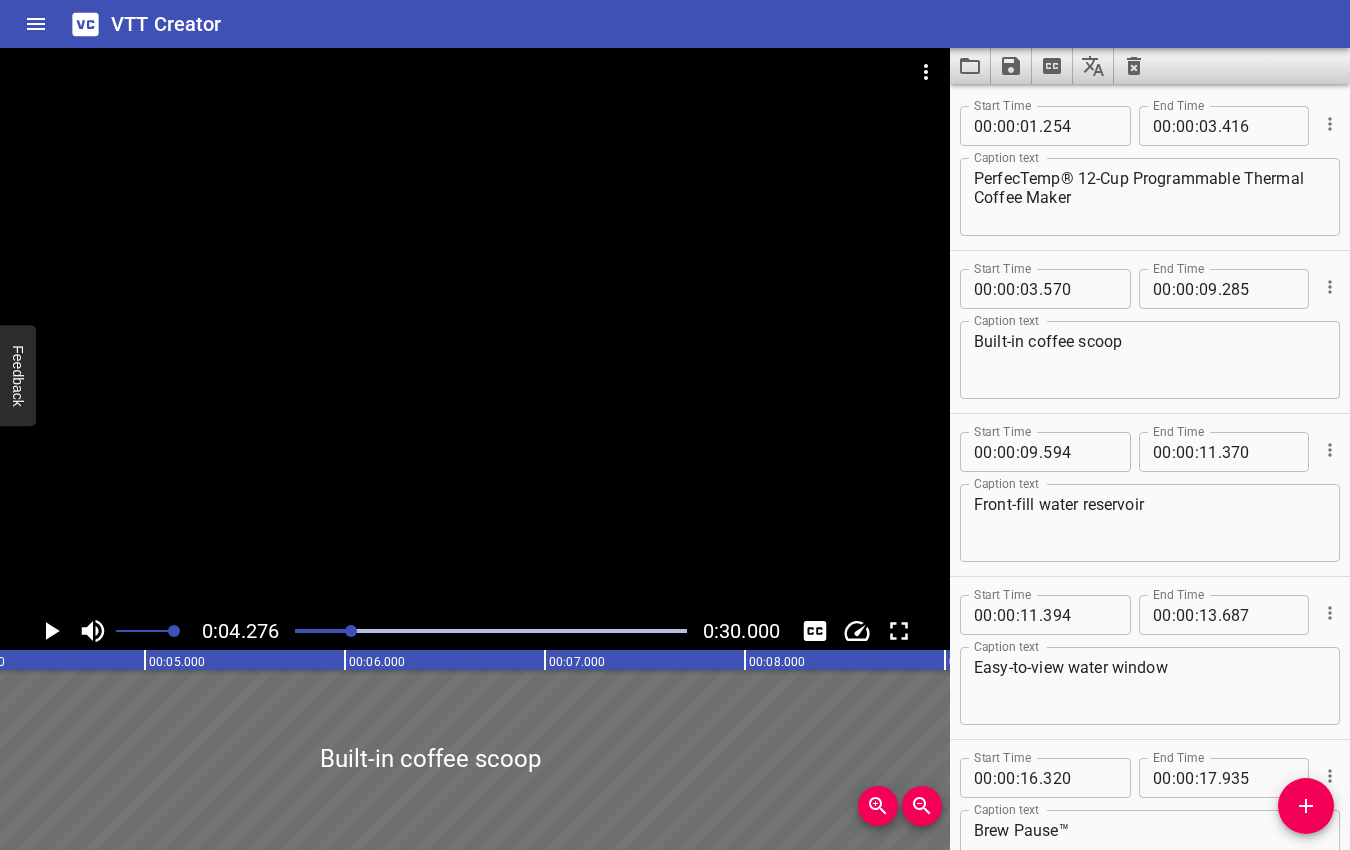 click 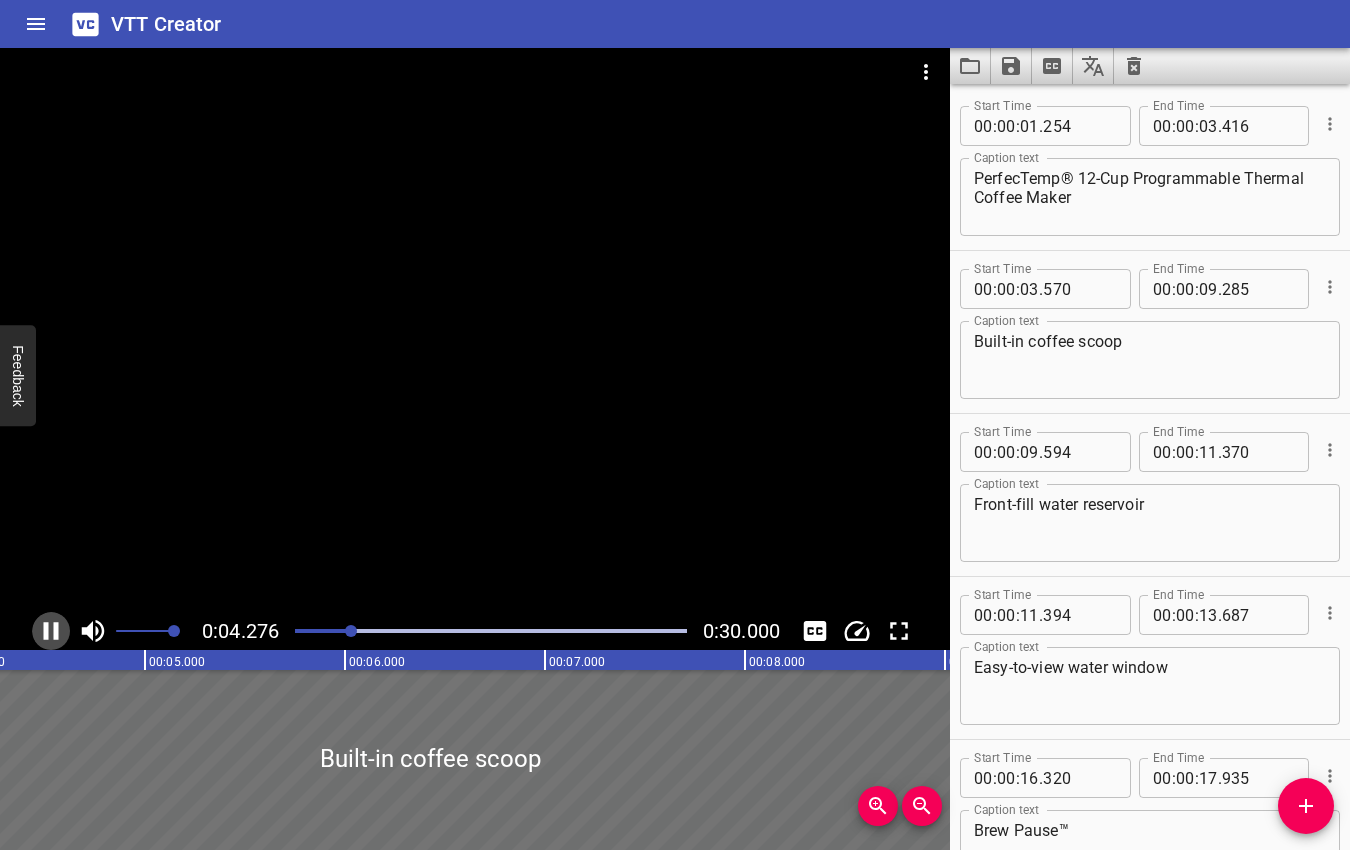 click 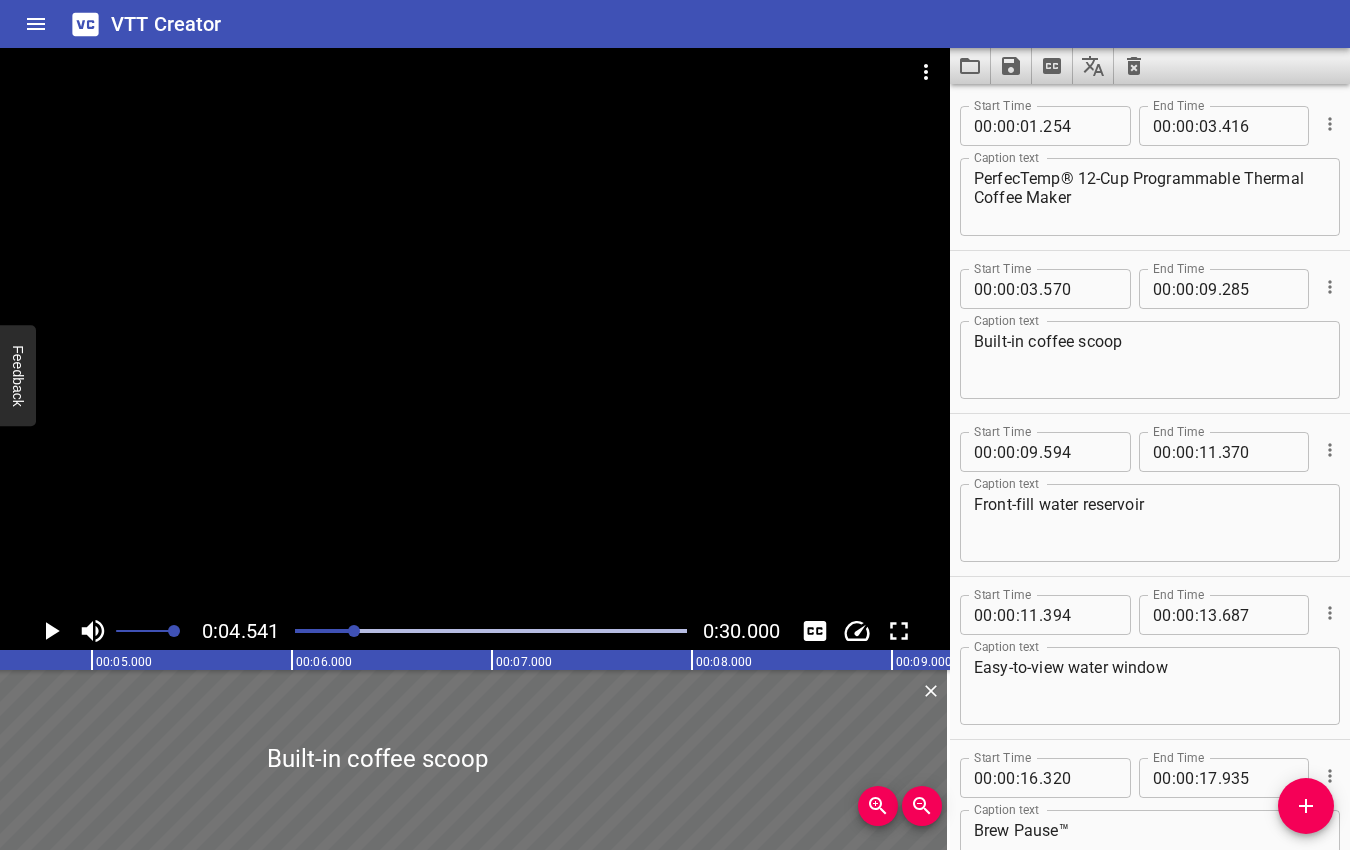 click 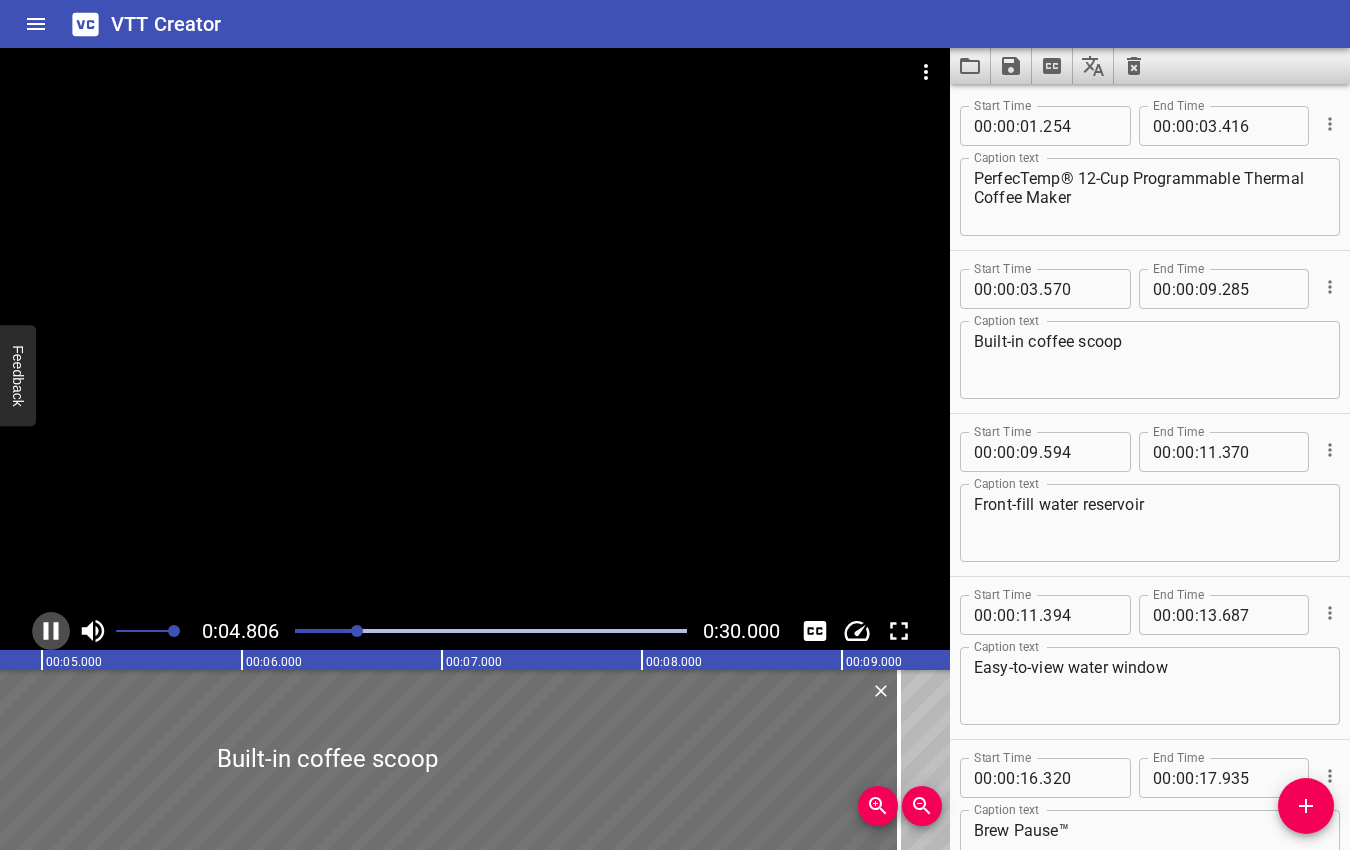 click 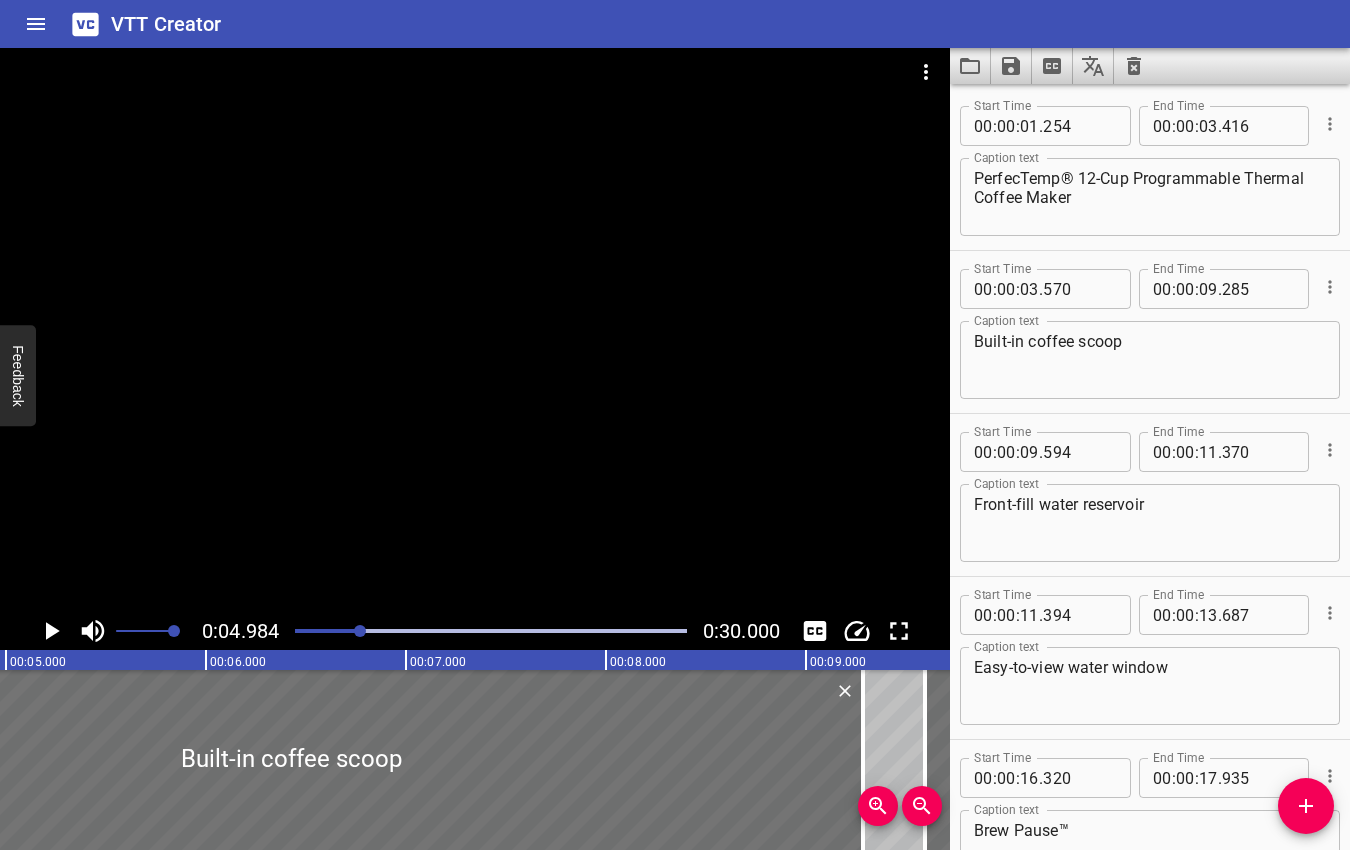 scroll, scrollTop: 0, scrollLeft: 997, axis: horizontal 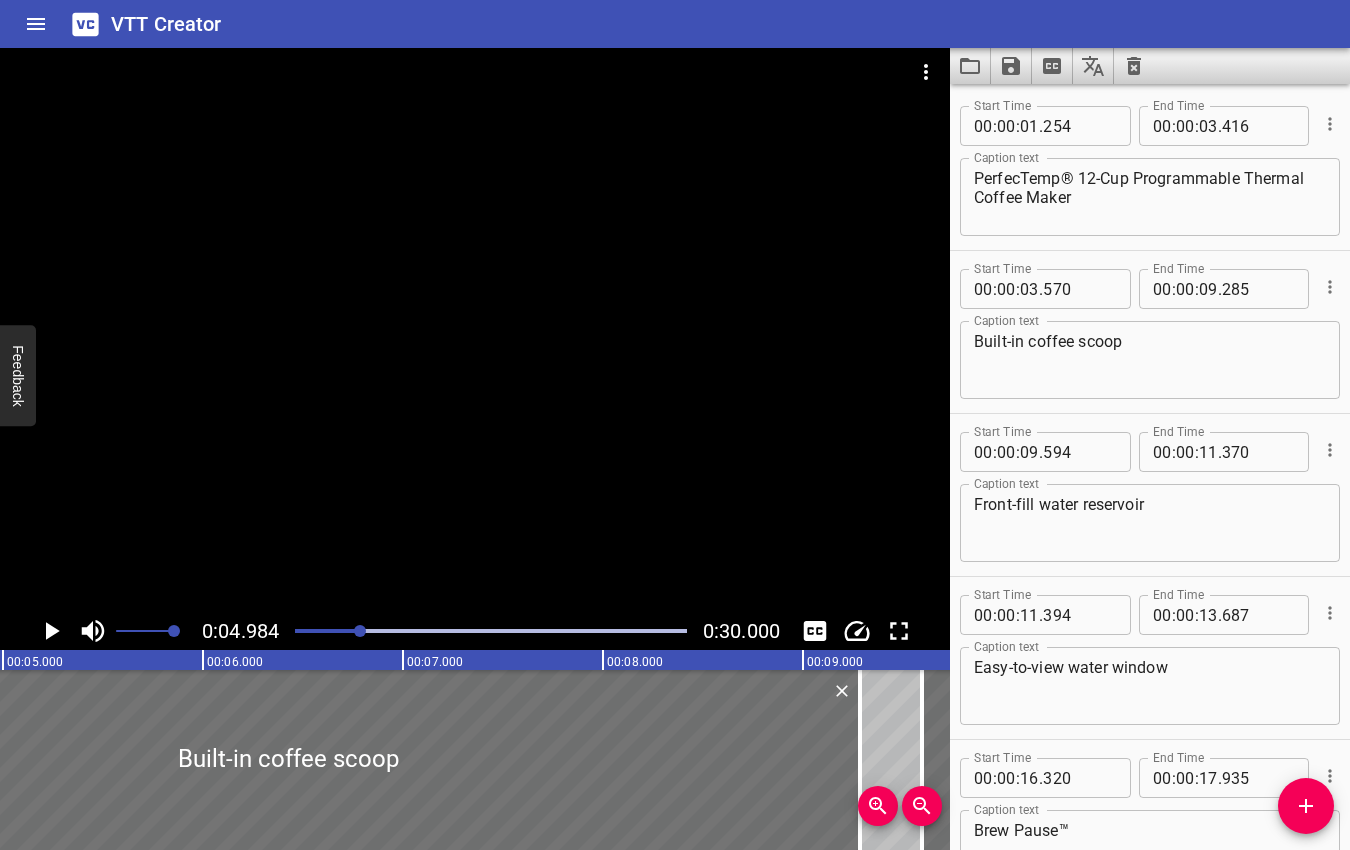 click 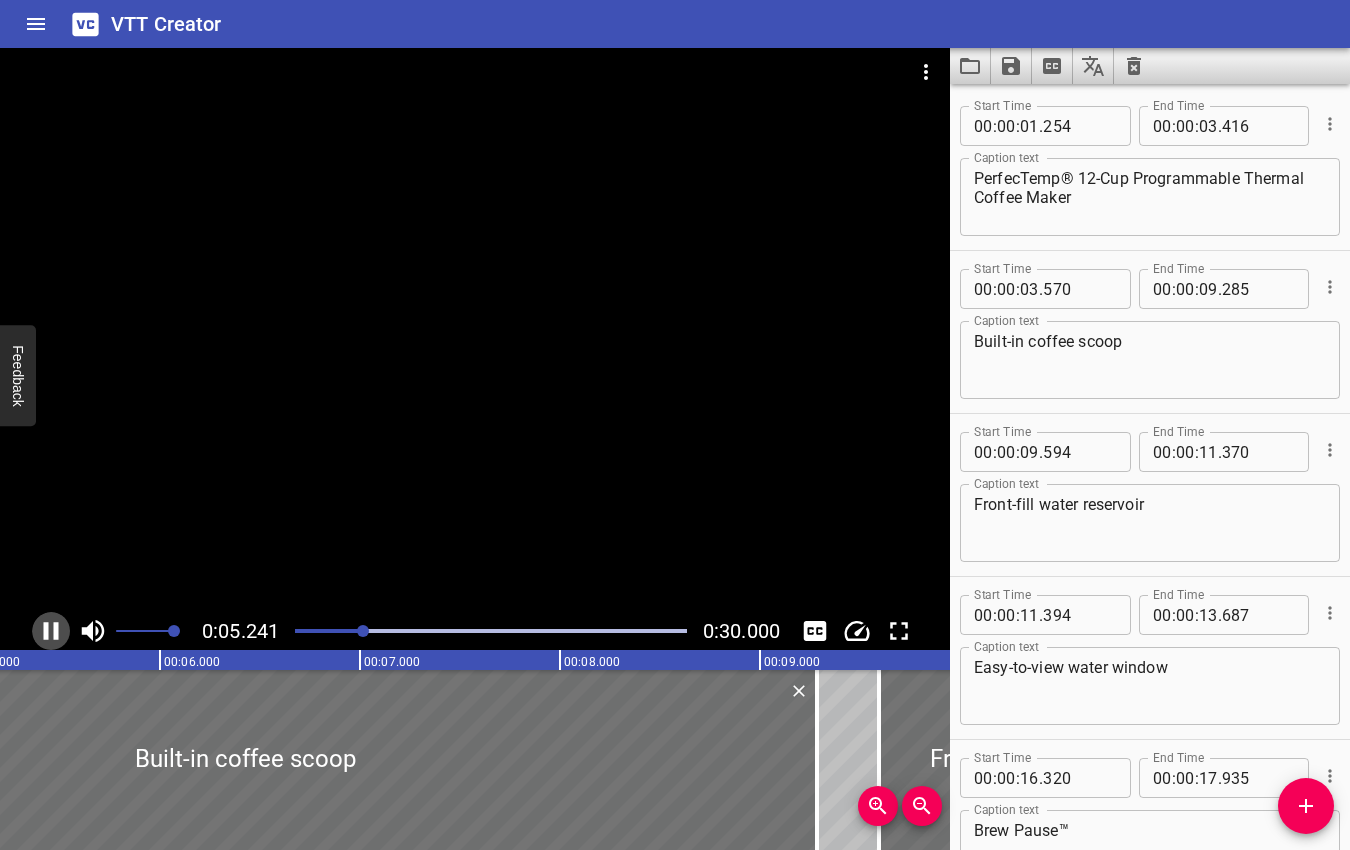 click 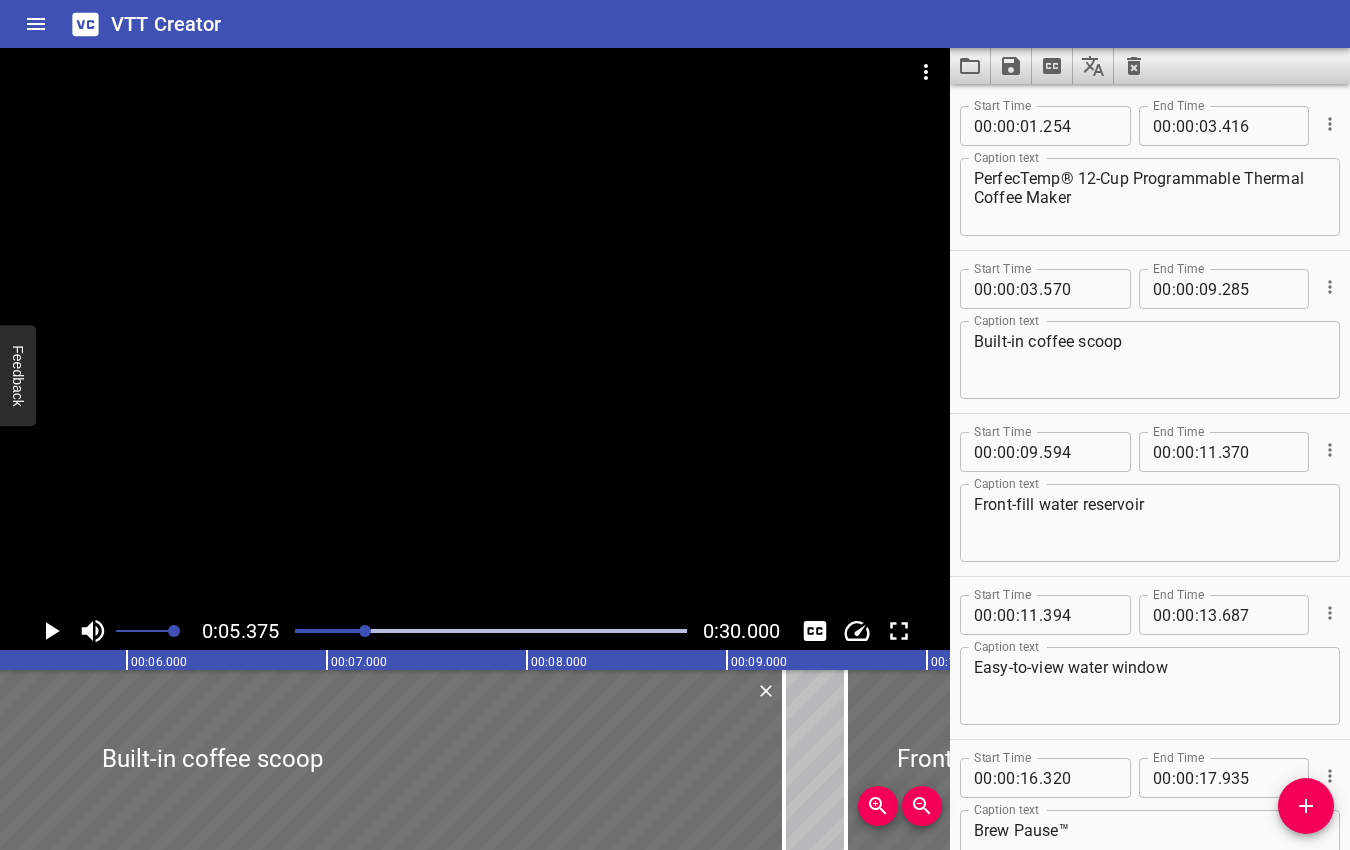 scroll, scrollTop: 0, scrollLeft: 1075, axis: horizontal 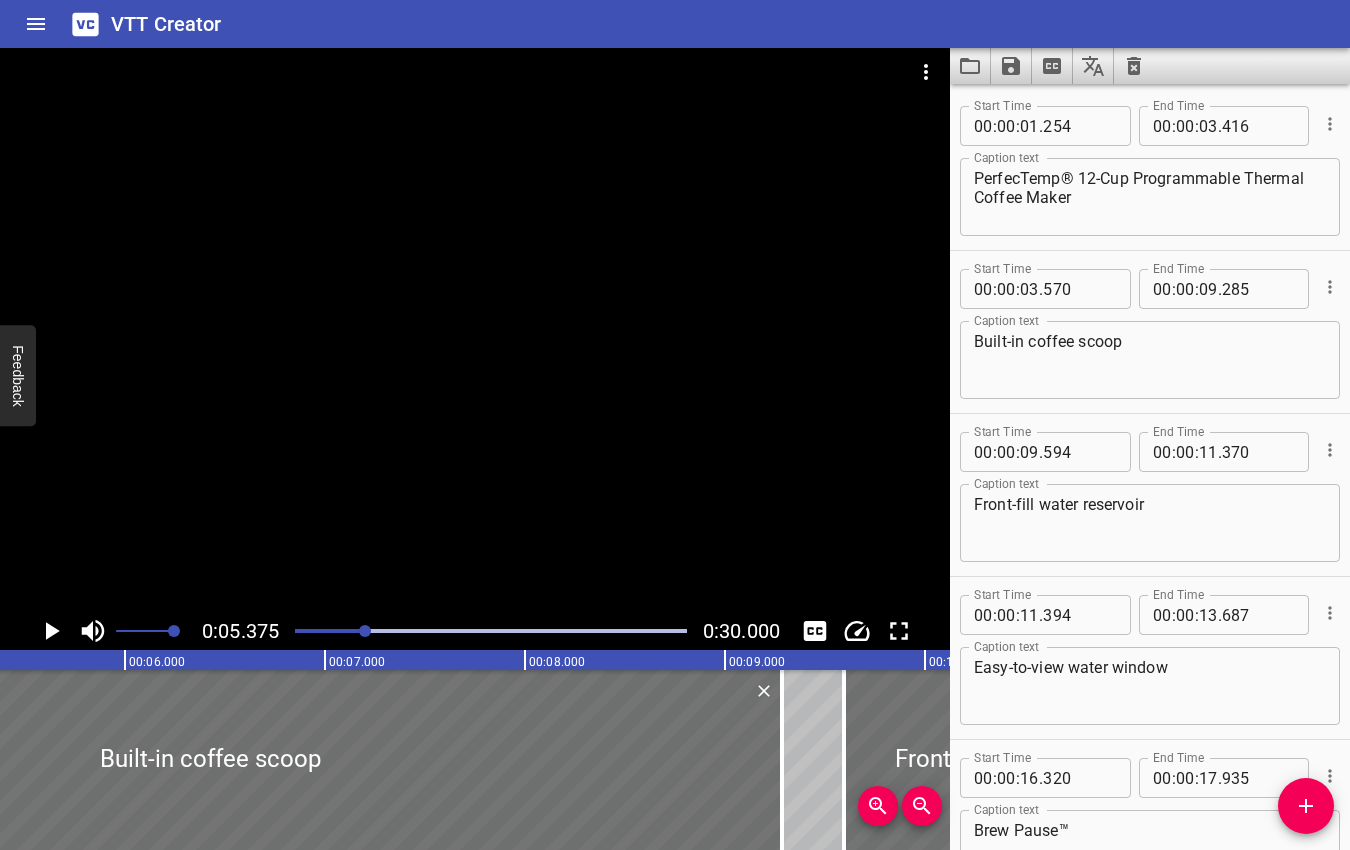 click at bounding box center (365, 631) 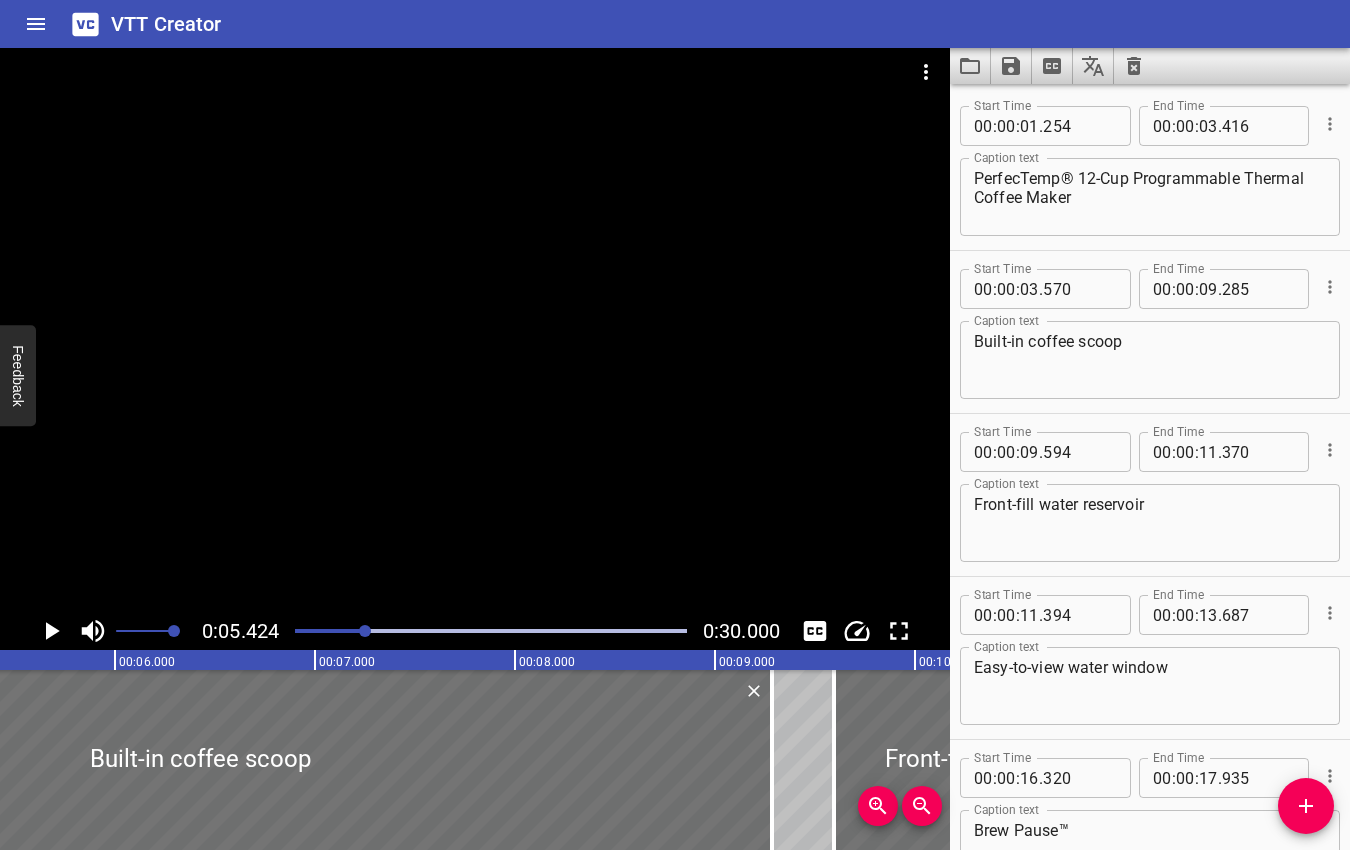 click at bounding box center (365, 631) 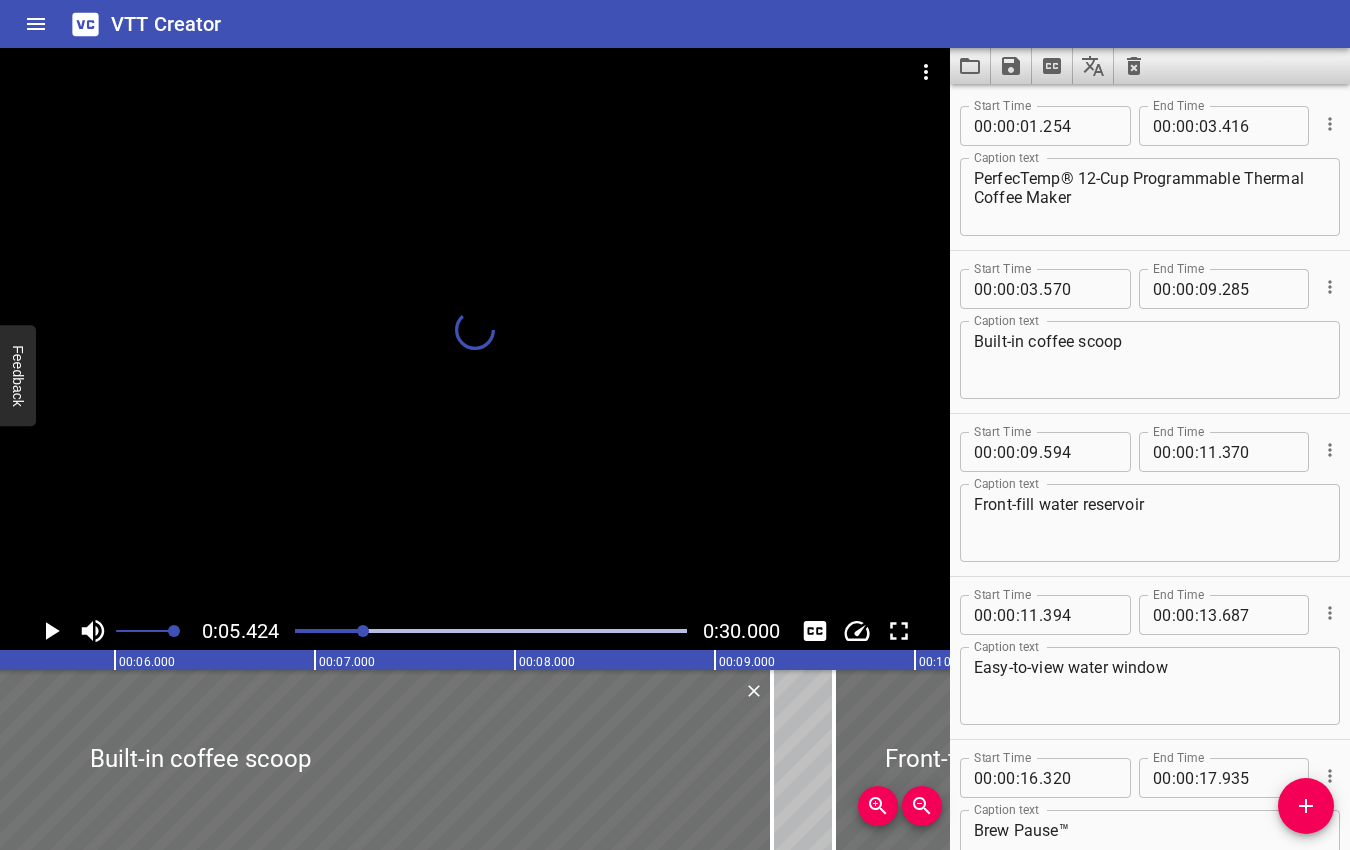 scroll, scrollTop: 0, scrollLeft: 1054, axis: horizontal 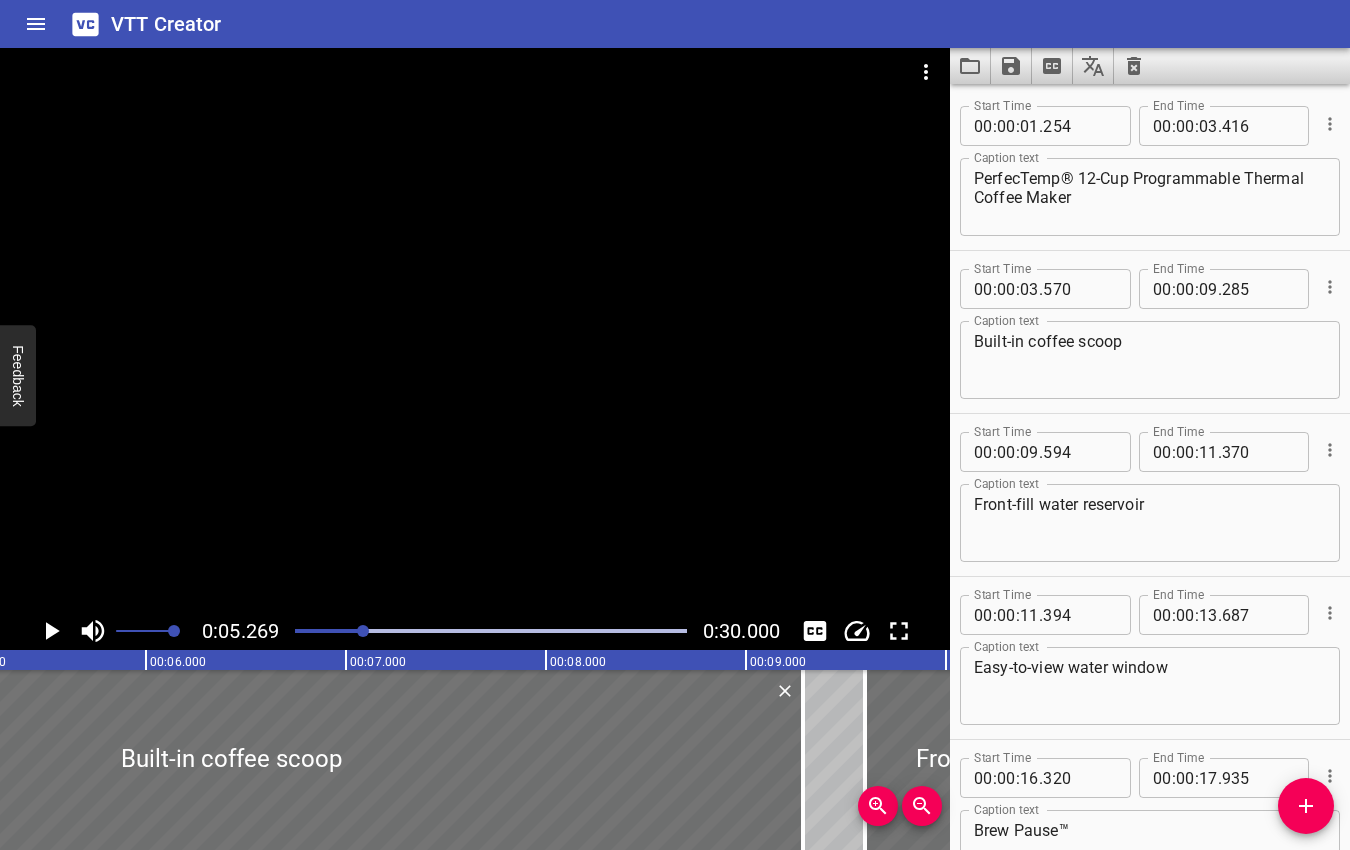 click at bounding box center (363, 631) 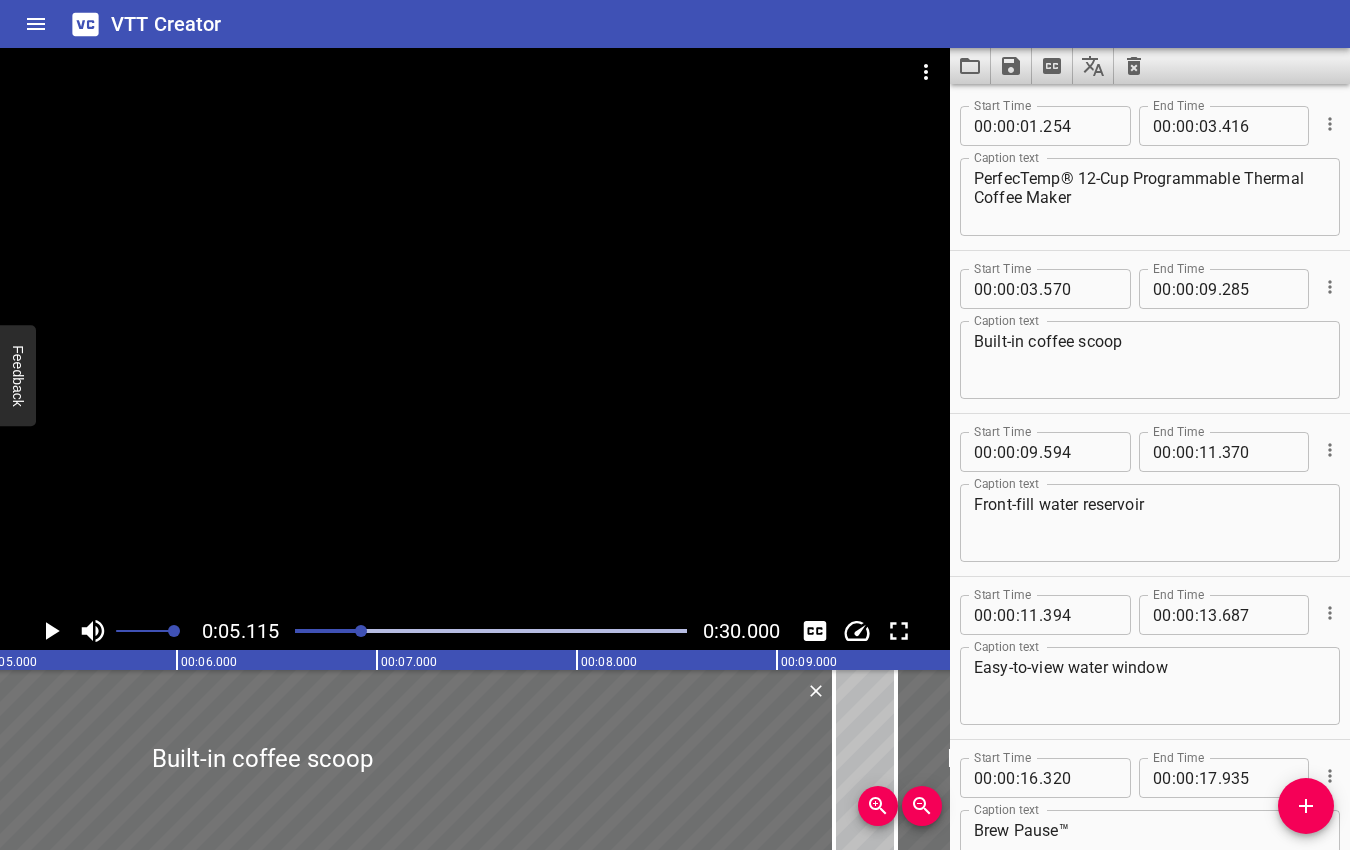 click at bounding box center [361, 631] 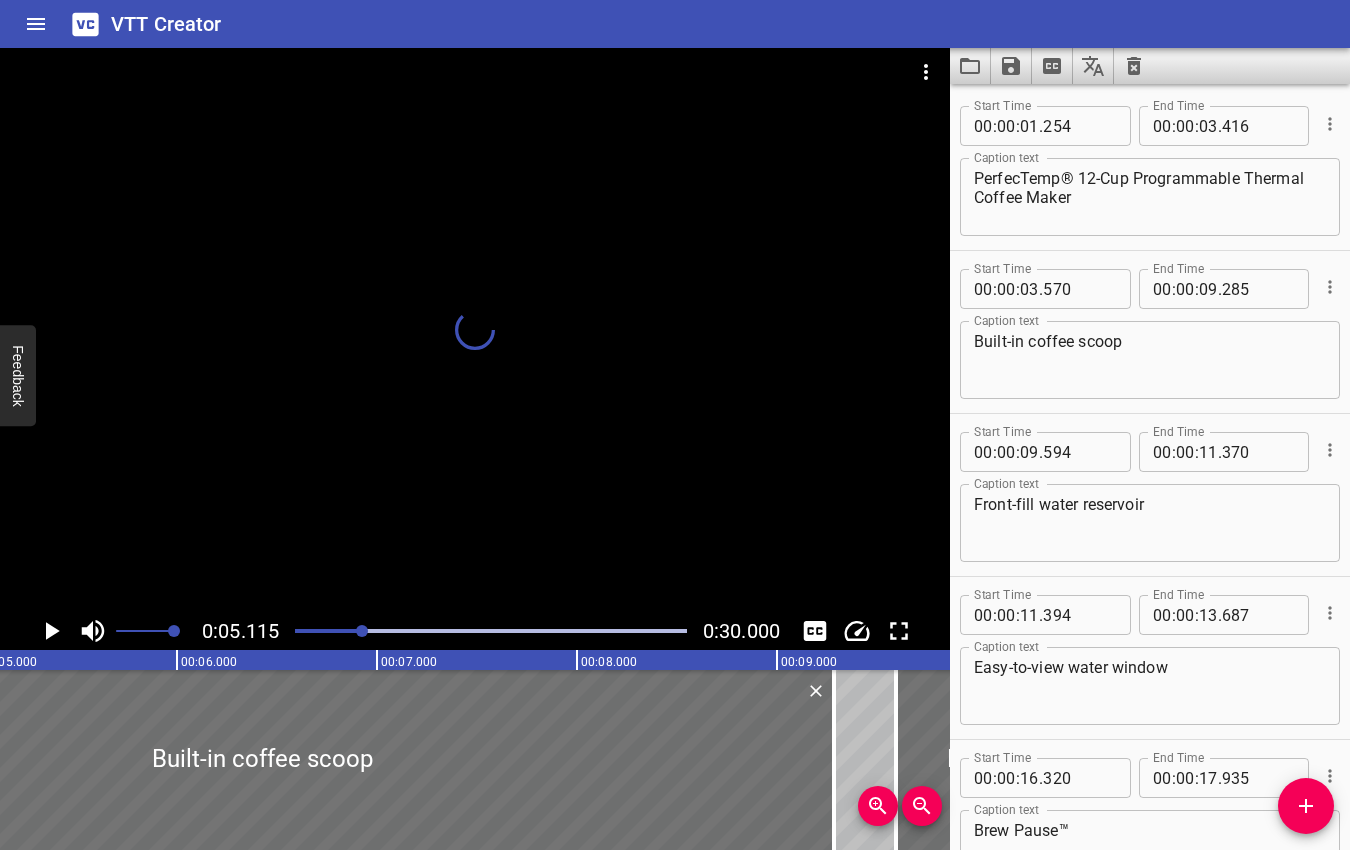 scroll, scrollTop: 0, scrollLeft: 1038, axis: horizontal 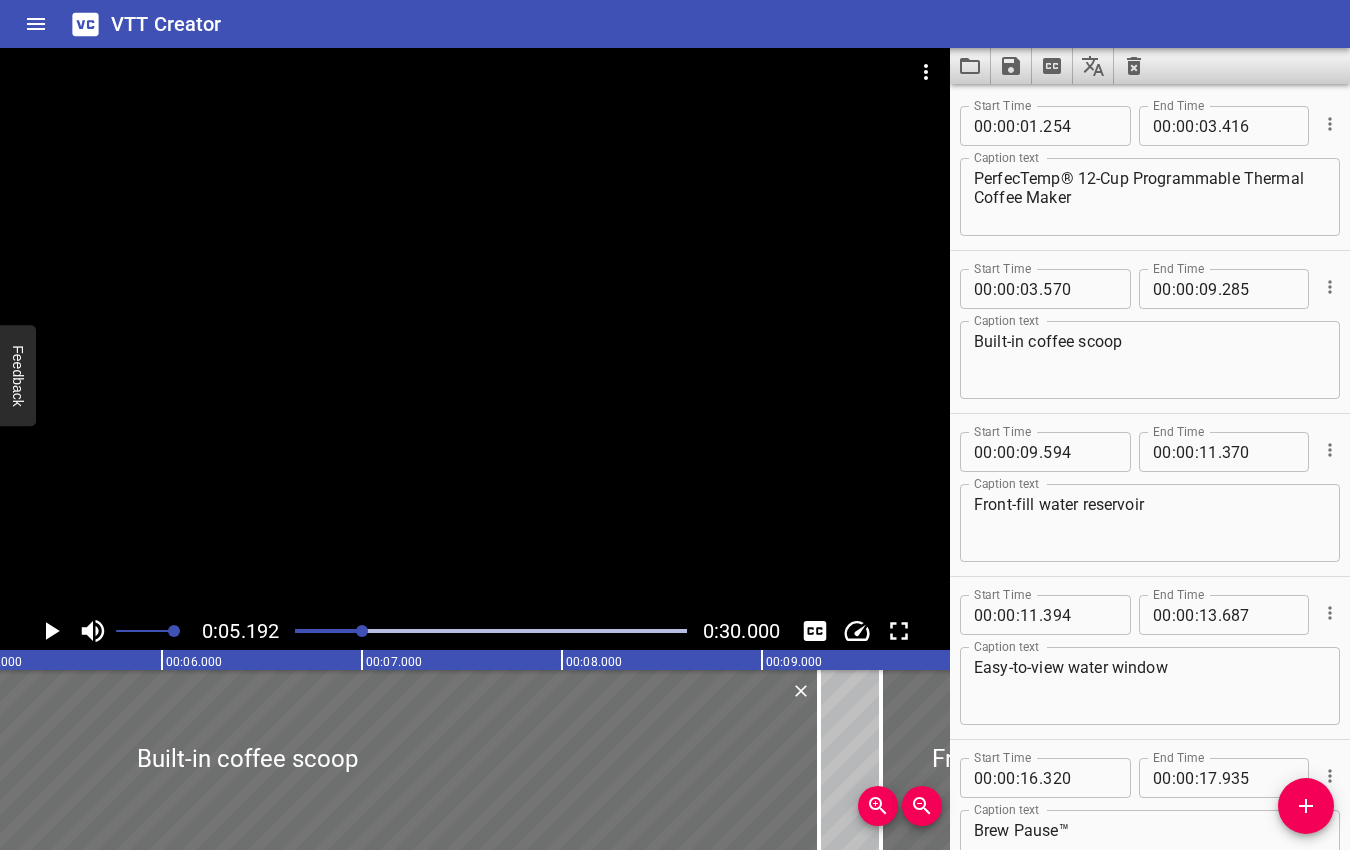 click at bounding box center (362, 631) 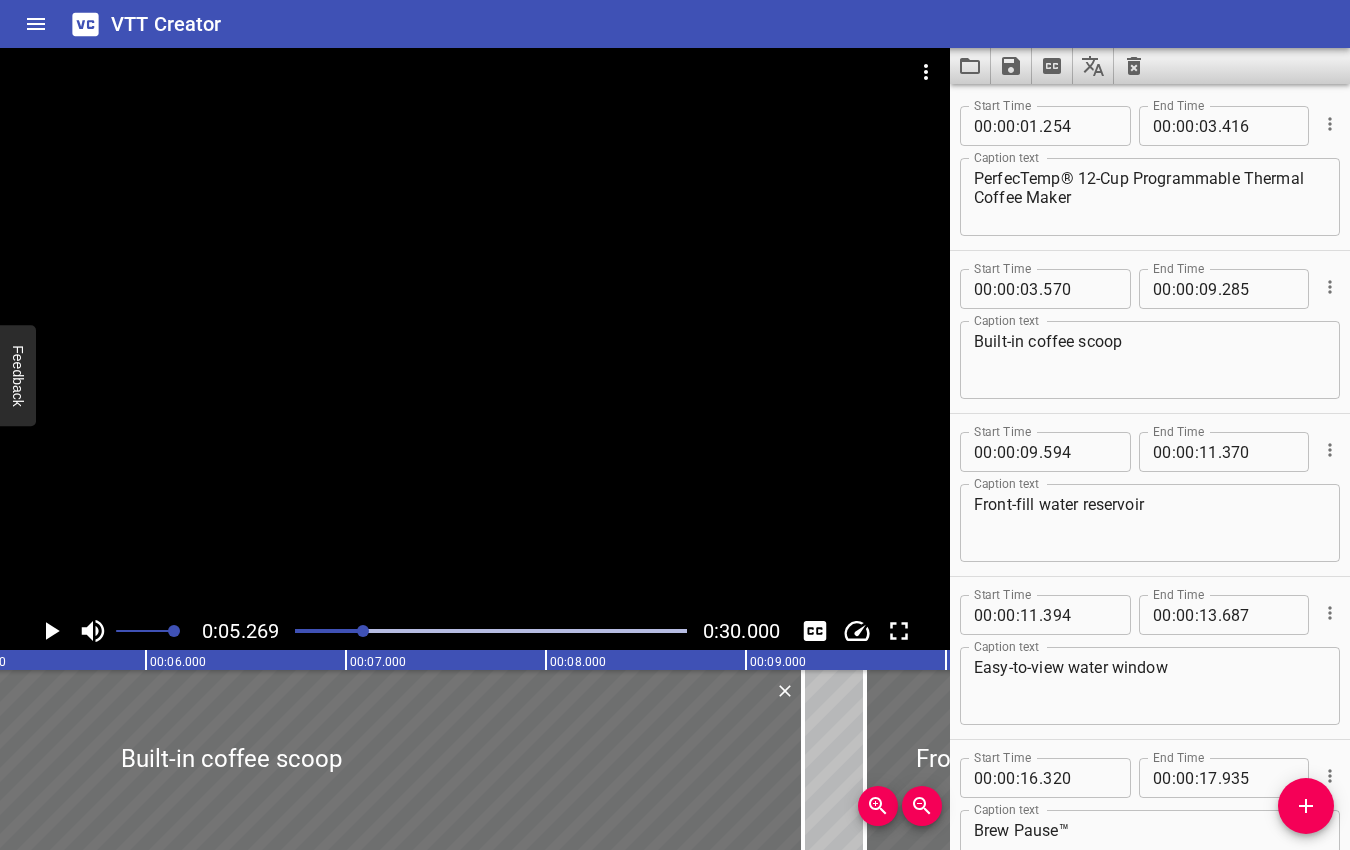 click at bounding box center [363, 631] 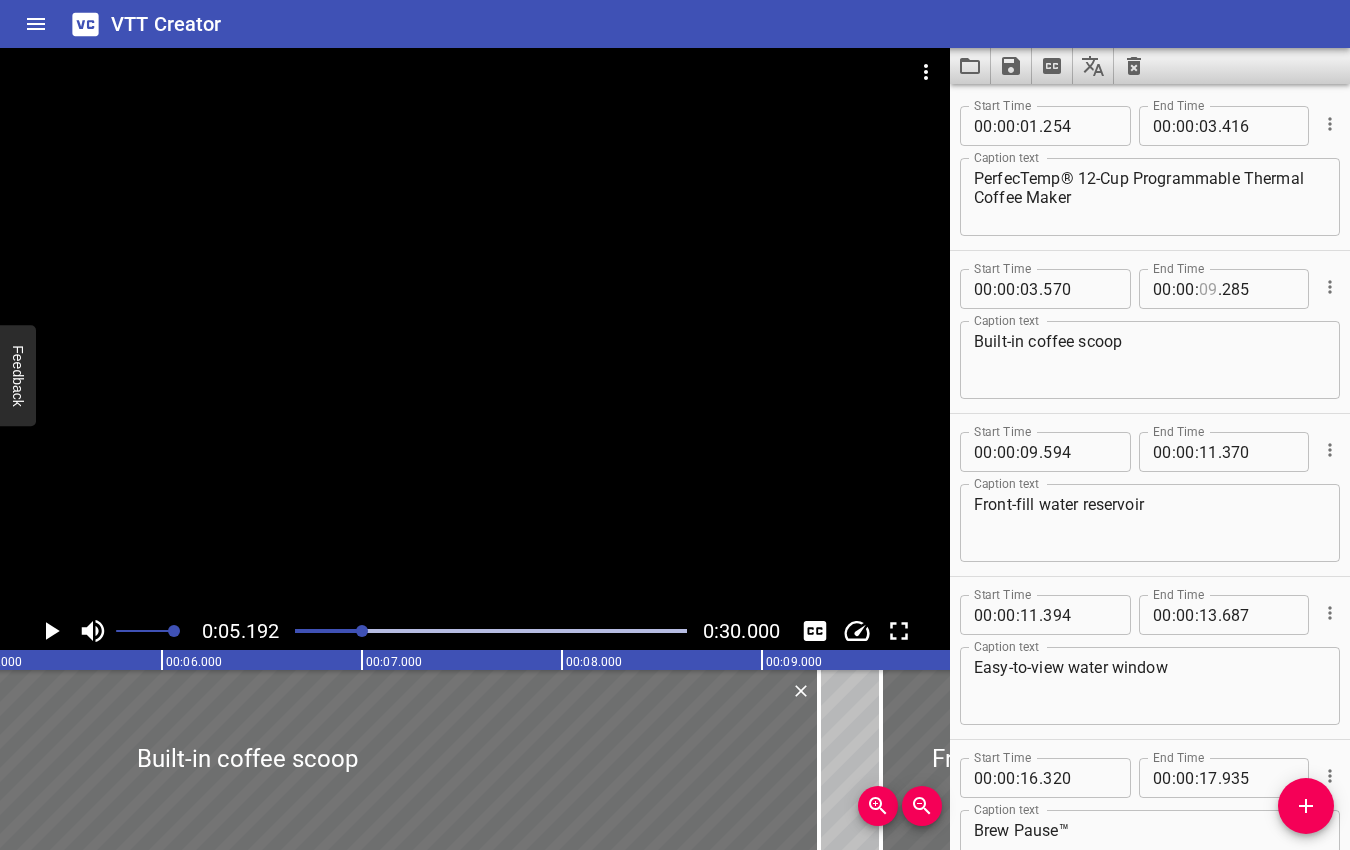 click at bounding box center (1208, 289) 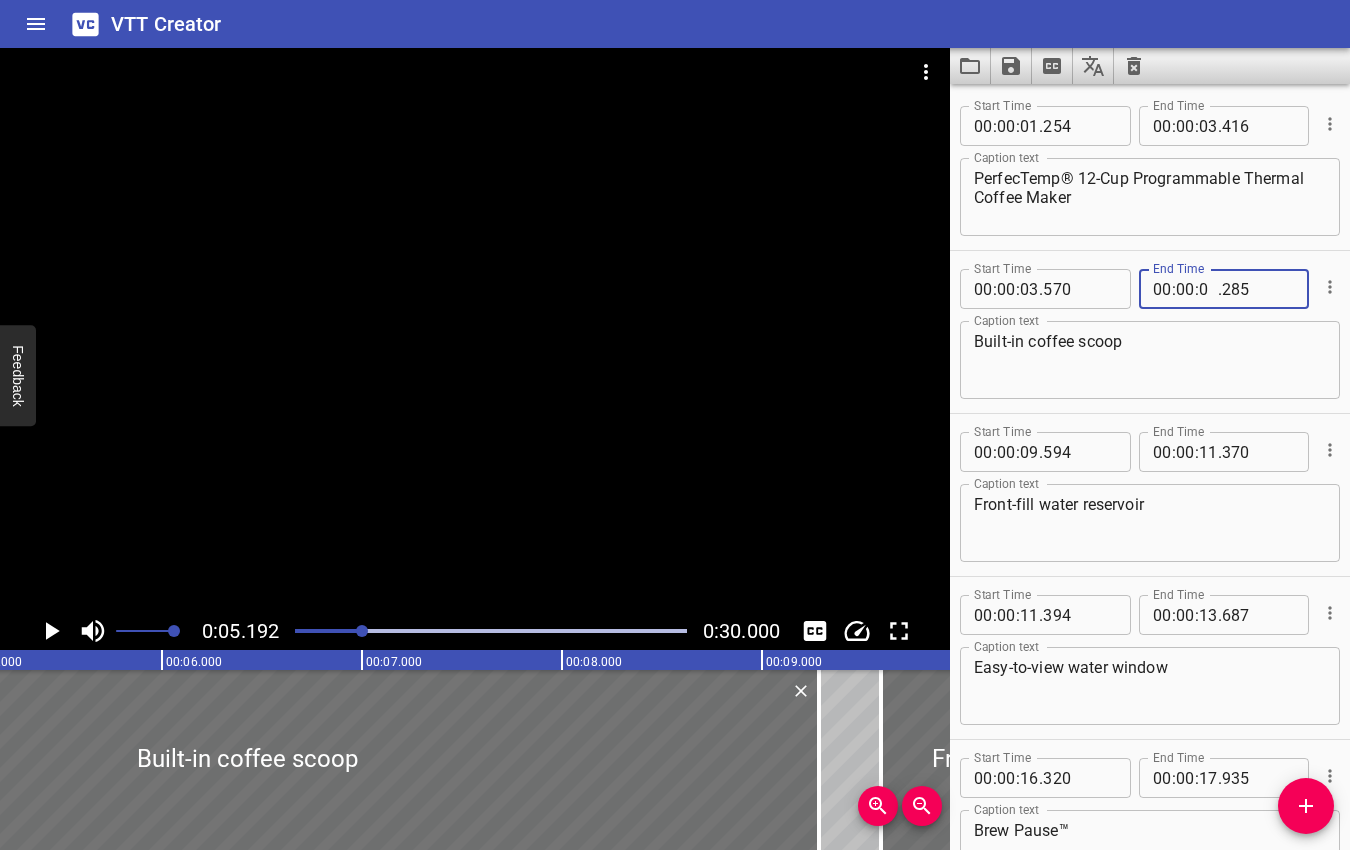 type on "05" 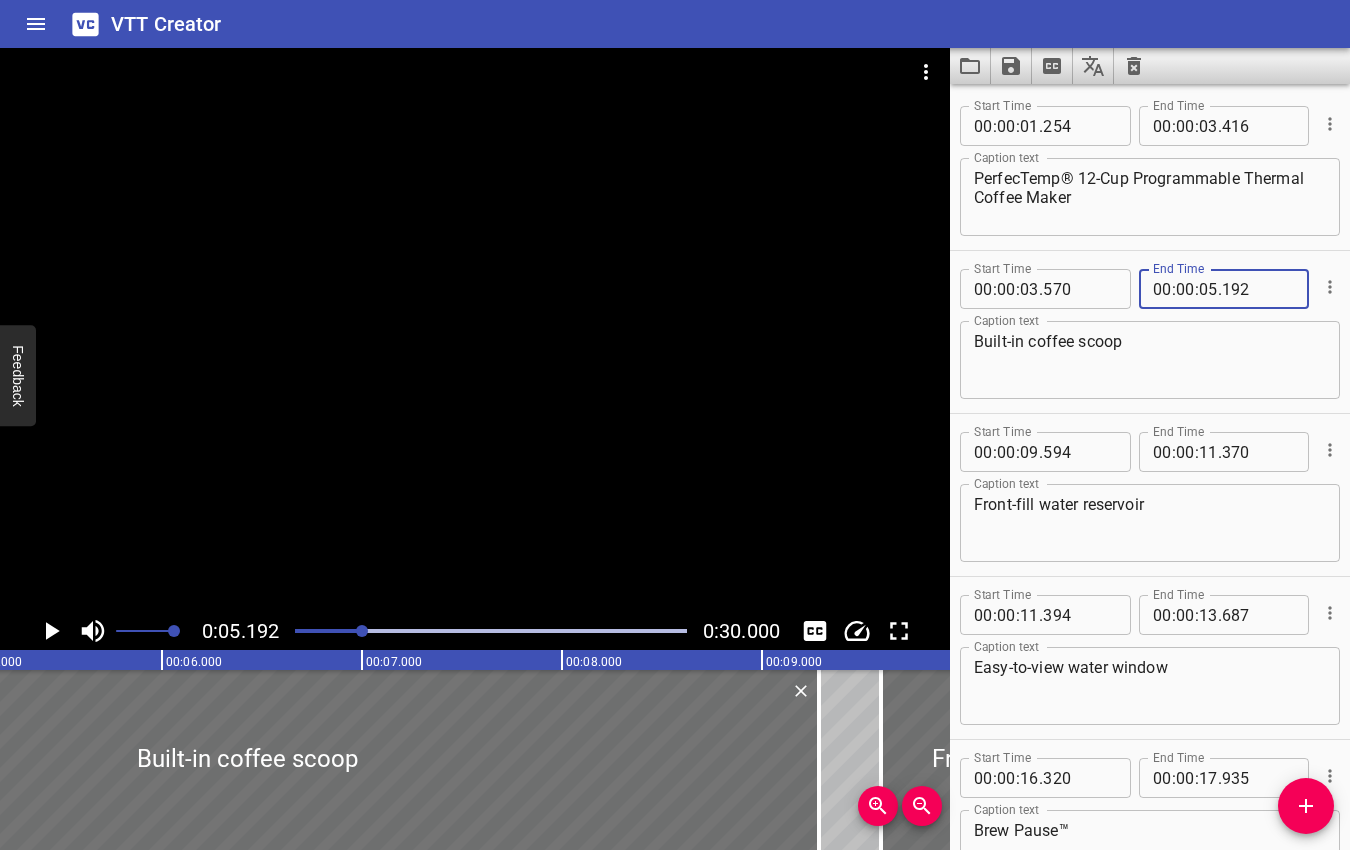 type on "192" 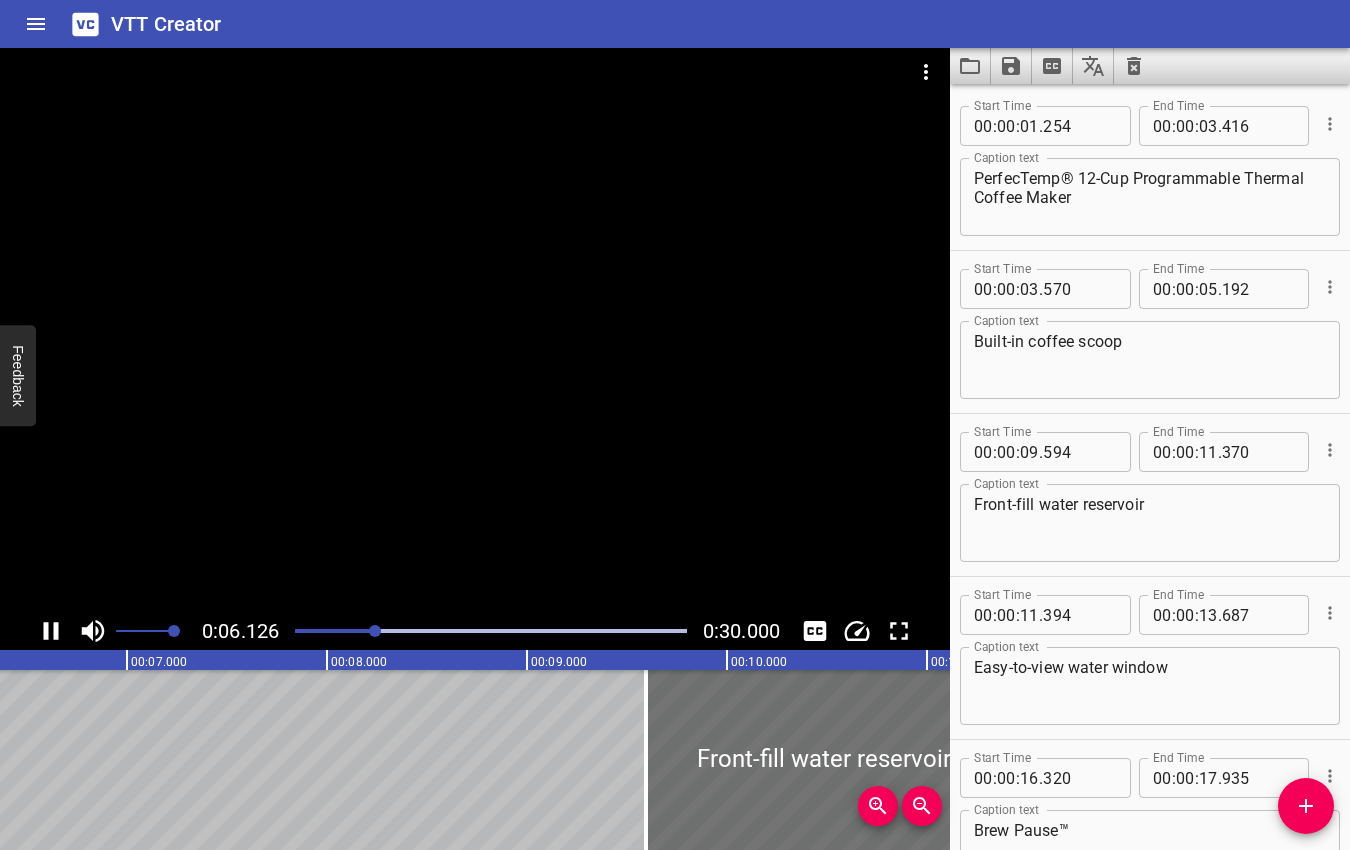 click 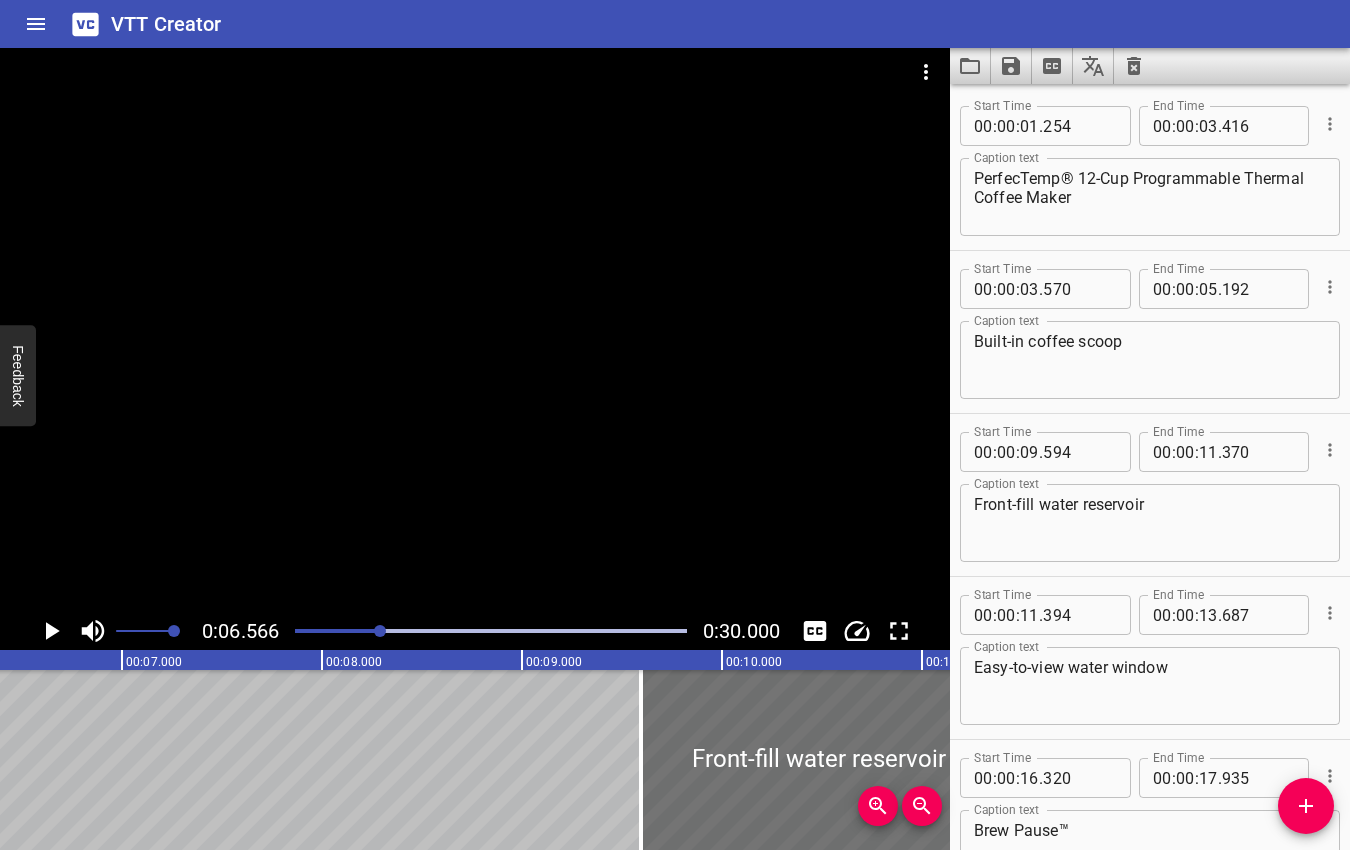 scroll, scrollTop: 0, scrollLeft: 1313, axis: horizontal 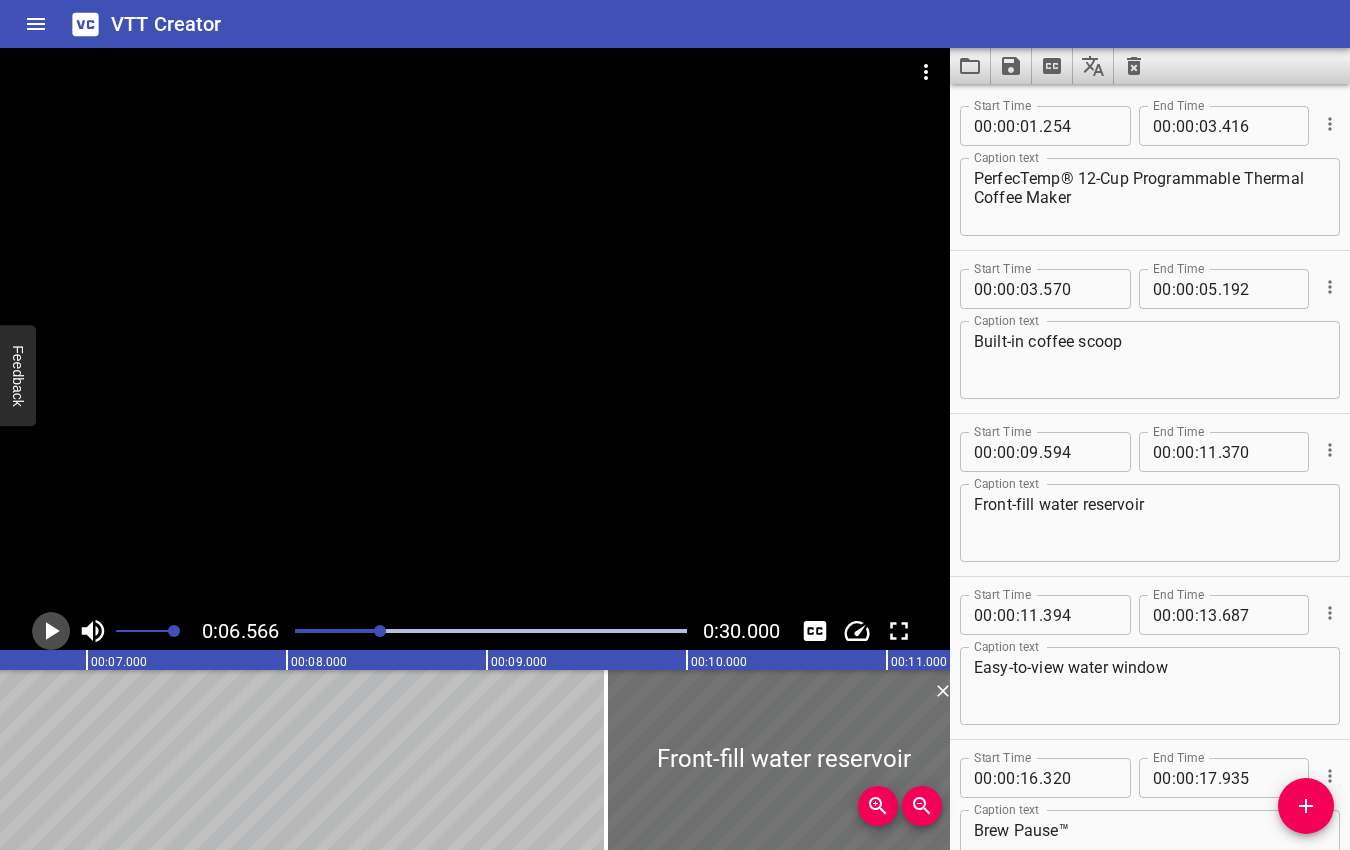 click 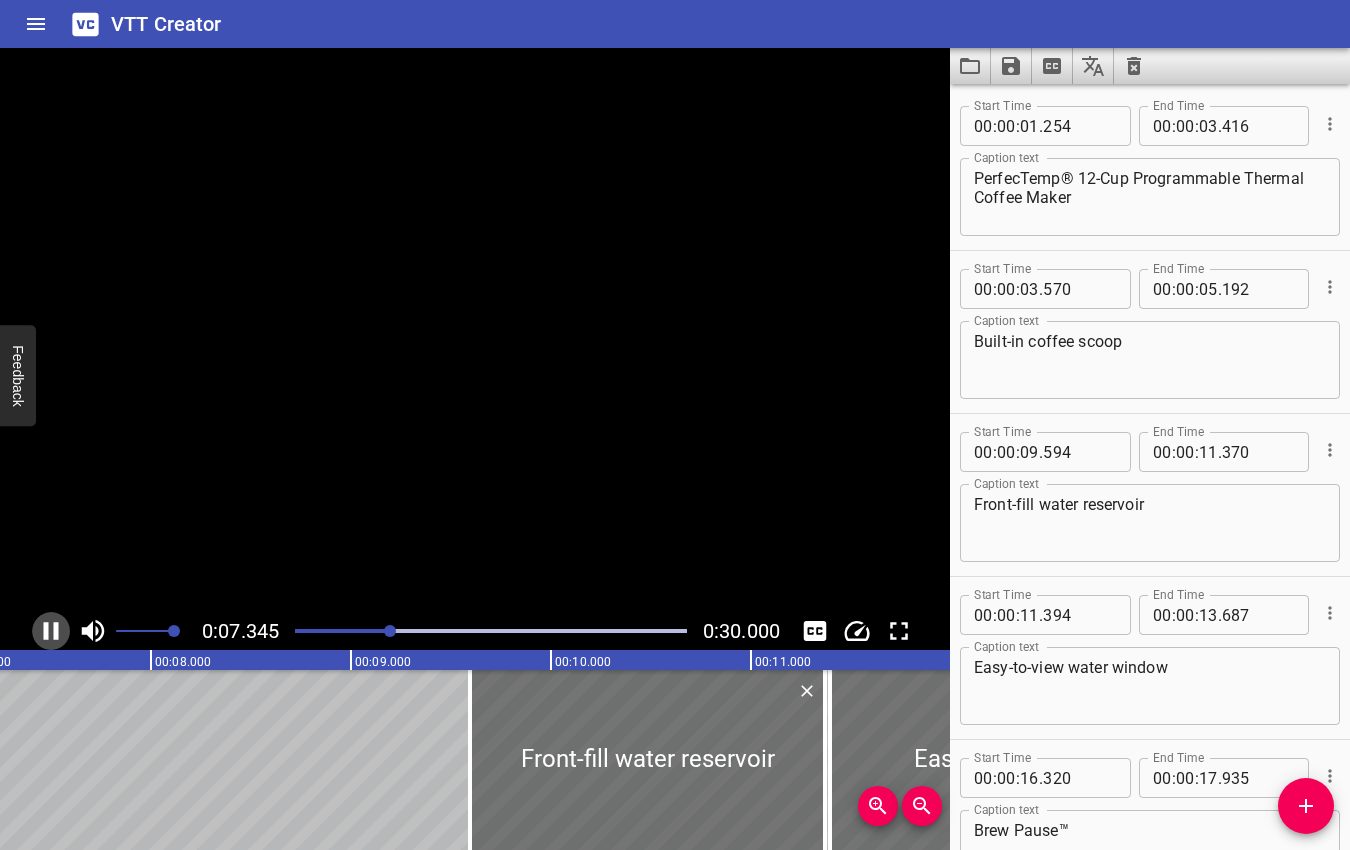 click 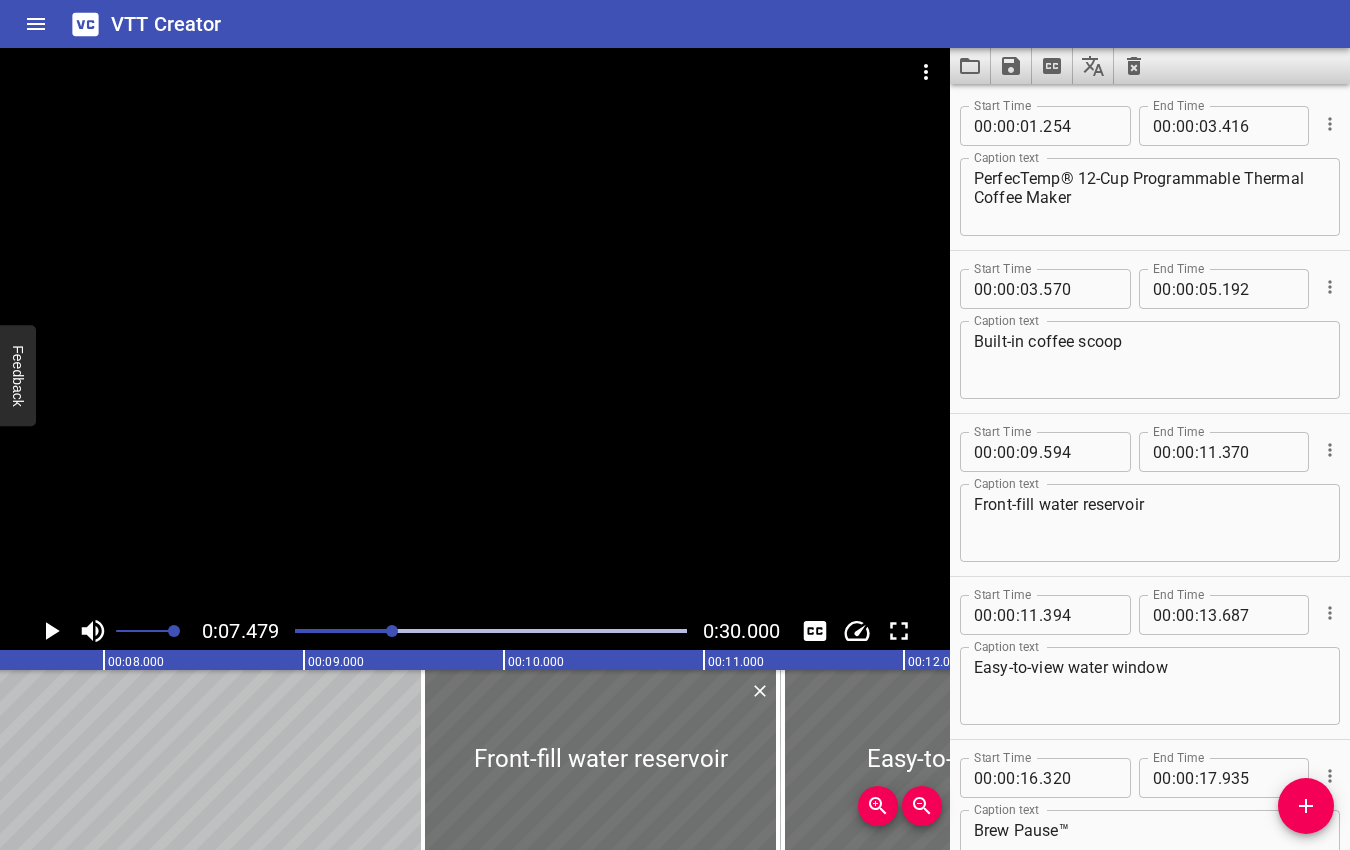 click 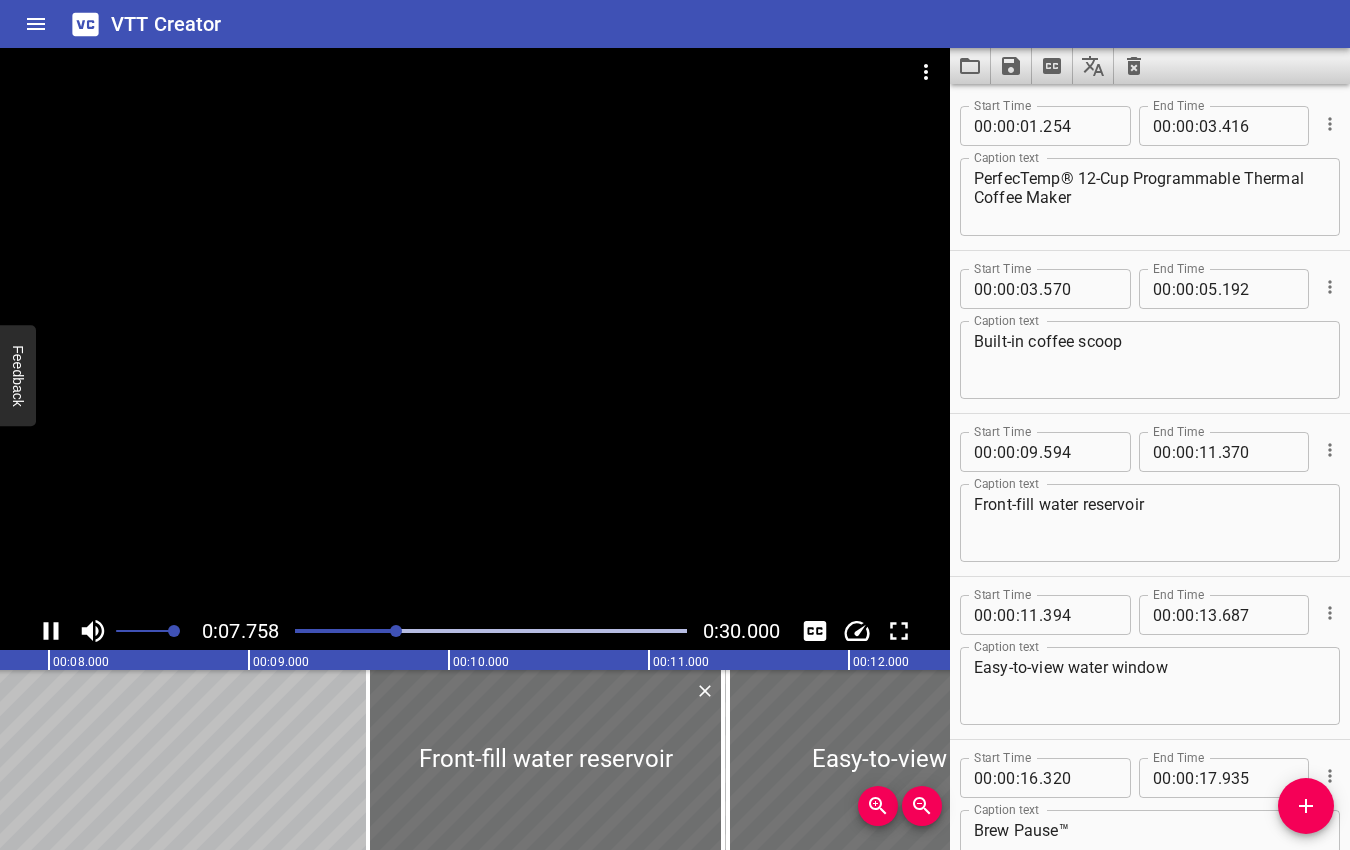 click 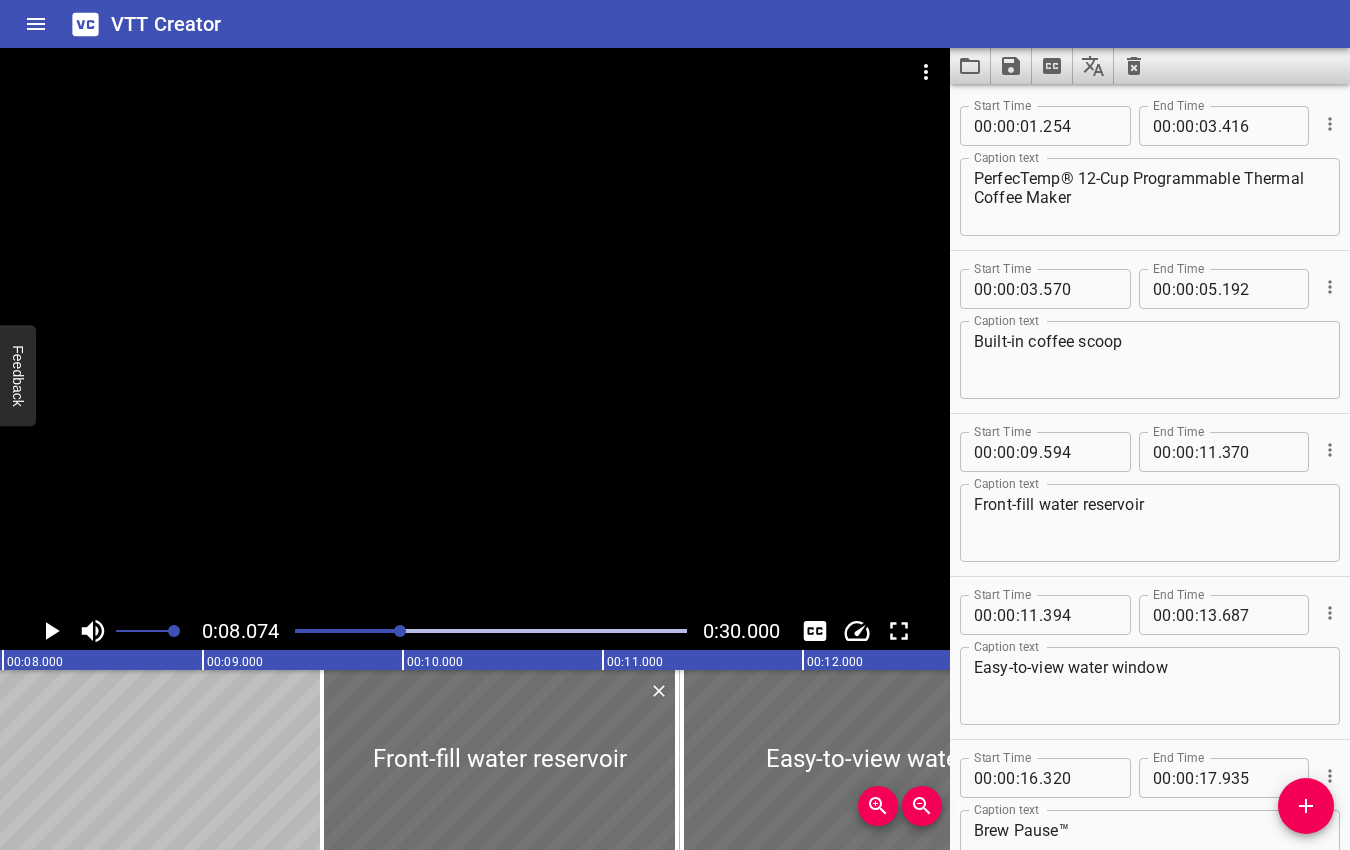 scroll, scrollTop: 0, scrollLeft: 1615, axis: horizontal 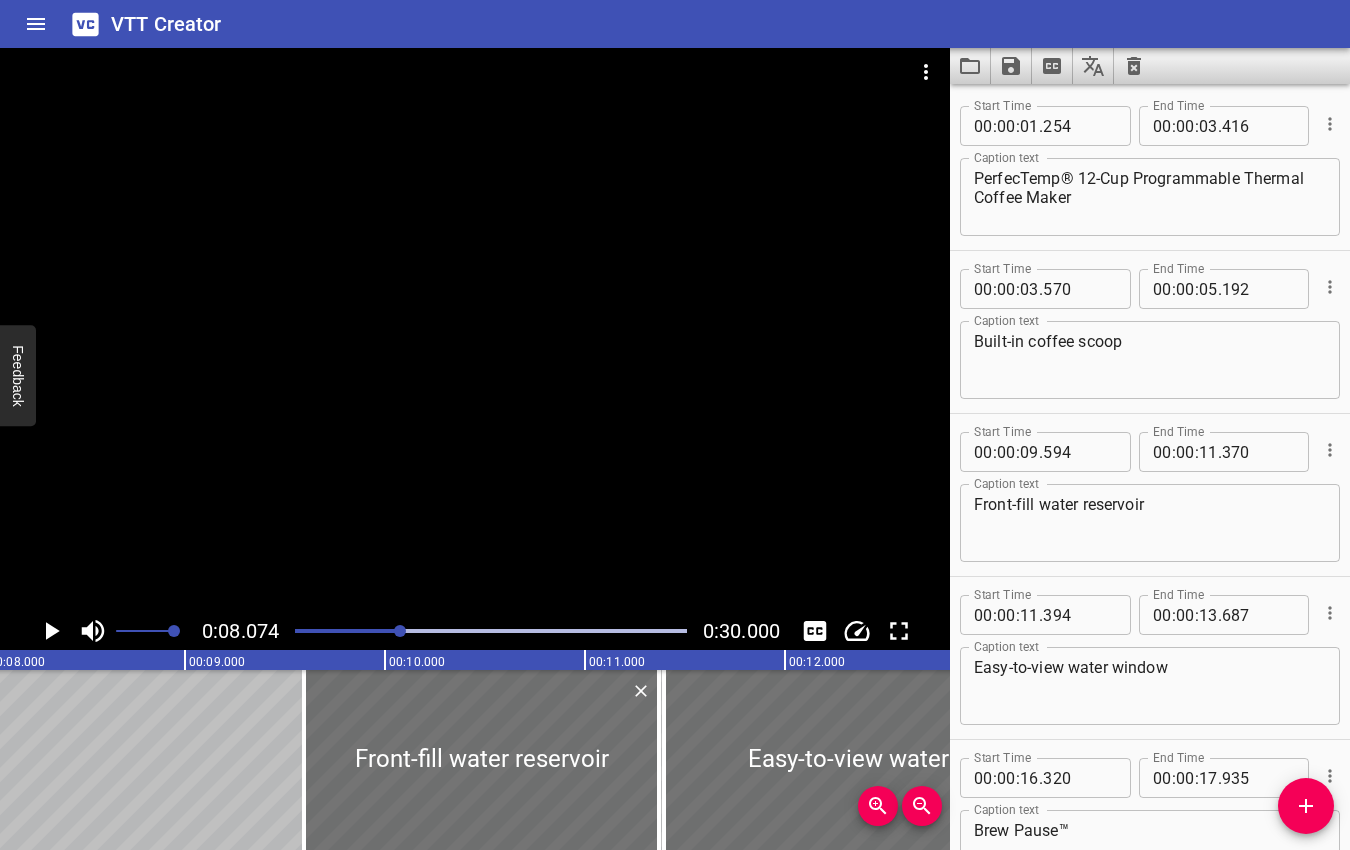 click at bounding box center [400, 631] 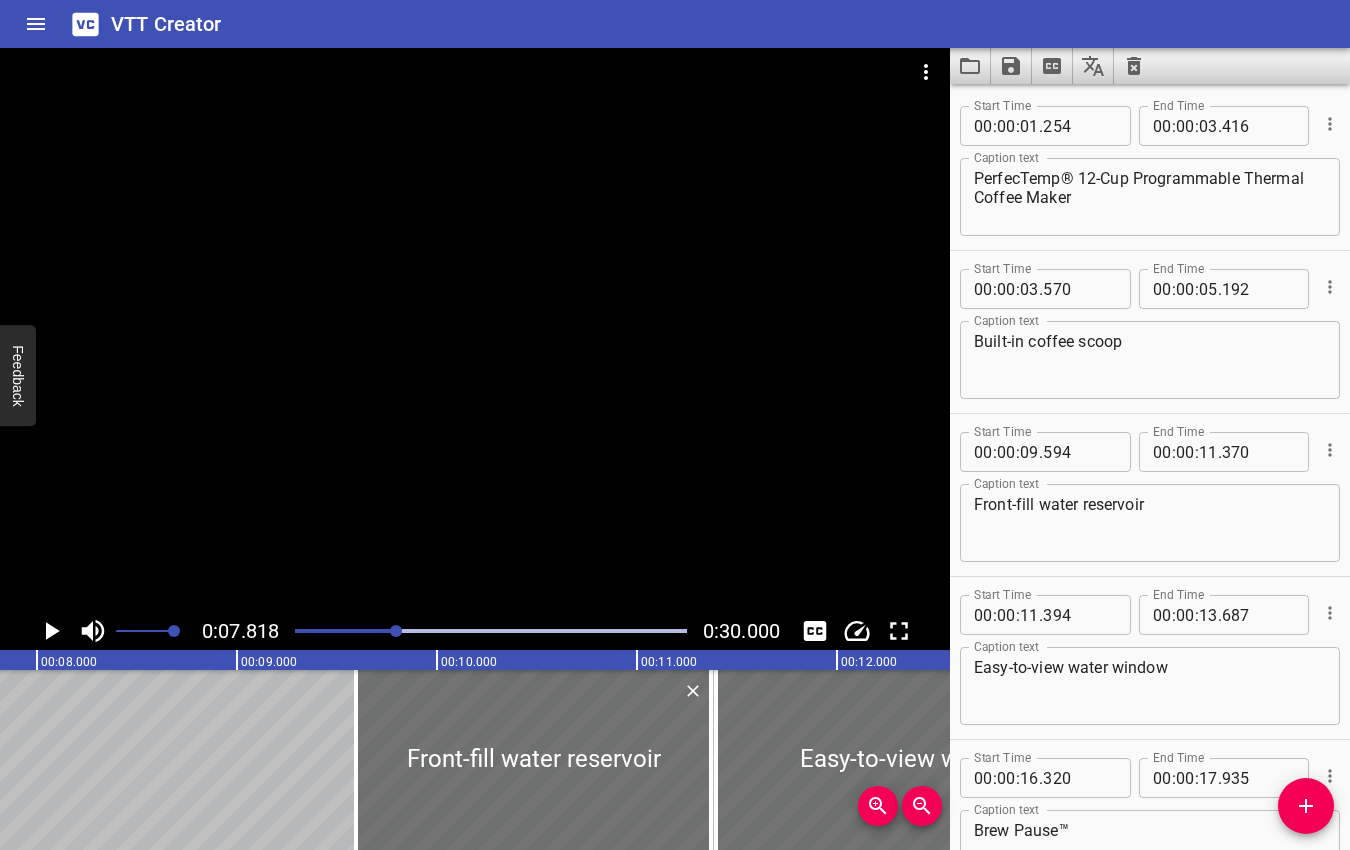 click at bounding box center [396, 631] 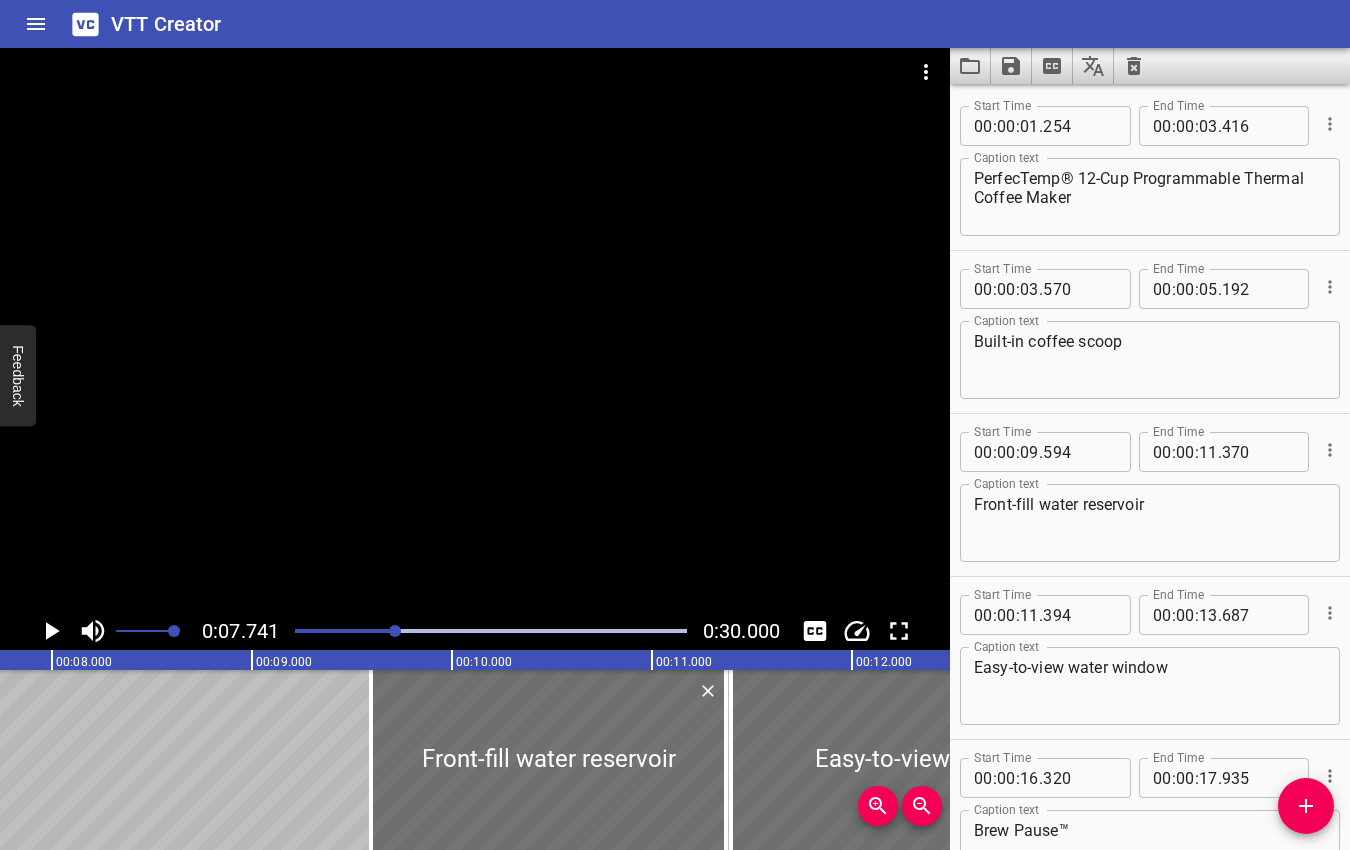 click at bounding box center (395, 631) 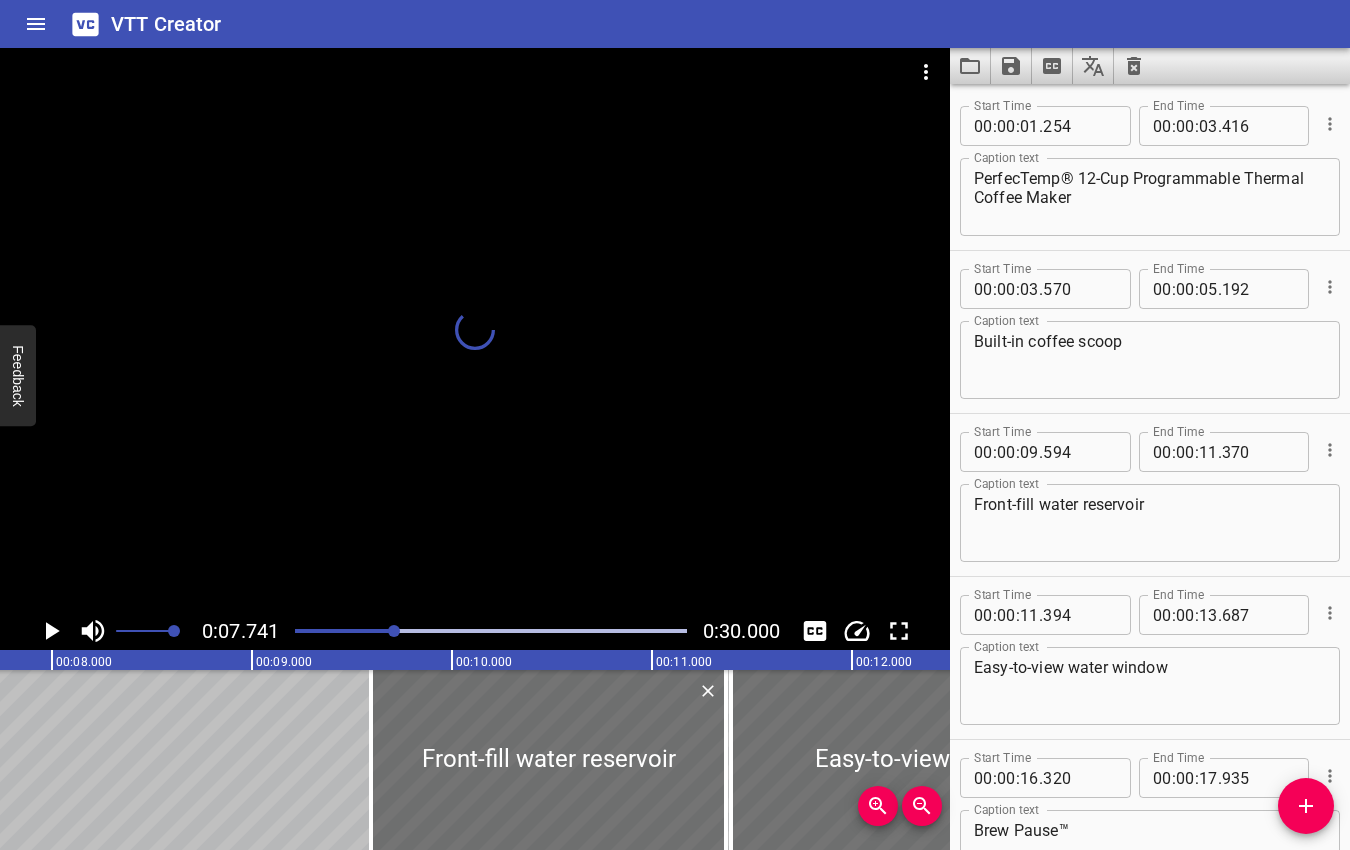 scroll, scrollTop: 0, scrollLeft: 1532, axis: horizontal 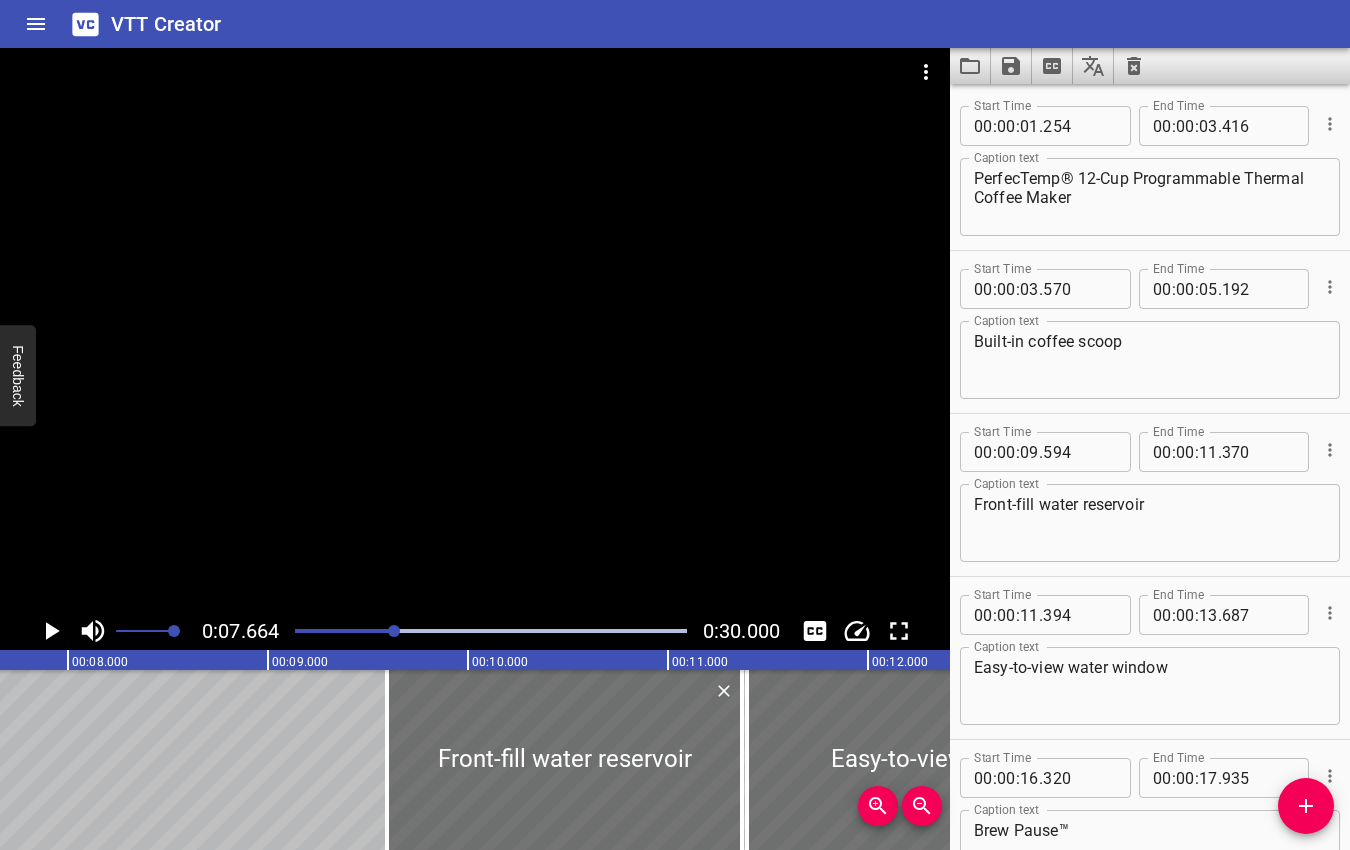 click at bounding box center [394, 631] 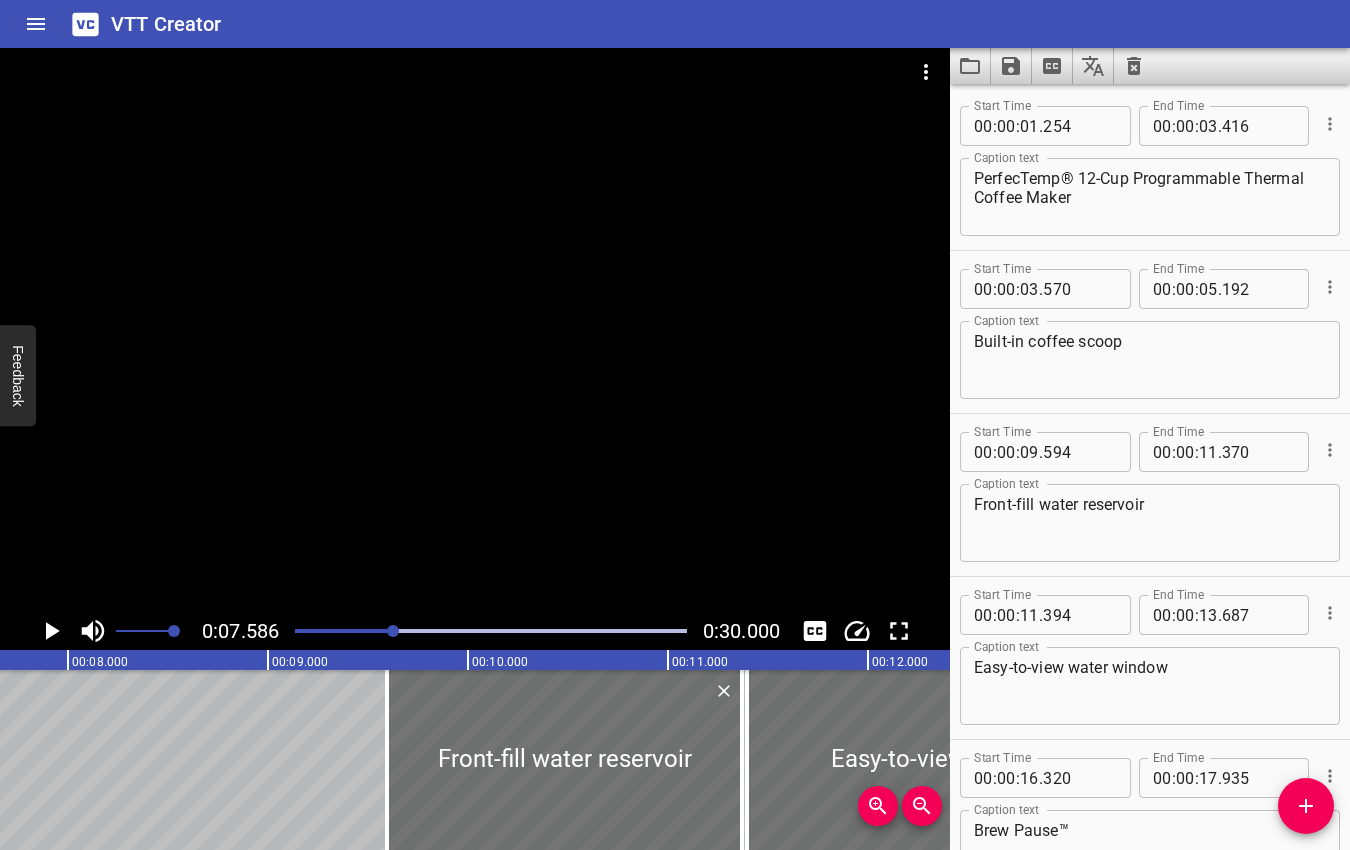 scroll, scrollTop: 0, scrollLeft: 1517, axis: horizontal 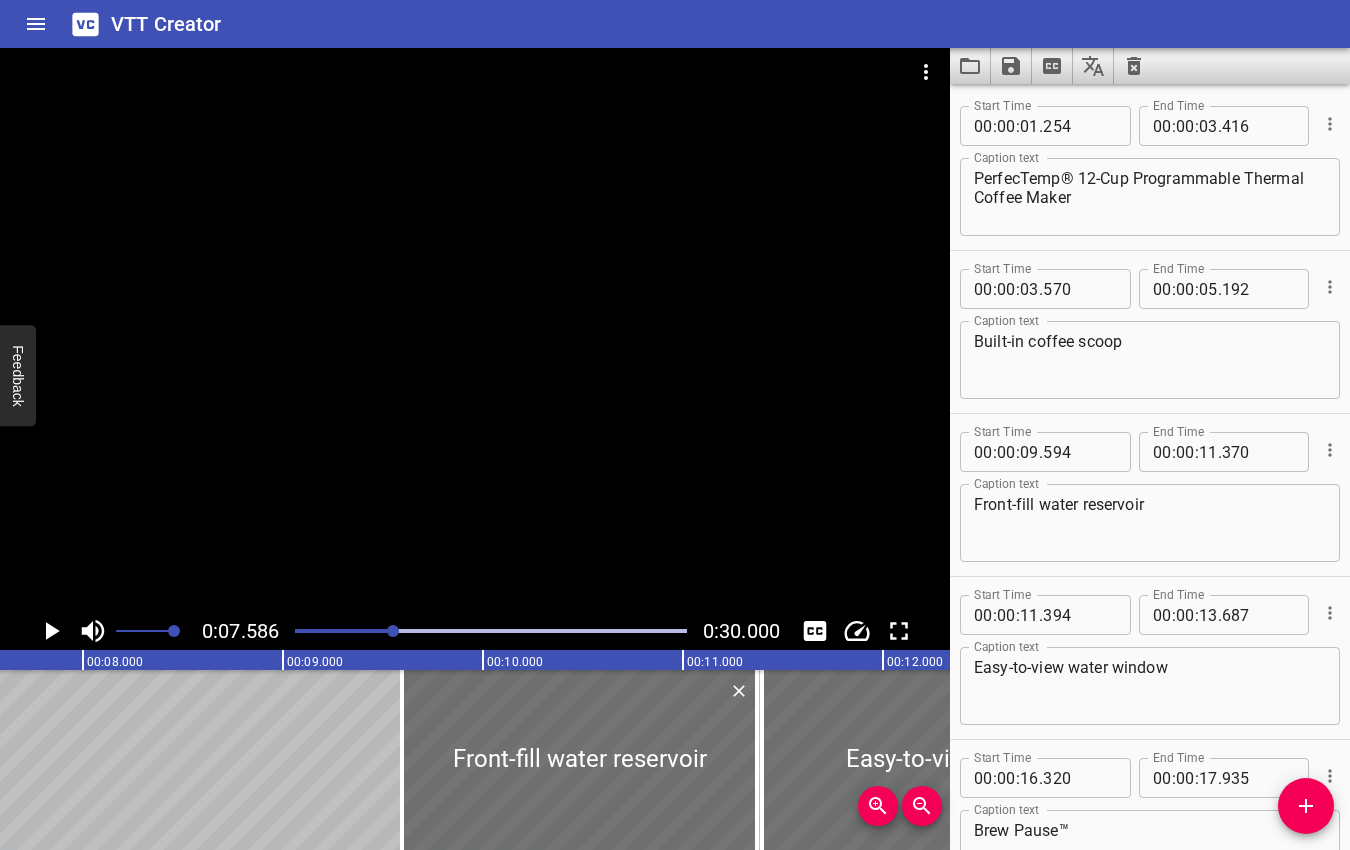 click at bounding box center (393, 631) 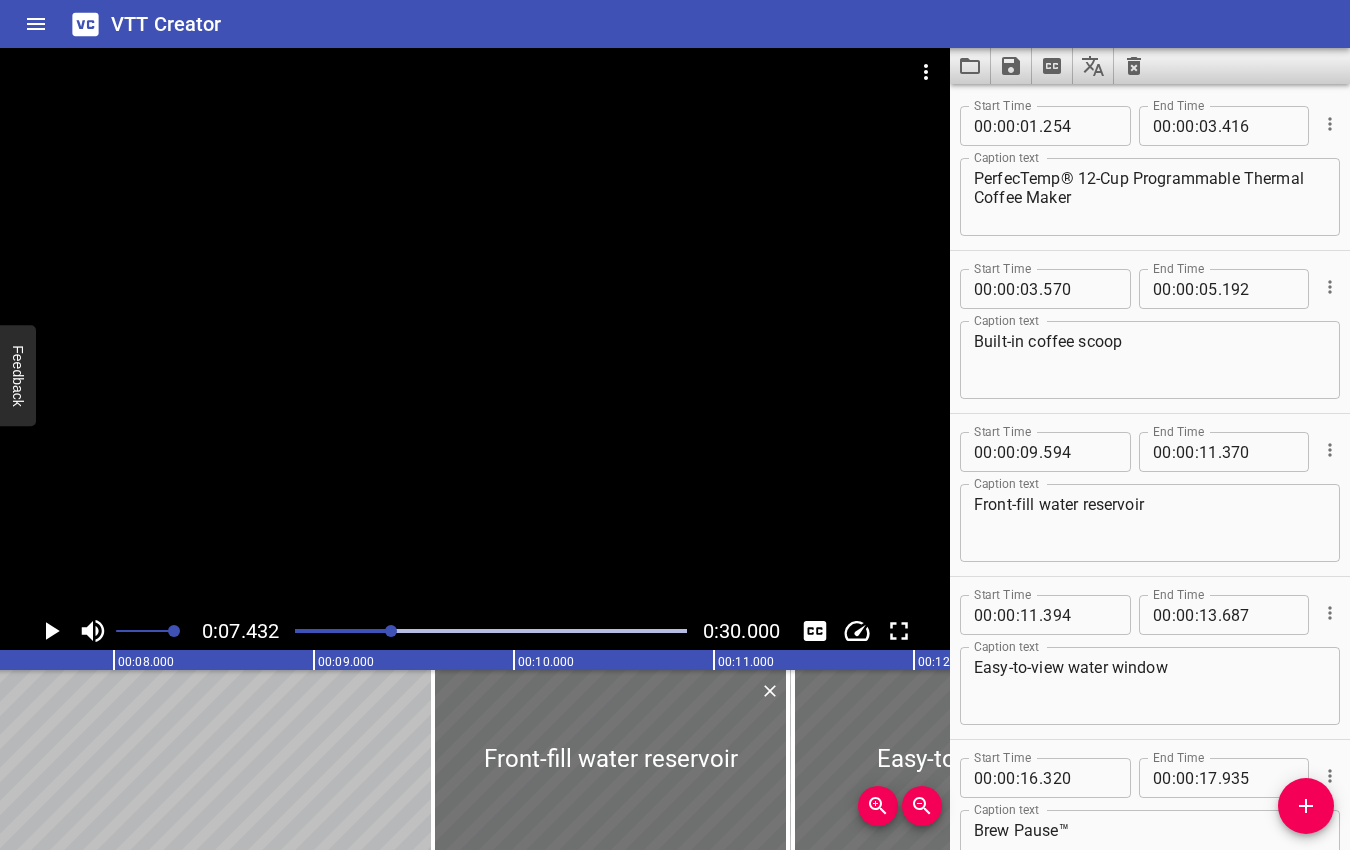 click at bounding box center (391, 631) 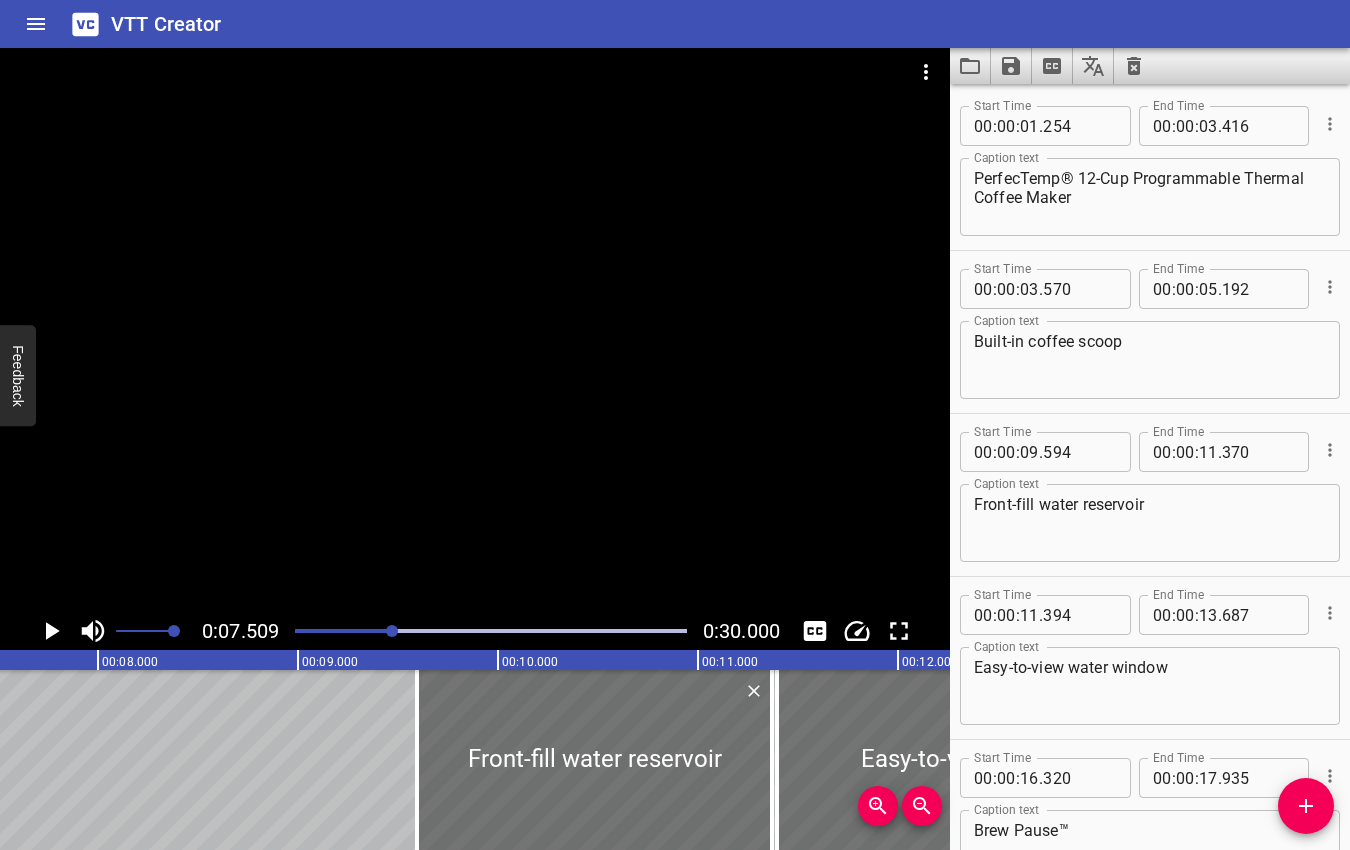 click at bounding box center [392, 631] 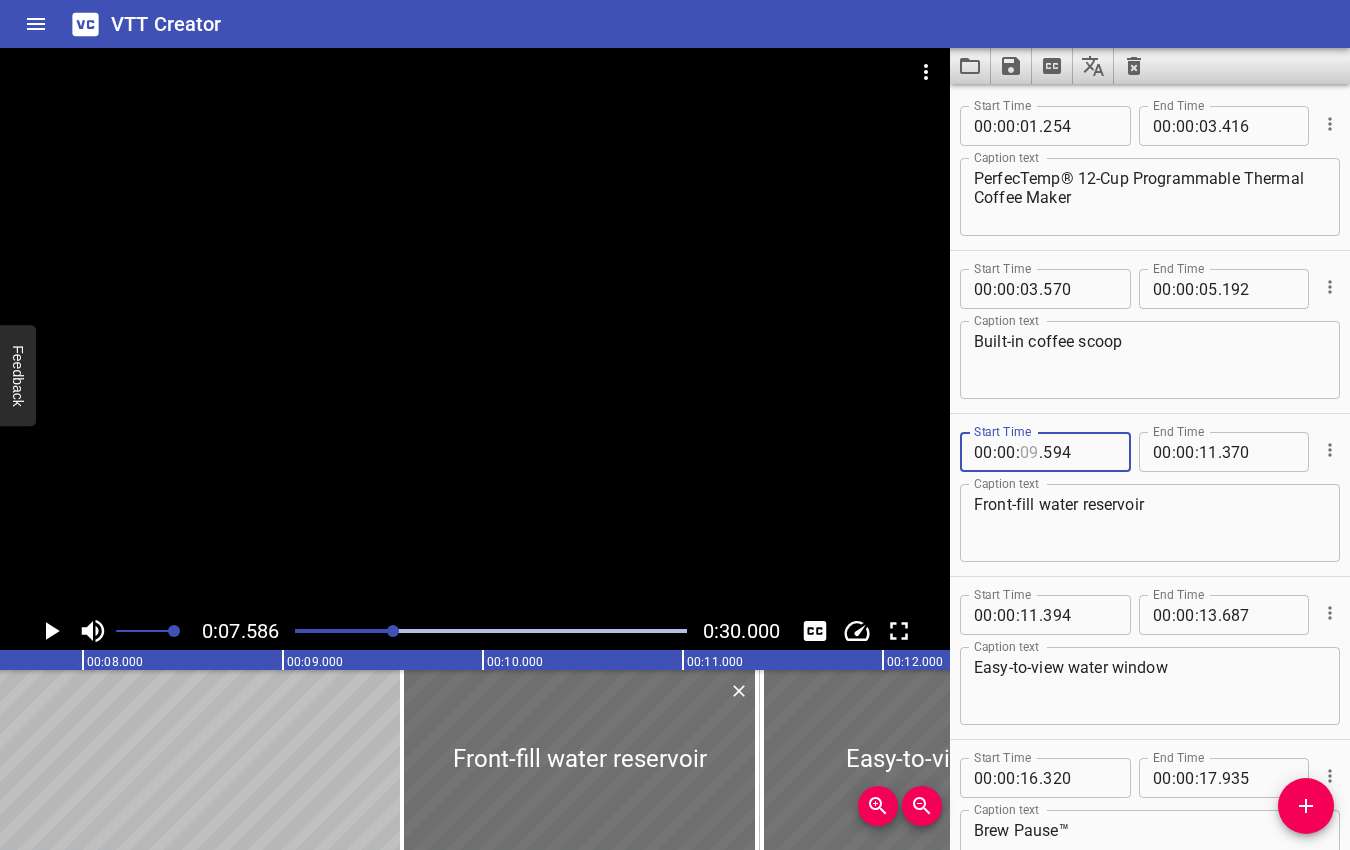 click at bounding box center [1029, 452] 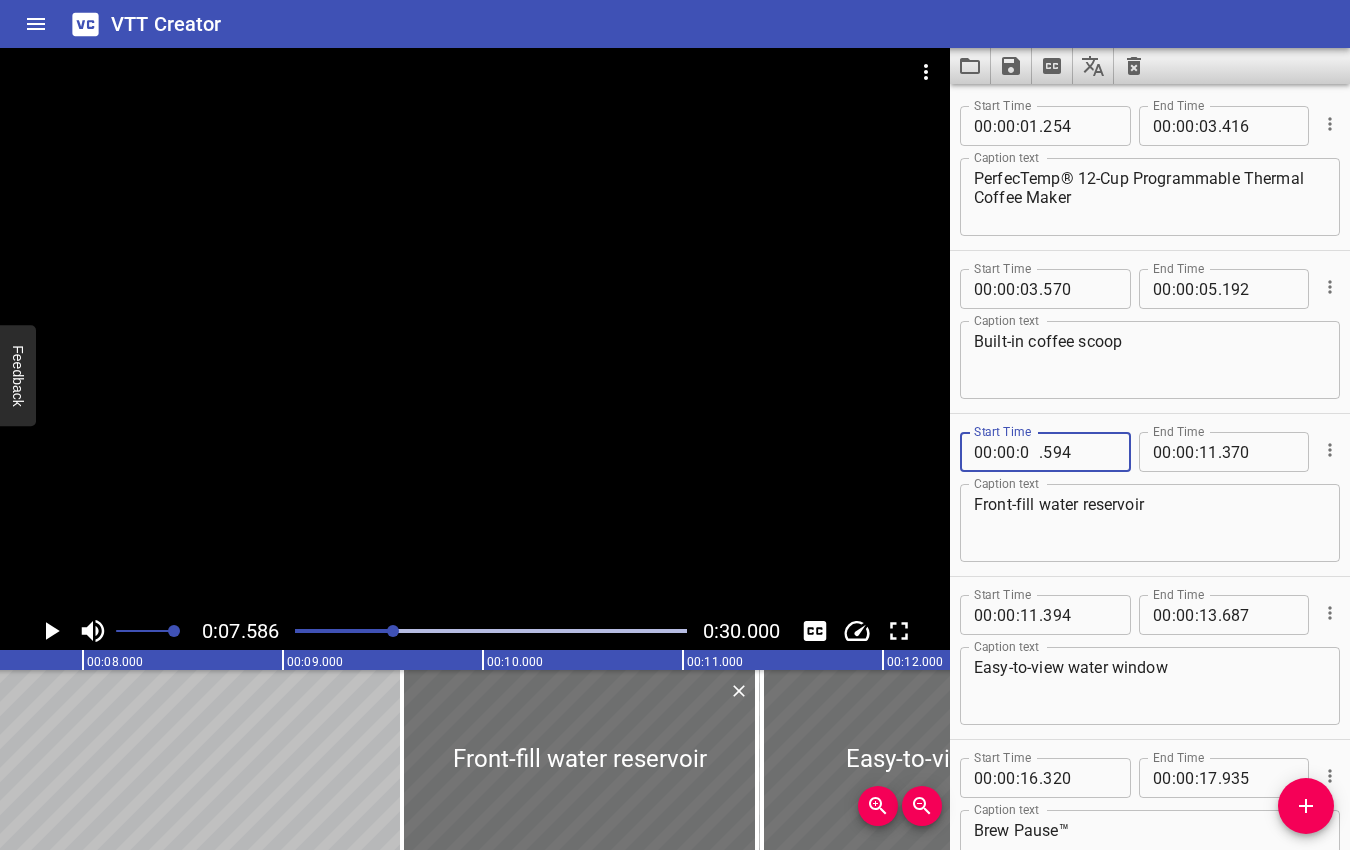 type on "07" 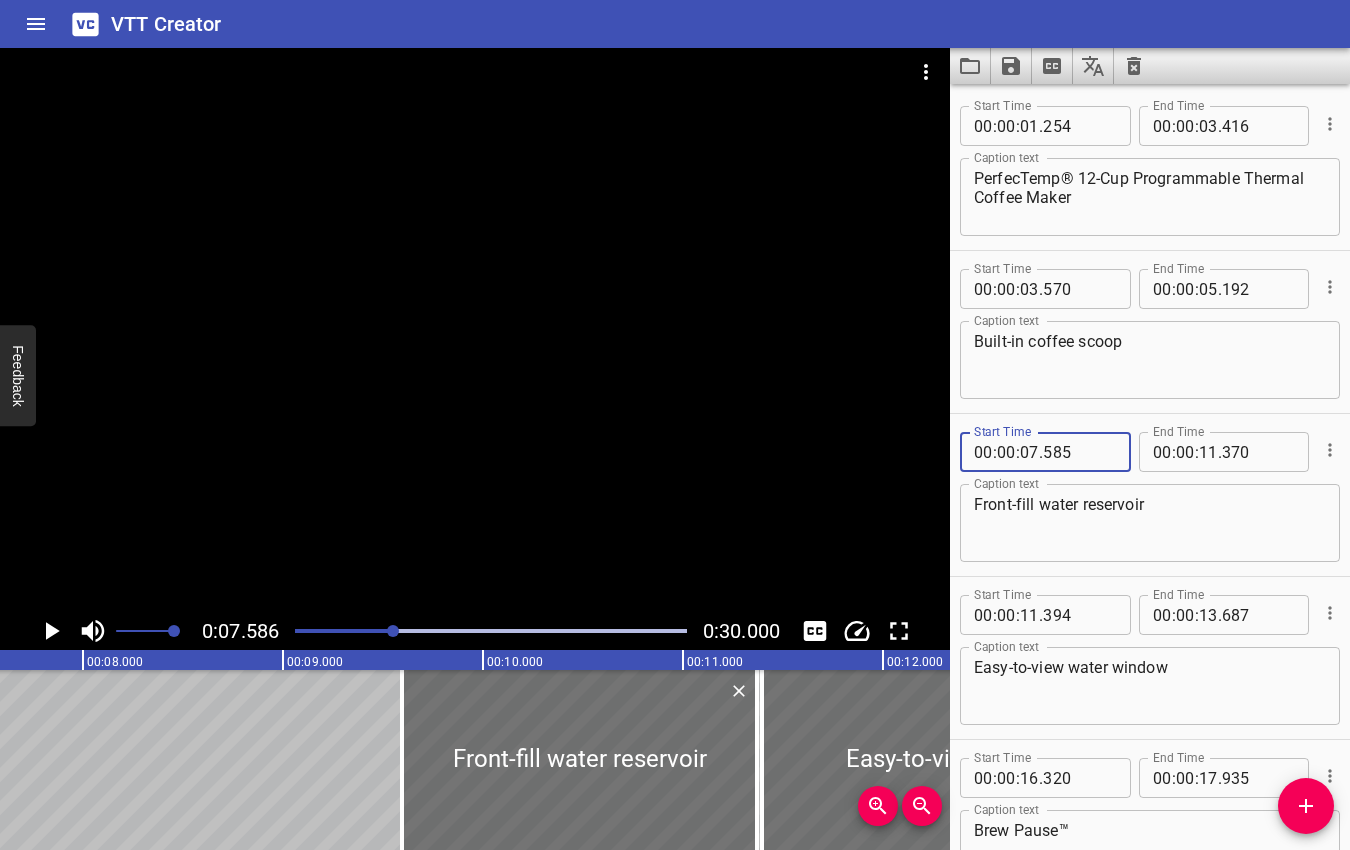 type on "585" 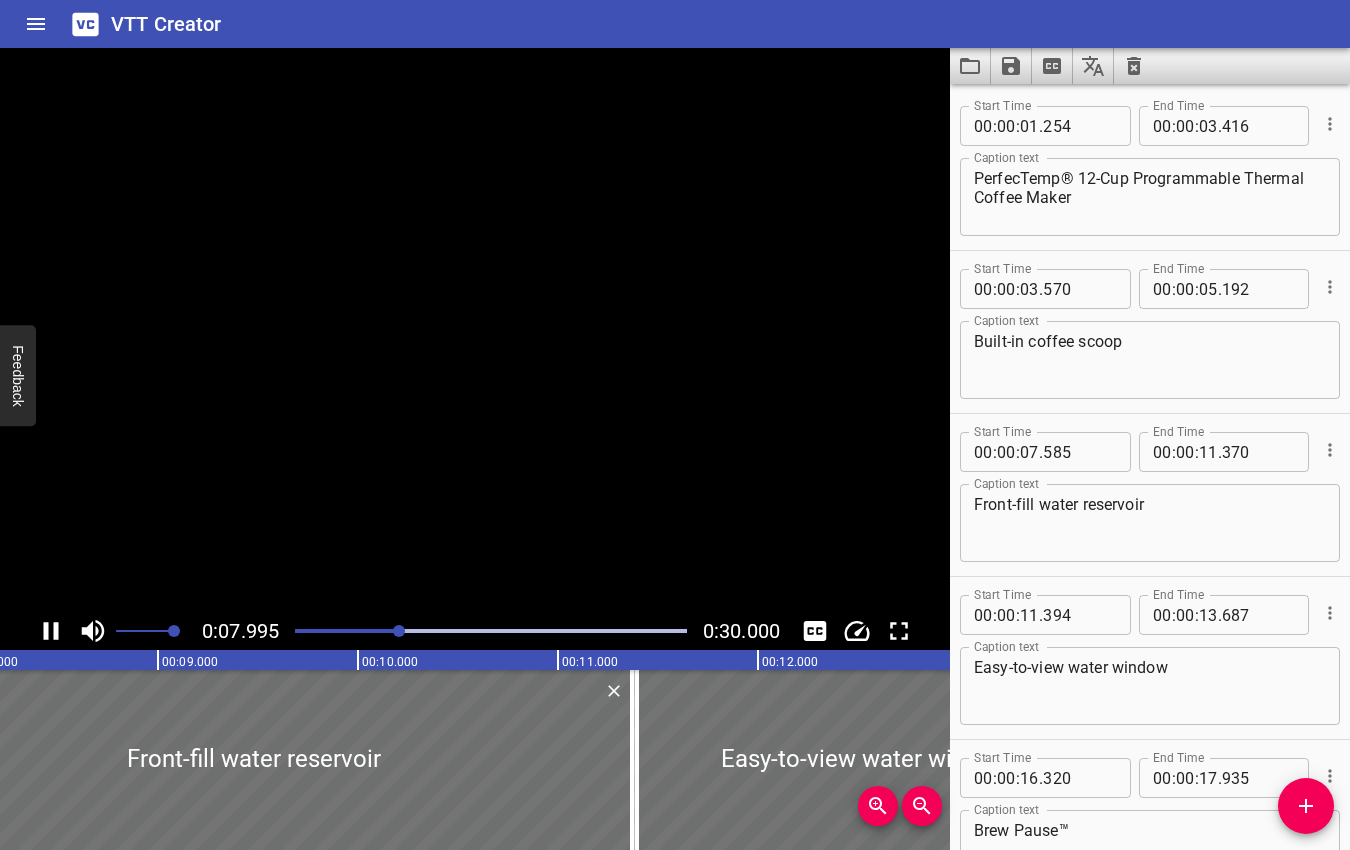 click 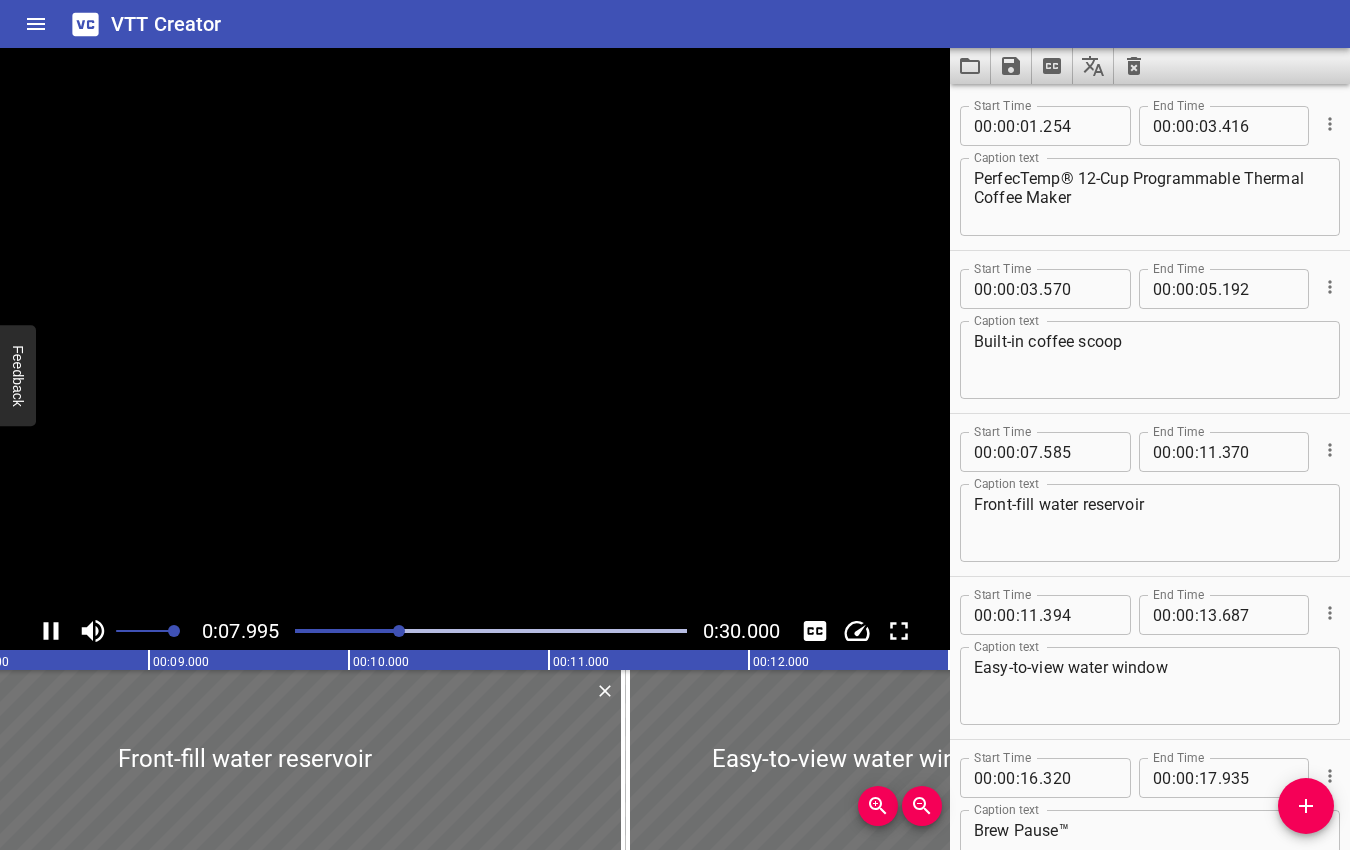 scroll, scrollTop: 0, scrollLeft: 1681, axis: horizontal 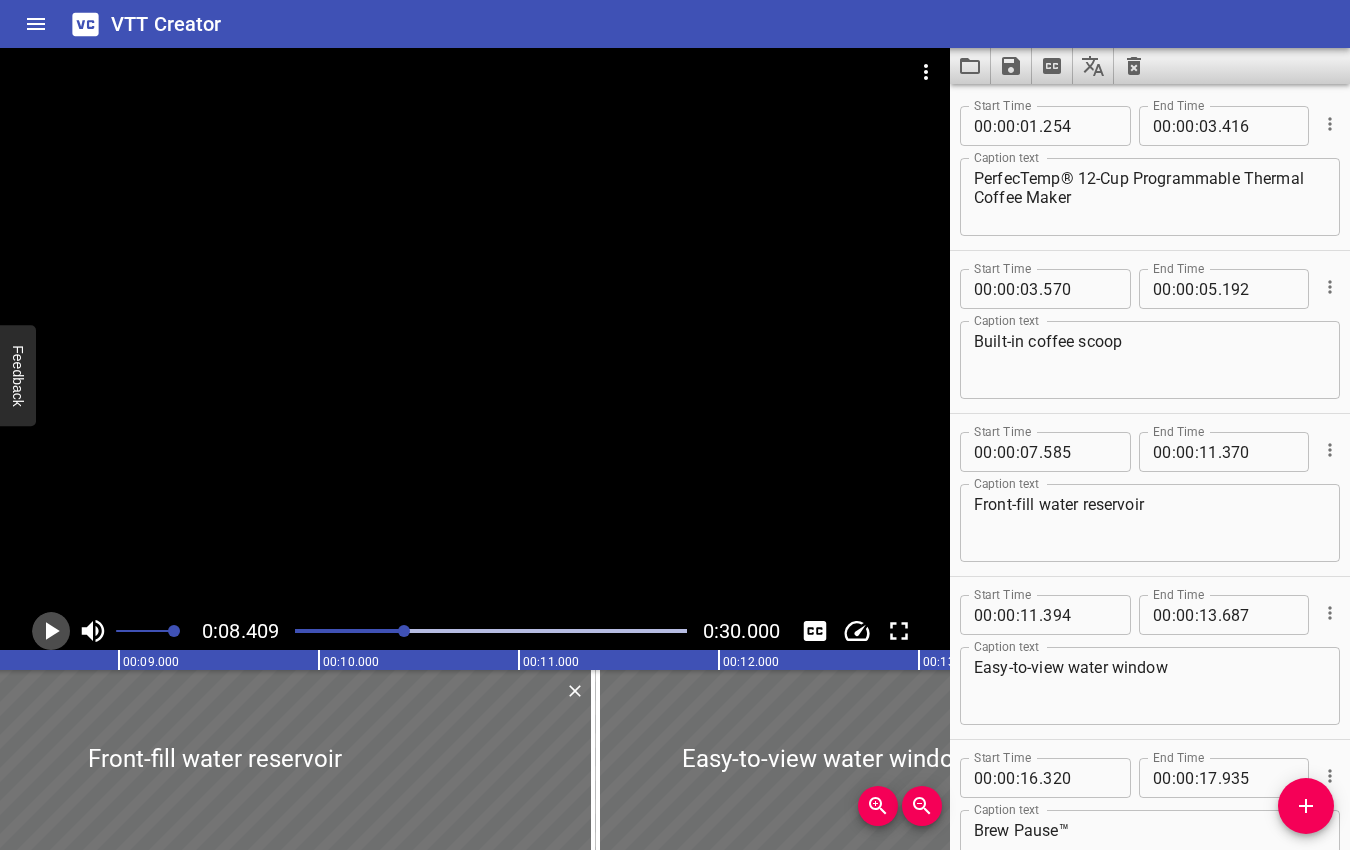 click 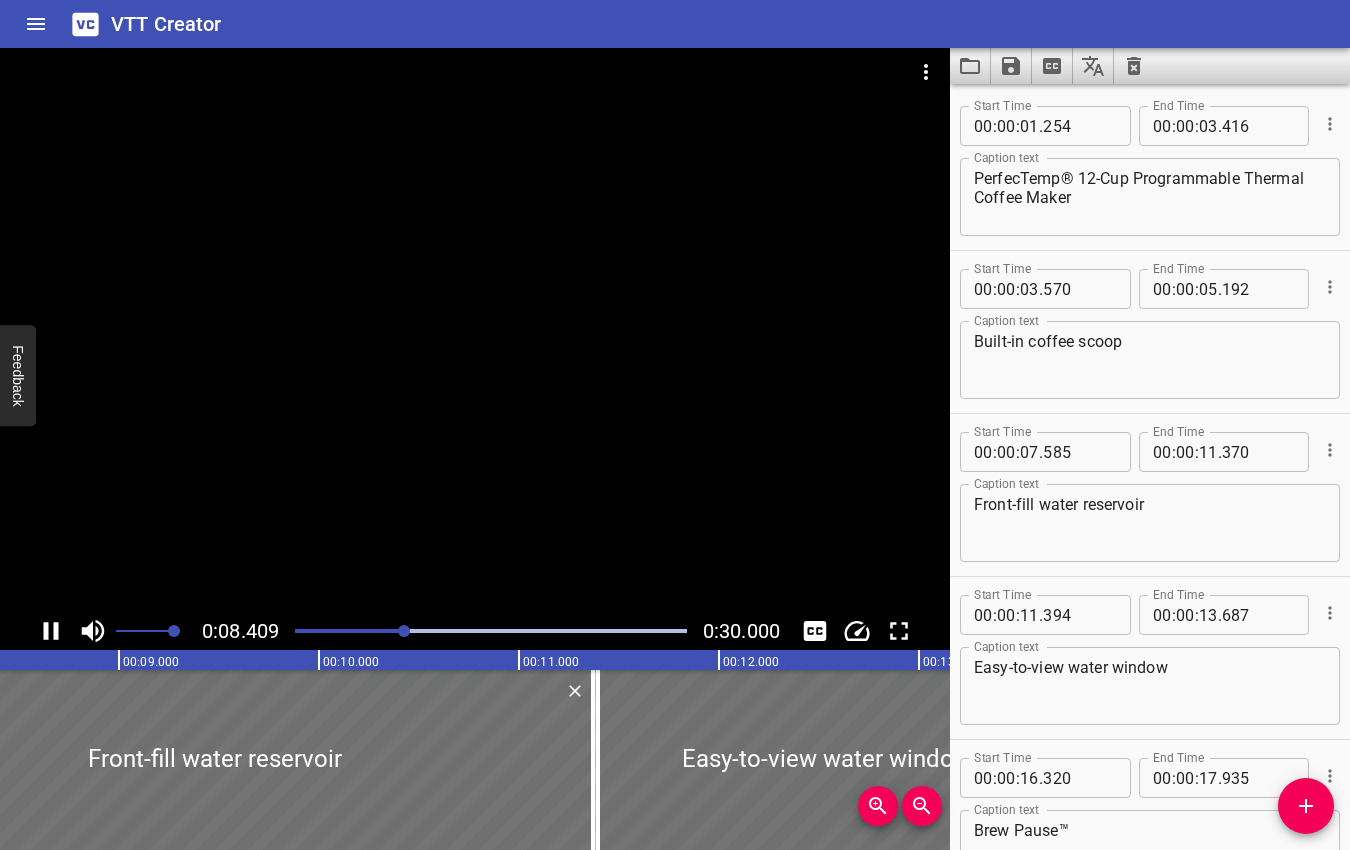 click 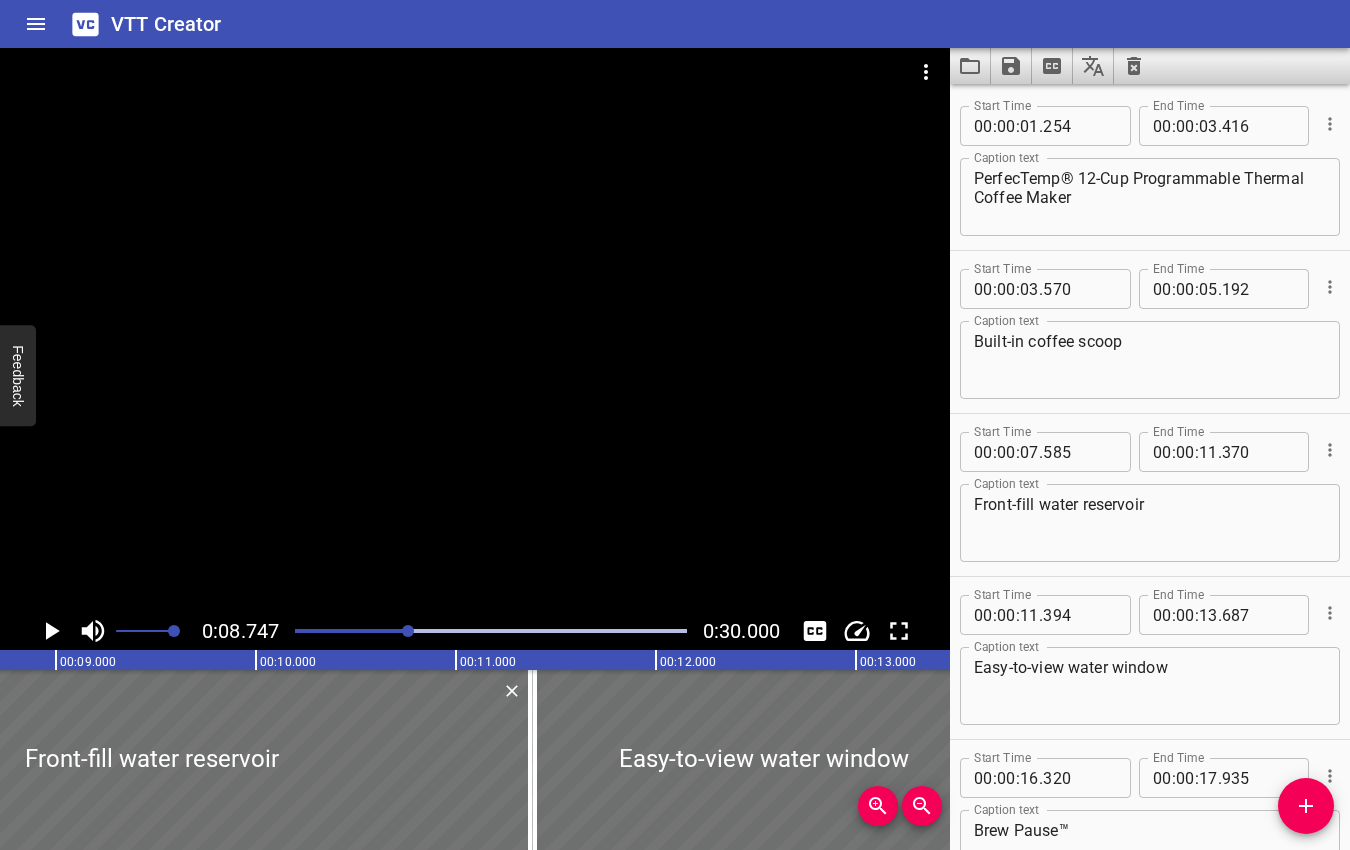 scroll, scrollTop: 0, scrollLeft: 1749, axis: horizontal 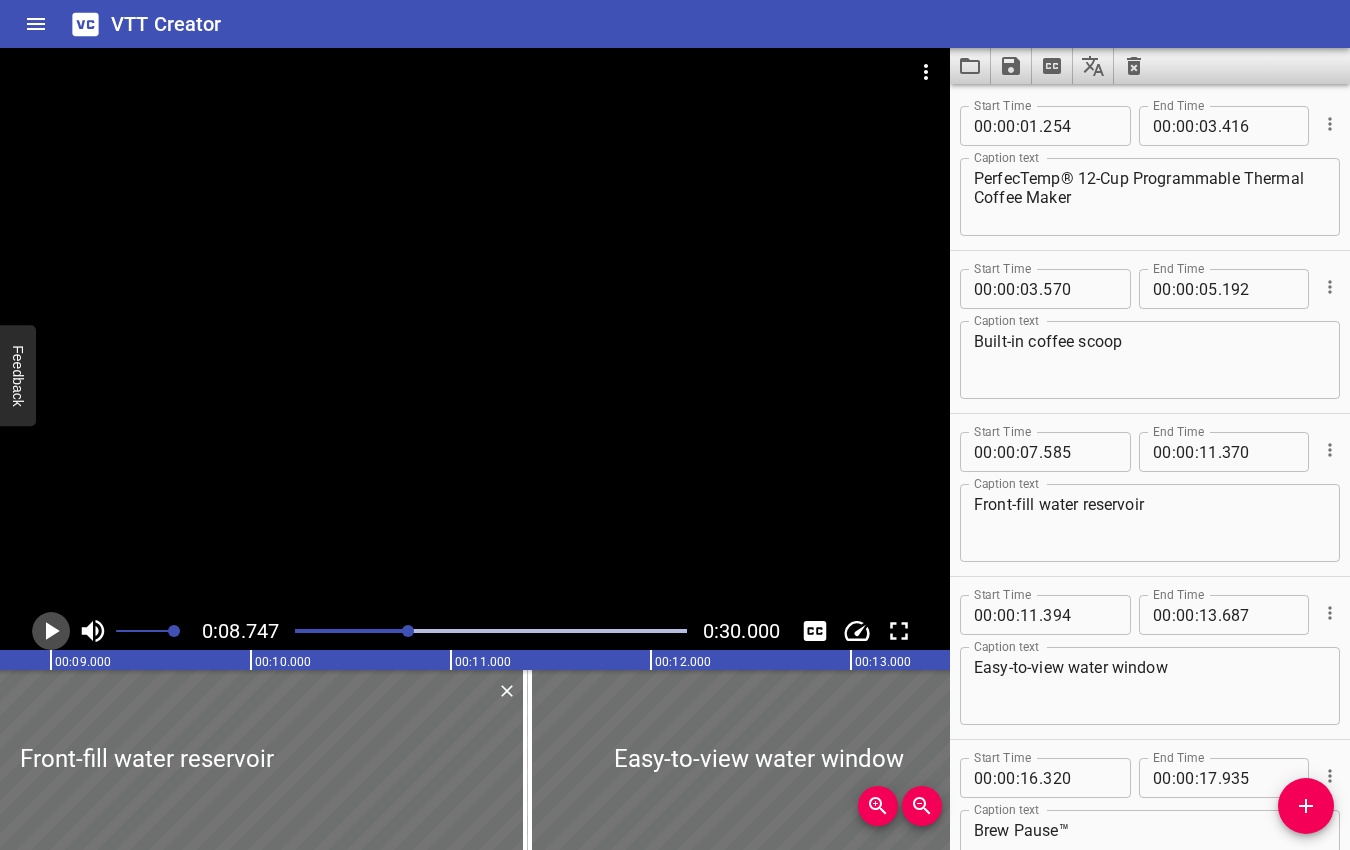click 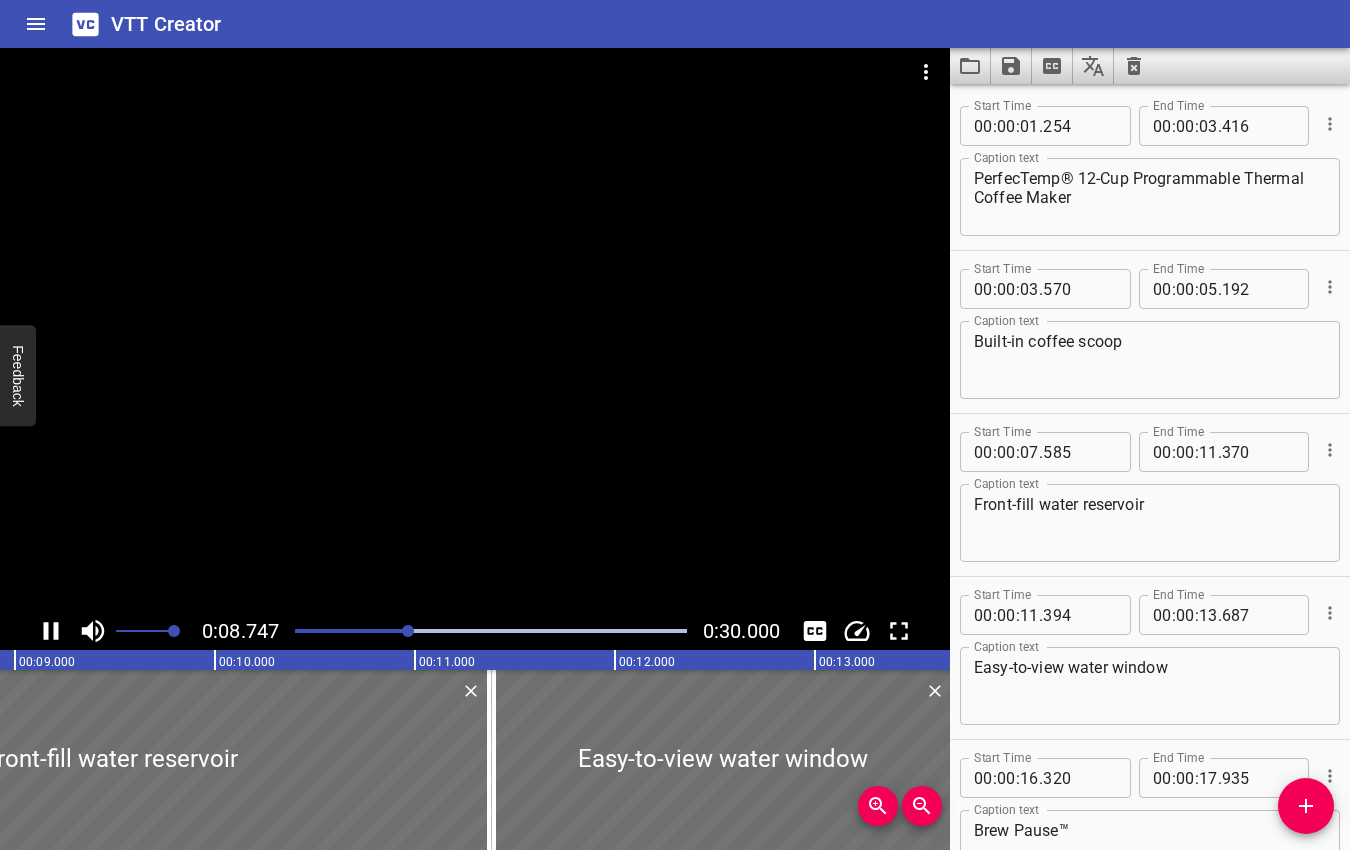 click 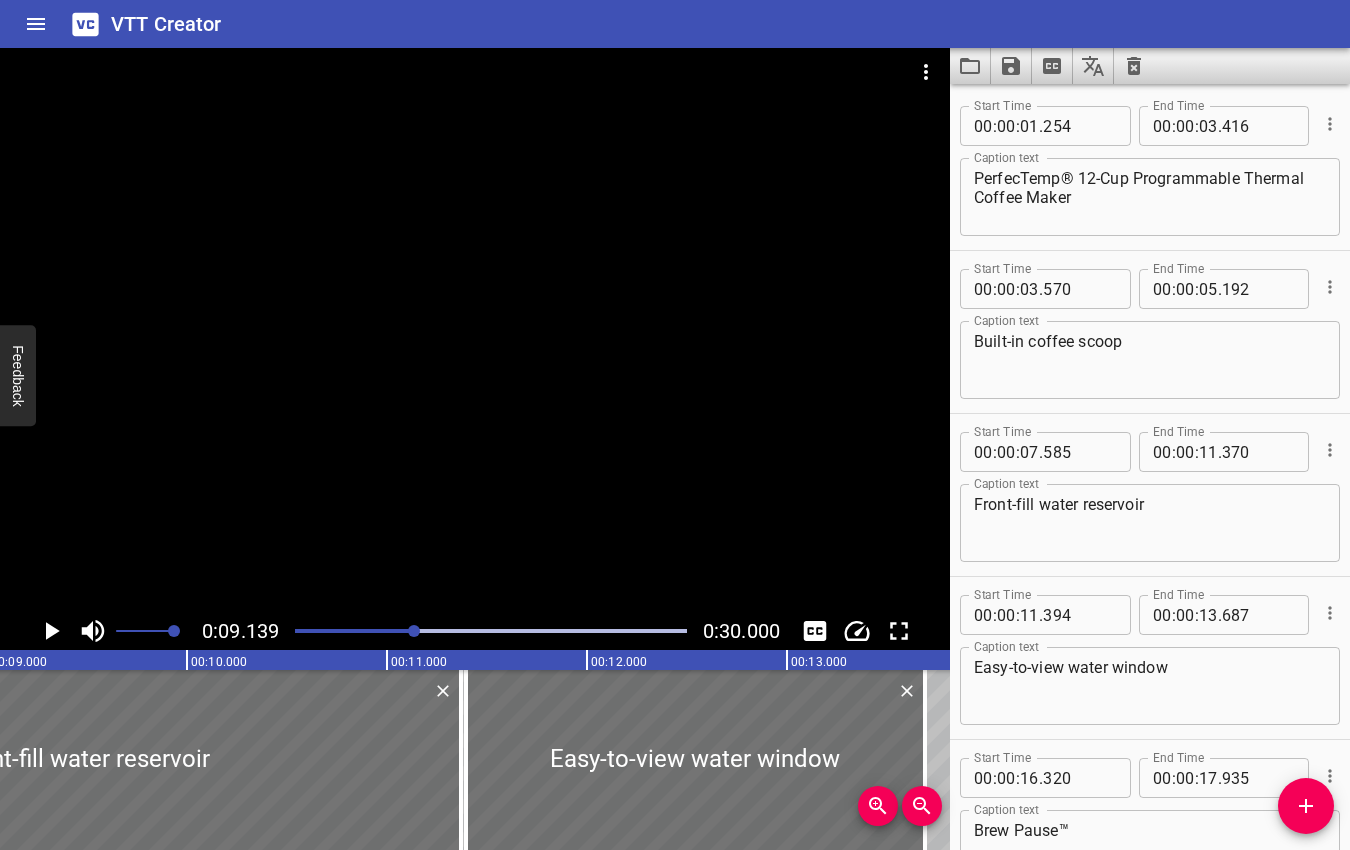 scroll, scrollTop: 0, scrollLeft: 1828, axis: horizontal 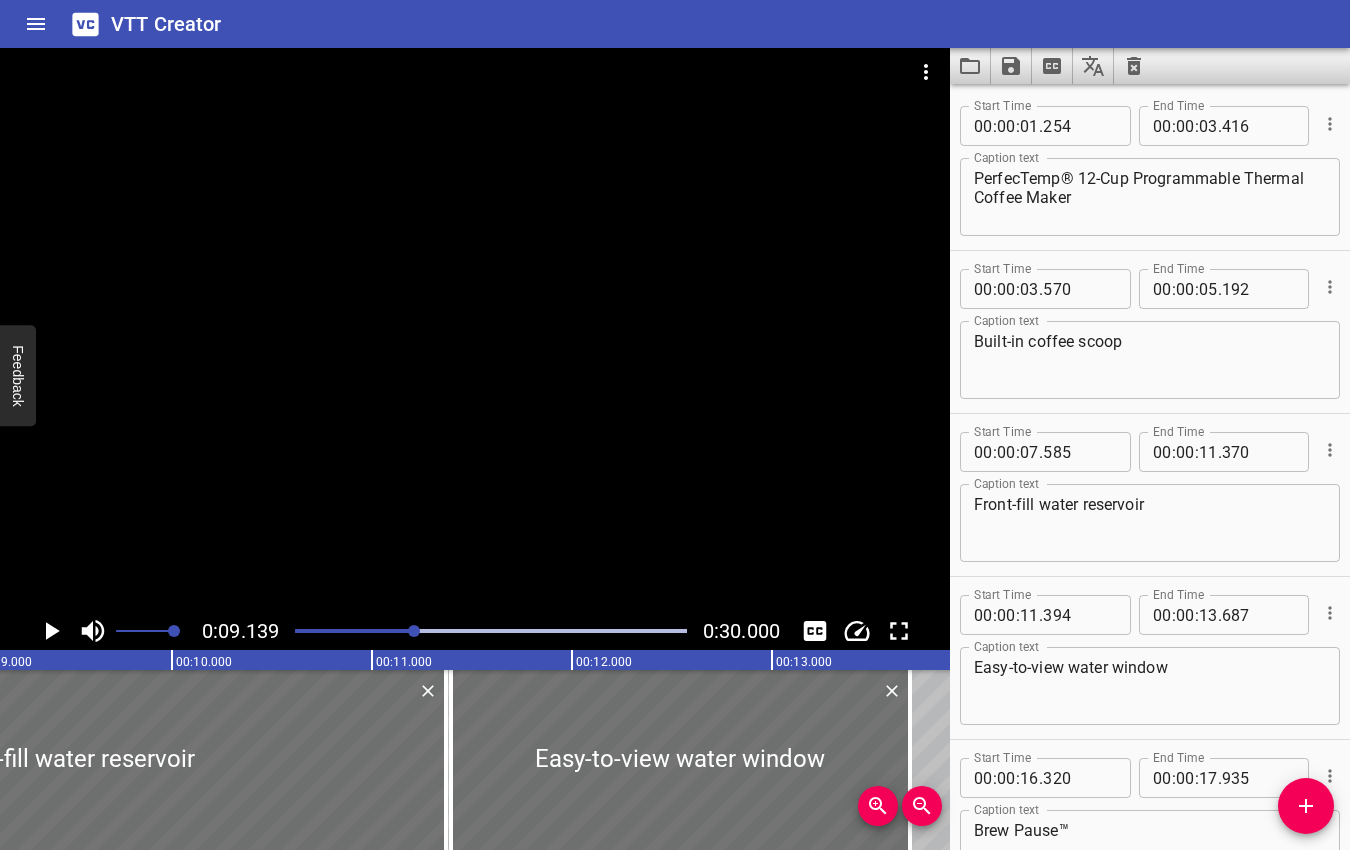 click at bounding box center (414, 631) 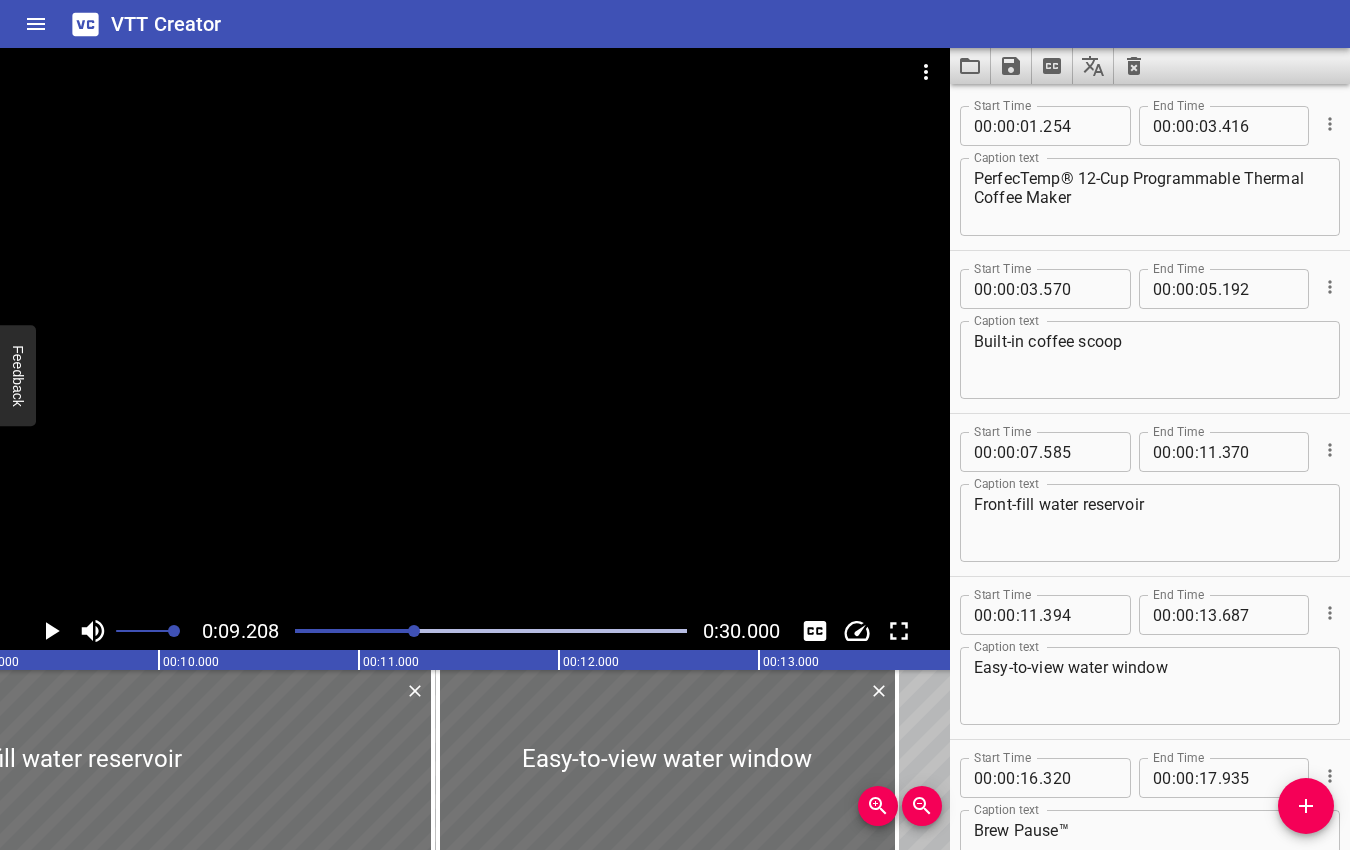 click at bounding box center [414, 631] 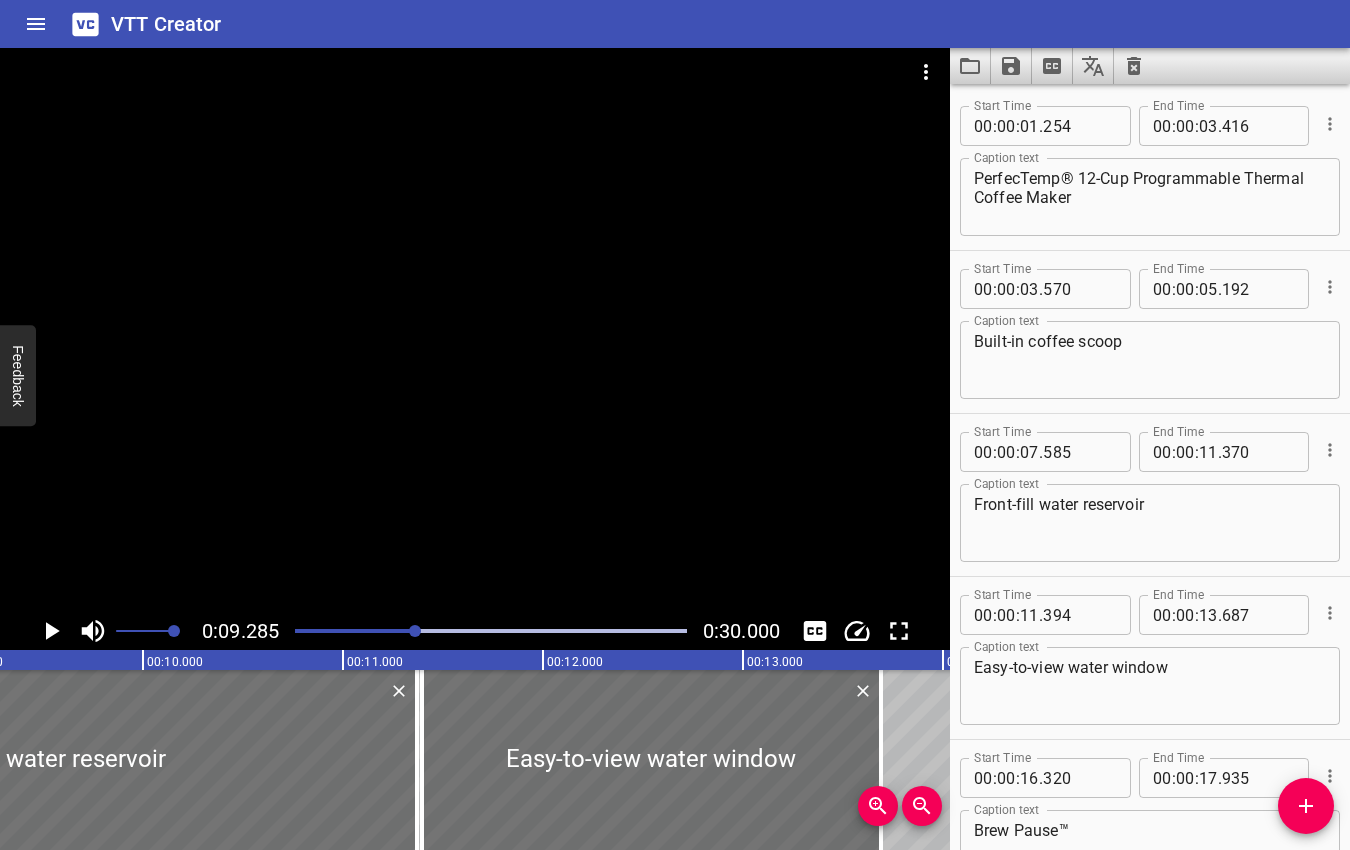 click at bounding box center (415, 631) 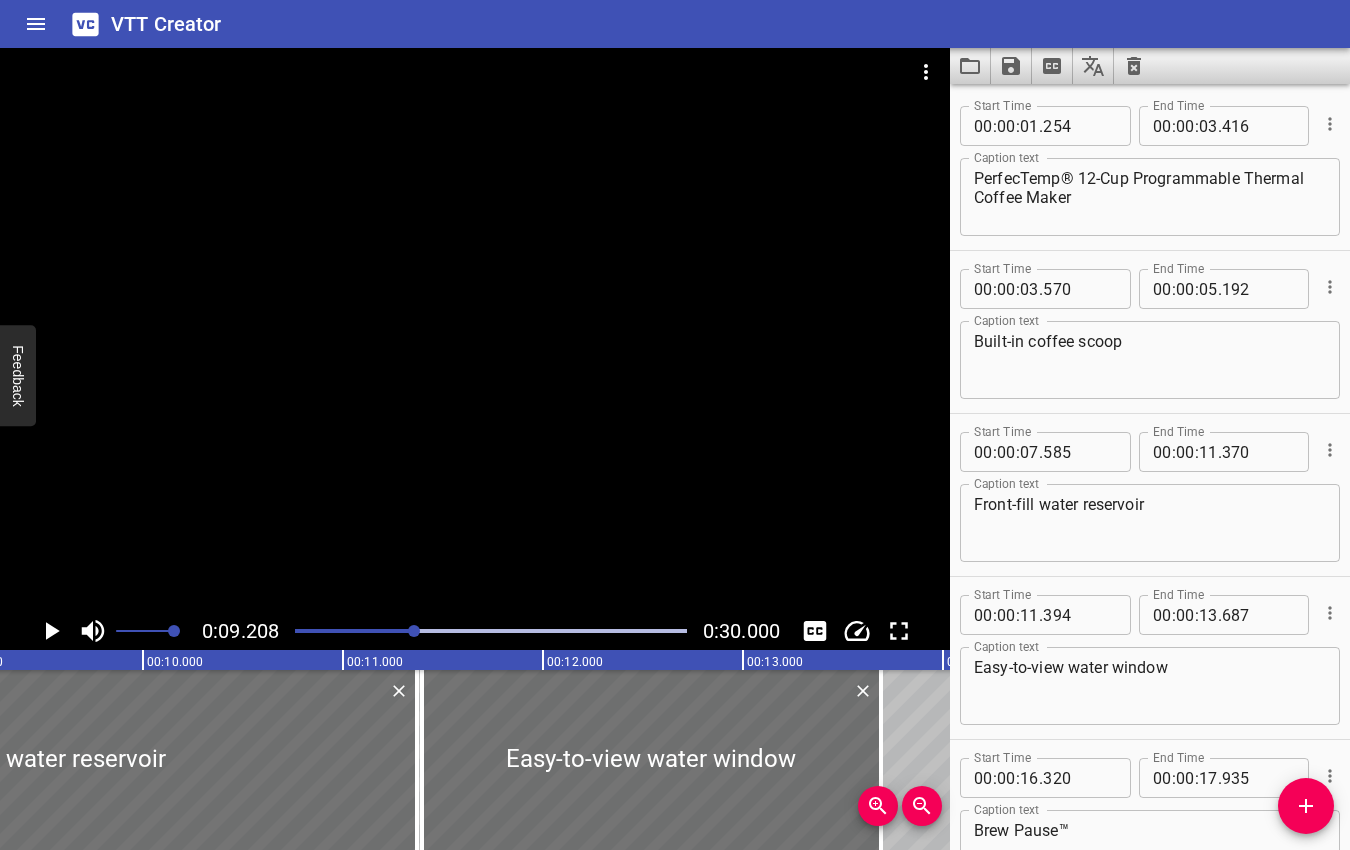 scroll, scrollTop: 0, scrollLeft: 1841, axis: horizontal 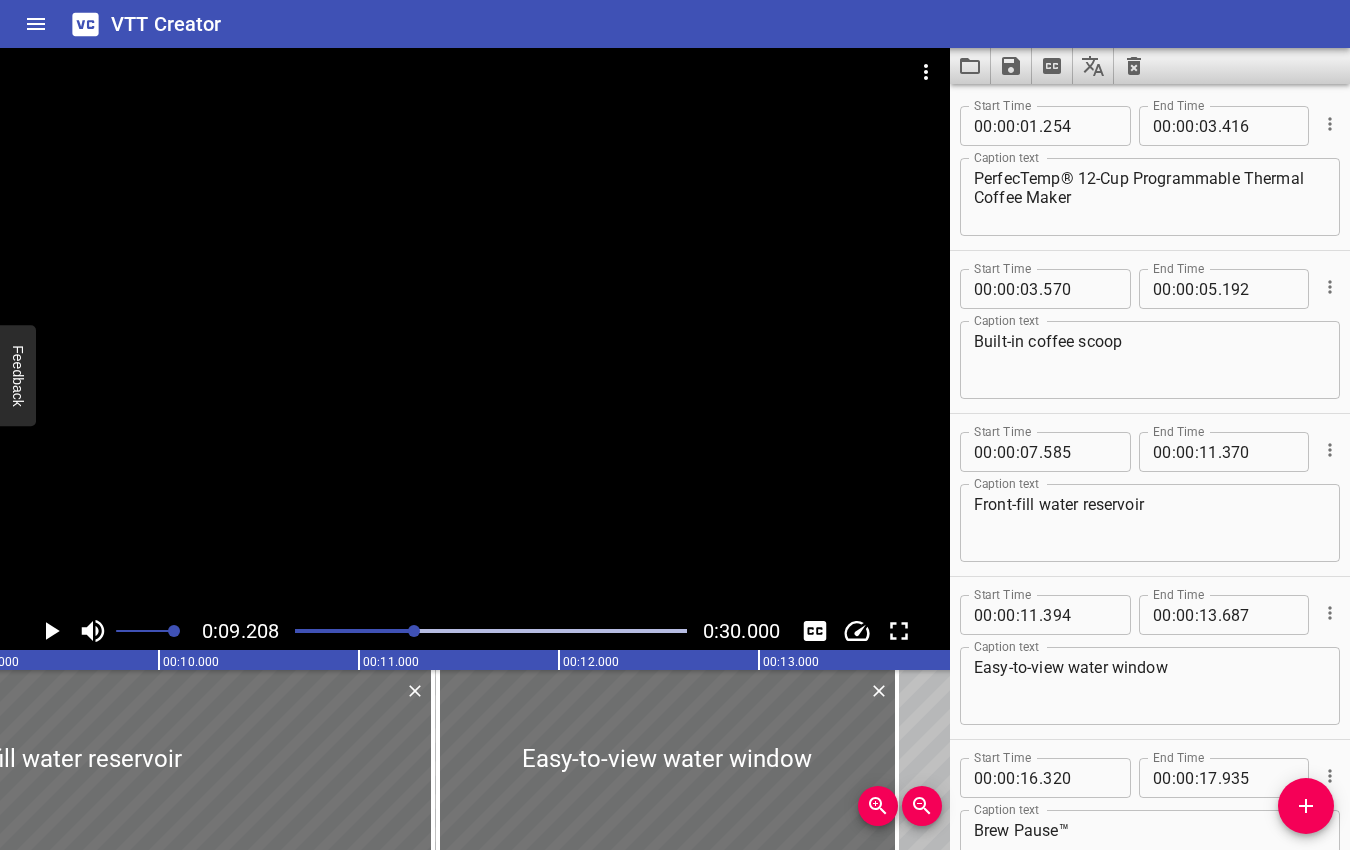 click at bounding box center [414, 631] 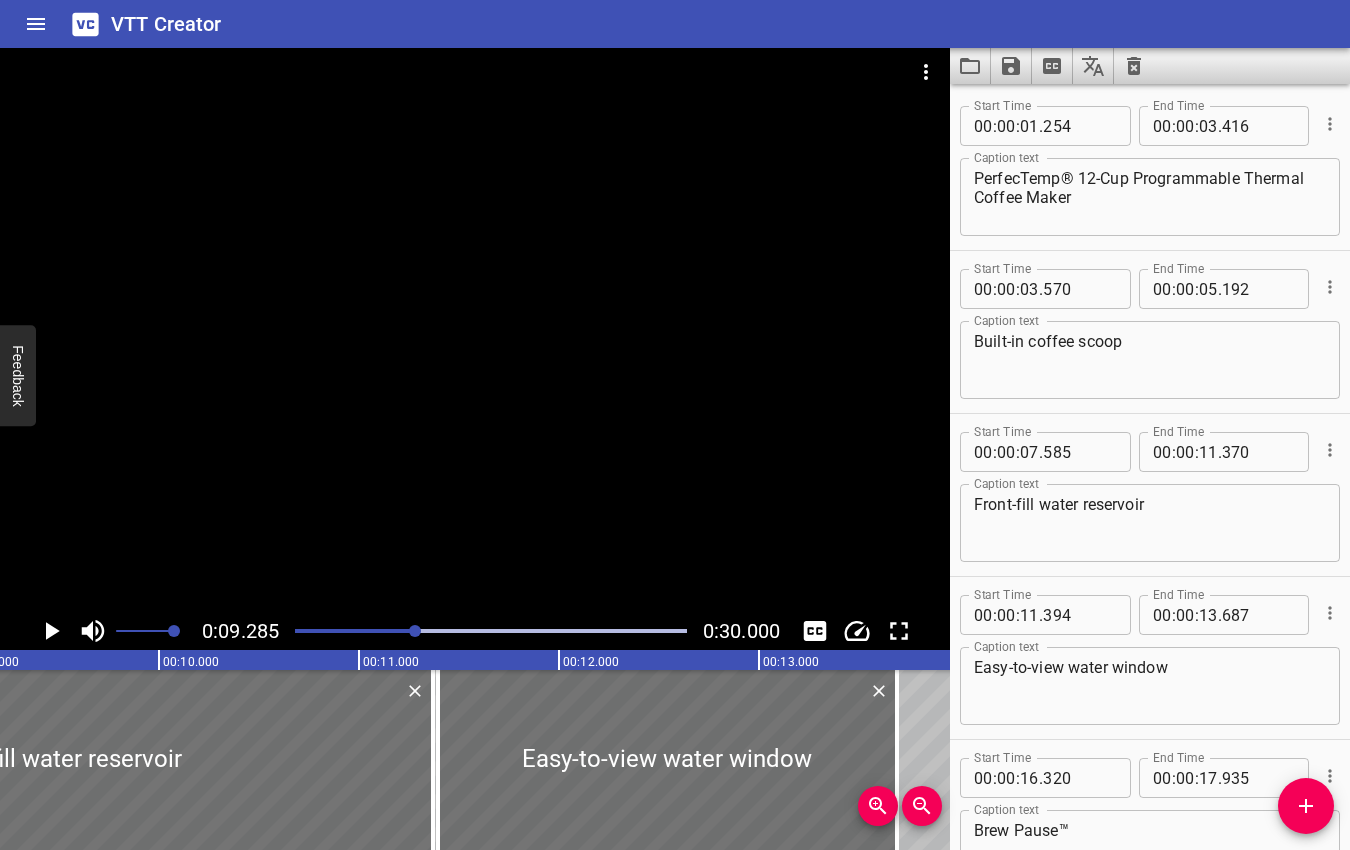 scroll, scrollTop: 0, scrollLeft: 1857, axis: horizontal 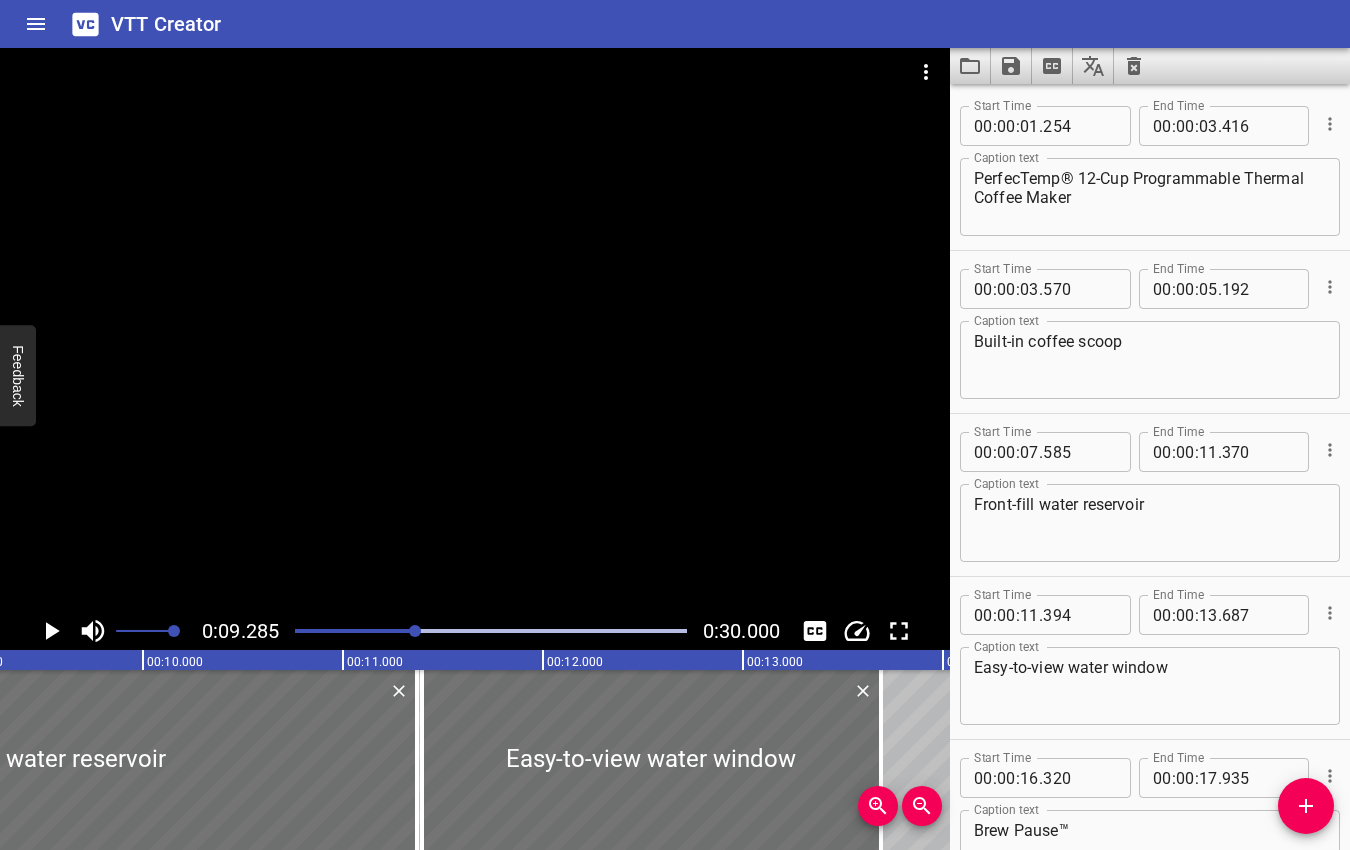 click at bounding box center (415, 631) 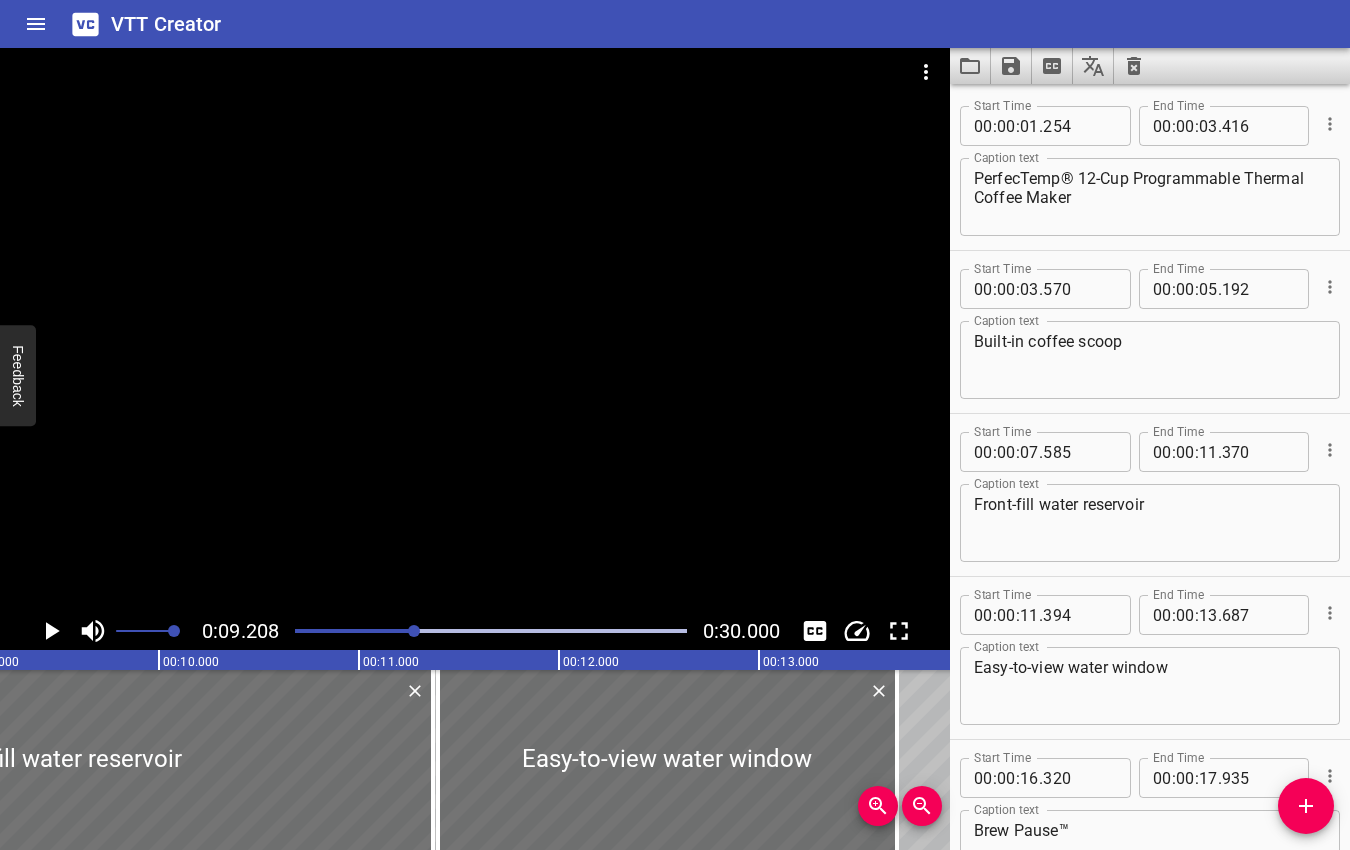 scroll, scrollTop: 0, scrollLeft: 1790, axis: horizontal 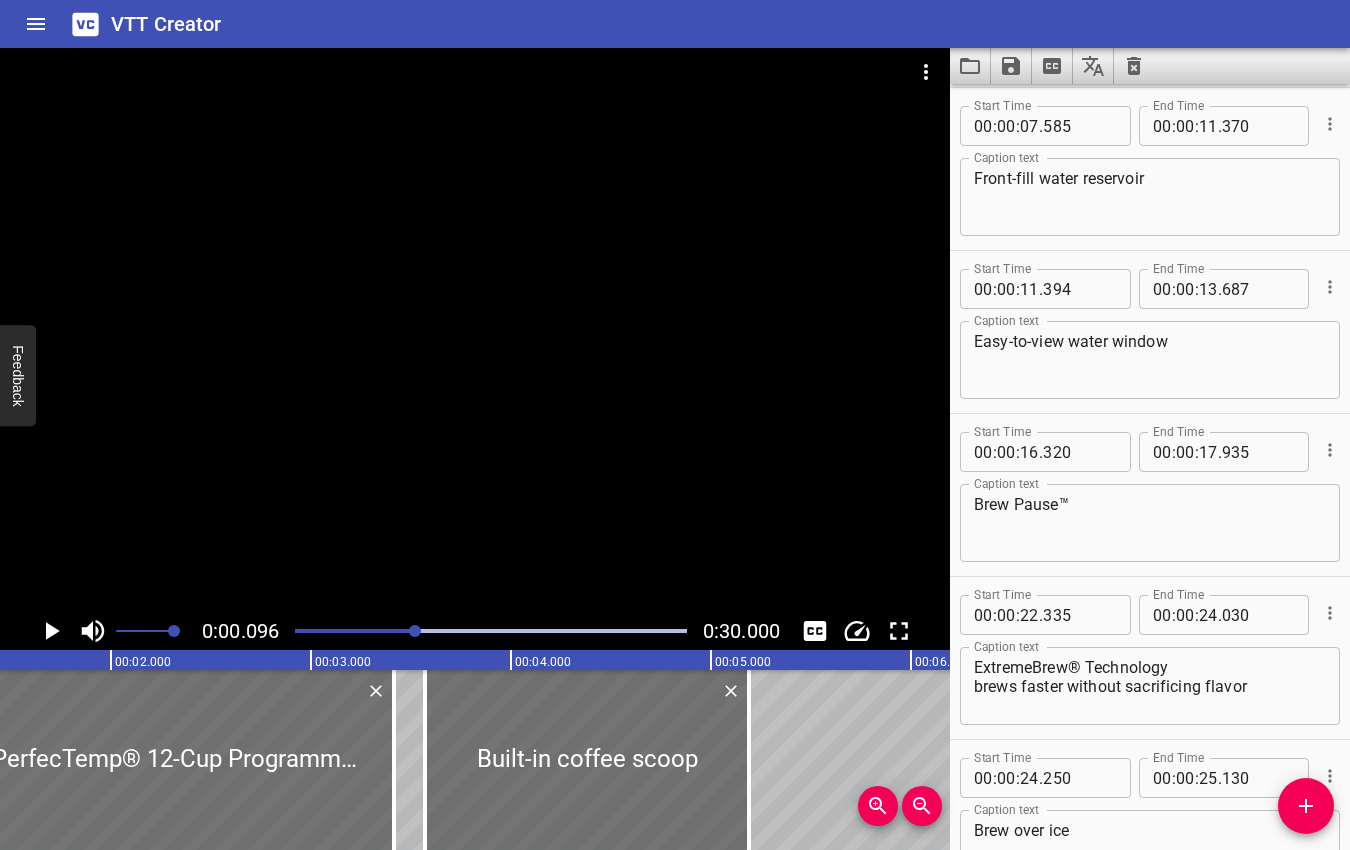click at bounding box center [415, 631] 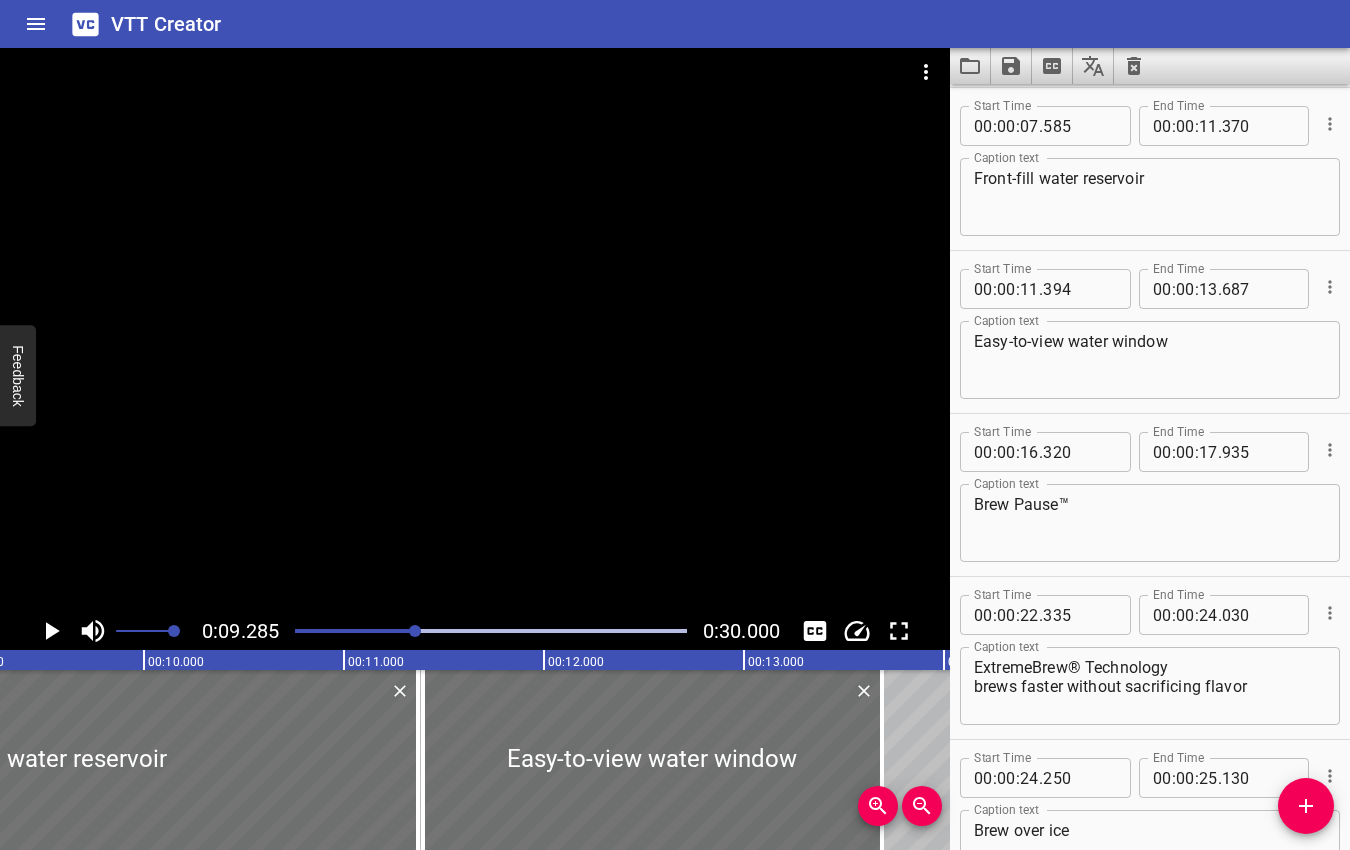scroll, scrollTop: 0, scrollLeft: 1857, axis: horizontal 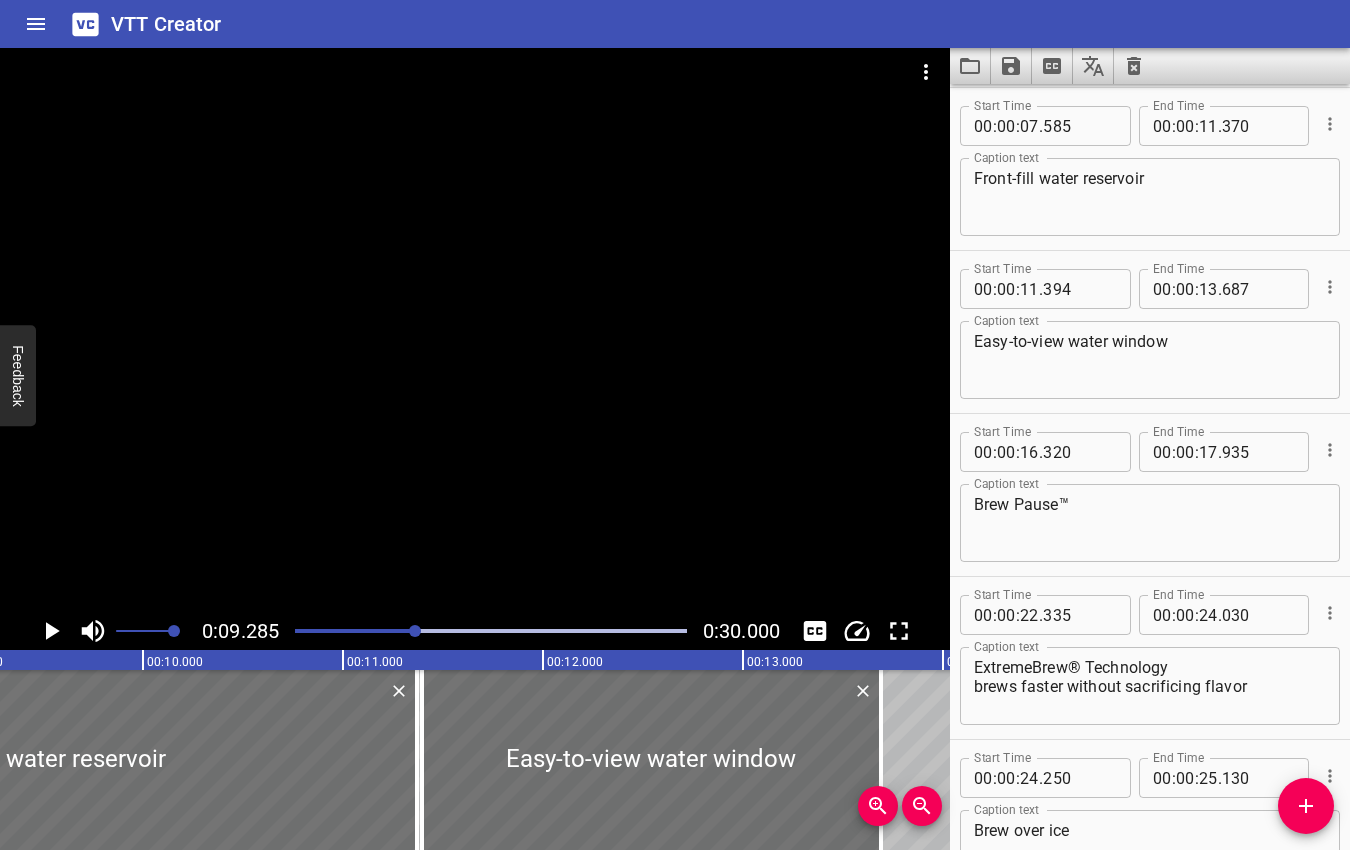 click at bounding box center [415, 631] 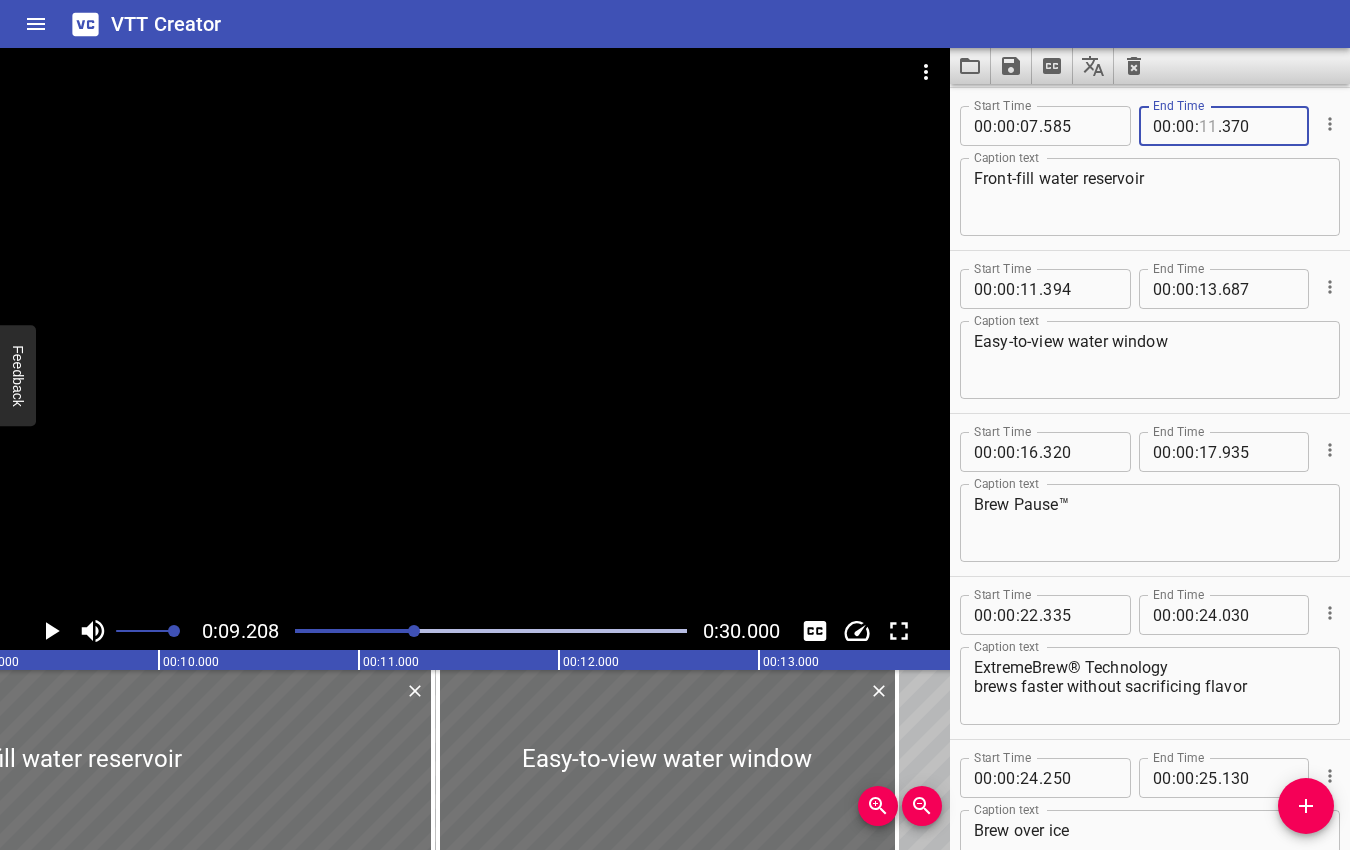 click at bounding box center [1208, 126] 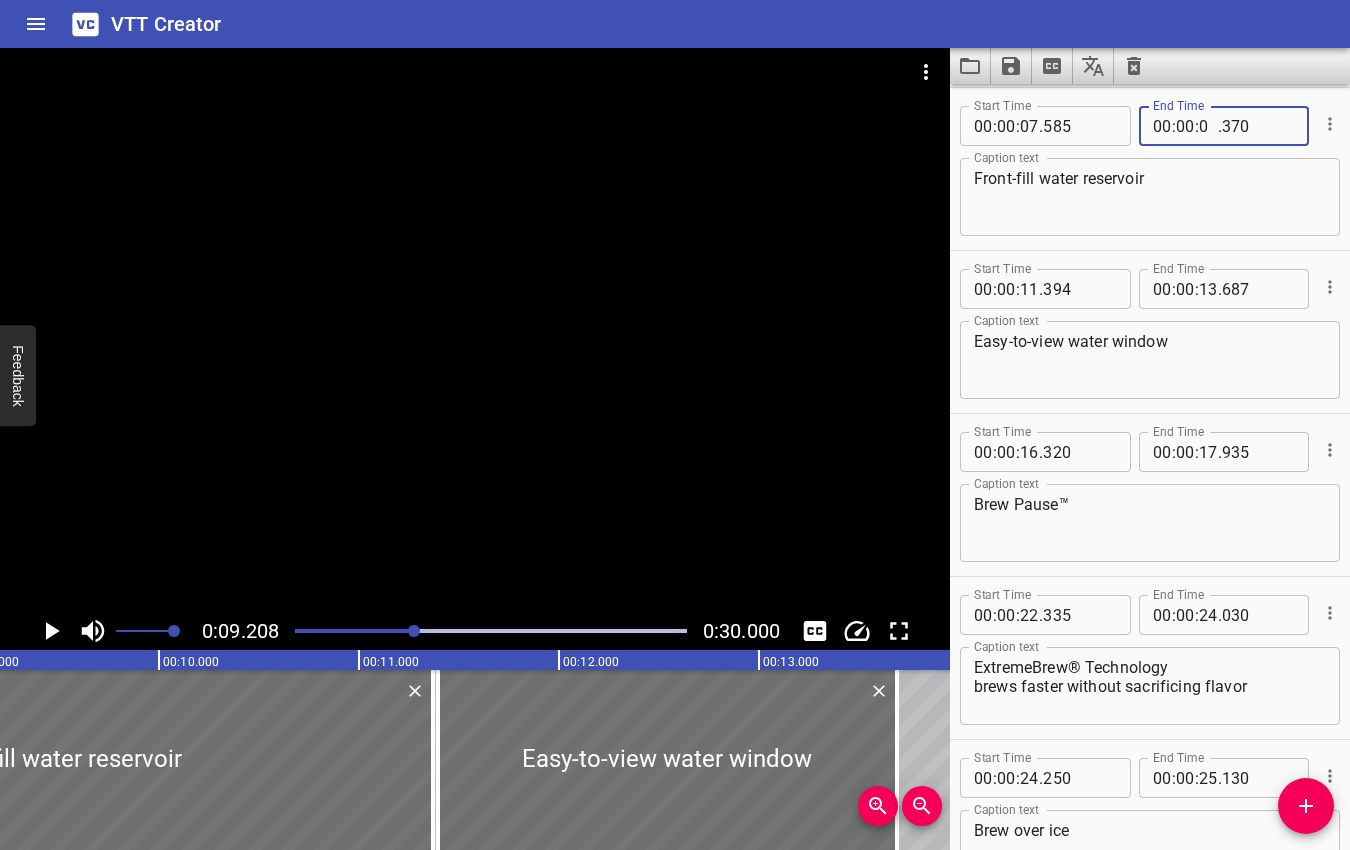 type on "09" 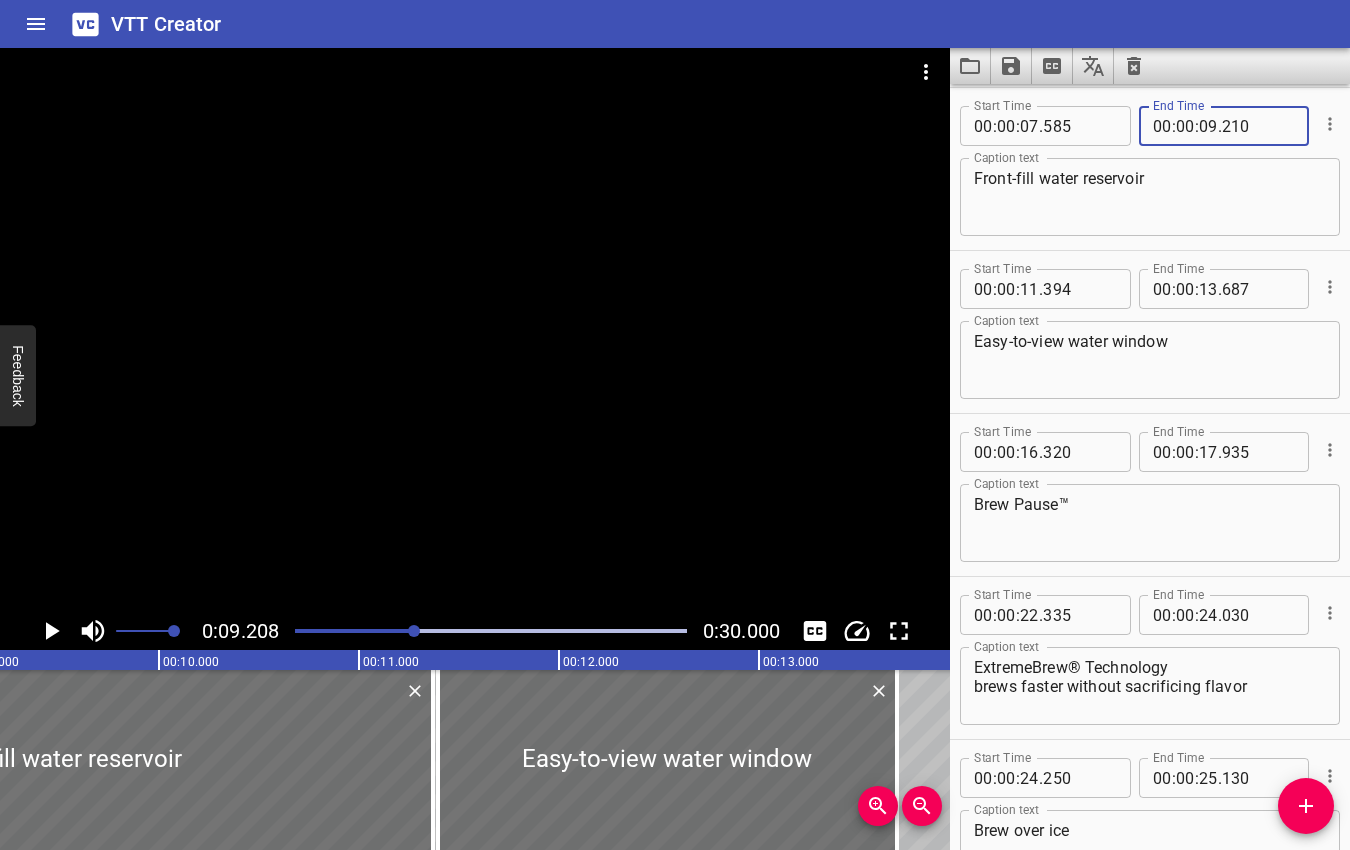 type on "210" 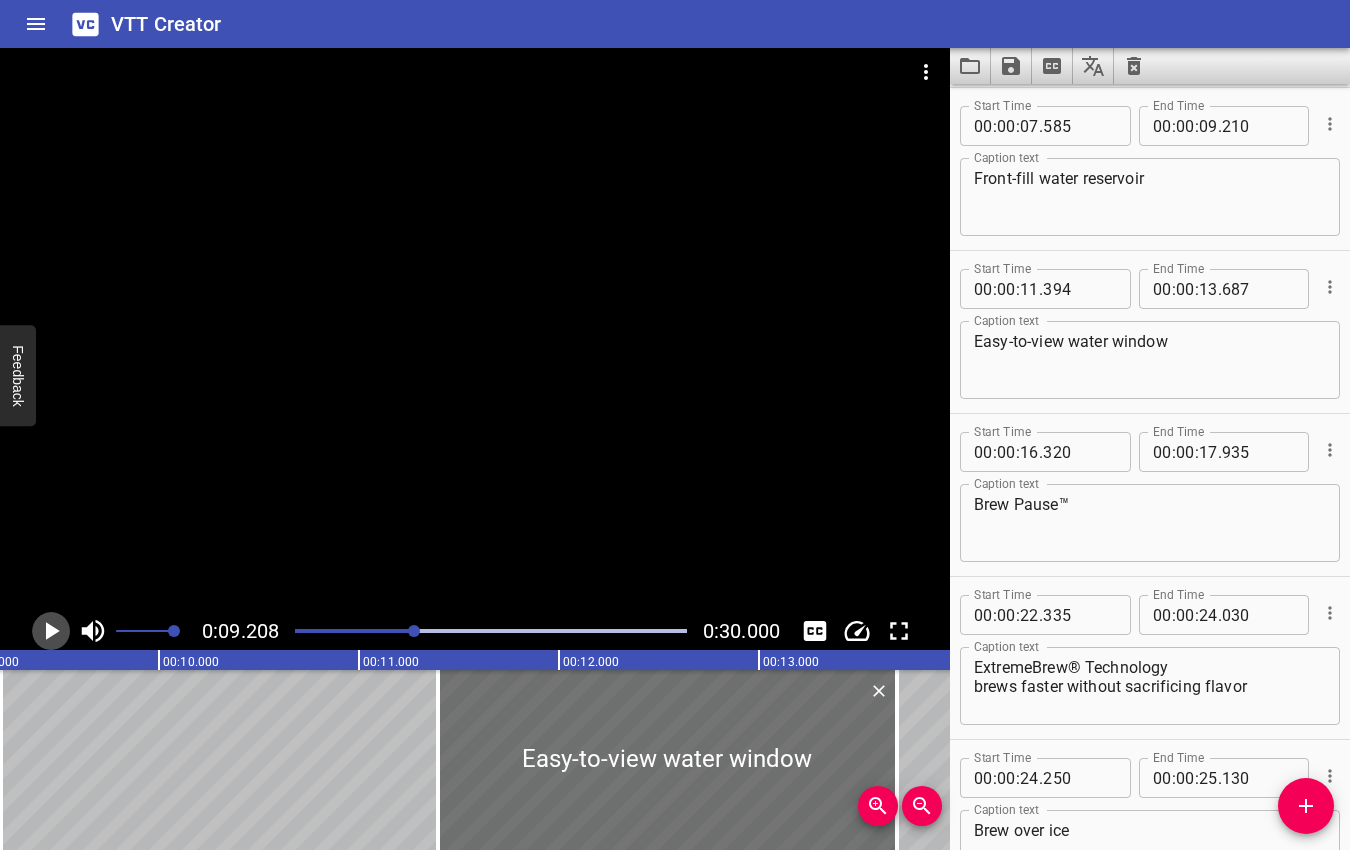 click 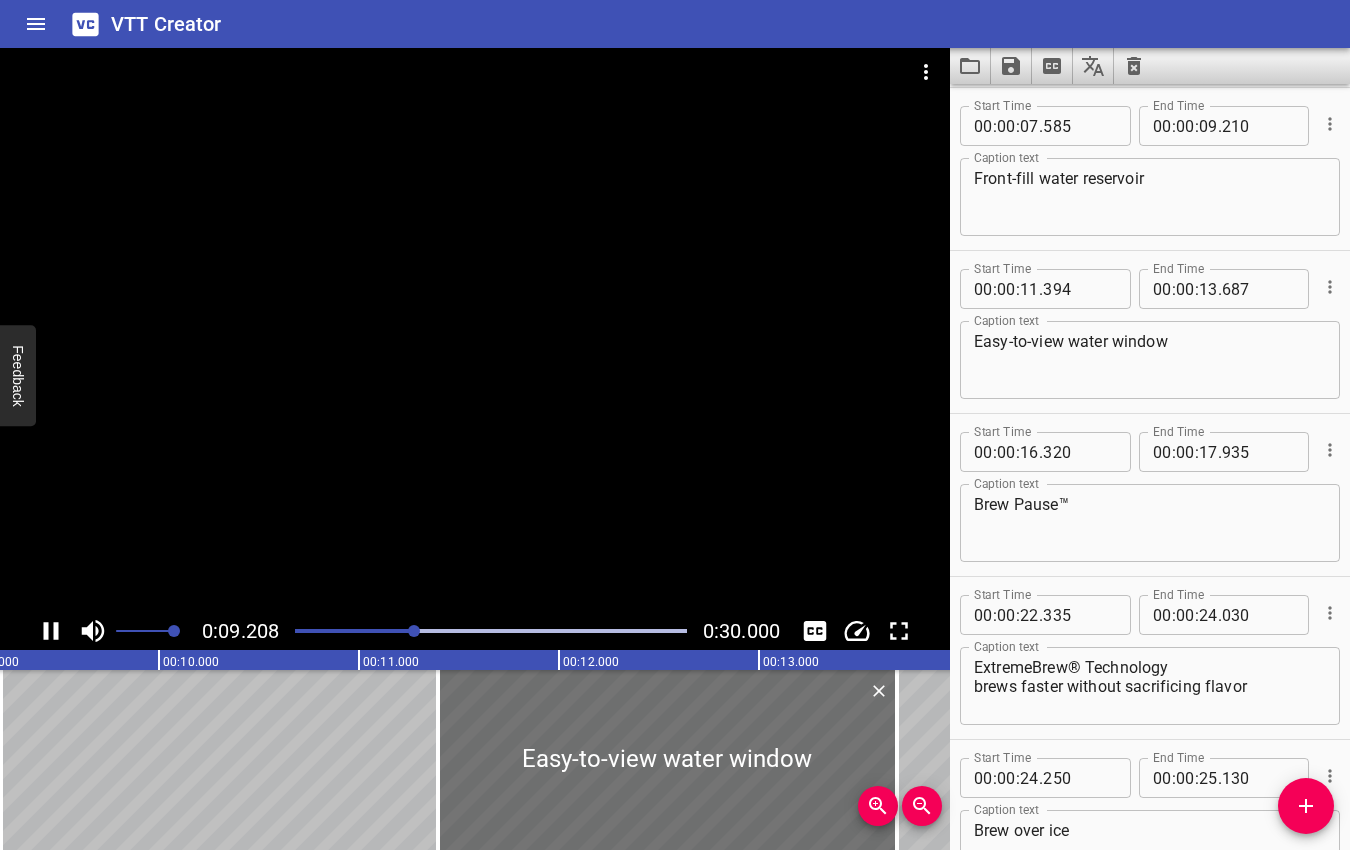 scroll, scrollTop: 0, scrollLeft: 1846, axis: horizontal 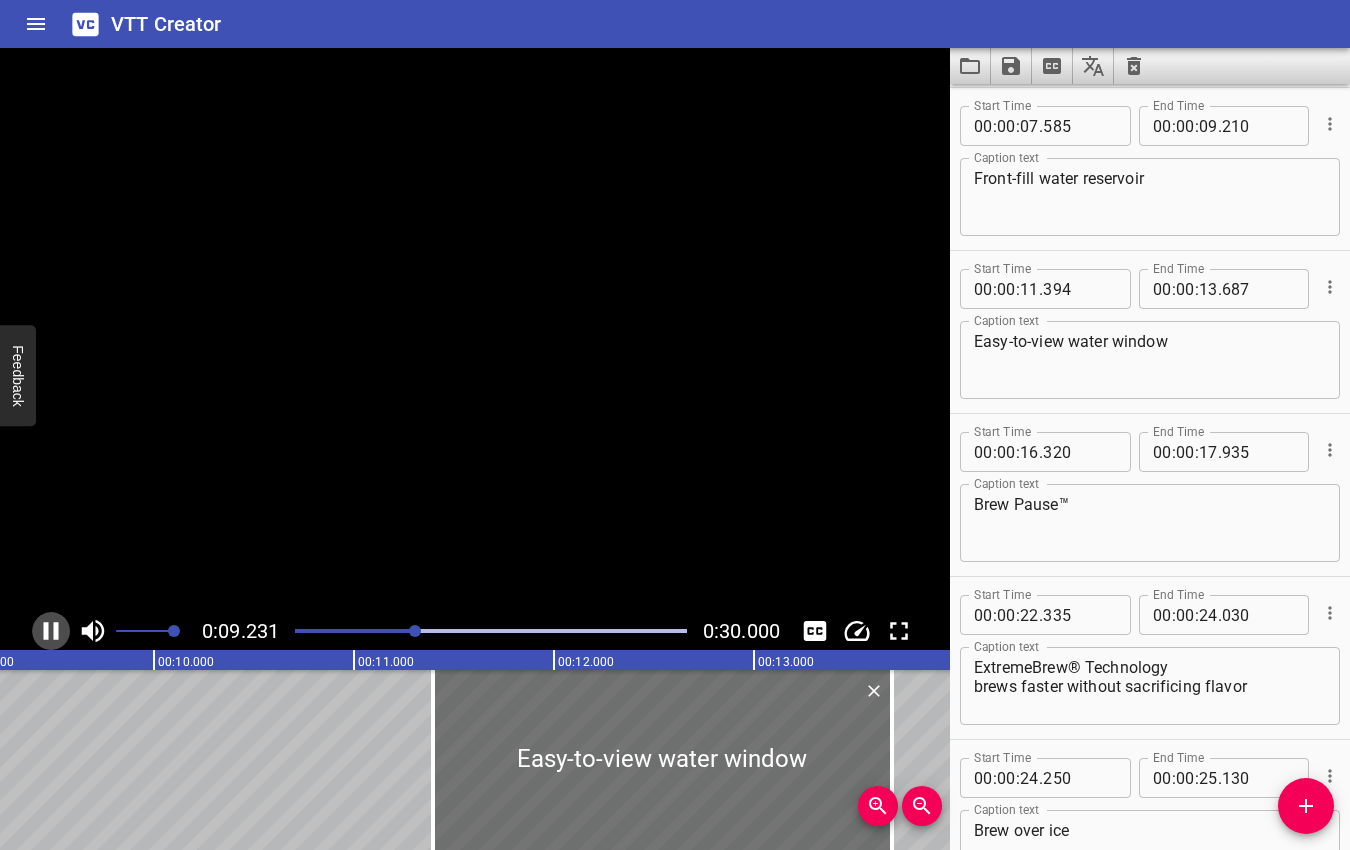 click 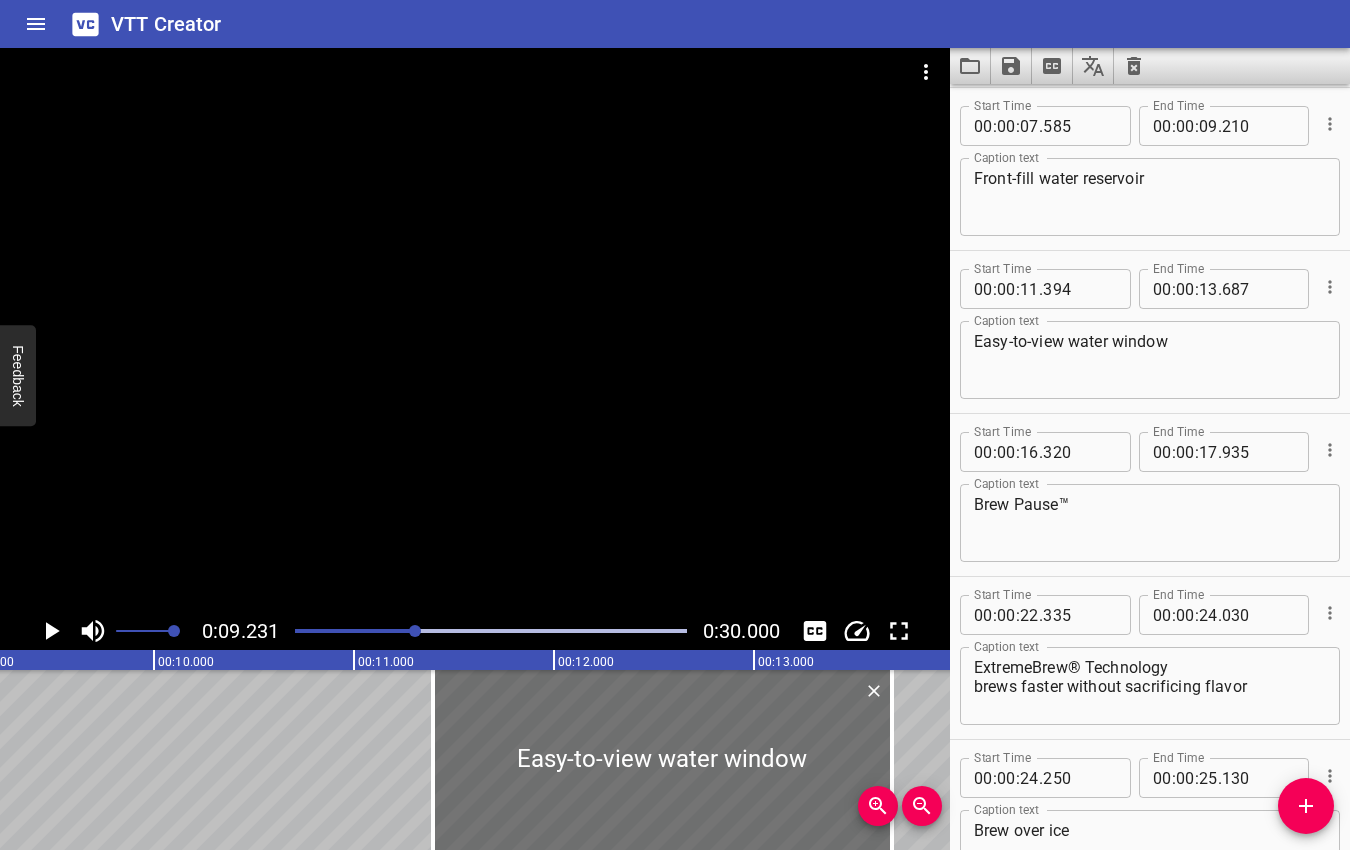 click at bounding box center (415, 631) 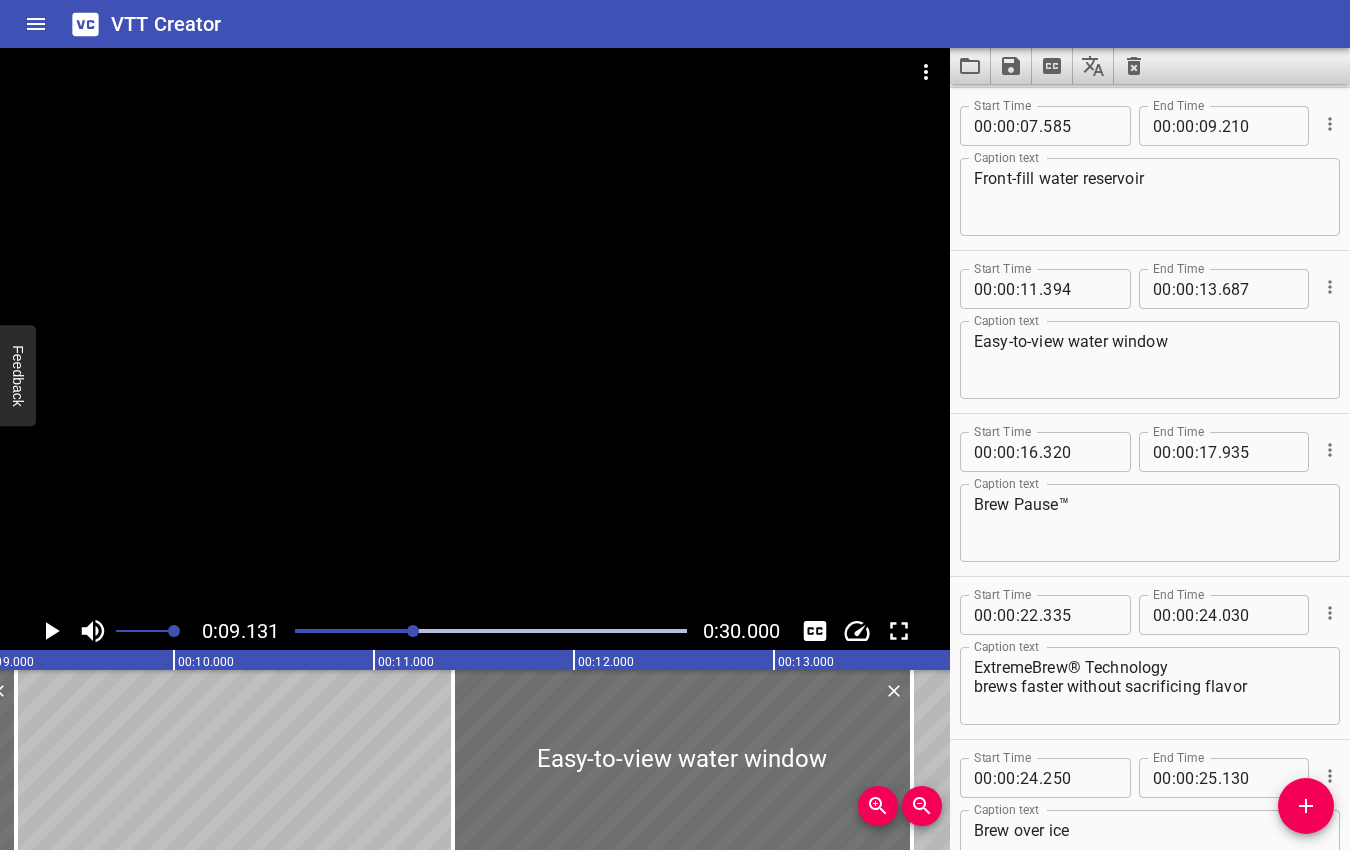 click at bounding box center [413, 631] 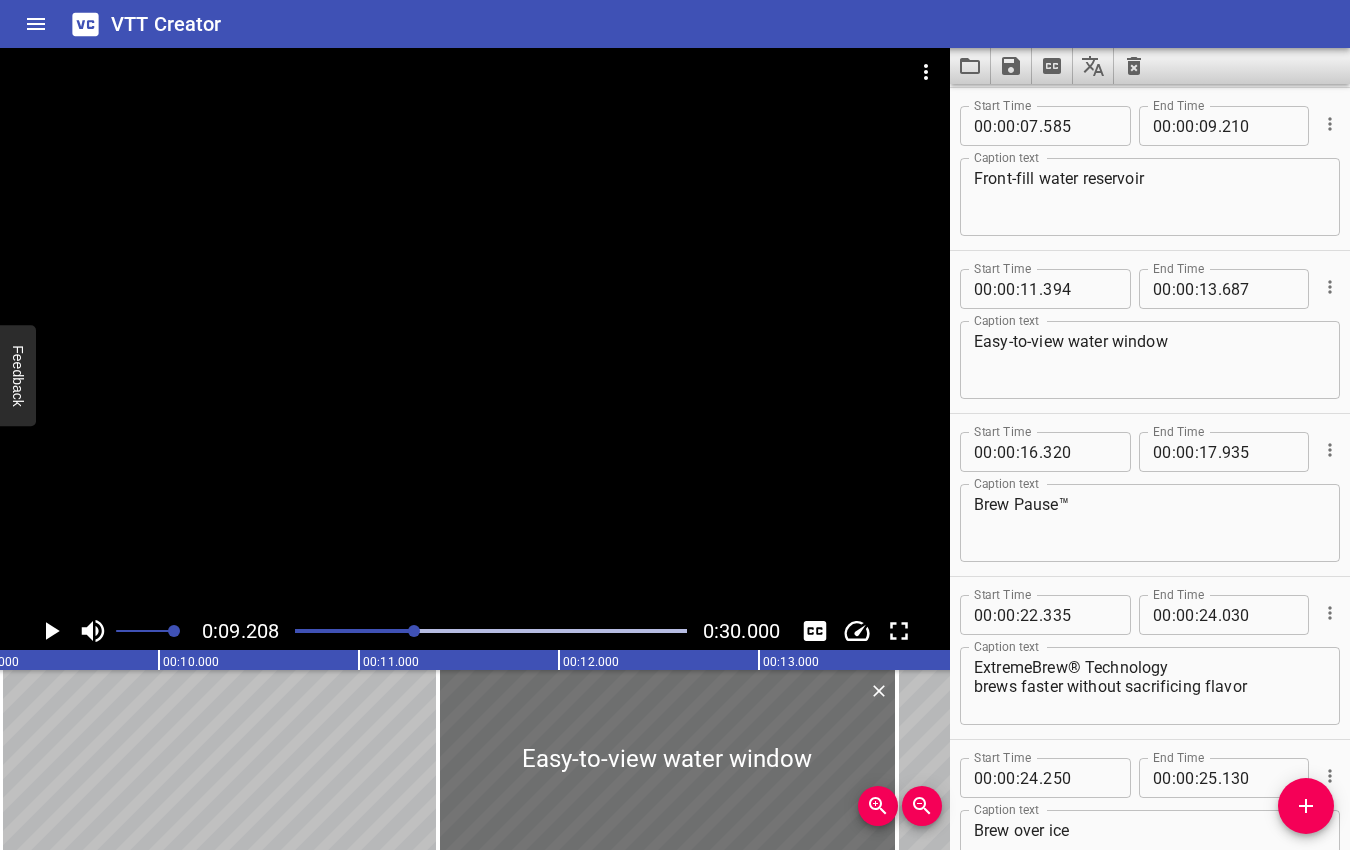 click at bounding box center (414, 631) 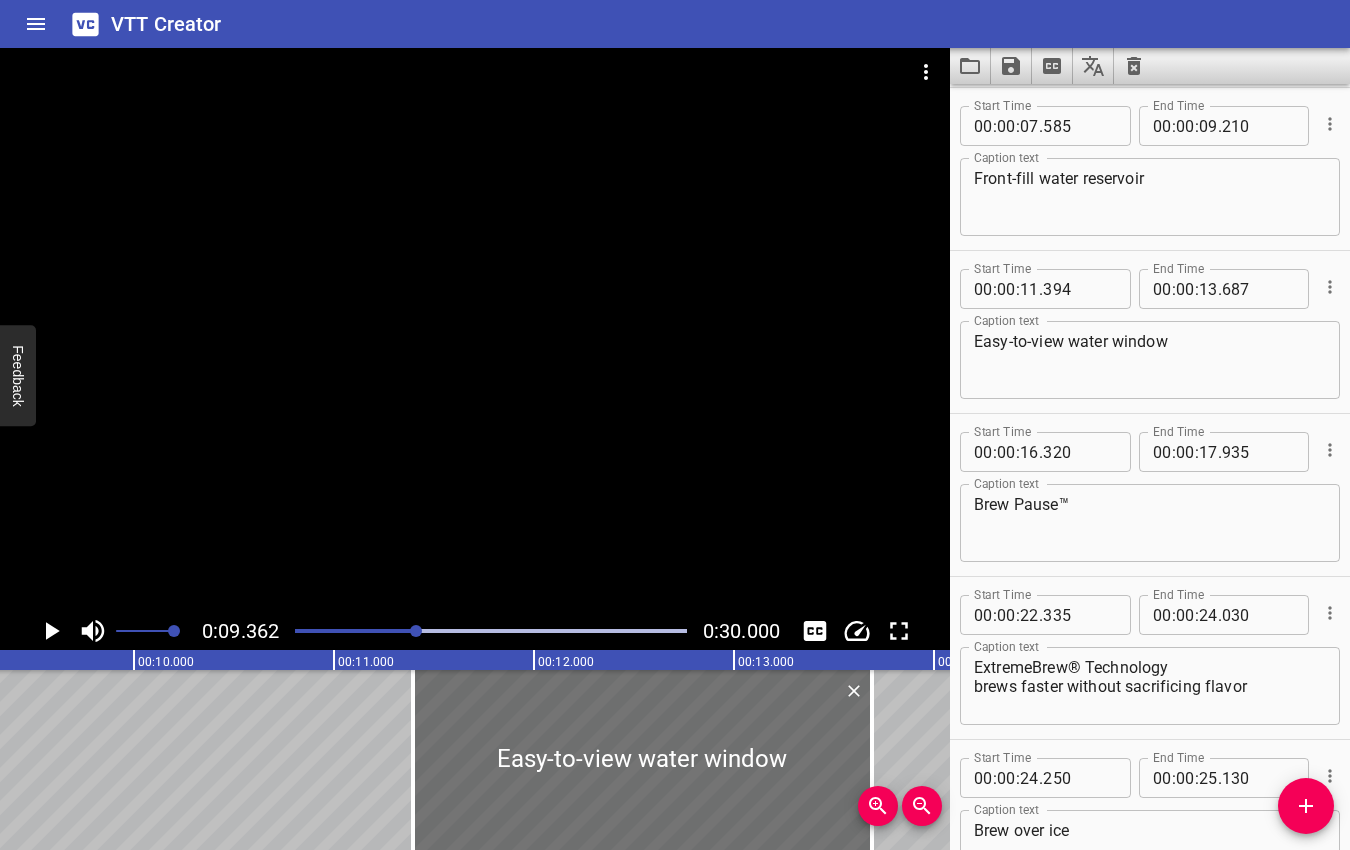 scroll, scrollTop: 0, scrollLeft: 1872, axis: horizontal 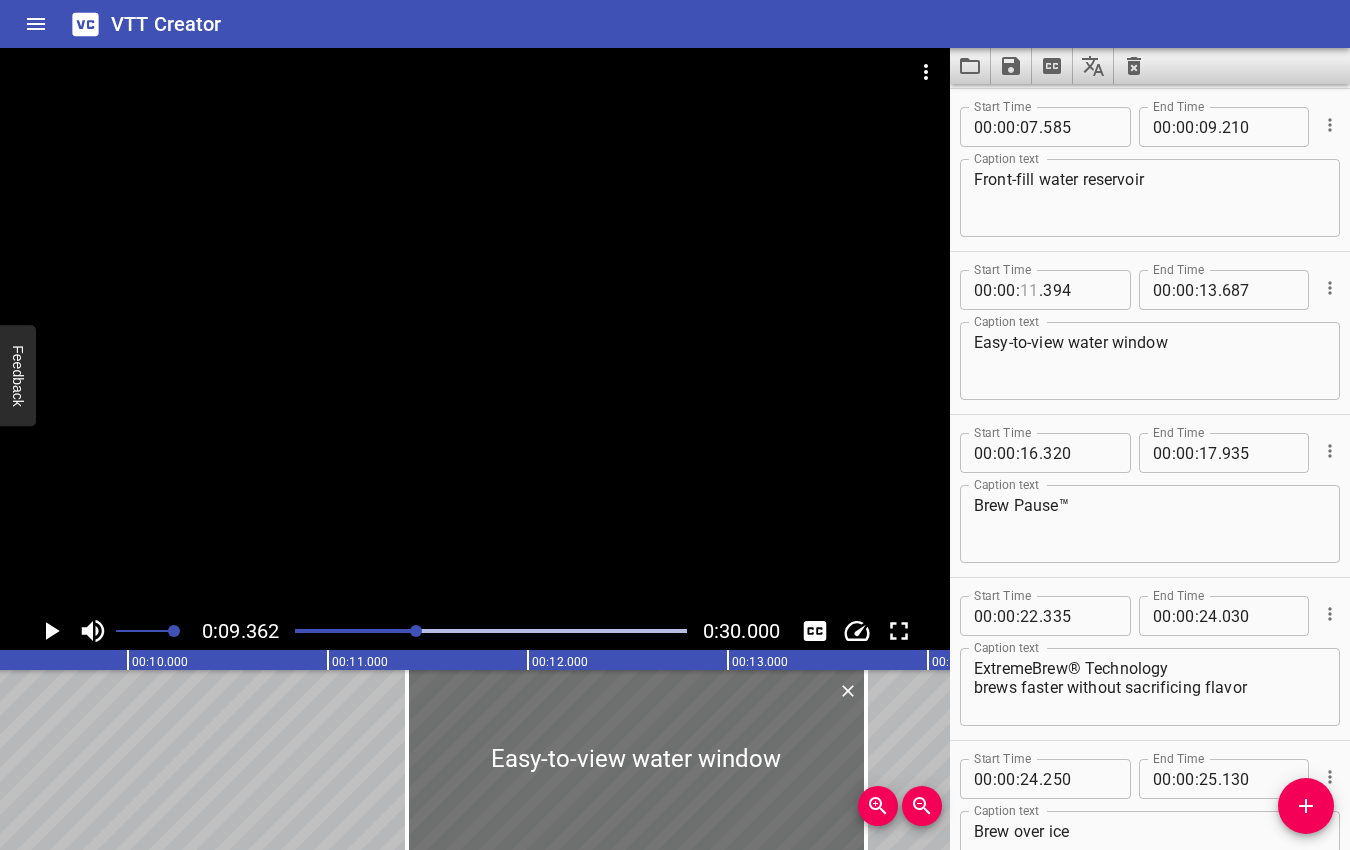 click at bounding box center [1029, 290] 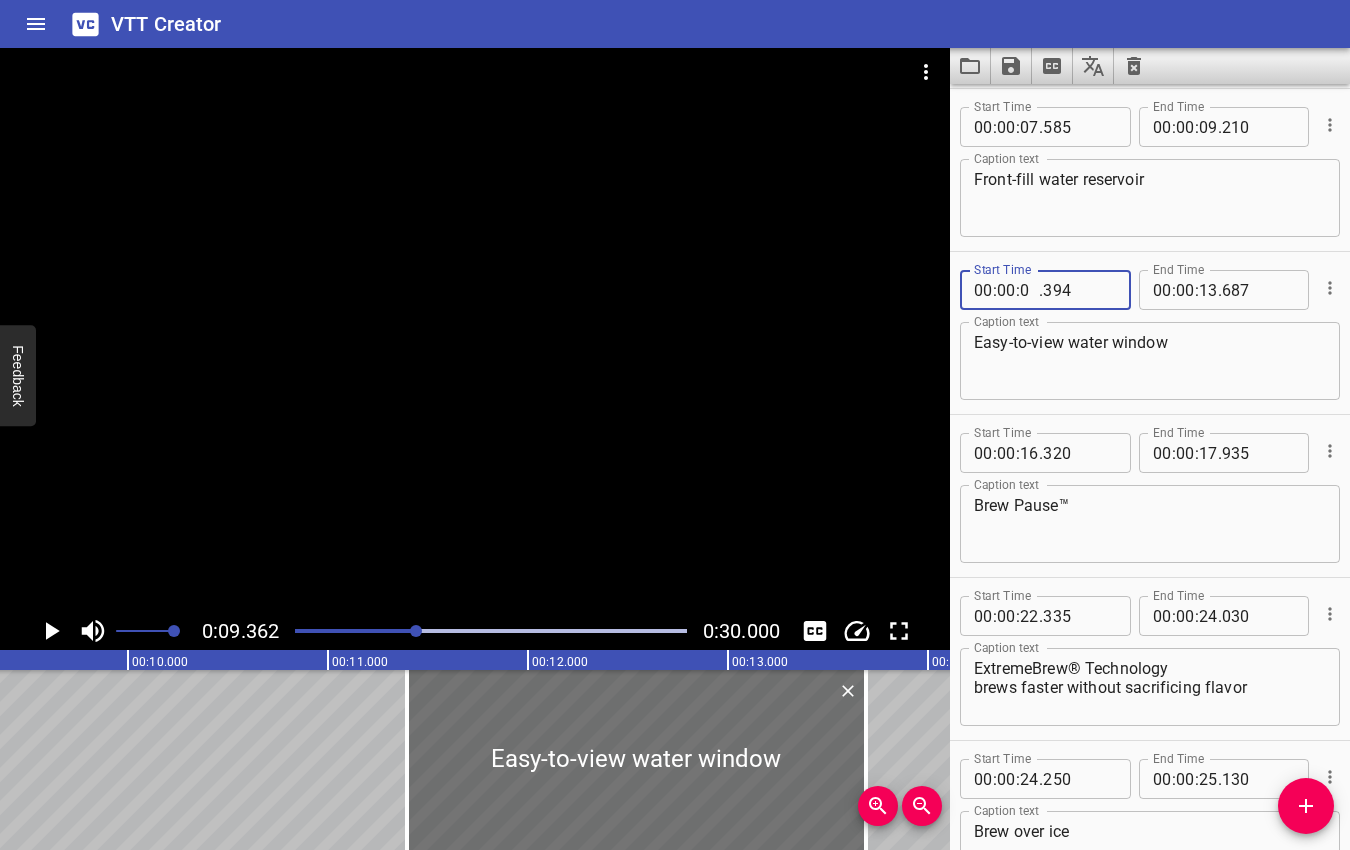 type on "09" 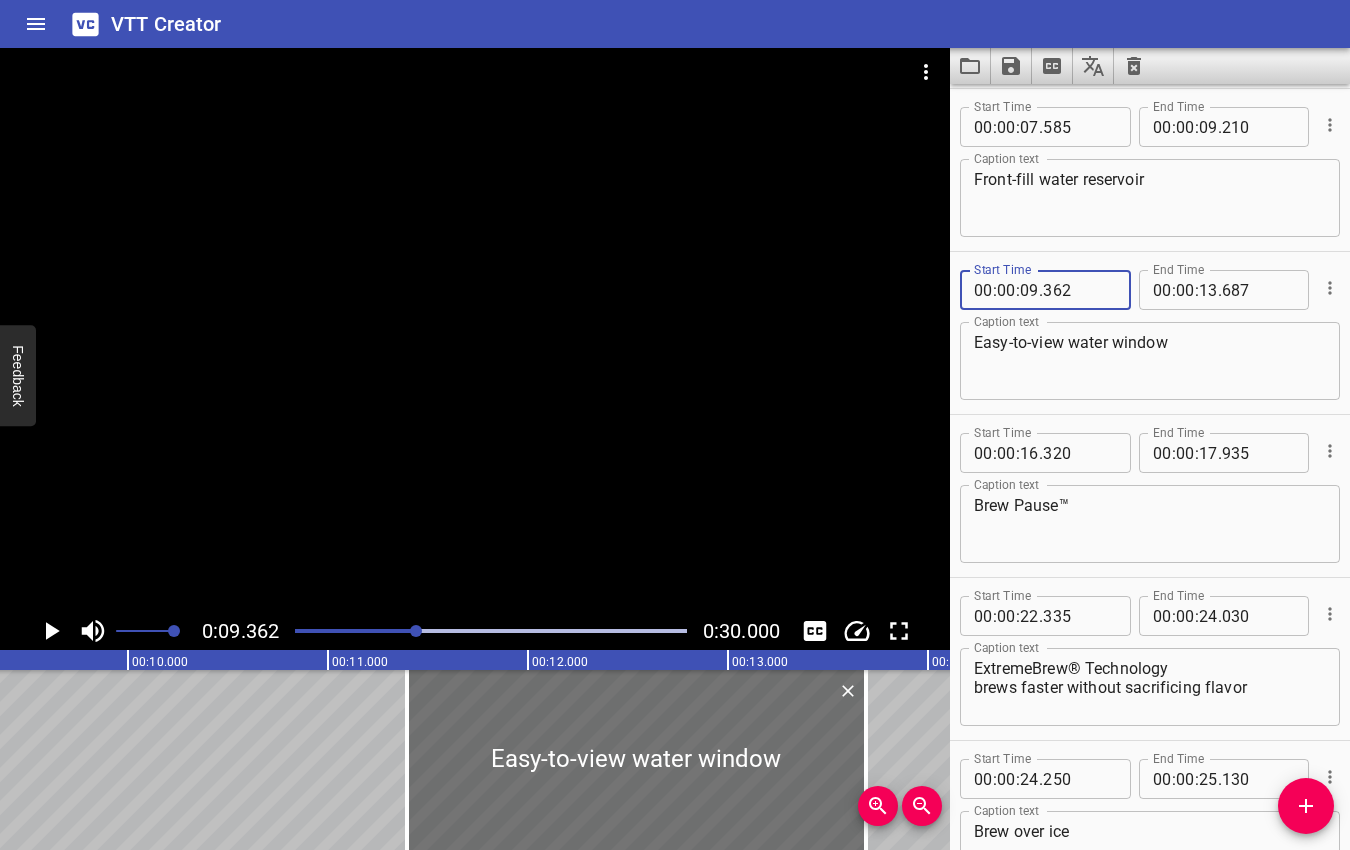 type on "362" 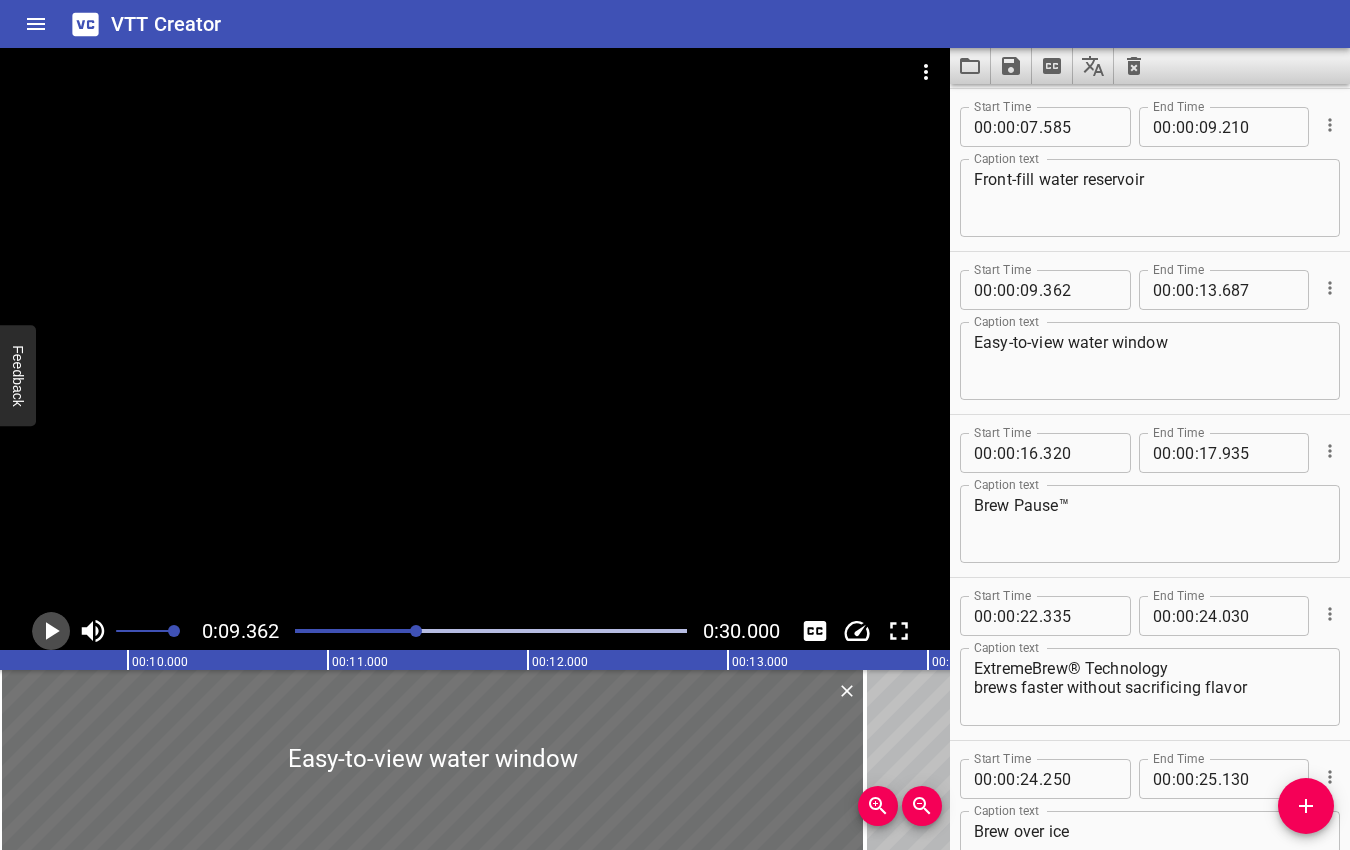 click 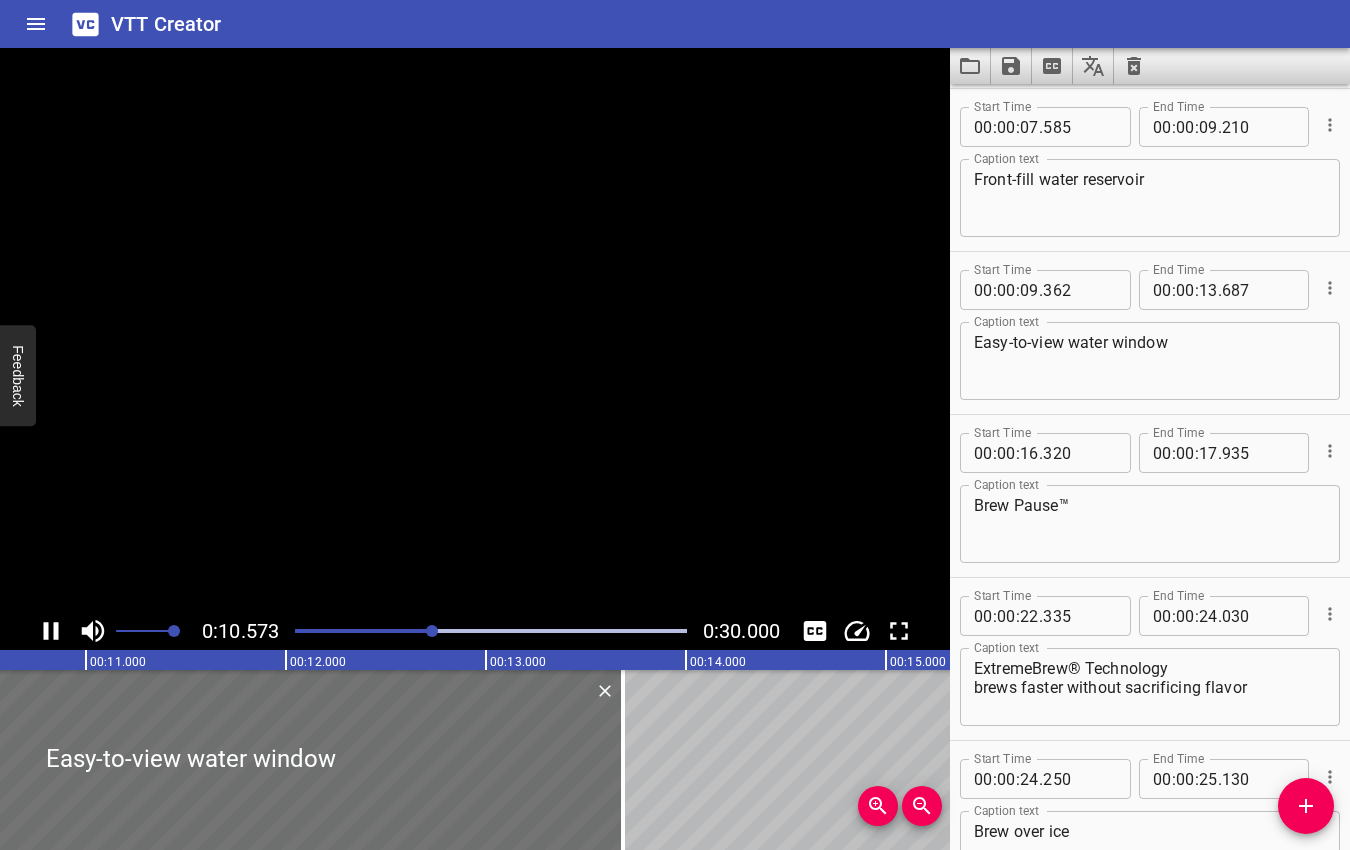 click 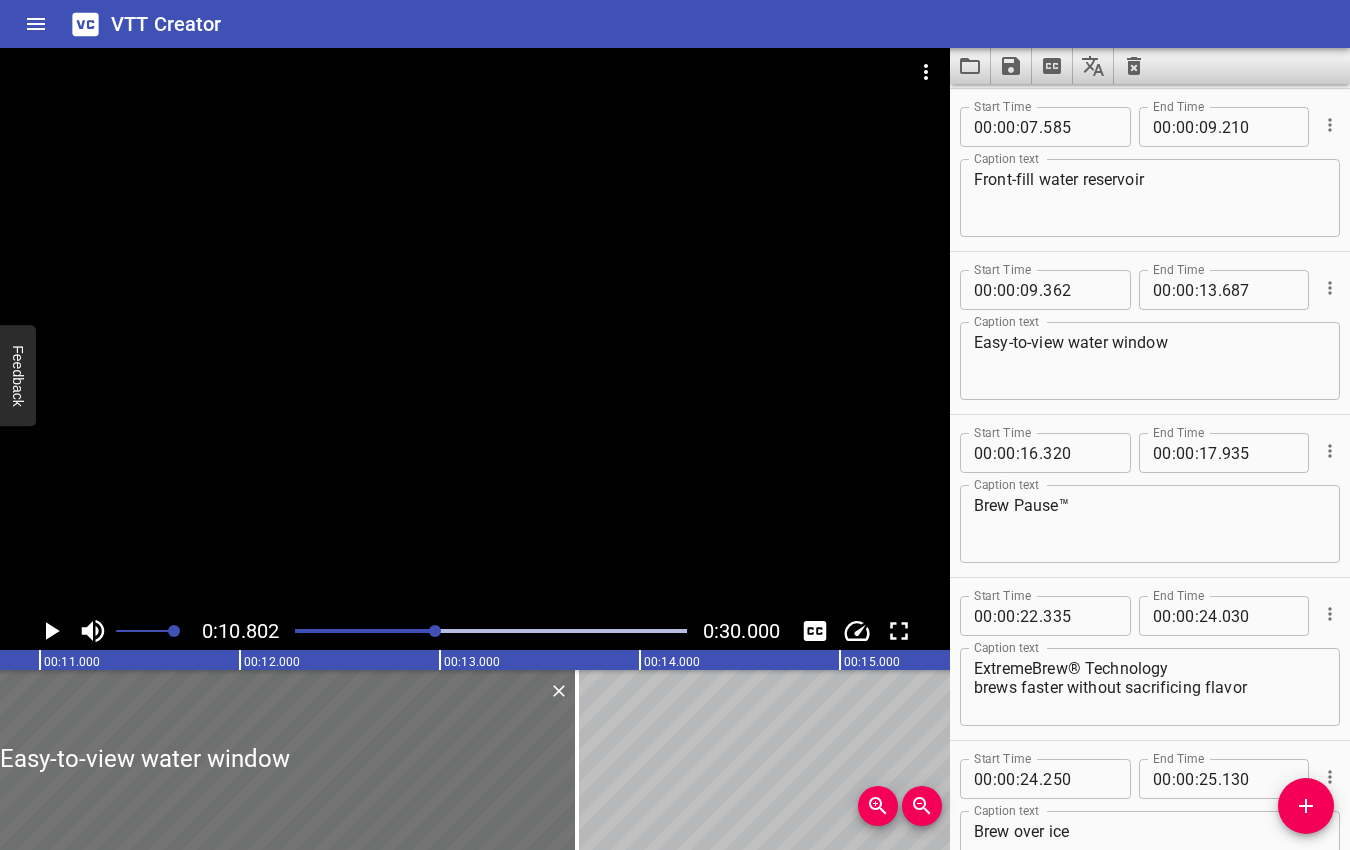 click at bounding box center [435, 631] 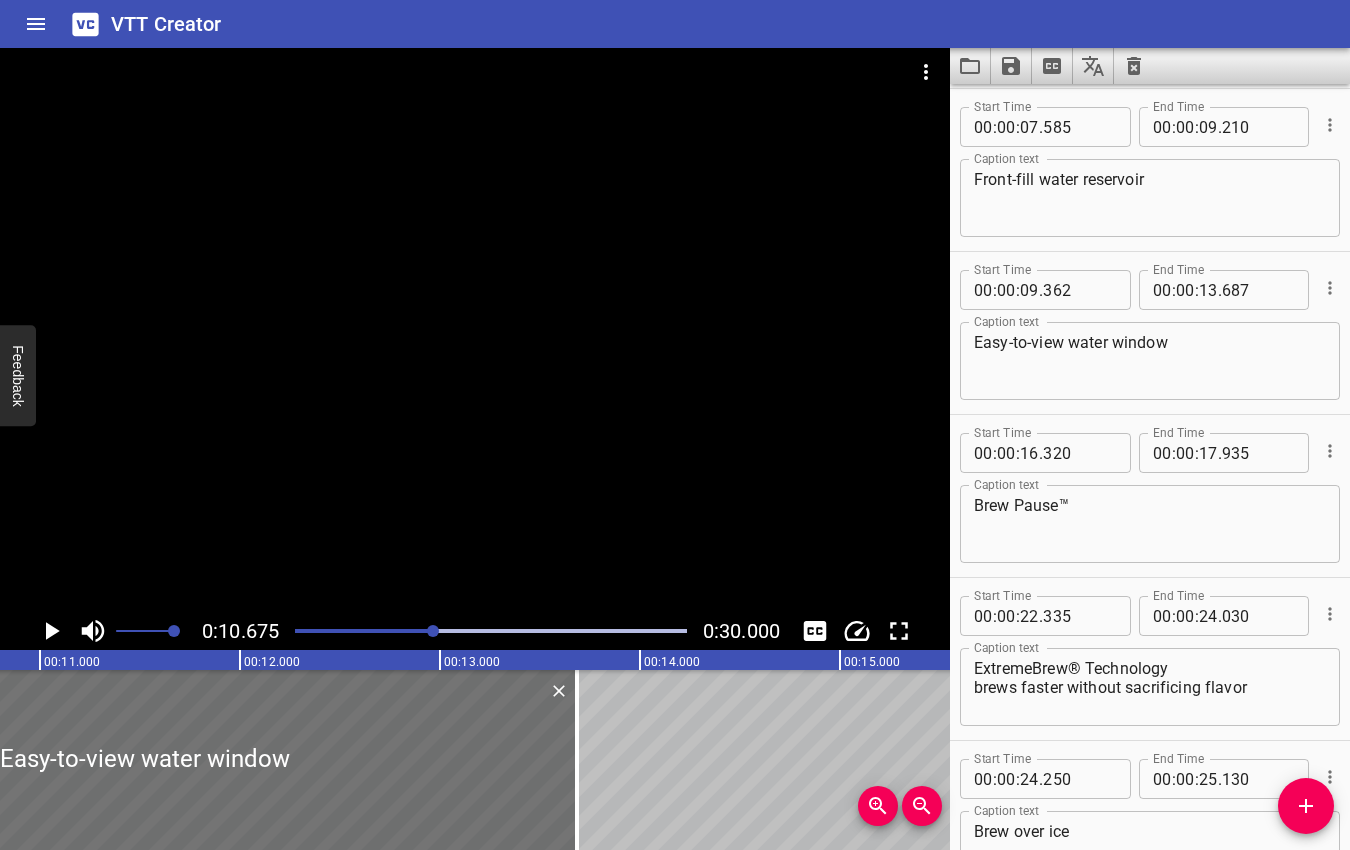 scroll, scrollTop: 0, scrollLeft: 2135, axis: horizontal 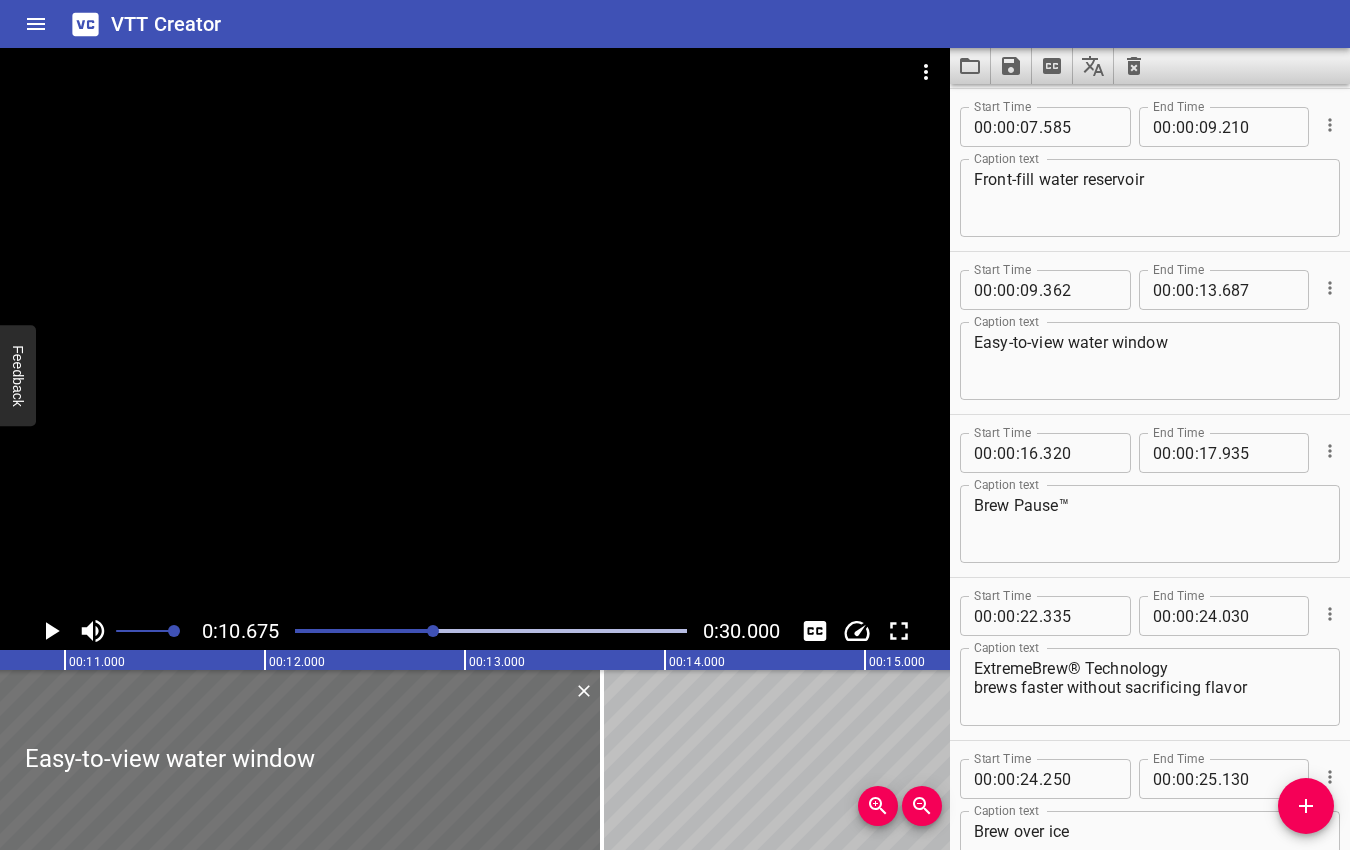 click at bounding box center [433, 631] 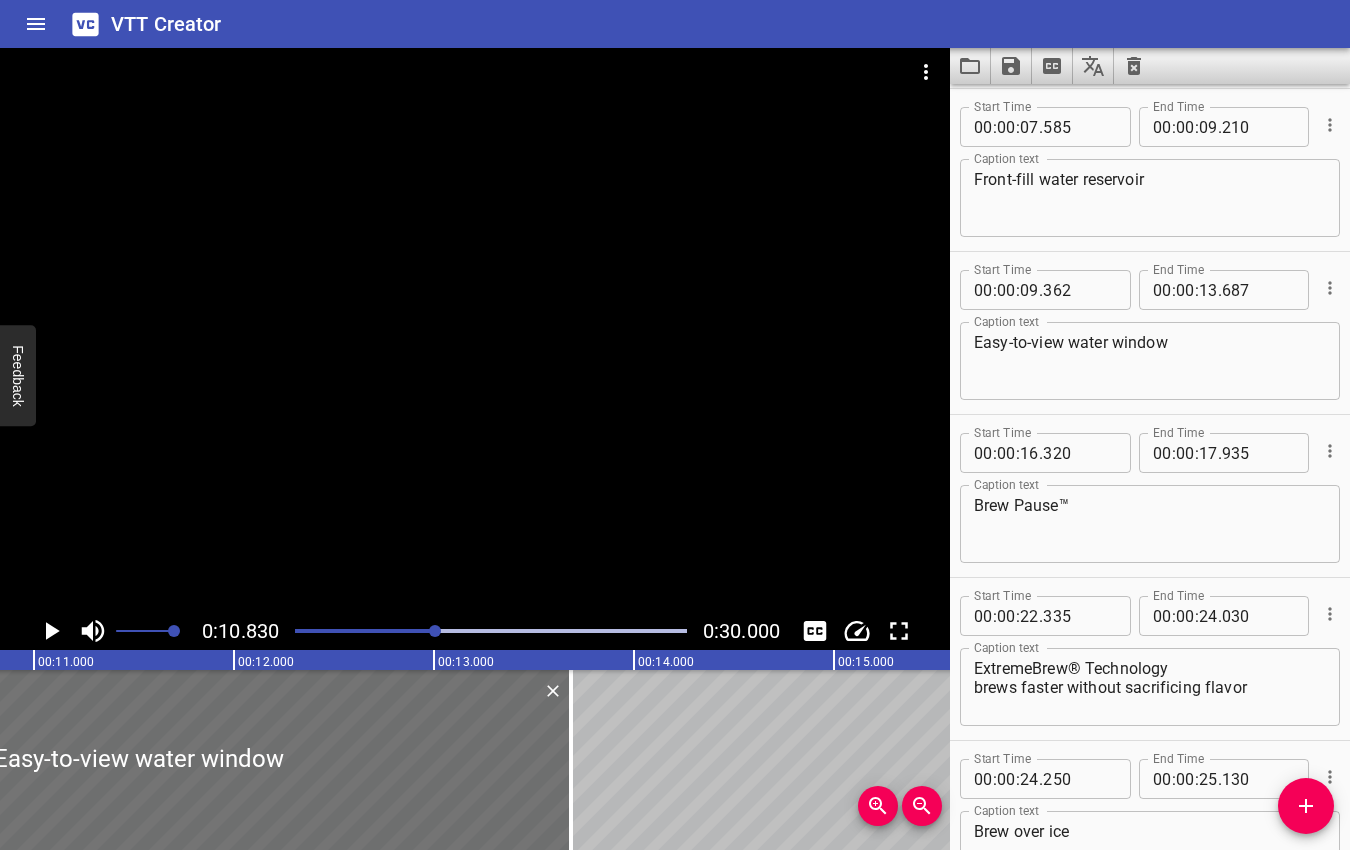 click at bounding box center (435, 631) 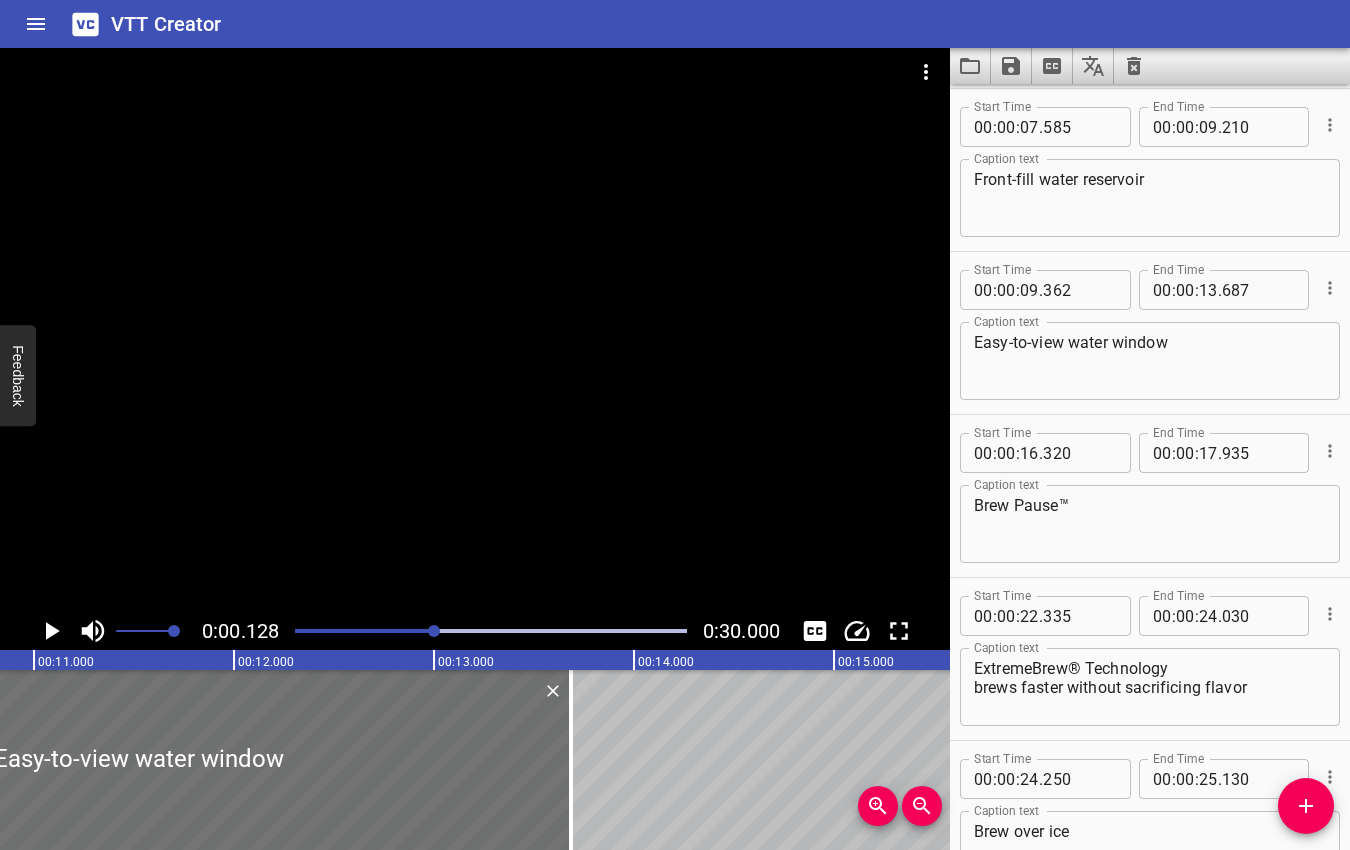 scroll, scrollTop: 0, scrollLeft: 2105, axis: horizontal 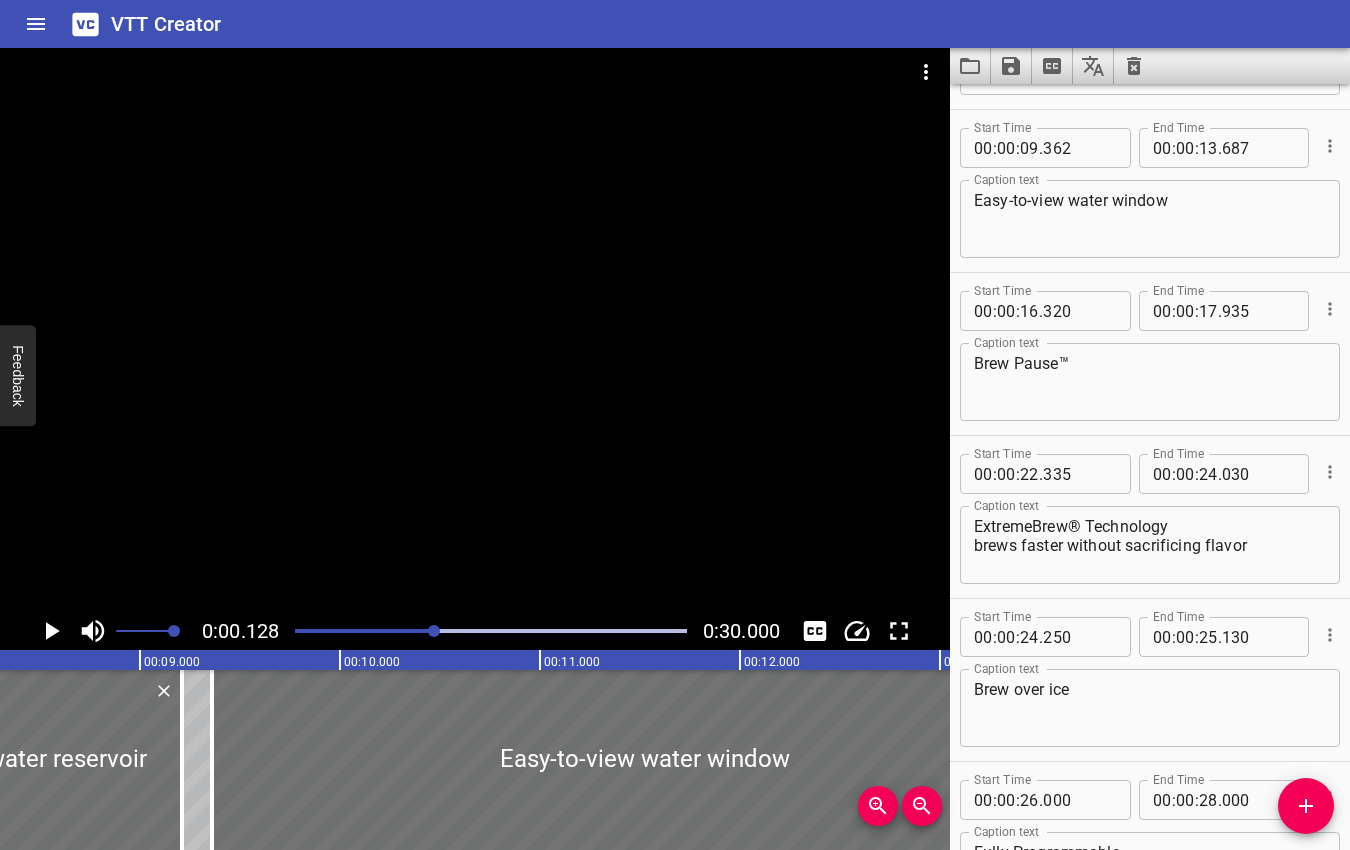click at bounding box center [434, 631] 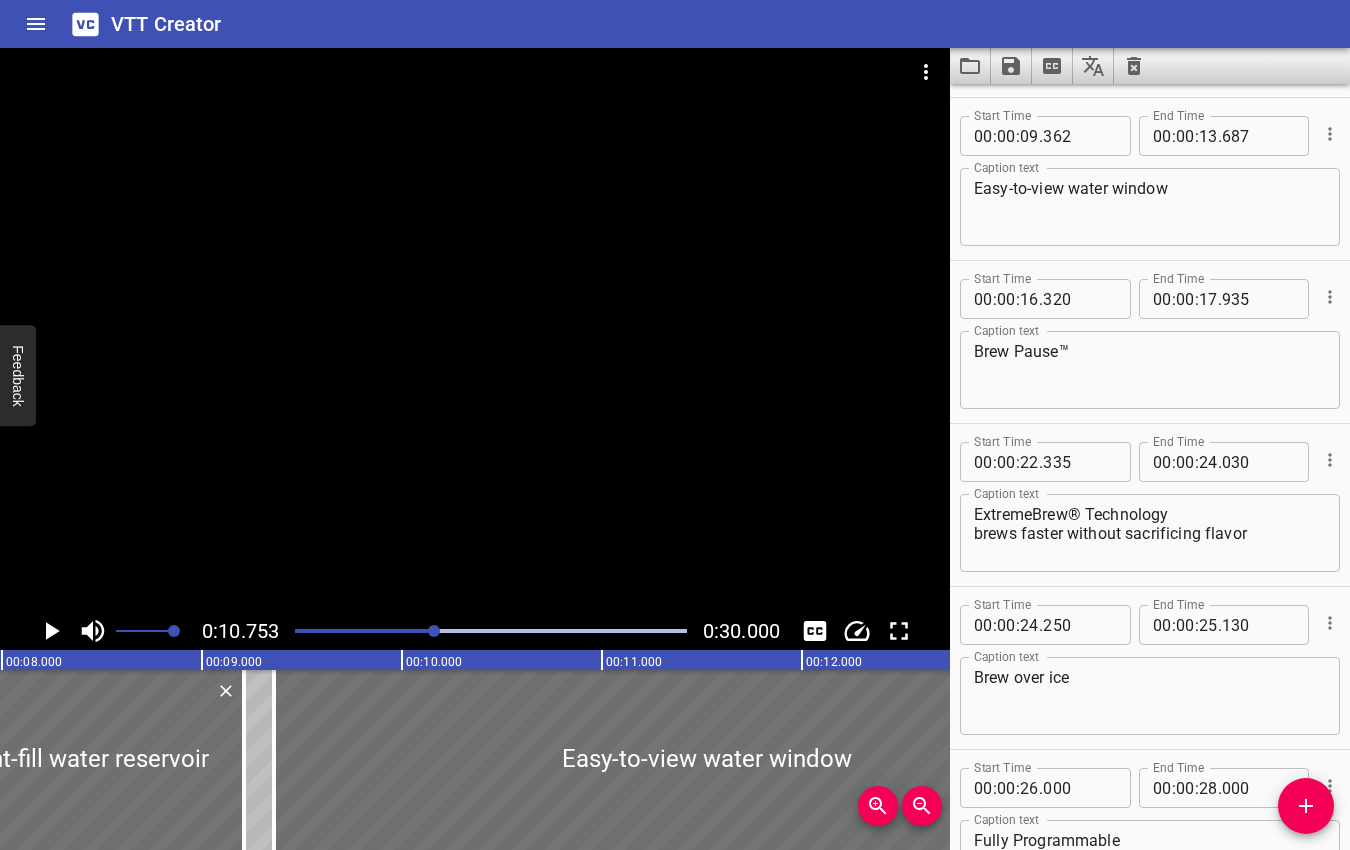 scroll, scrollTop: 0, scrollLeft: 1603, axis: horizontal 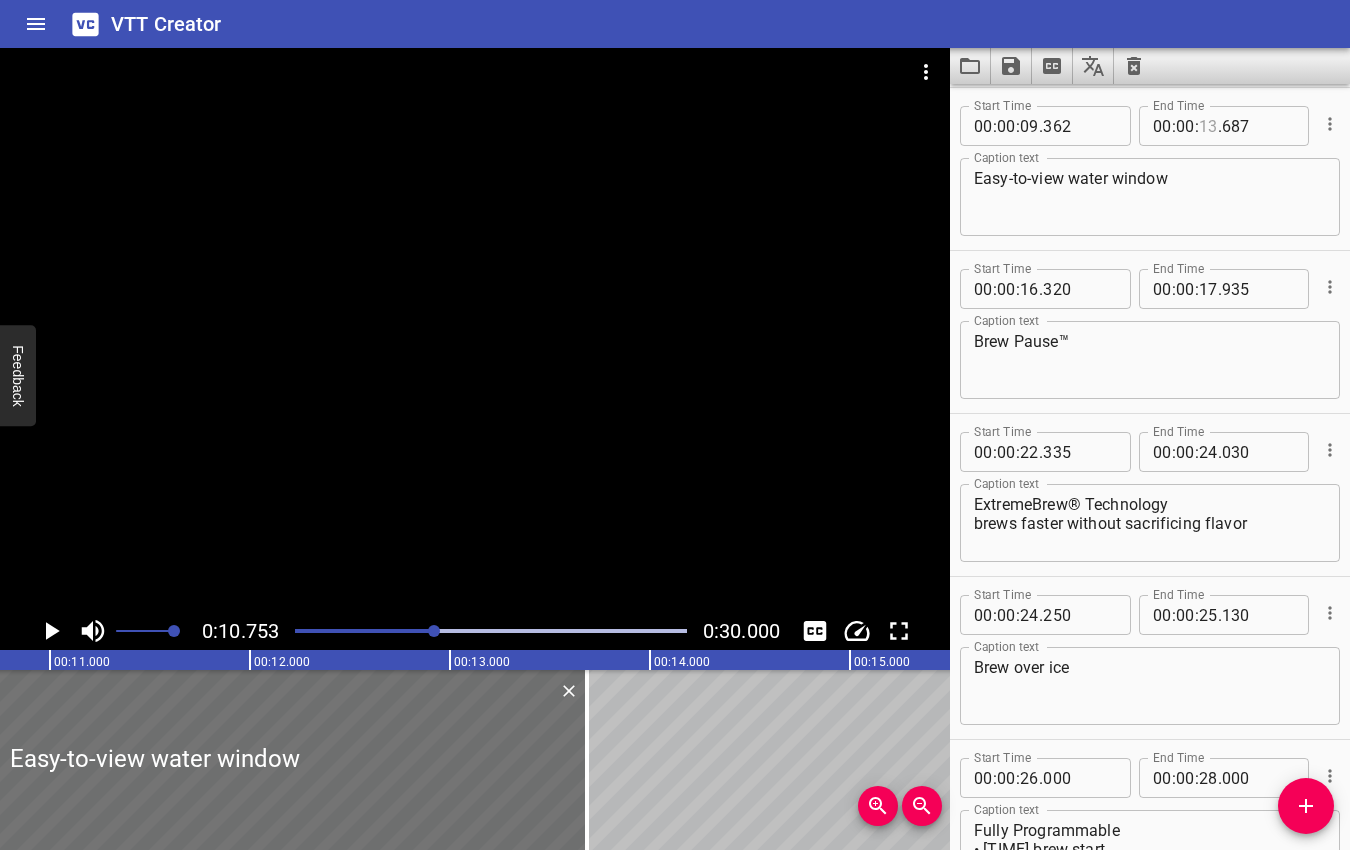 click at bounding box center [1208, 126] 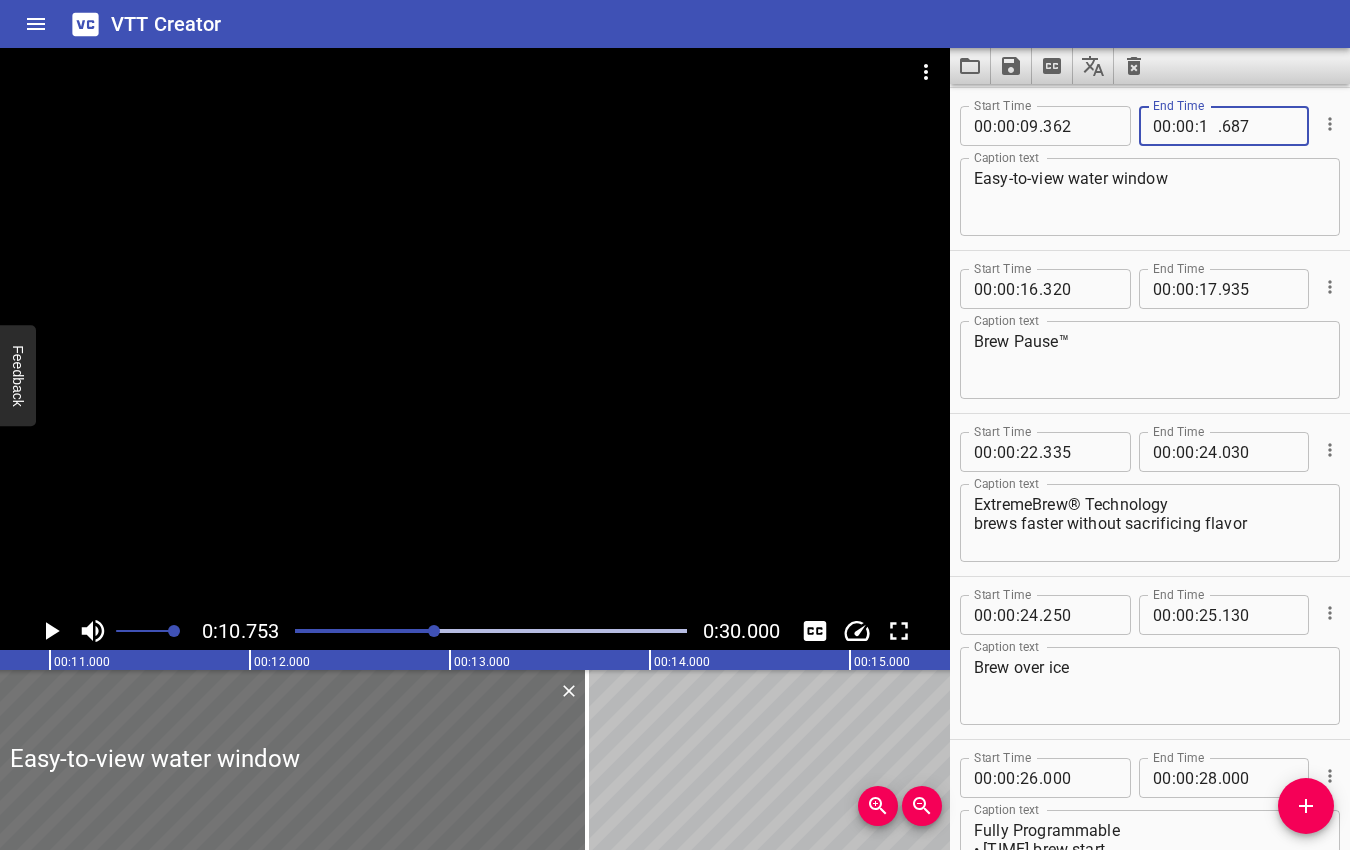type on "10" 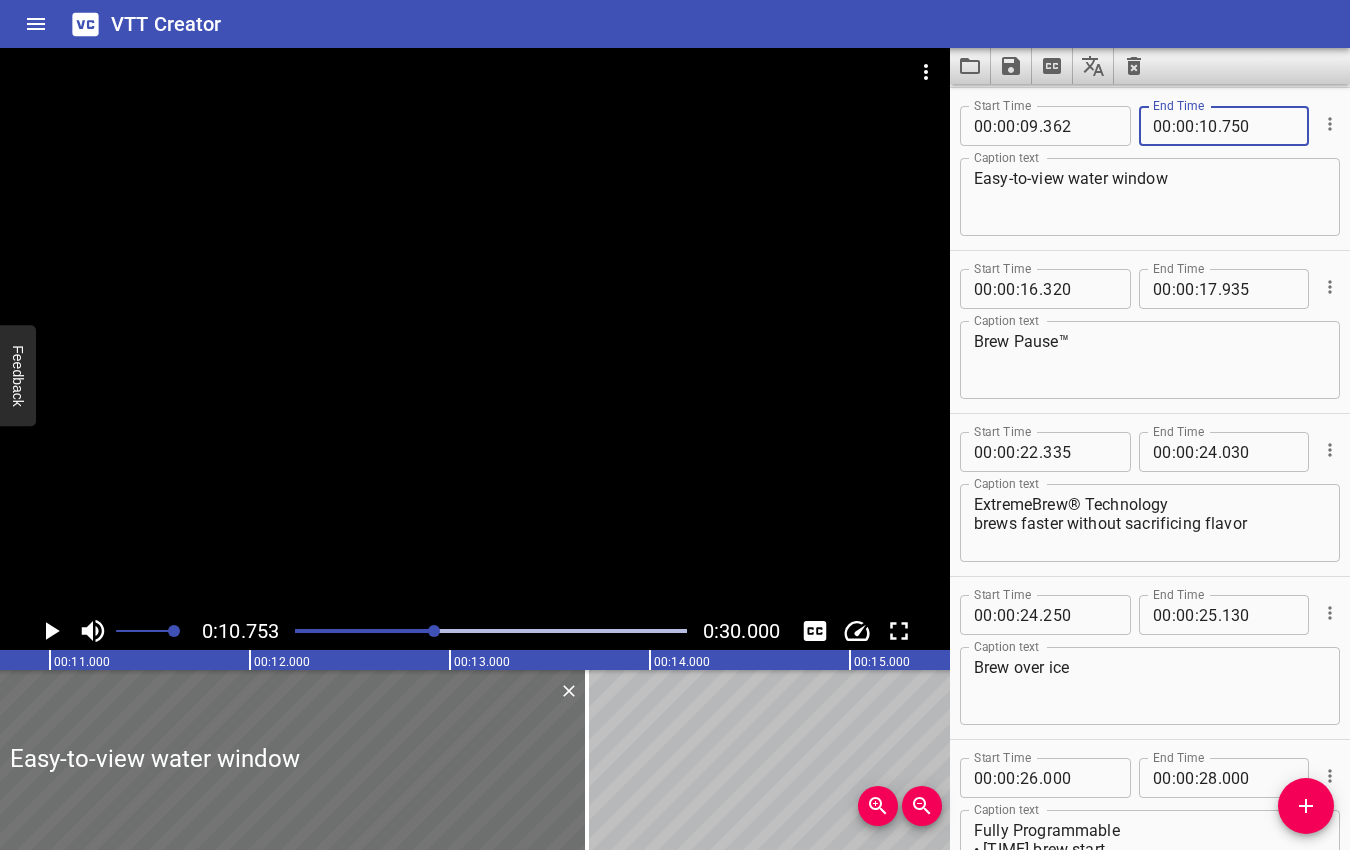 type on "750" 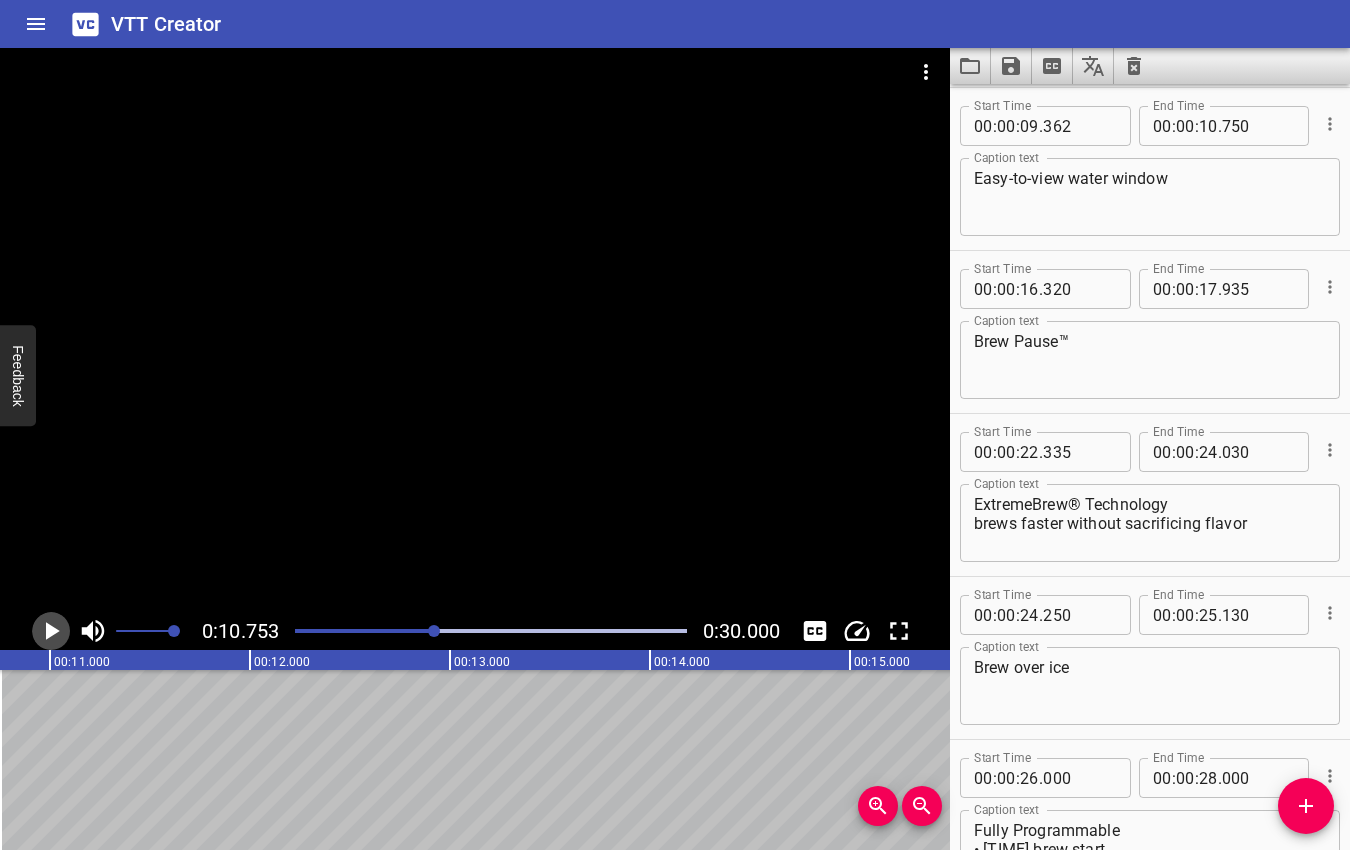 click 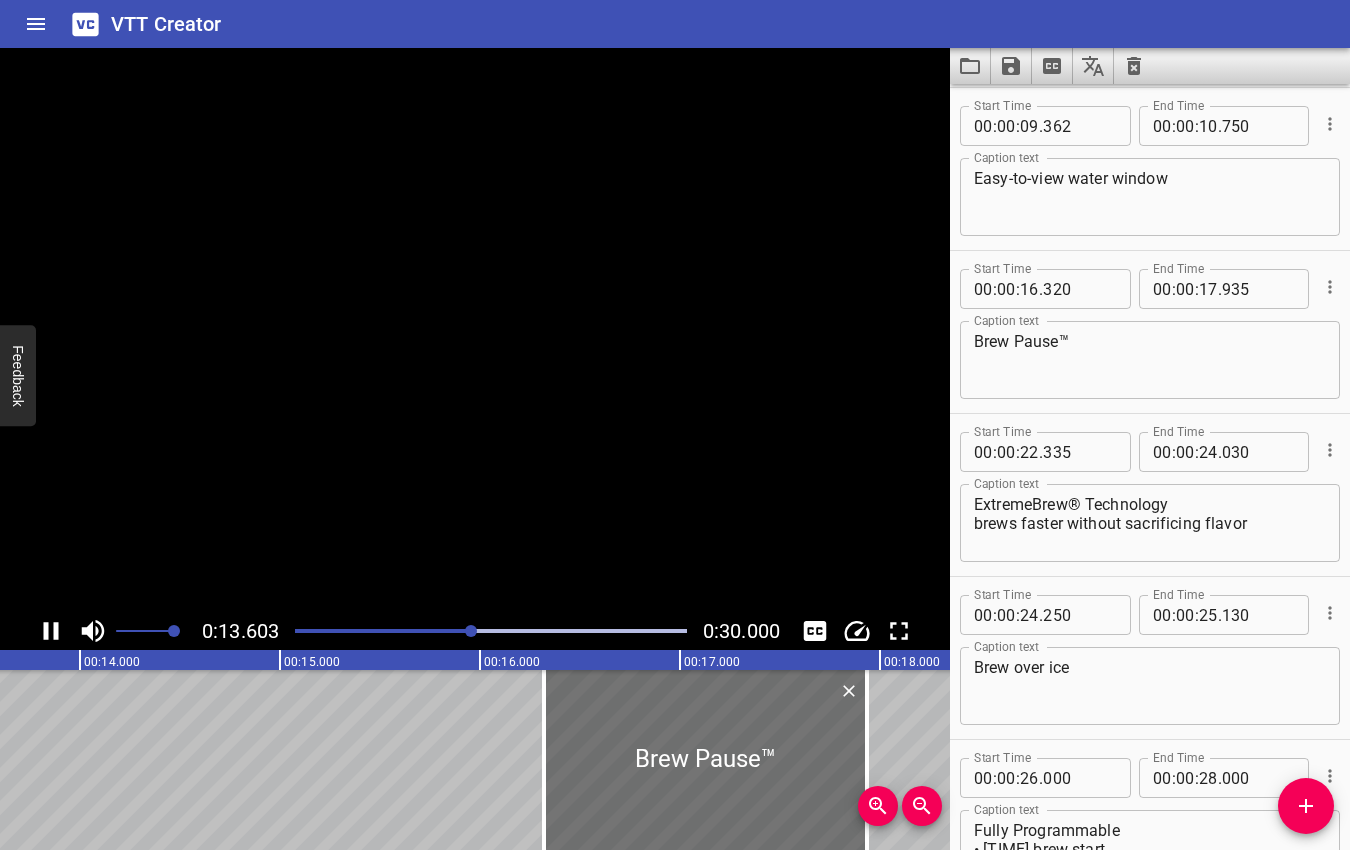 click 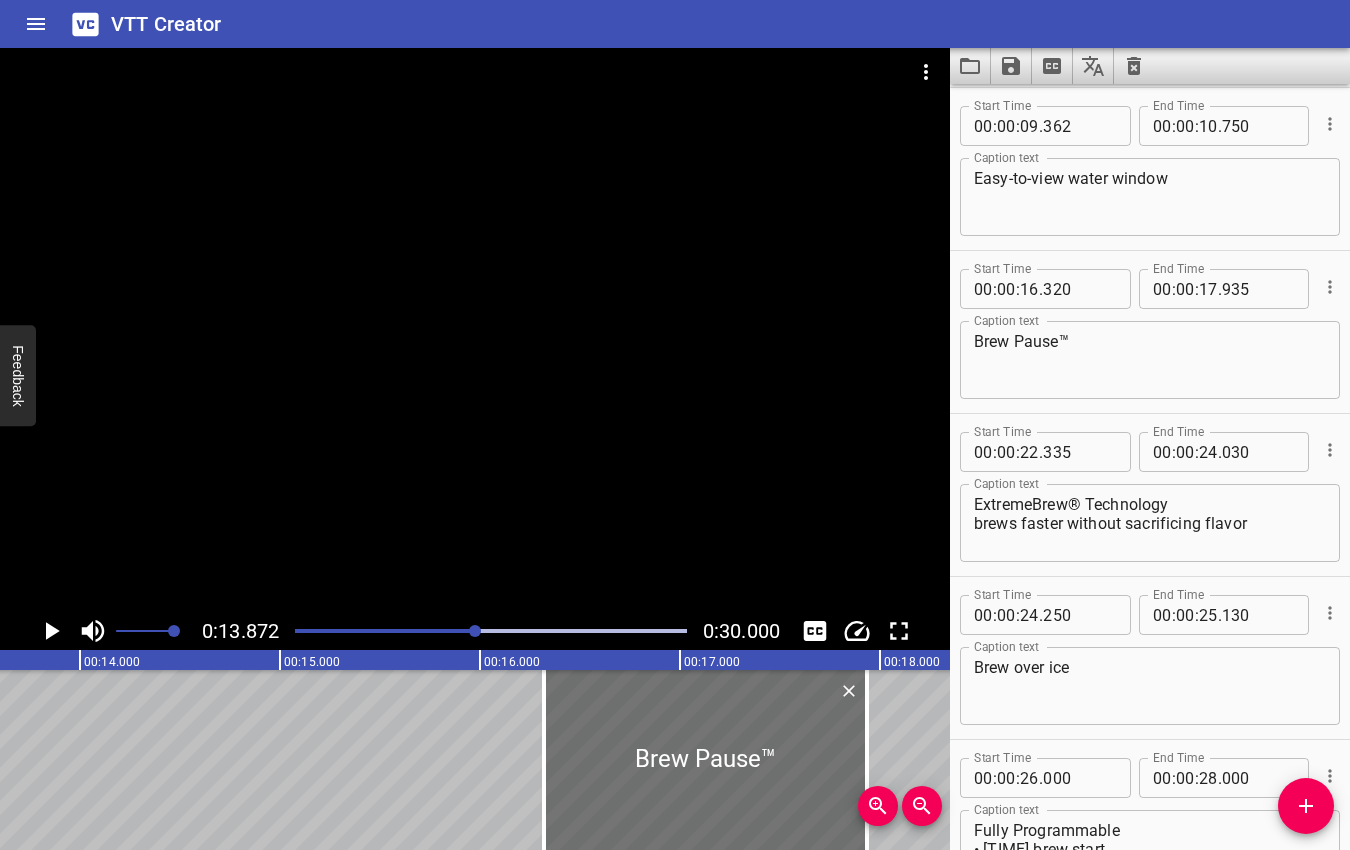 scroll, scrollTop: 0, scrollLeft: 2774, axis: horizontal 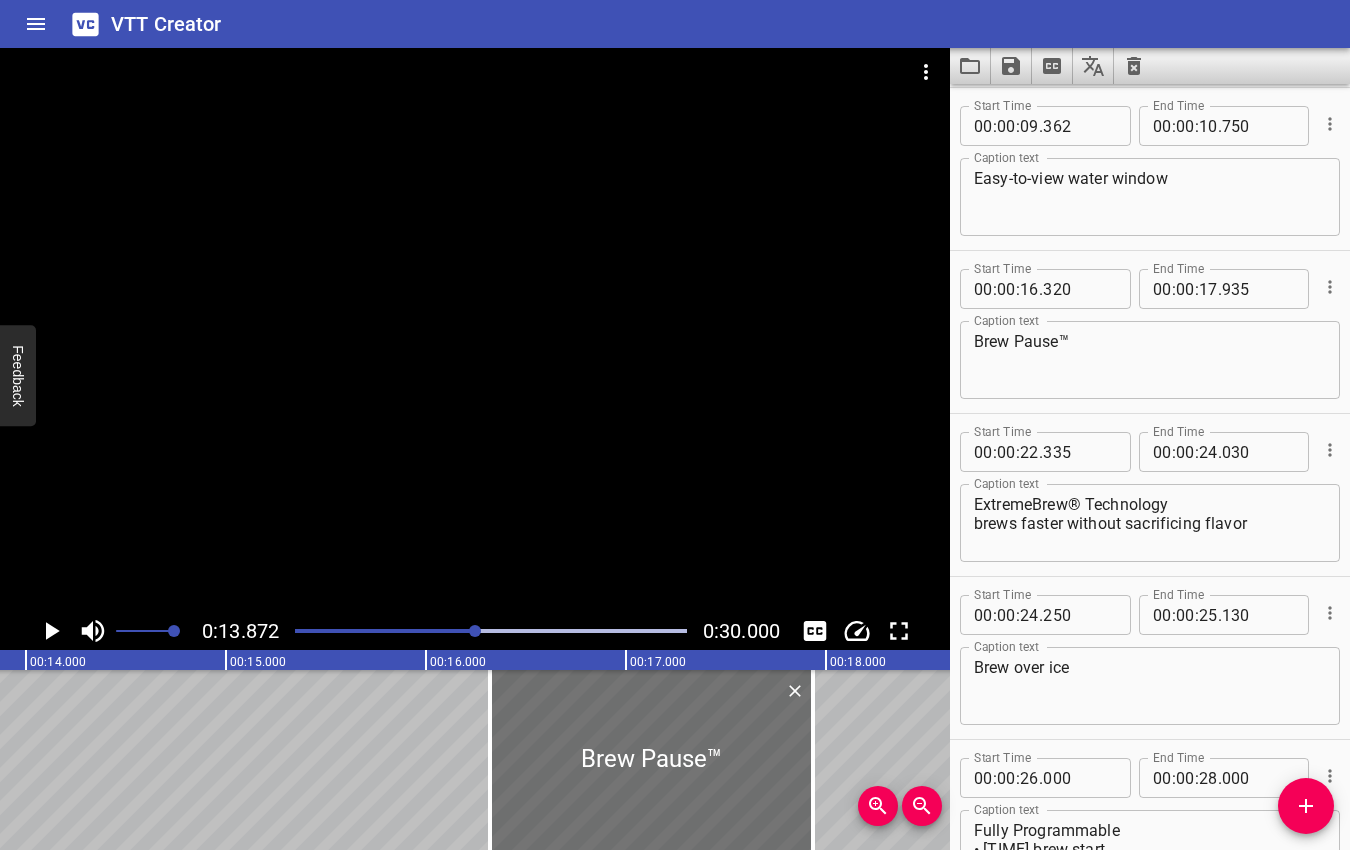 click at bounding box center (475, 631) 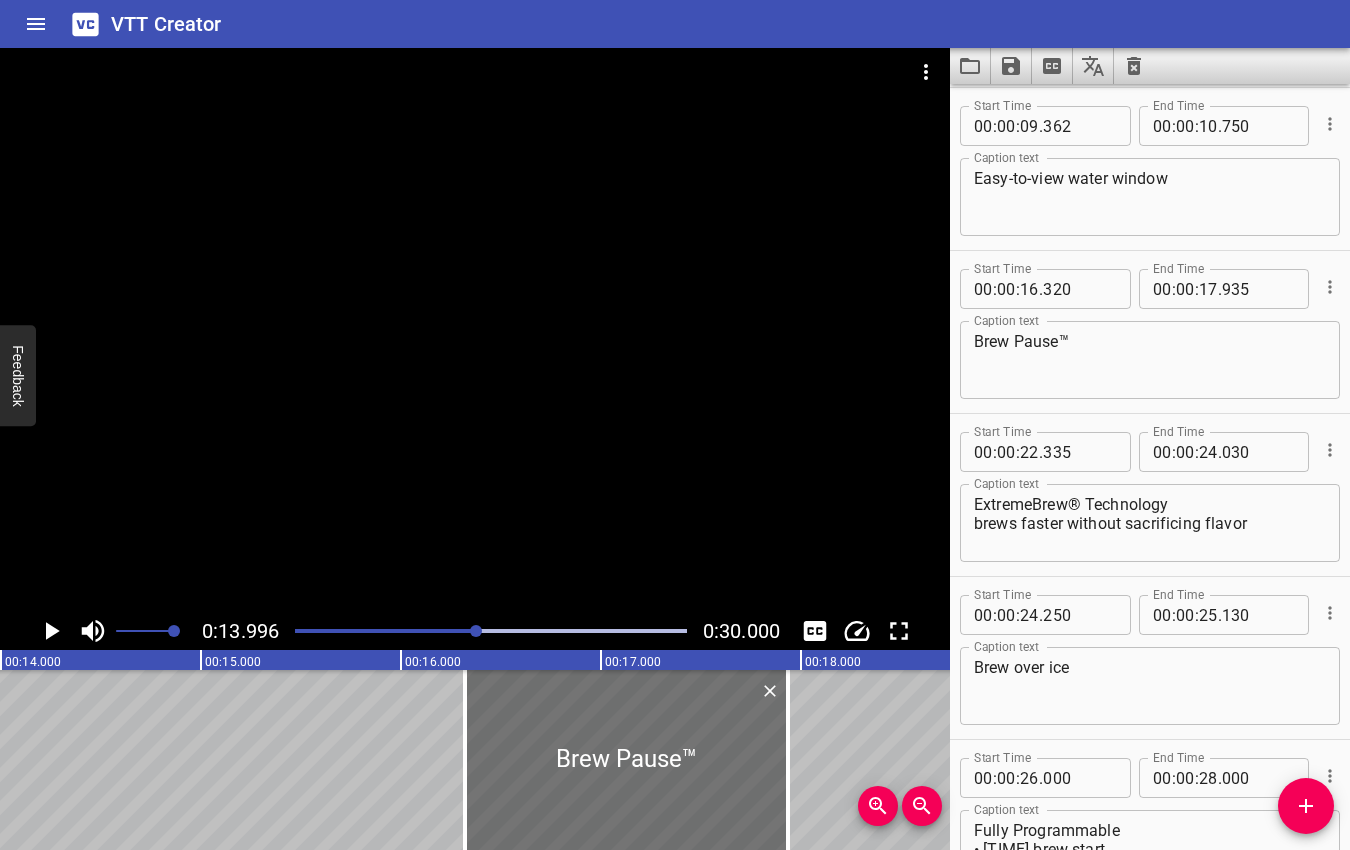 click at bounding box center [476, 631] 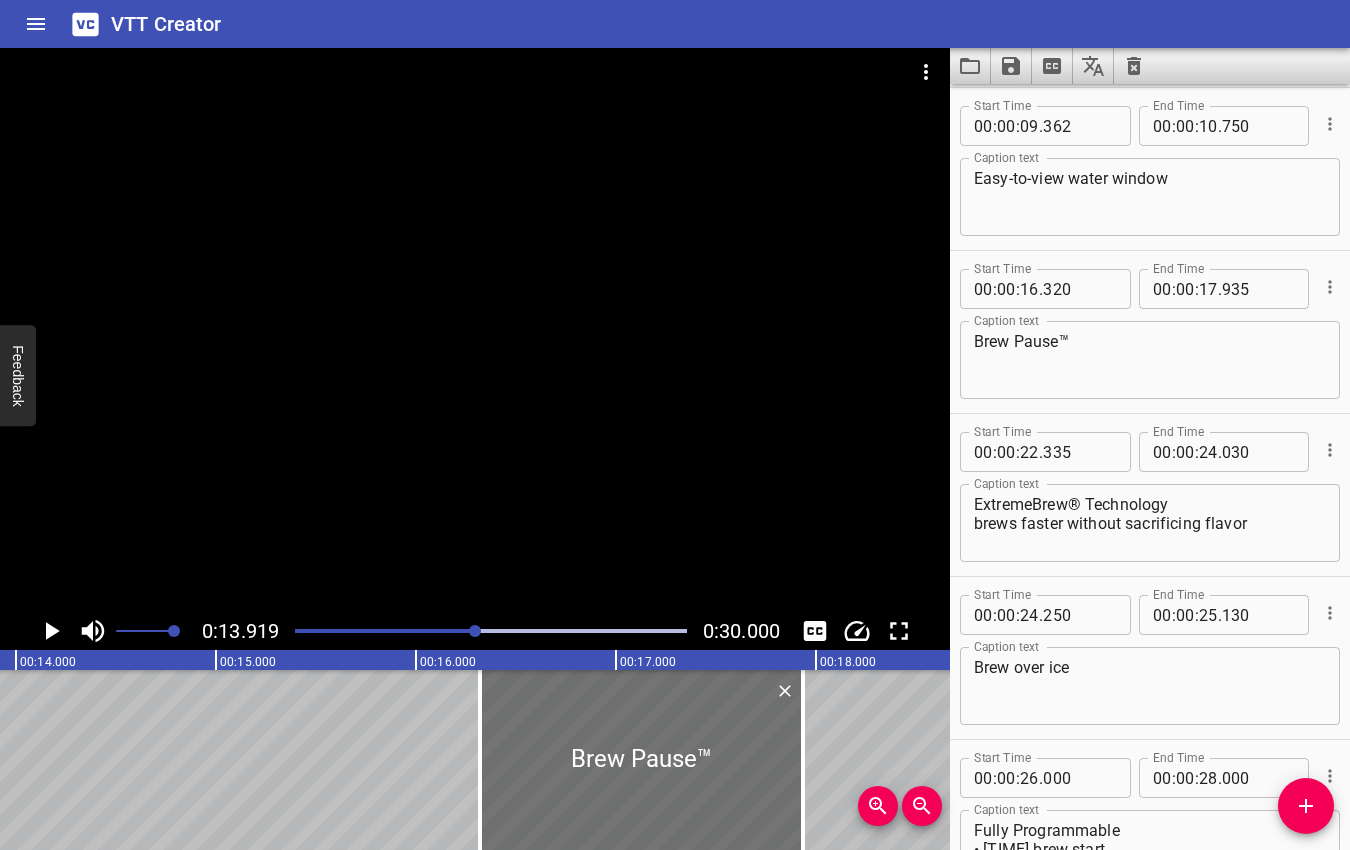 click at bounding box center [475, 631] 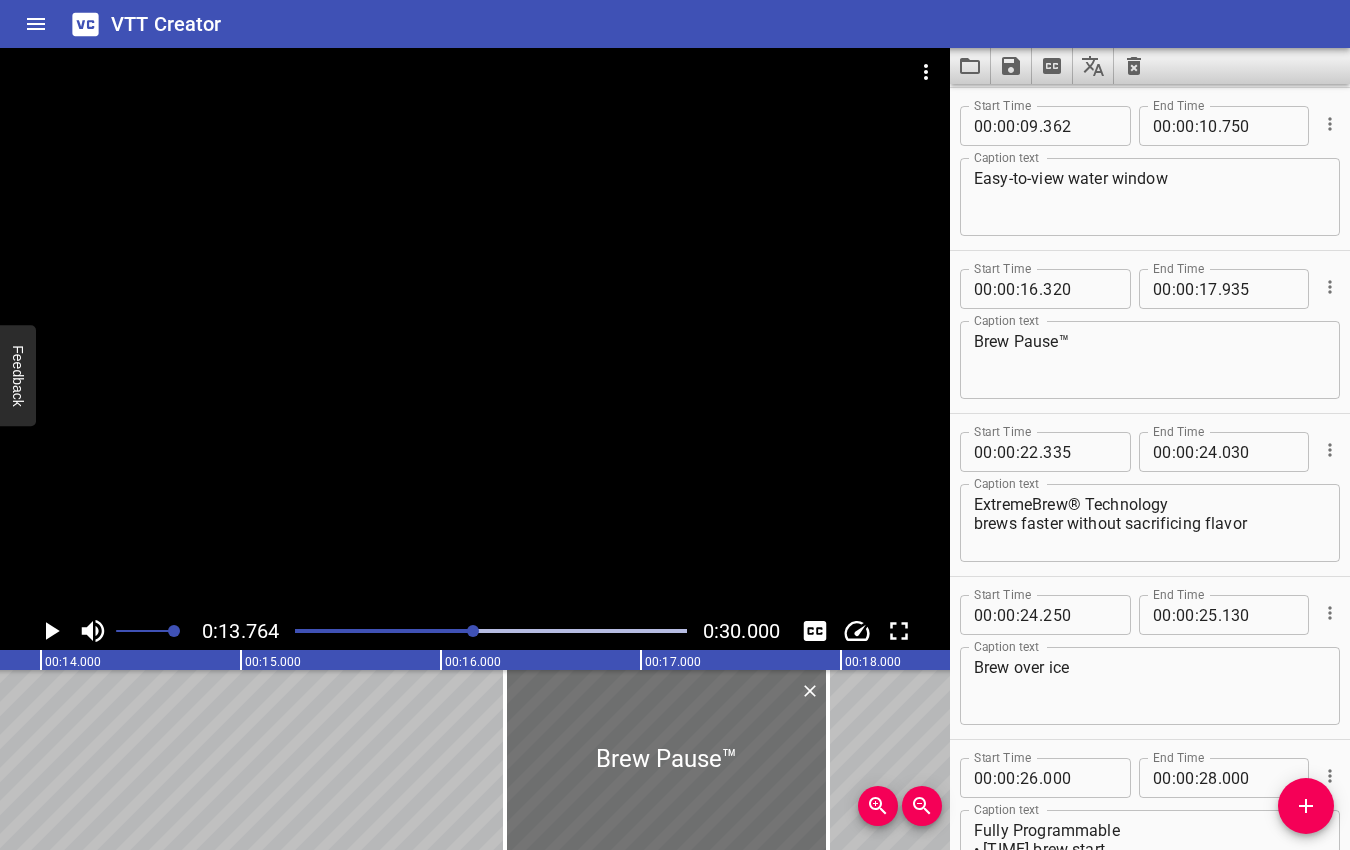 scroll, scrollTop: 0, scrollLeft: 2753, axis: horizontal 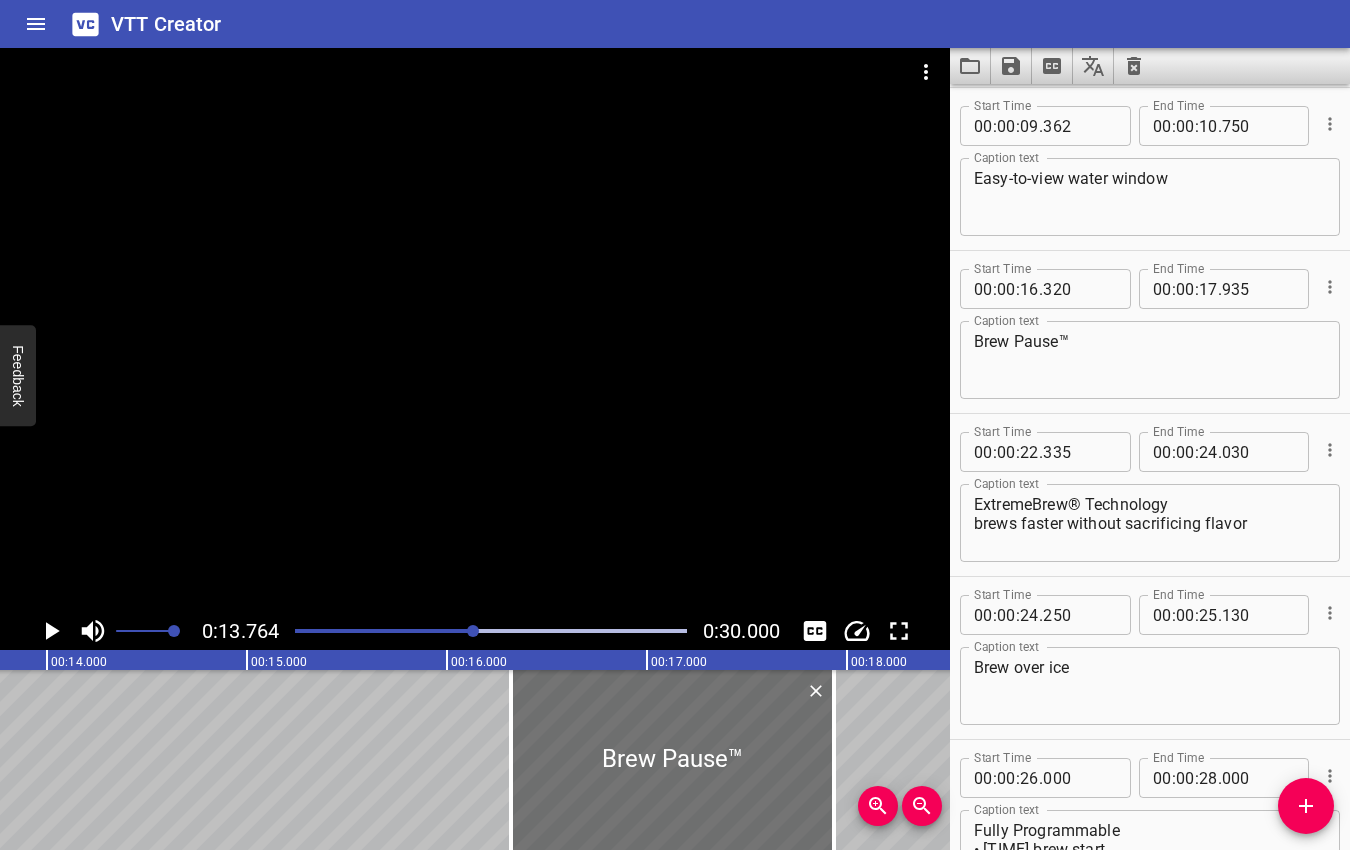 click at bounding box center [473, 631] 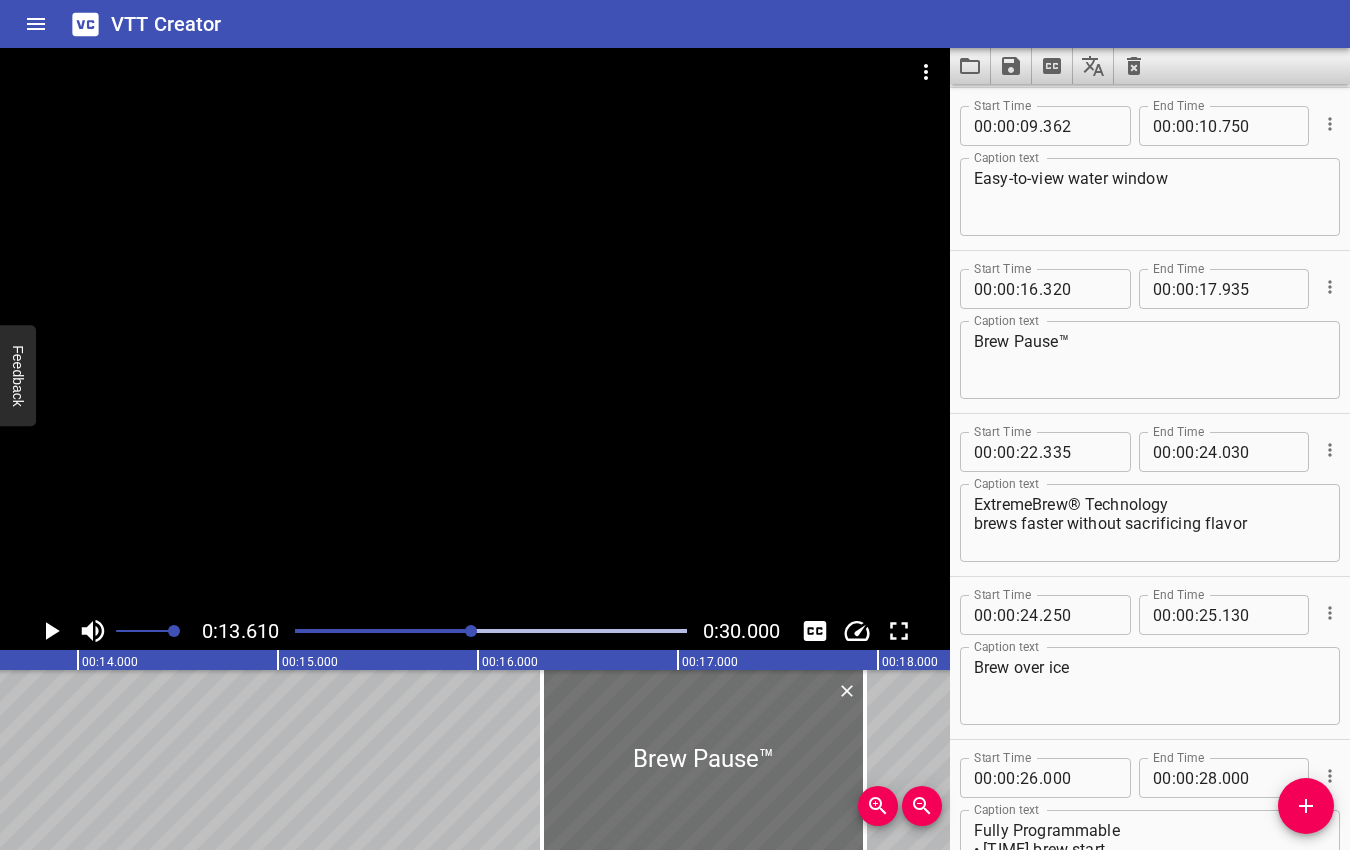 click at bounding box center (471, 631) 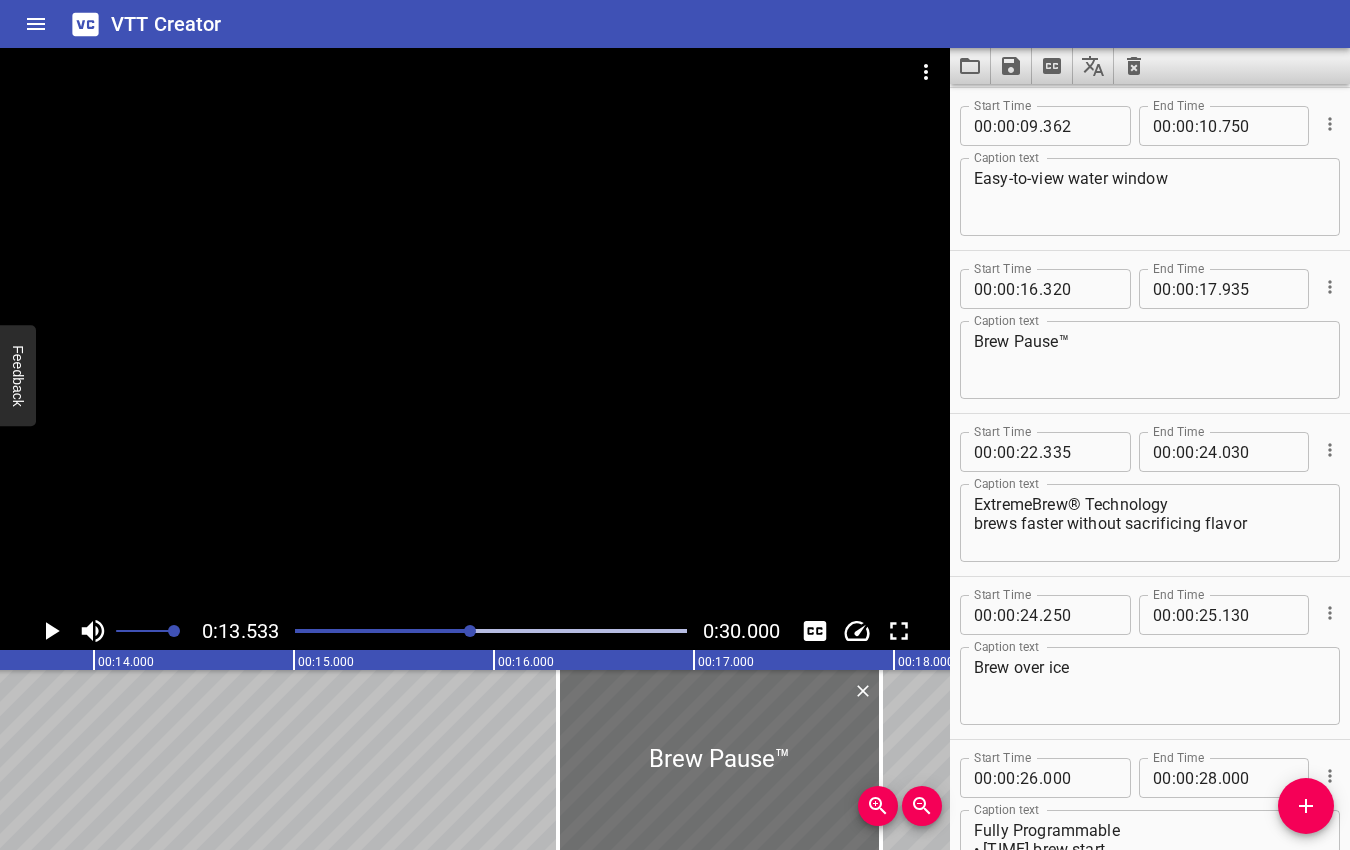 click at bounding box center (470, 631) 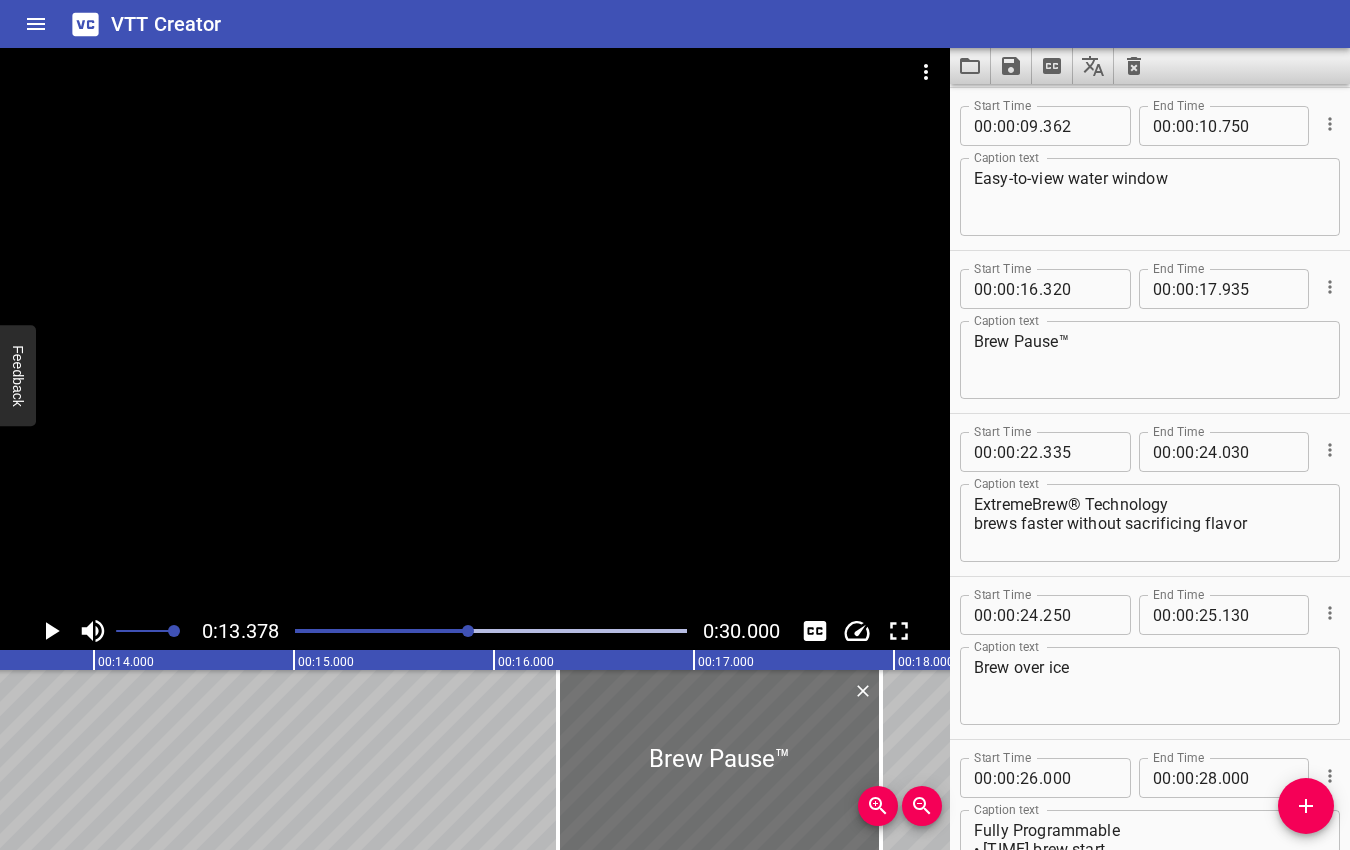 scroll, scrollTop: 0, scrollLeft: 2675, axis: horizontal 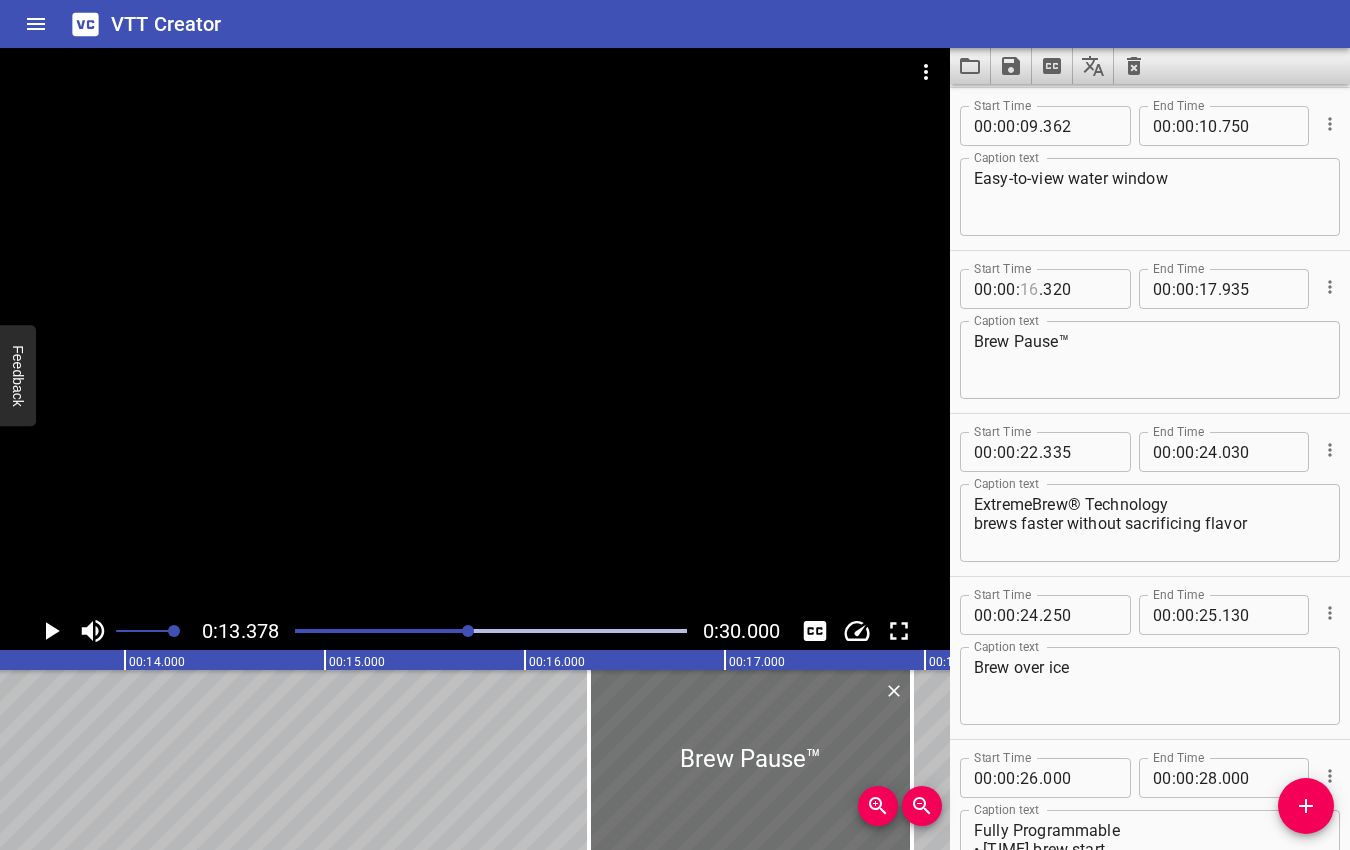 click at bounding box center [1029, 289] 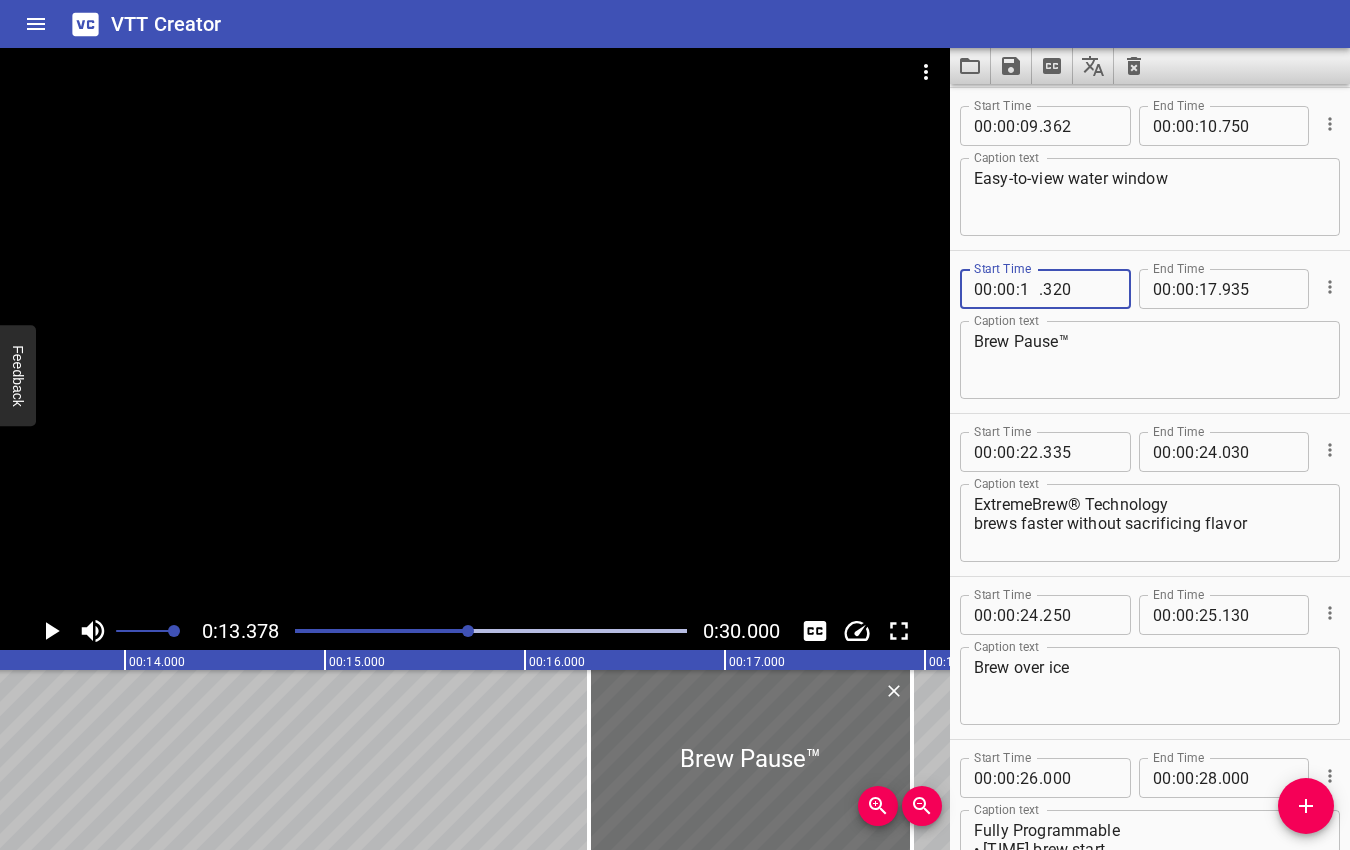 type on "13" 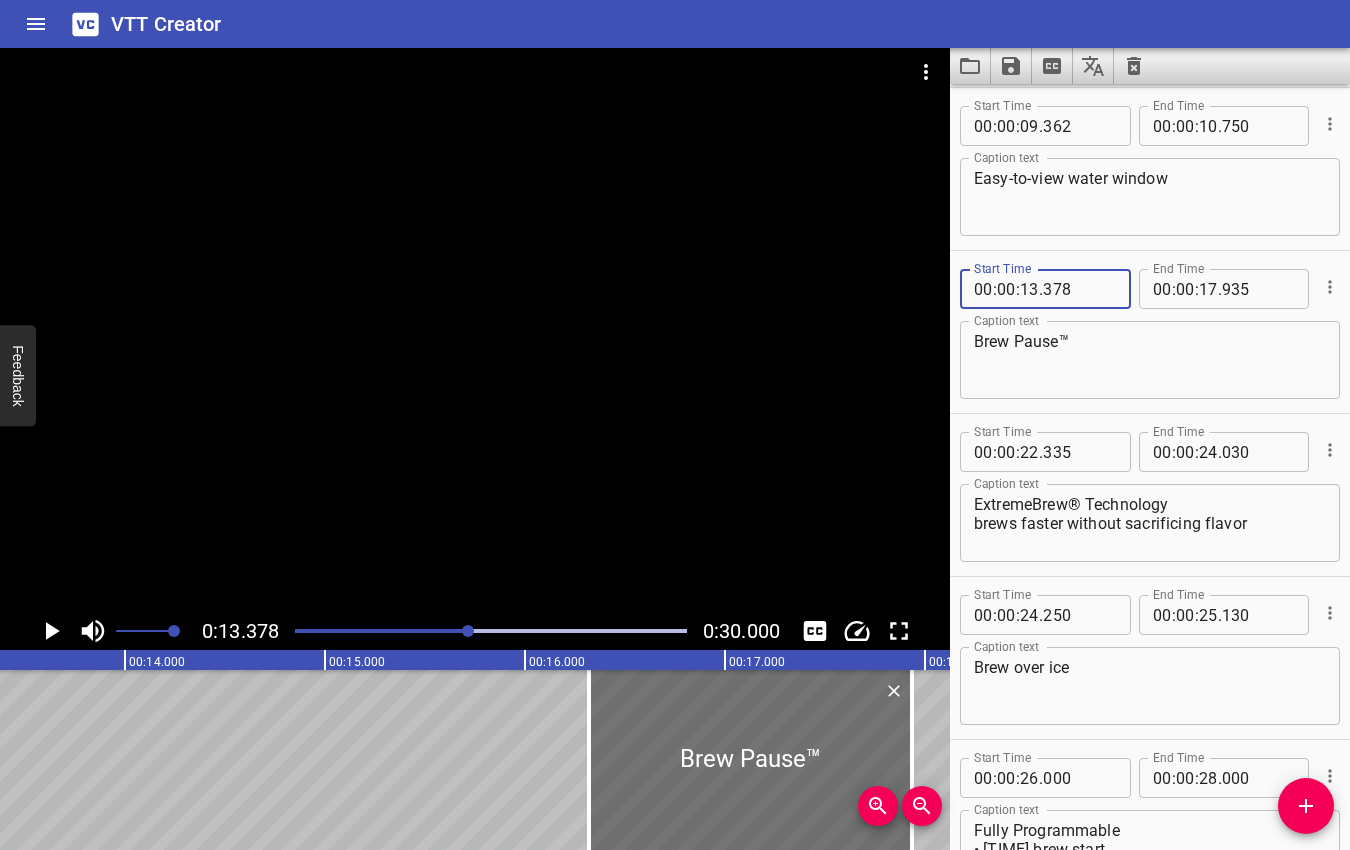 type on "378" 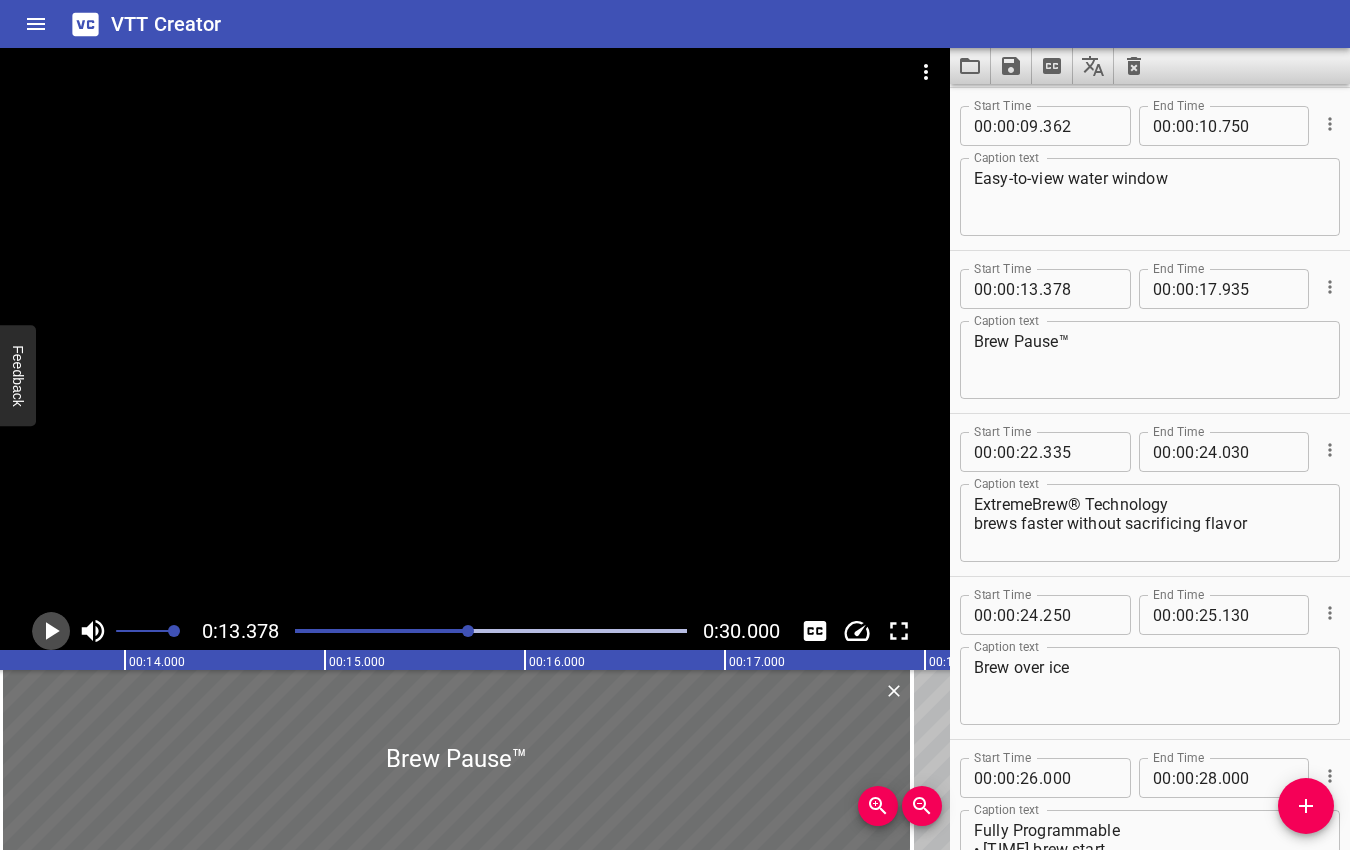 click 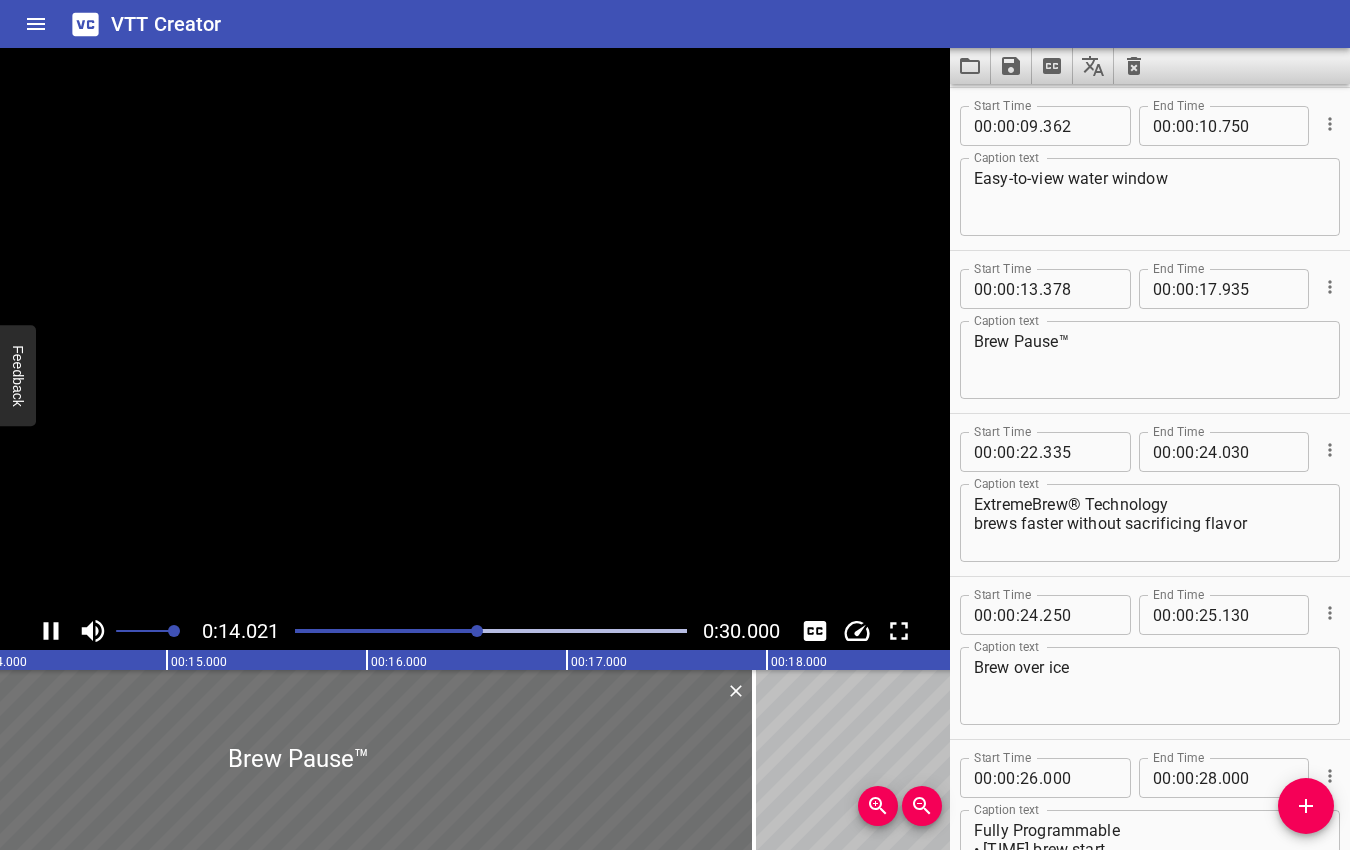 click 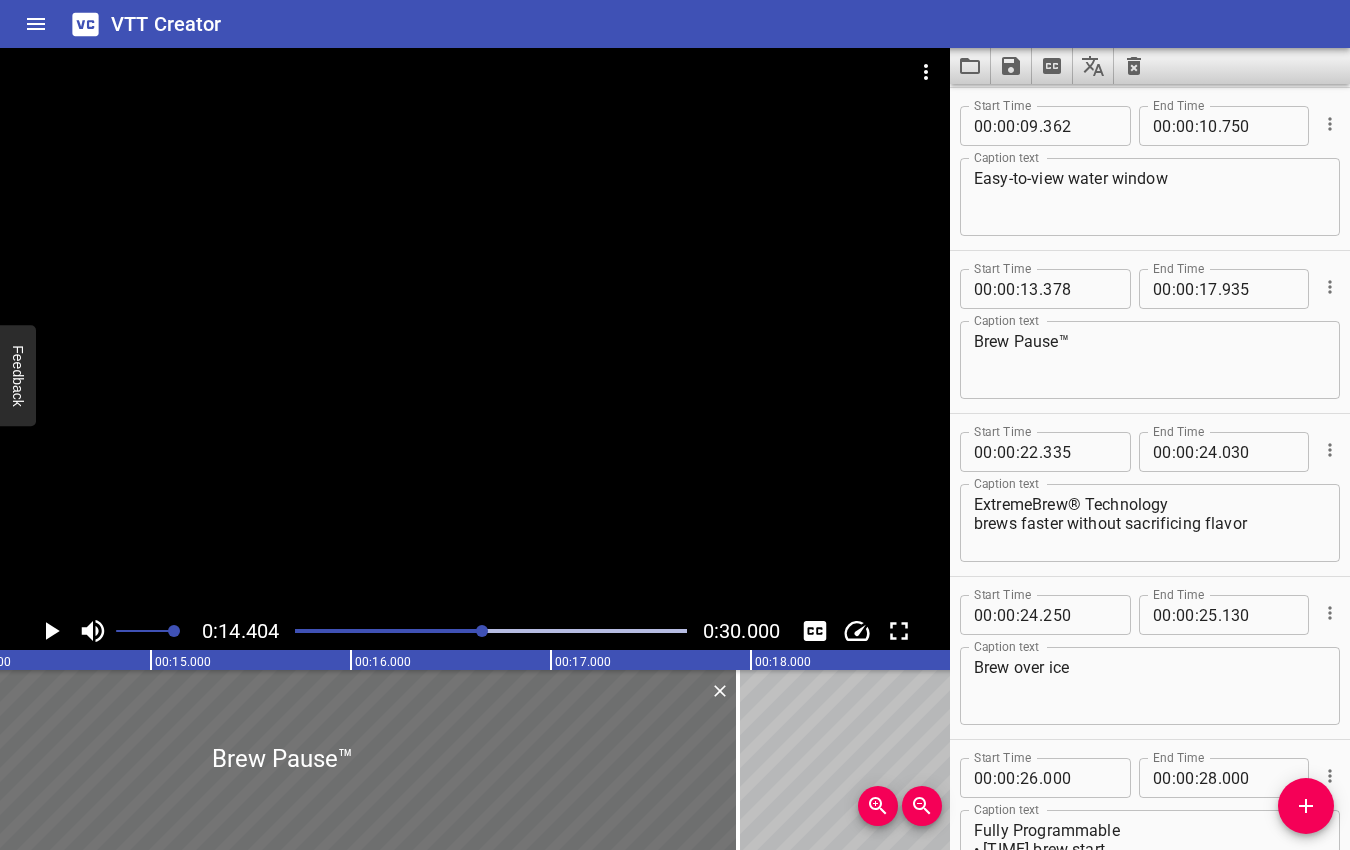 scroll, scrollTop: 0, scrollLeft: 2881, axis: horizontal 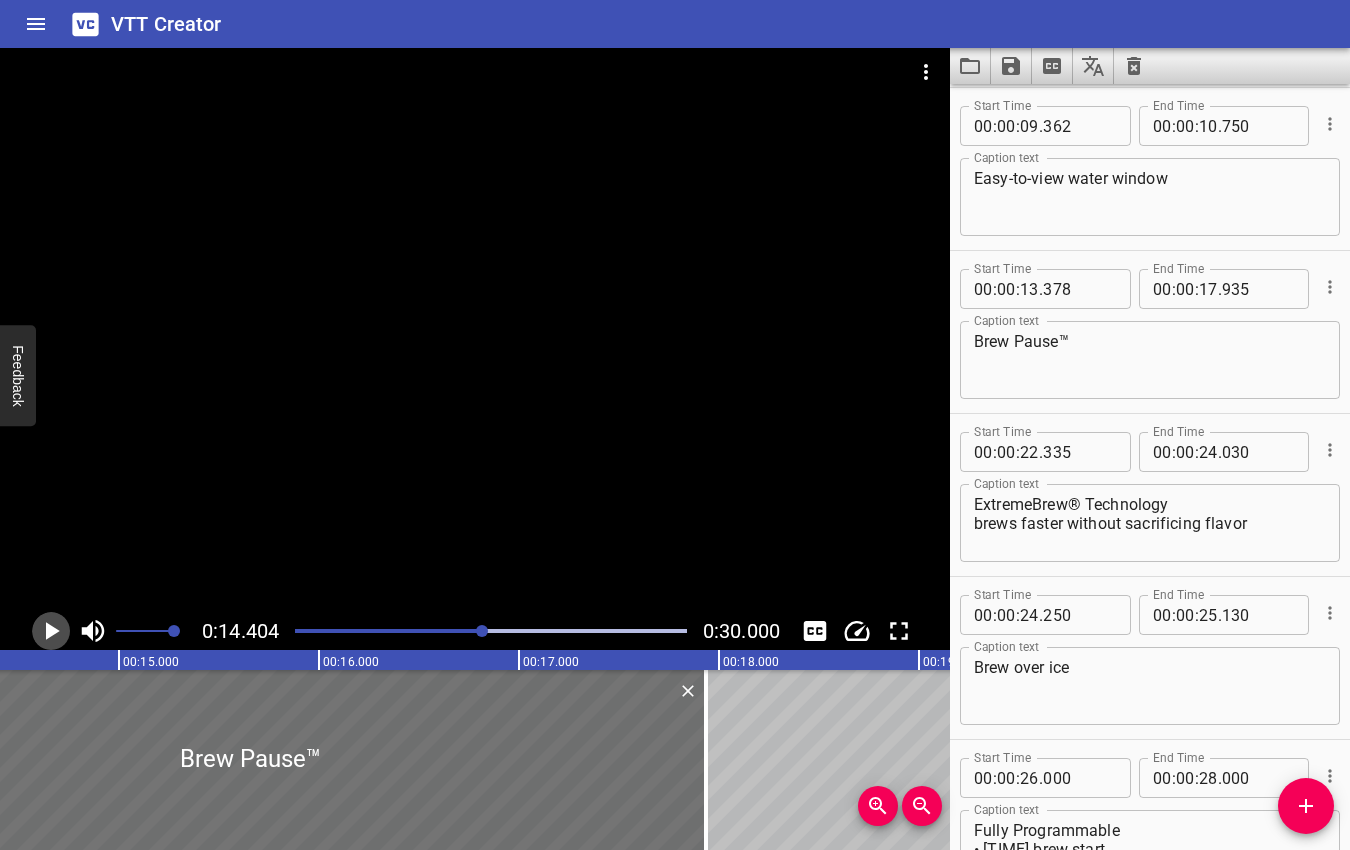 click 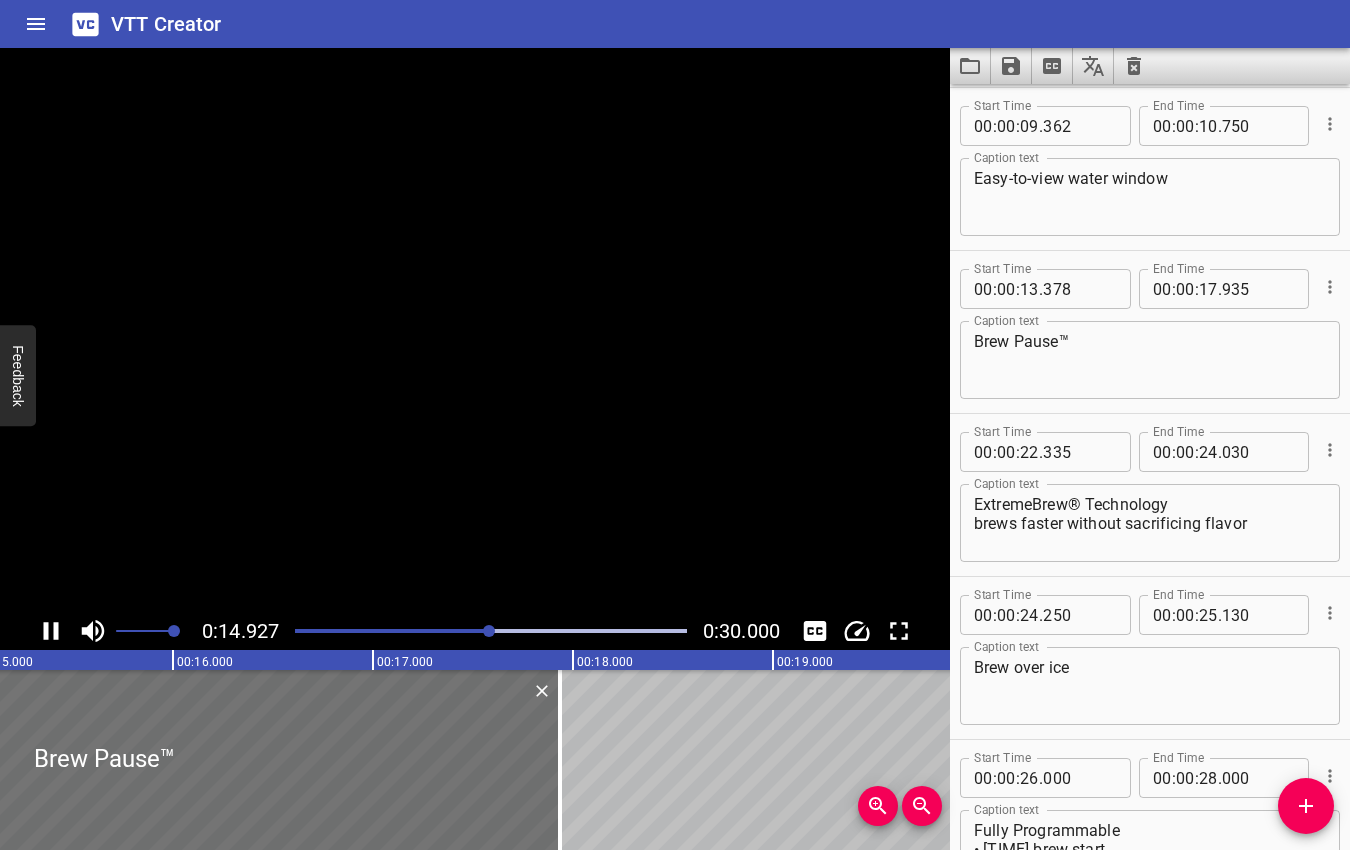 click 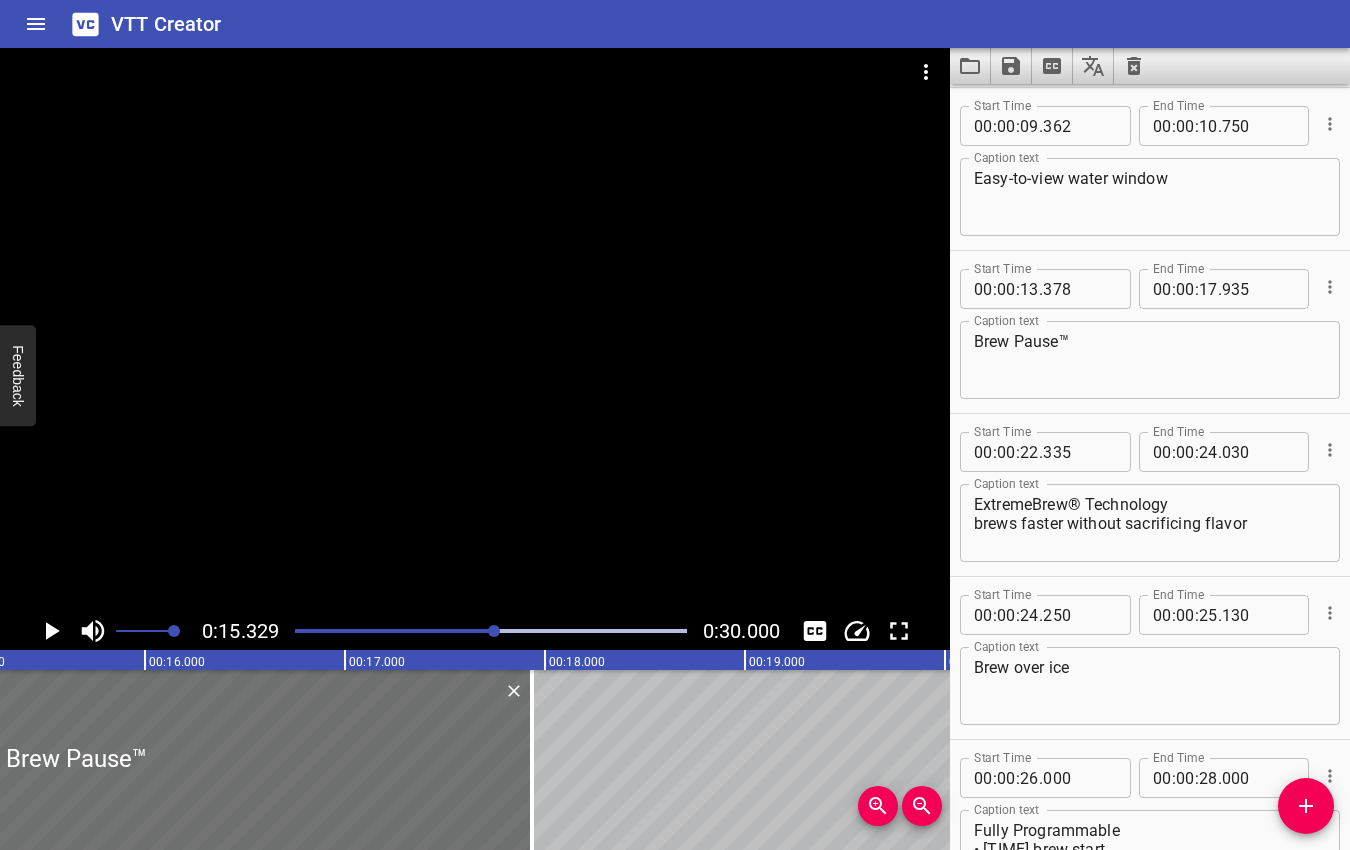 scroll, scrollTop: 0, scrollLeft: 3066, axis: horizontal 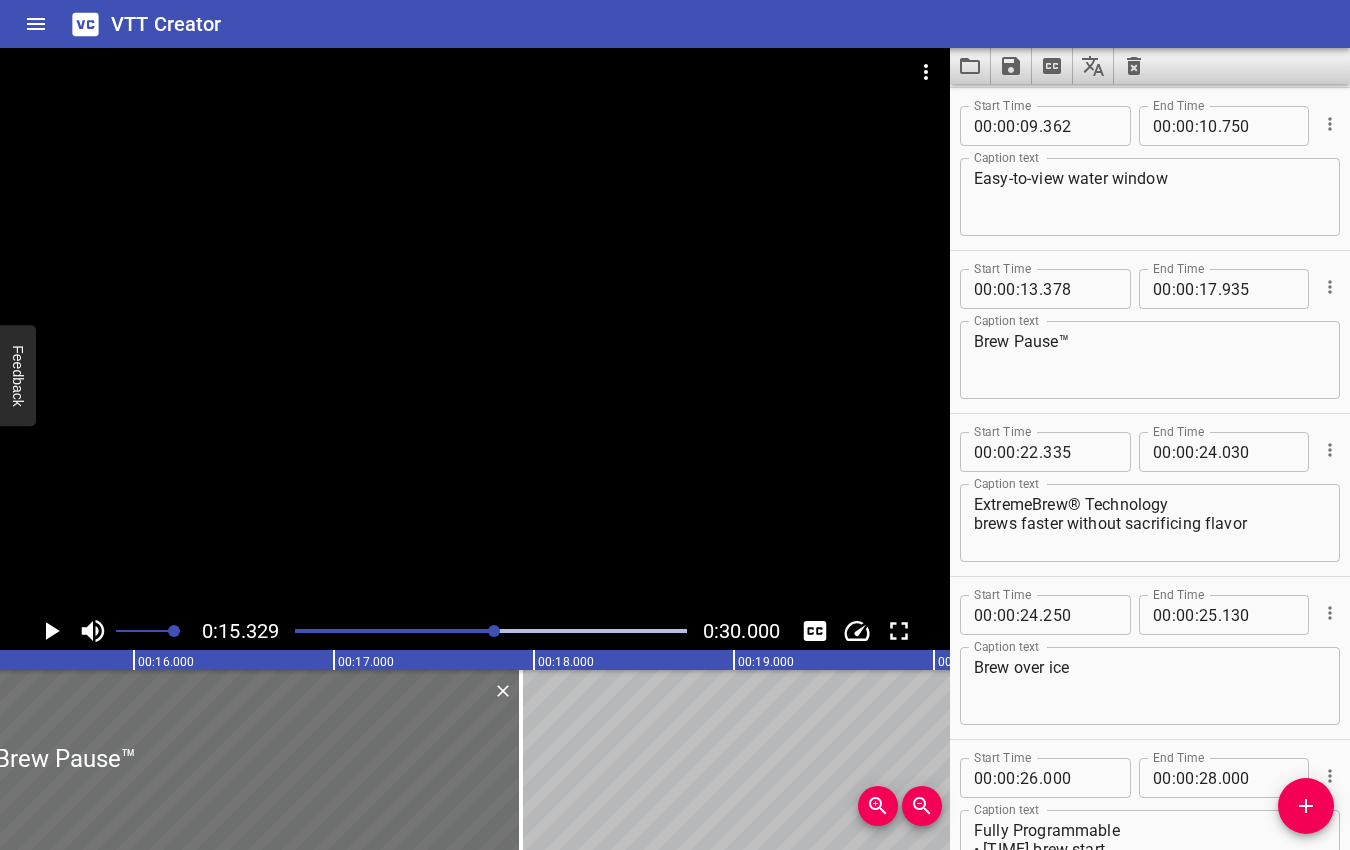 click at bounding box center (494, 631) 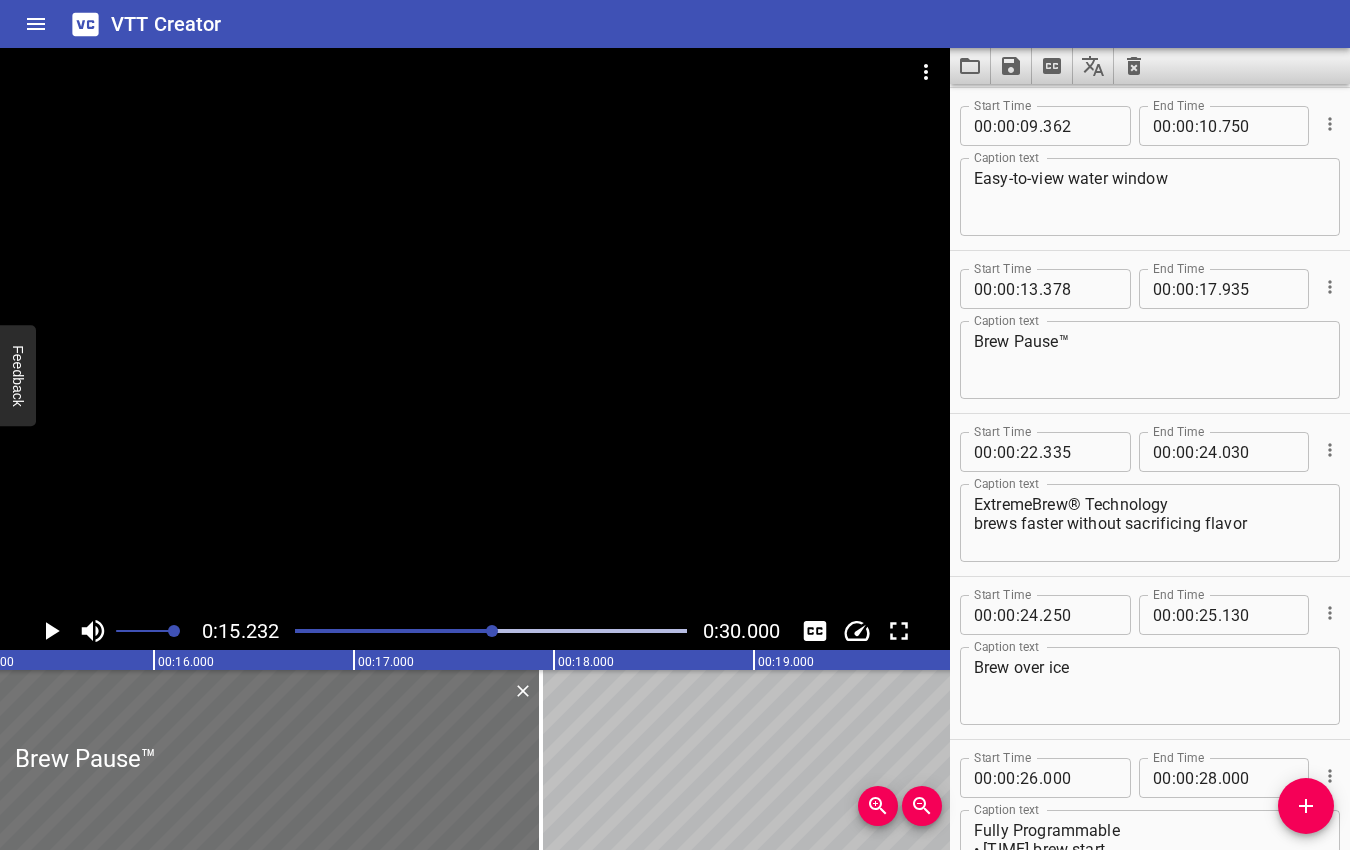 click at bounding box center [492, 631] 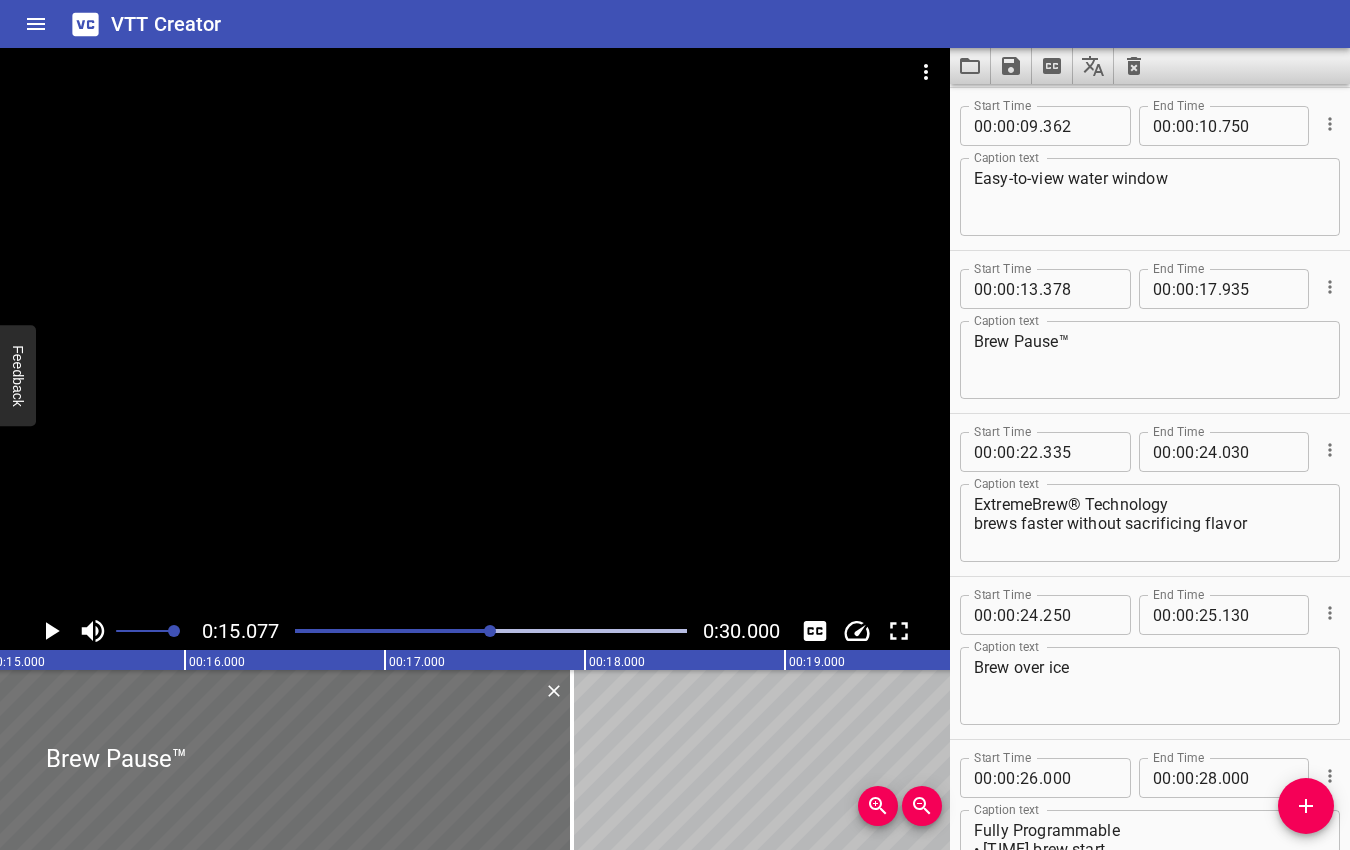 click at bounding box center (490, 631) 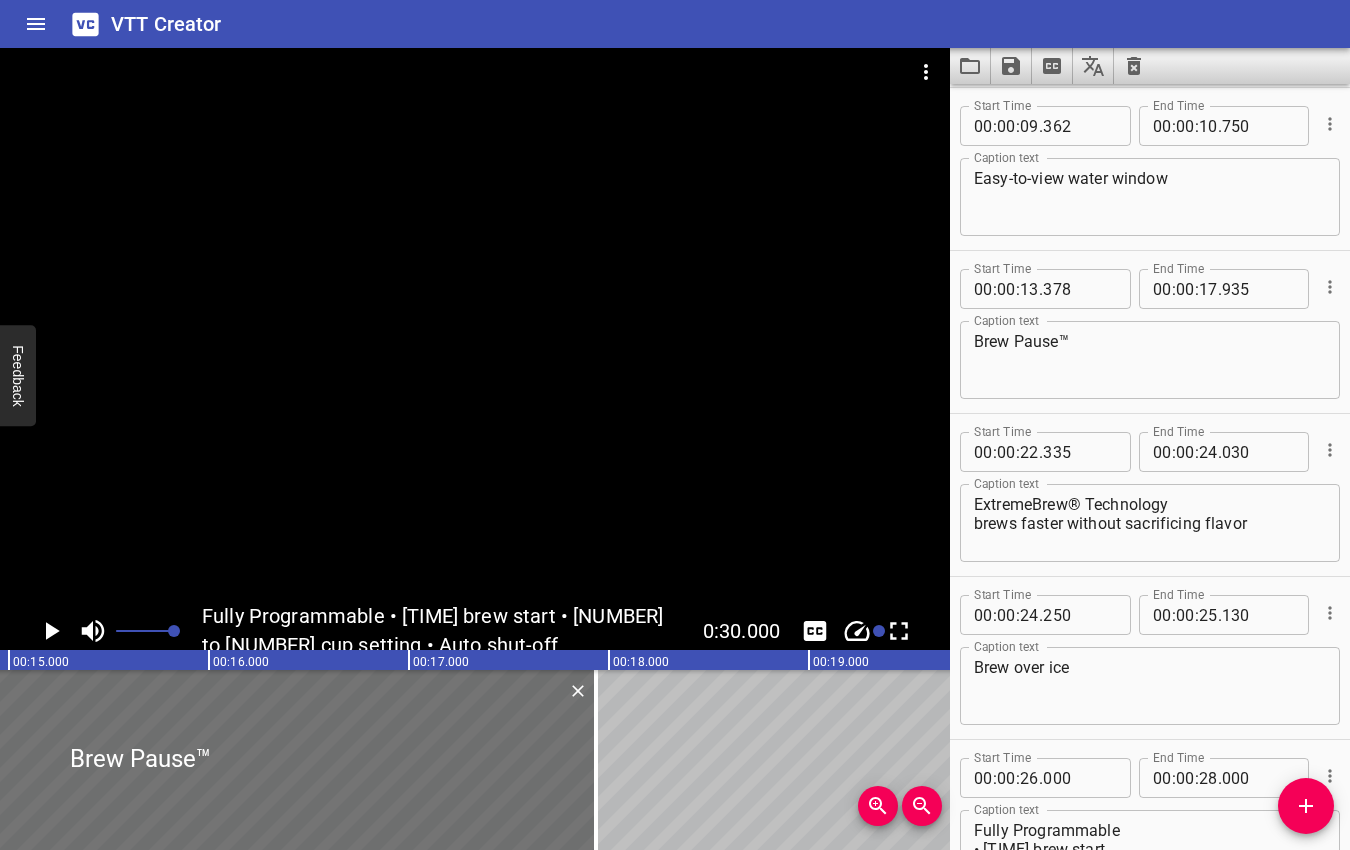 scroll, scrollTop: 0, scrollLeft: 2969, axis: horizontal 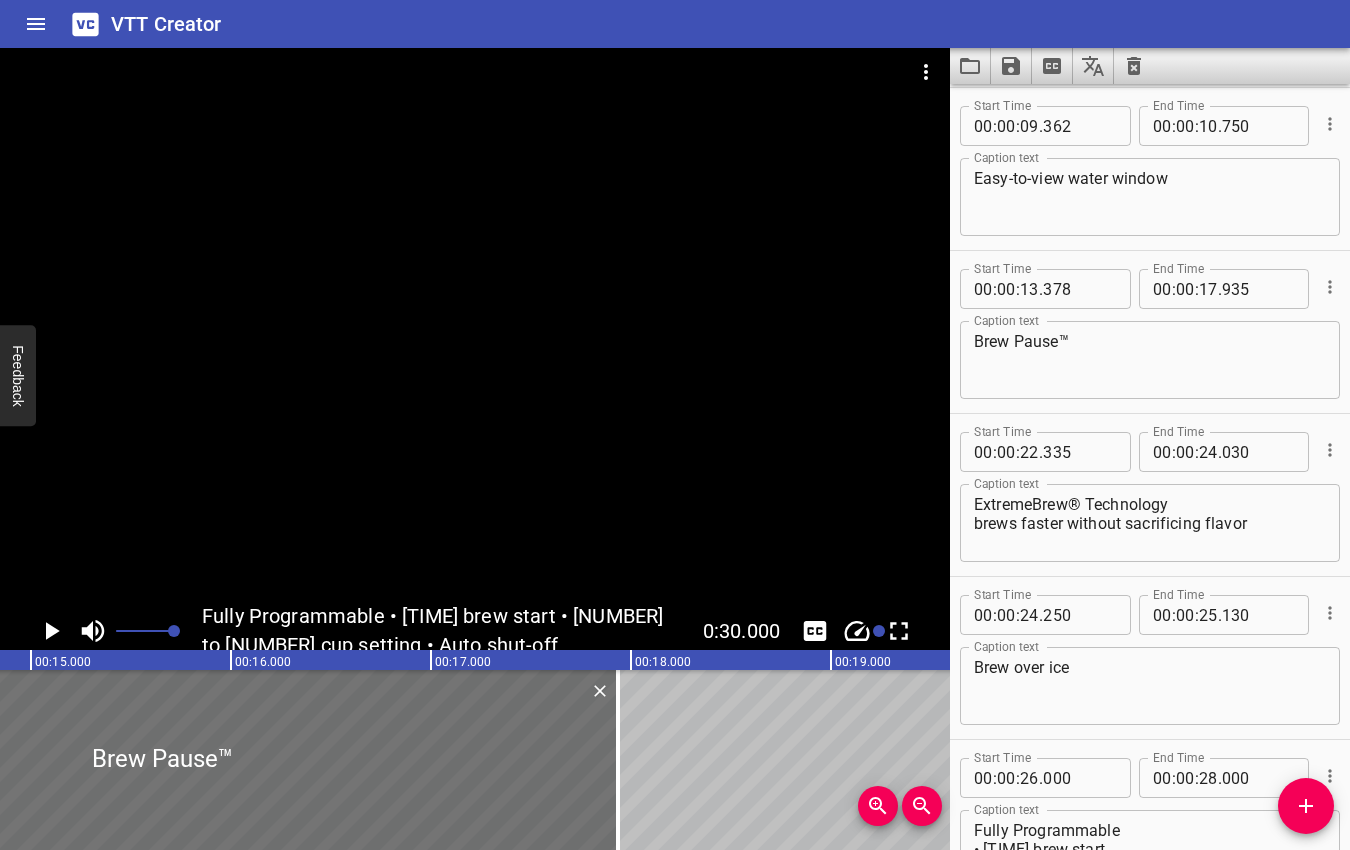 click at bounding box center (879, 631) 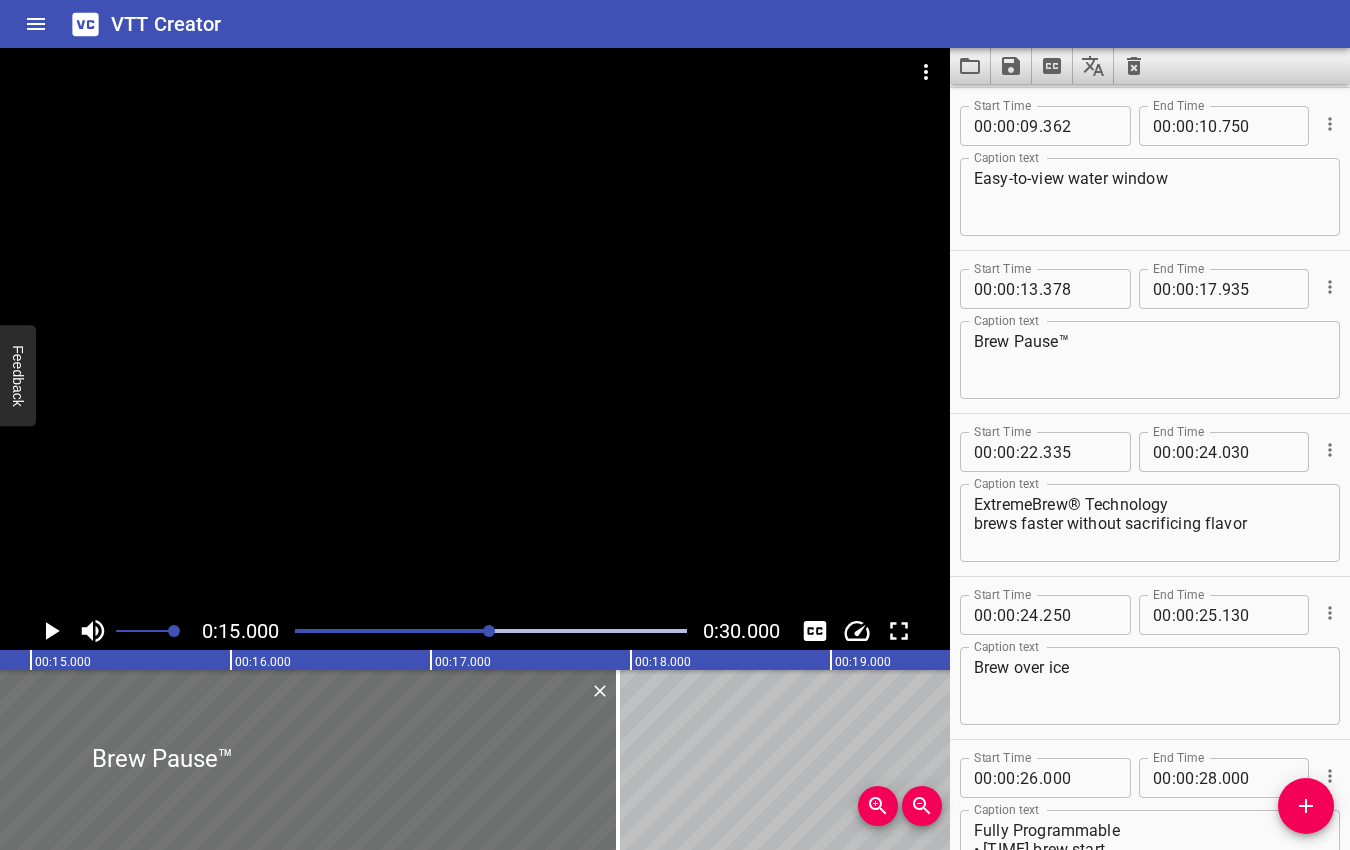 scroll, scrollTop: 0, scrollLeft: 3000, axis: horizontal 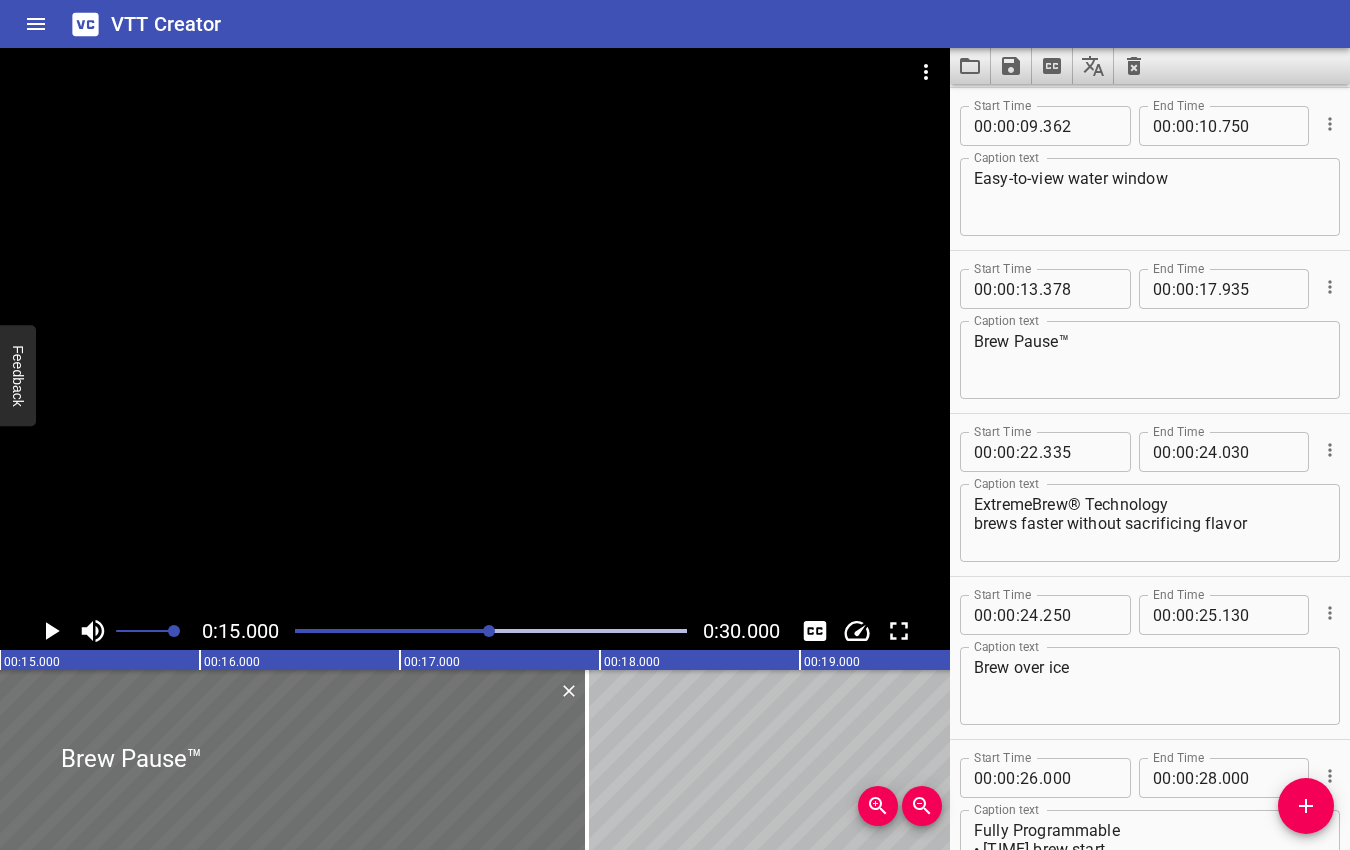 click at bounding box center [489, 631] 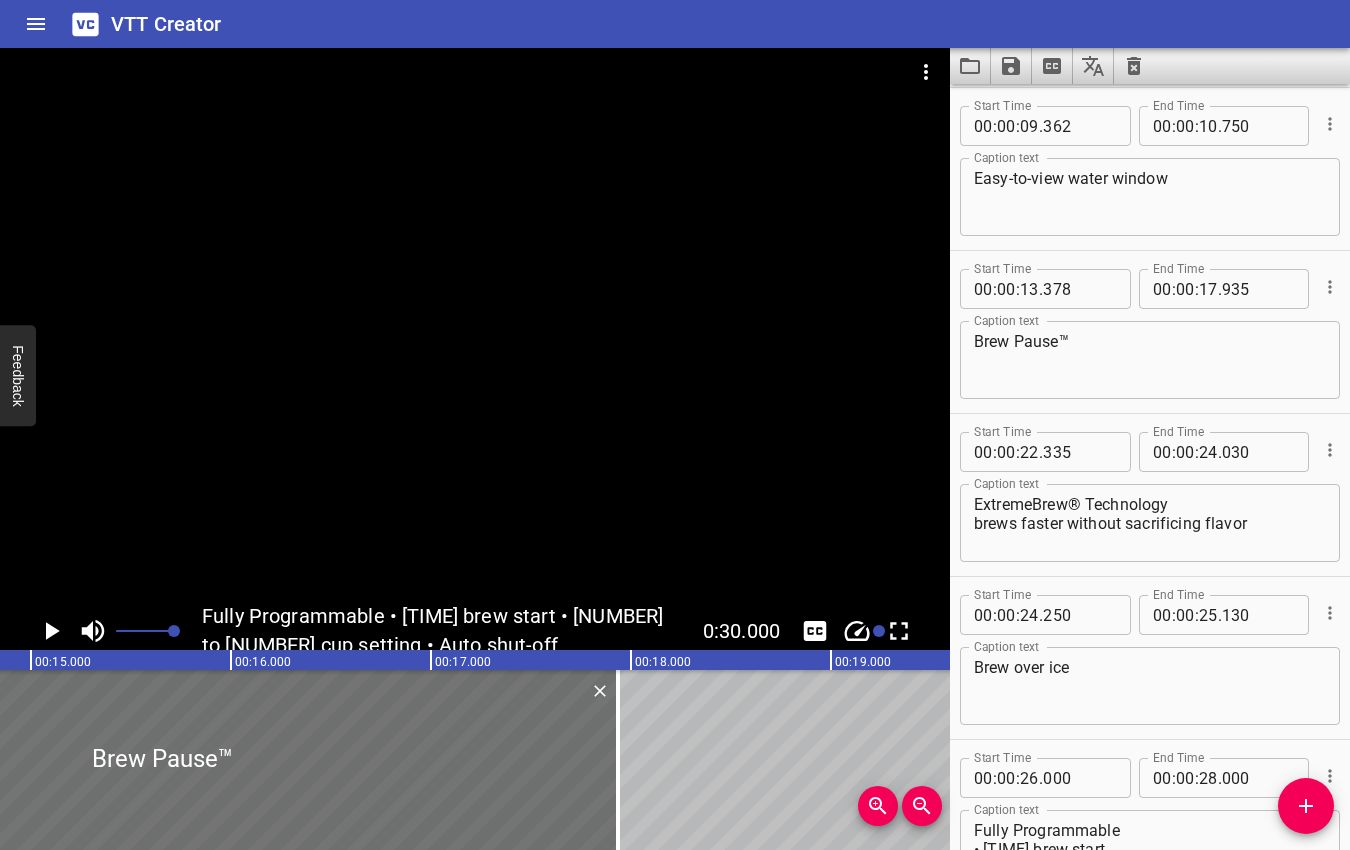 click at bounding box center (879, 631) 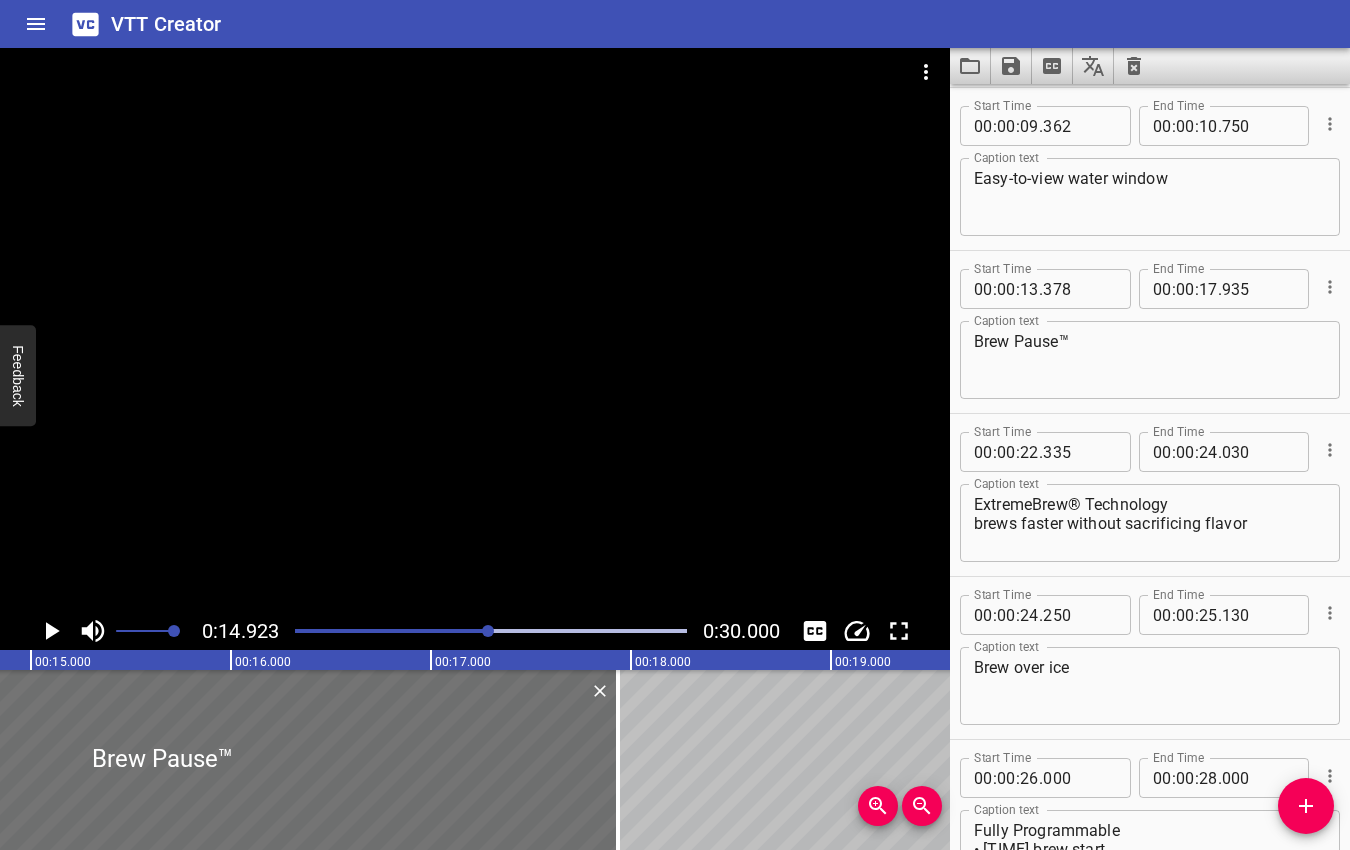 scroll, scrollTop: 0, scrollLeft: 2984, axis: horizontal 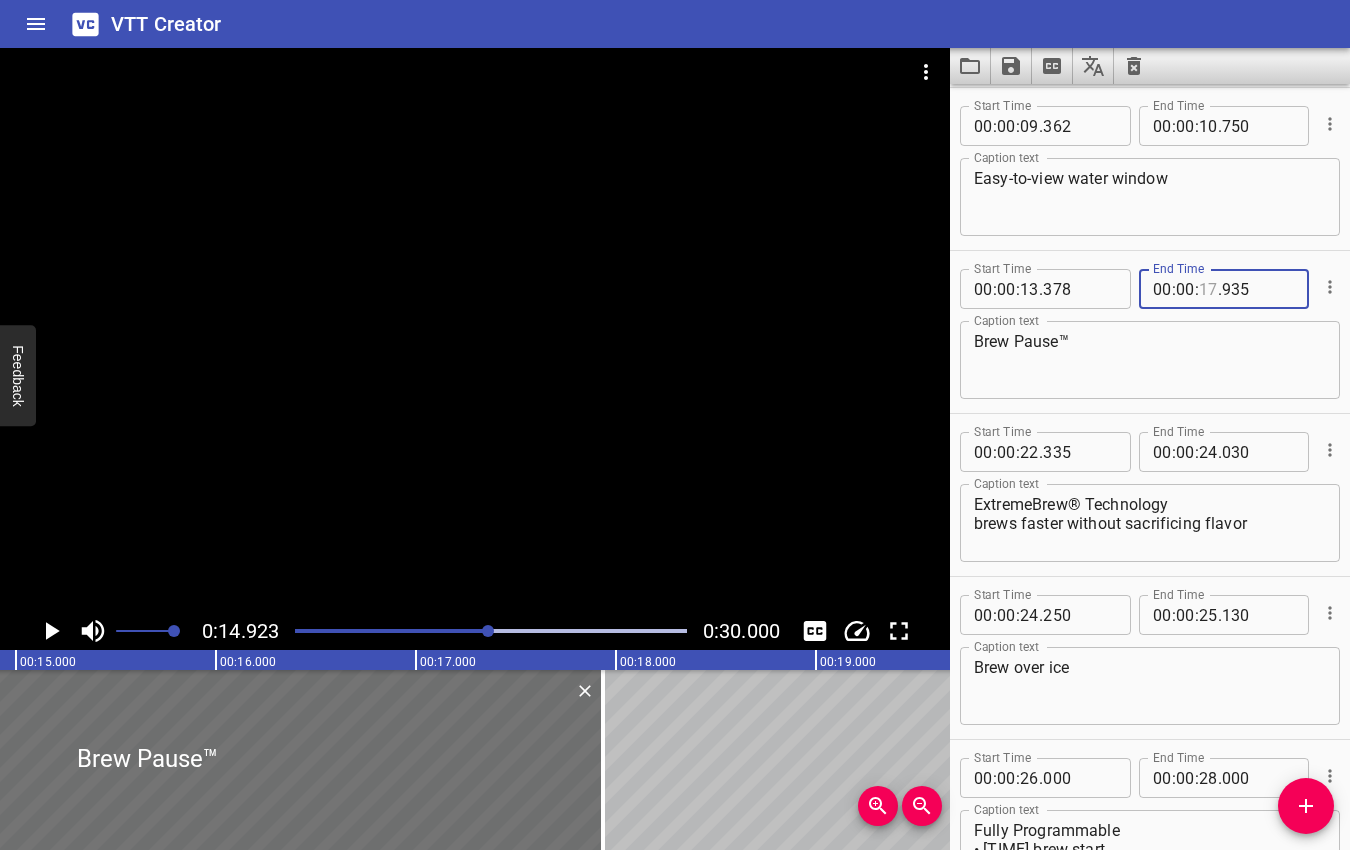 click at bounding box center [1208, 289] 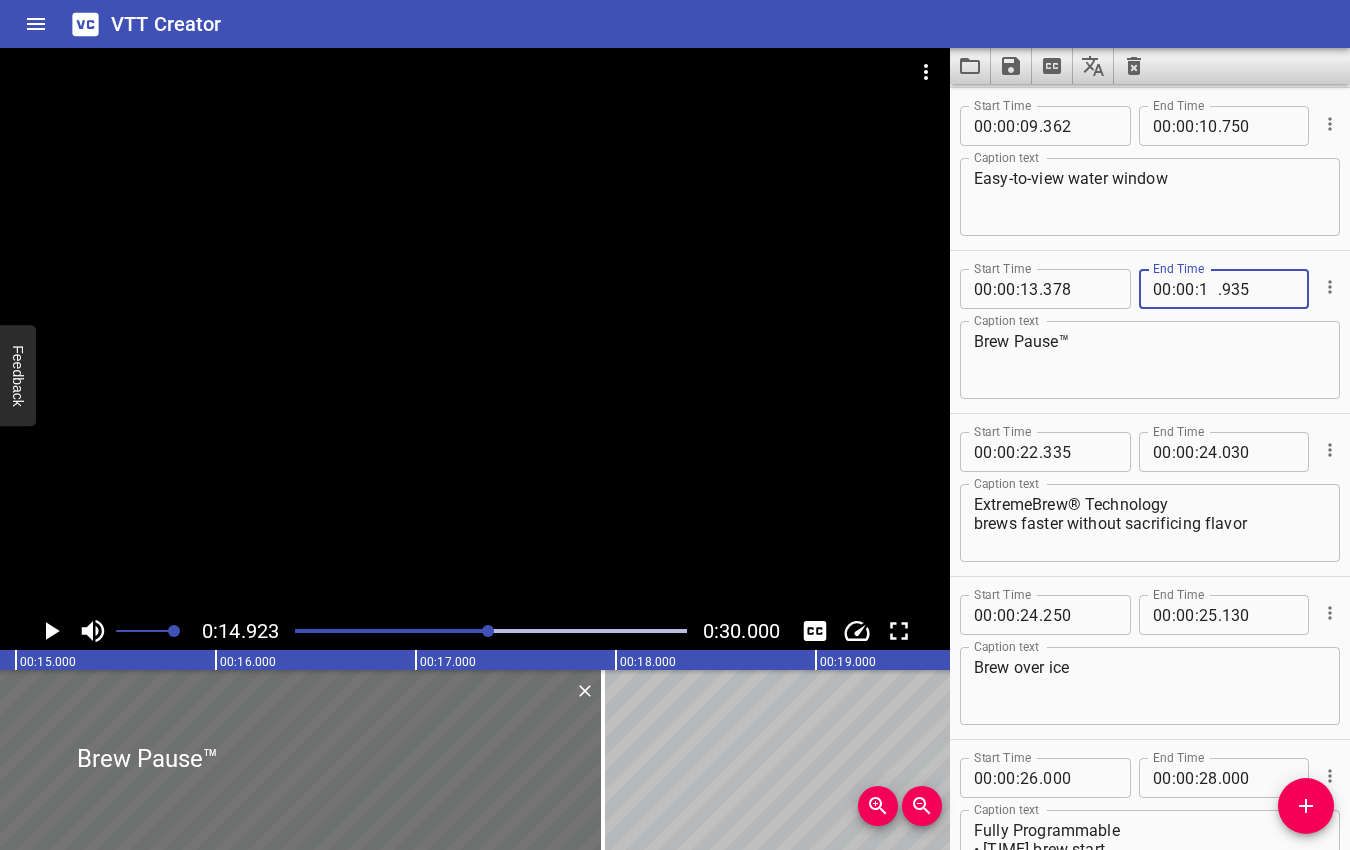 type on "14" 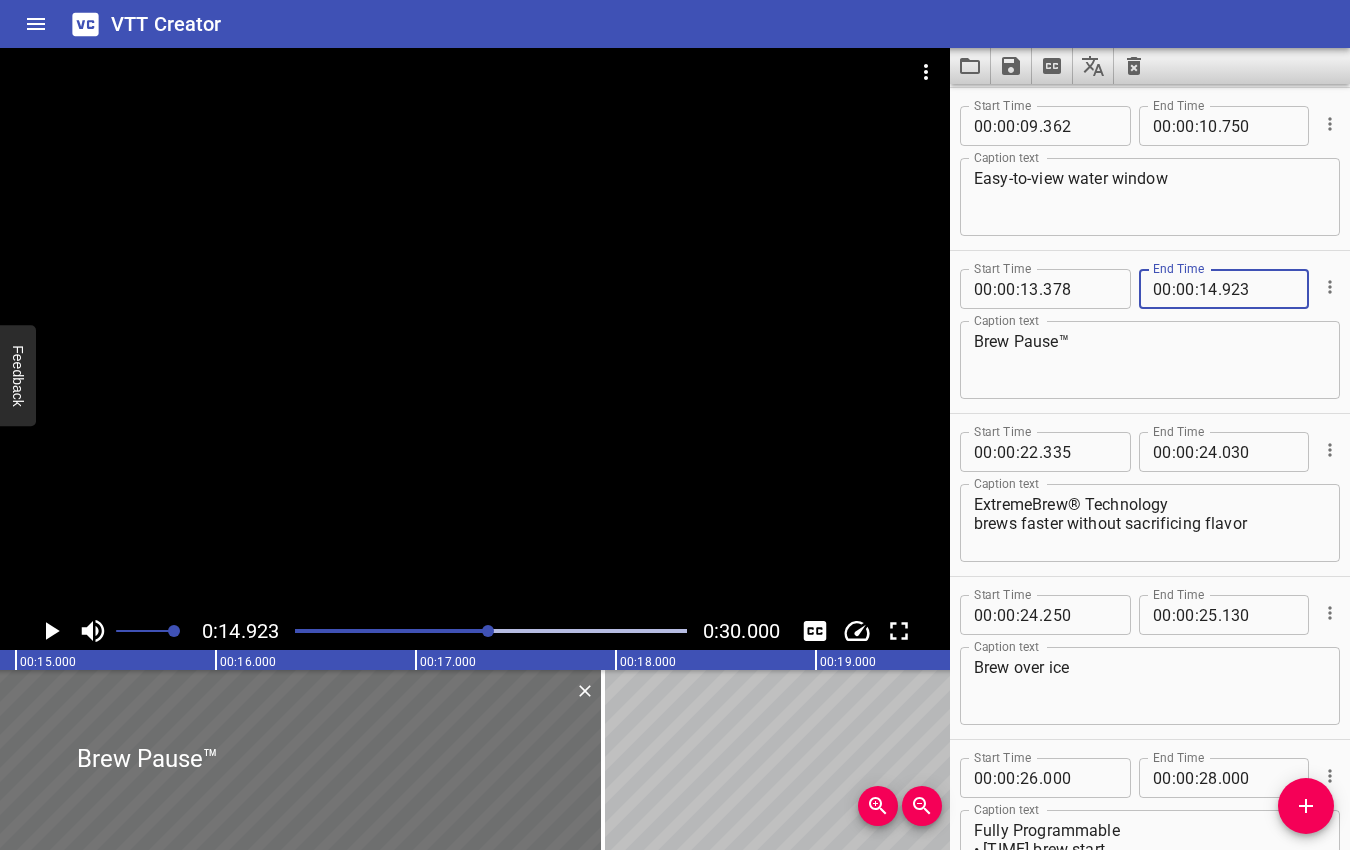 type on "923" 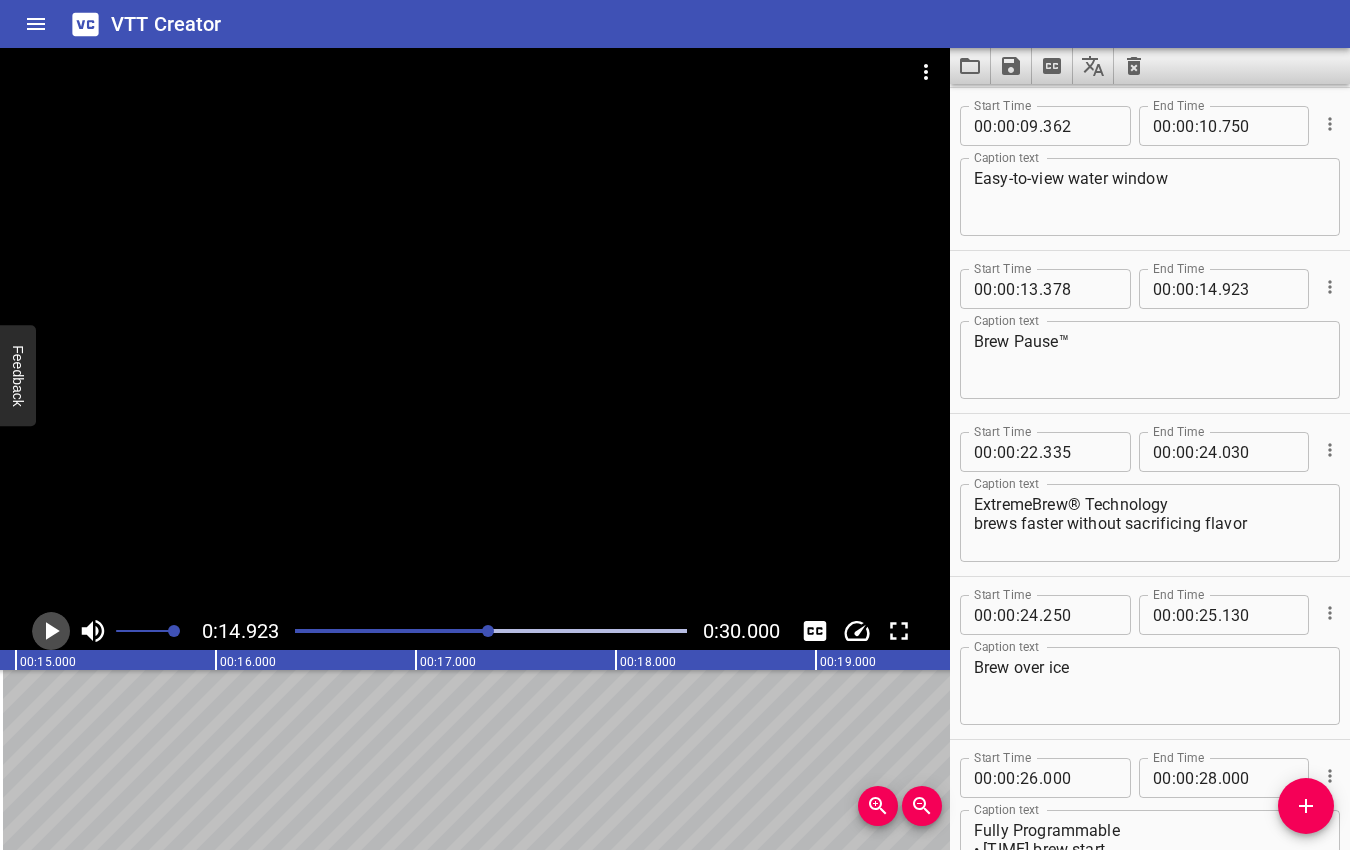 click 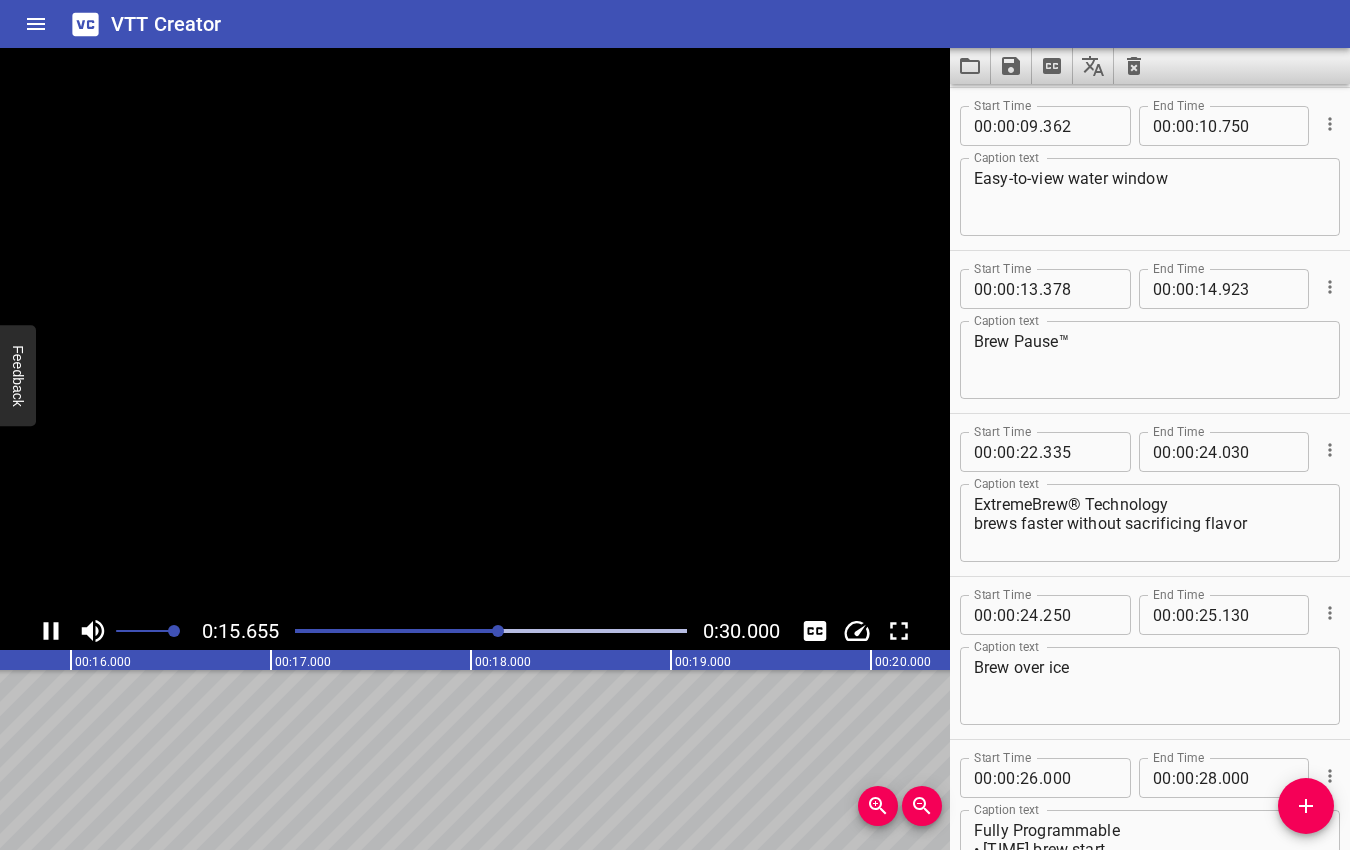 click 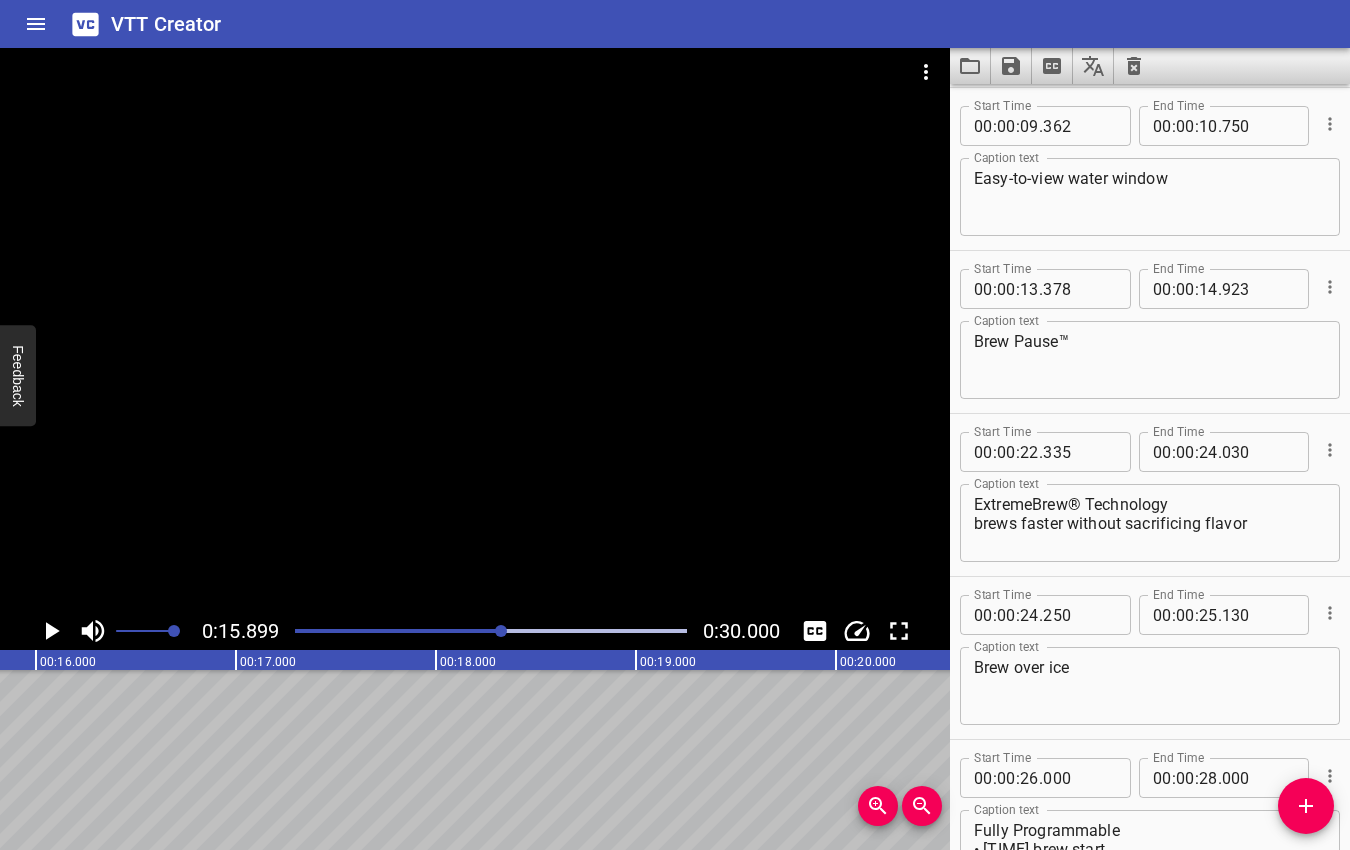 scroll, scrollTop: 0, scrollLeft: 3179, axis: horizontal 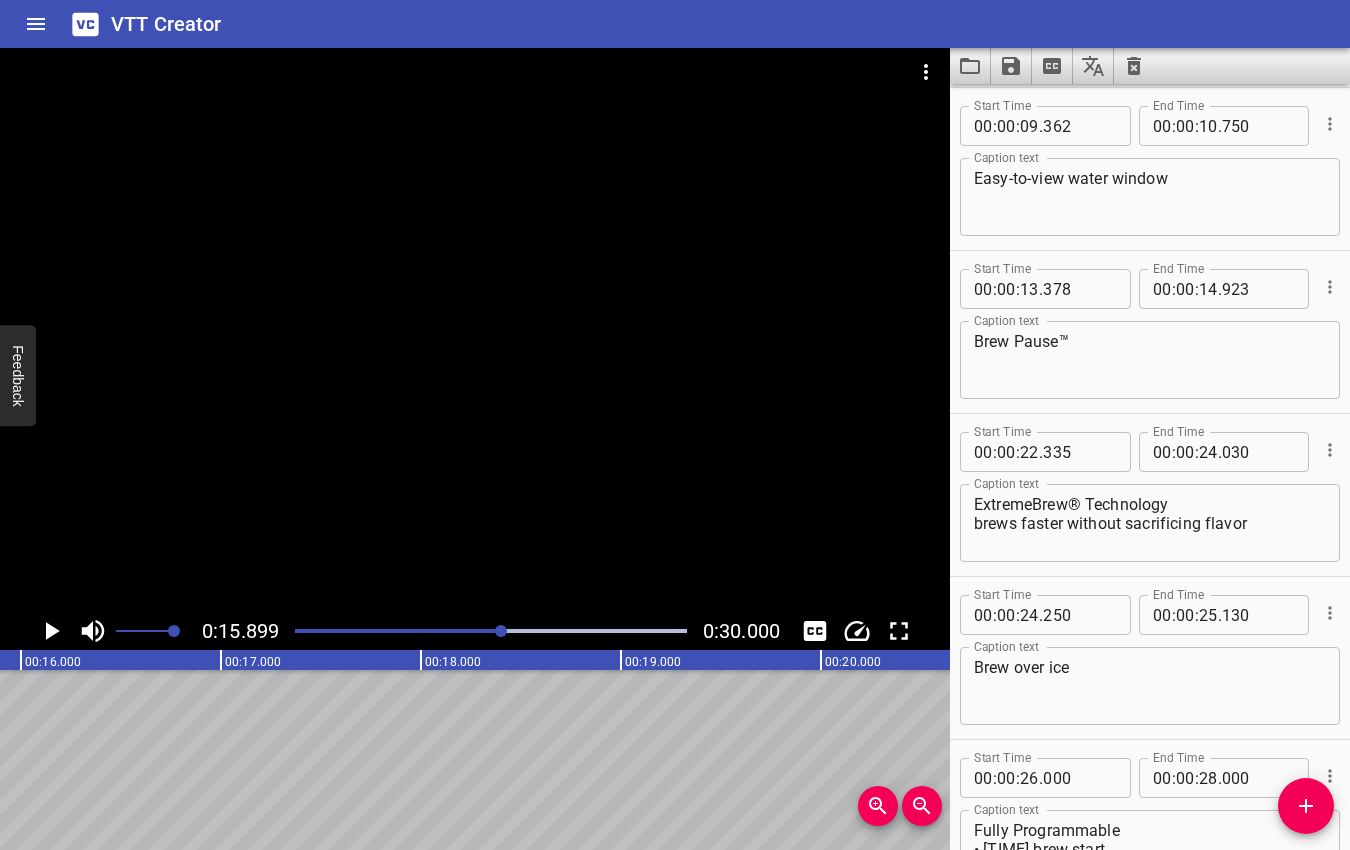 click at bounding box center (501, 631) 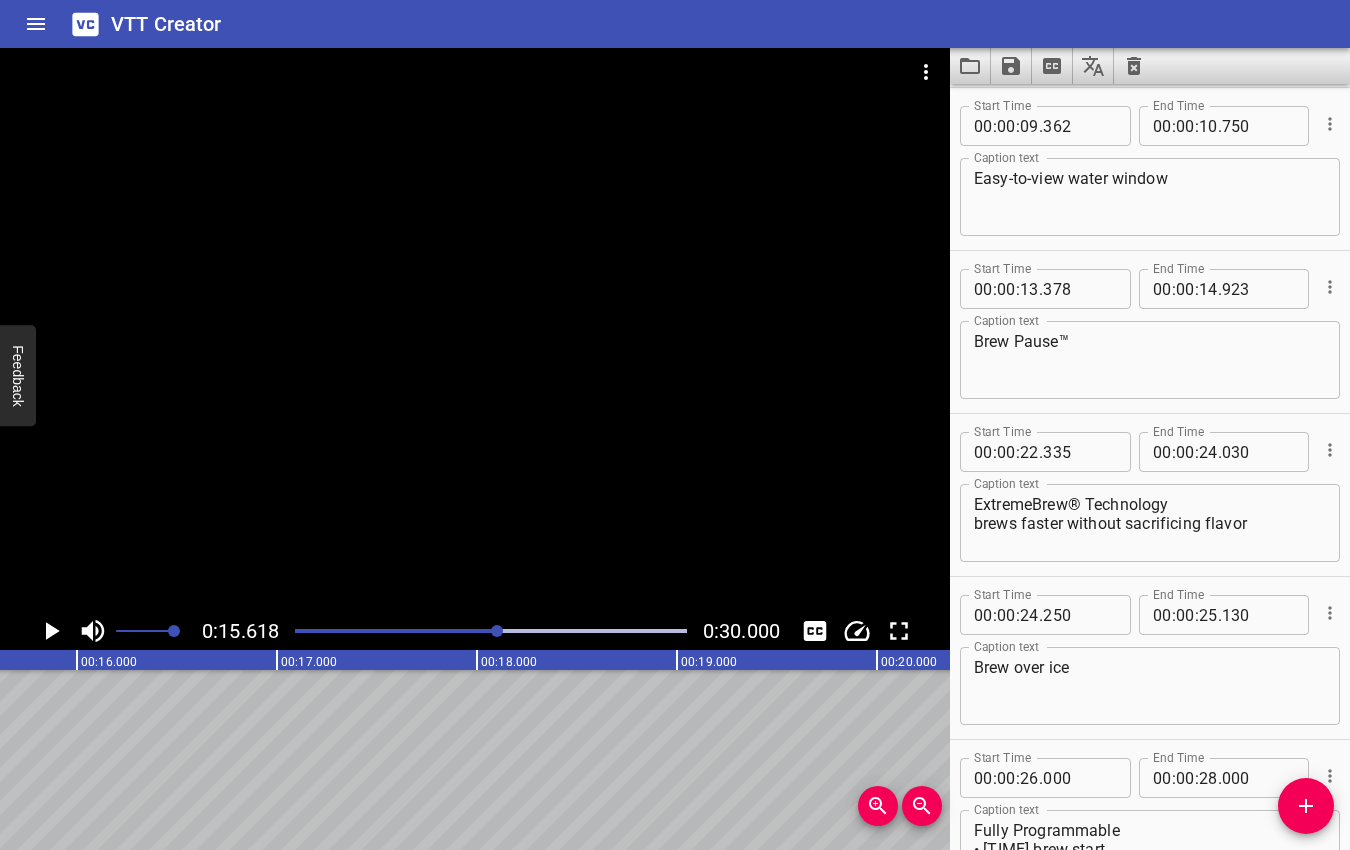 click at bounding box center [497, 631] 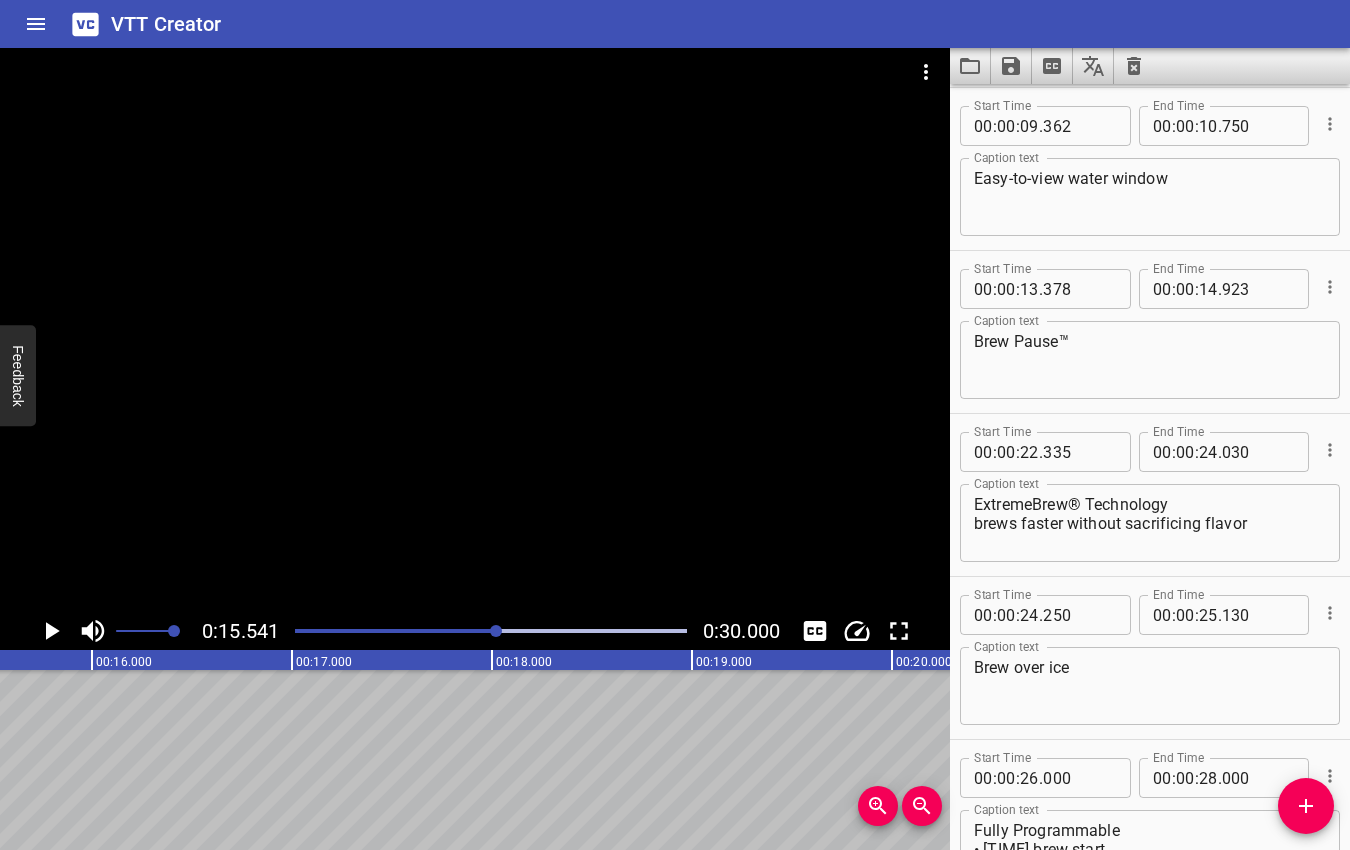 click at bounding box center [496, 631] 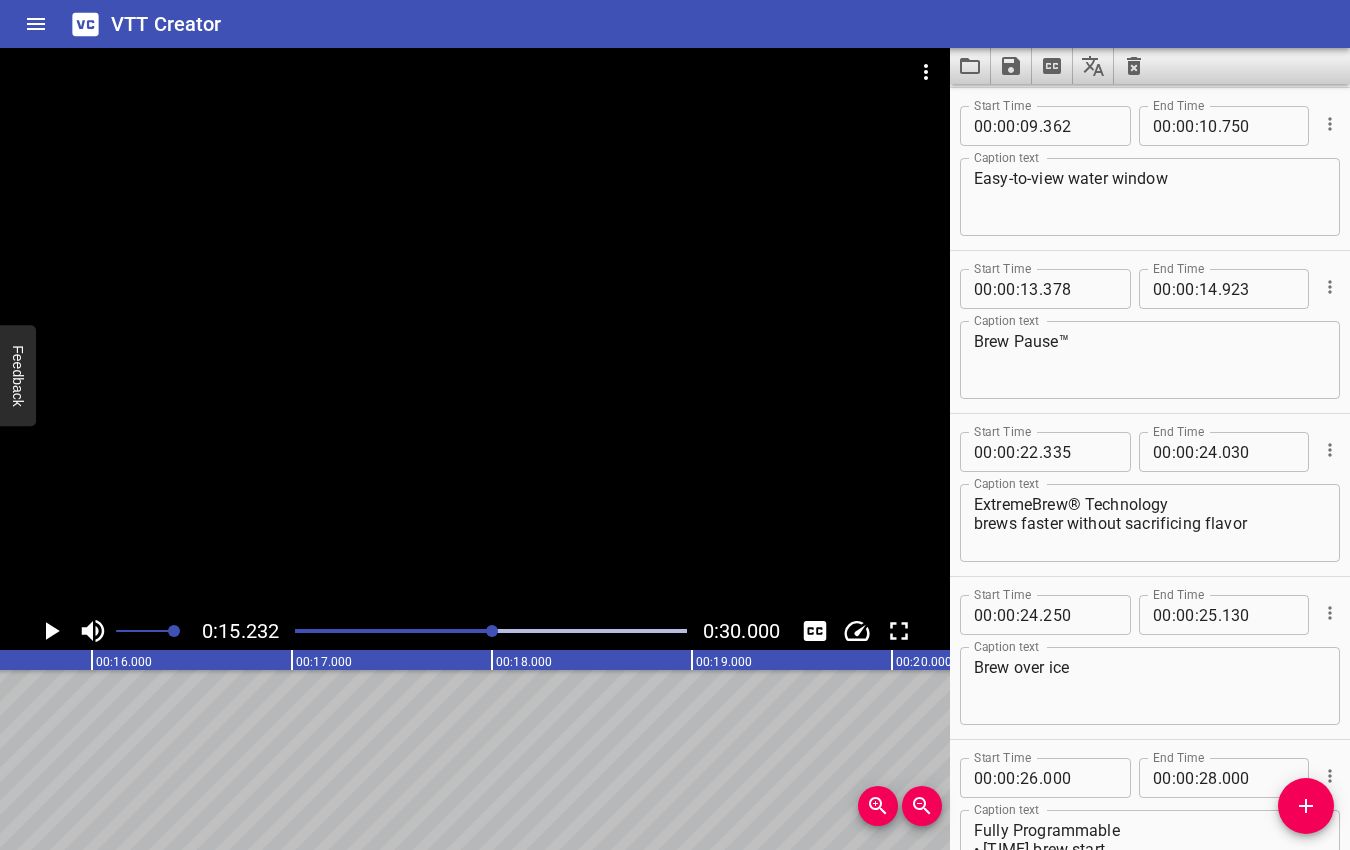 scroll, scrollTop: 0, scrollLeft: 3046, axis: horizontal 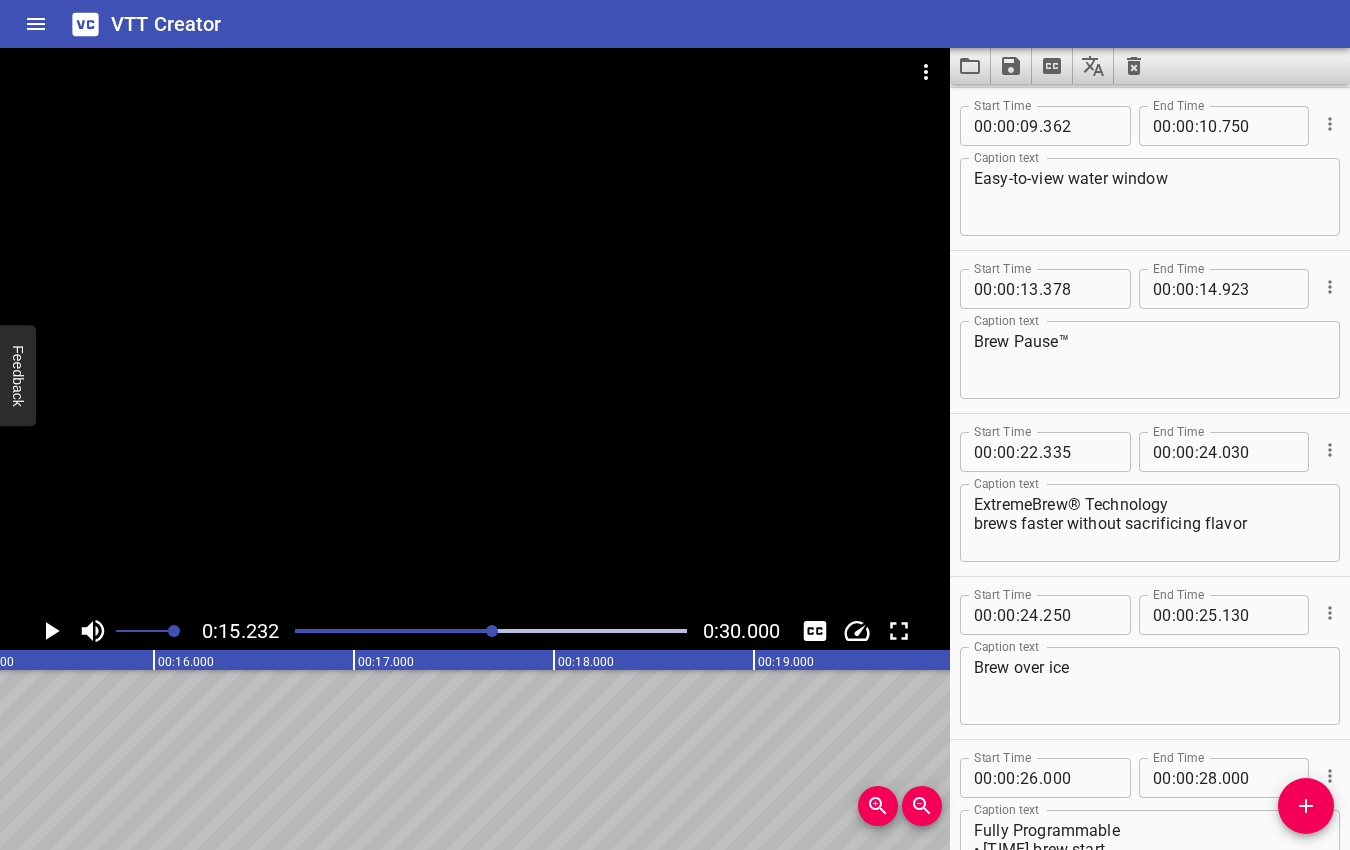 click at bounding box center (492, 631) 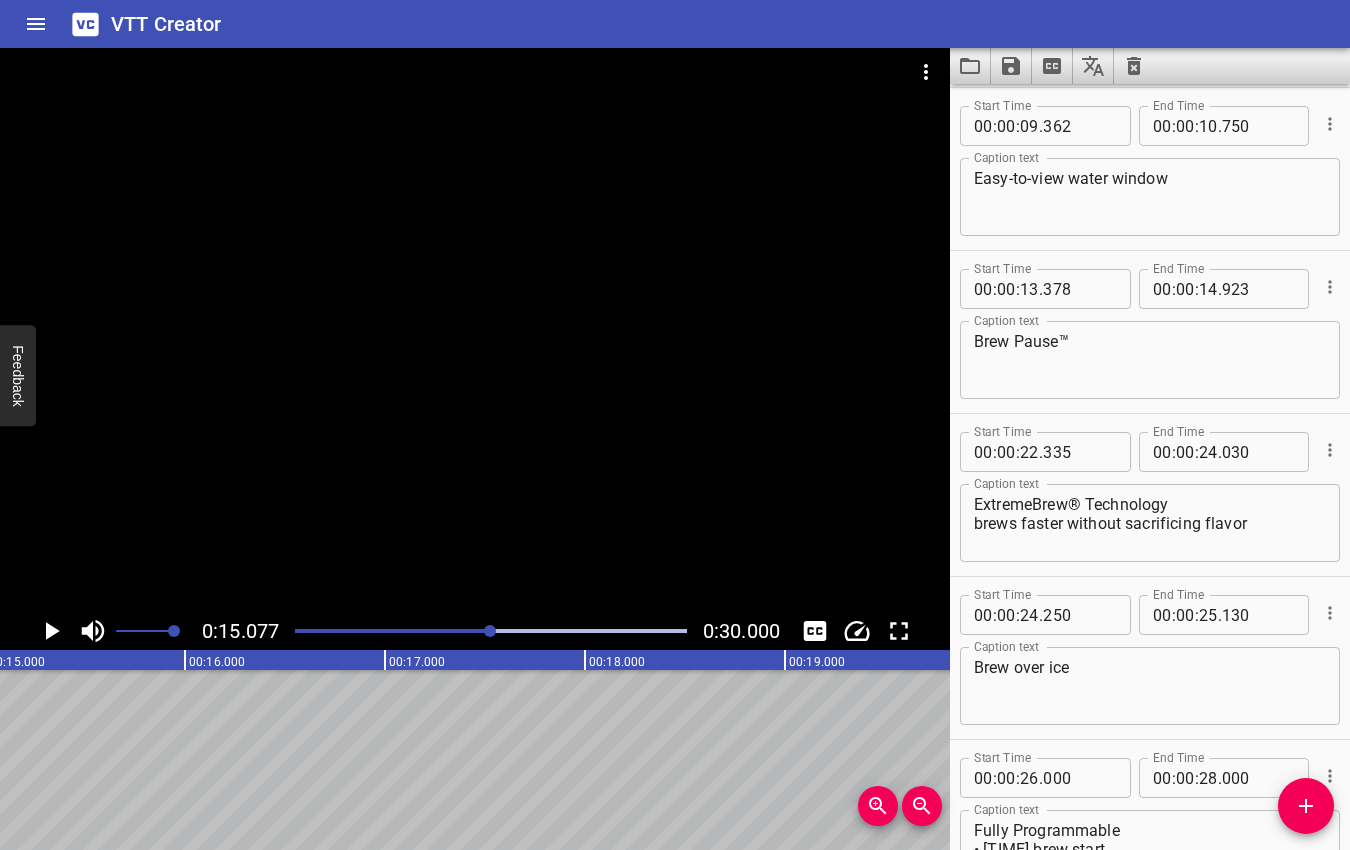 click at bounding box center [490, 631] 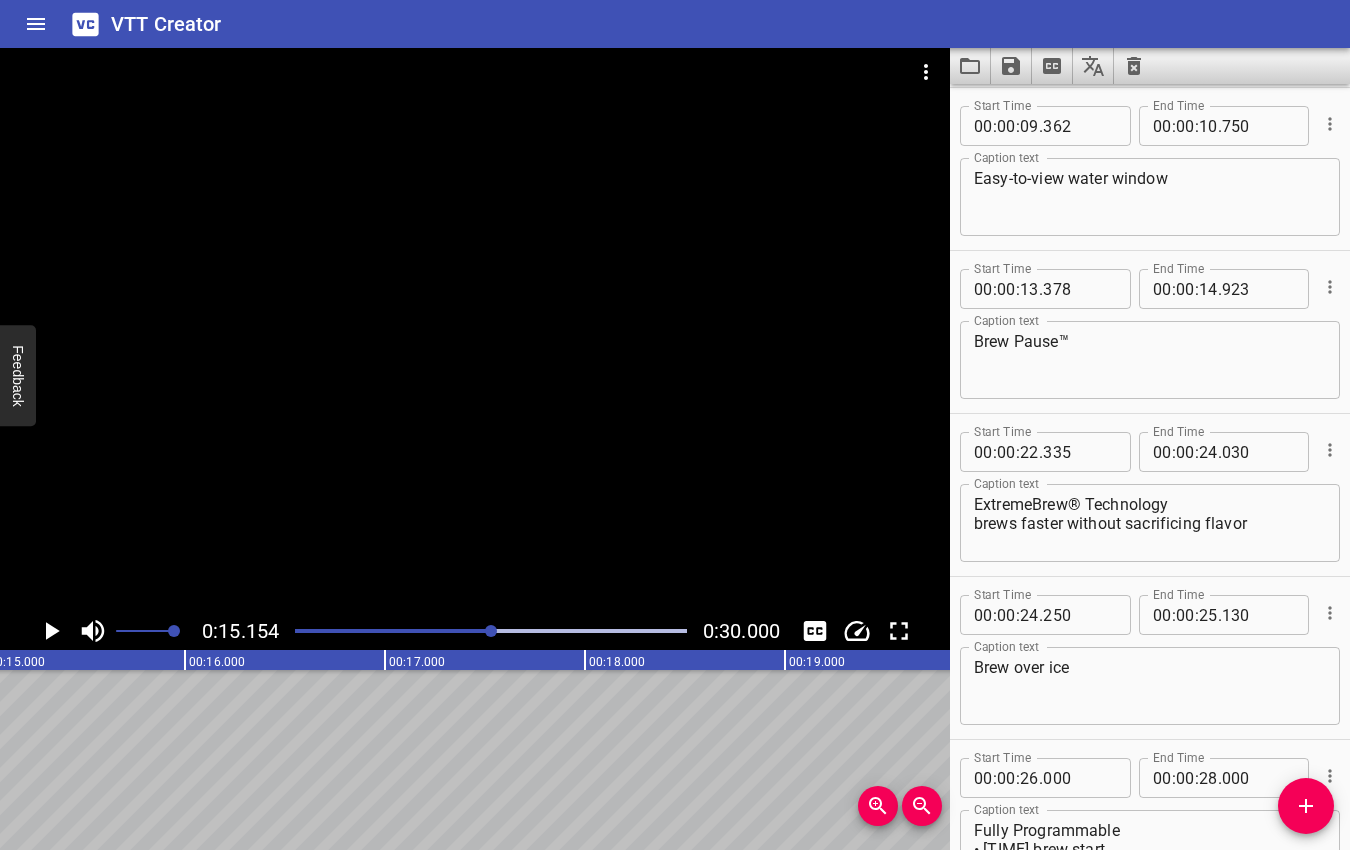 scroll, scrollTop: 0, scrollLeft: 3031, axis: horizontal 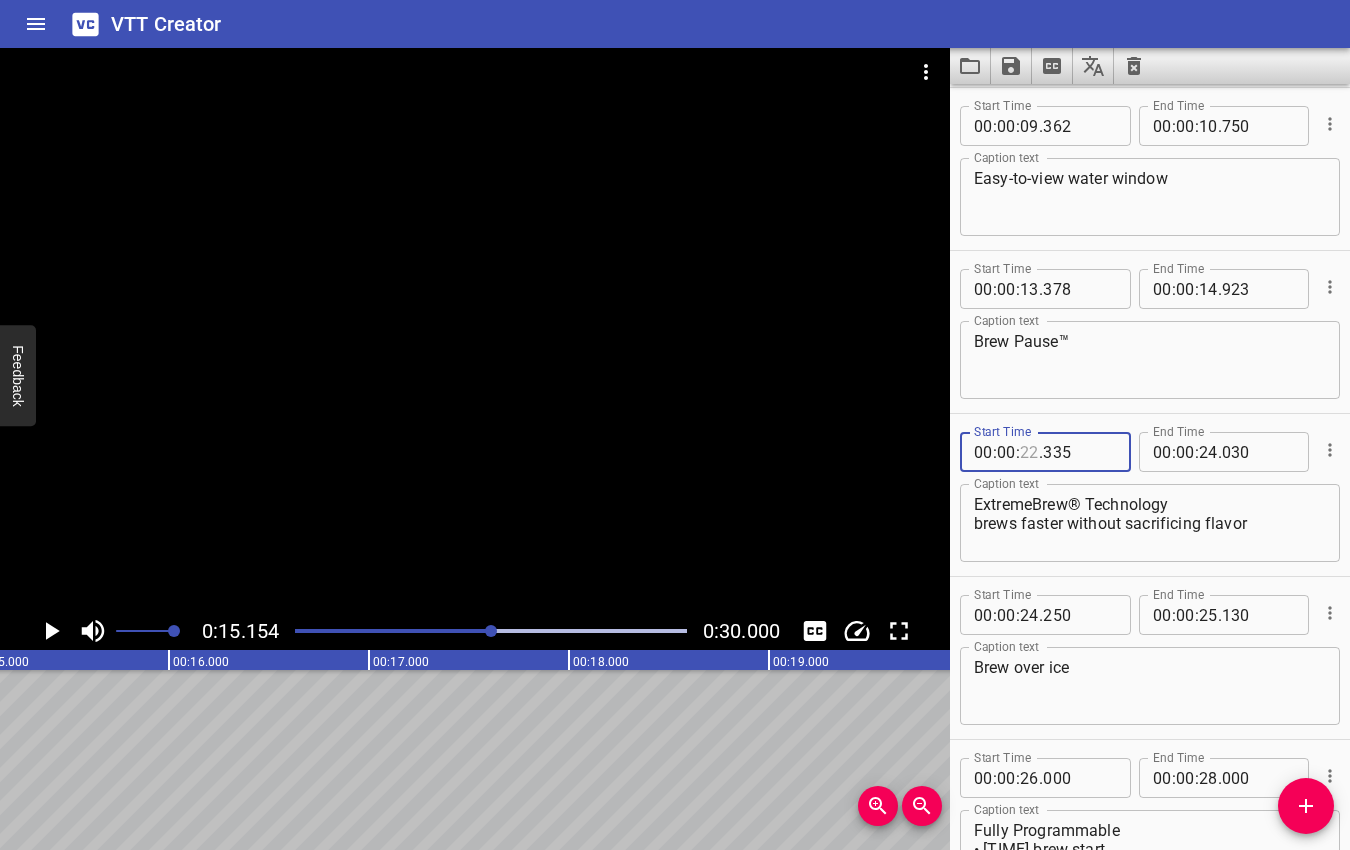 click at bounding box center (1029, 452) 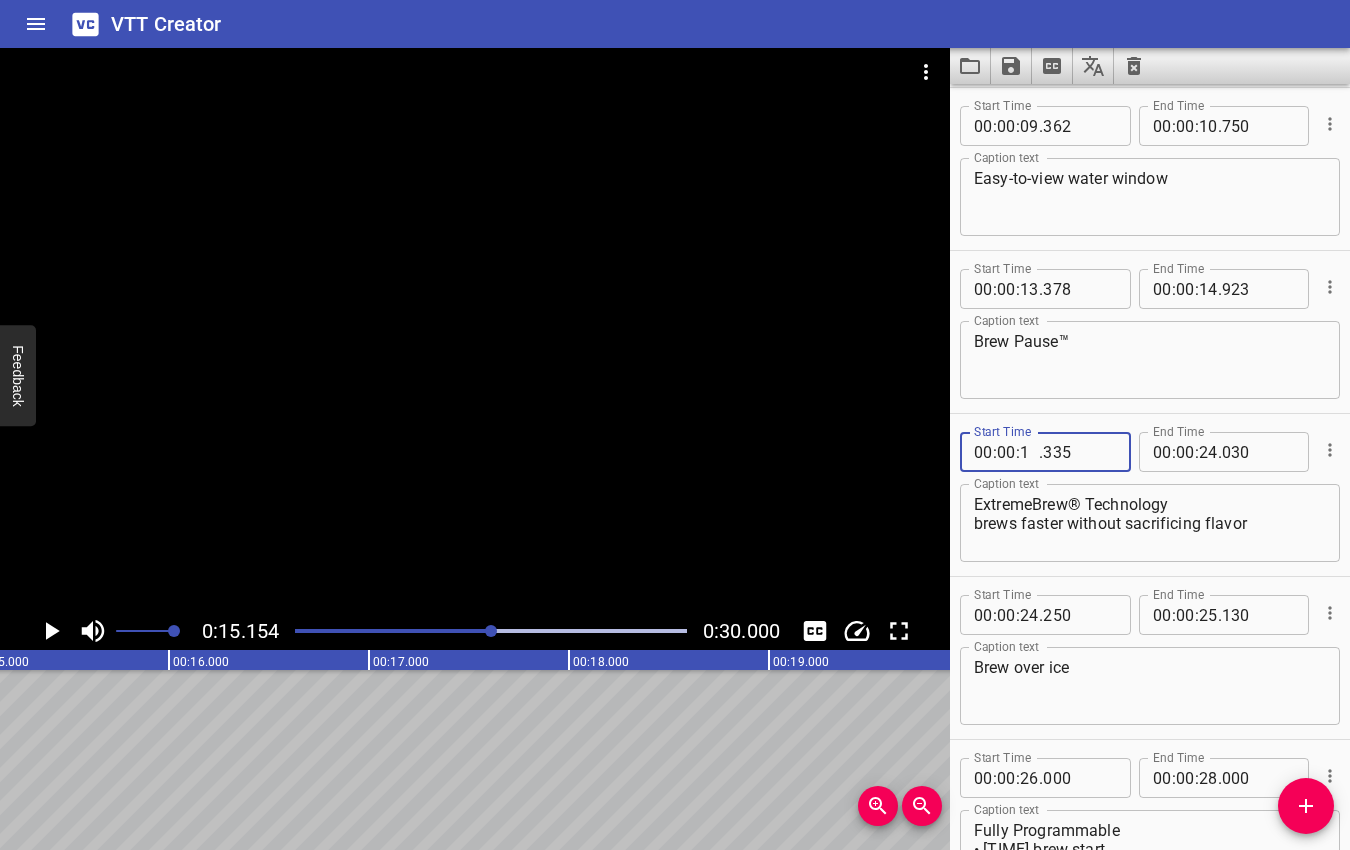 type on "15" 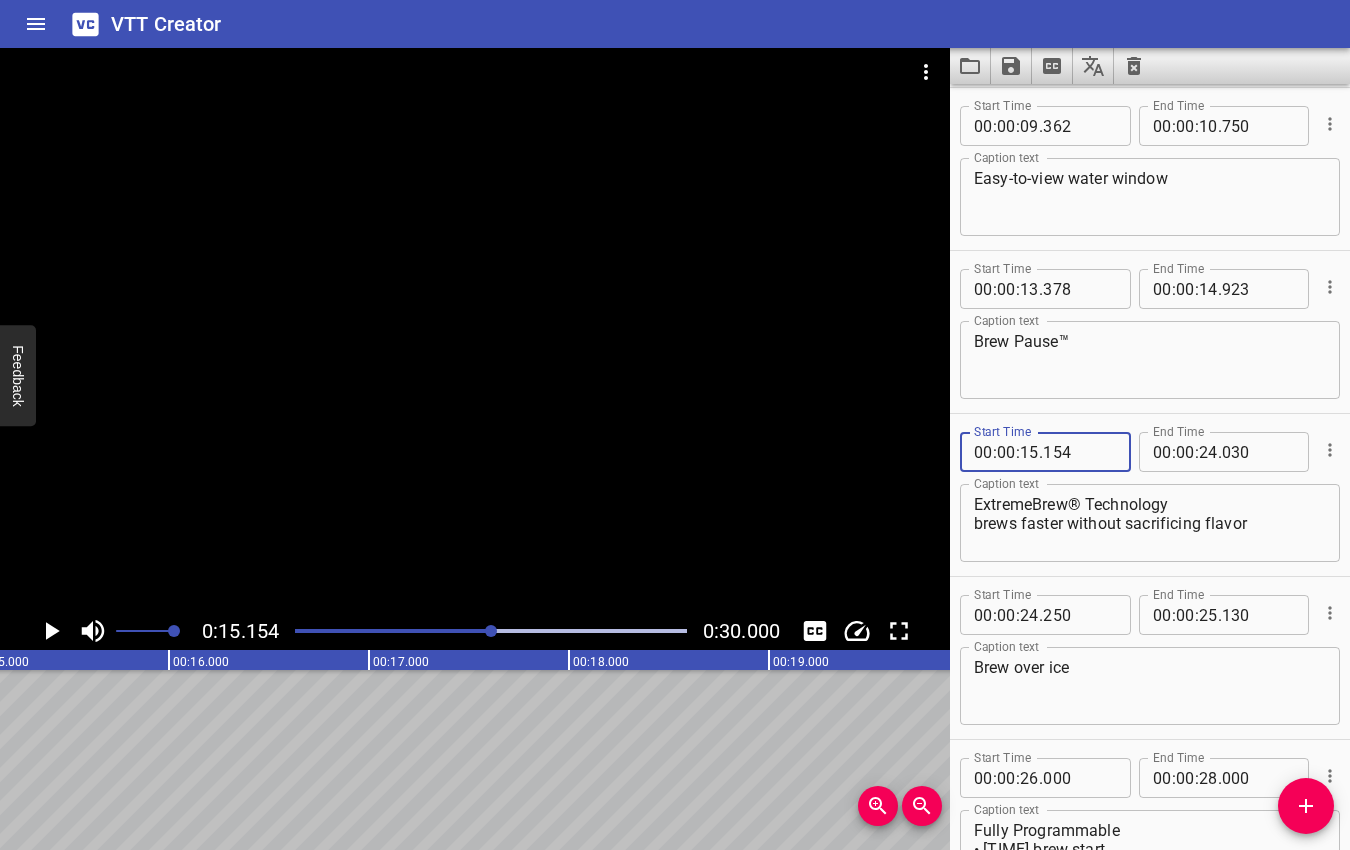 type on "154" 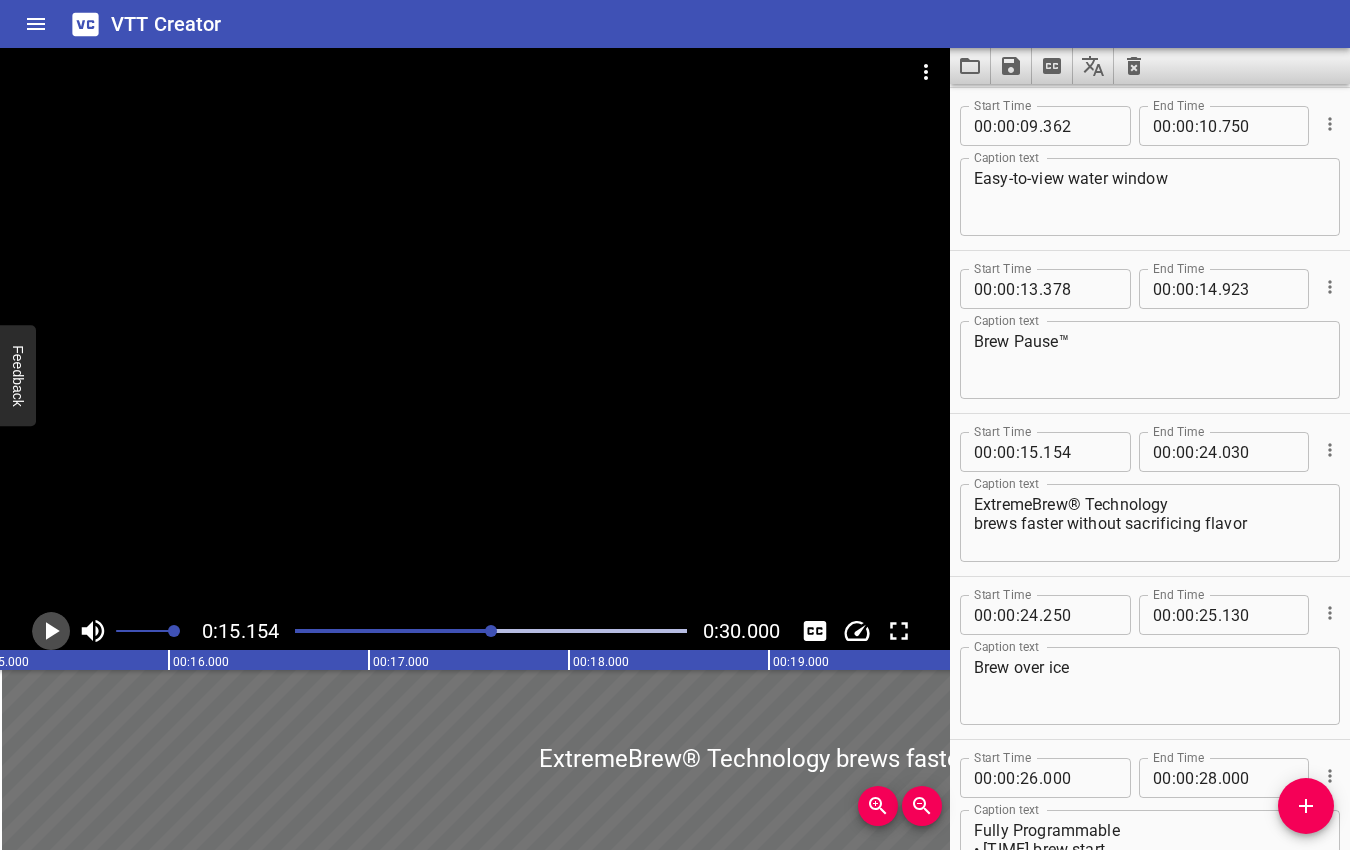 click 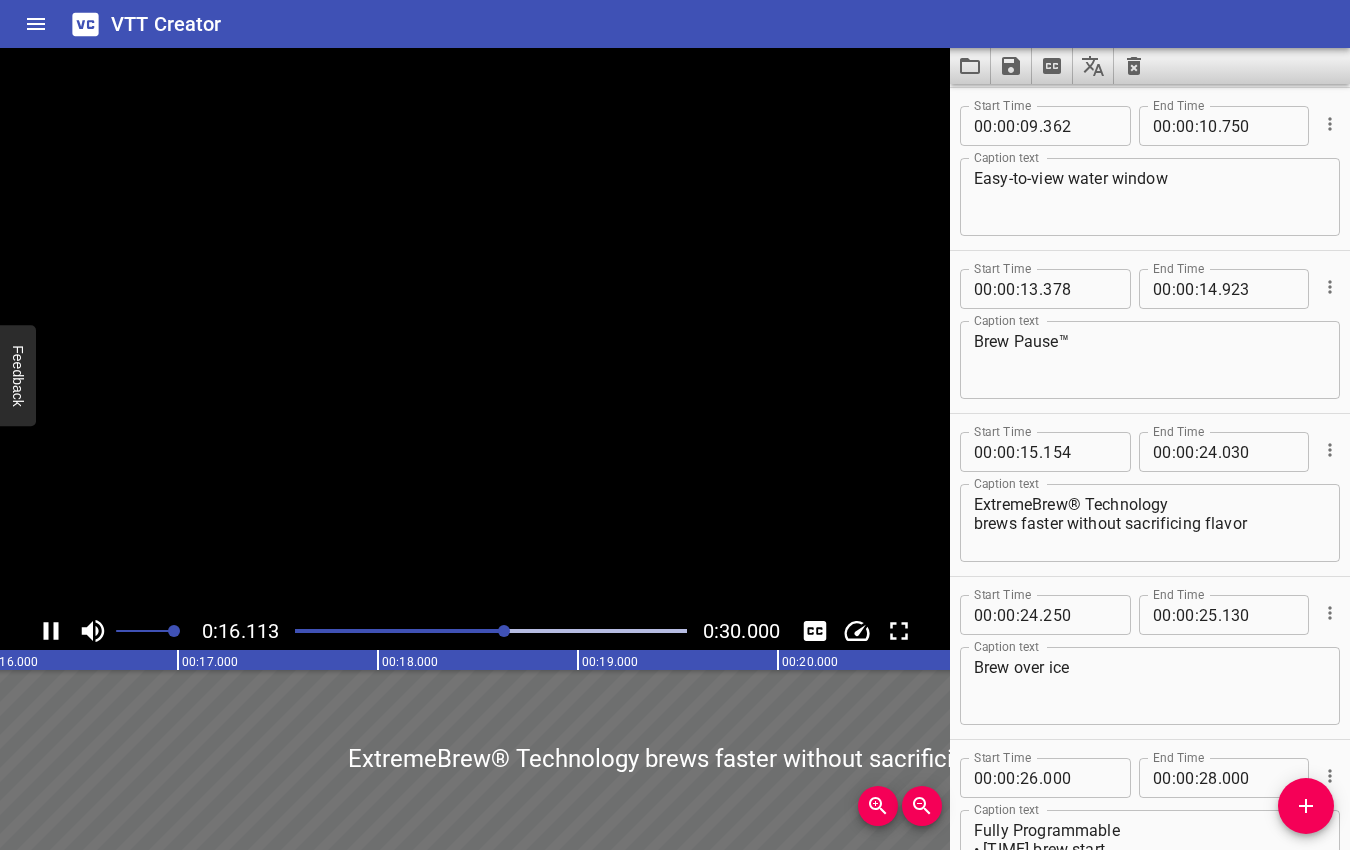 click 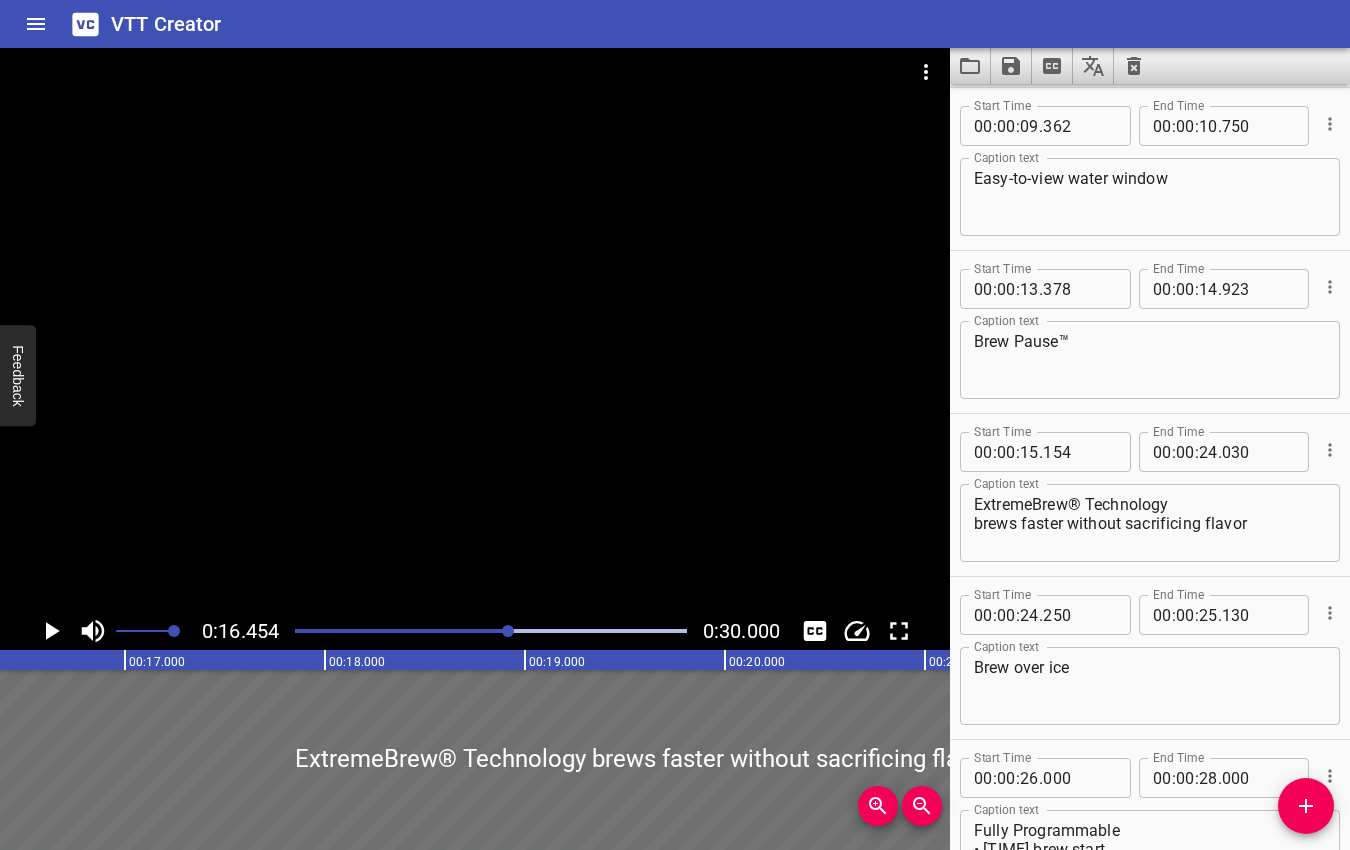 scroll, scrollTop: 0, scrollLeft: 3291, axis: horizontal 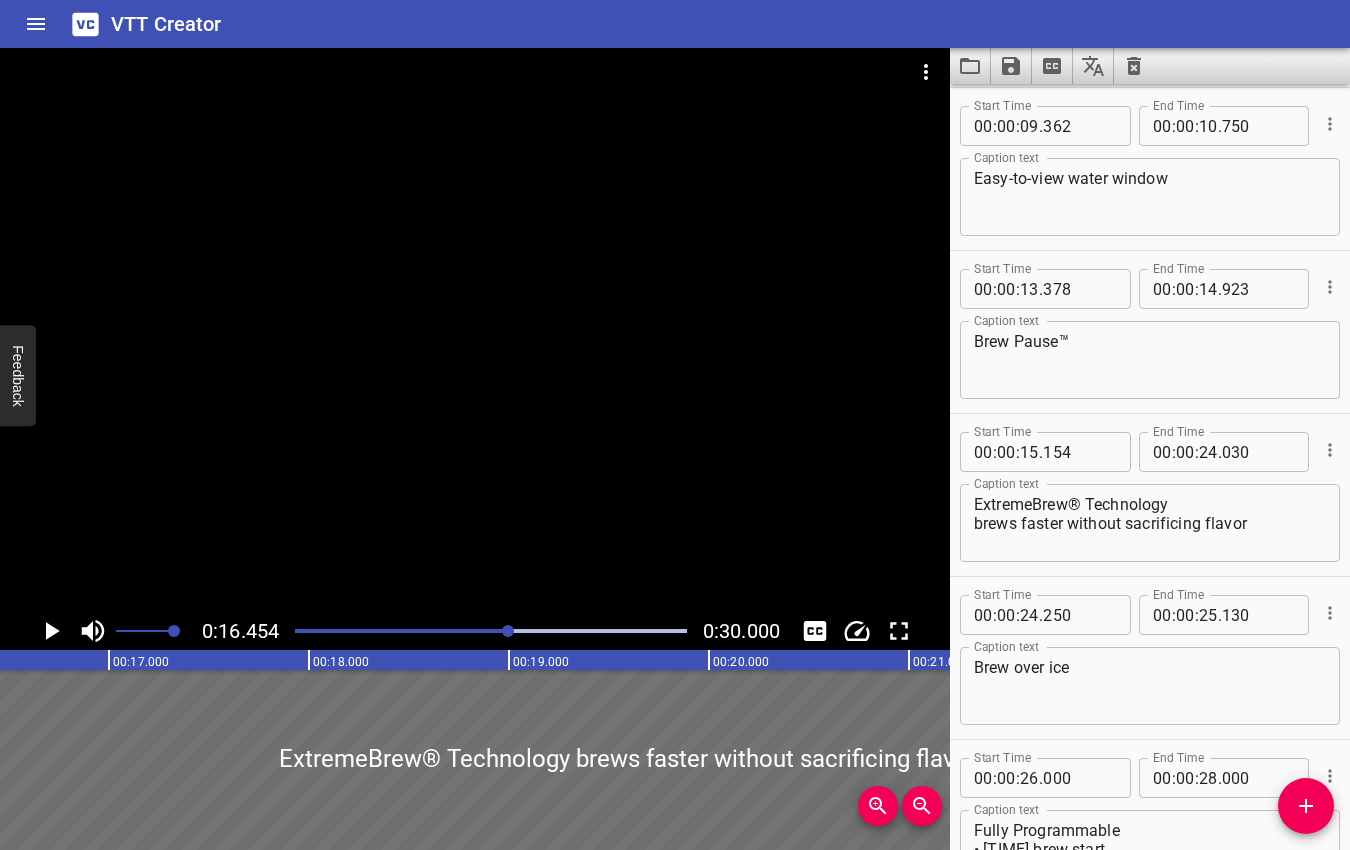 click 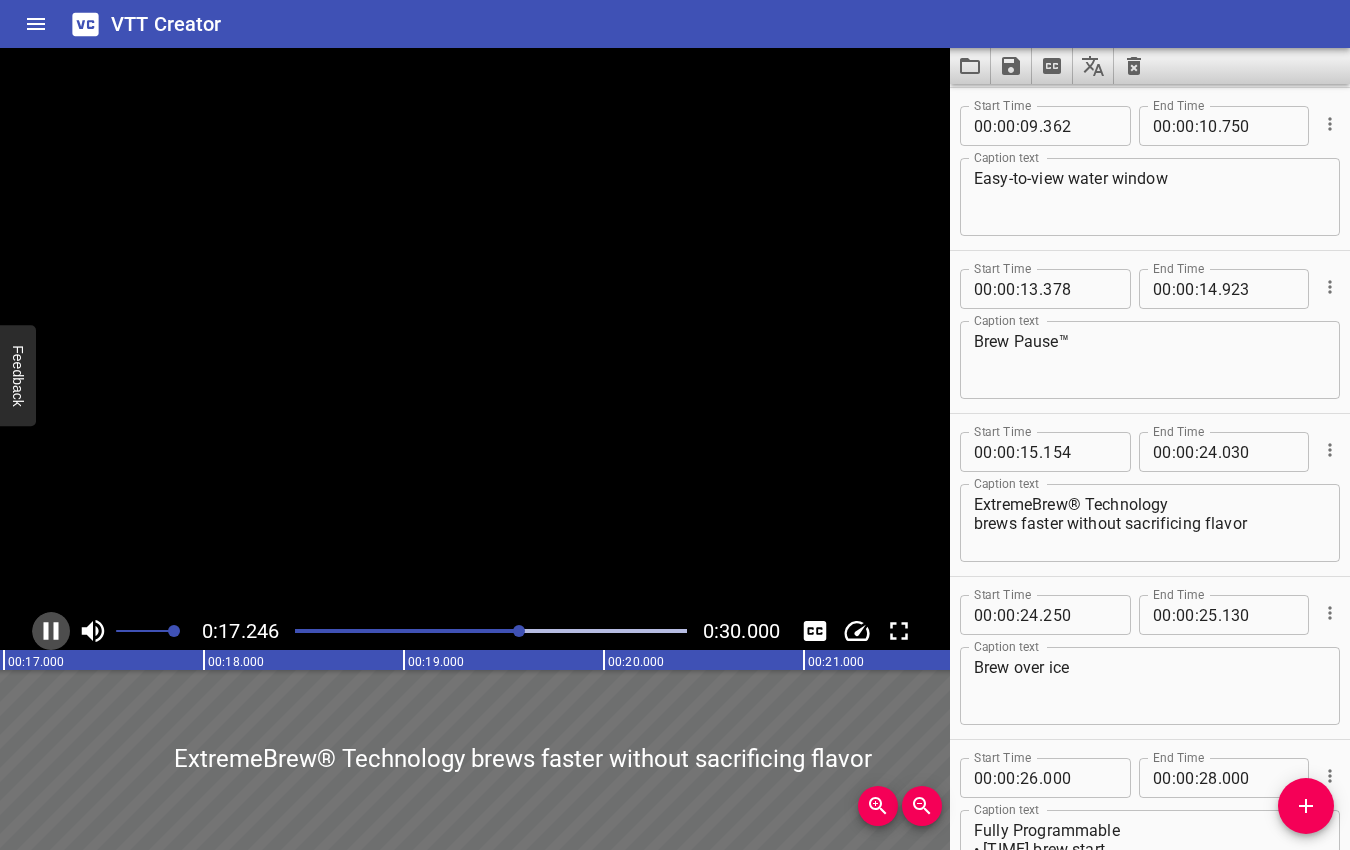 click 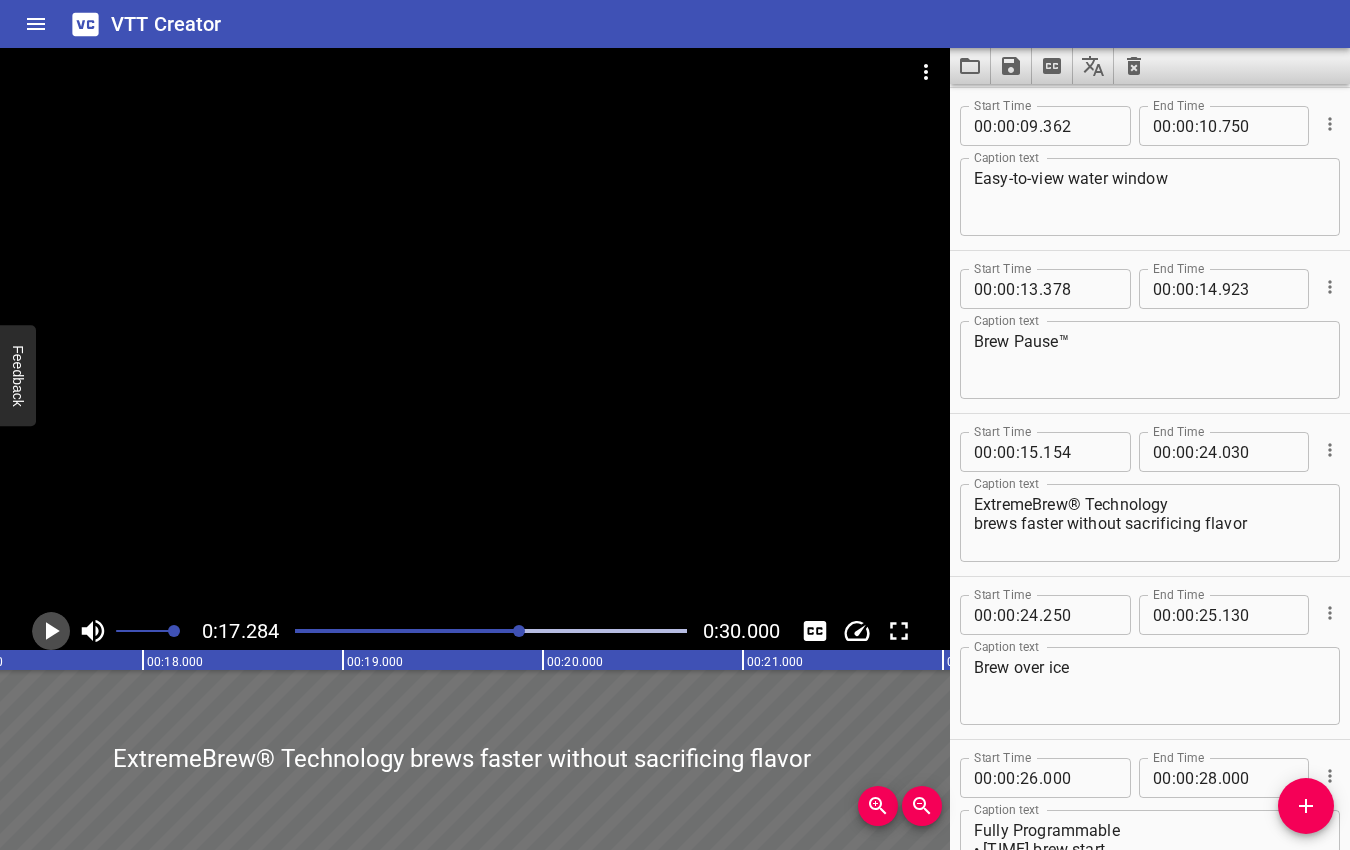 click 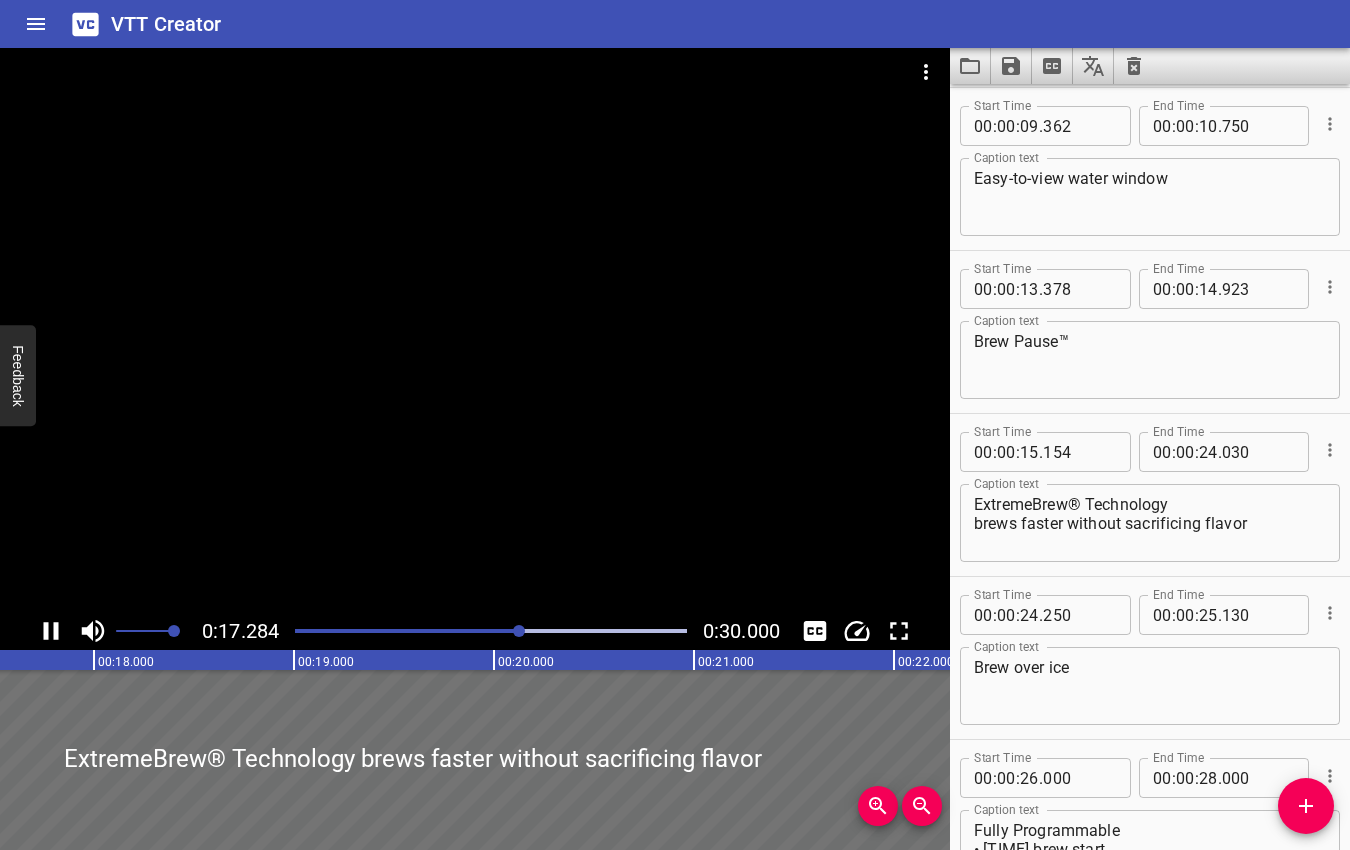 click 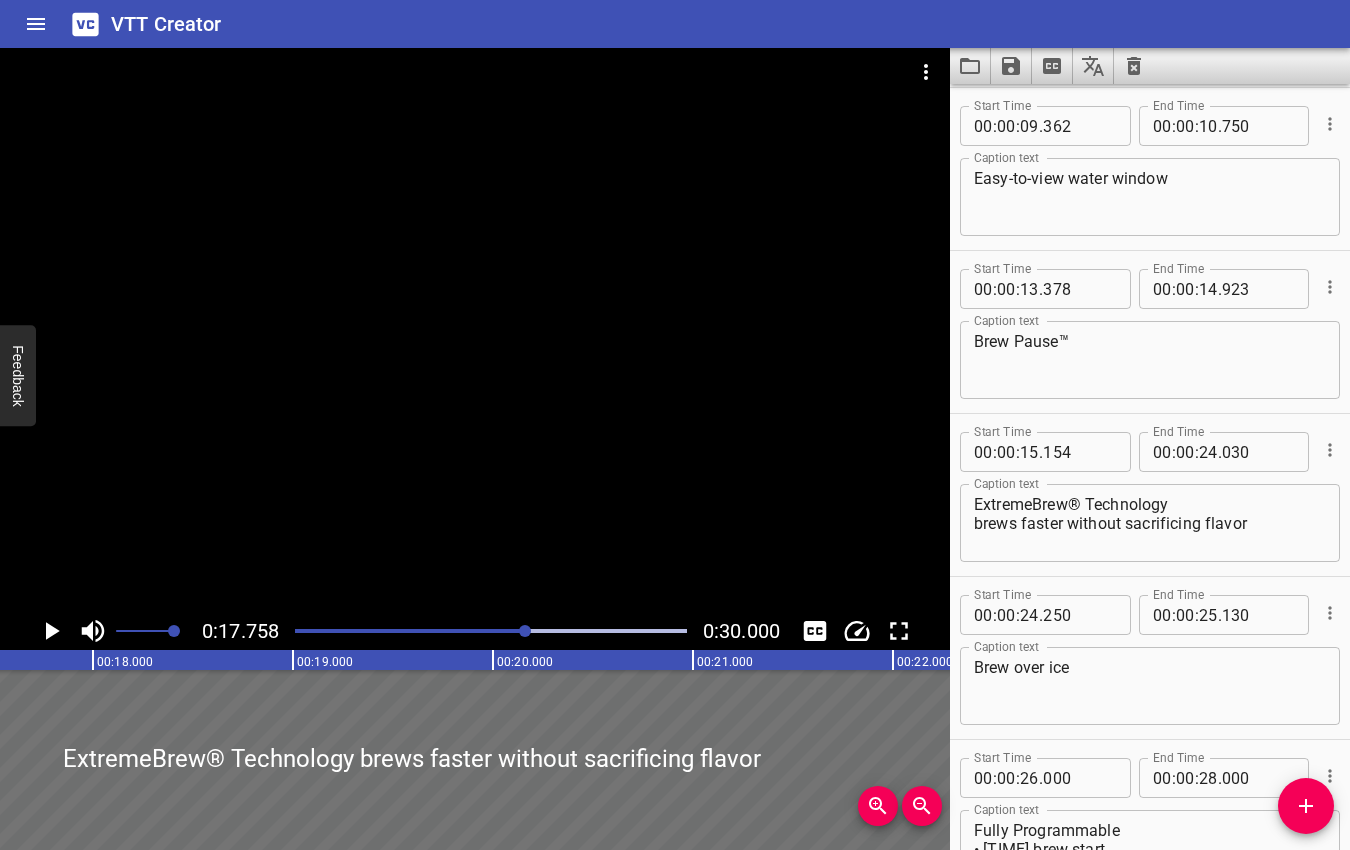 scroll, scrollTop: 0, scrollLeft: 3551, axis: horizontal 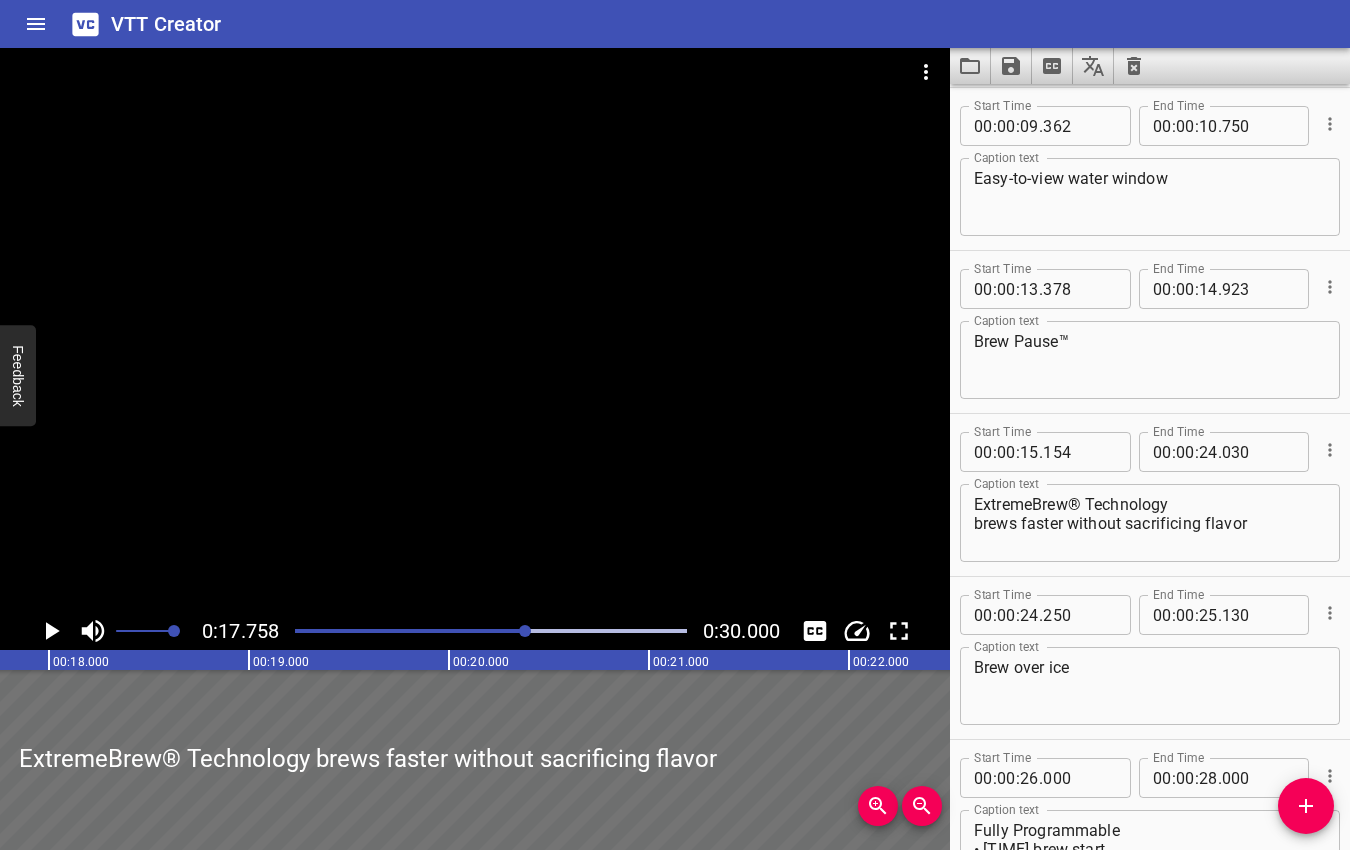 click at bounding box center (525, 631) 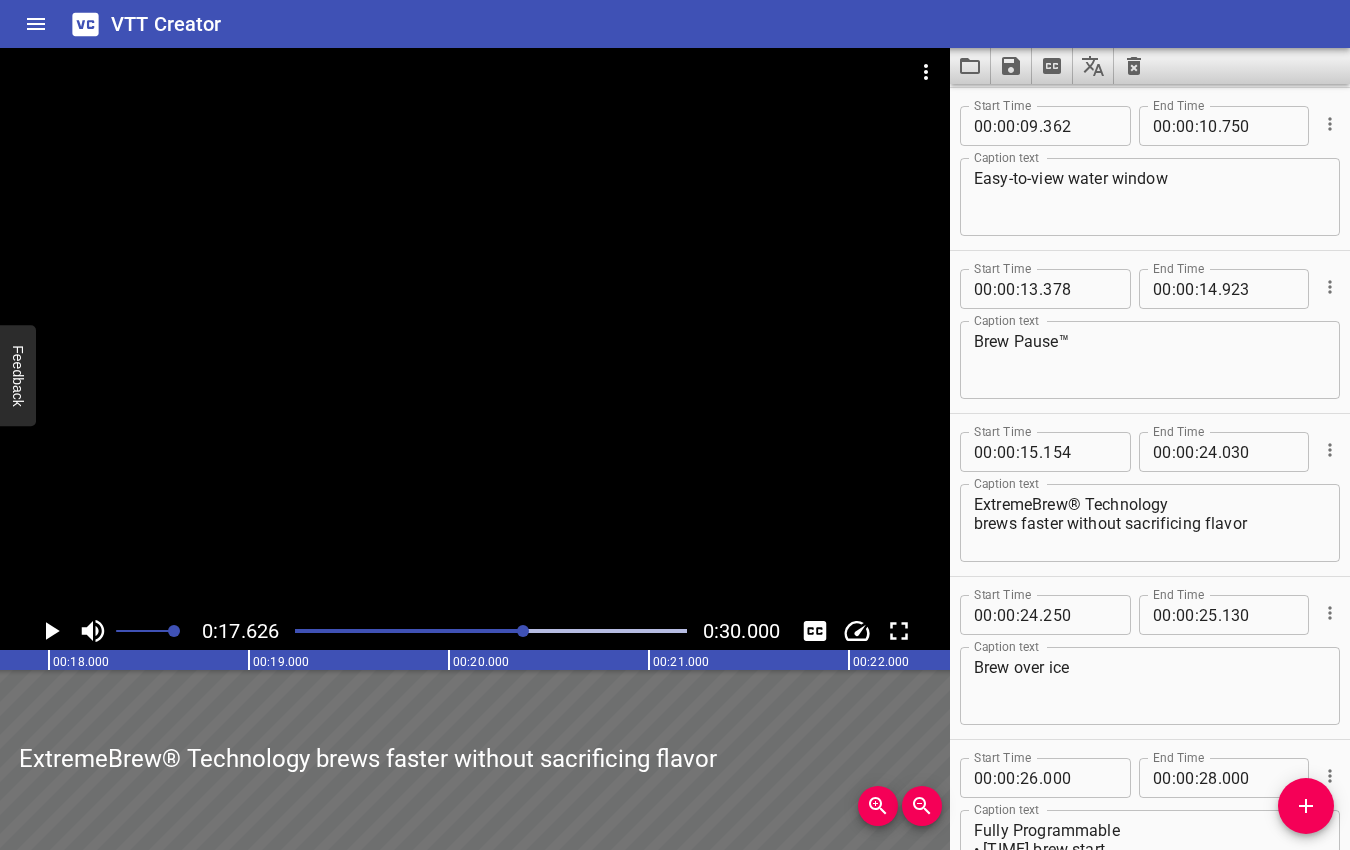 scroll, scrollTop: 0, scrollLeft: 3525, axis: horizontal 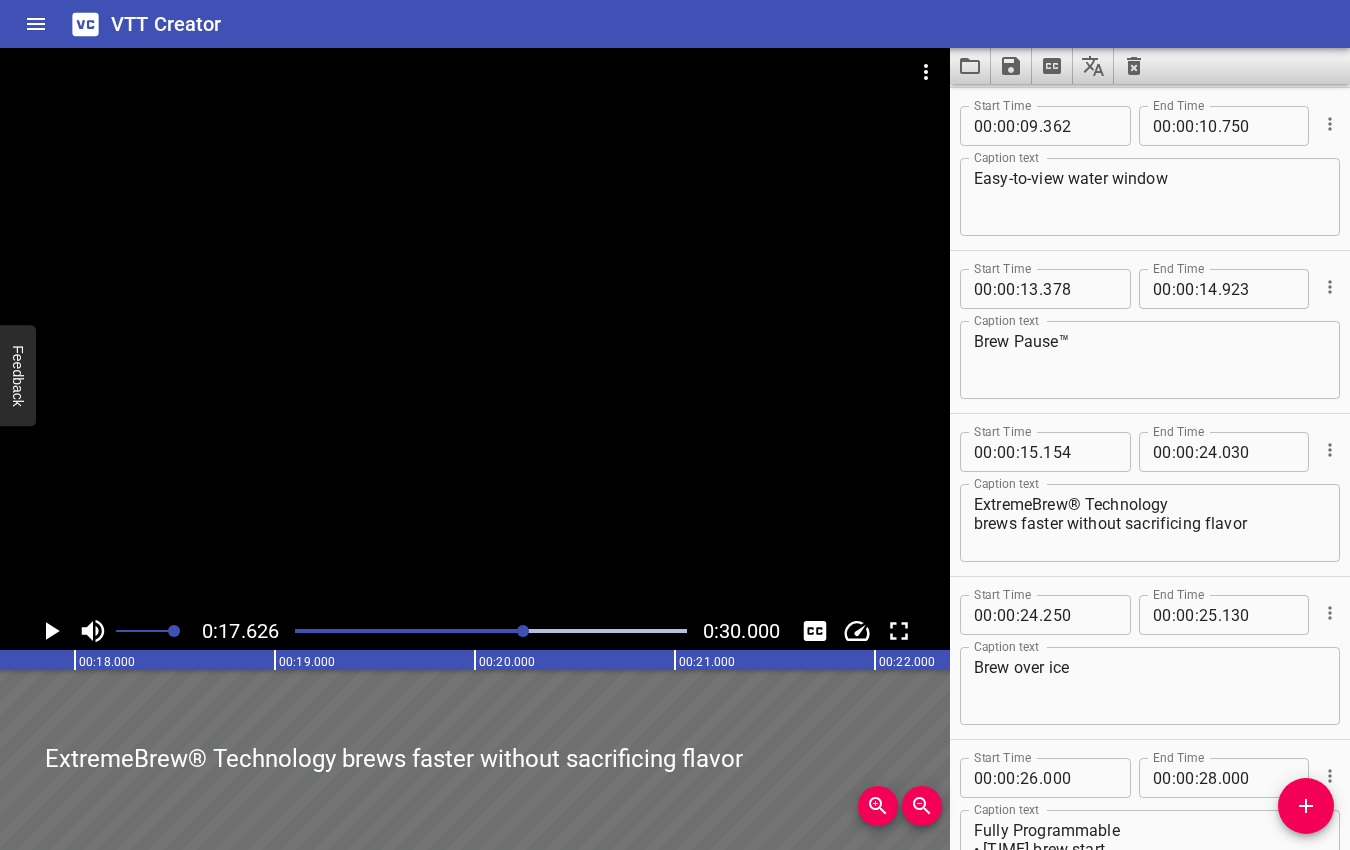 click at bounding box center [523, 631] 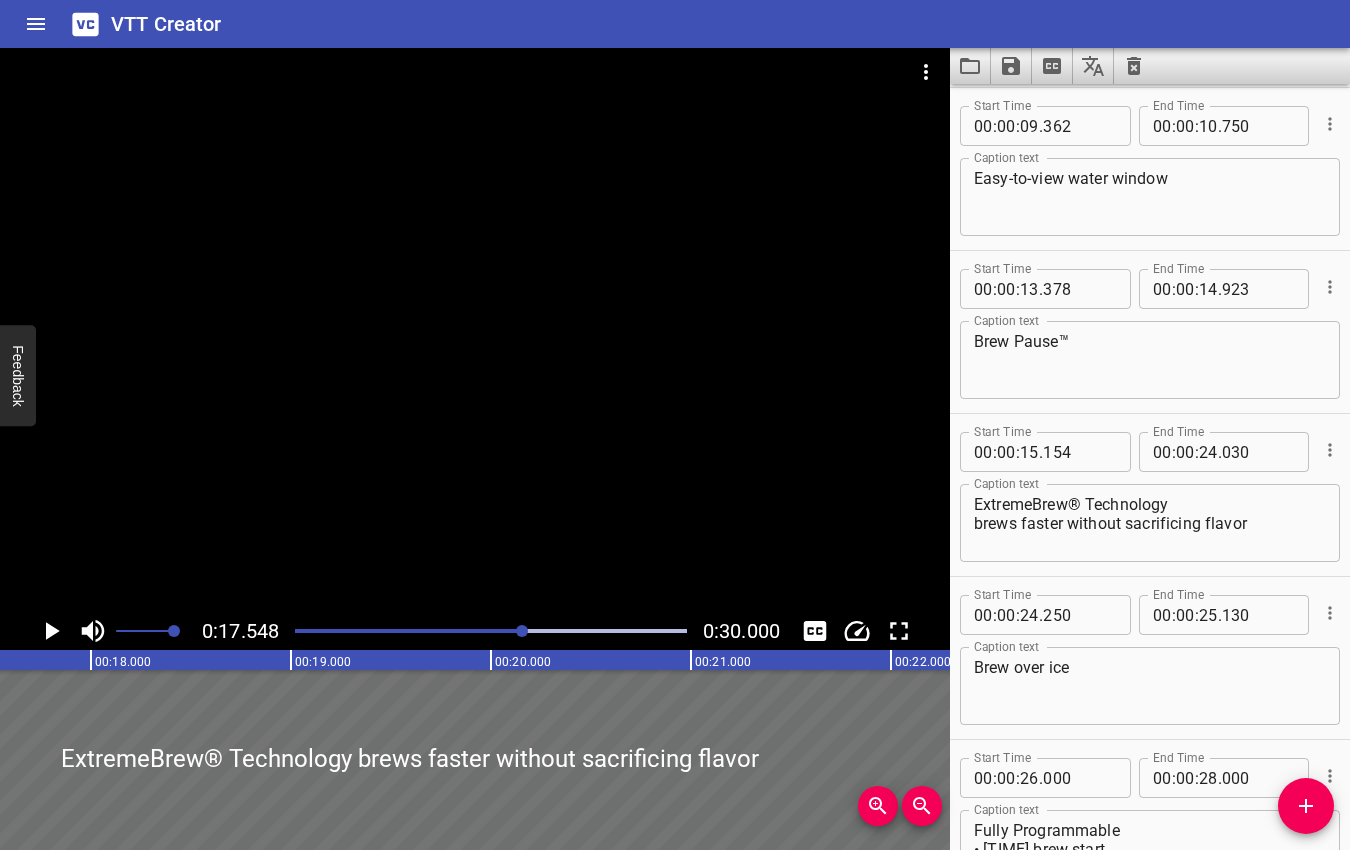 click at bounding box center (522, 631) 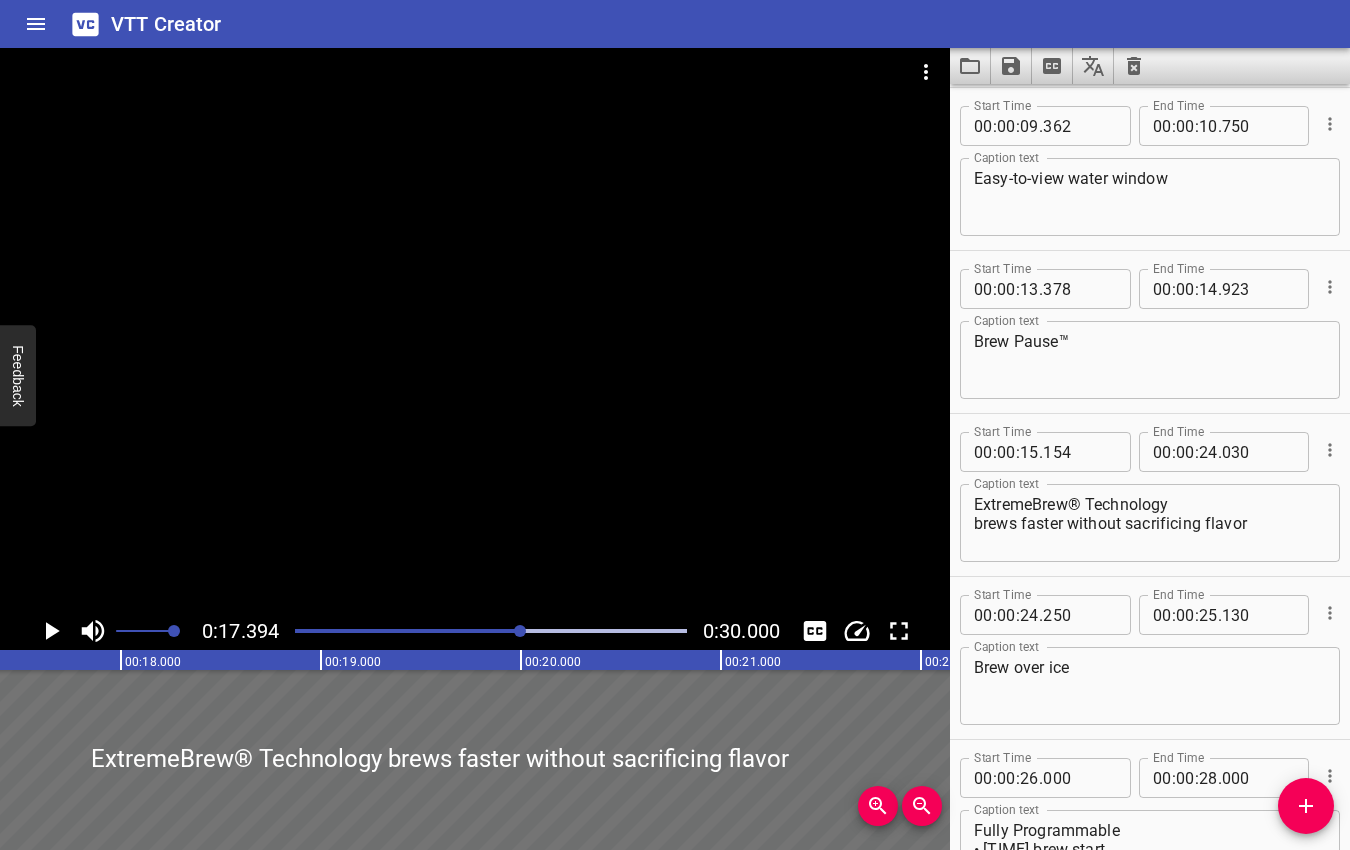 click at bounding box center (520, 631) 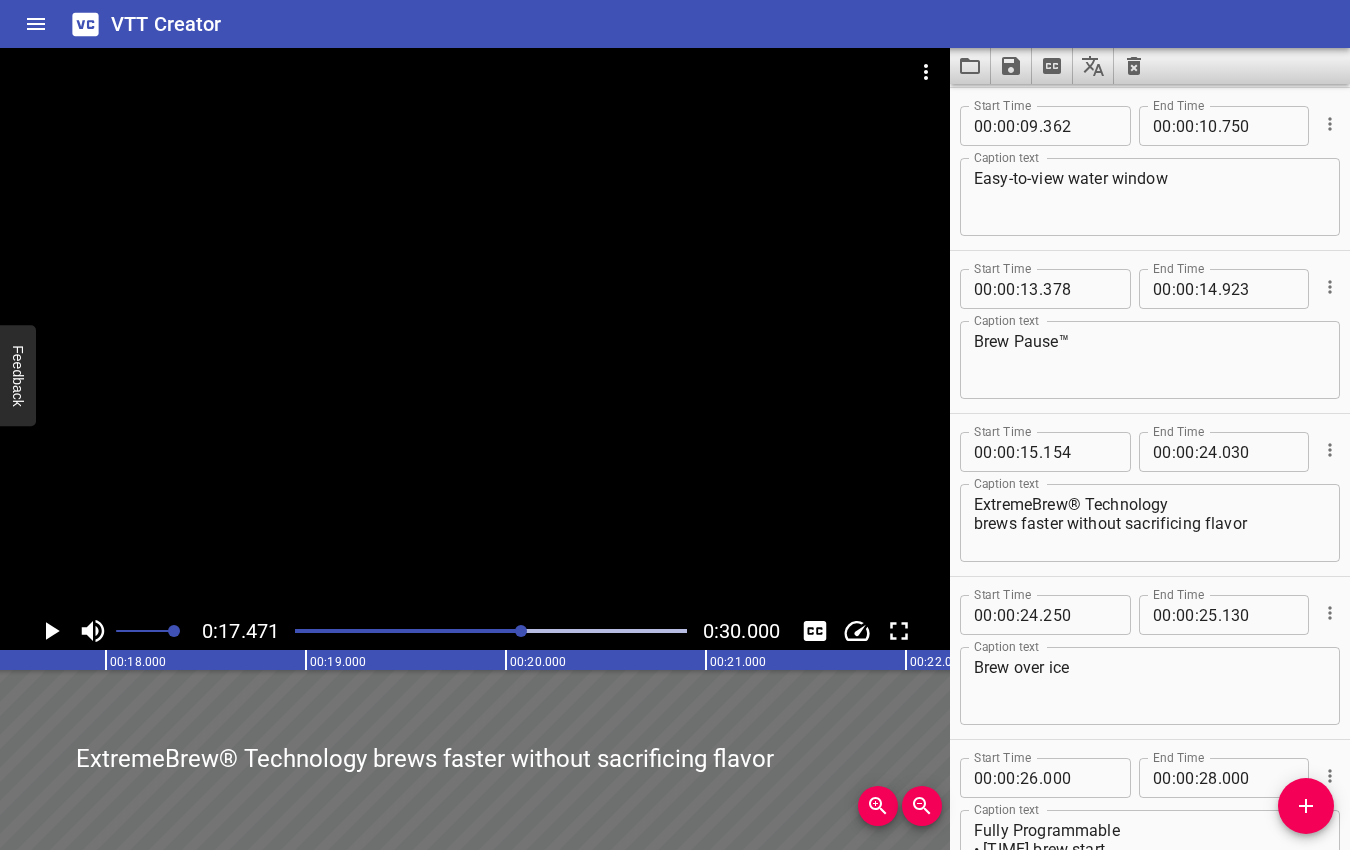 scroll, scrollTop: 488, scrollLeft: 0, axis: vertical 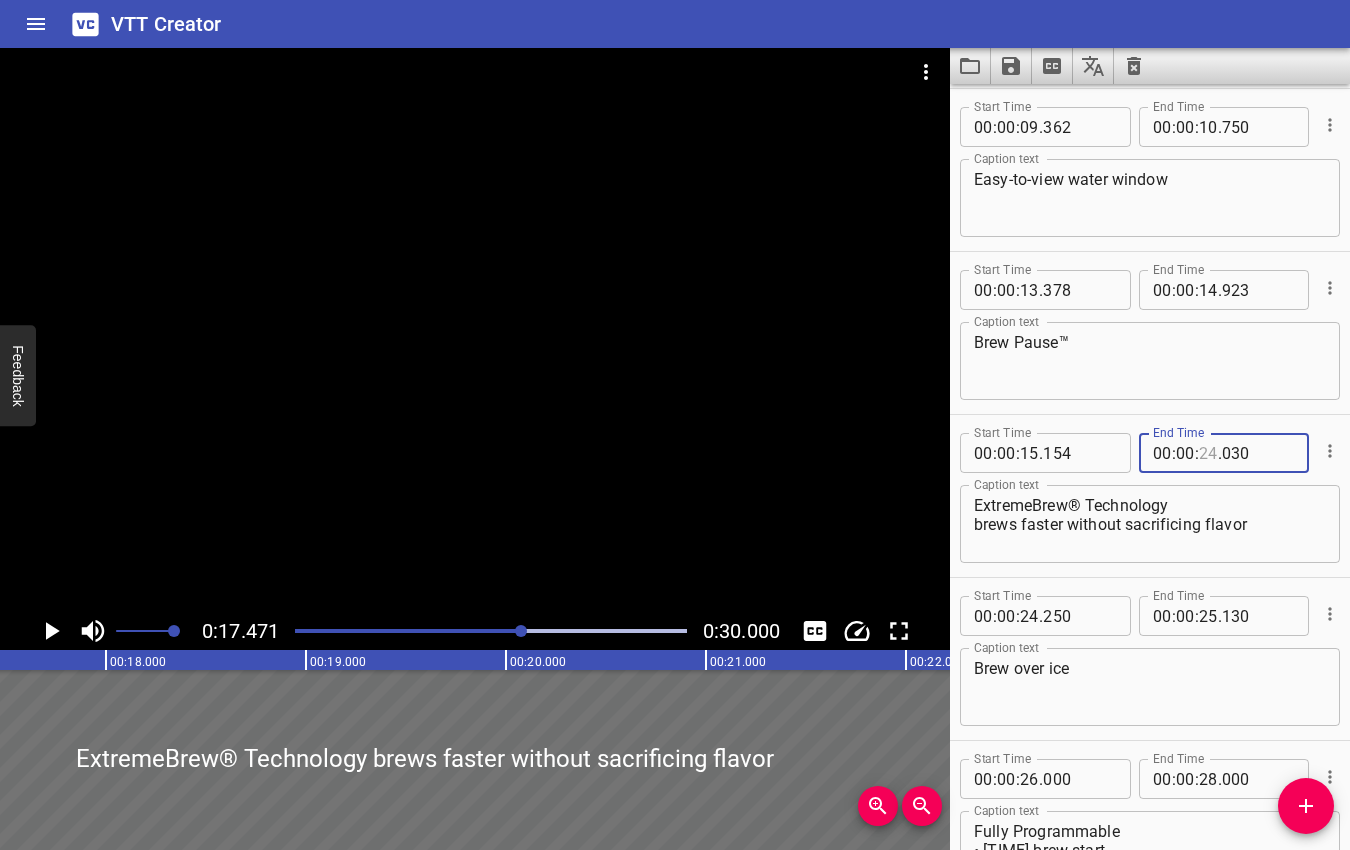 click at bounding box center [1208, 453] 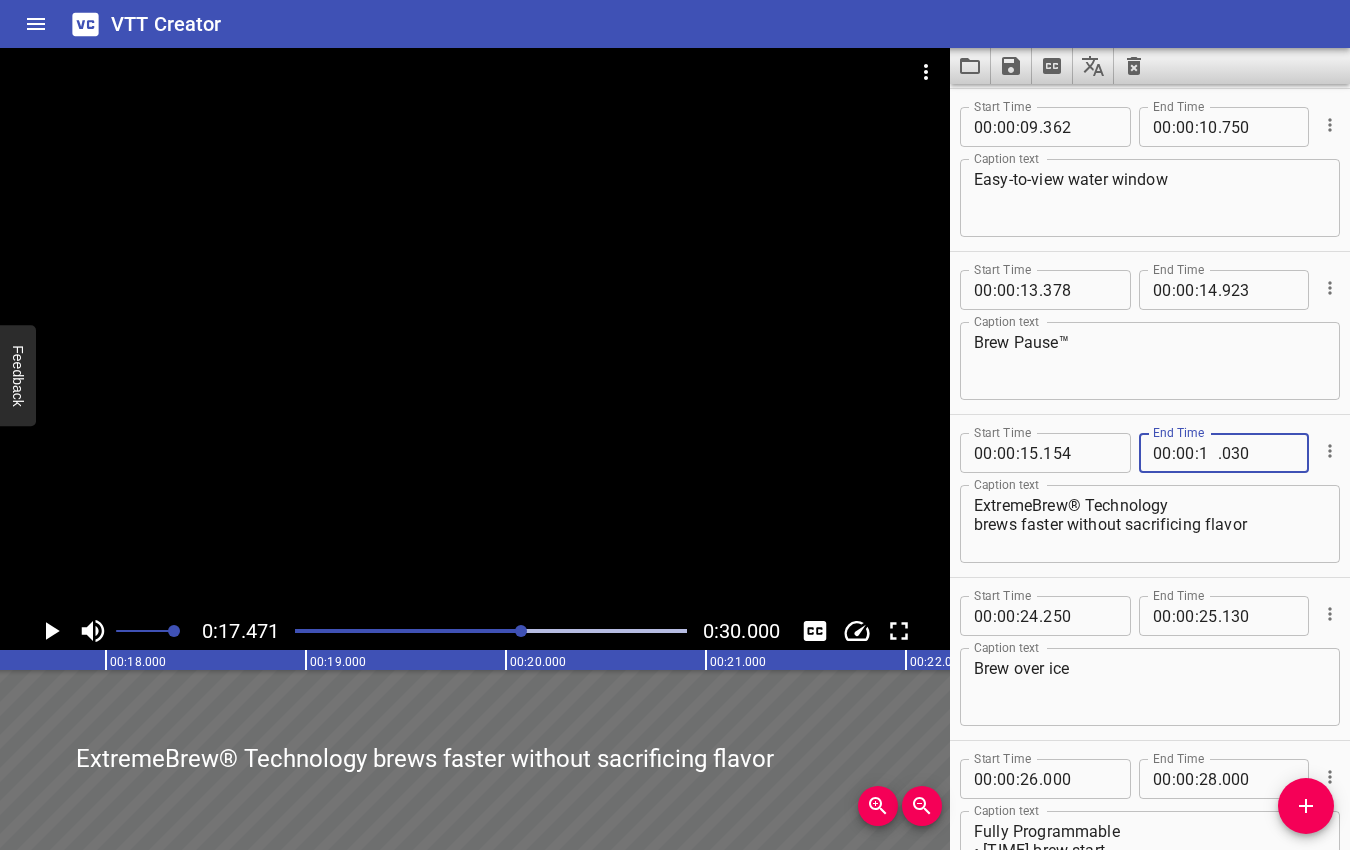 type on "17" 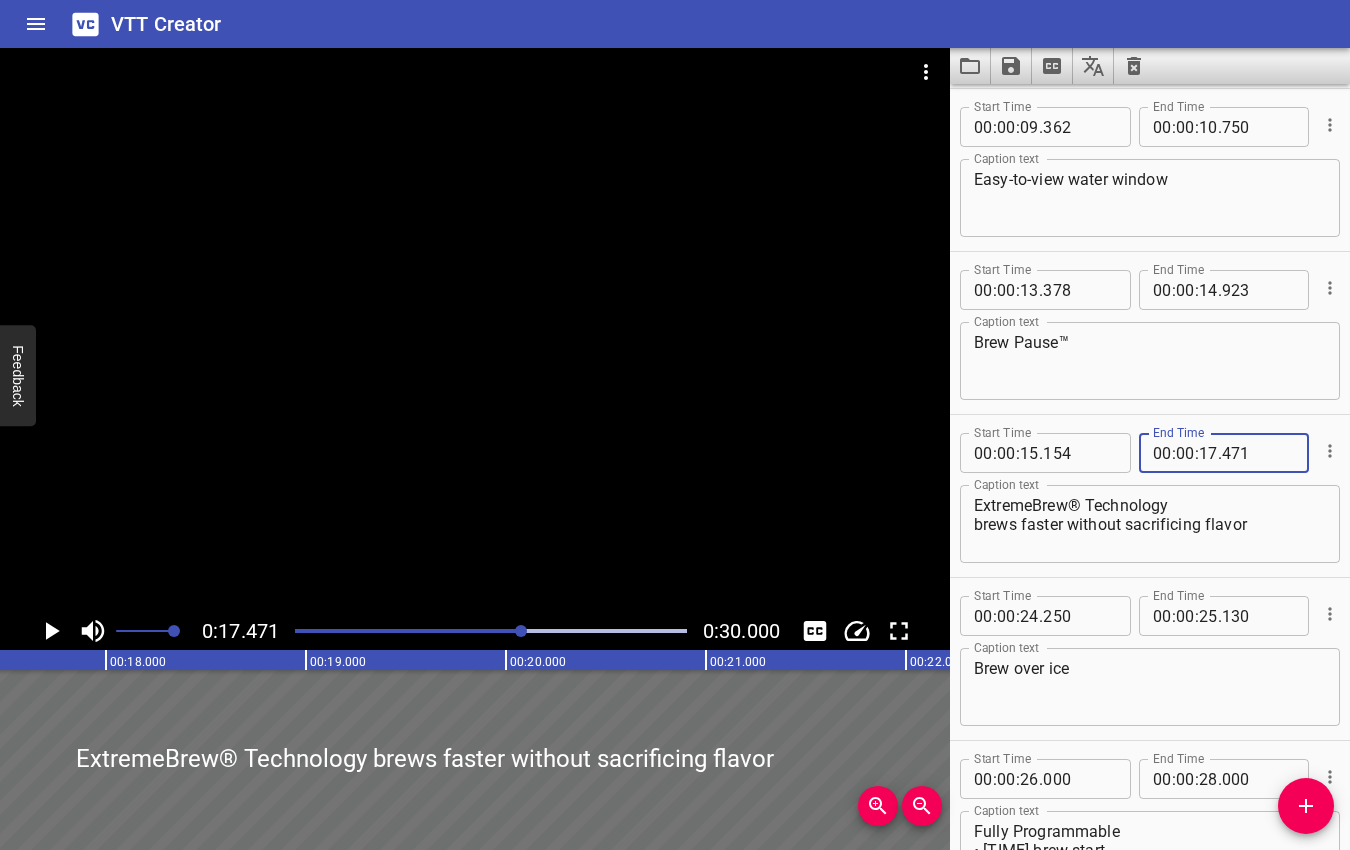 type on "471" 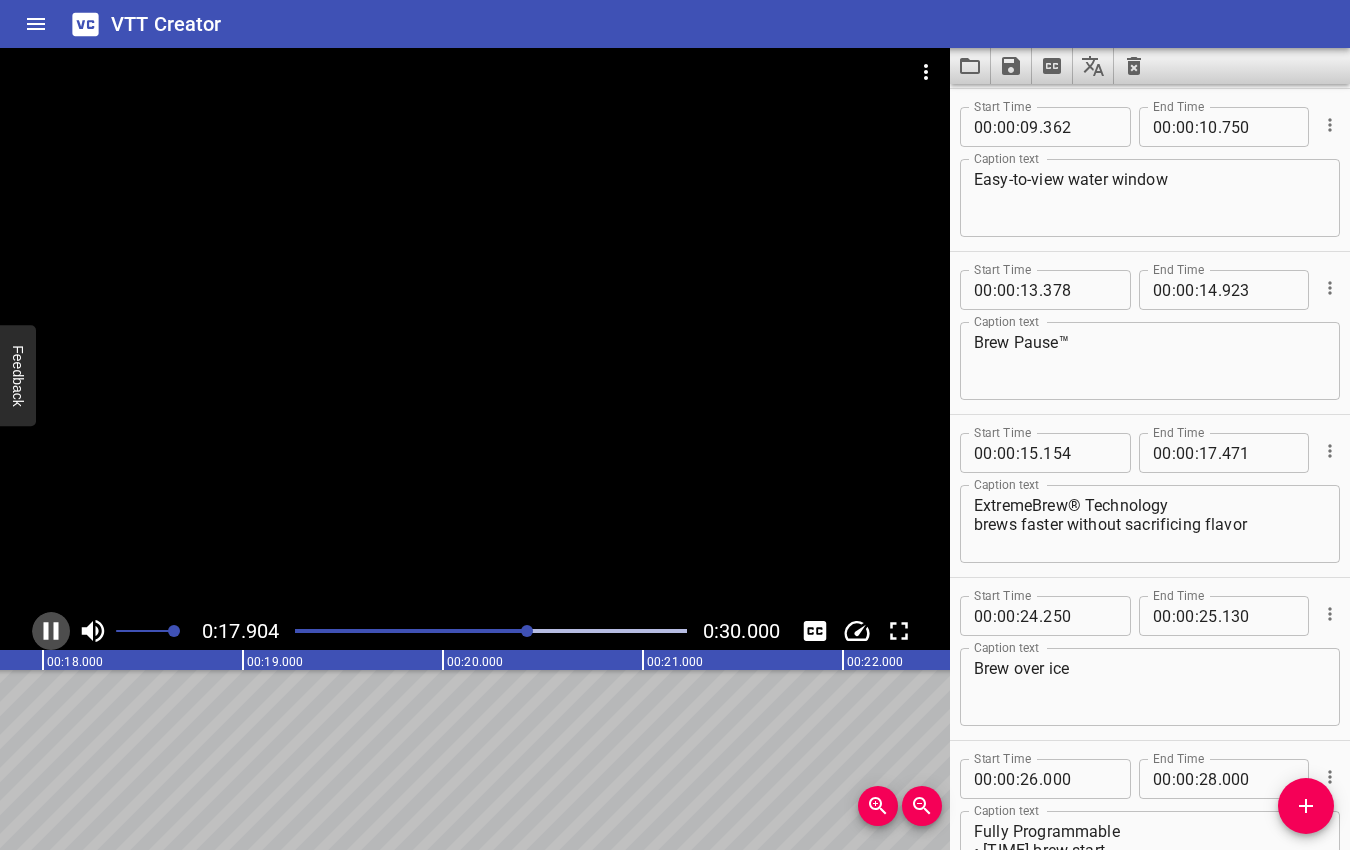 click 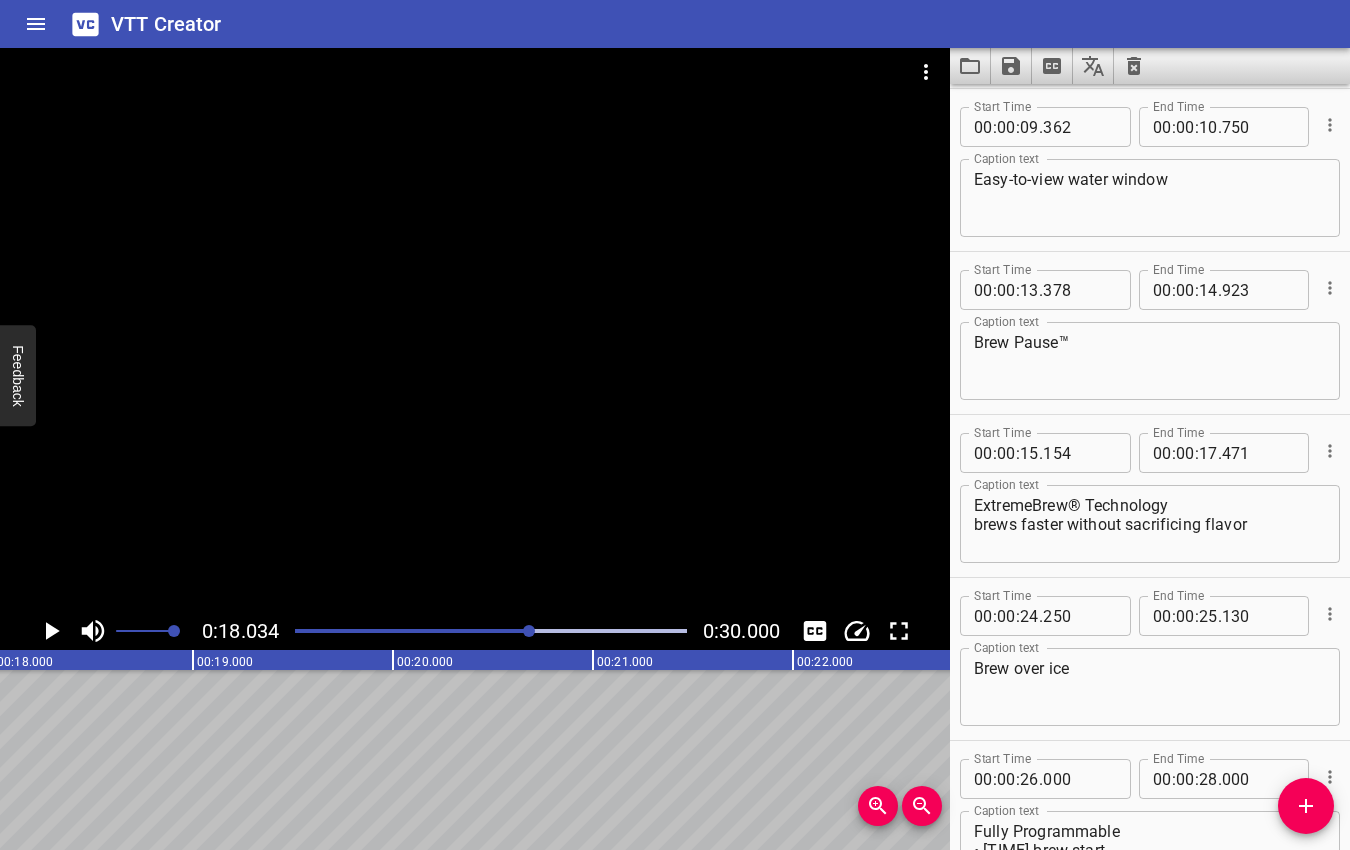 click at bounding box center (529, 631) 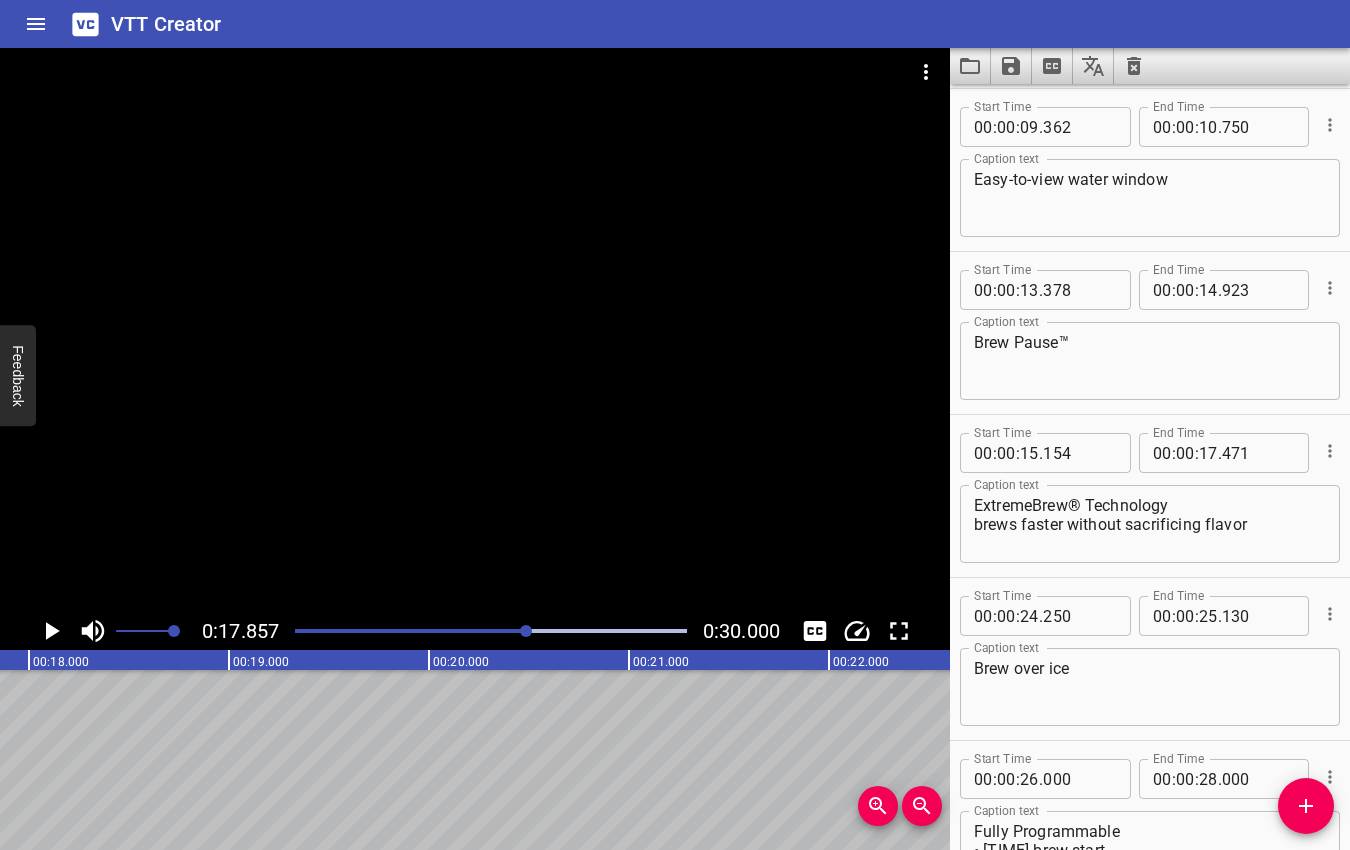 click at bounding box center (526, 631) 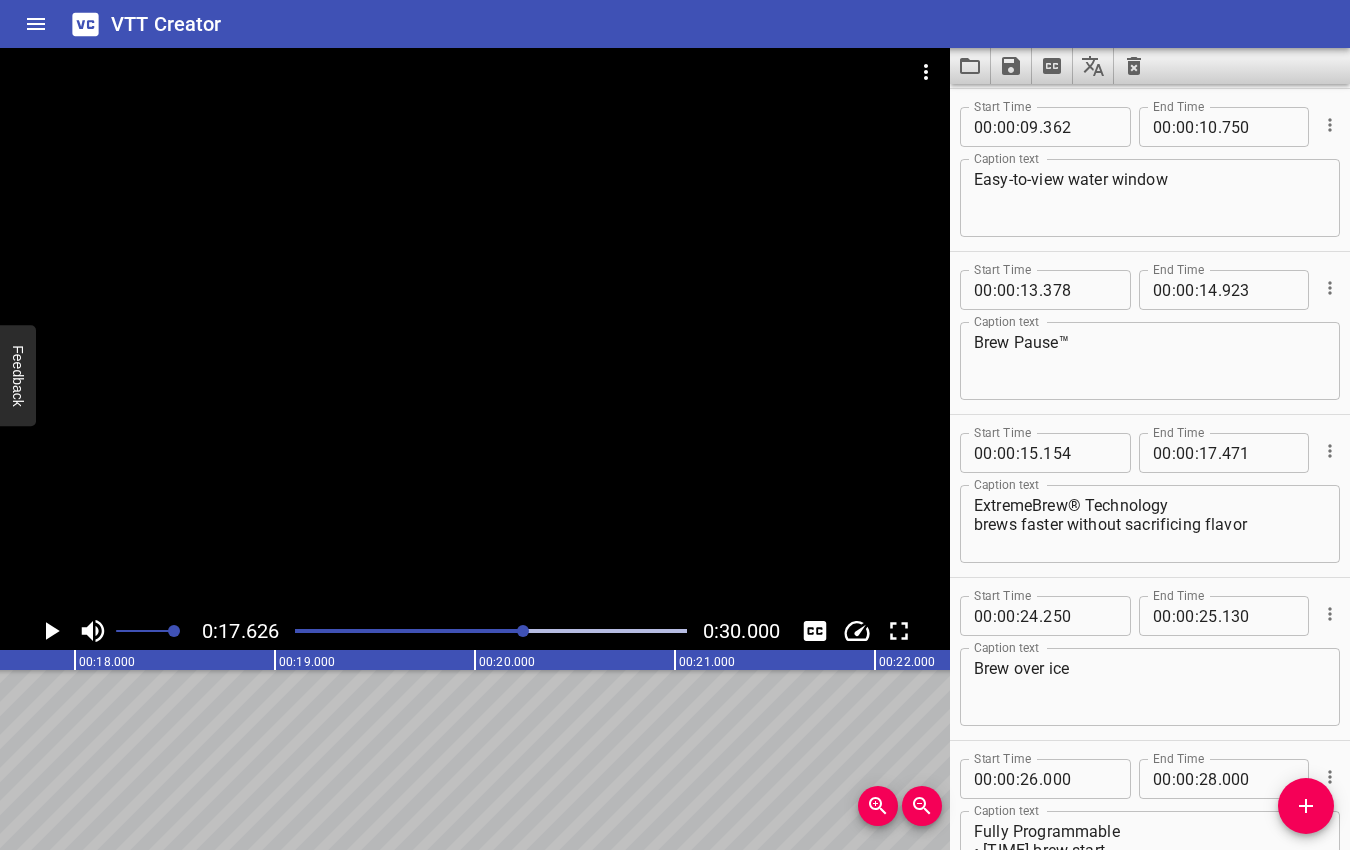 click at bounding box center [523, 631] 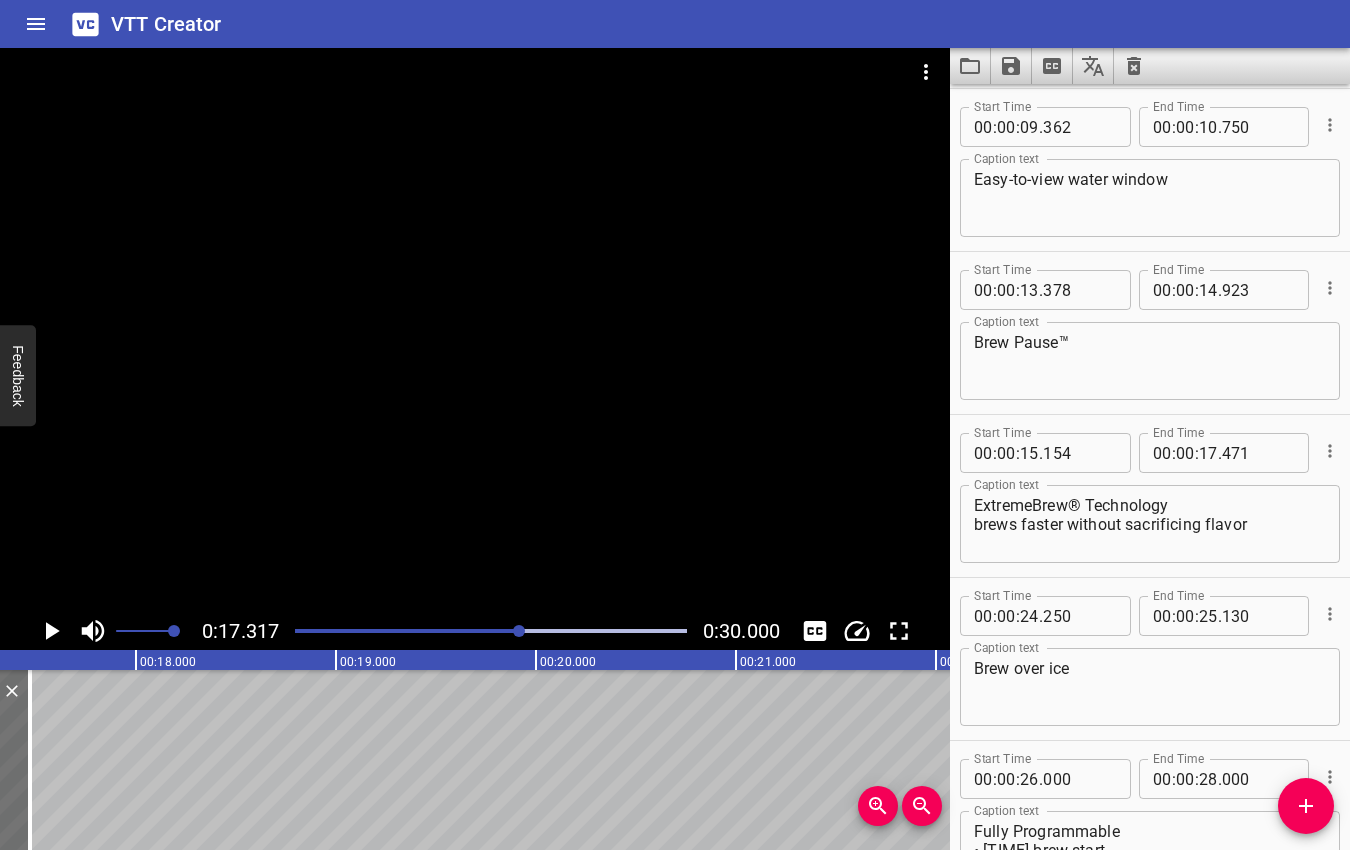 scroll, scrollTop: 0, scrollLeft: 3463, axis: horizontal 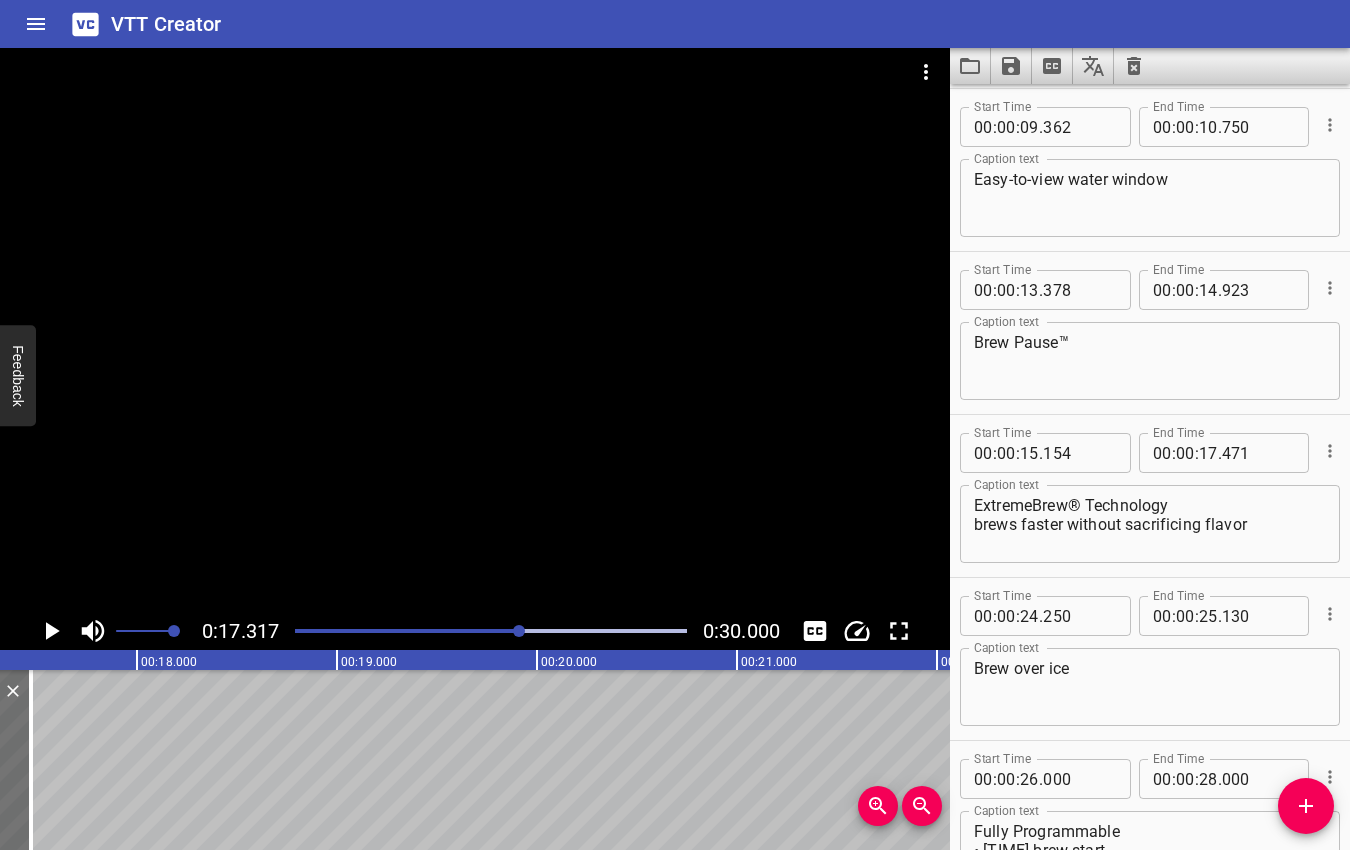 click at bounding box center [519, 631] 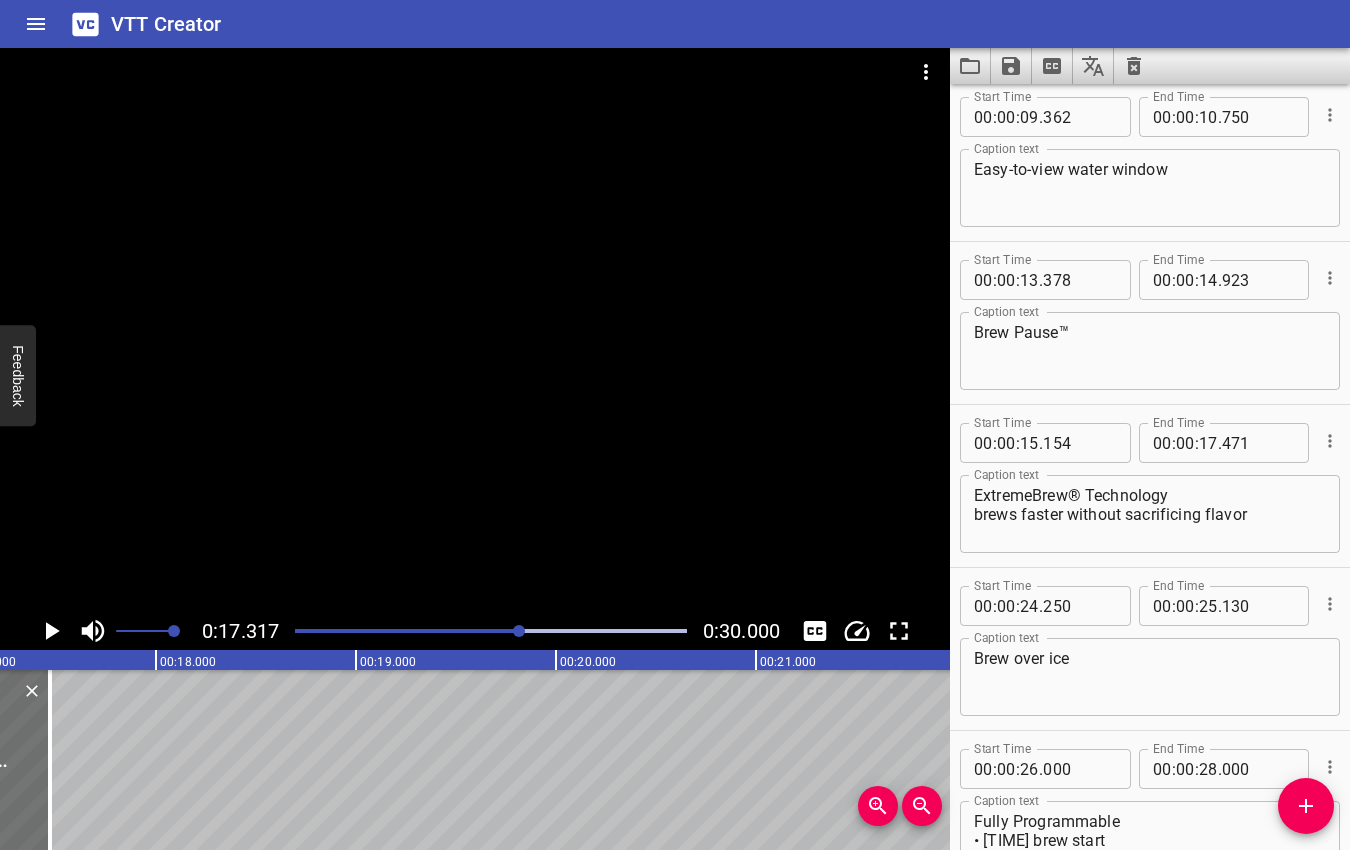 scroll, scrollTop: 0, scrollLeft: 3463, axis: horizontal 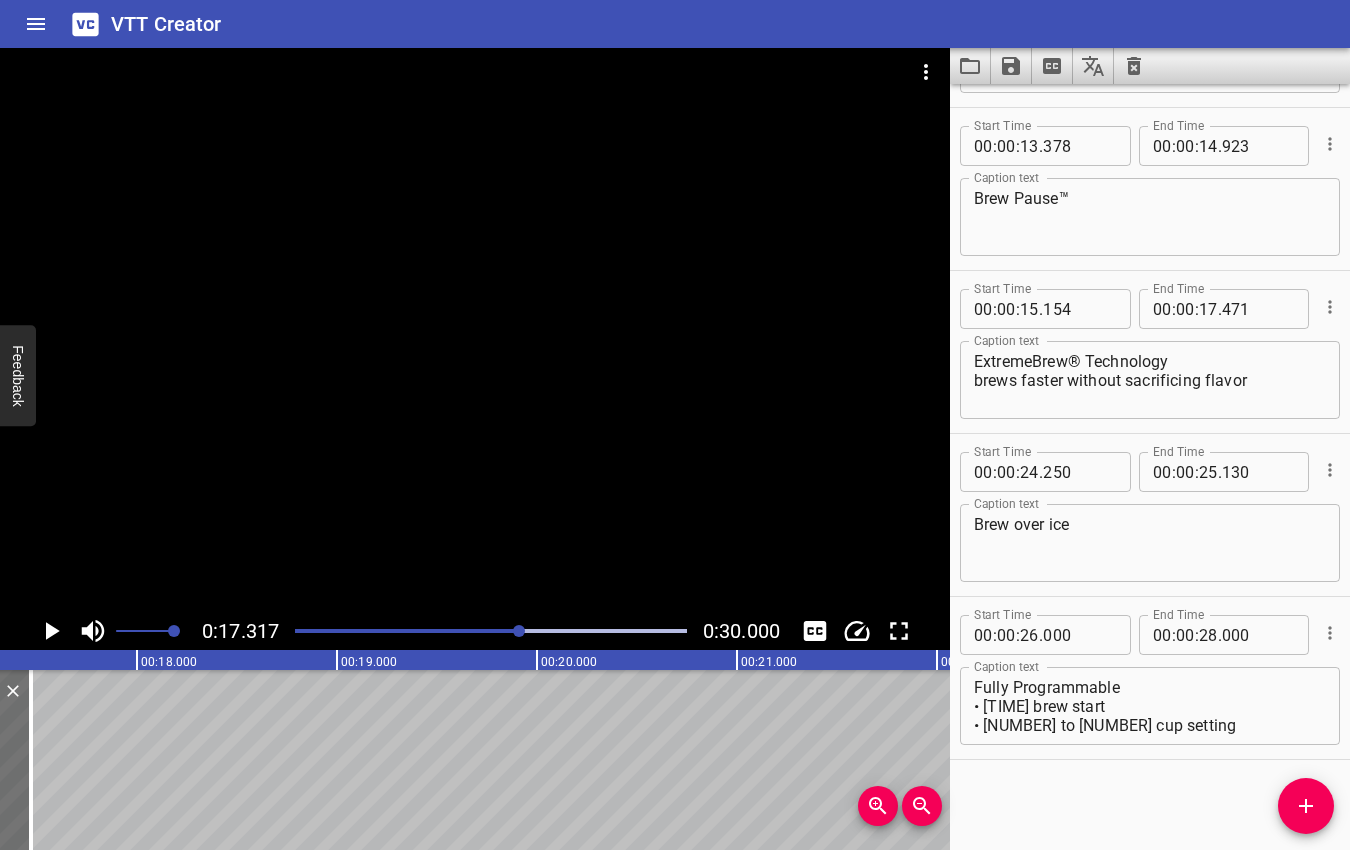 click at bounding box center [519, 631] 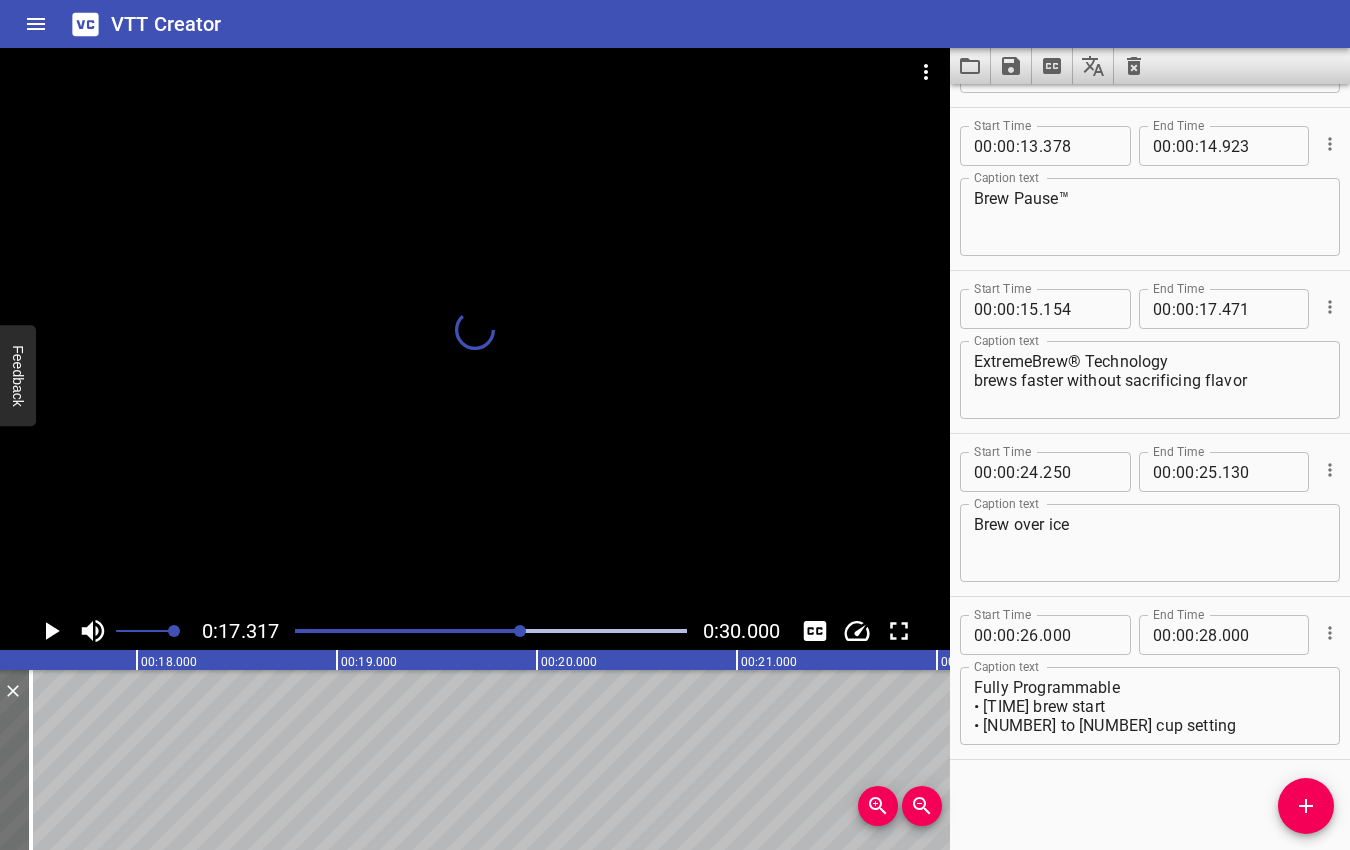 scroll, scrollTop: 0, scrollLeft: 3479, axis: horizontal 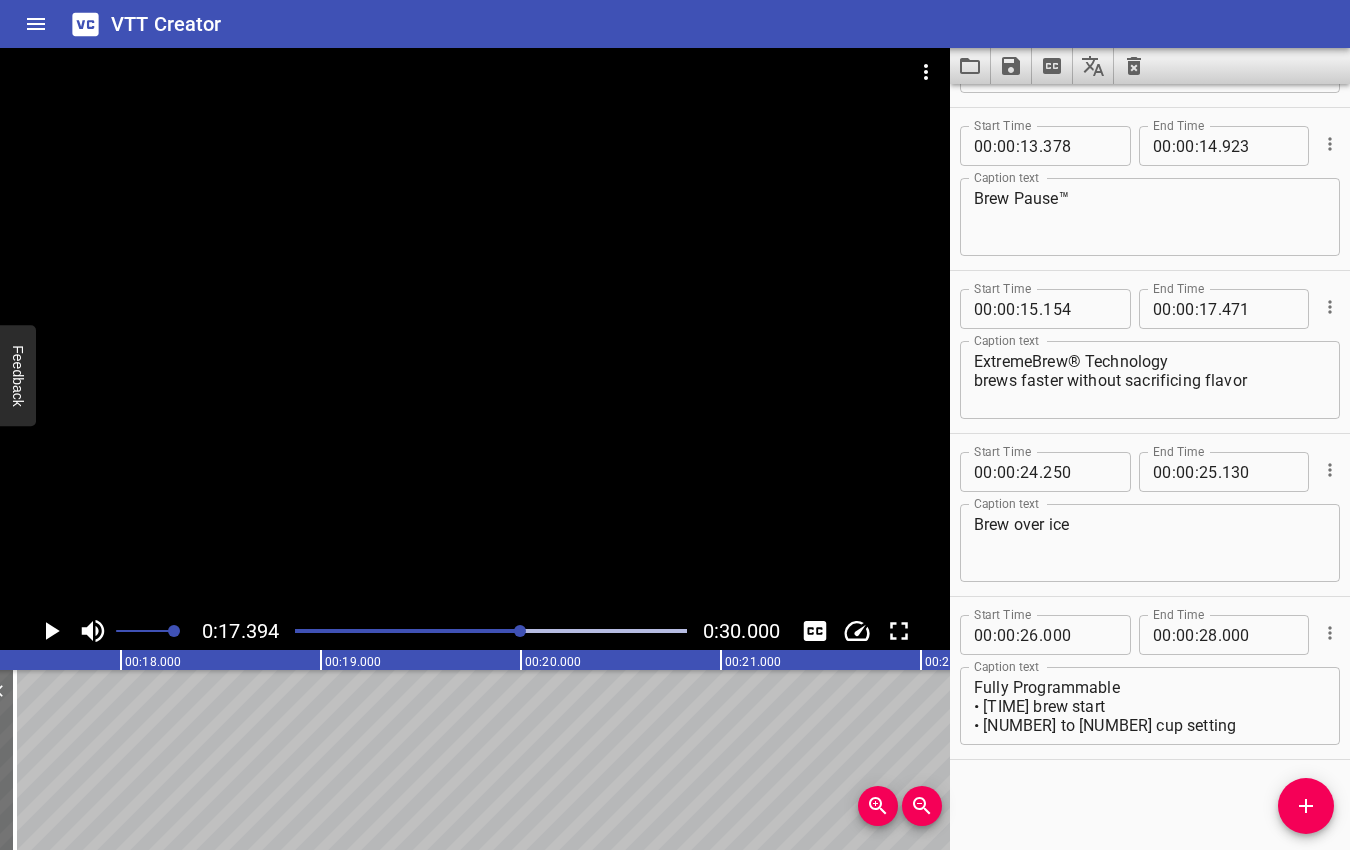 click at bounding box center (520, 631) 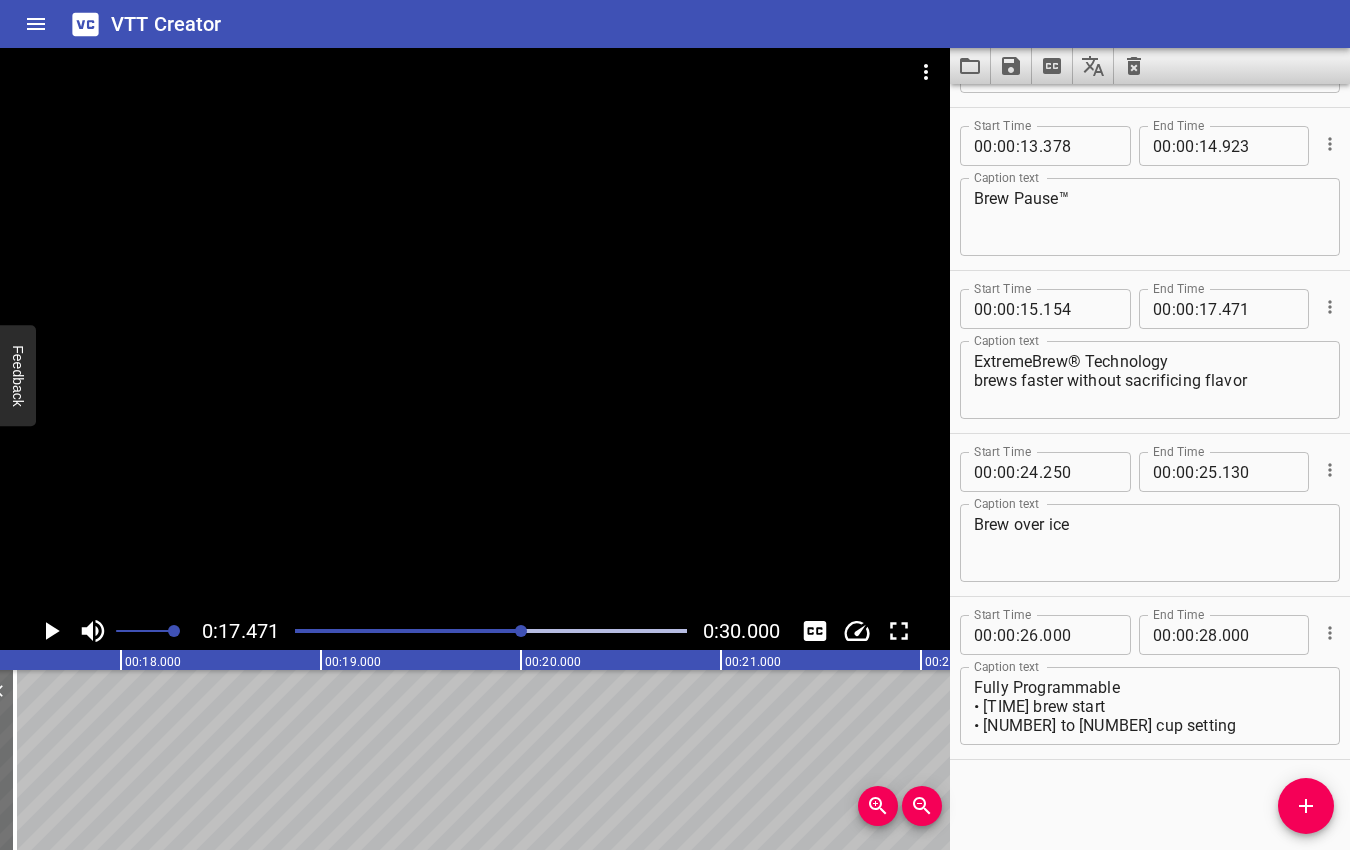 scroll, scrollTop: 0, scrollLeft: 3494, axis: horizontal 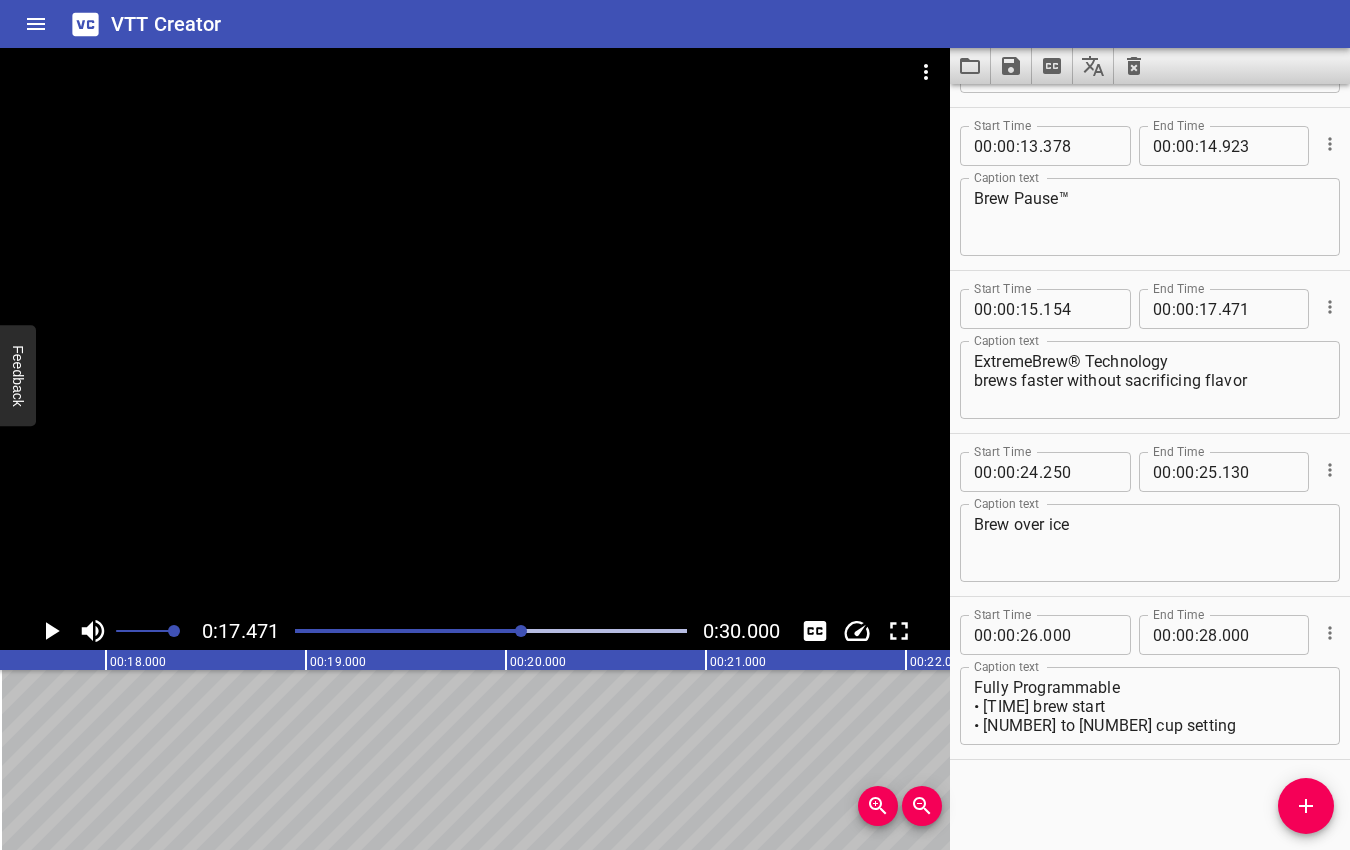 click at bounding box center (521, 631) 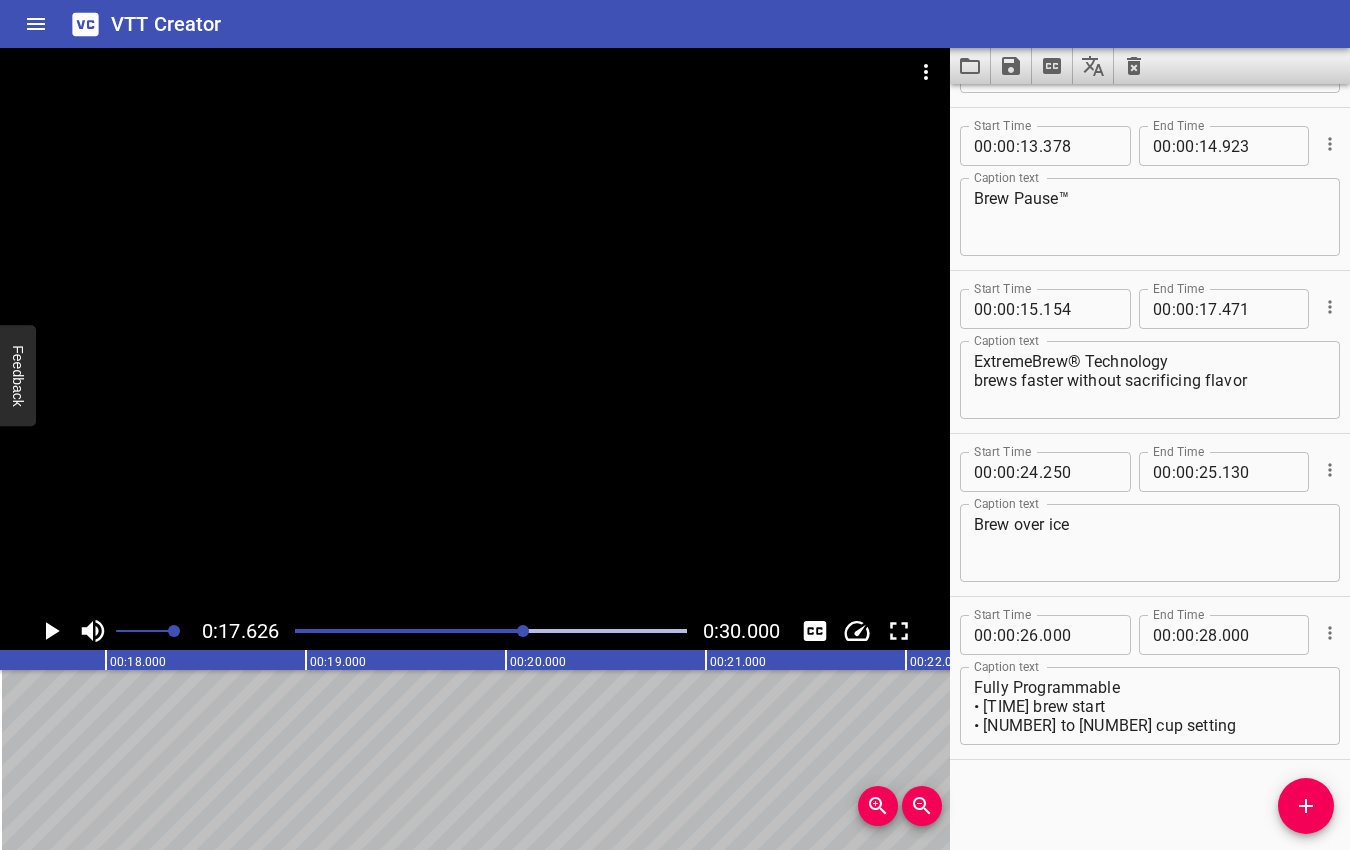 scroll, scrollTop: 0, scrollLeft: 3525, axis: horizontal 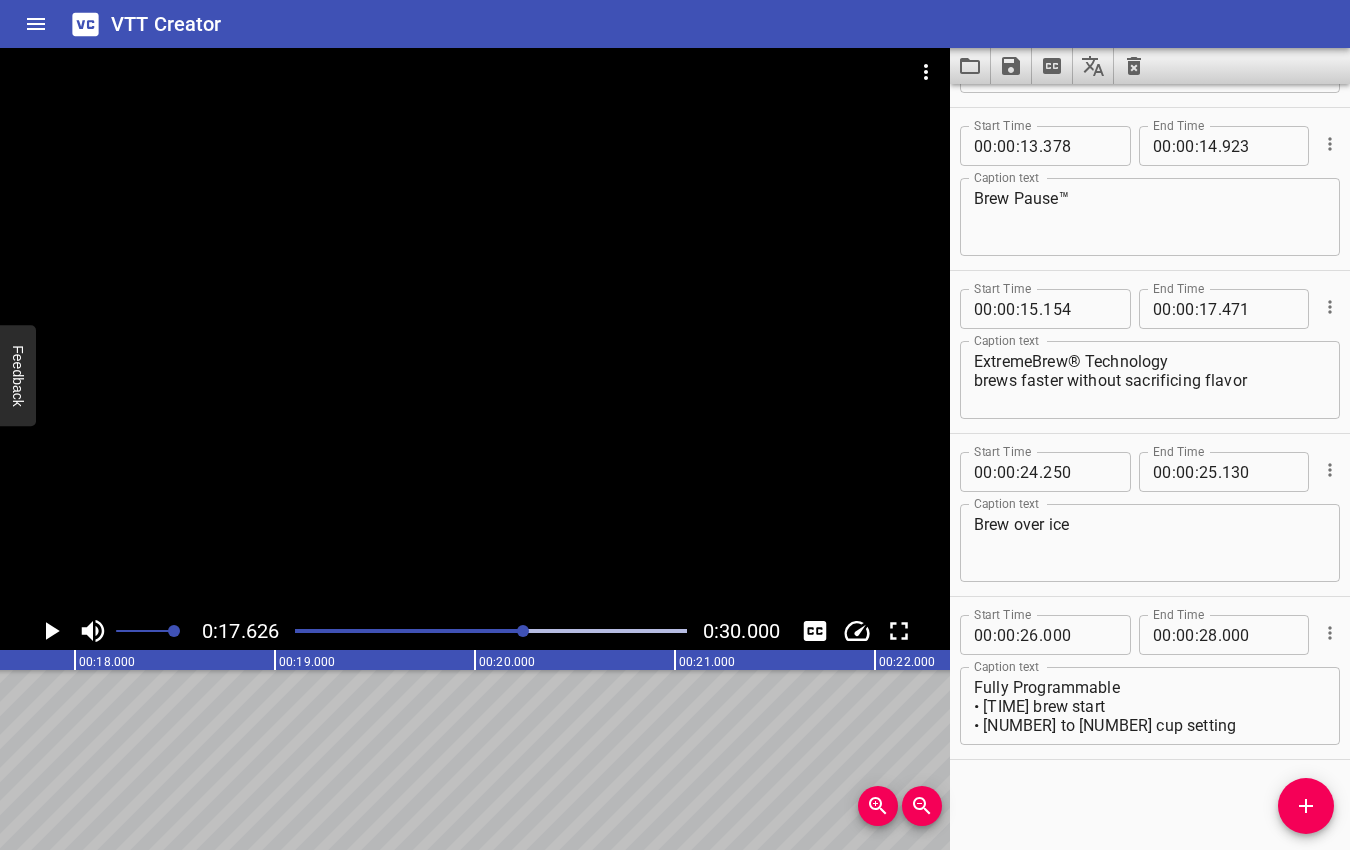 click at bounding box center (523, 631) 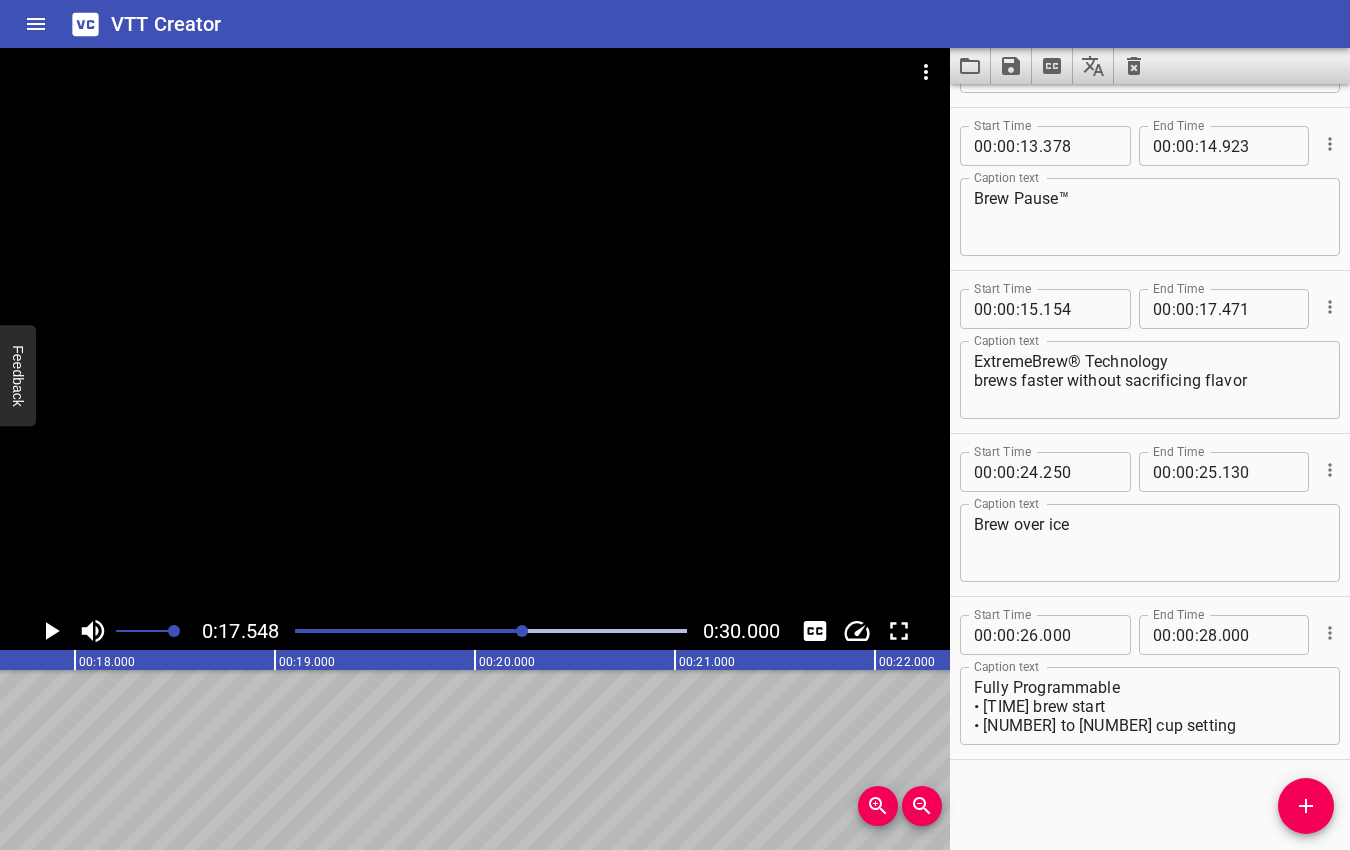scroll, scrollTop: 0, scrollLeft: 3509, axis: horizontal 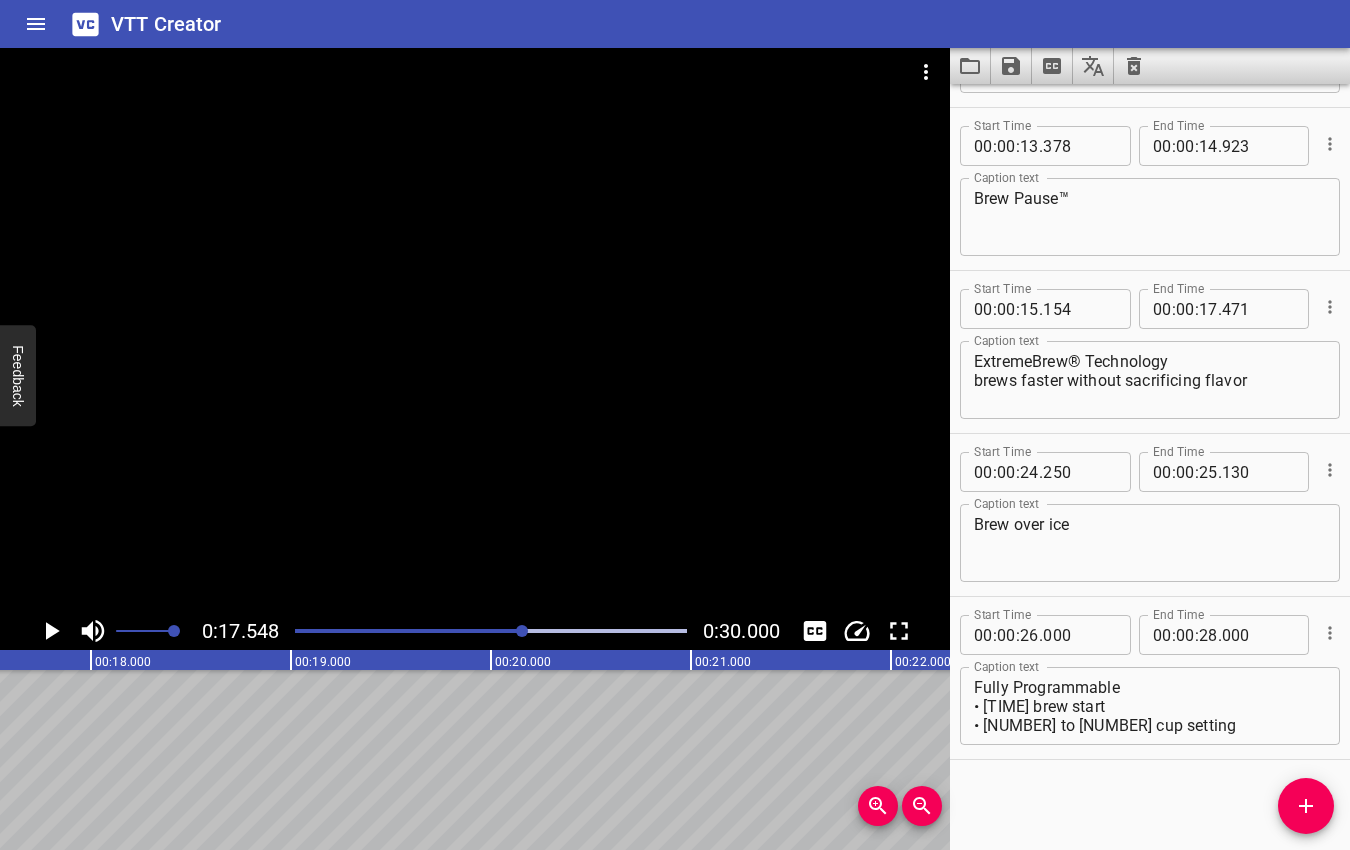 click at bounding box center [522, 631] 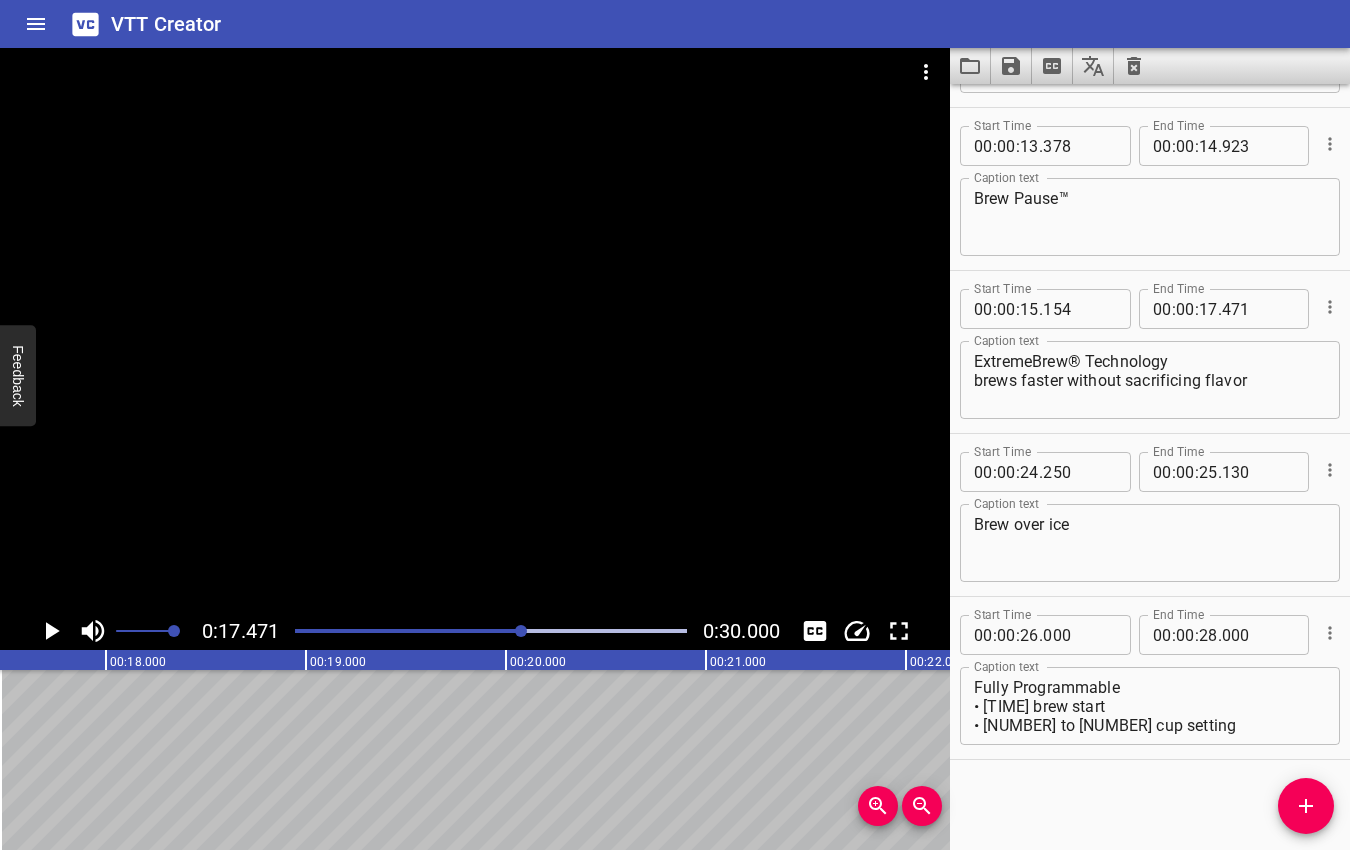 click at bounding box center (521, 631) 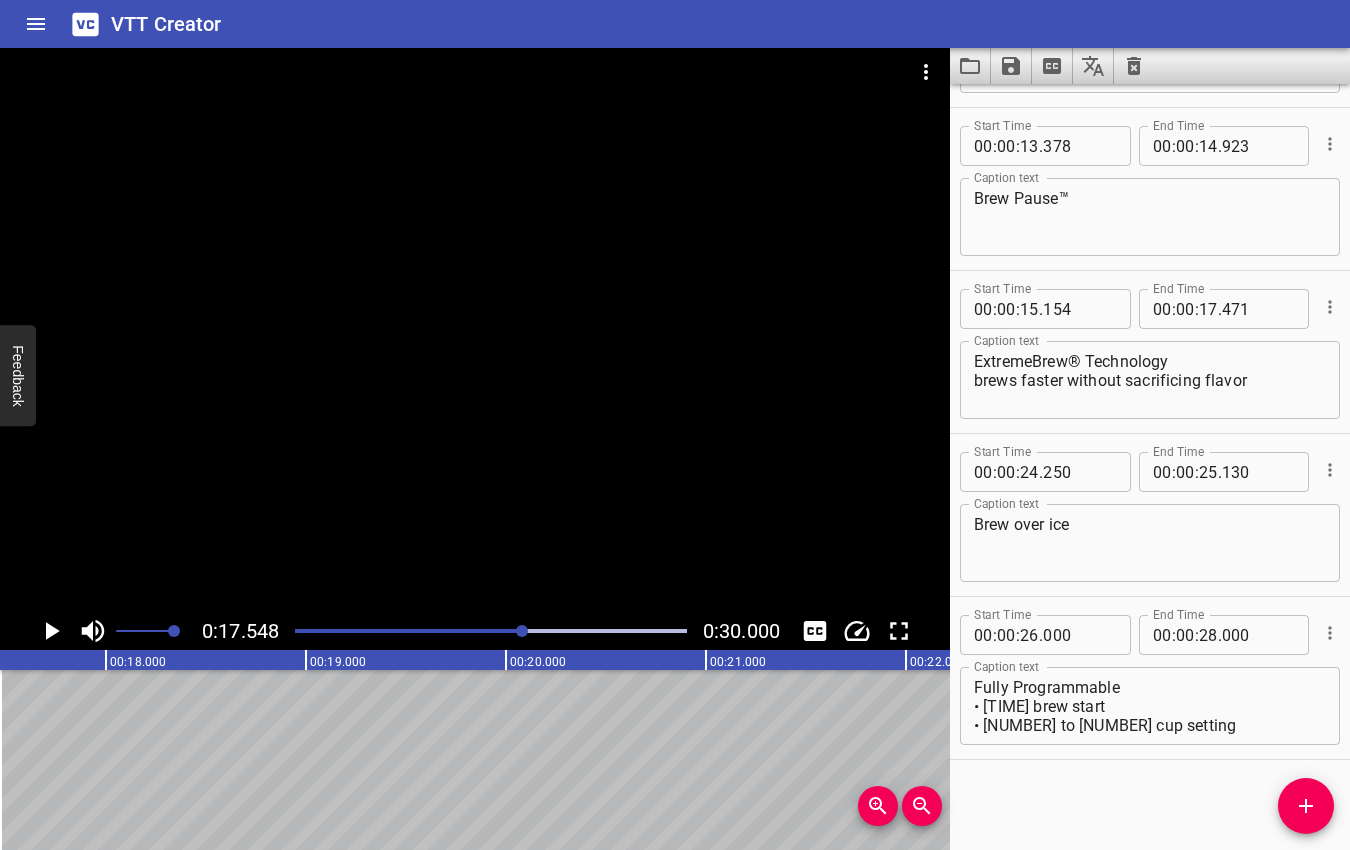 scroll, scrollTop: 0, scrollLeft: 3509, axis: horizontal 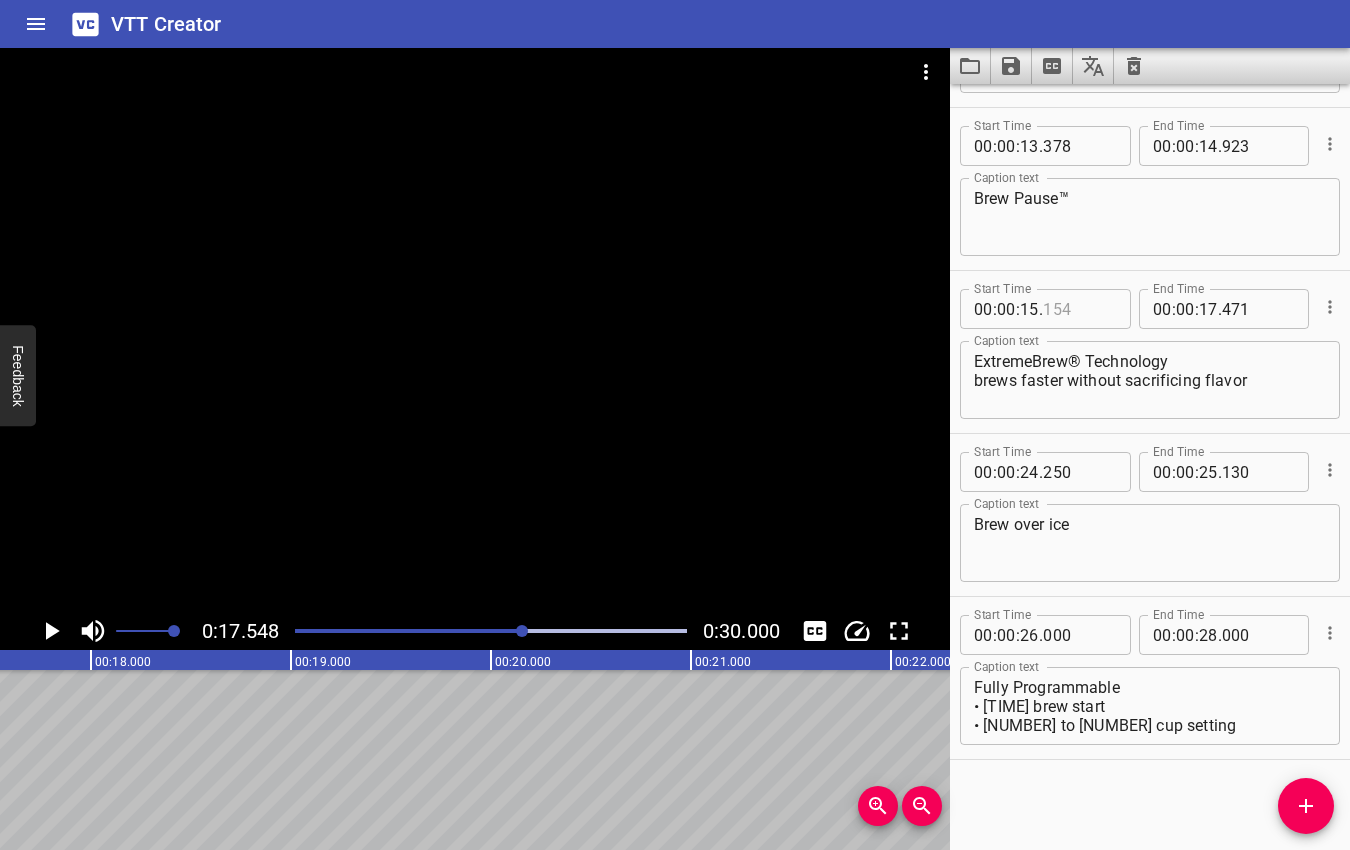 click at bounding box center (1079, 309) 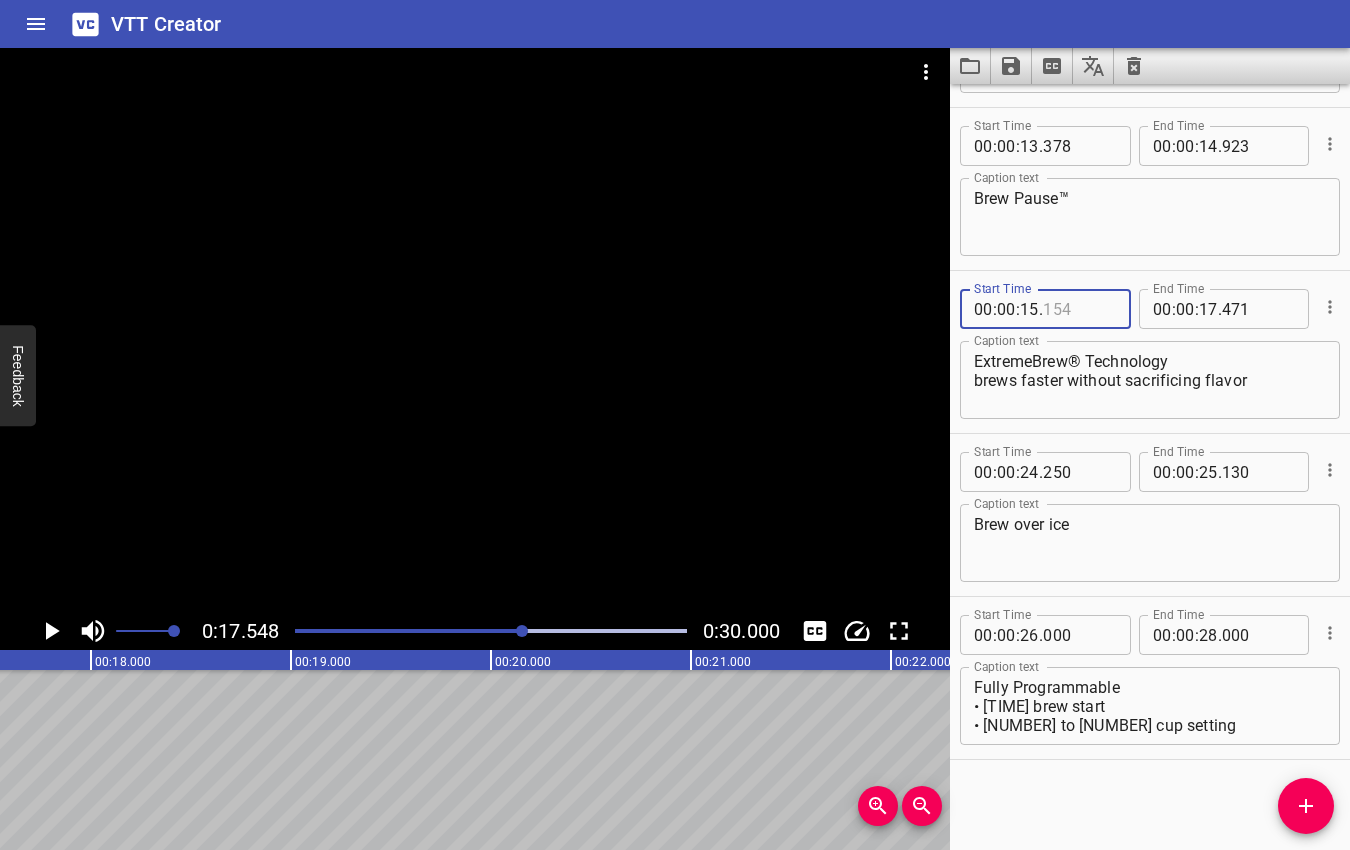 type on "154" 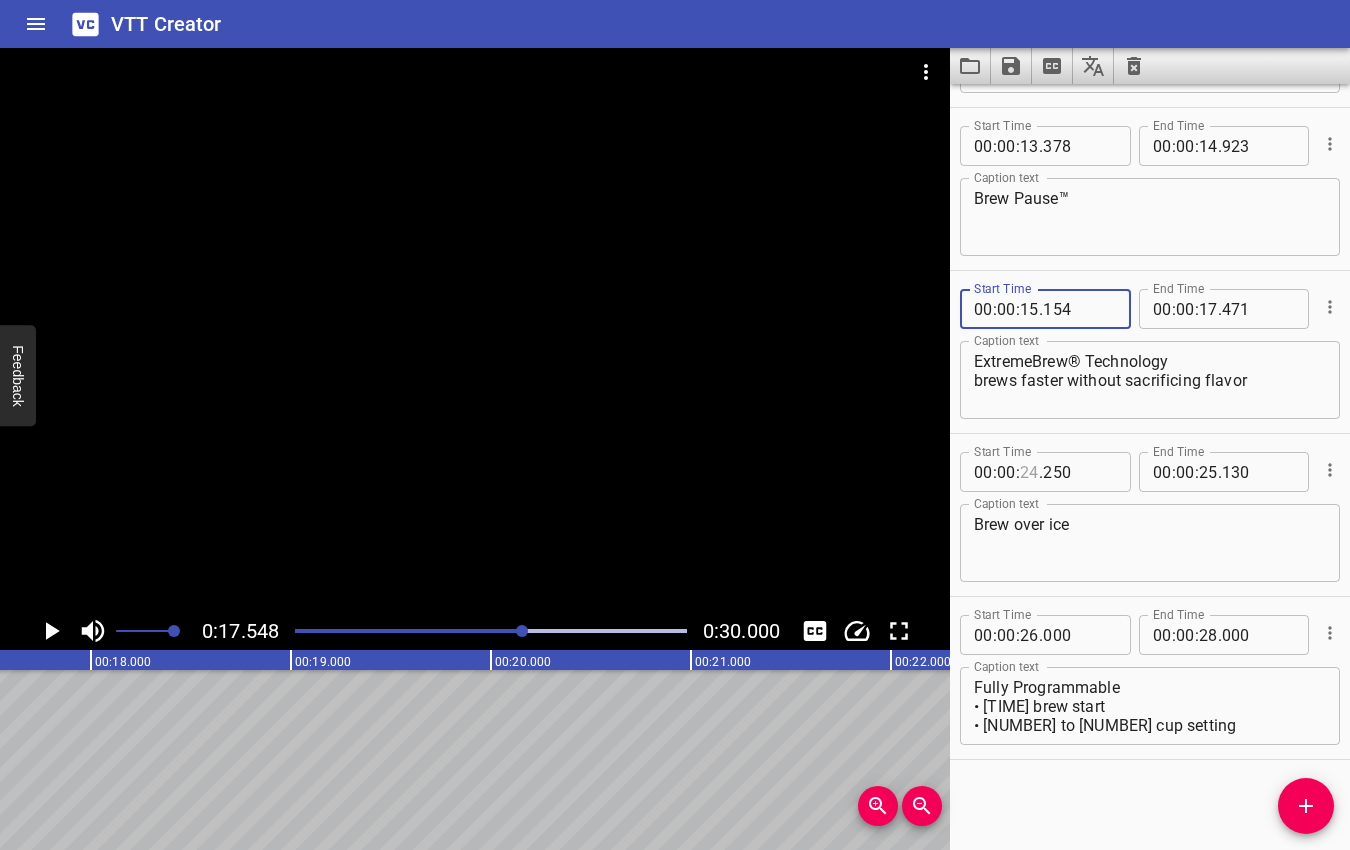 click at bounding box center [1029, 472] 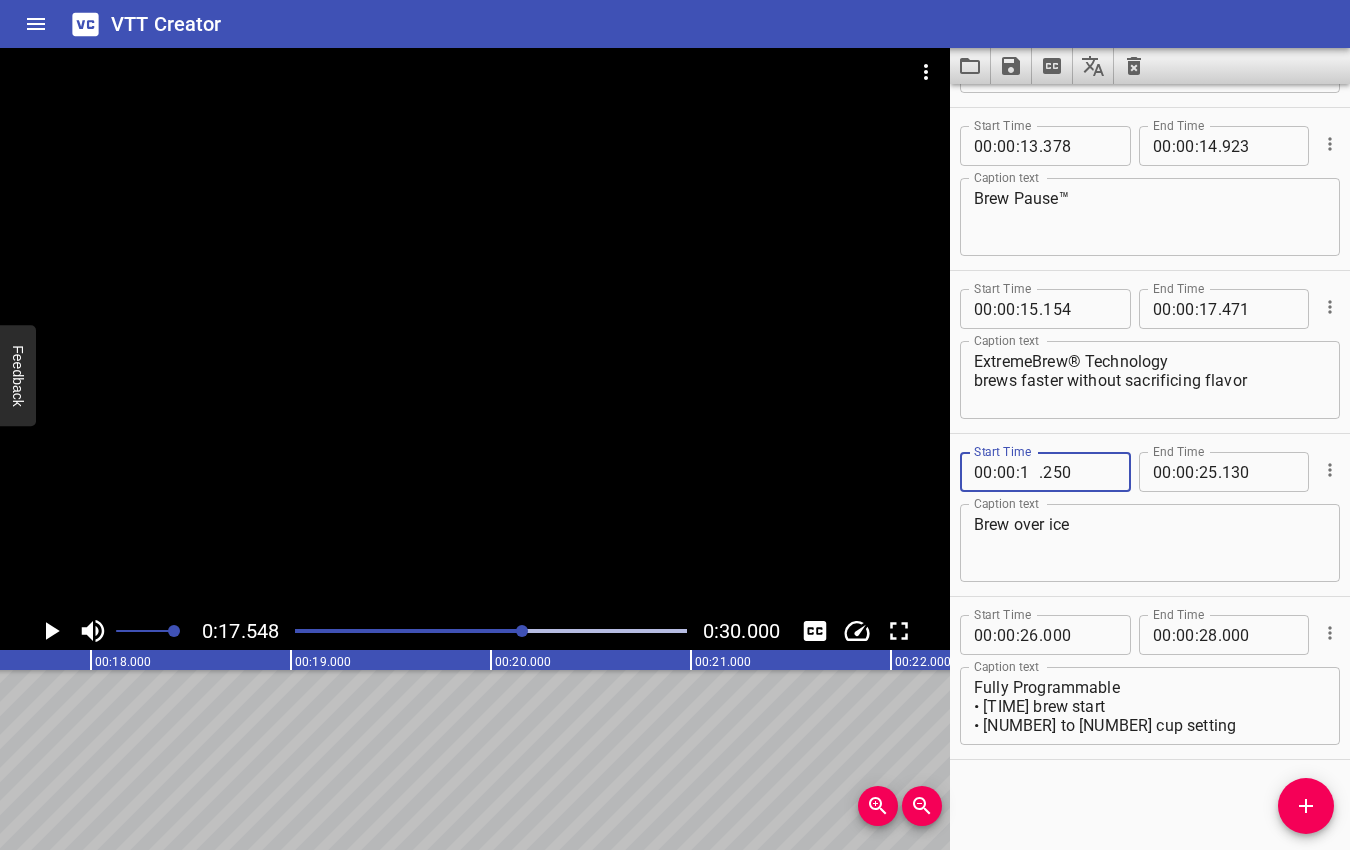 type on "17" 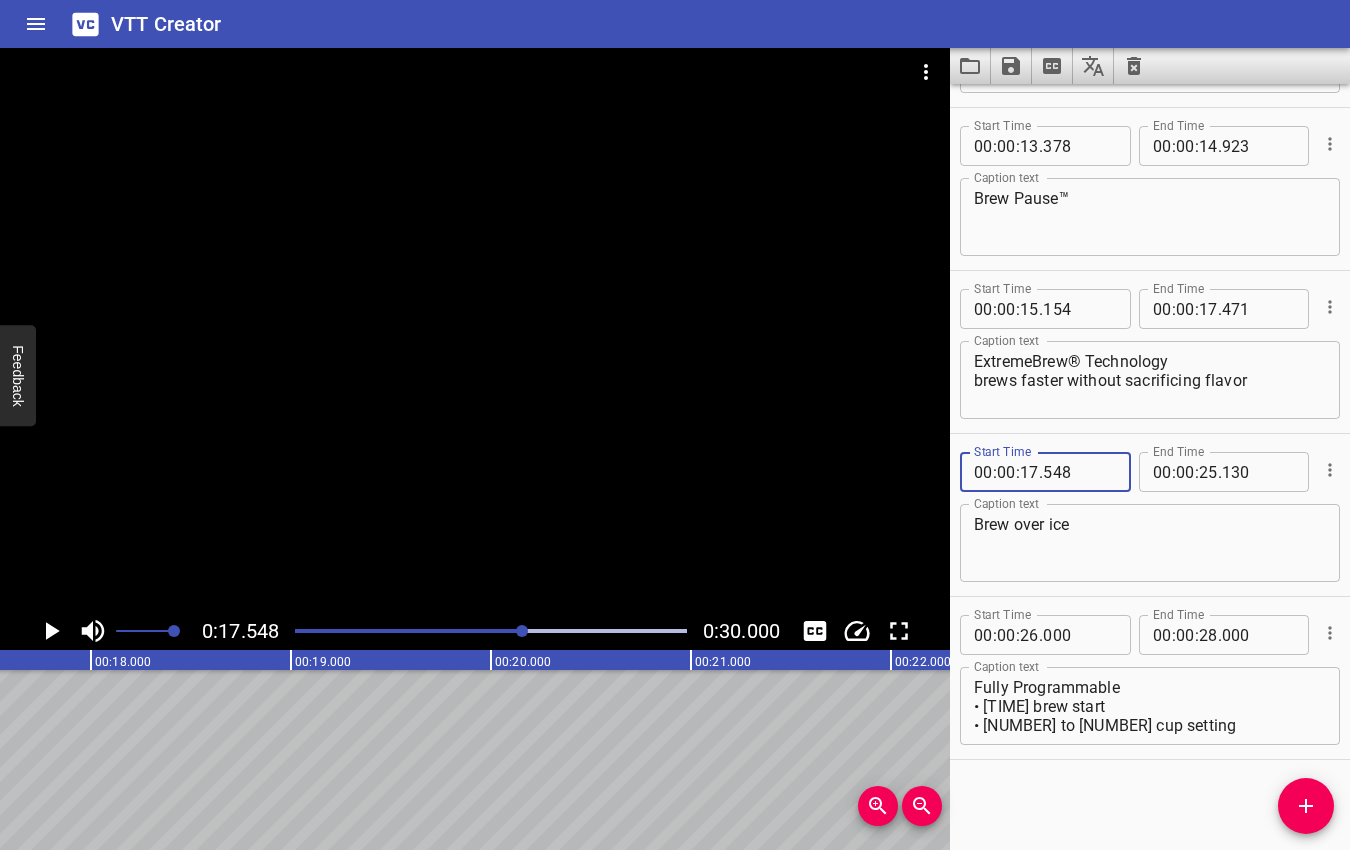 type on "548" 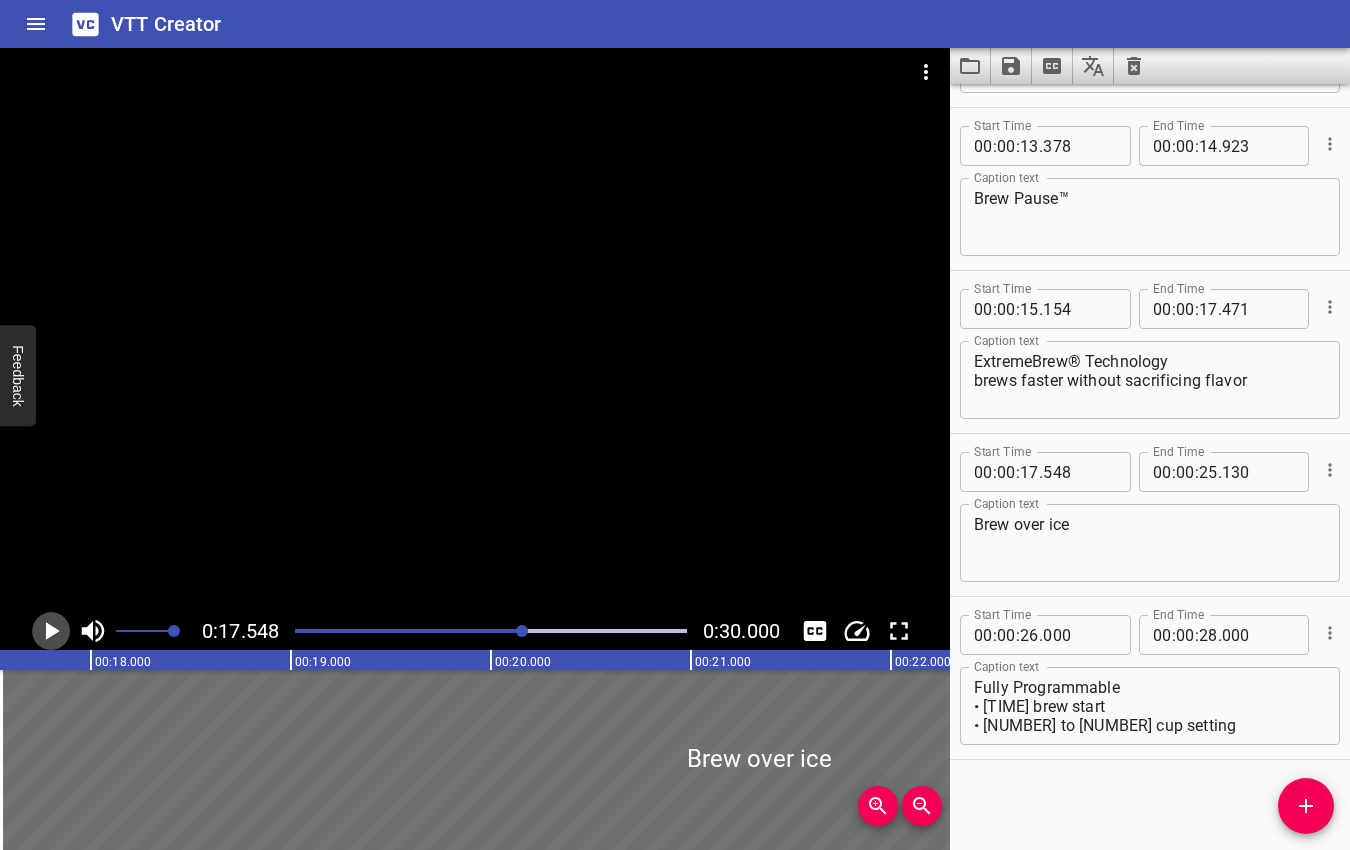 click 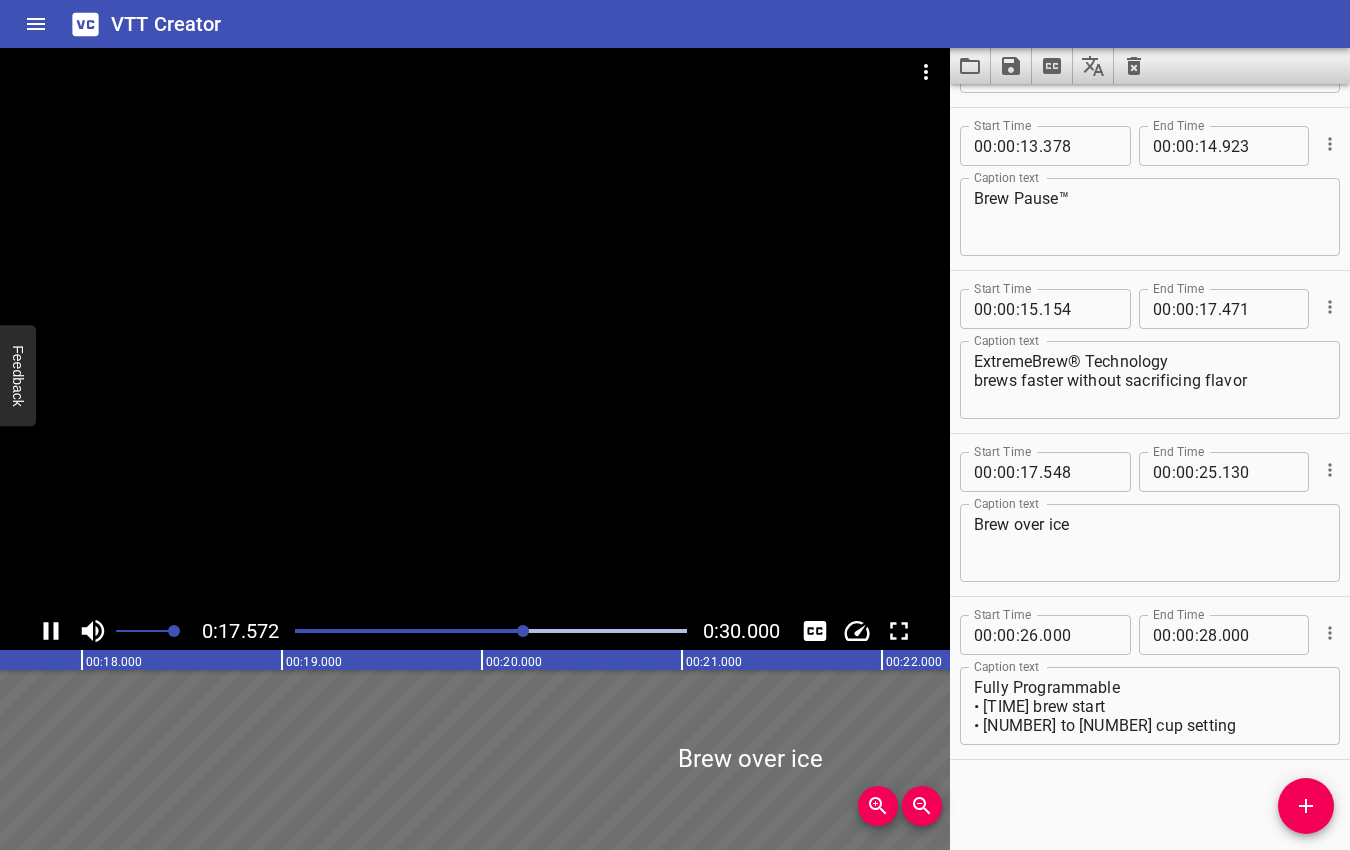 click 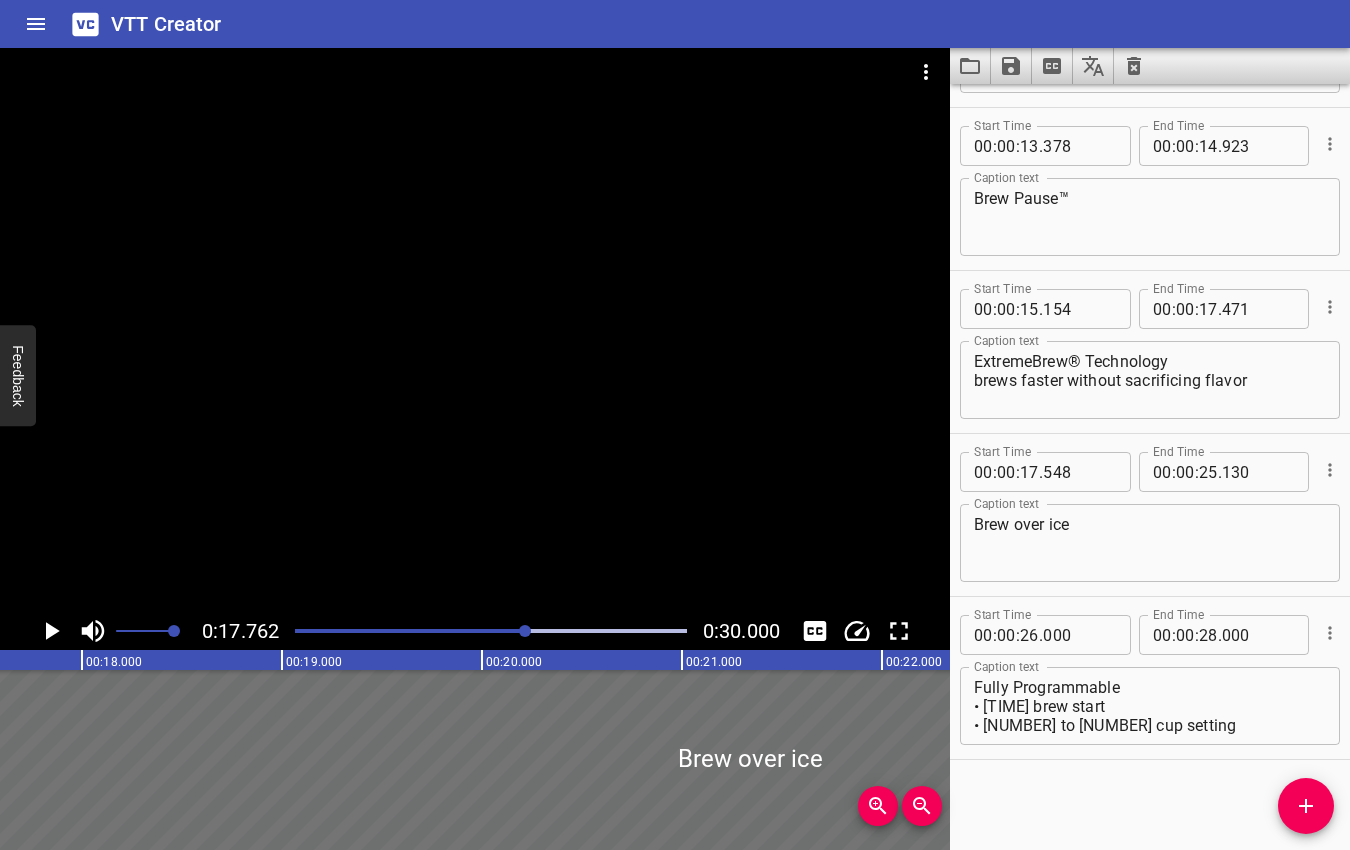 scroll, scrollTop: 0, scrollLeft: 3552, axis: horizontal 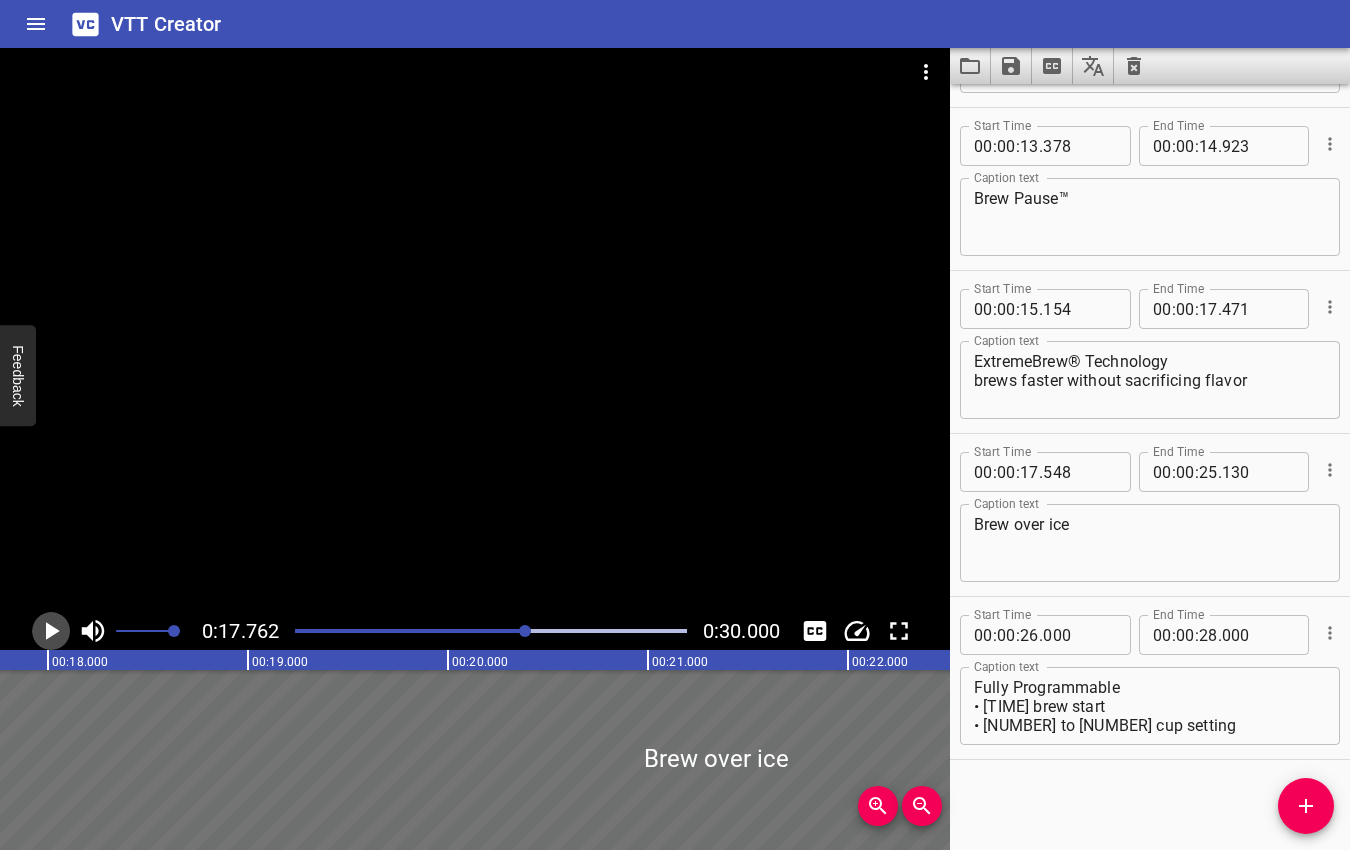 click 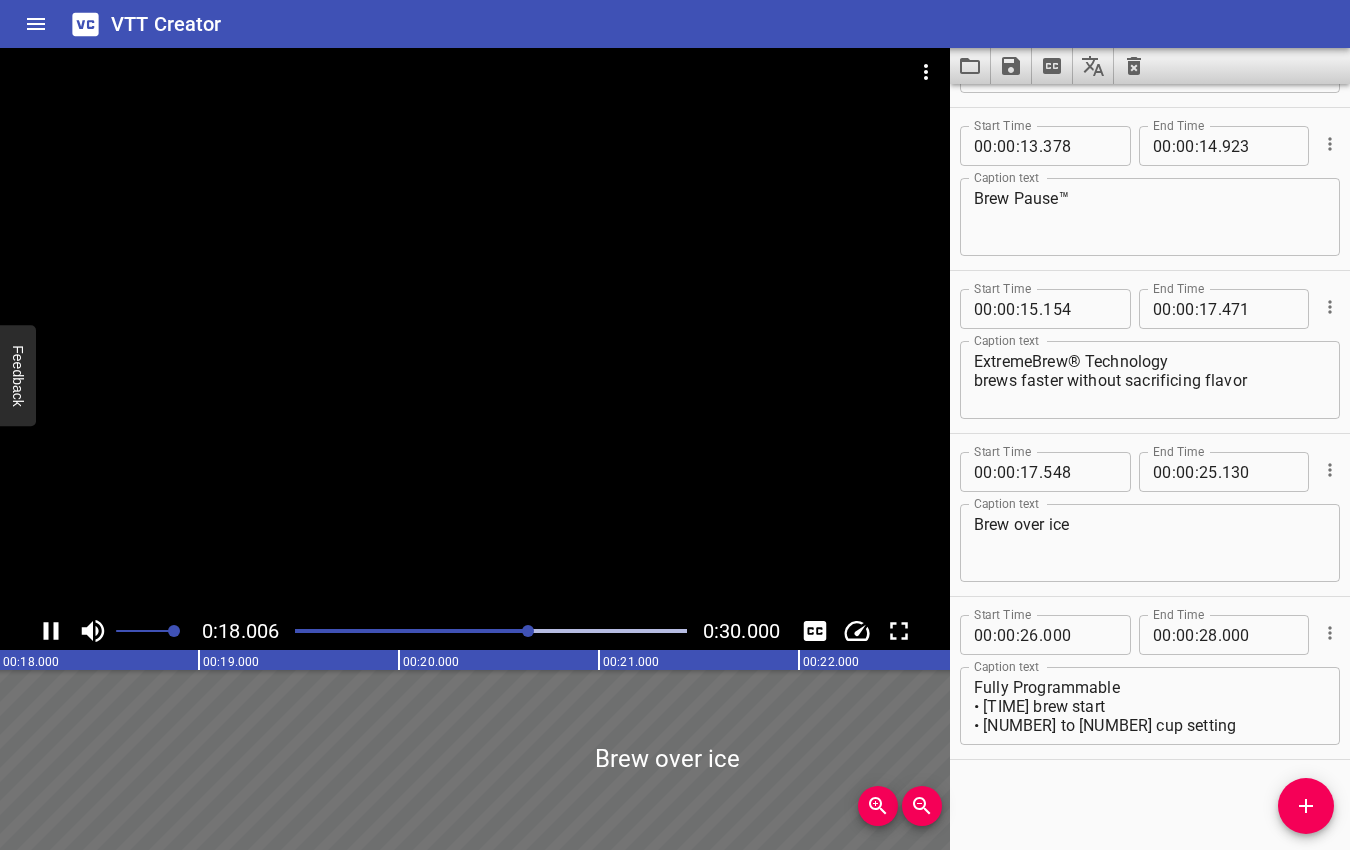 click 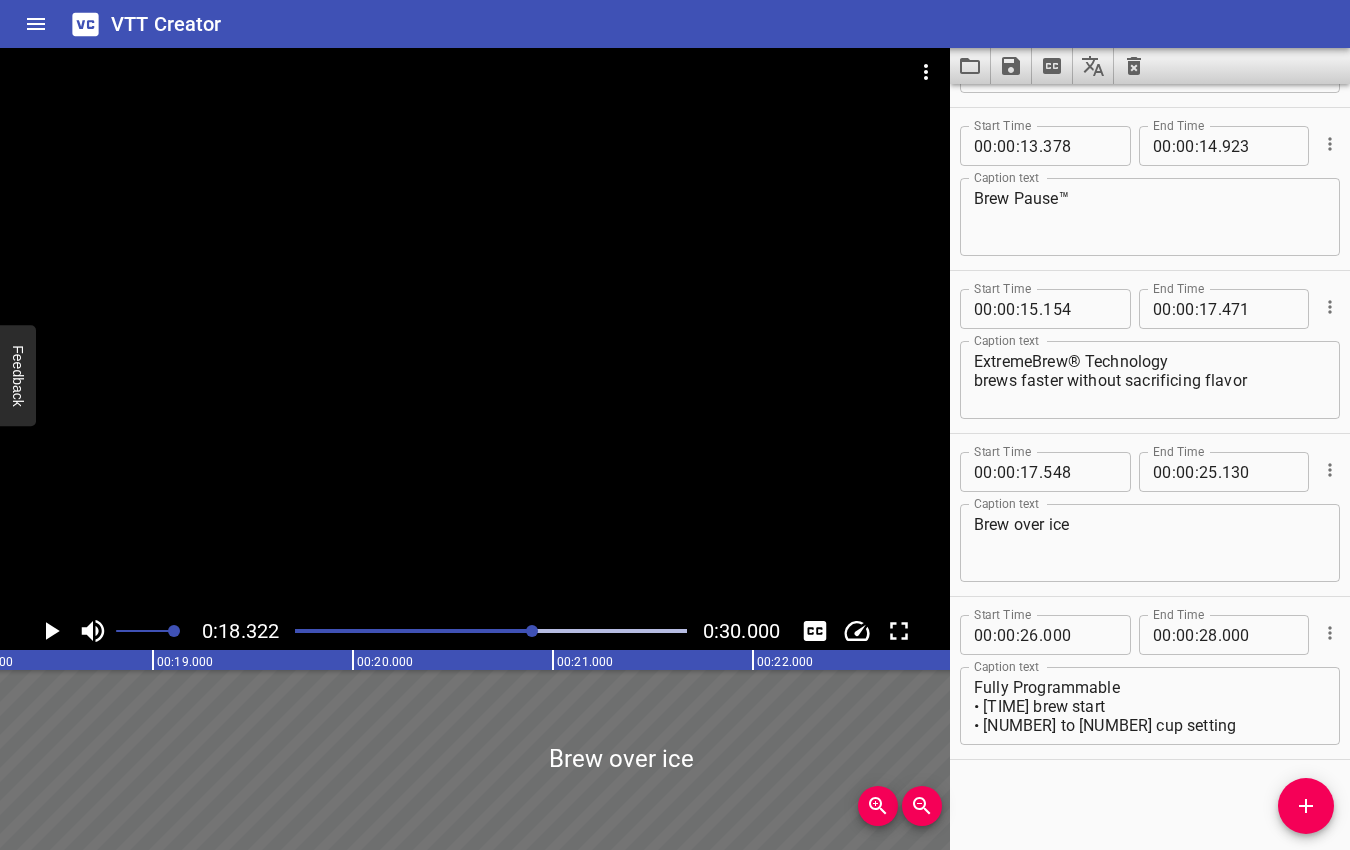scroll, scrollTop: 0, scrollLeft: 3664, axis: horizontal 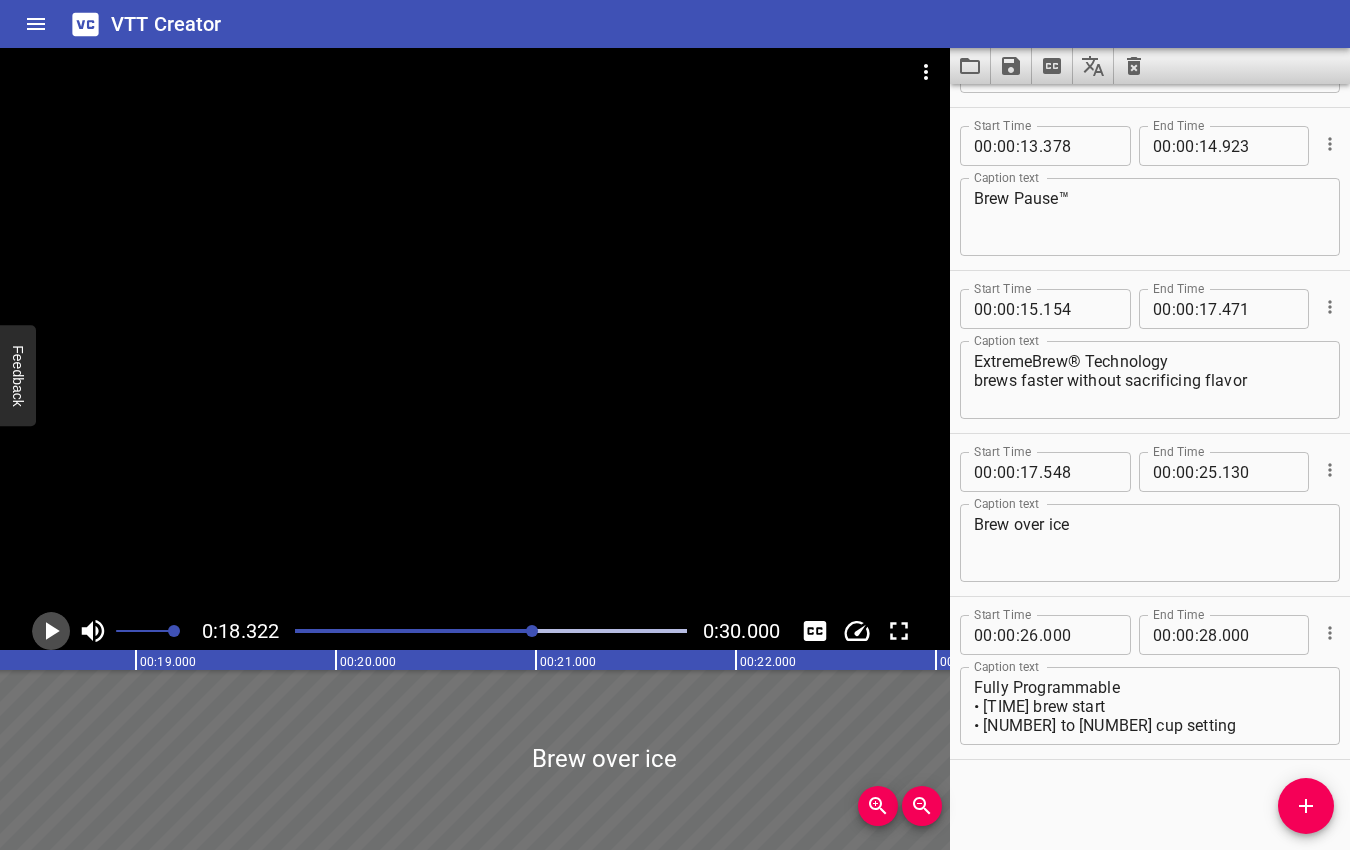 click 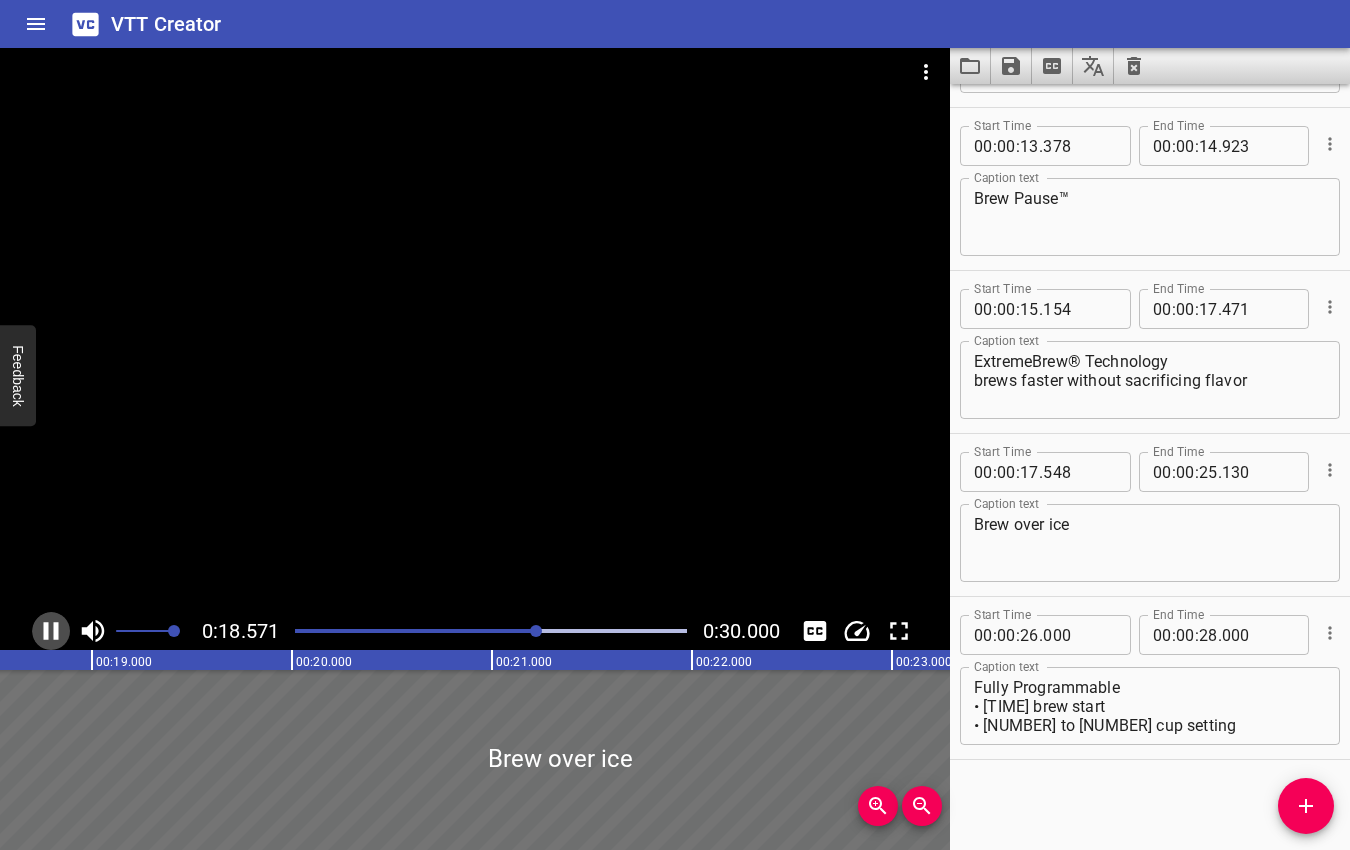 click 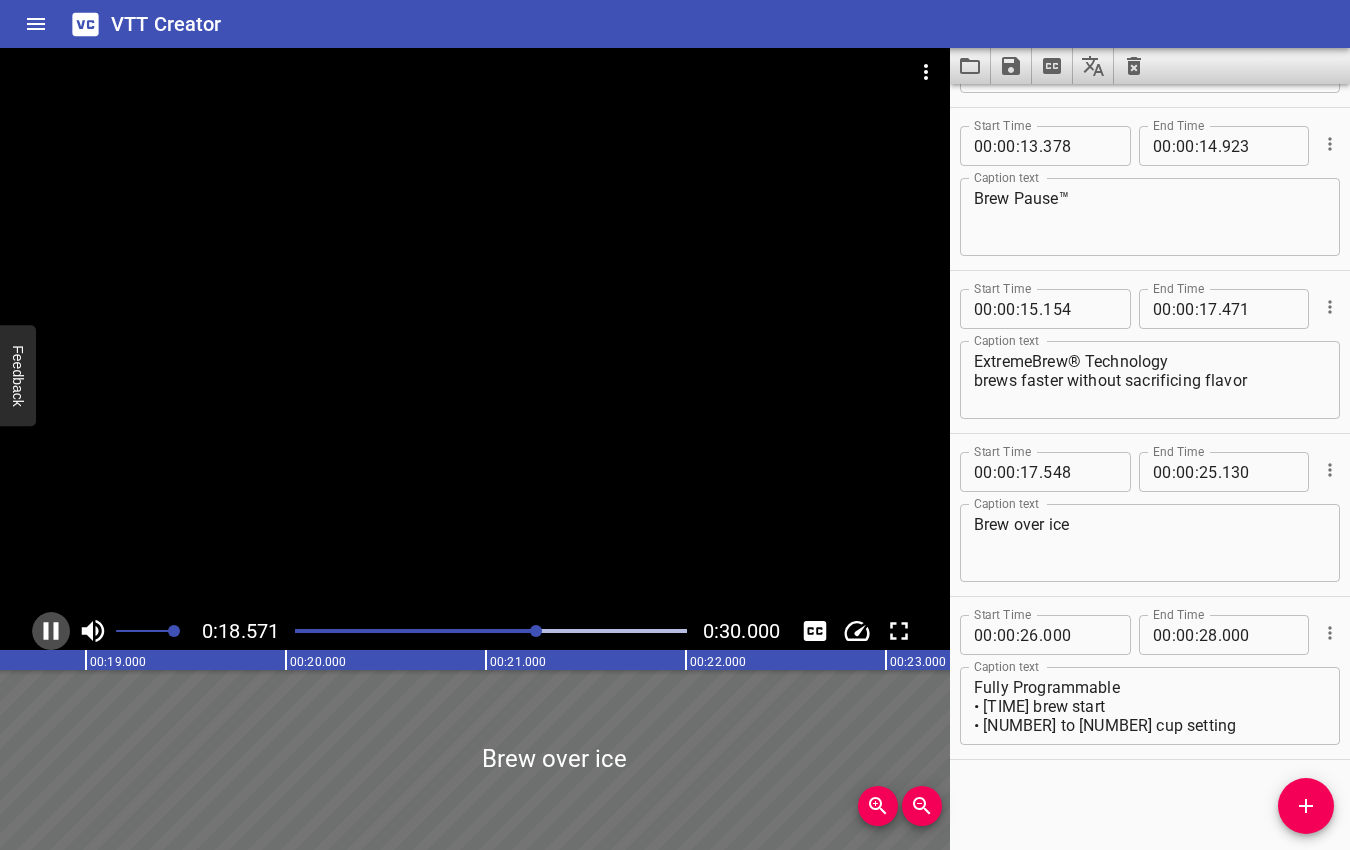 scroll, scrollTop: 0, scrollLeft: 3754, axis: horizontal 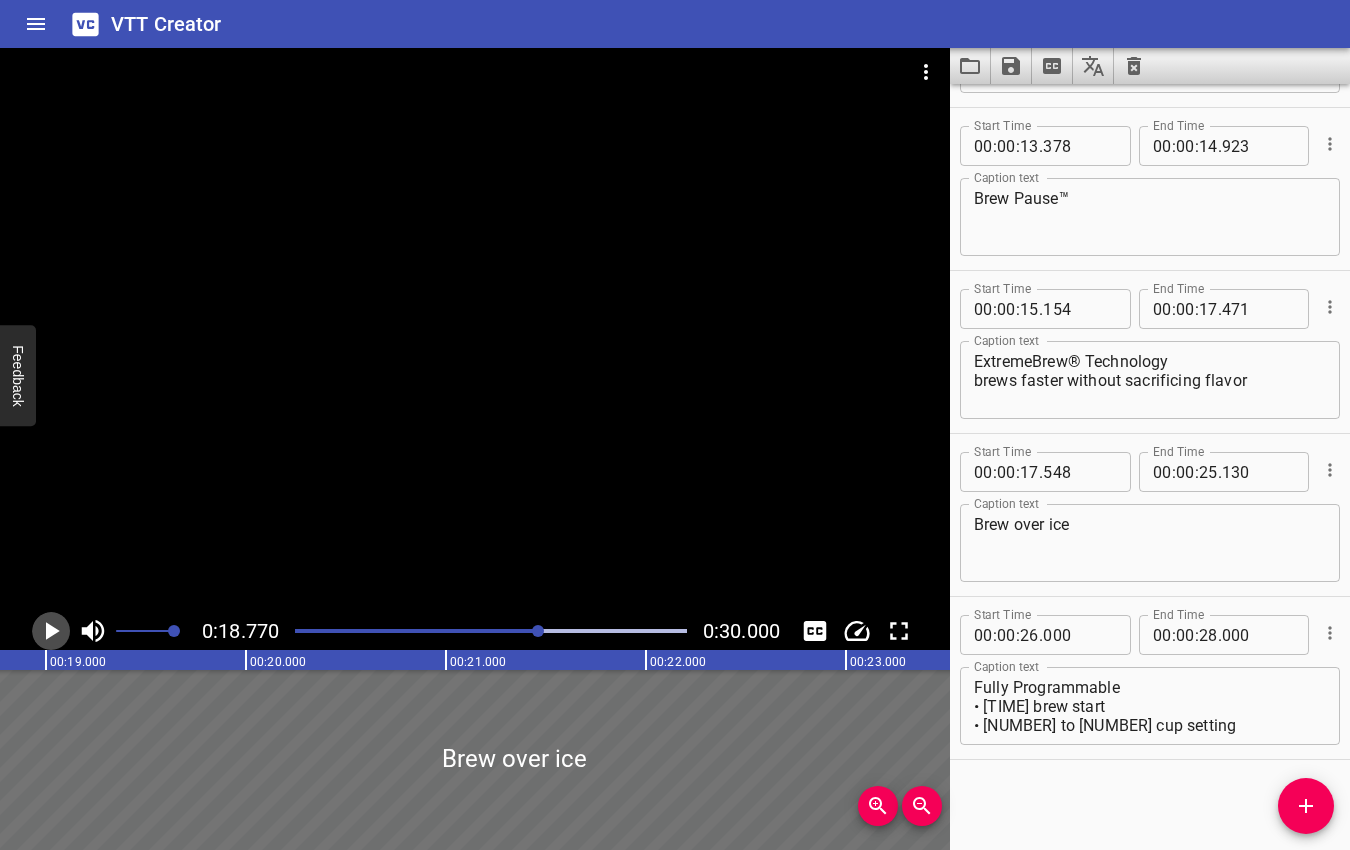 click 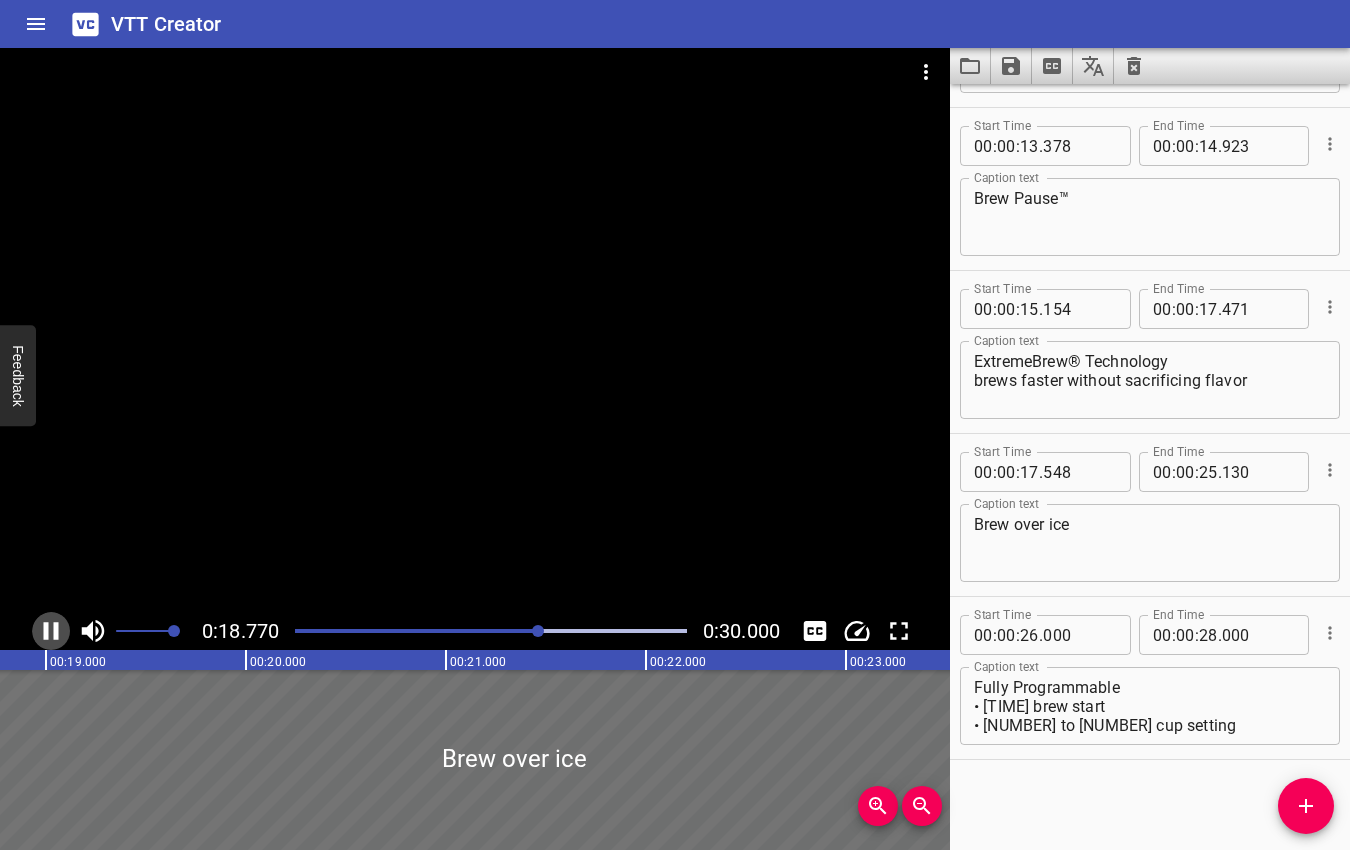 click 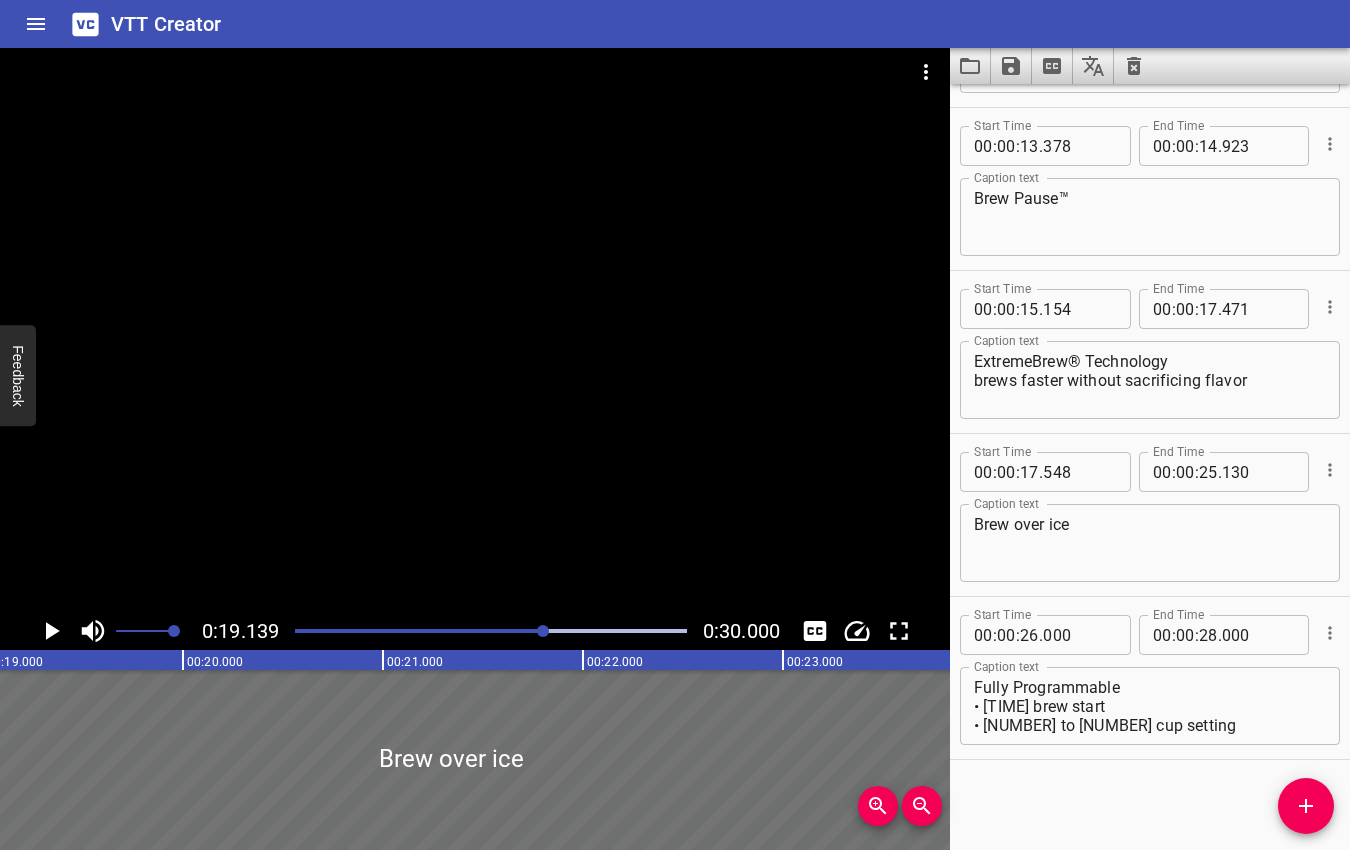 scroll, scrollTop: 0, scrollLeft: 3828, axis: horizontal 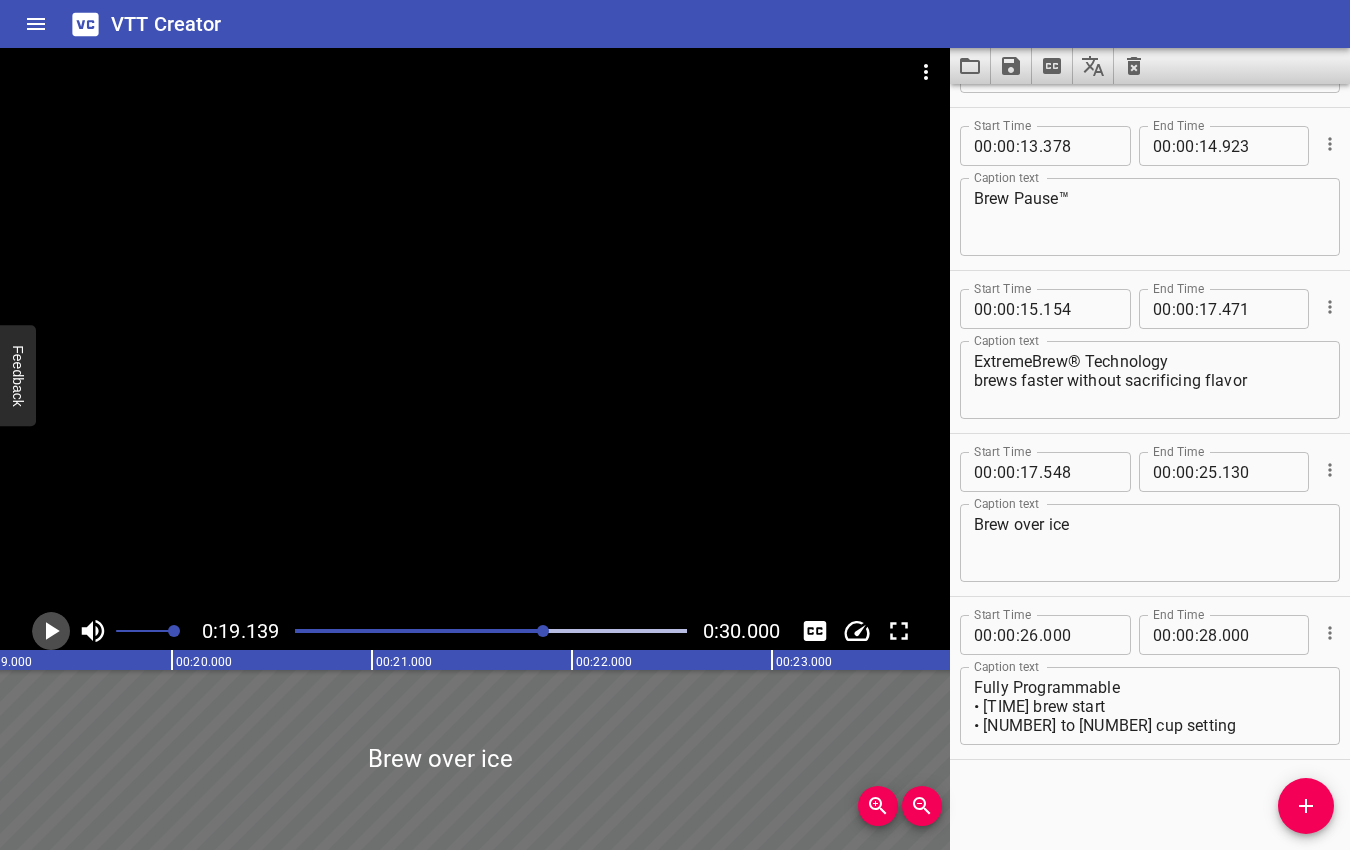 click 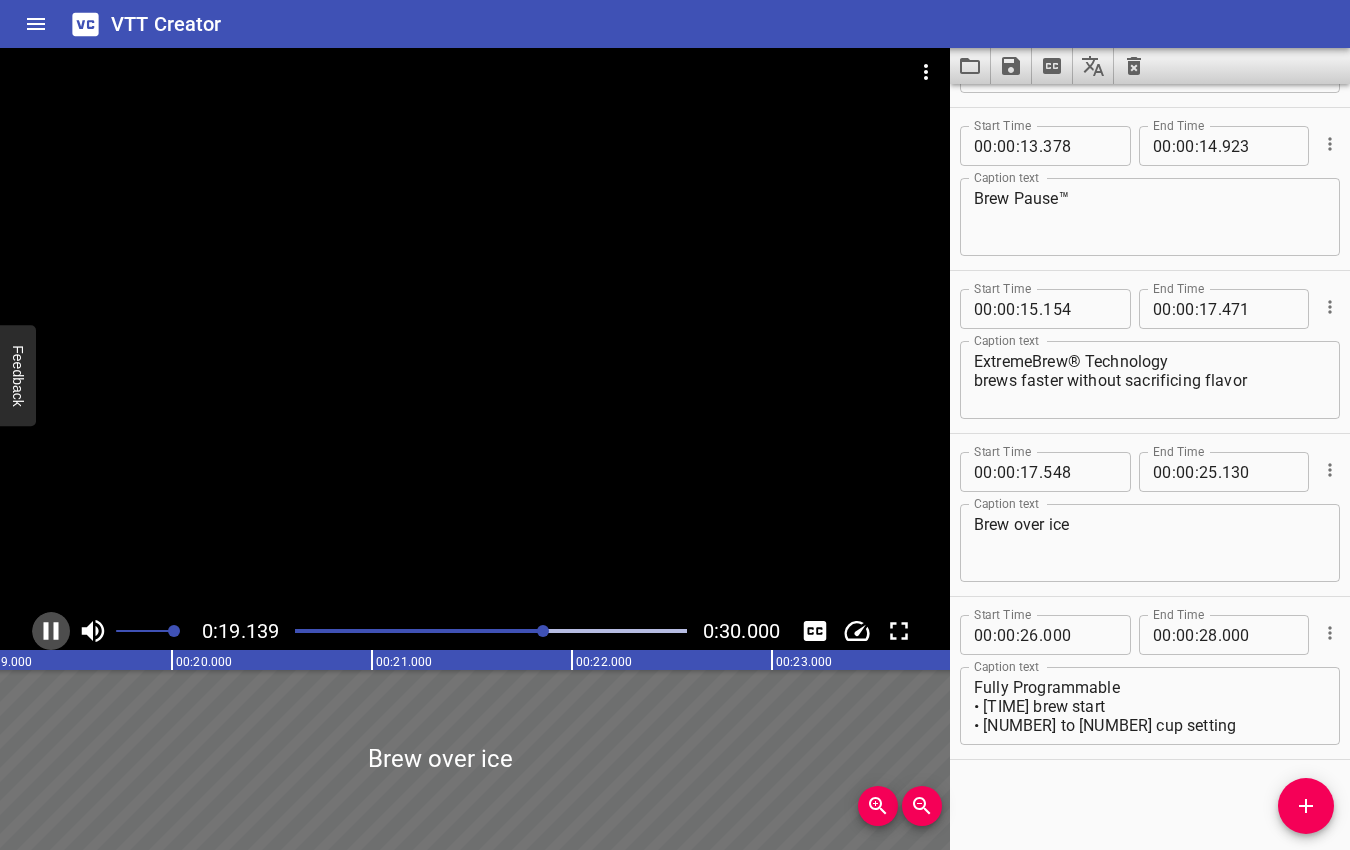 click 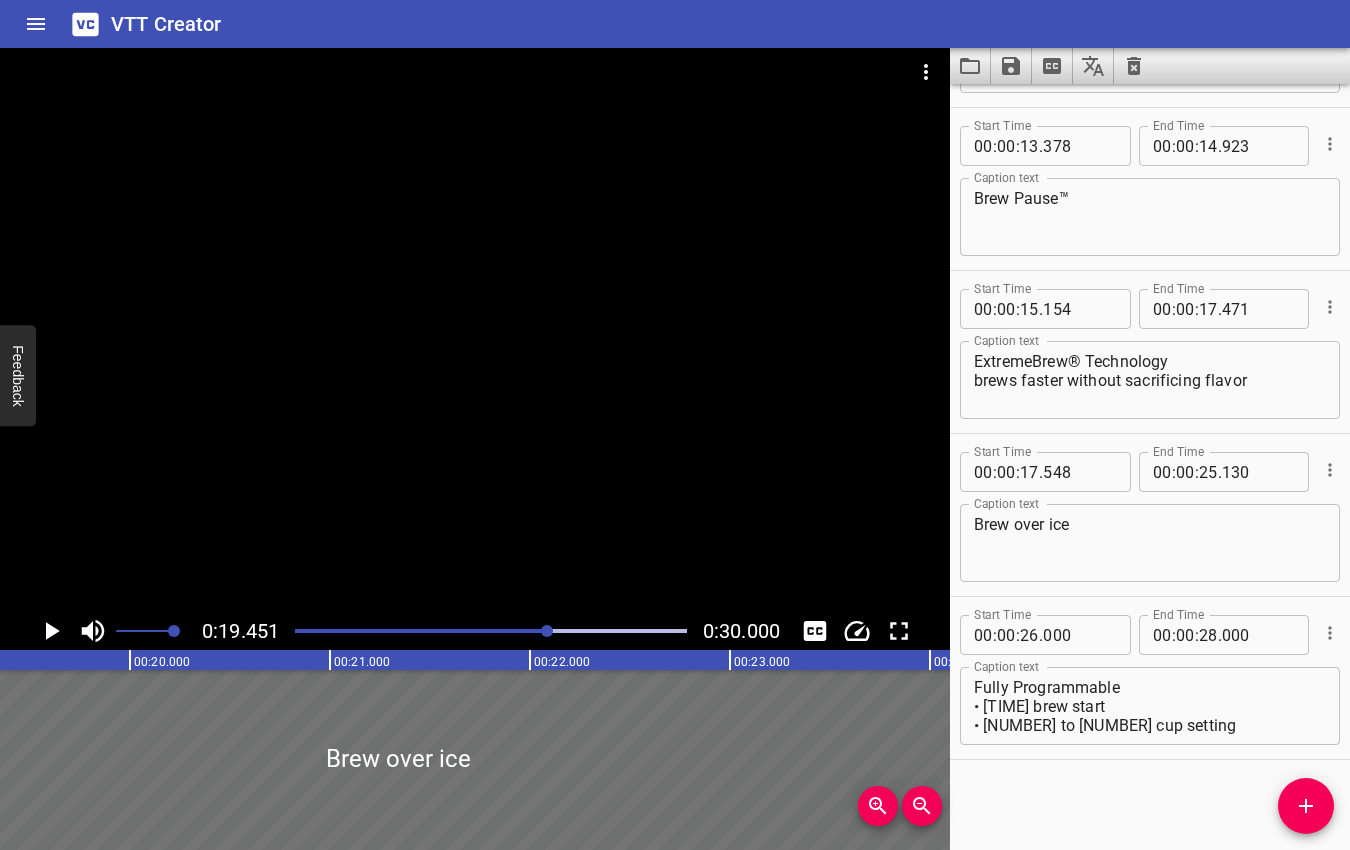 scroll, scrollTop: 0, scrollLeft: 3890, axis: horizontal 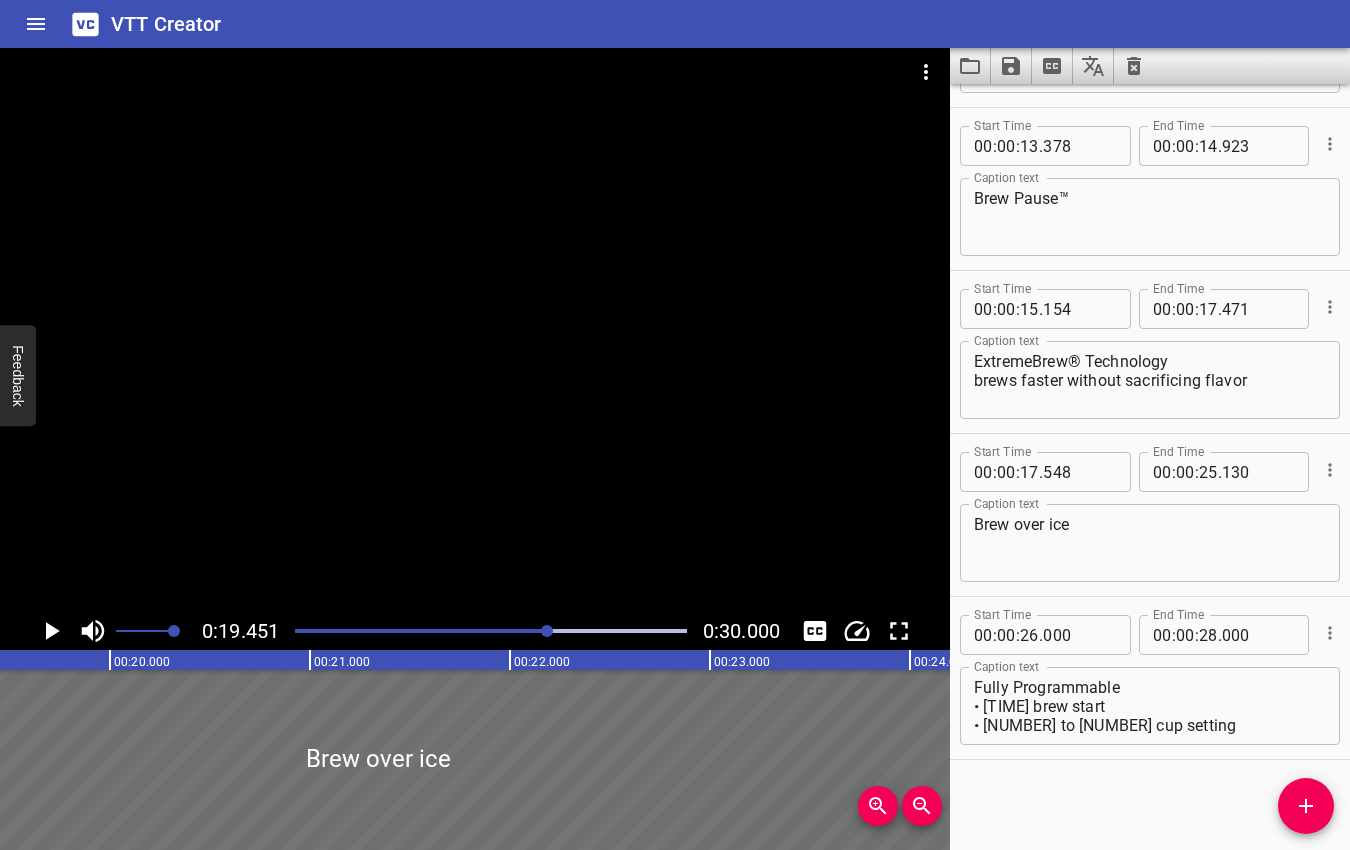 click at bounding box center [547, 631] 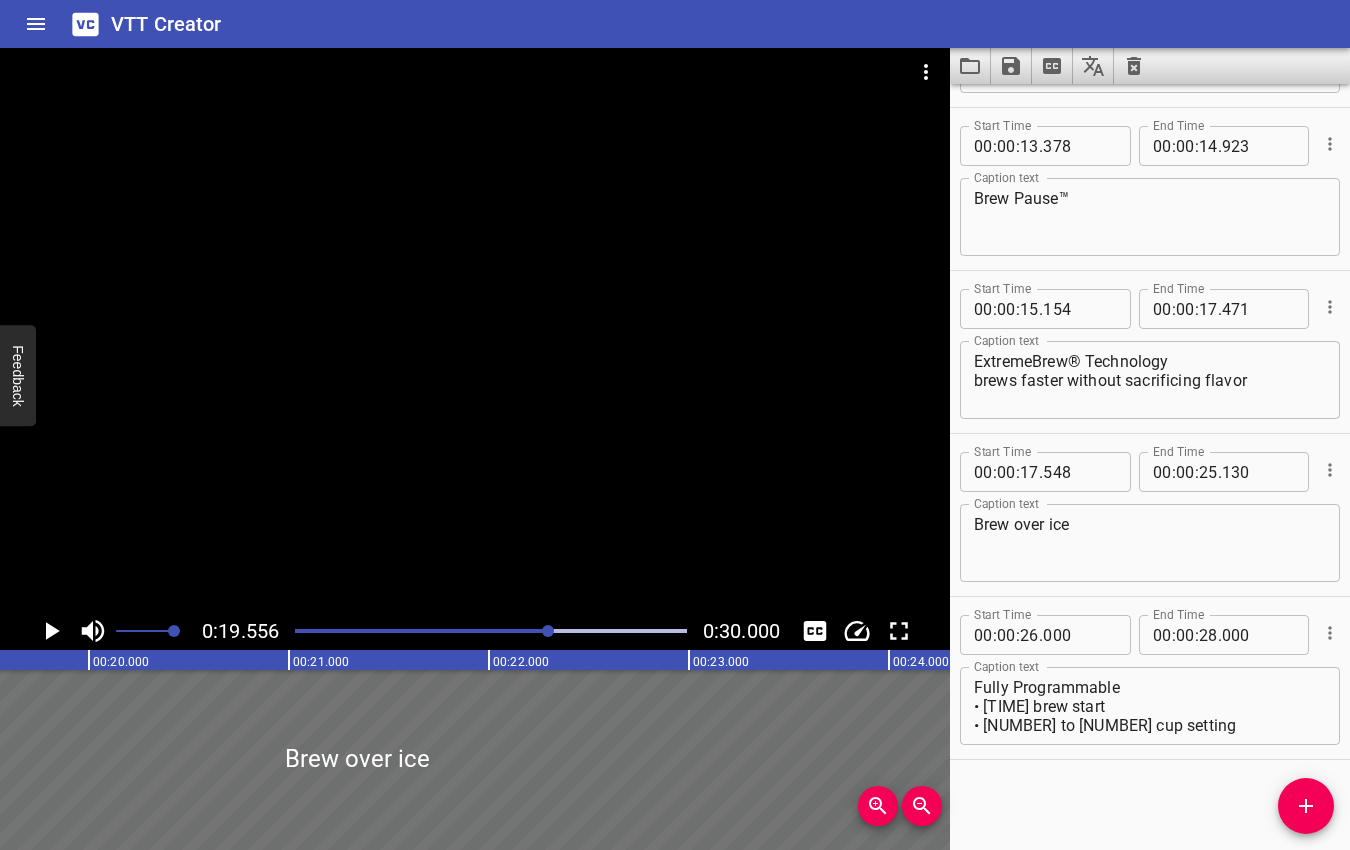 click at bounding box center [548, 631] 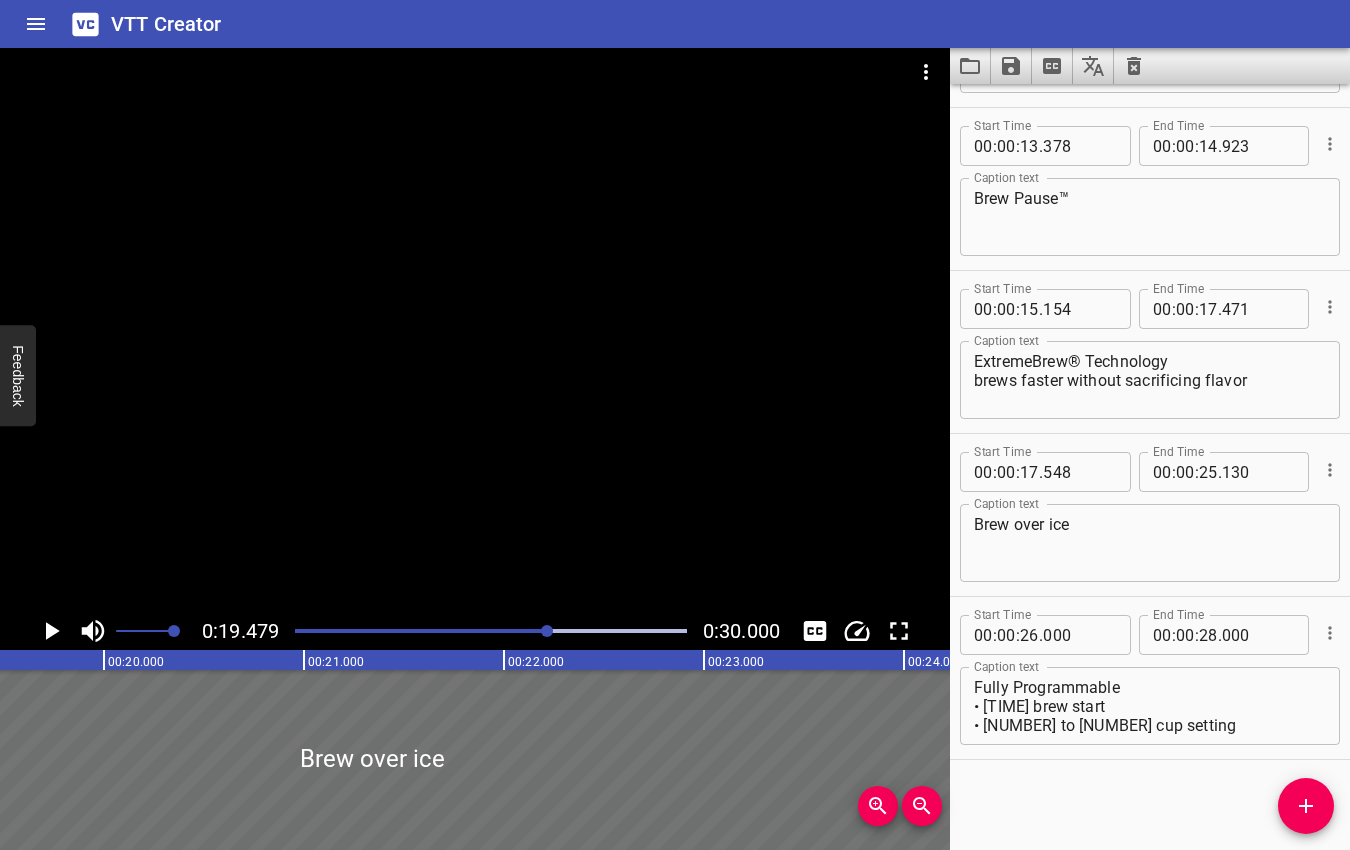 click at bounding box center [547, 631] 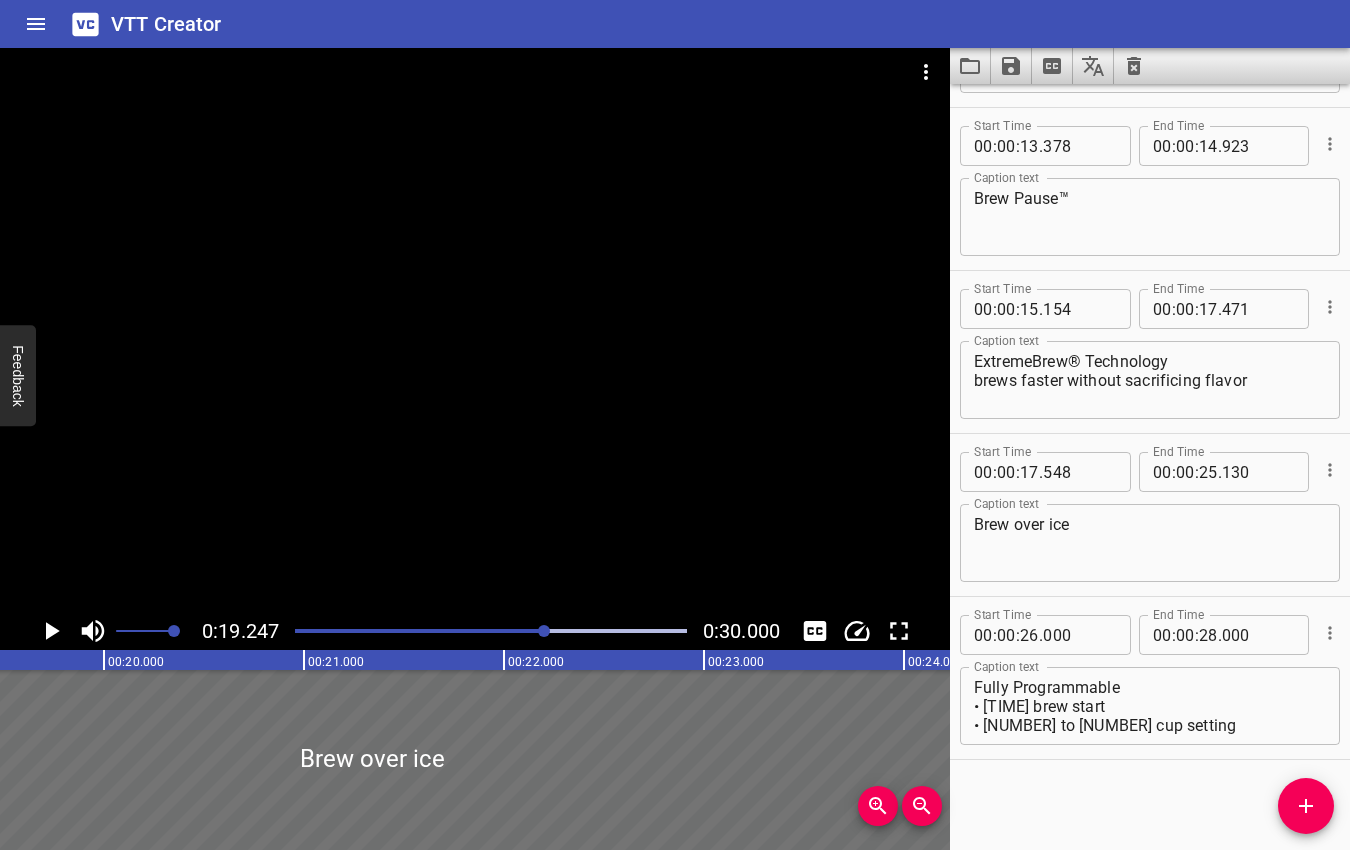 scroll, scrollTop: 0, scrollLeft: 3849, axis: horizontal 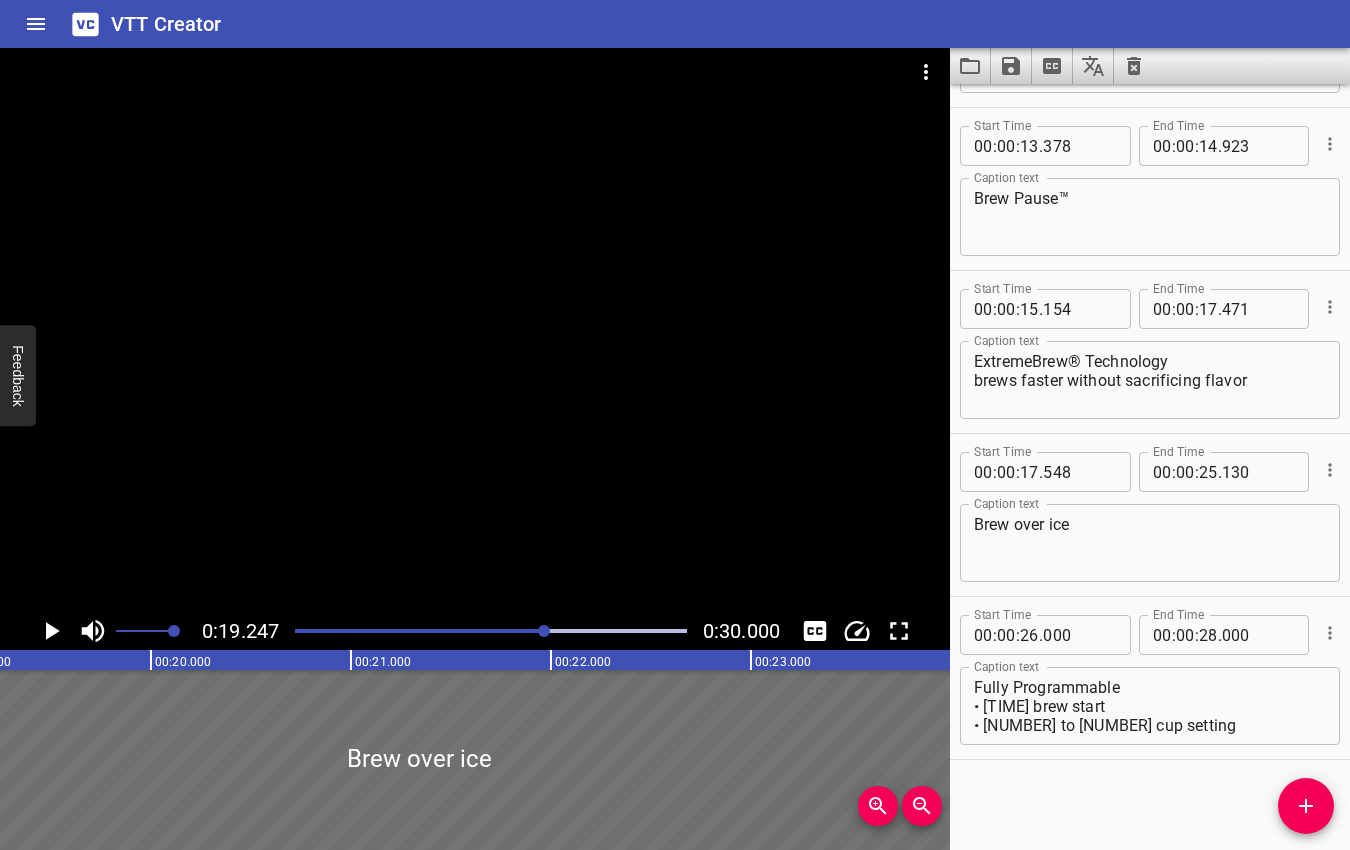 click at bounding box center [544, 631] 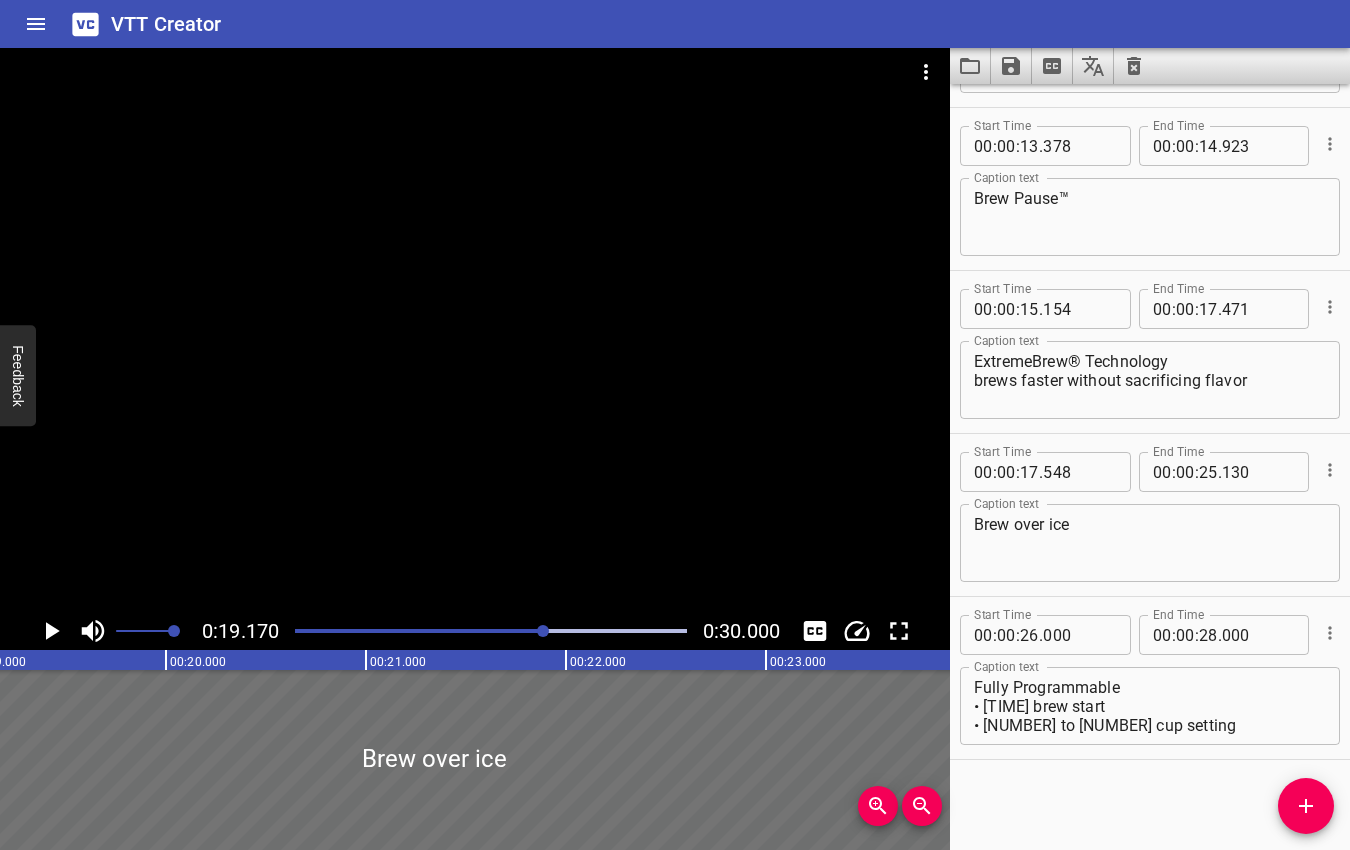 click at bounding box center [543, 631] 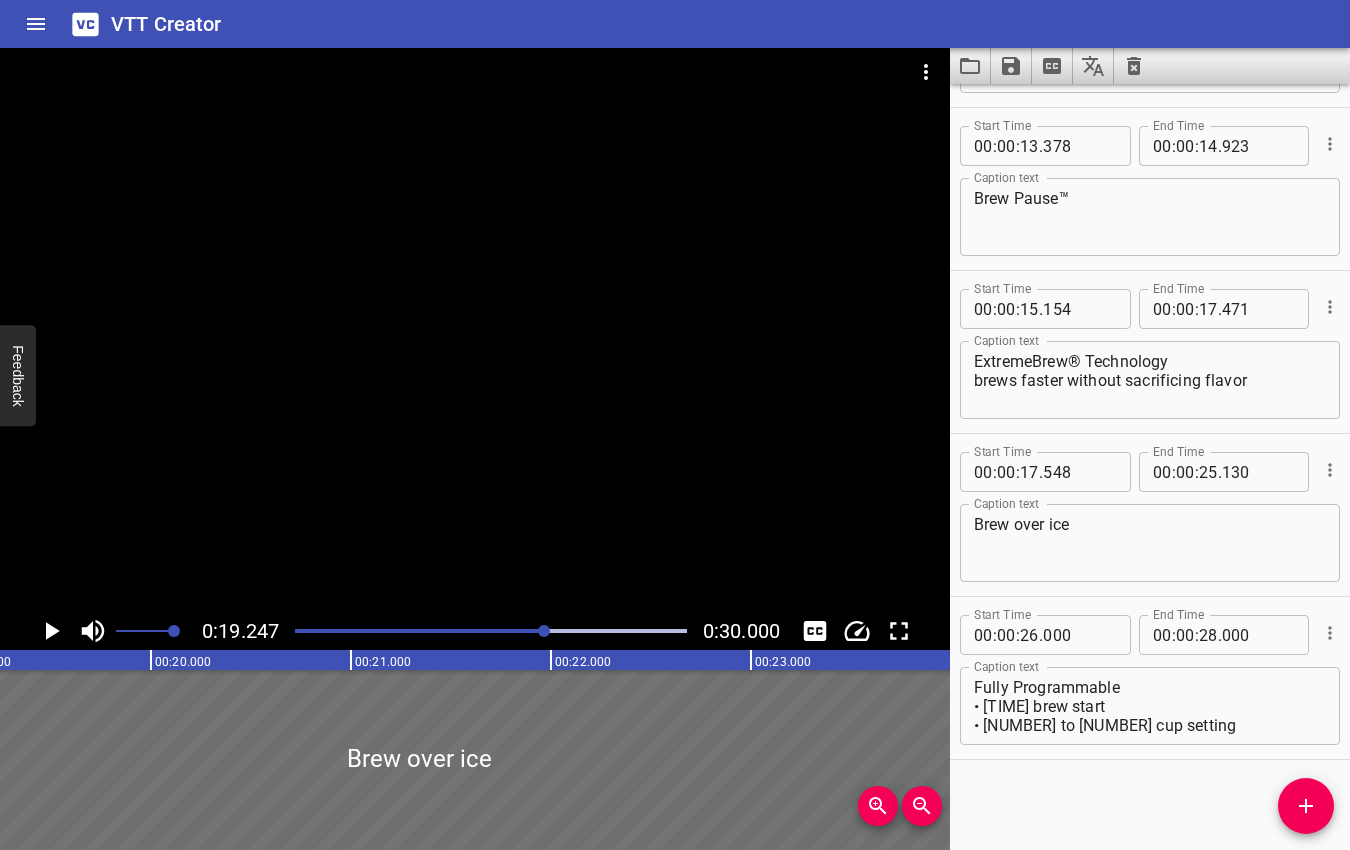 click at bounding box center (544, 631) 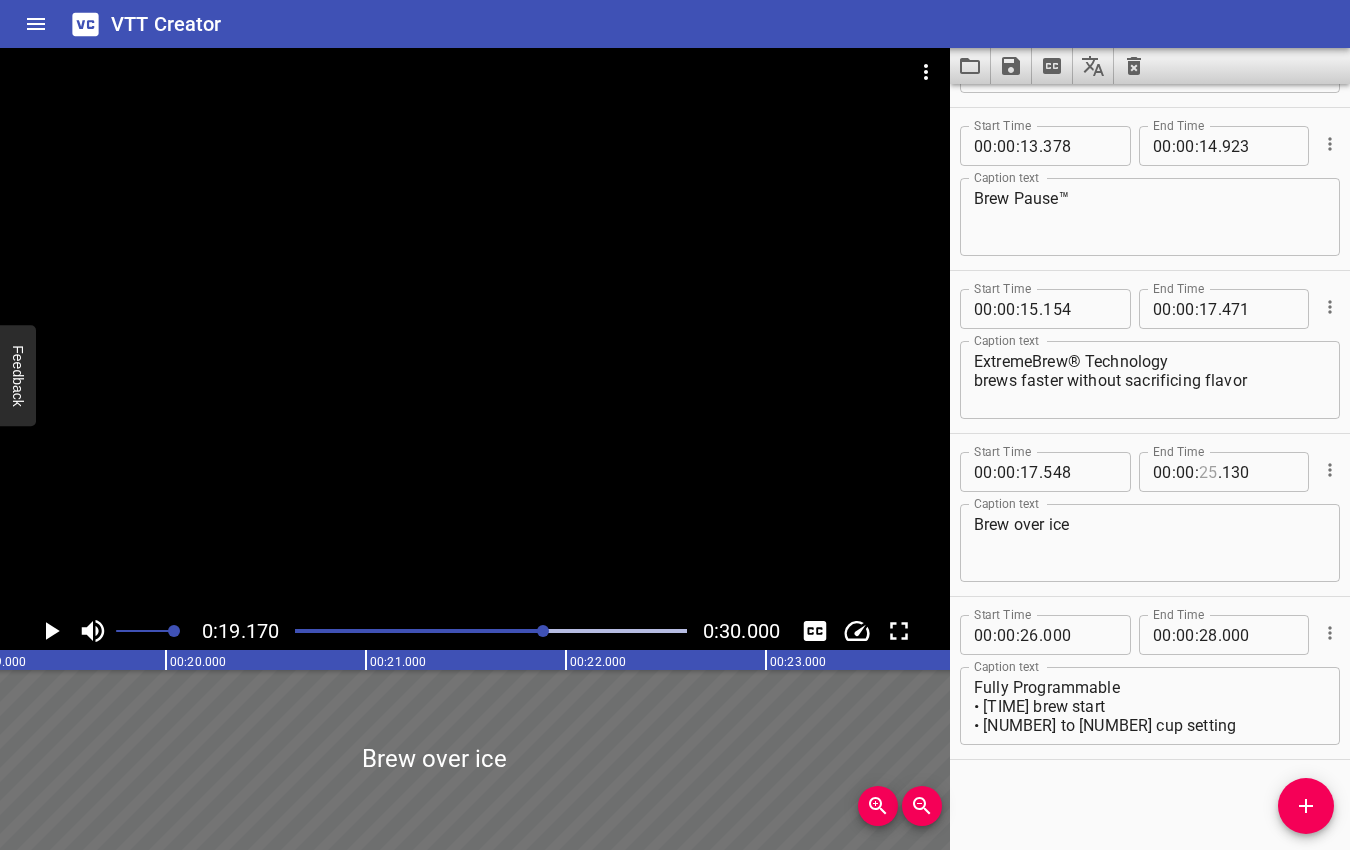 click at bounding box center (1208, 472) 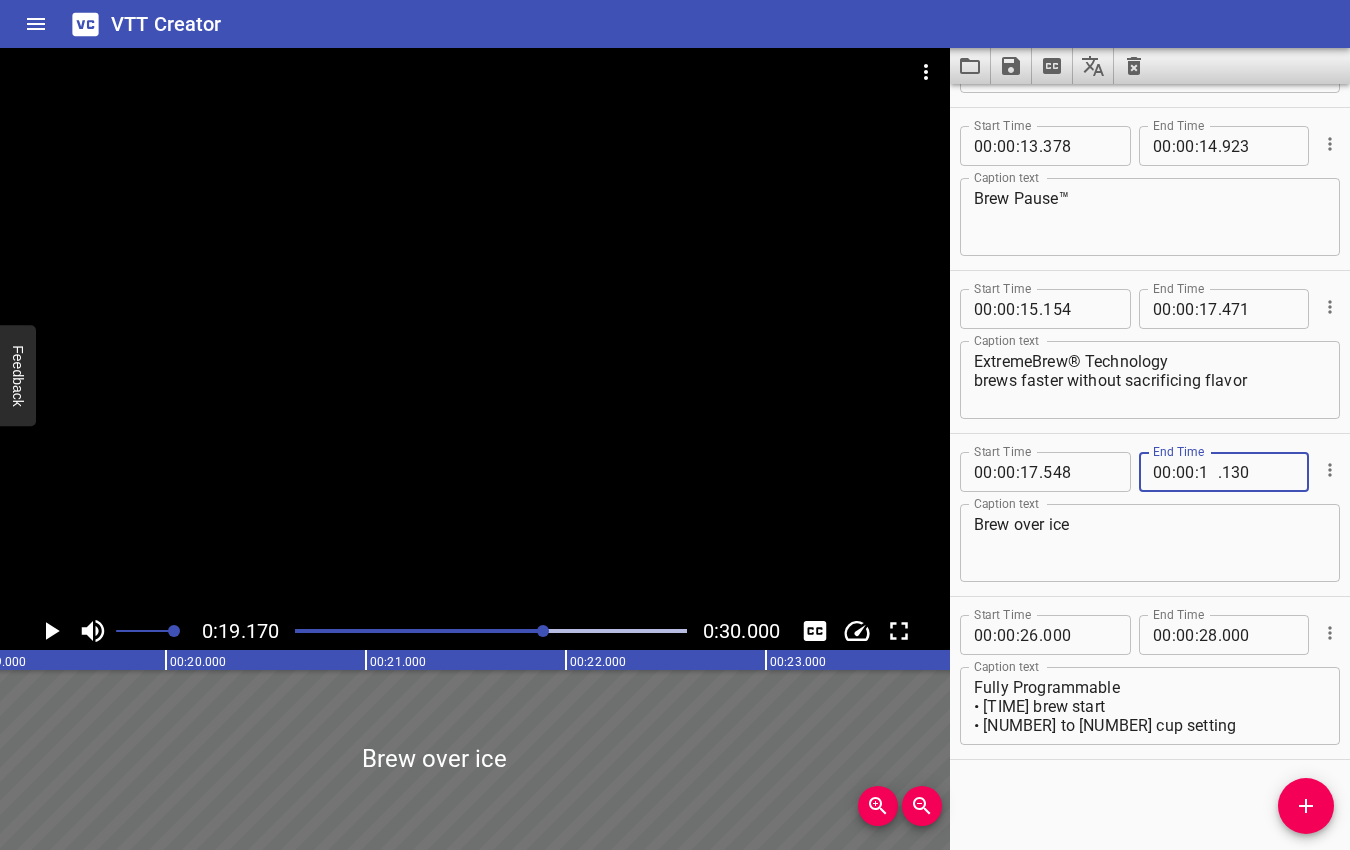 type on "19" 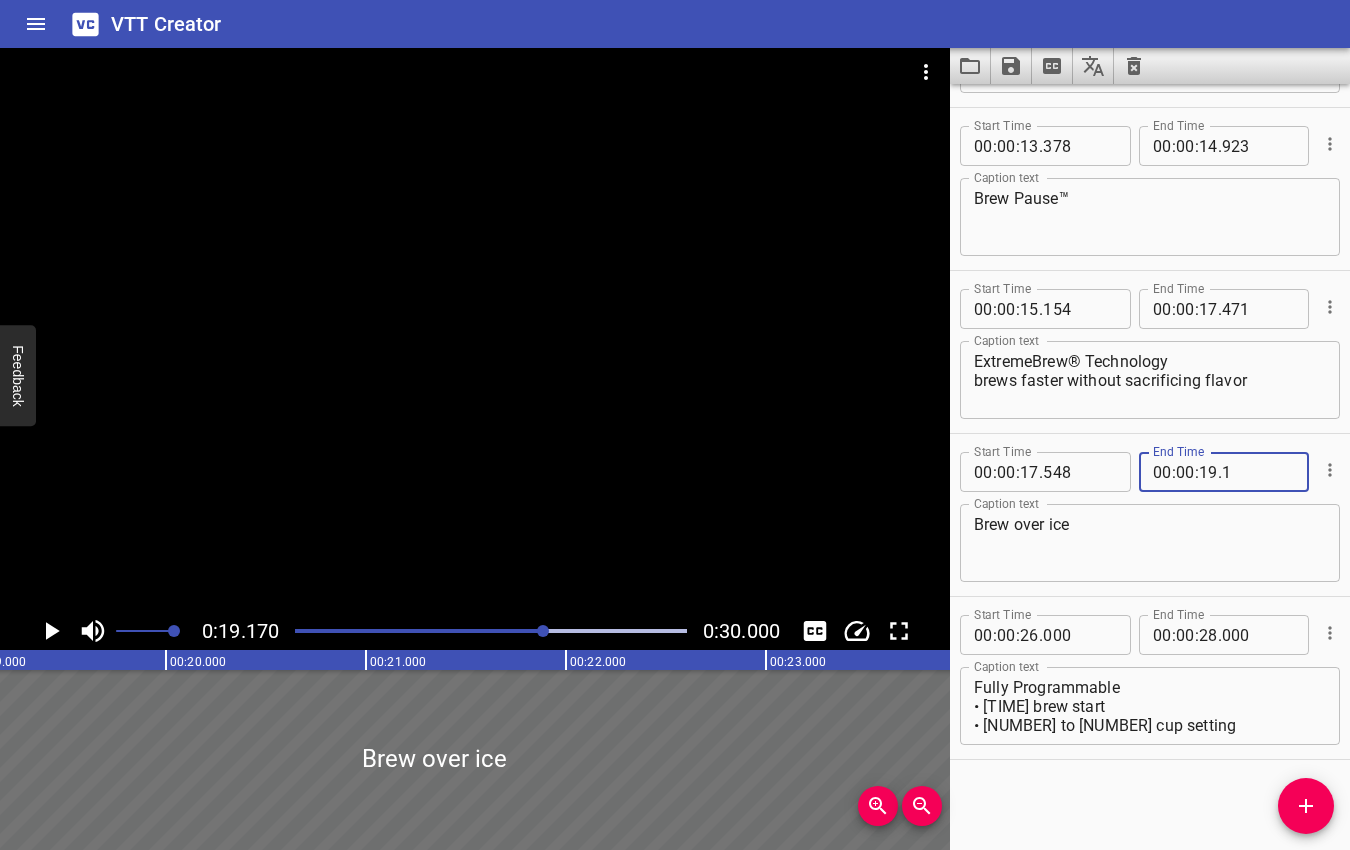 type on "17" 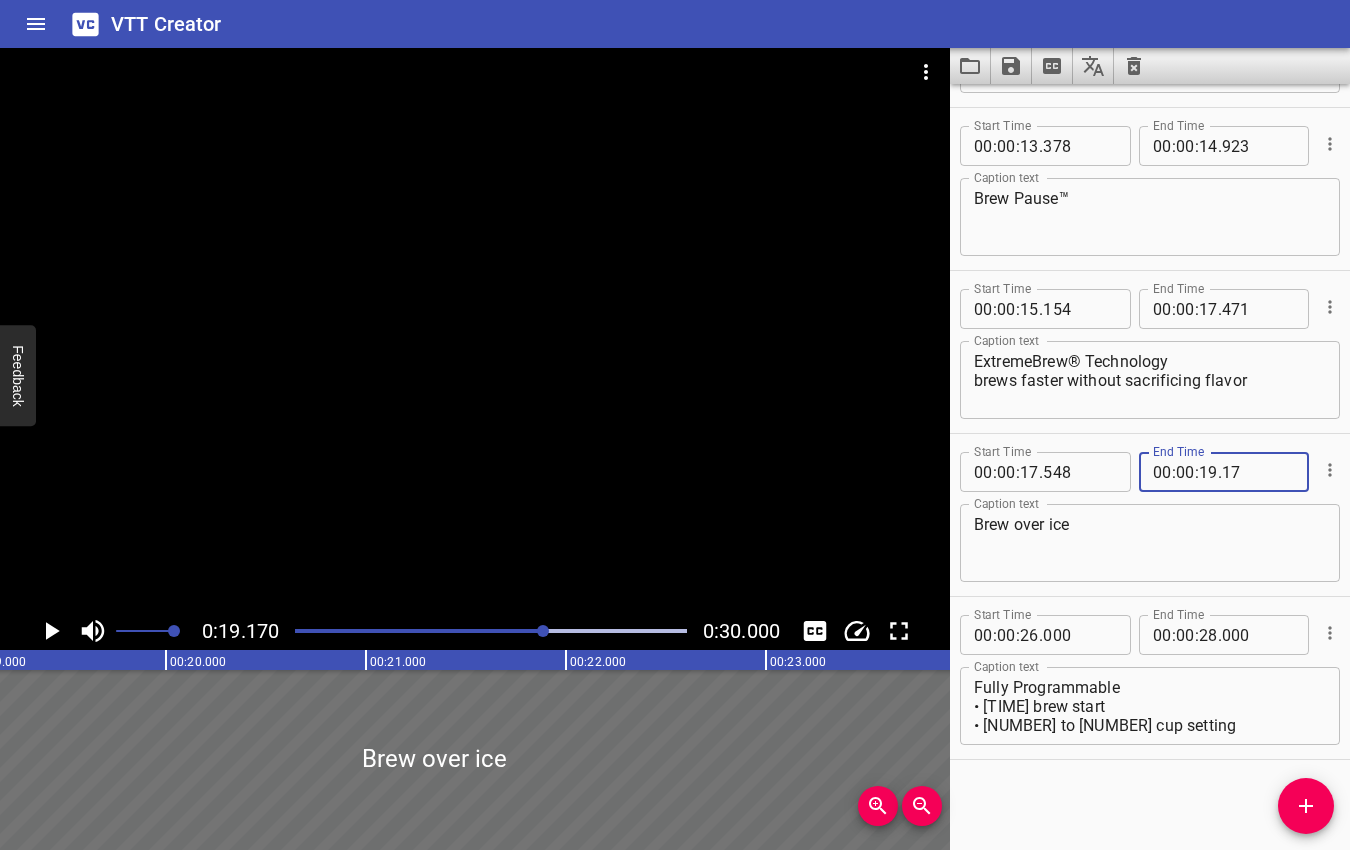 type 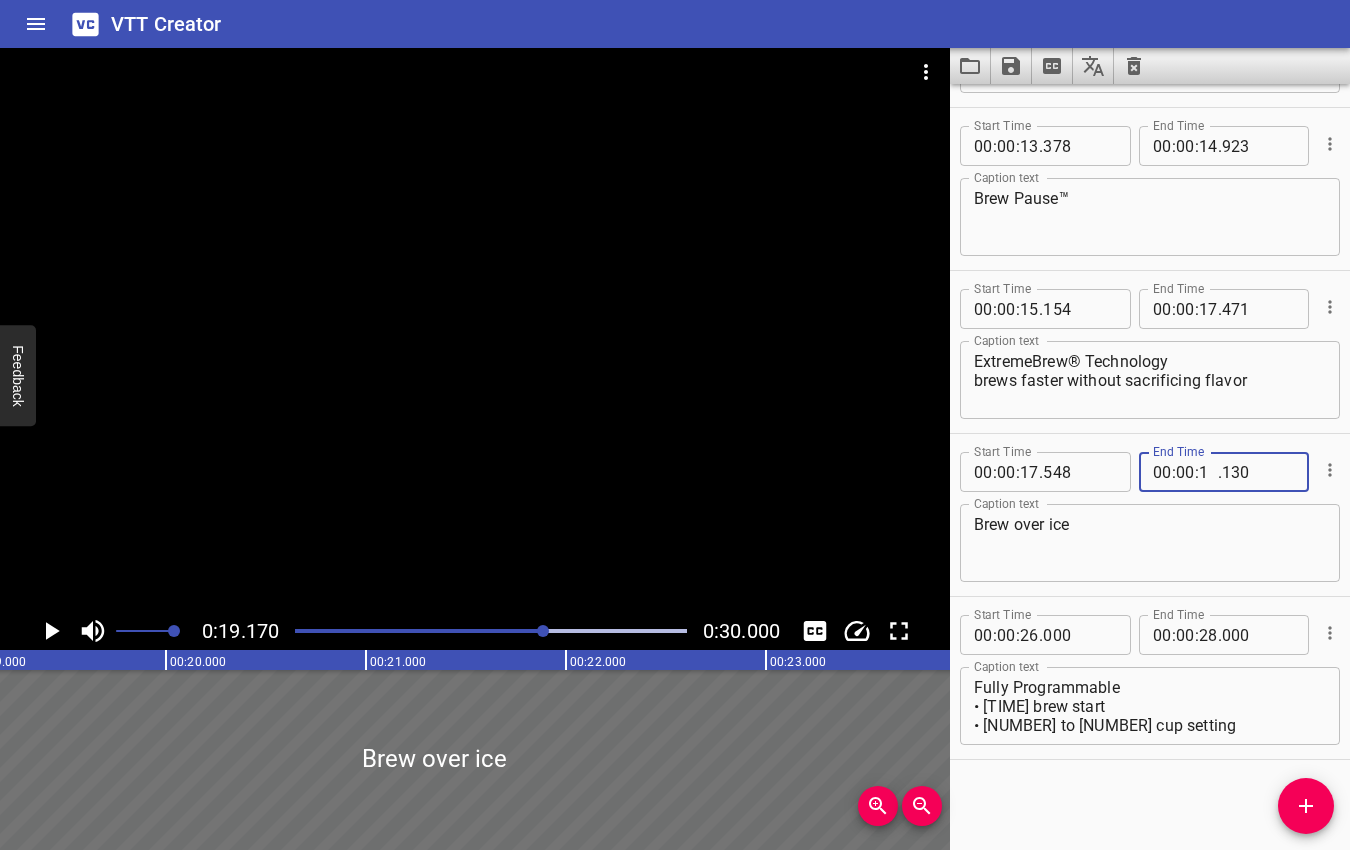 type on "19" 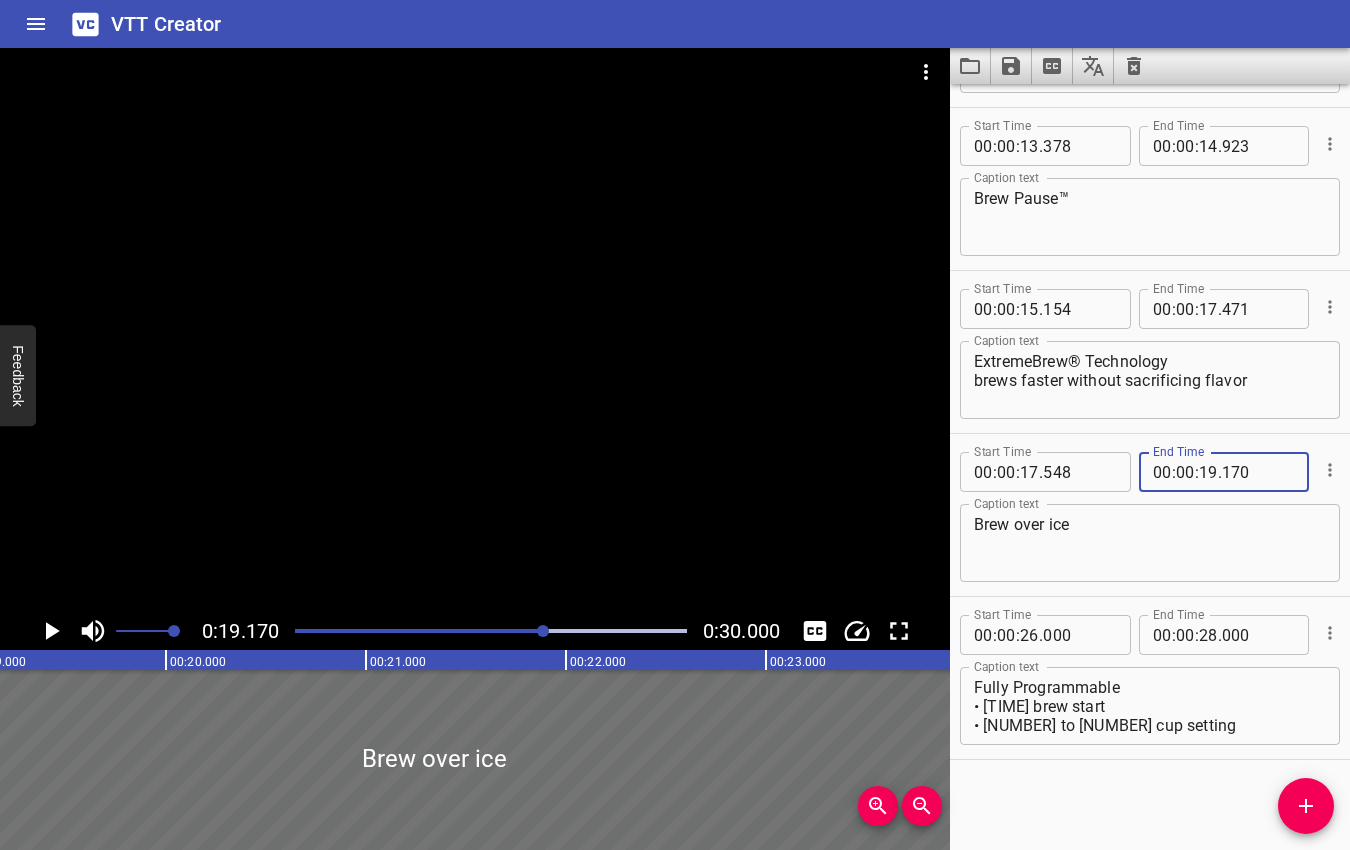type on "170" 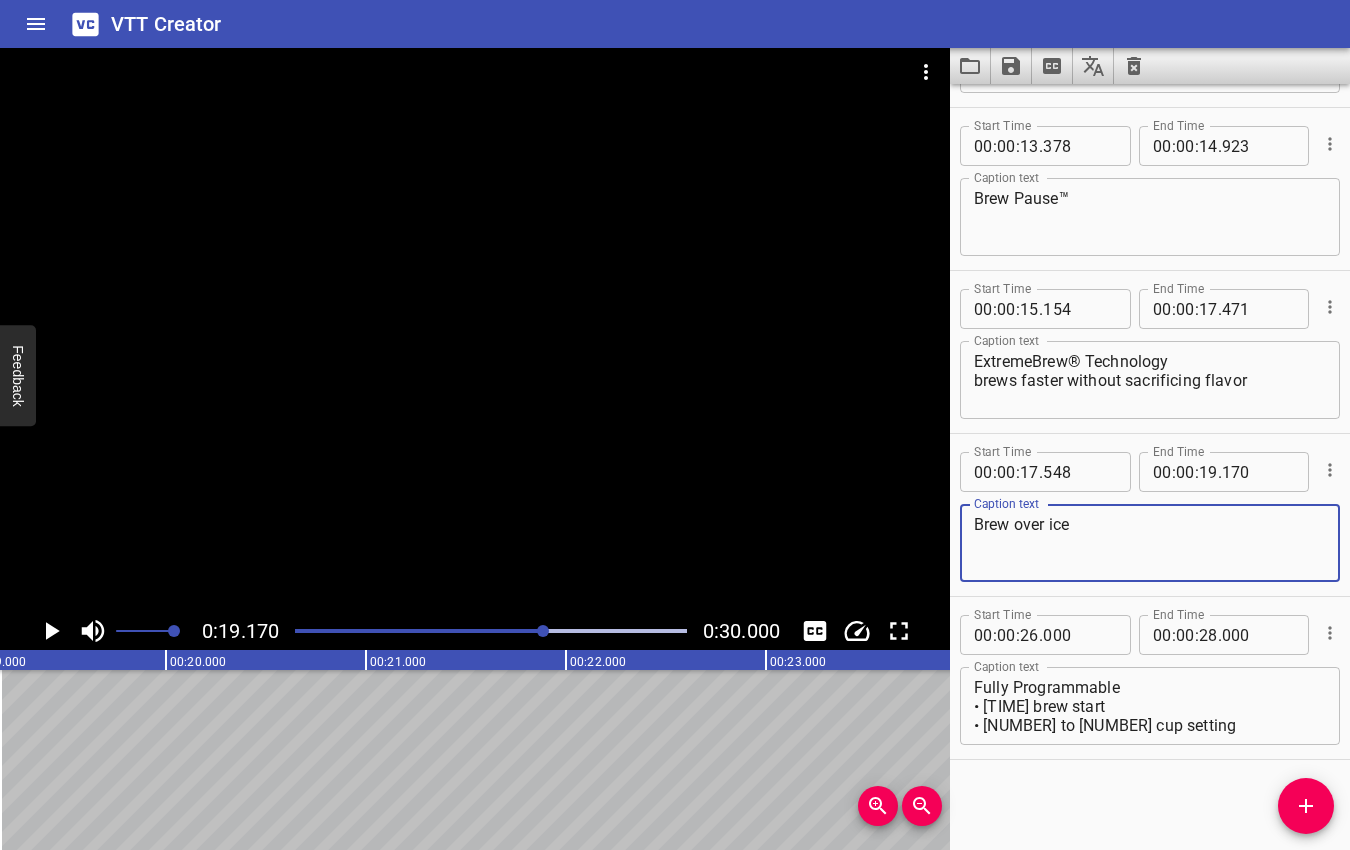 click on "Brew over ice" at bounding box center [1150, 543] 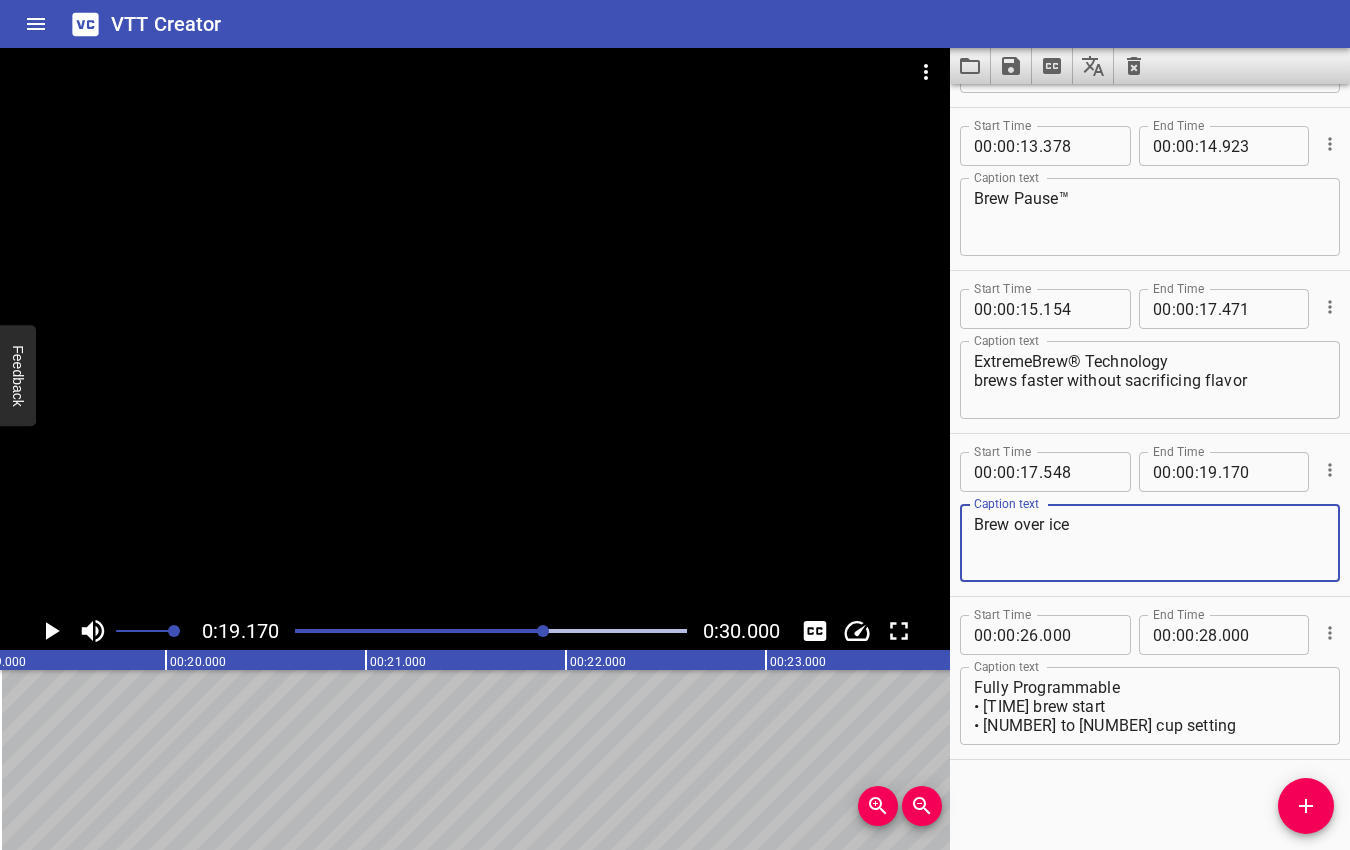 click 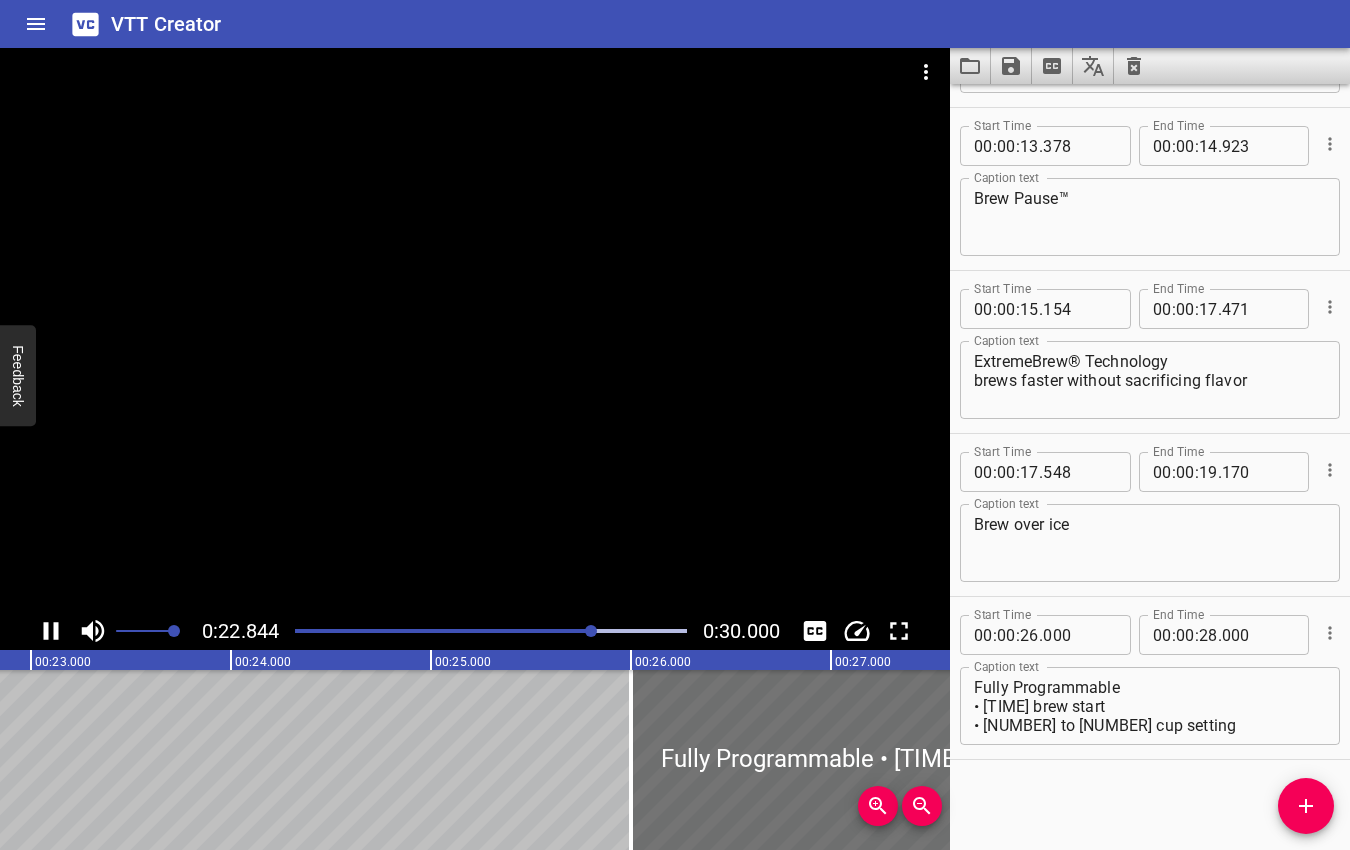click 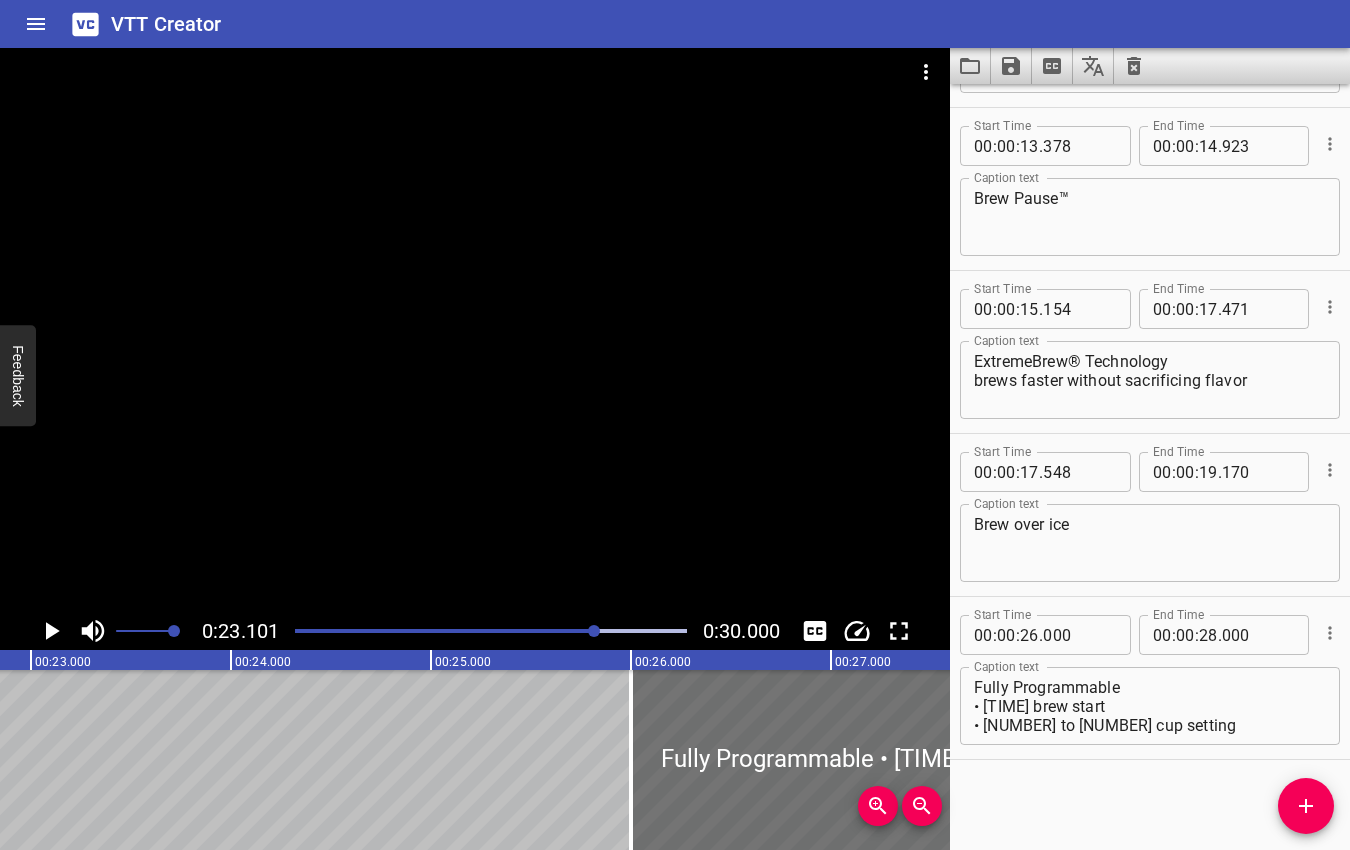 scroll, scrollTop: 0, scrollLeft: 4620, axis: horizontal 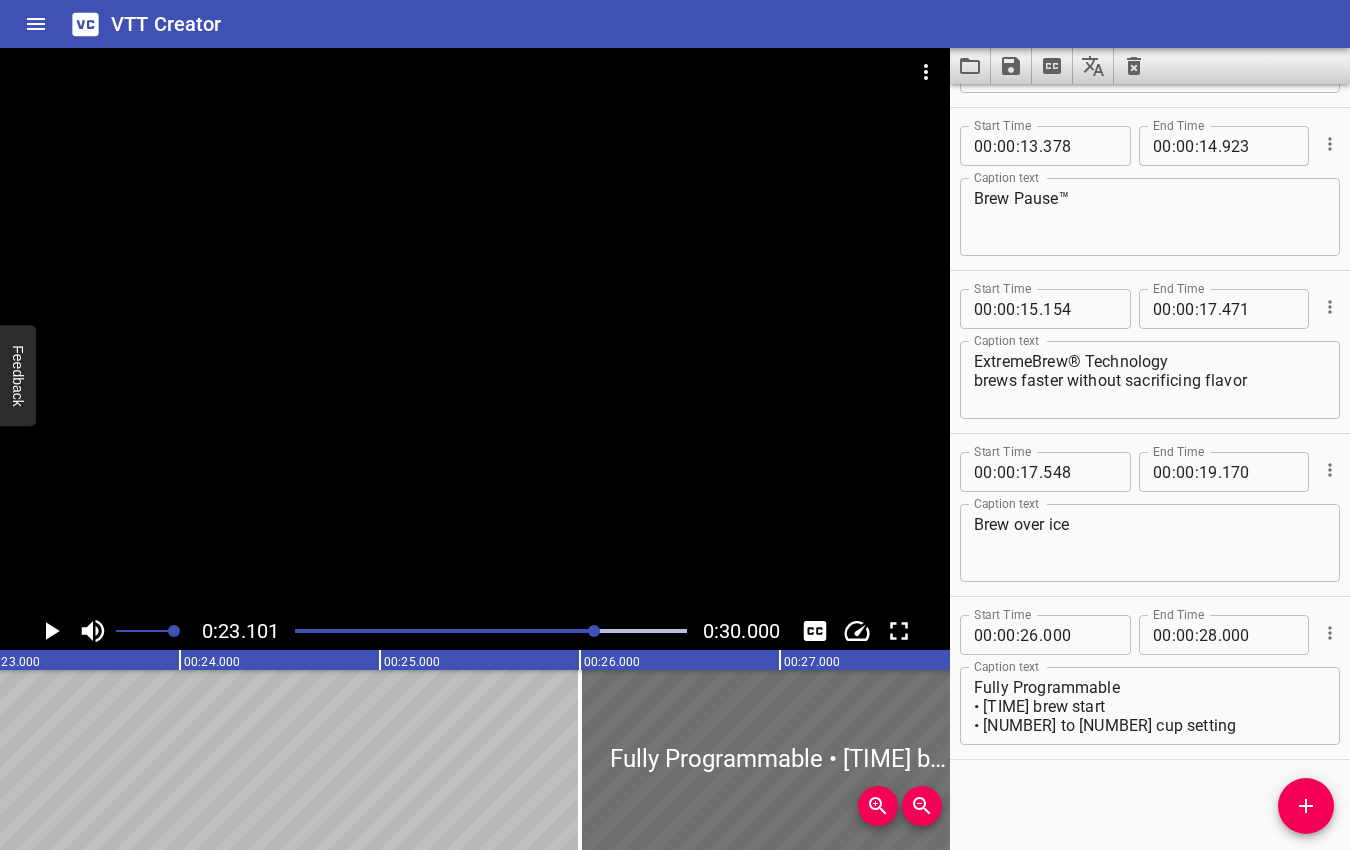 click at bounding box center (594, 631) 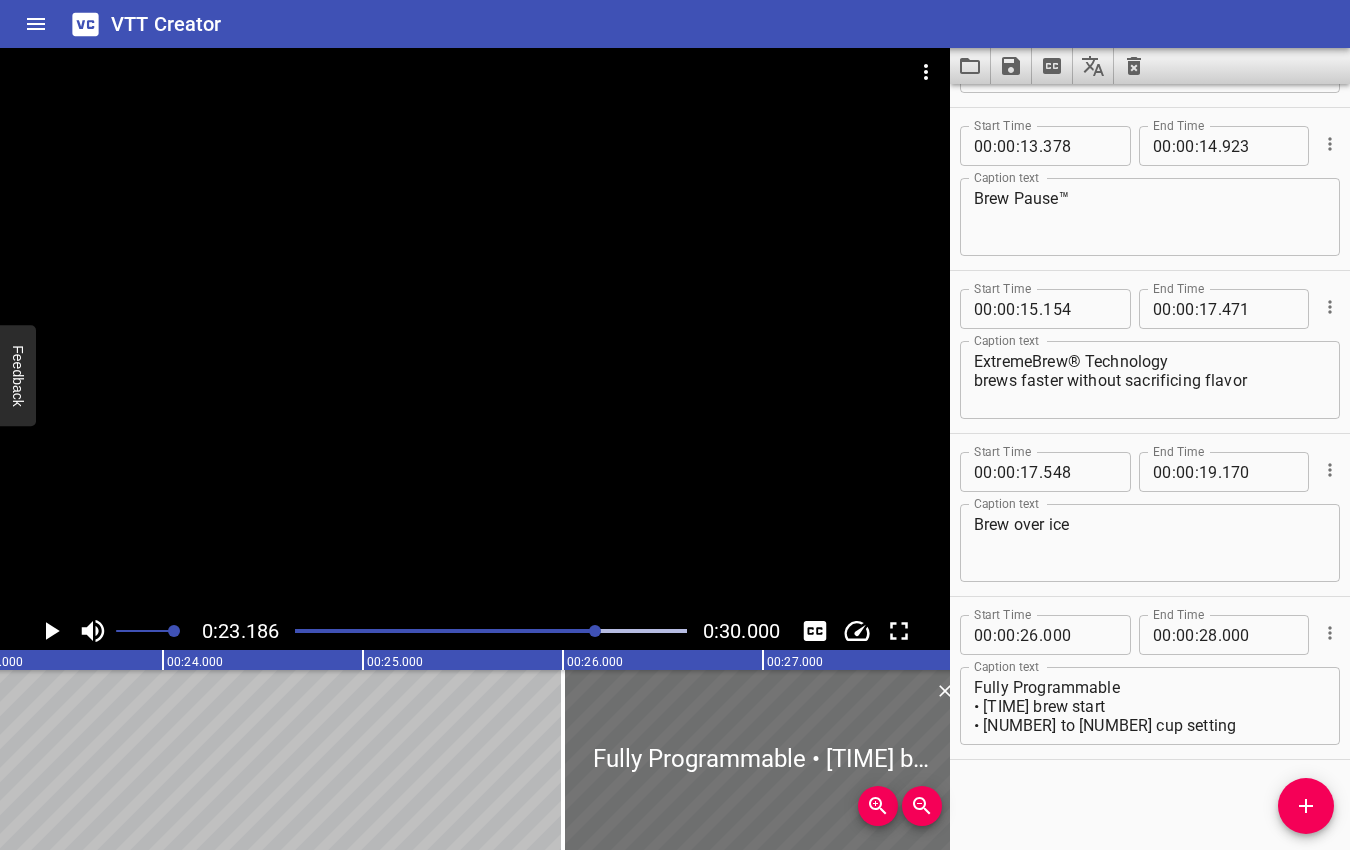 click at bounding box center (595, 631) 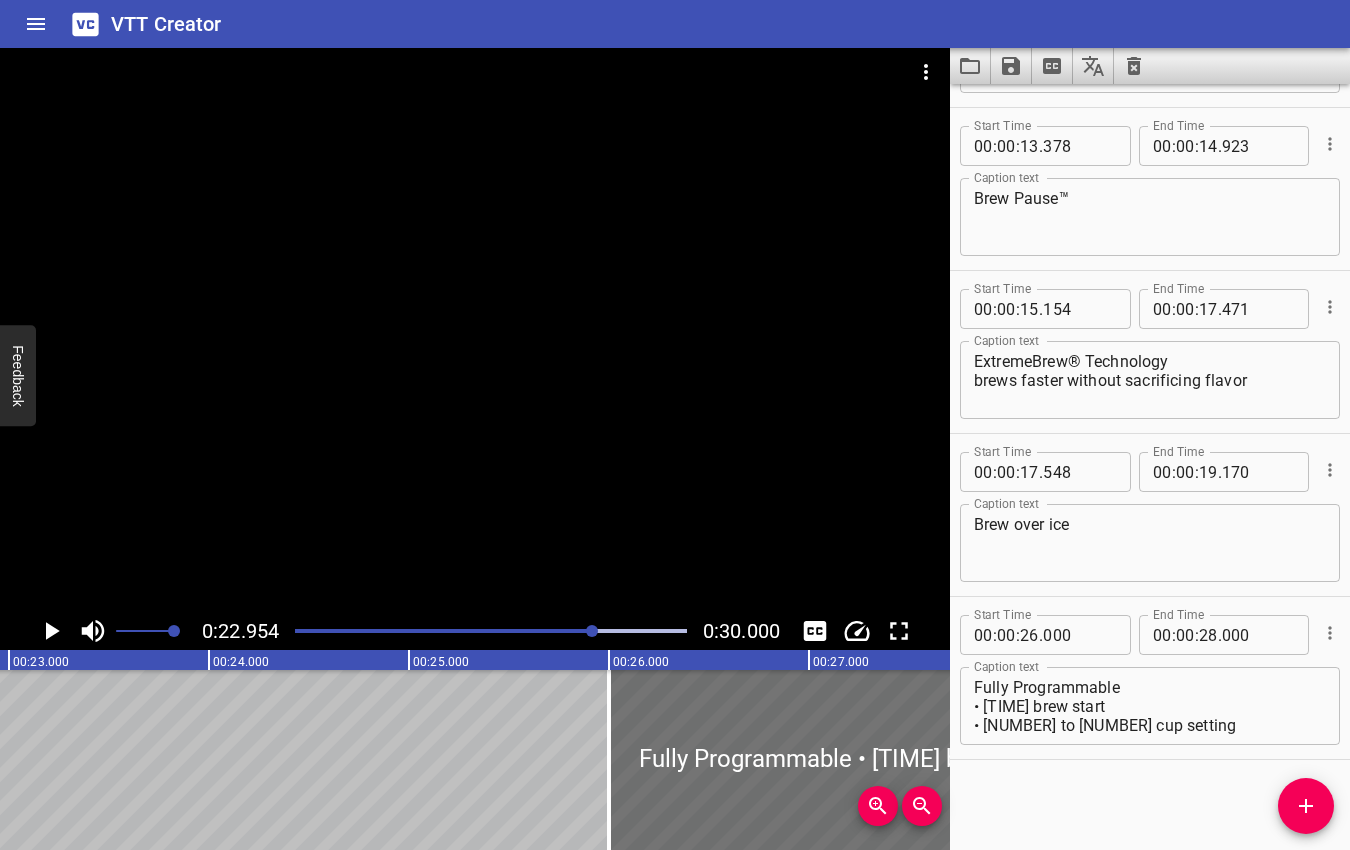 click at bounding box center (592, 631) 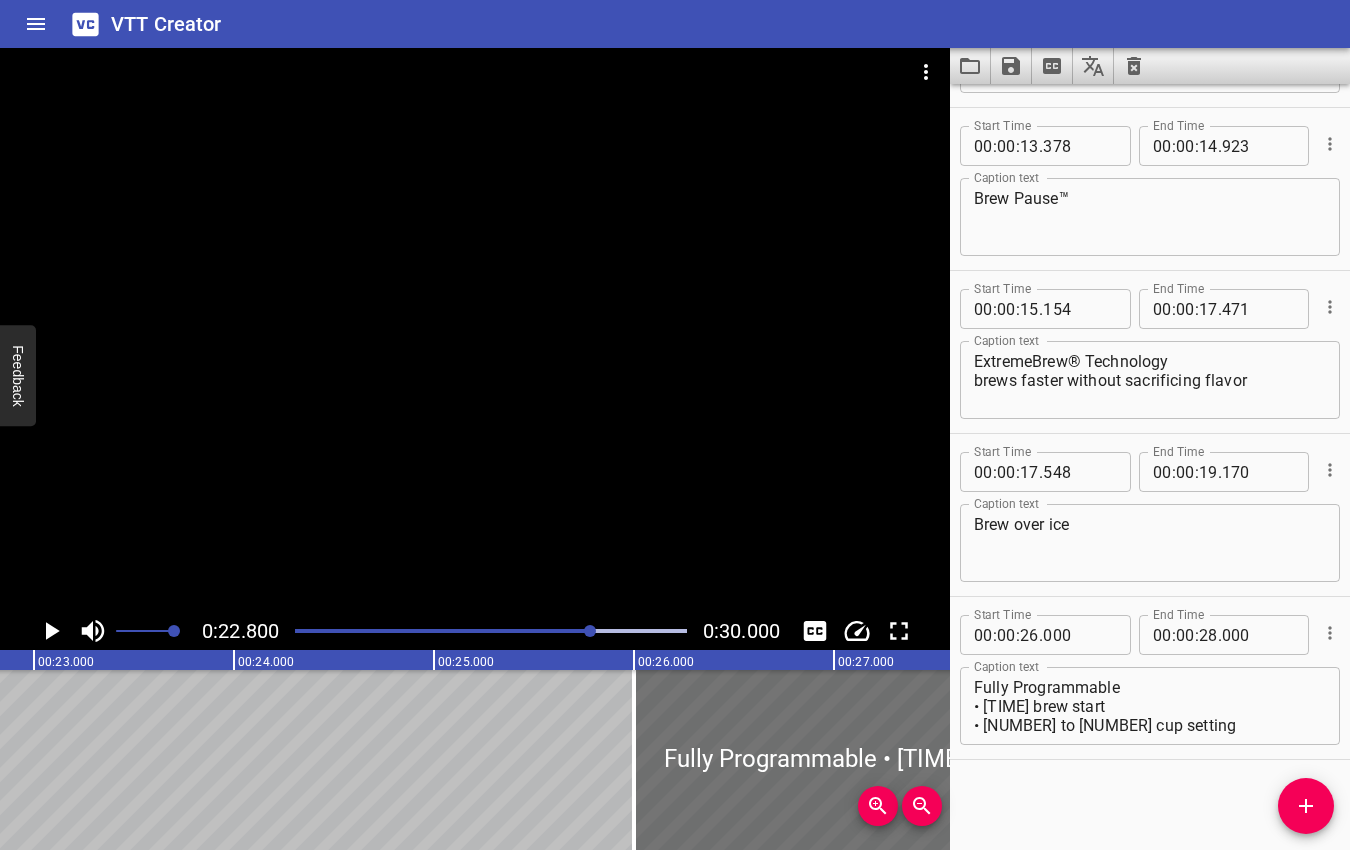scroll, scrollTop: 0, scrollLeft: 4560, axis: horizontal 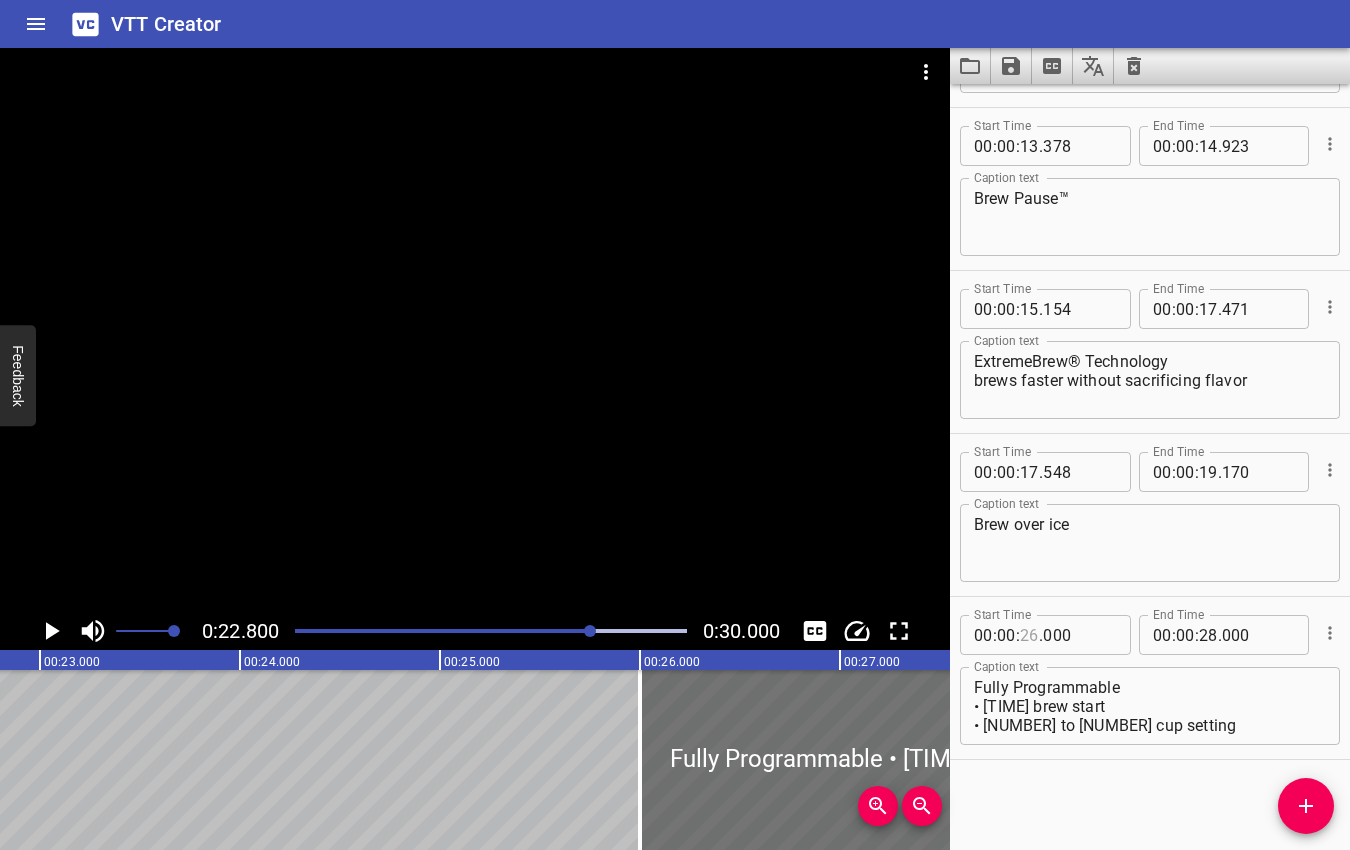 click at bounding box center (1029, 635) 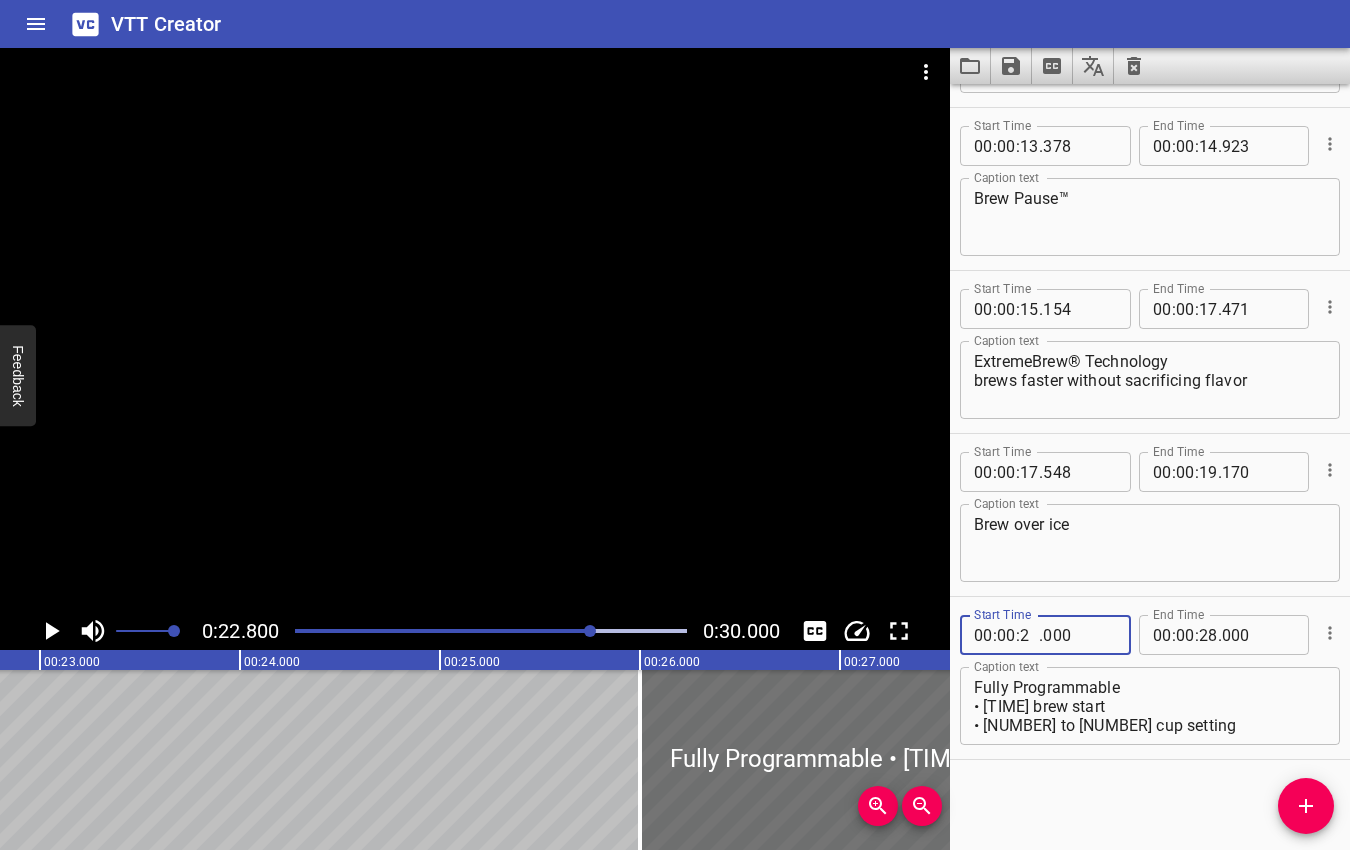 type on "22" 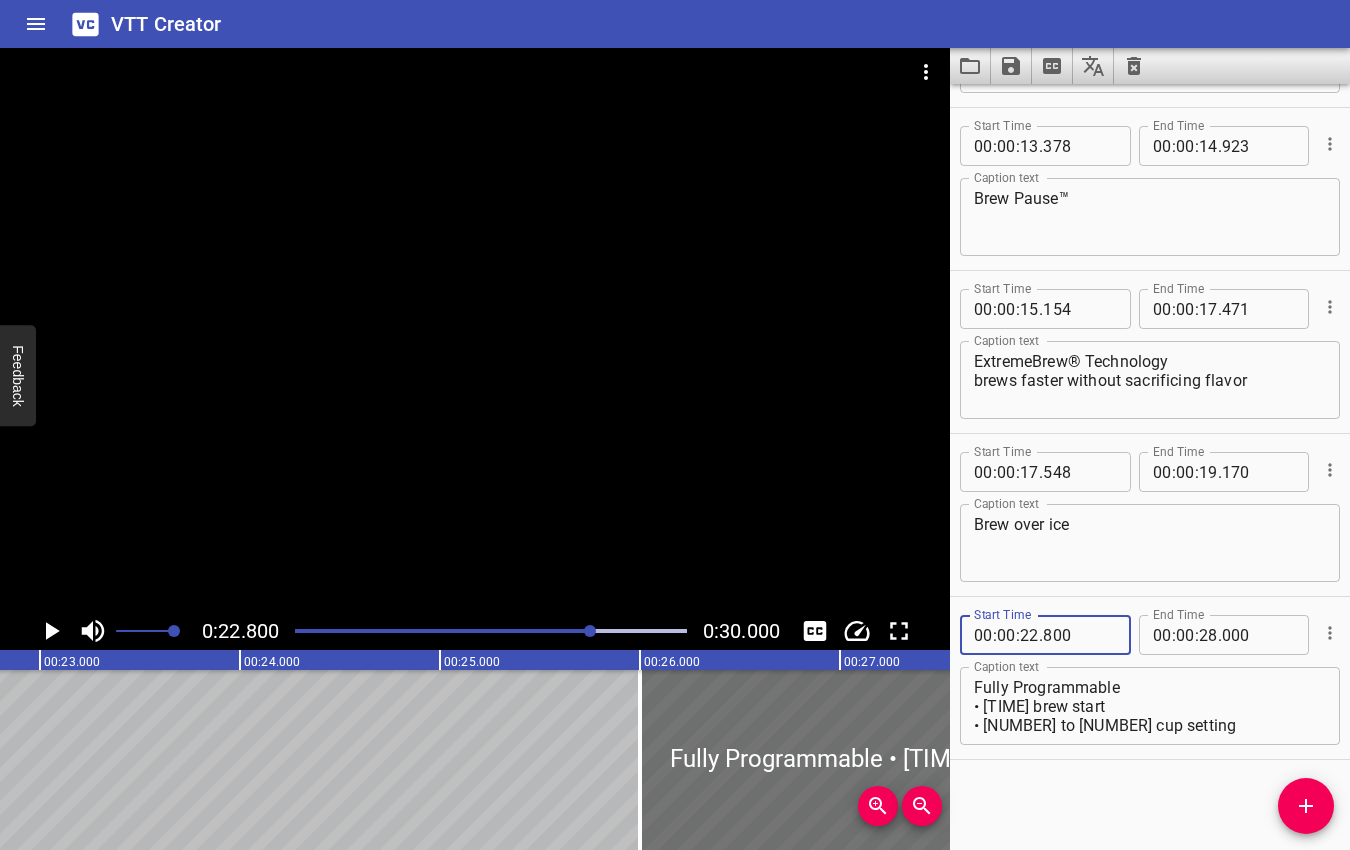 type on "800" 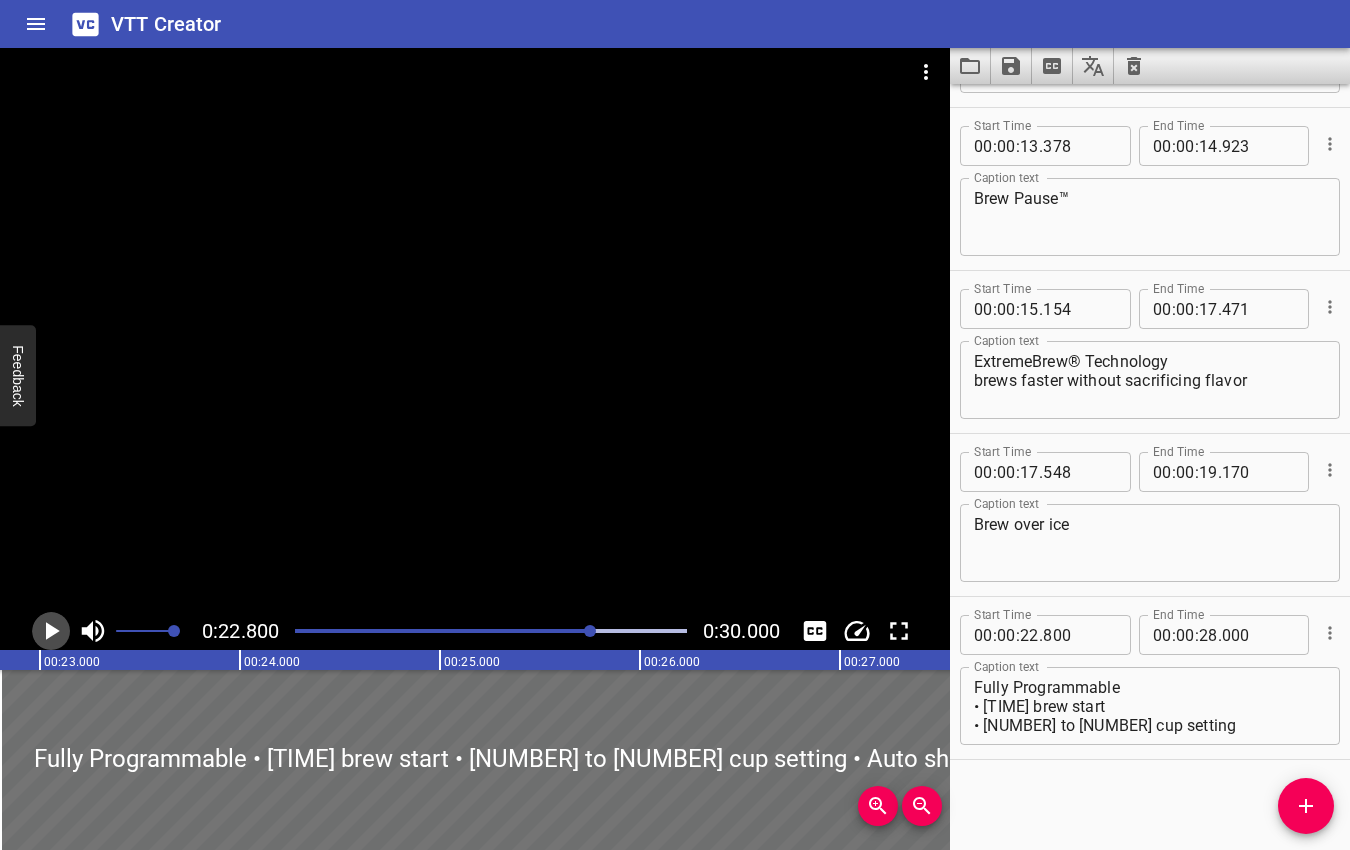click 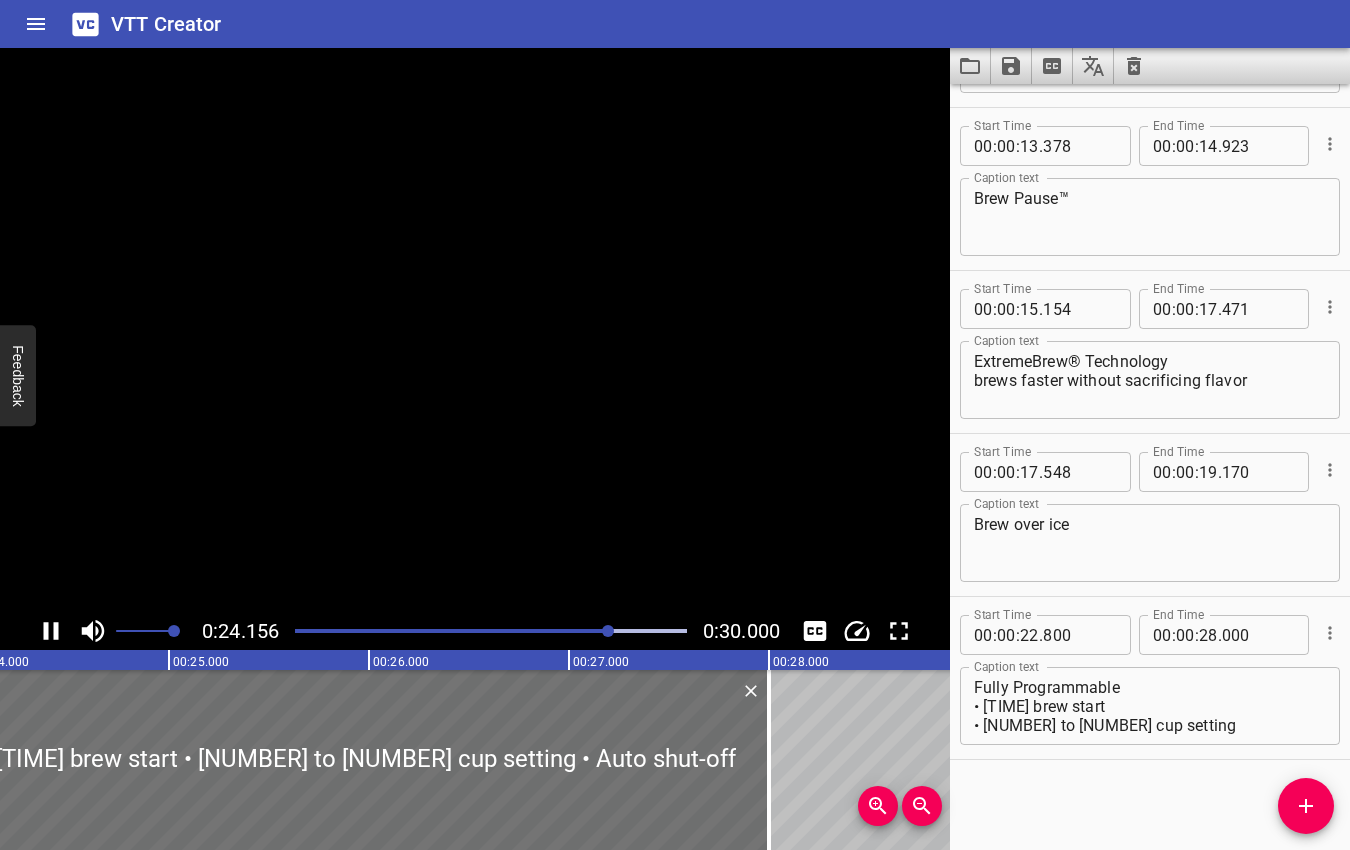 click 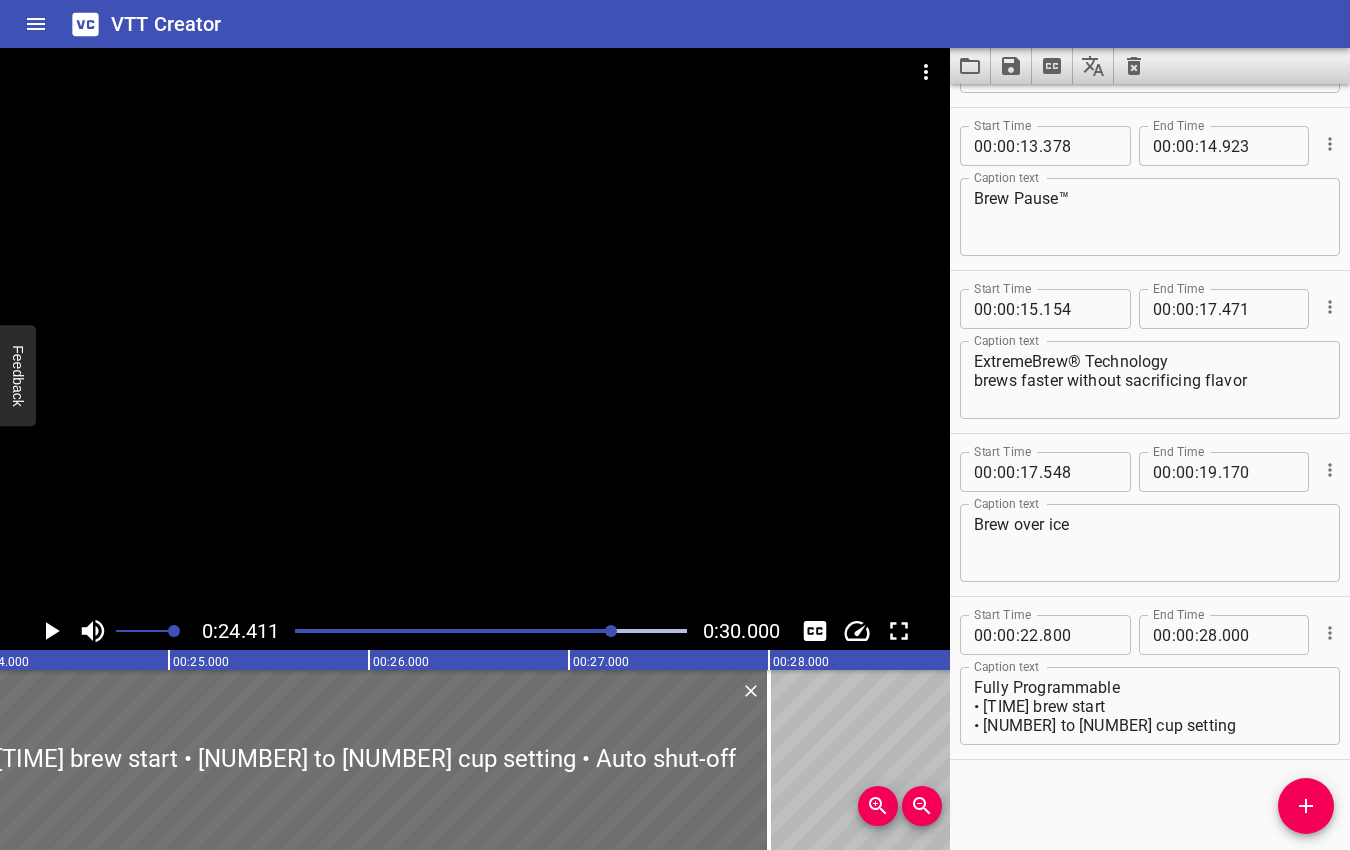 scroll, scrollTop: 0, scrollLeft: 4882, axis: horizontal 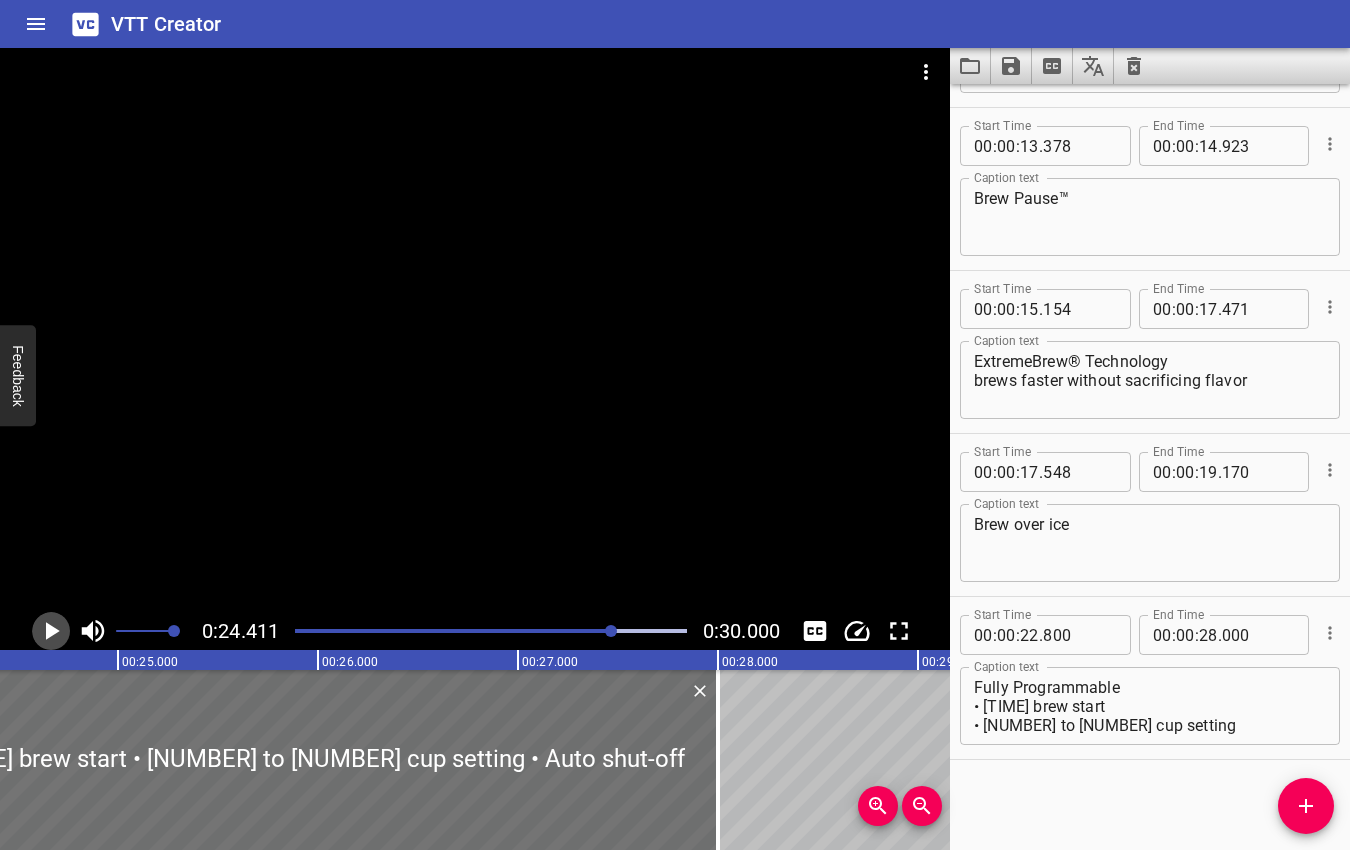 click 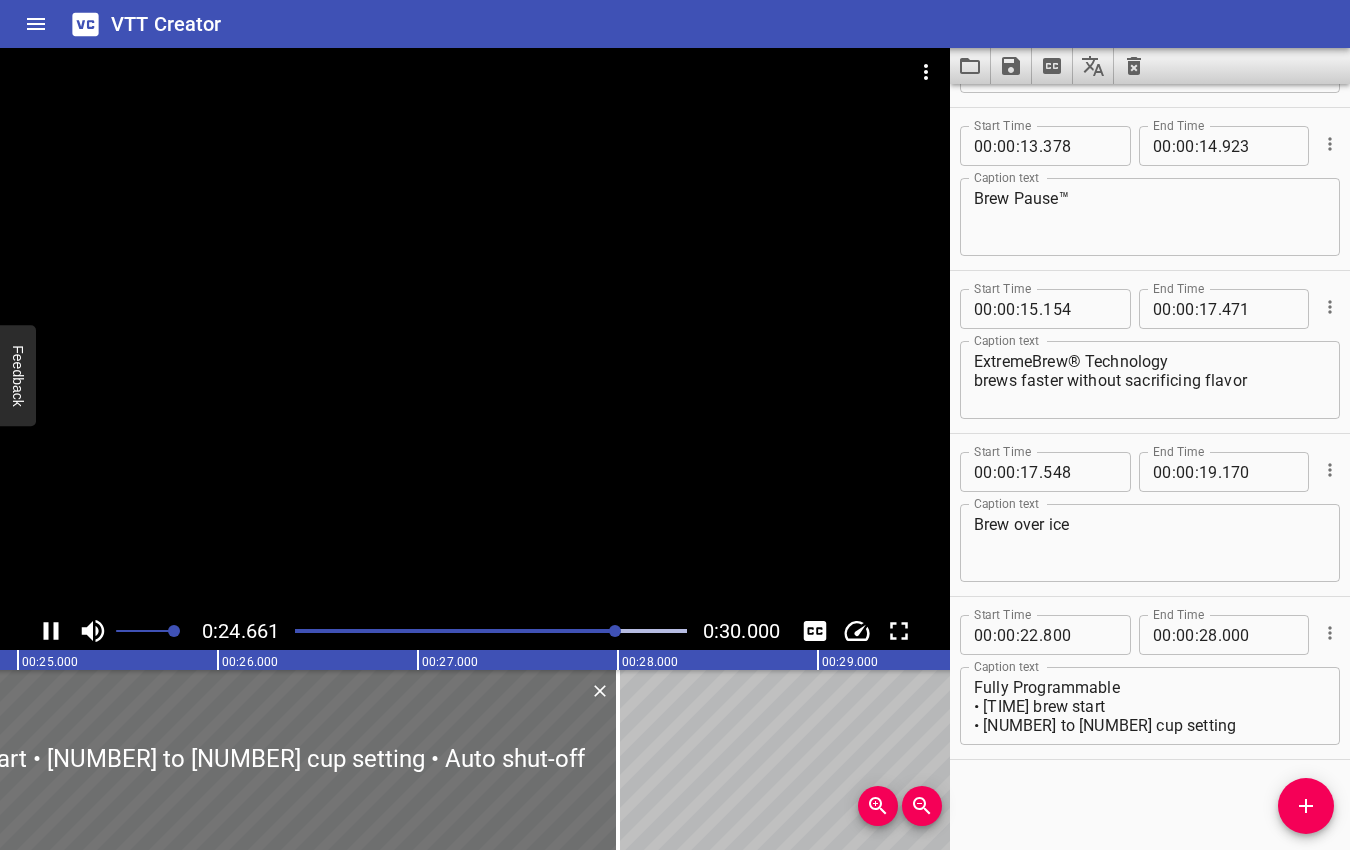 click 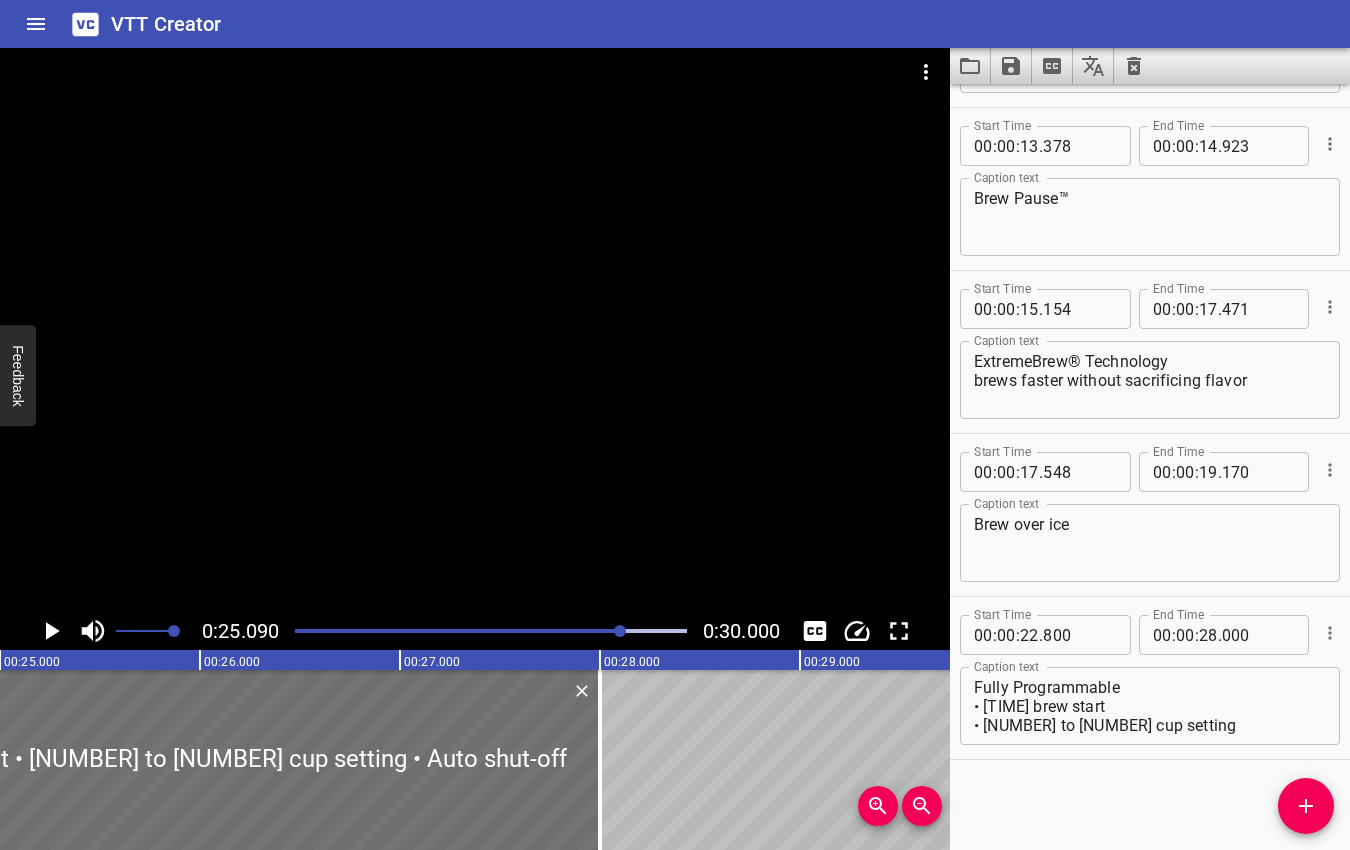 scroll, scrollTop: 0, scrollLeft: 5018, axis: horizontal 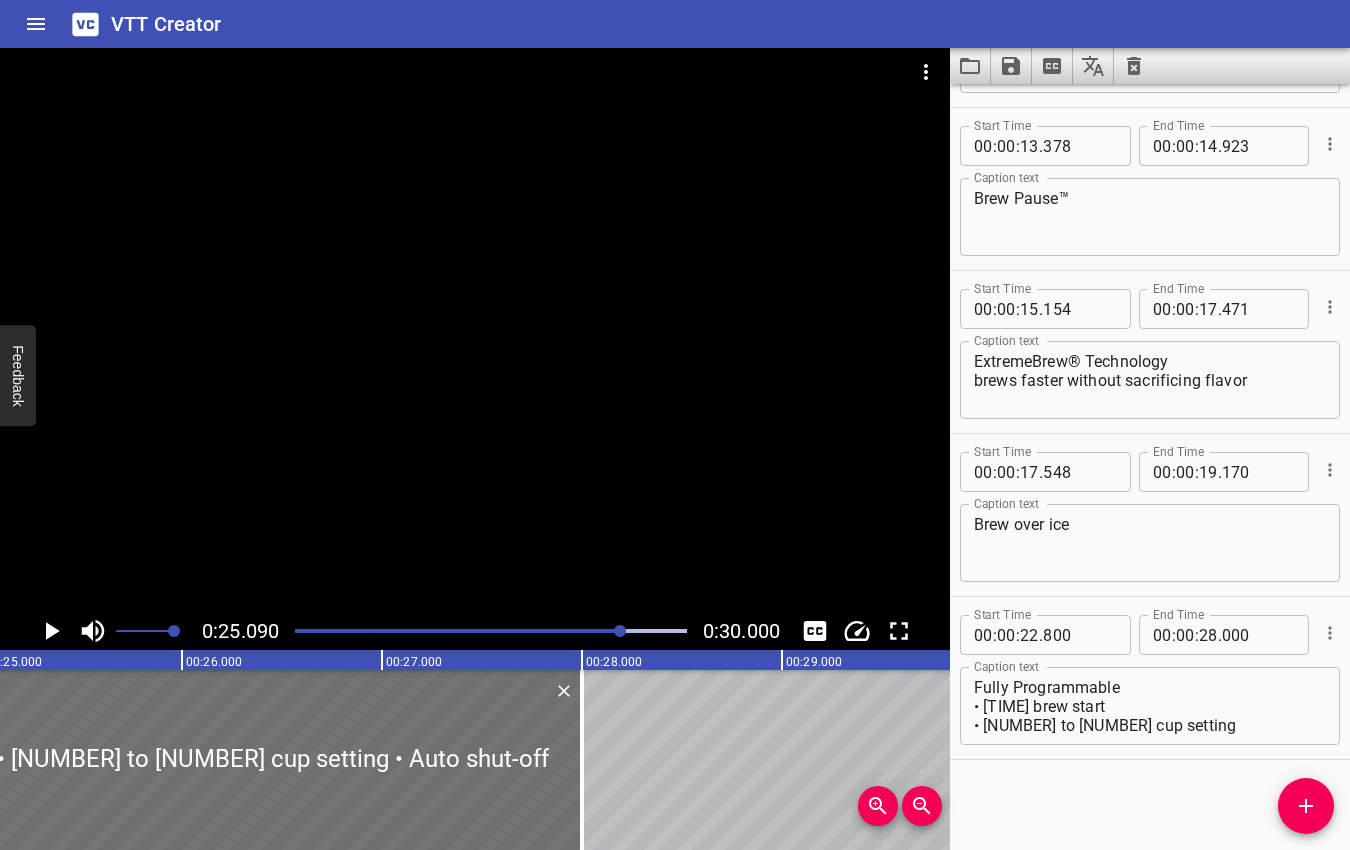 click 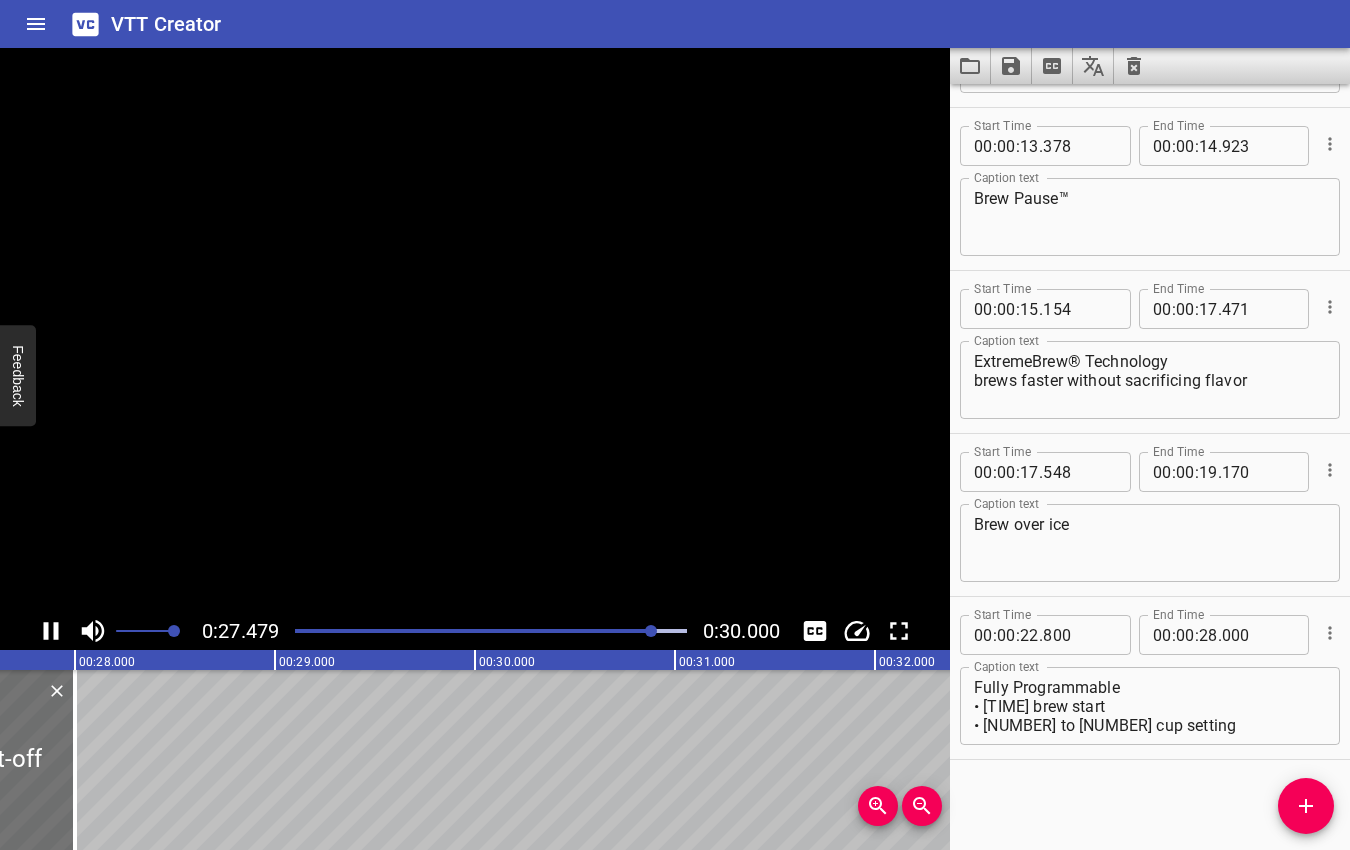 click 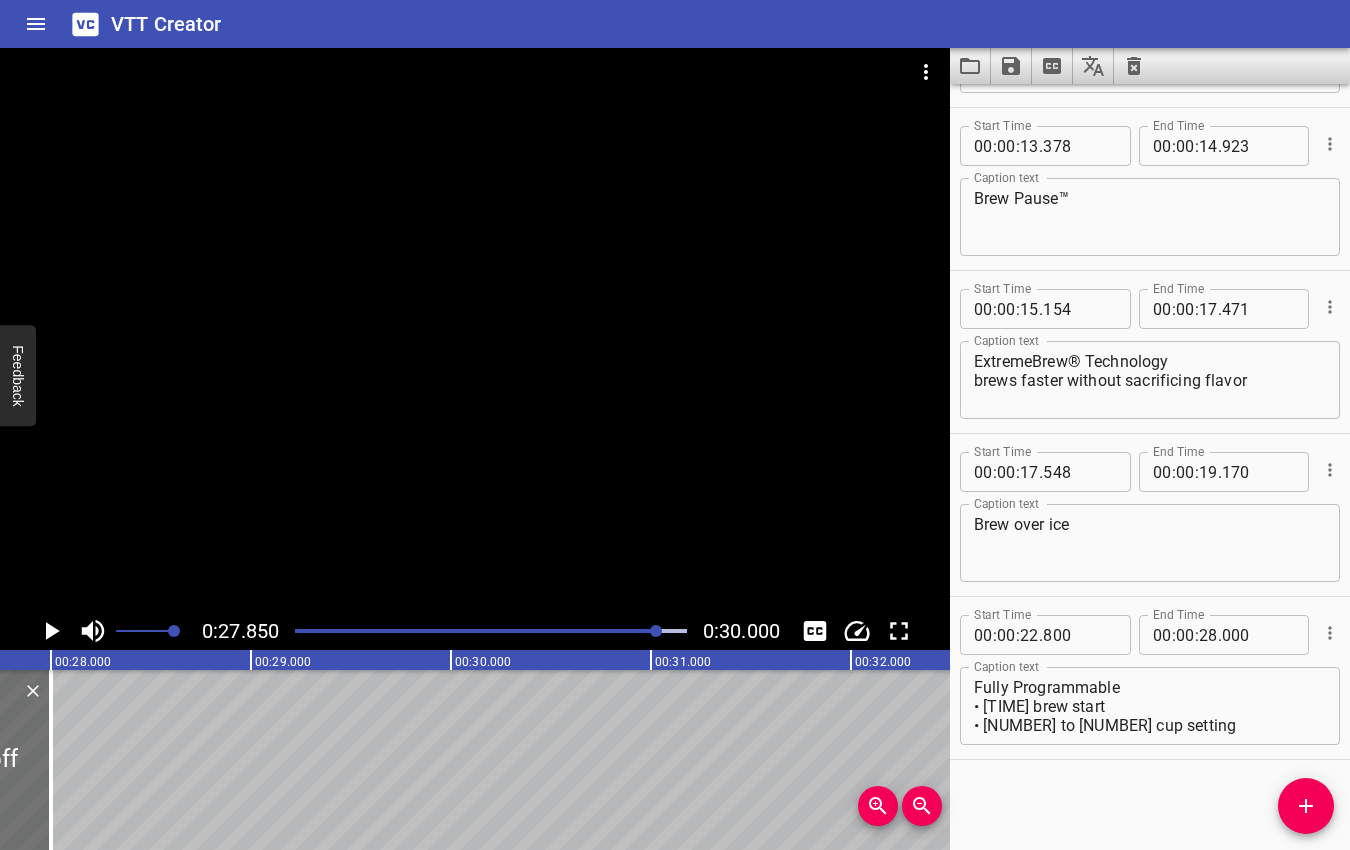 scroll, scrollTop: 0, scrollLeft: 5570, axis: horizontal 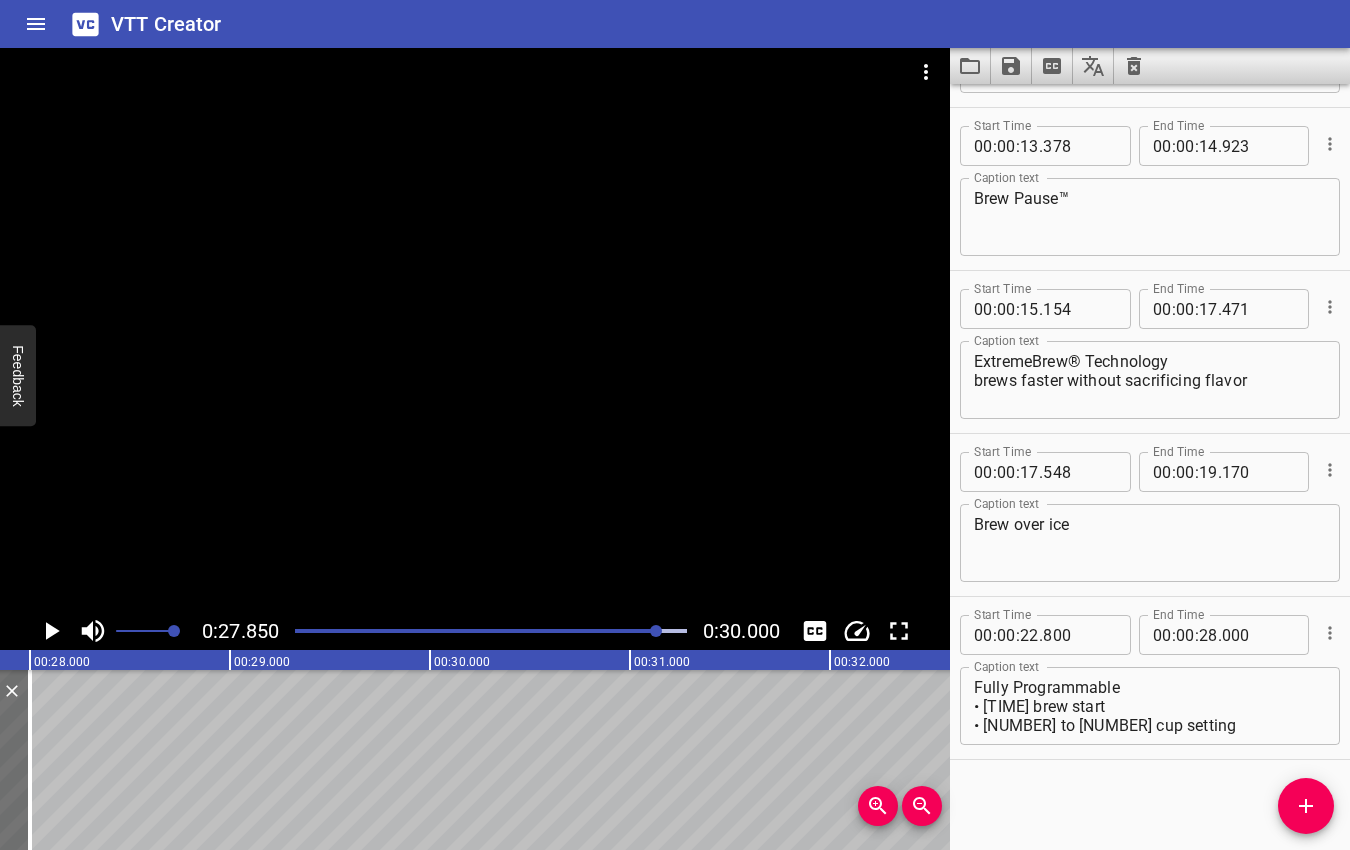 click at bounding box center [656, 631] 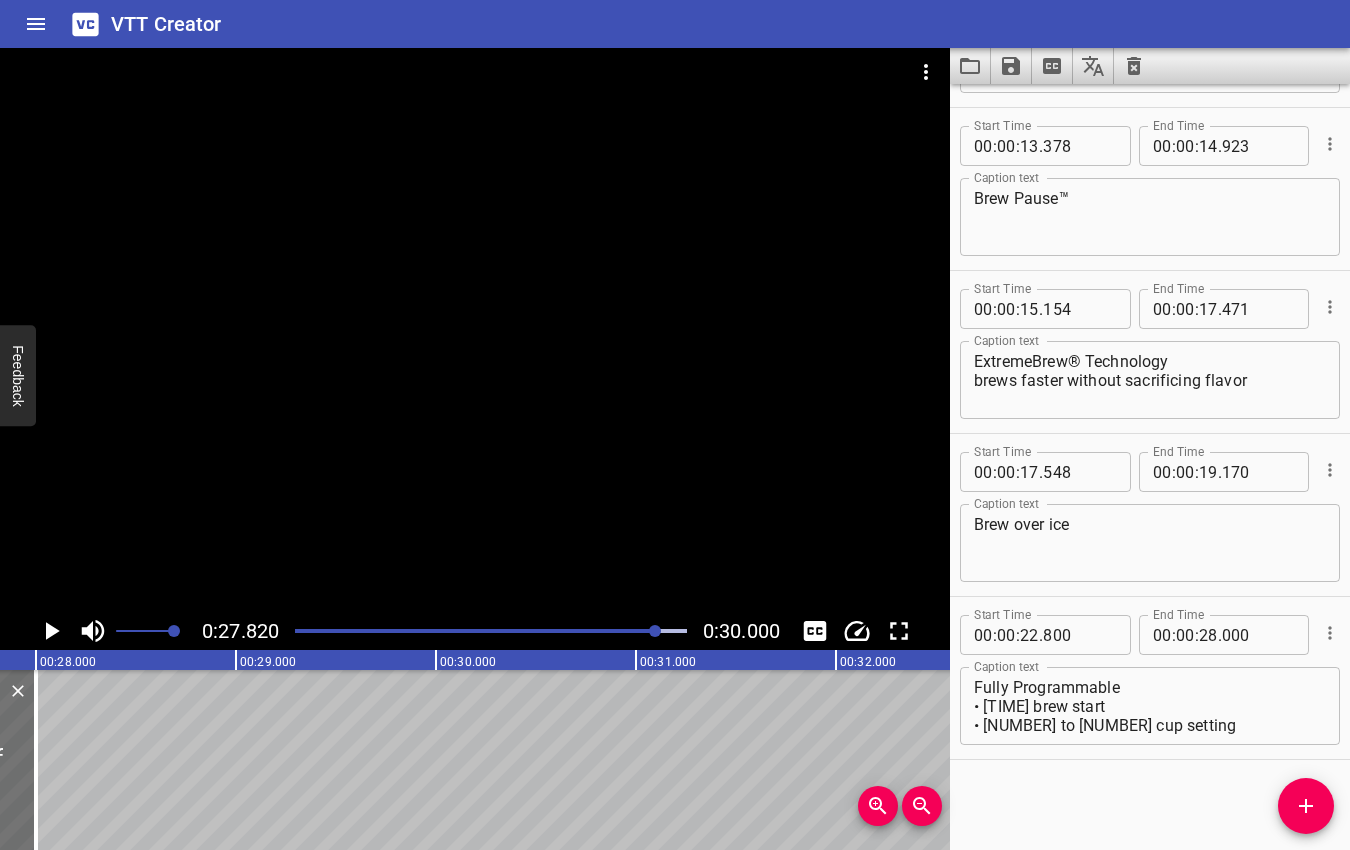 click at bounding box center [655, 631] 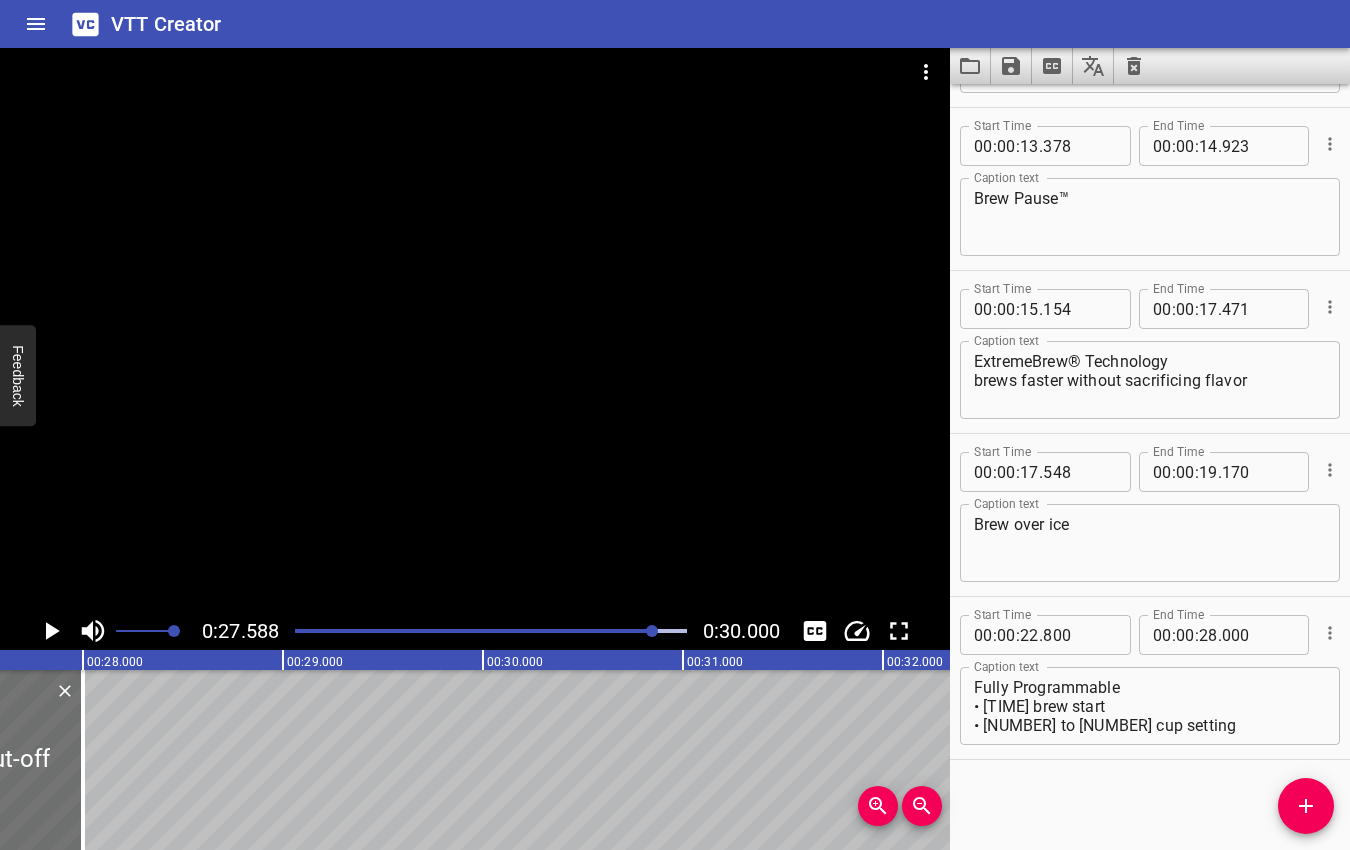 click at bounding box center [652, 631] 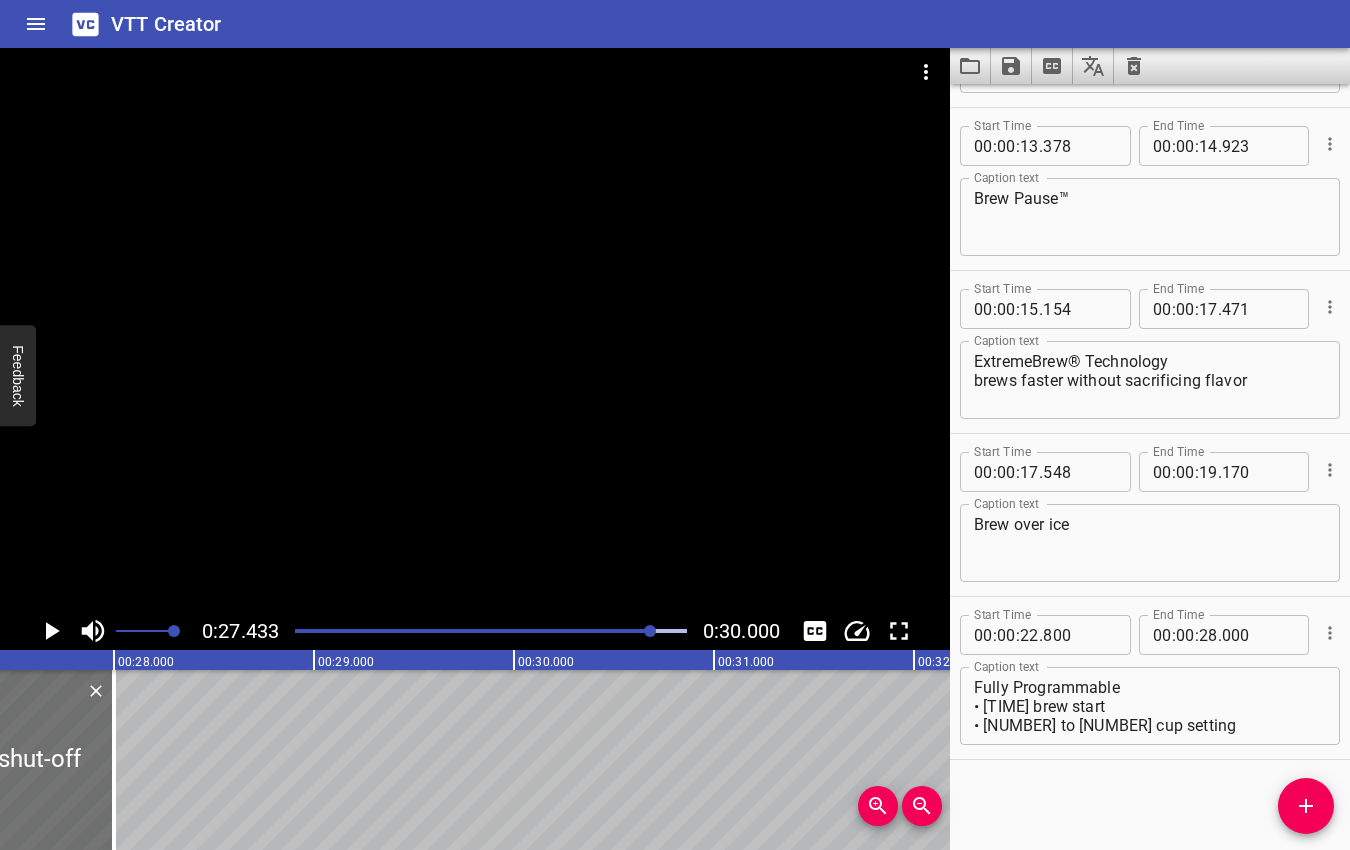 click at bounding box center [650, 631] 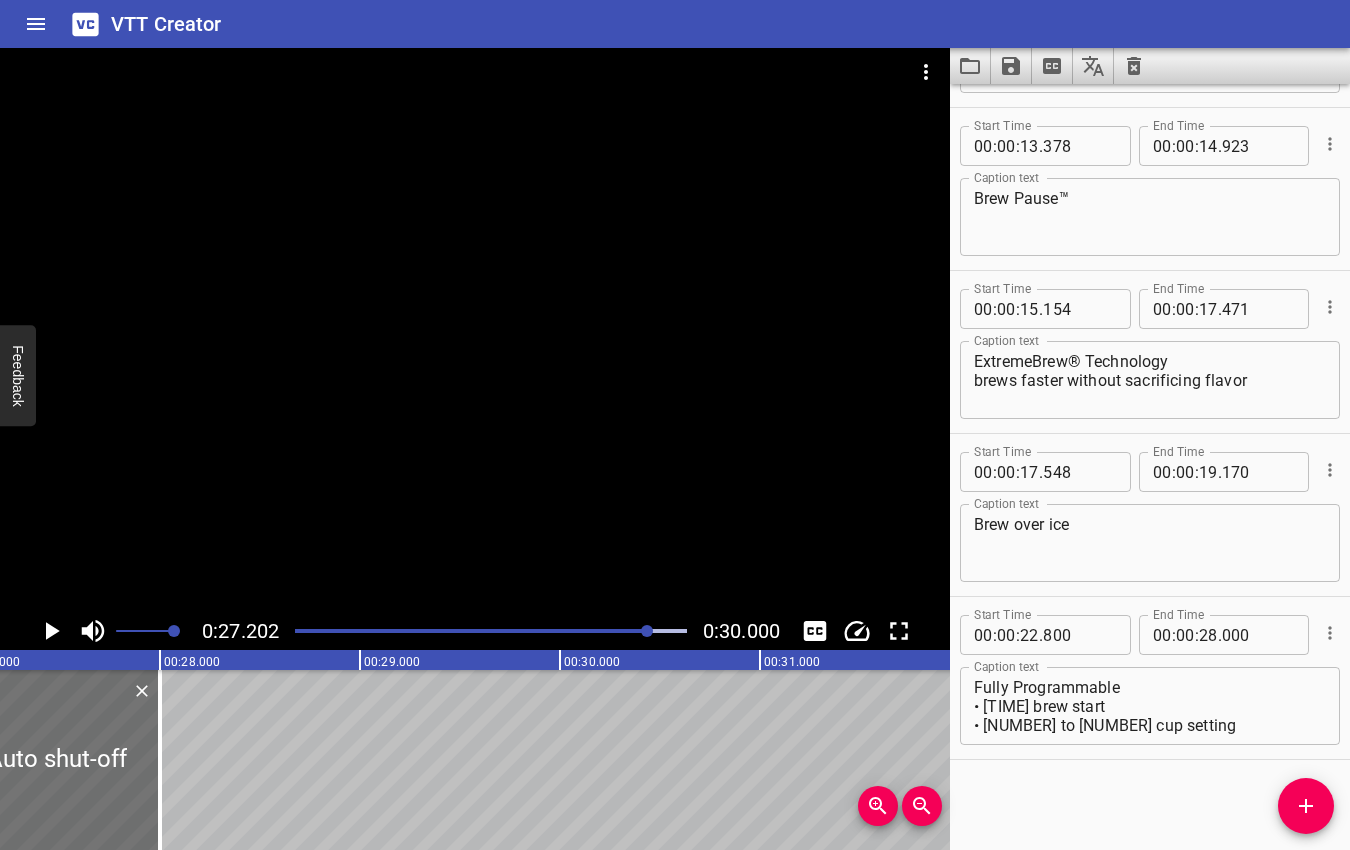 click at bounding box center (647, 631) 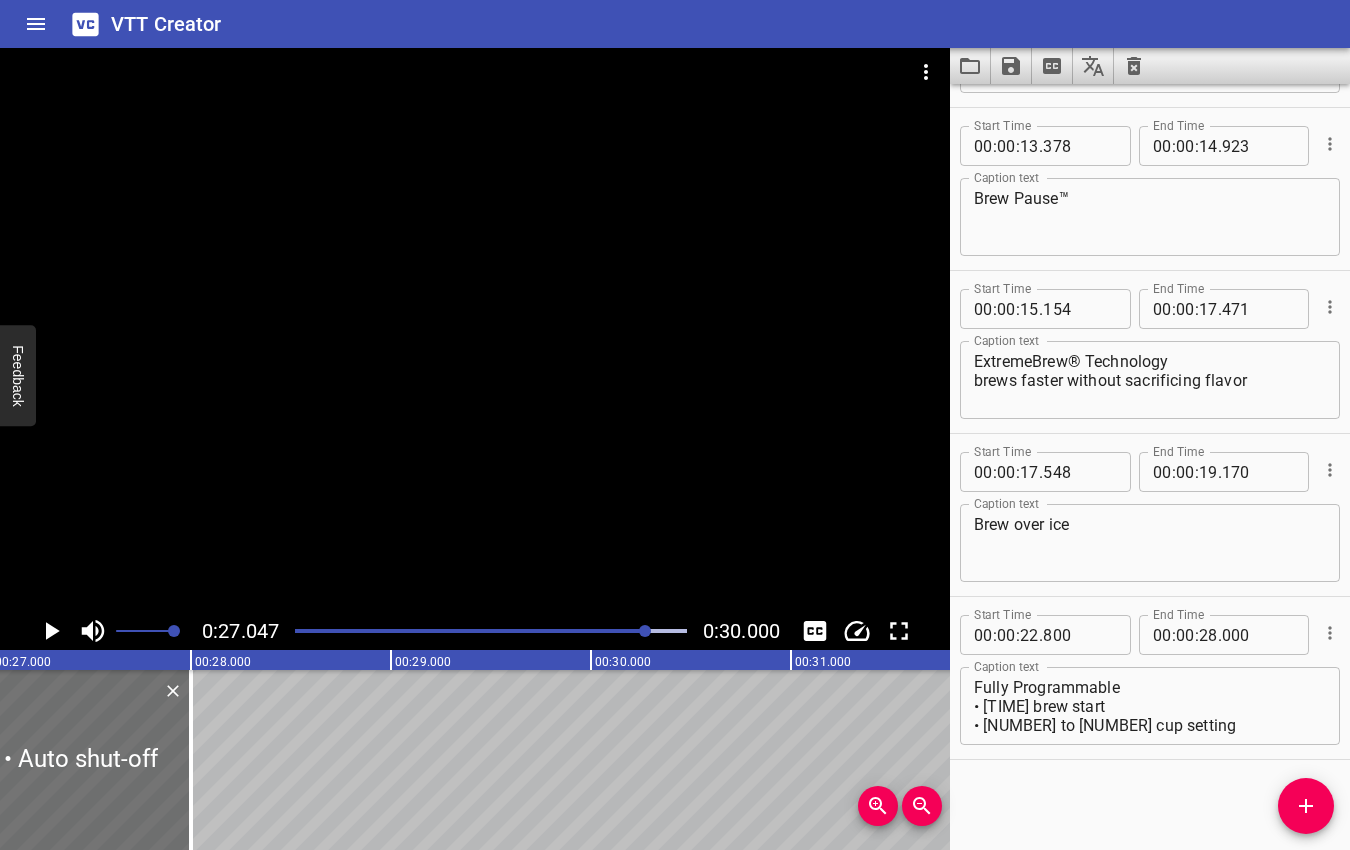 click at bounding box center (645, 631) 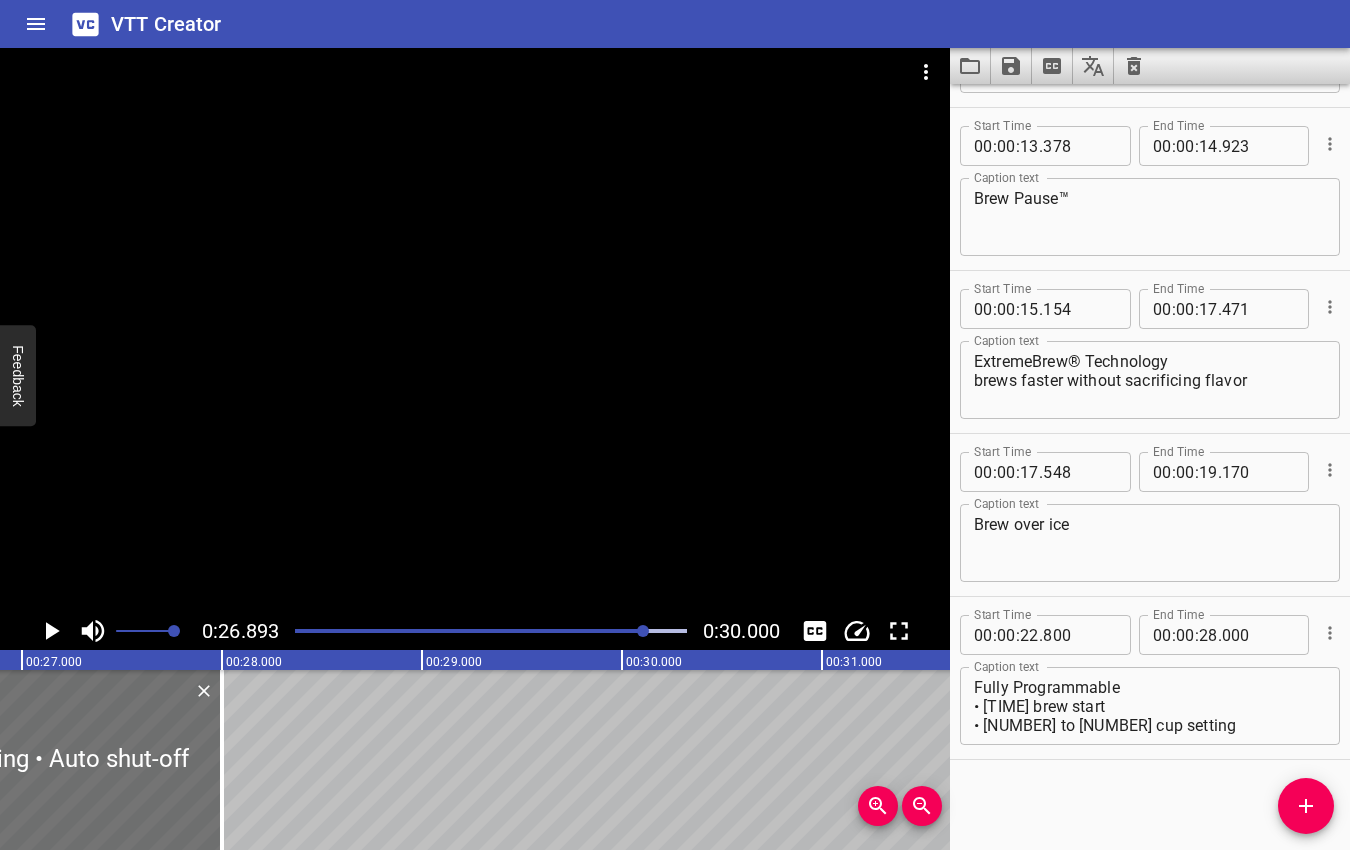 click at bounding box center (643, 631) 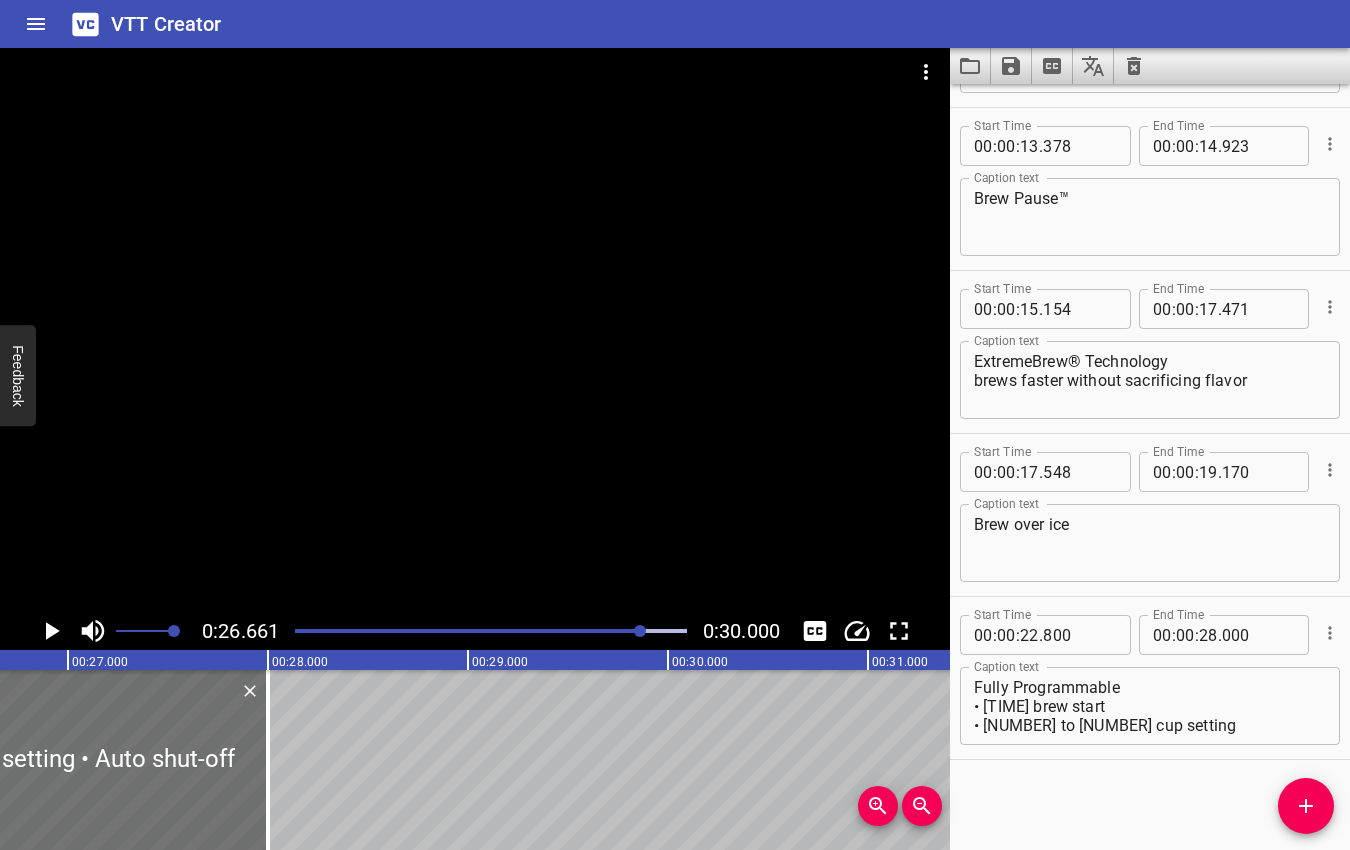 click at bounding box center (640, 631) 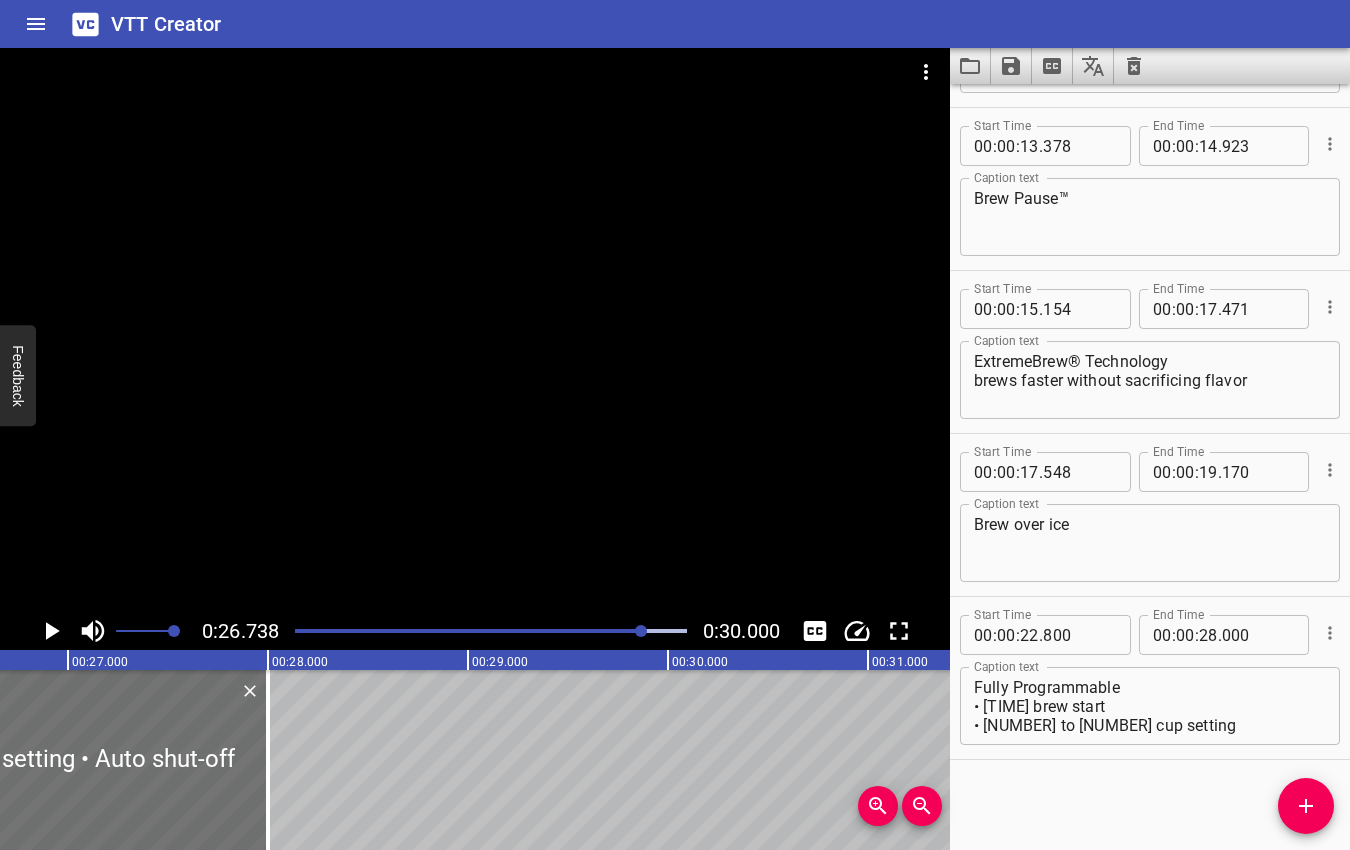 scroll, scrollTop: 0, scrollLeft: 5347, axis: horizontal 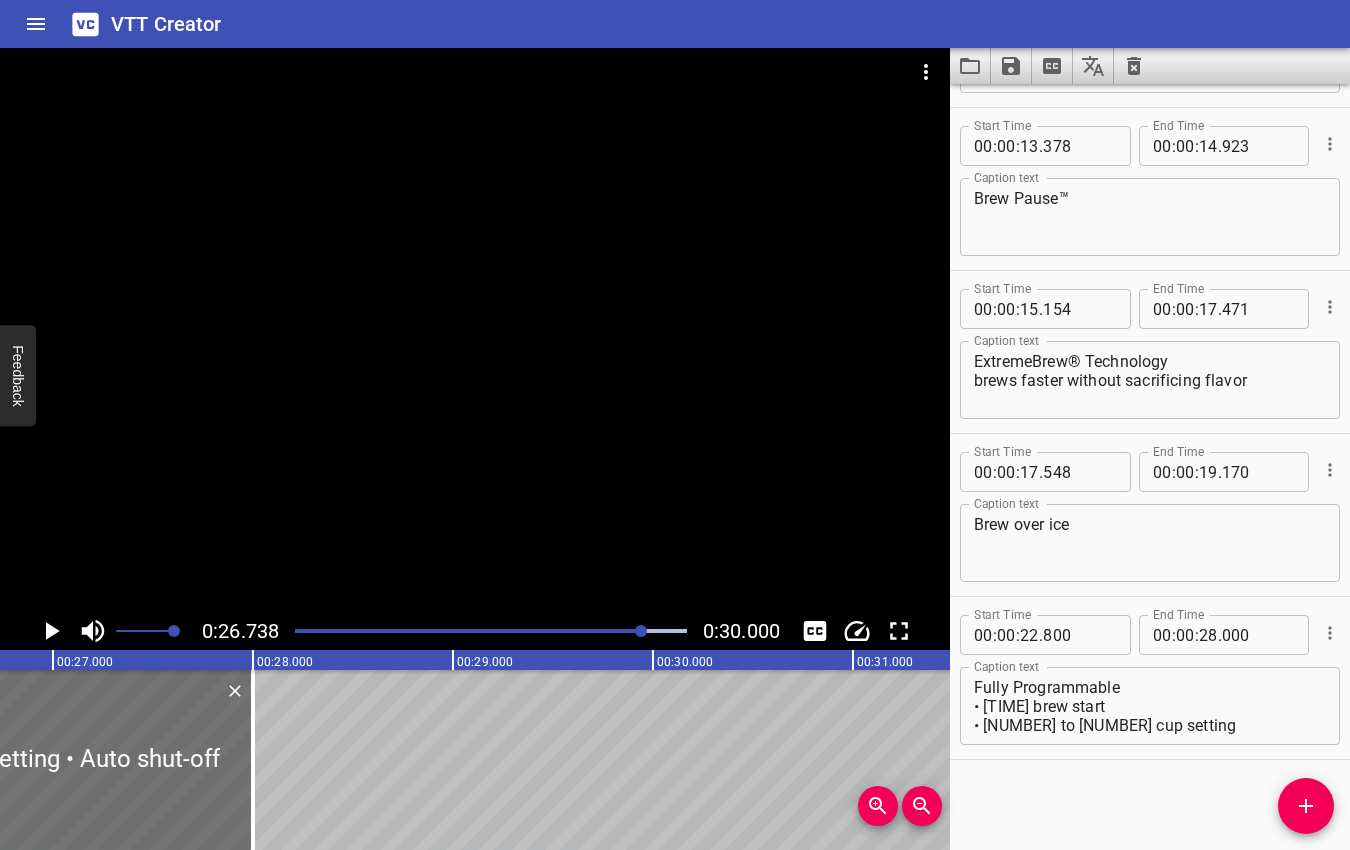 click at bounding box center (641, 631) 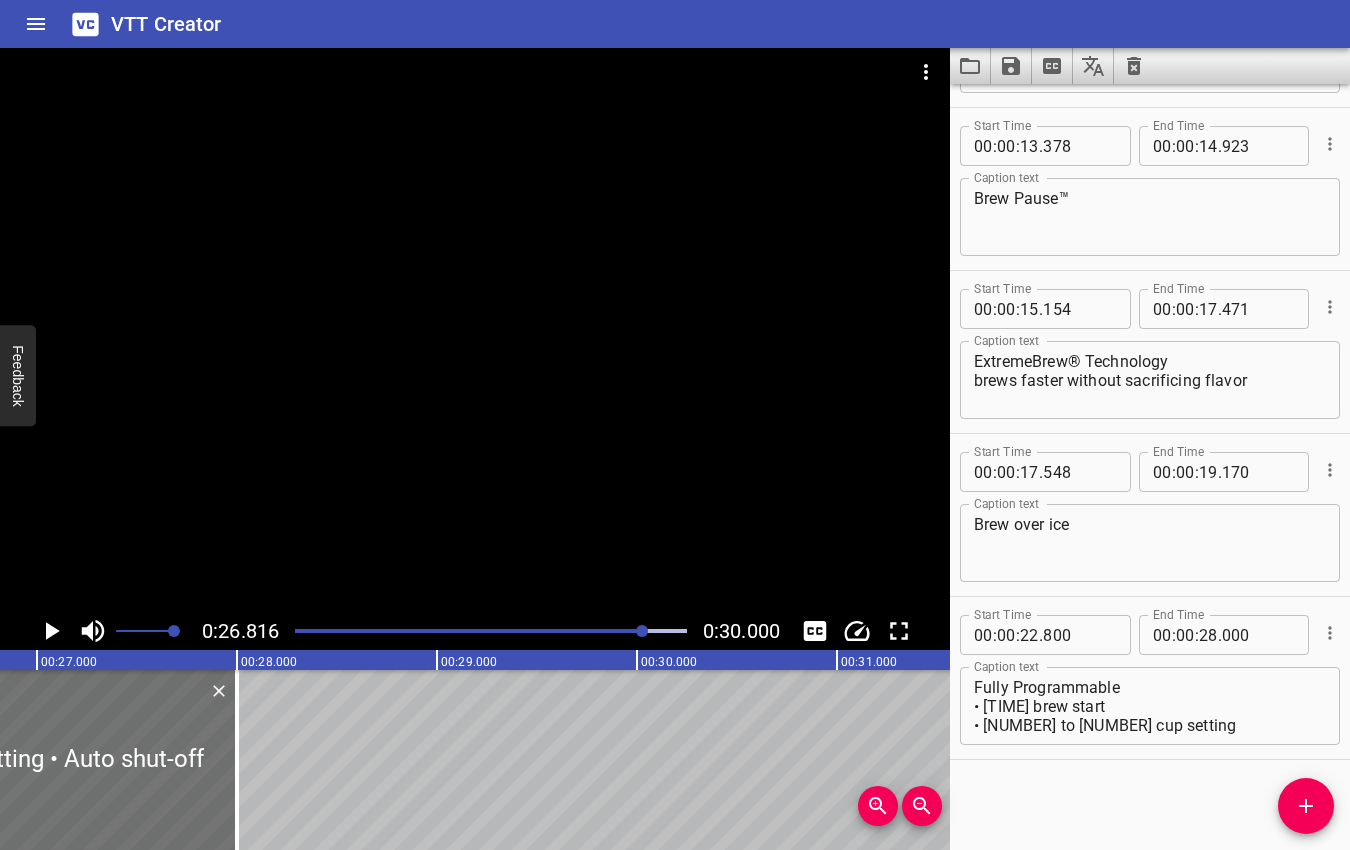 click at bounding box center (642, 631) 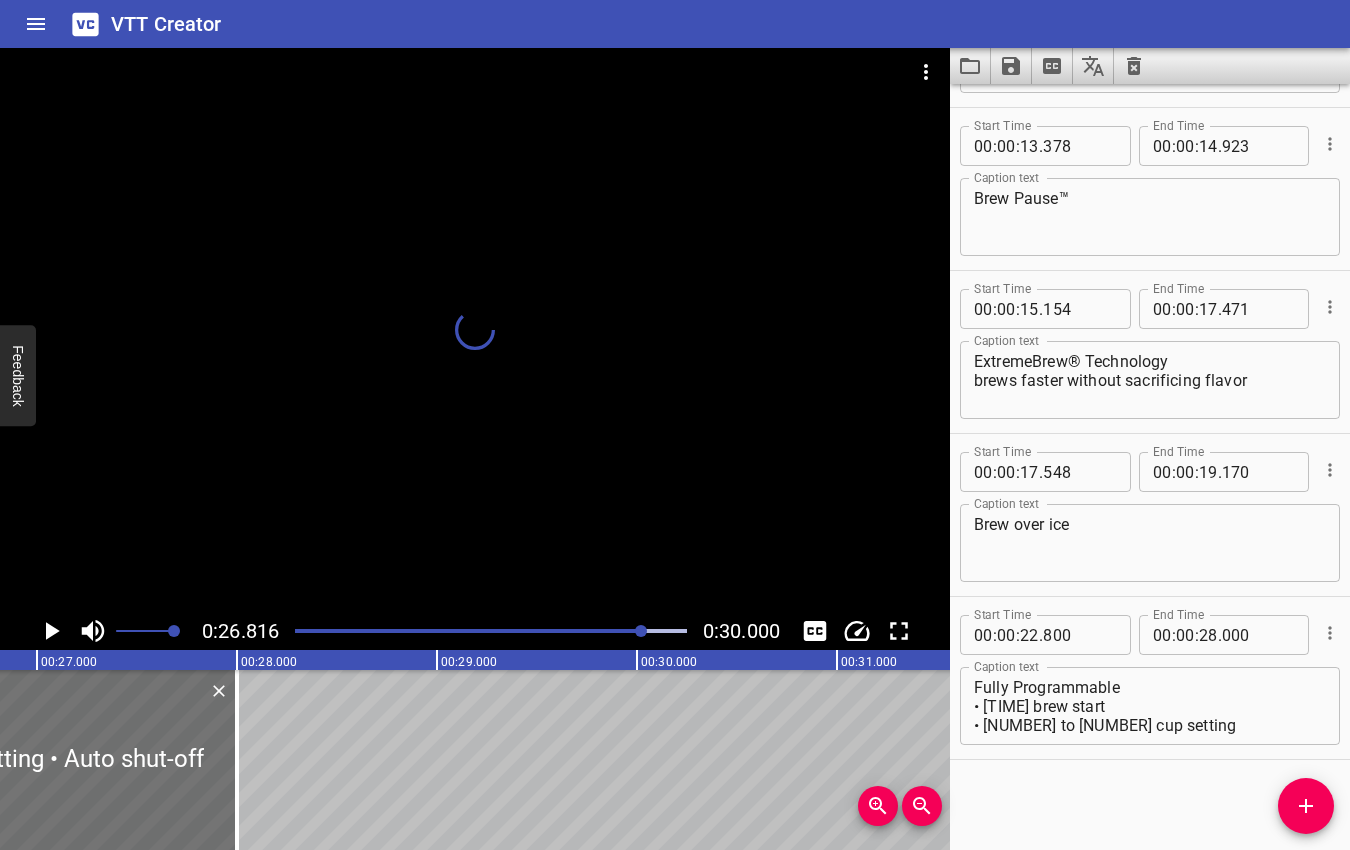 scroll, scrollTop: 0, scrollLeft: 5347, axis: horizontal 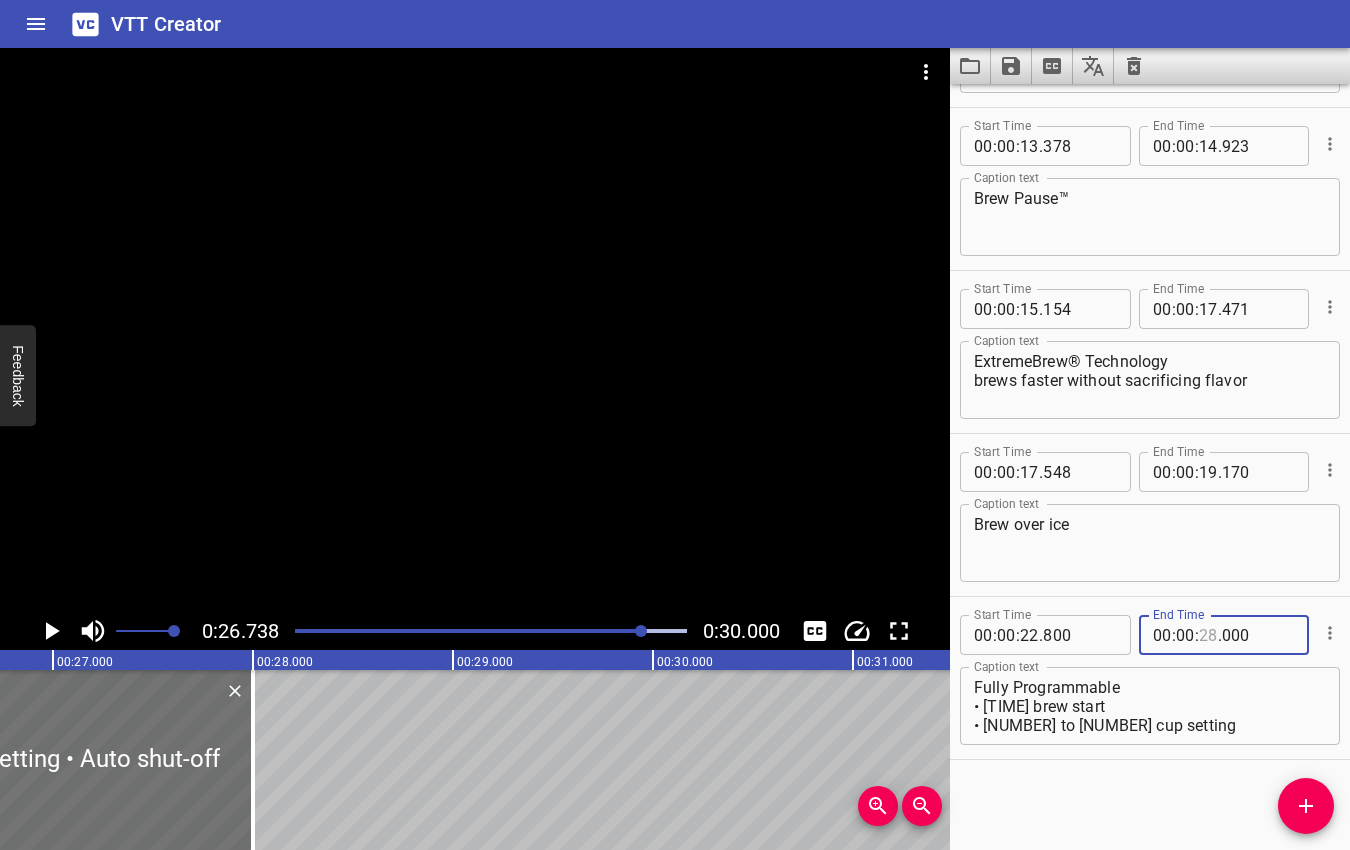 click at bounding box center [1208, 635] 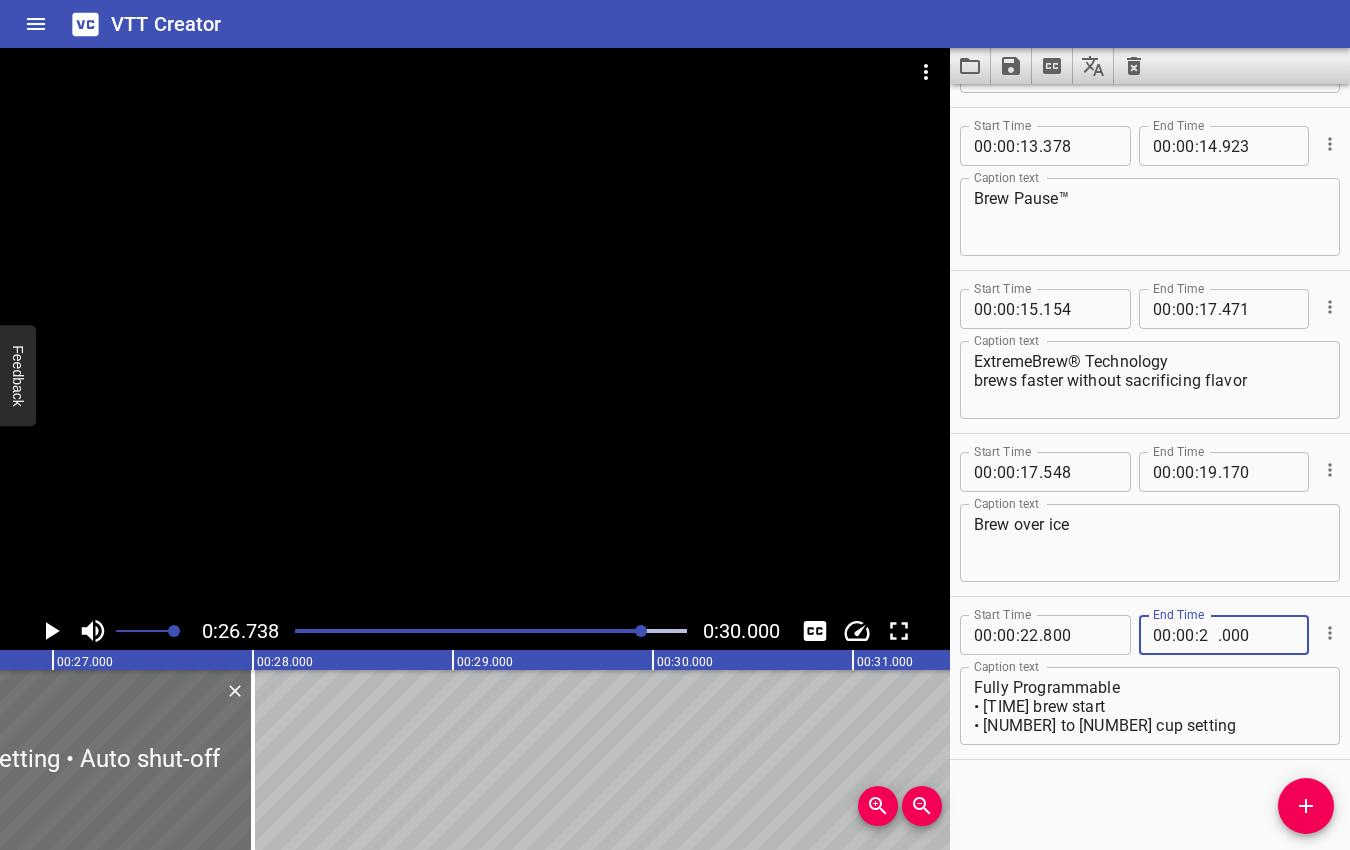 type on "26" 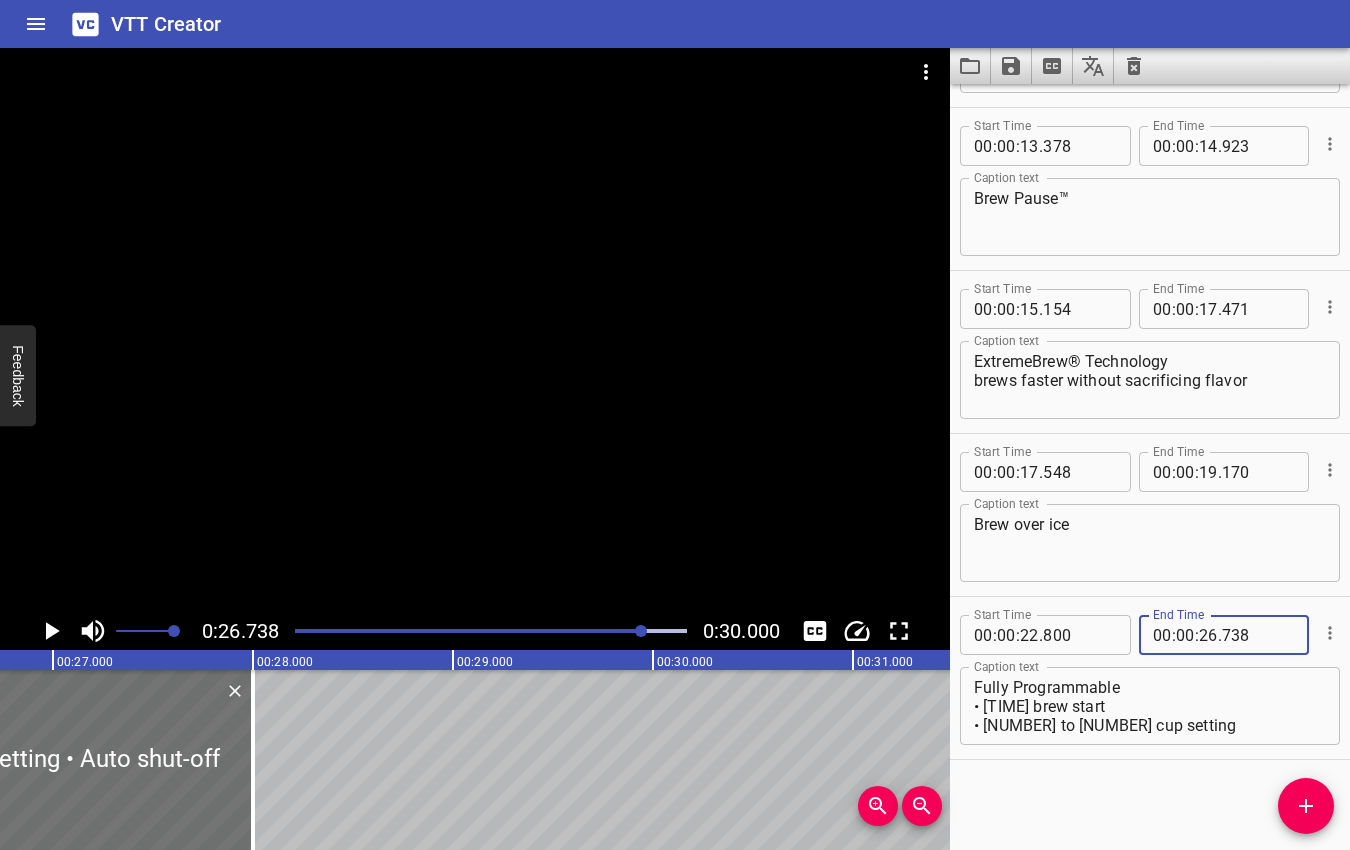 type on "738" 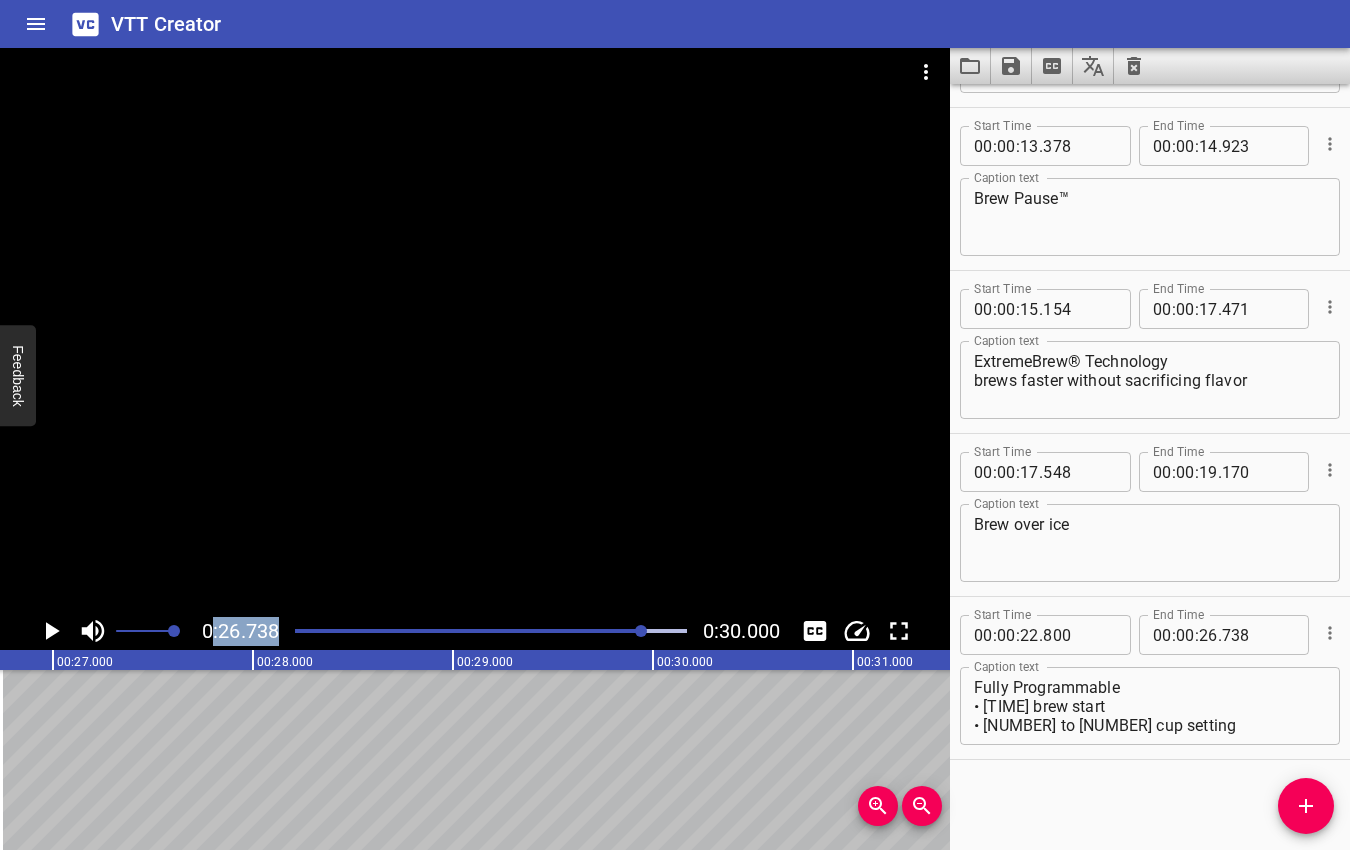 drag, startPoint x: 403, startPoint y: 634, endPoint x: 210, endPoint y: 632, distance: 193.01036 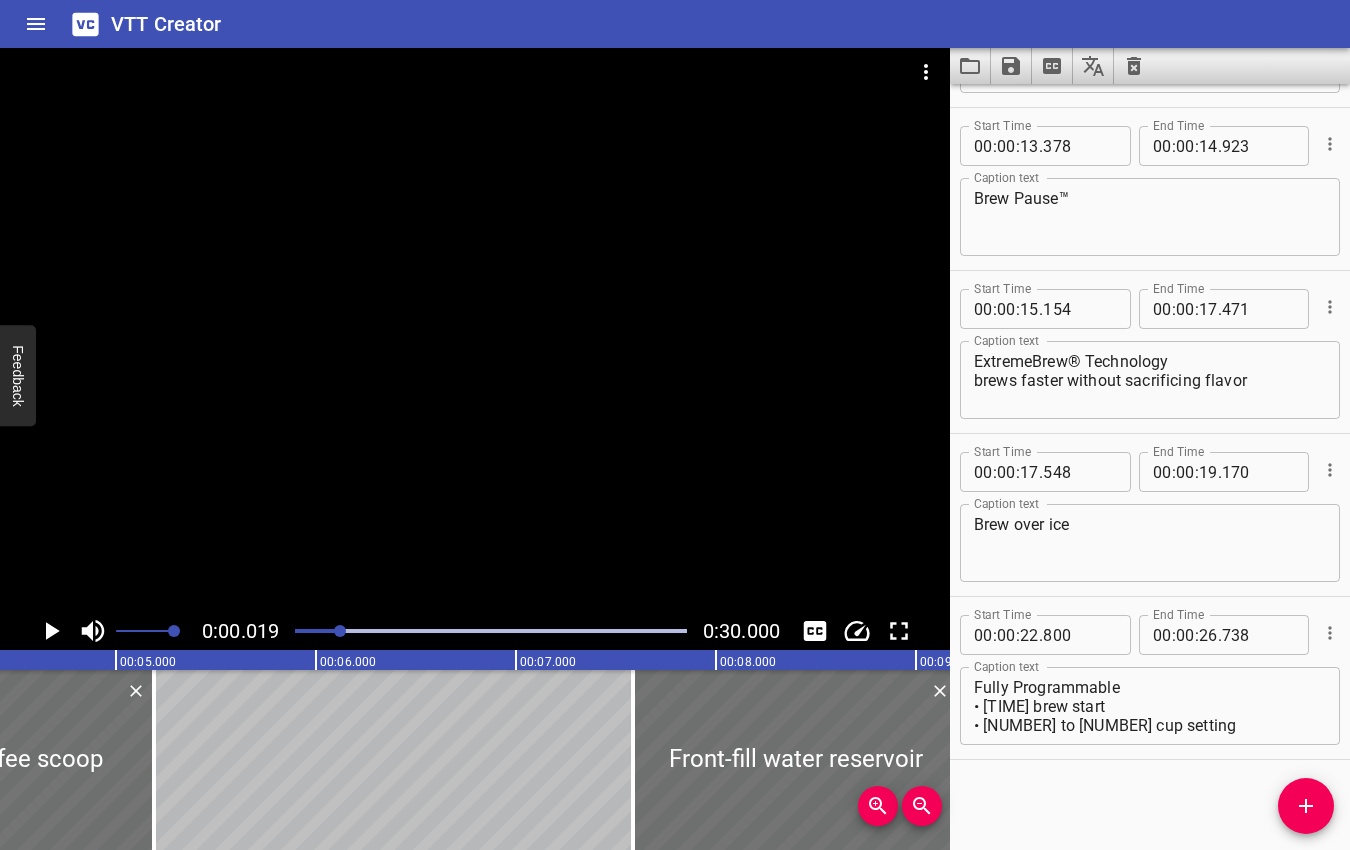 scroll, scrollTop: 0, scrollLeft: 775, axis: horizontal 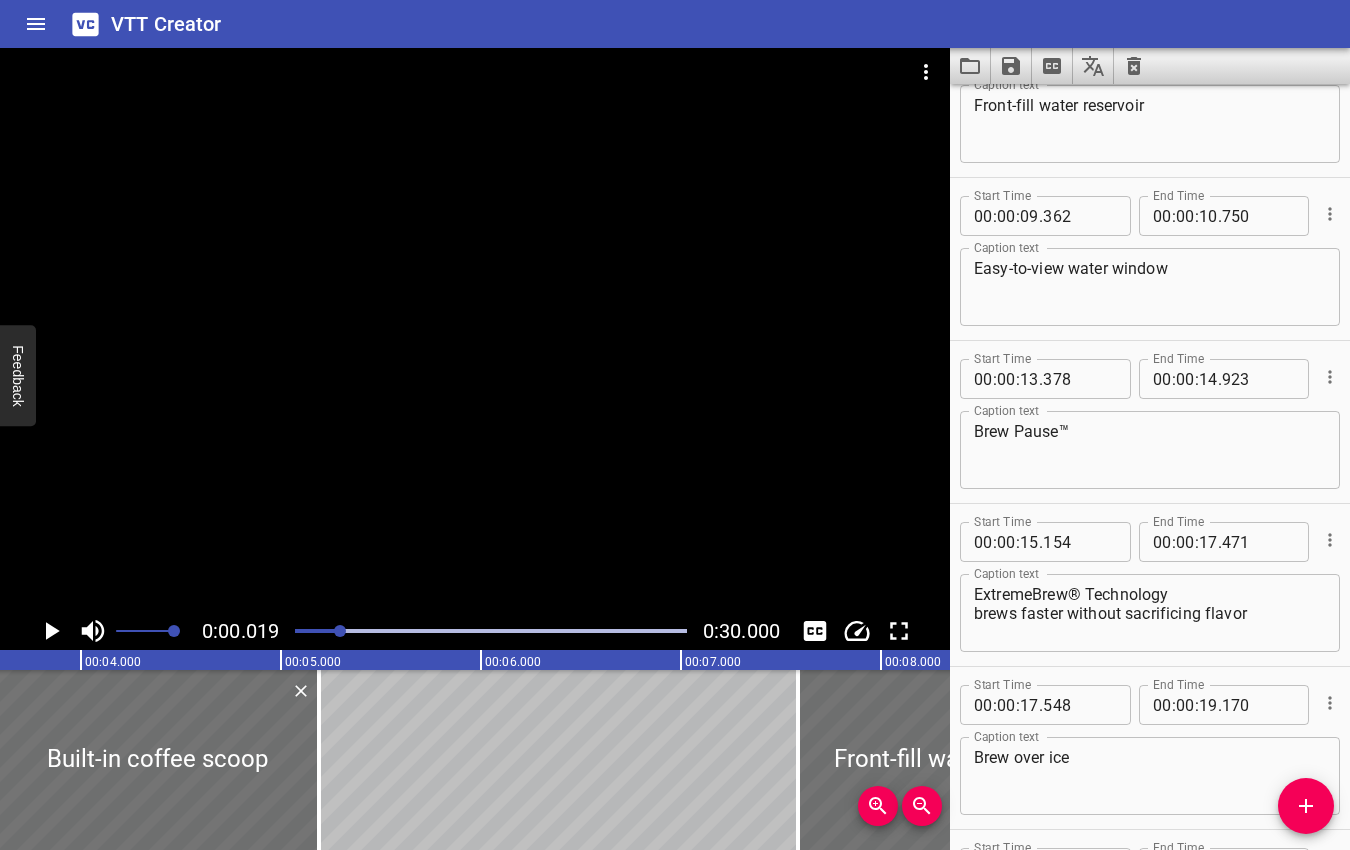 drag, startPoint x: 342, startPoint y: 630, endPoint x: 282, endPoint y: 629, distance: 60.00833 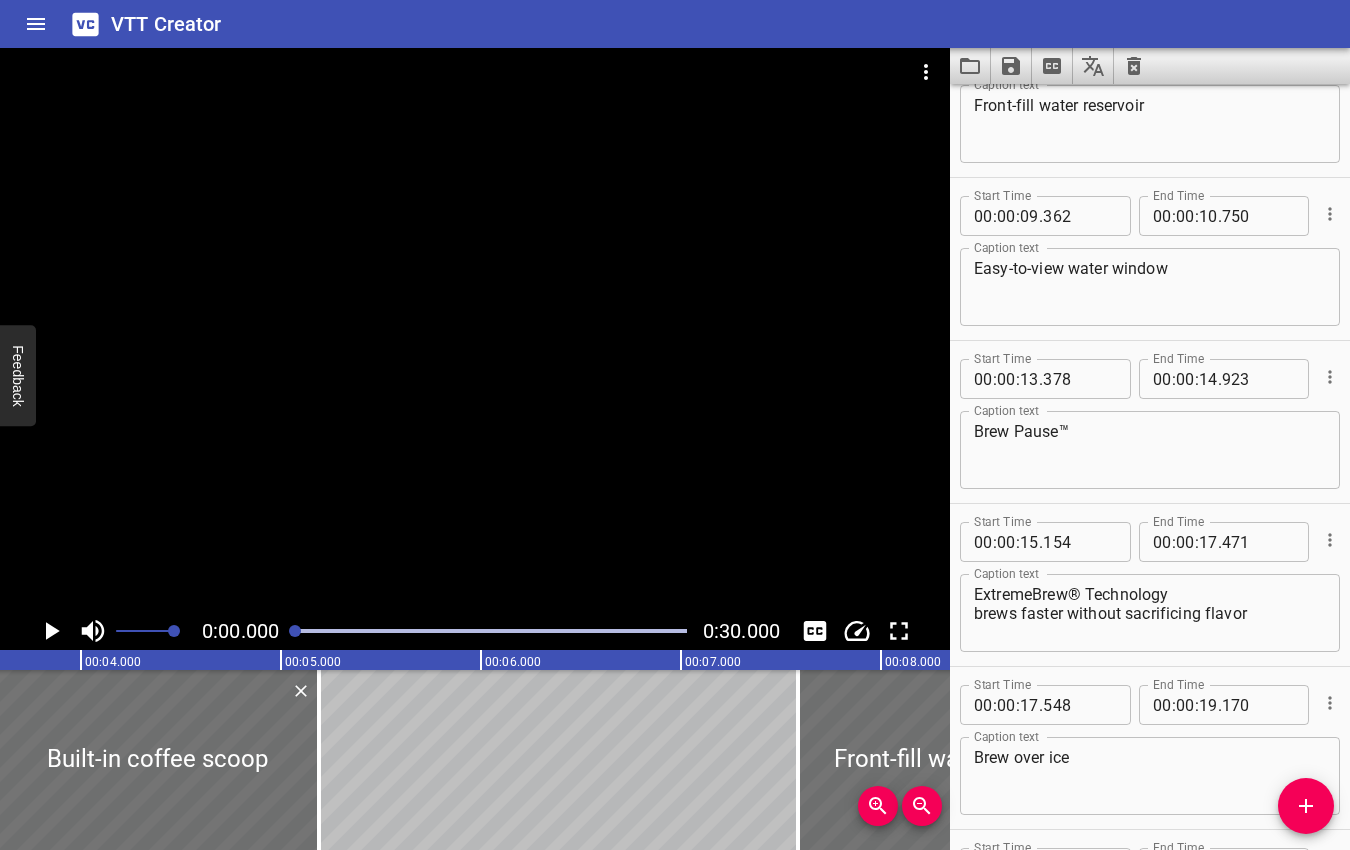 scroll, scrollTop: 0, scrollLeft: 662, axis: horizontal 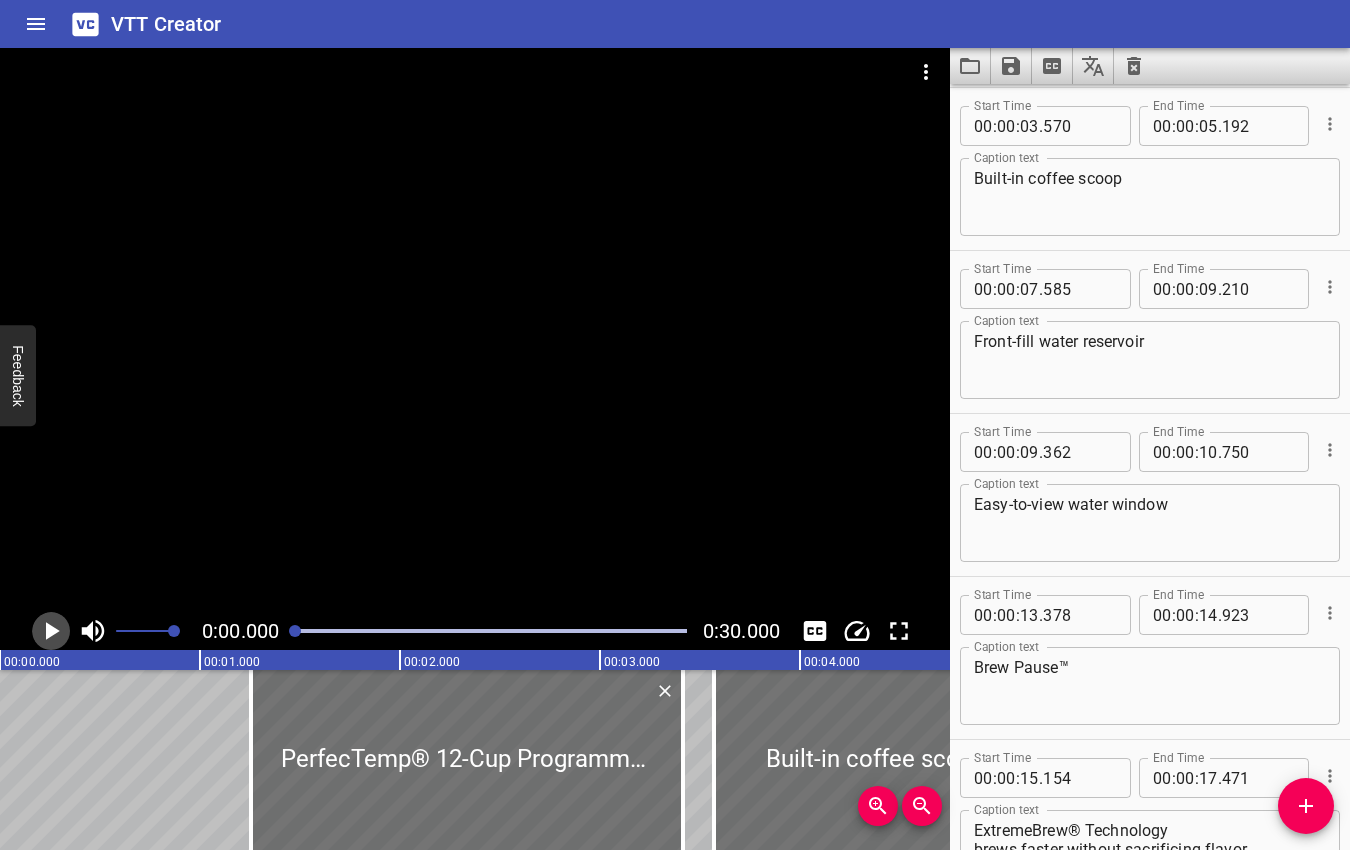 click 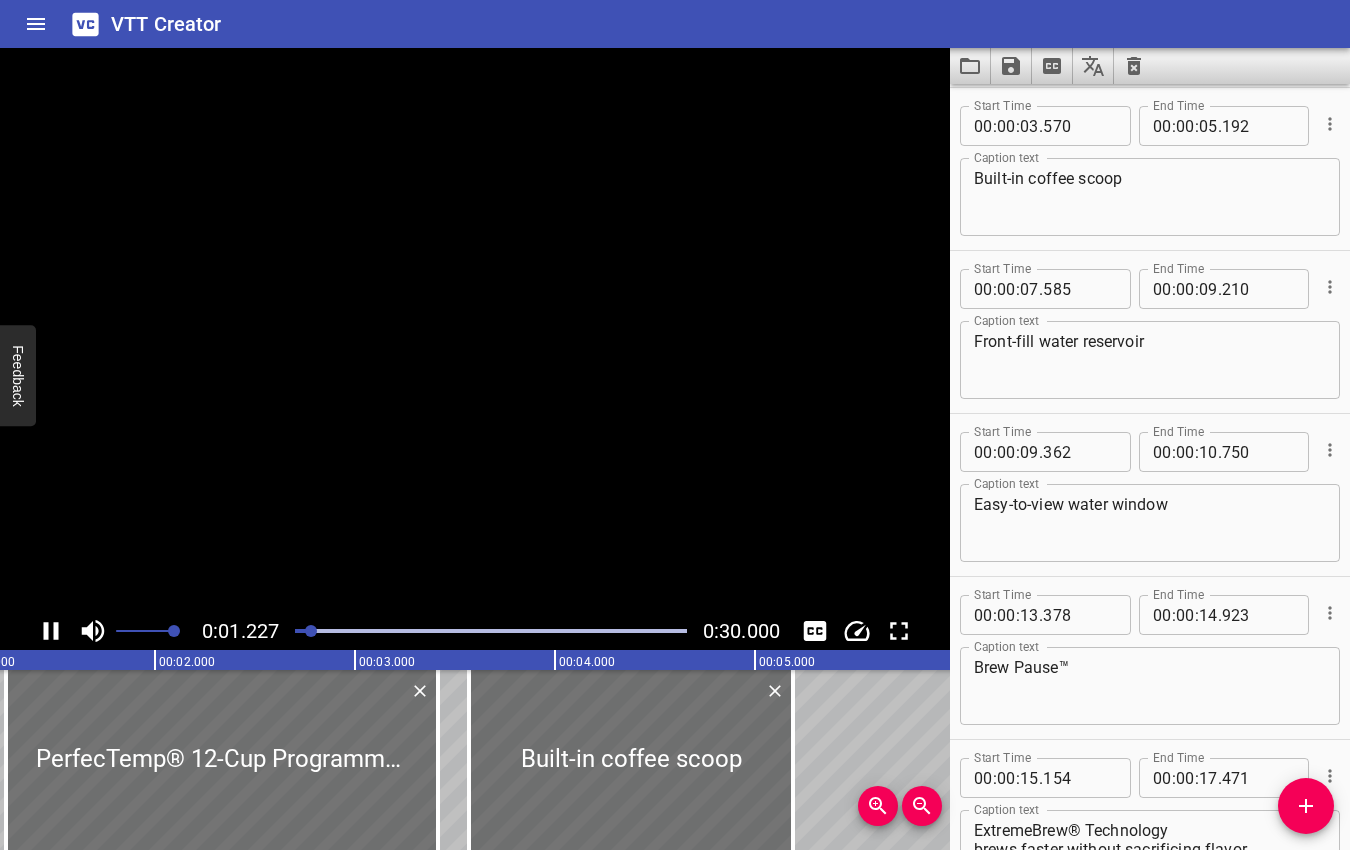 scroll, scrollTop: 0, scrollLeft: 275, axis: horizontal 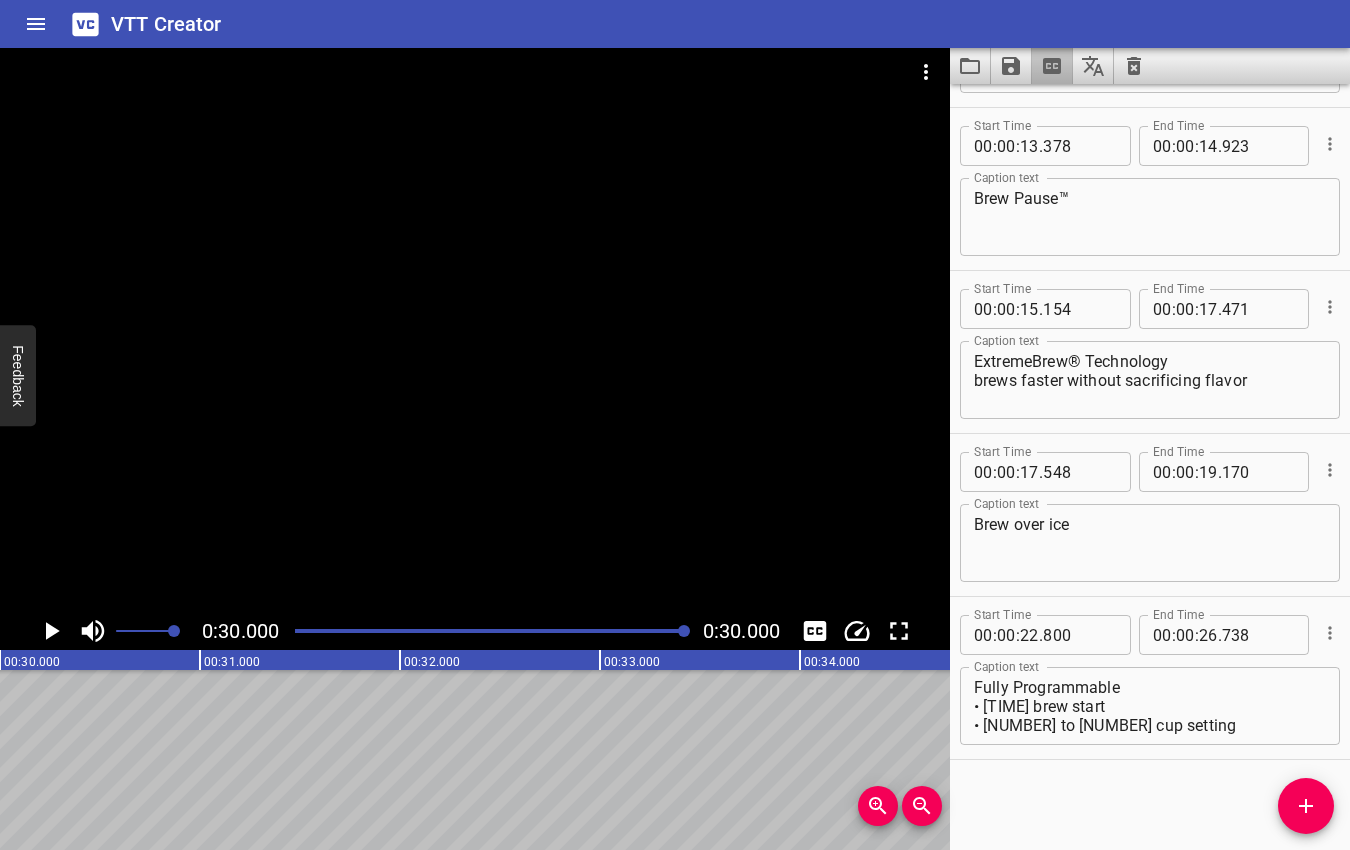 click 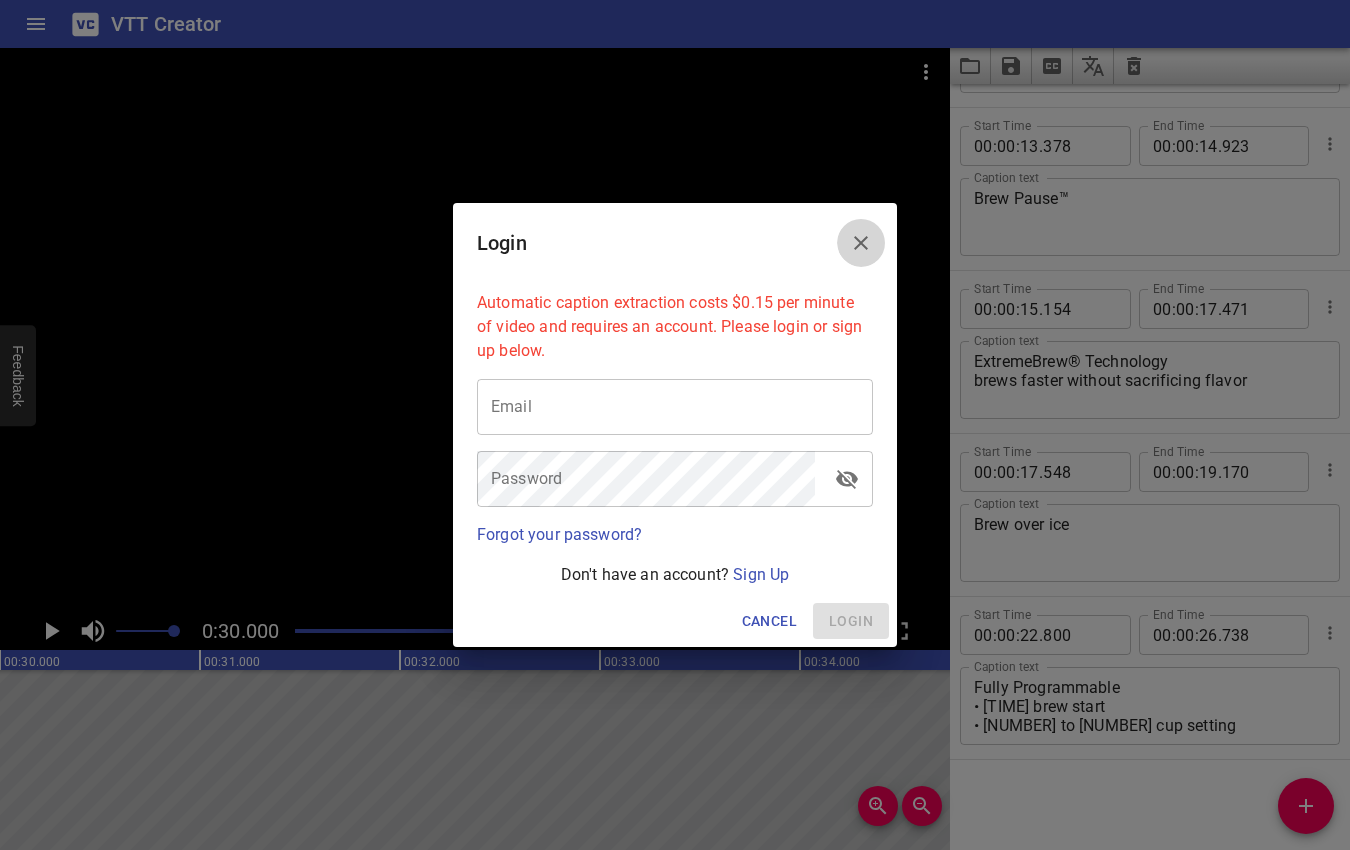 click 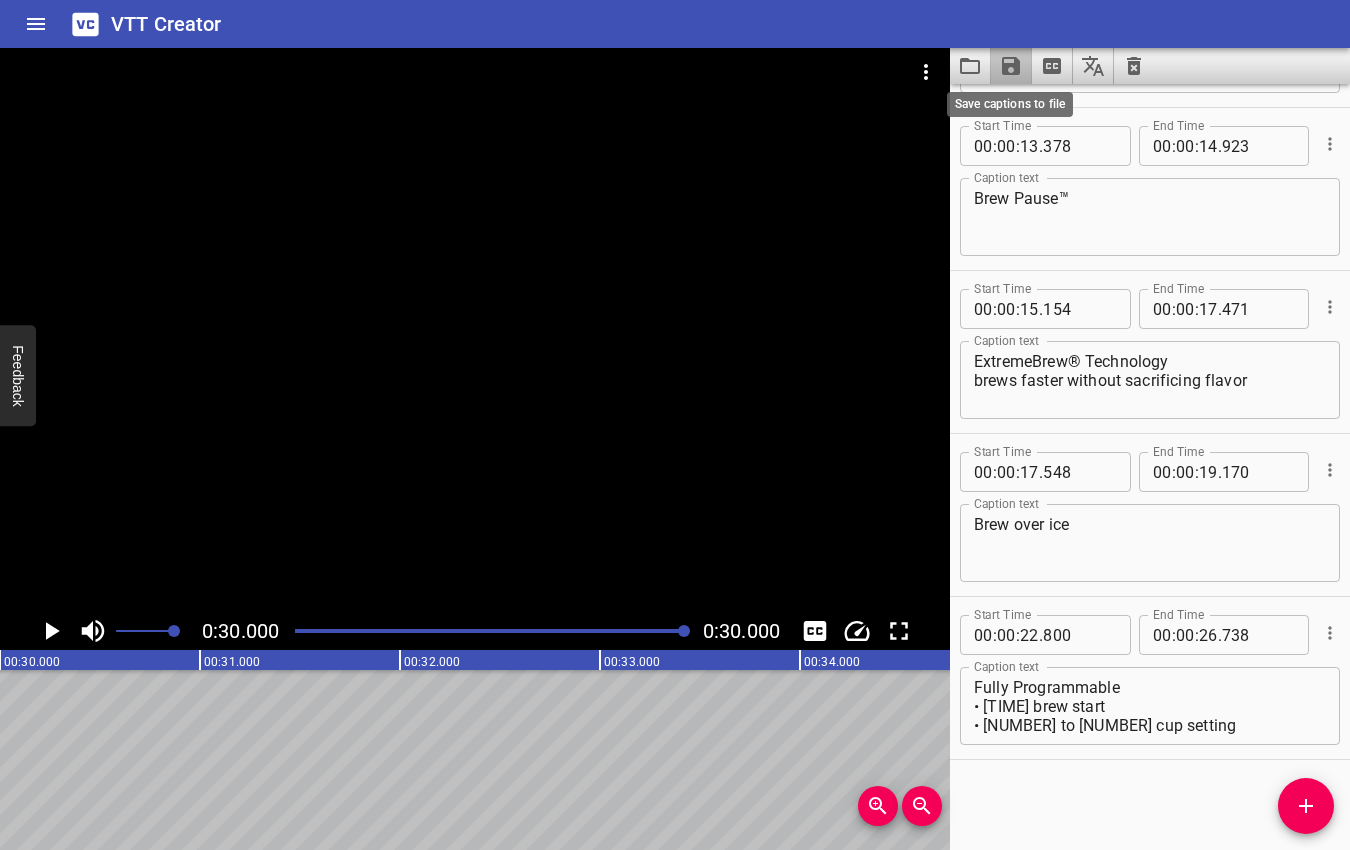 click 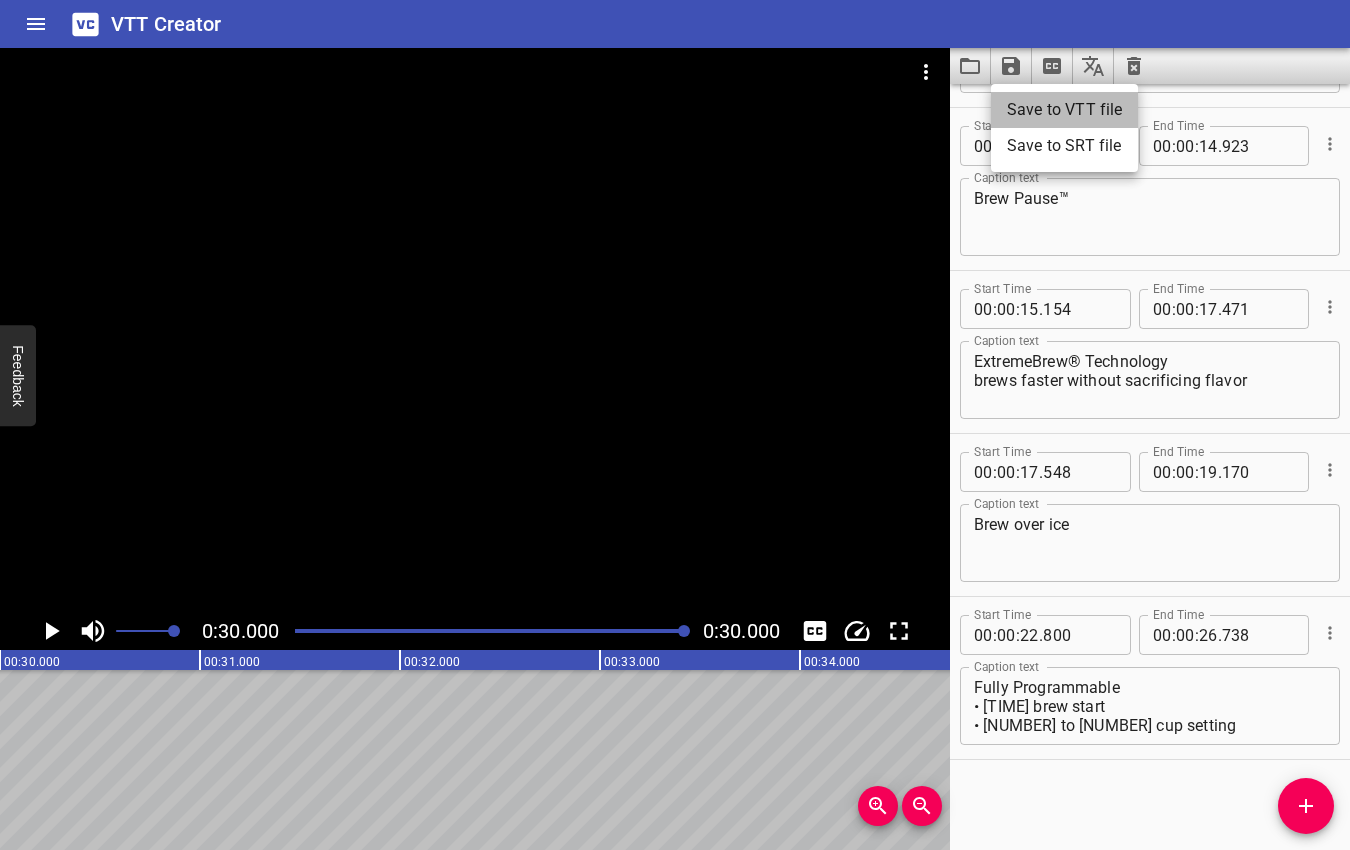 click on "Save to VTT file" at bounding box center [1064, 110] 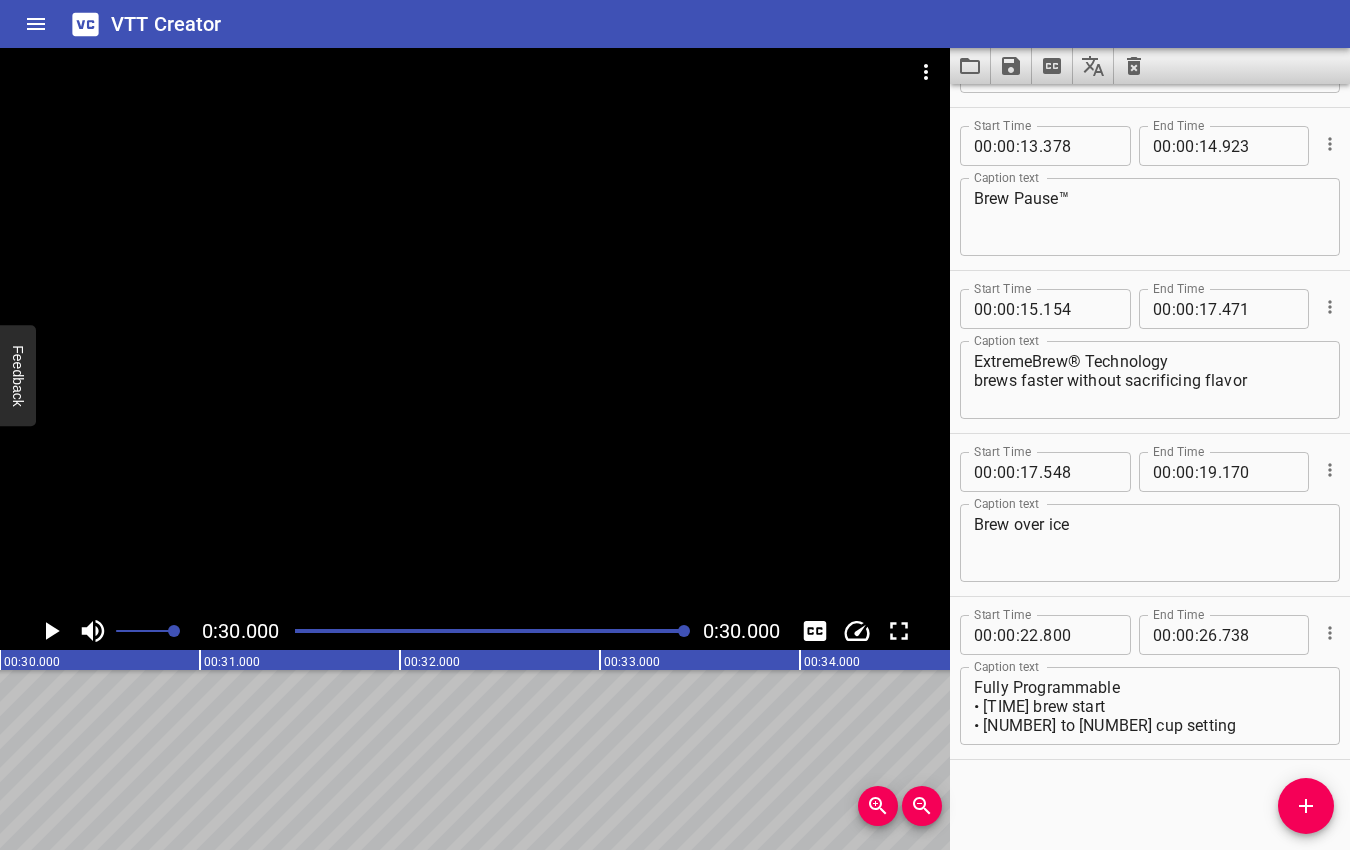click at bounding box center [491, 631] 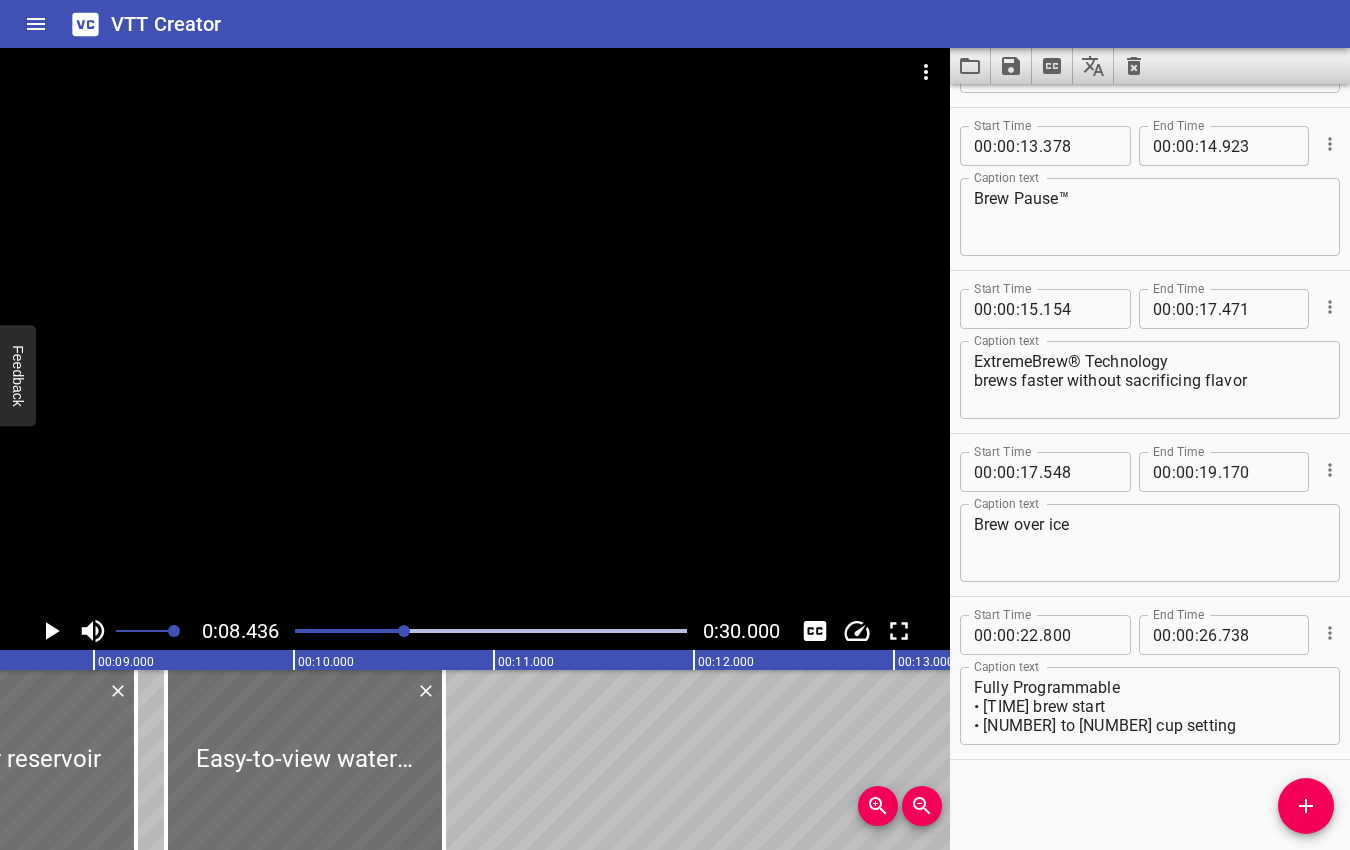 scroll, scrollTop: 0, scrollLeft: 1687, axis: horizontal 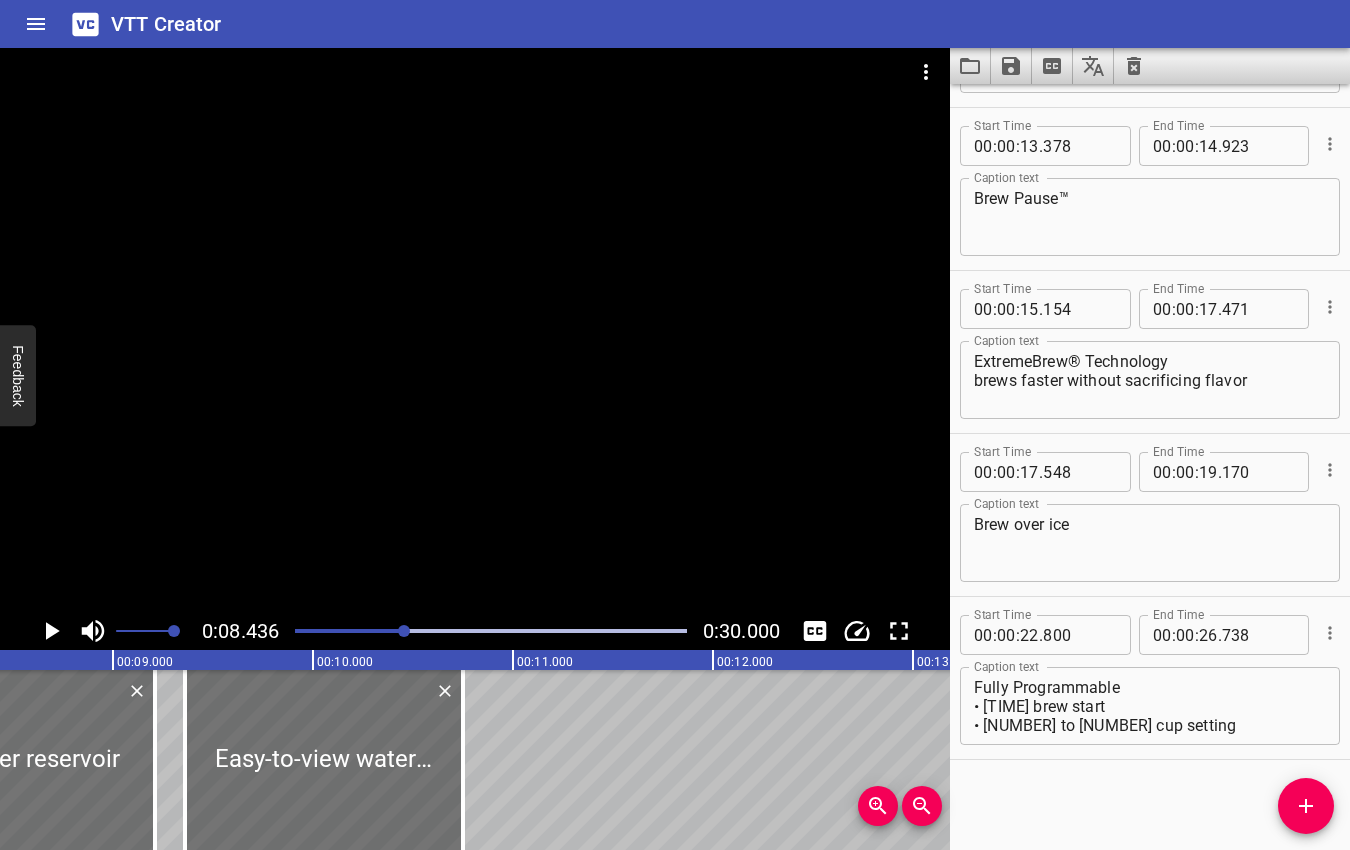 click at bounding box center (491, 631) 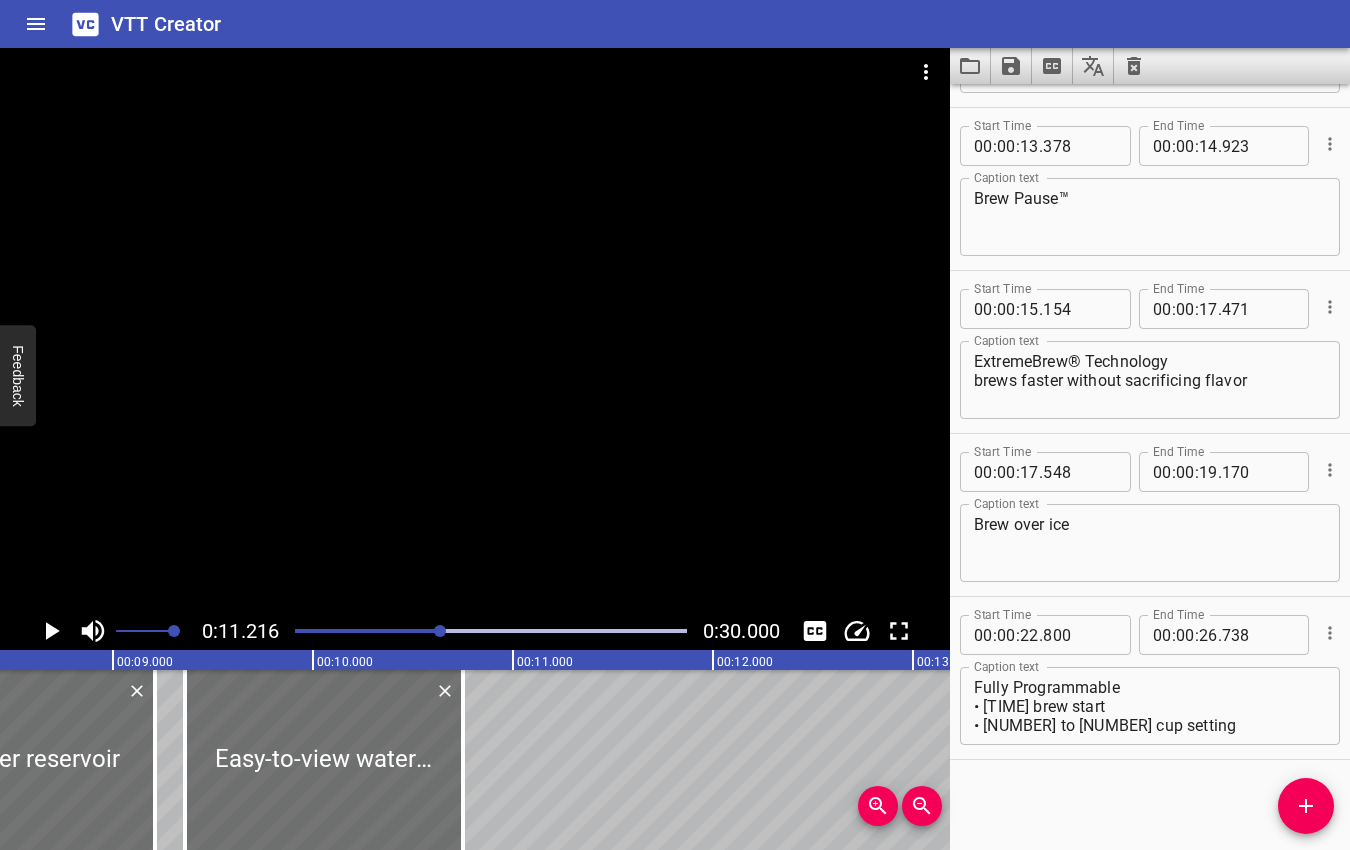 scroll, scrollTop: 0, scrollLeft: 1802, axis: horizontal 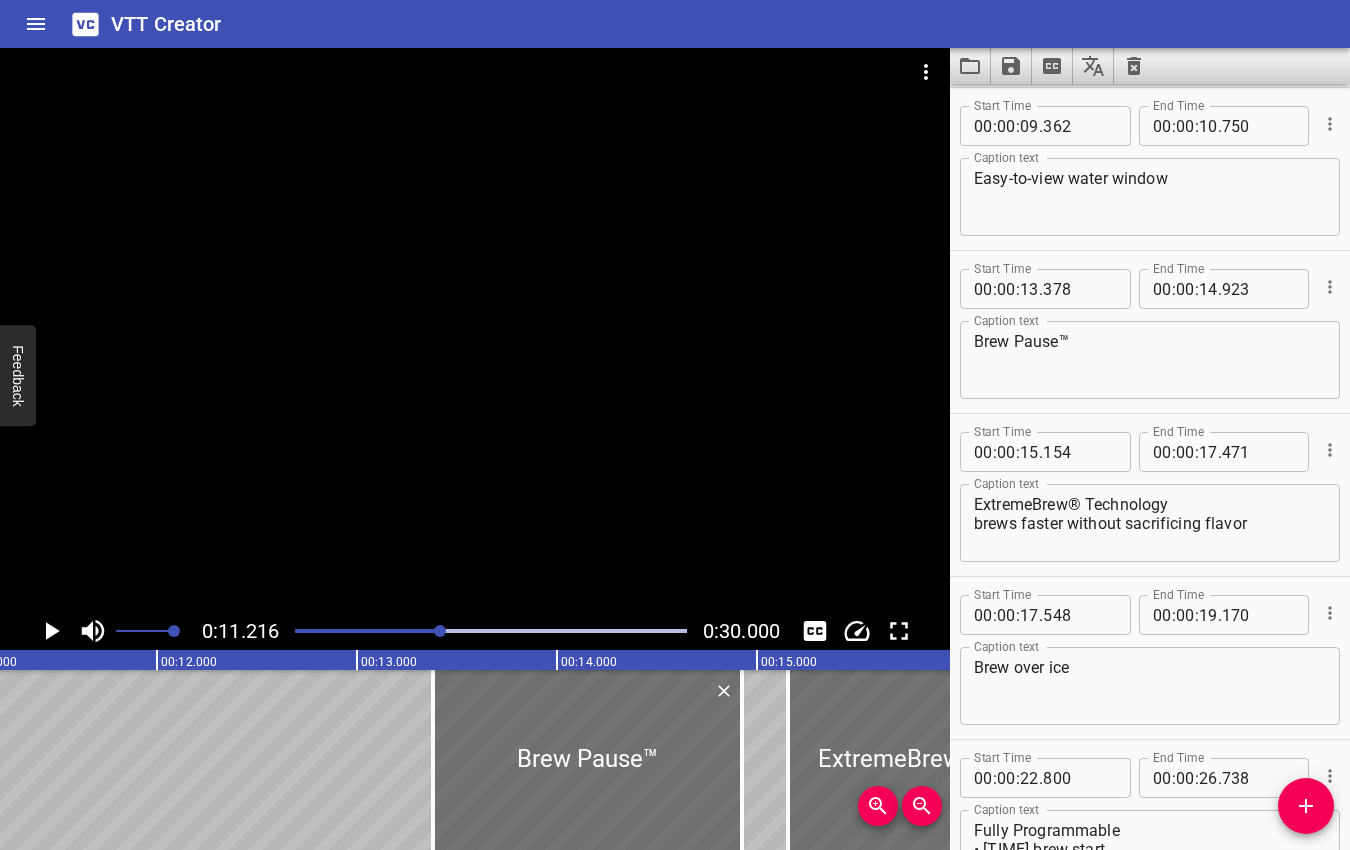 click at bounding box center (491, 631) 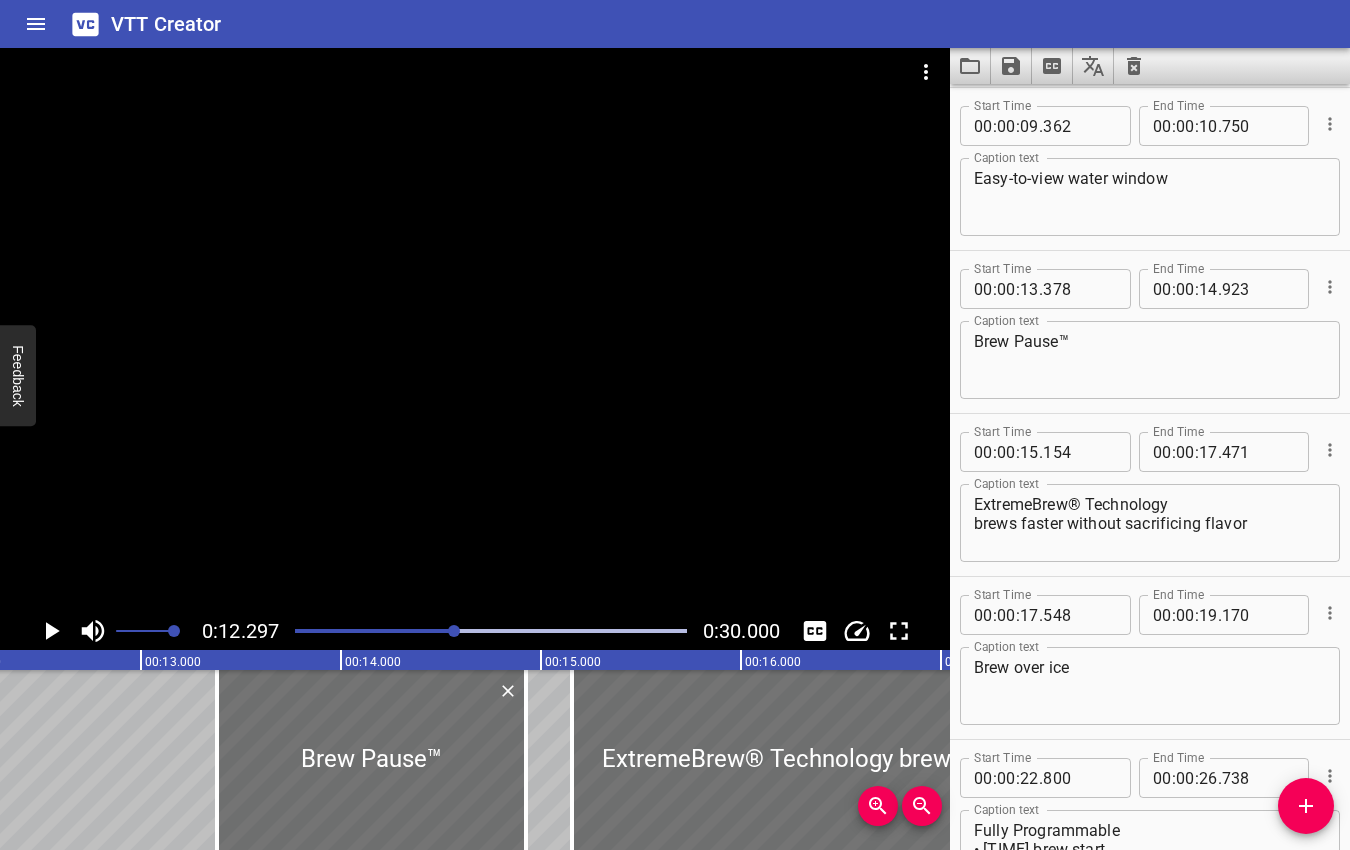 click at bounding box center [491, 631] 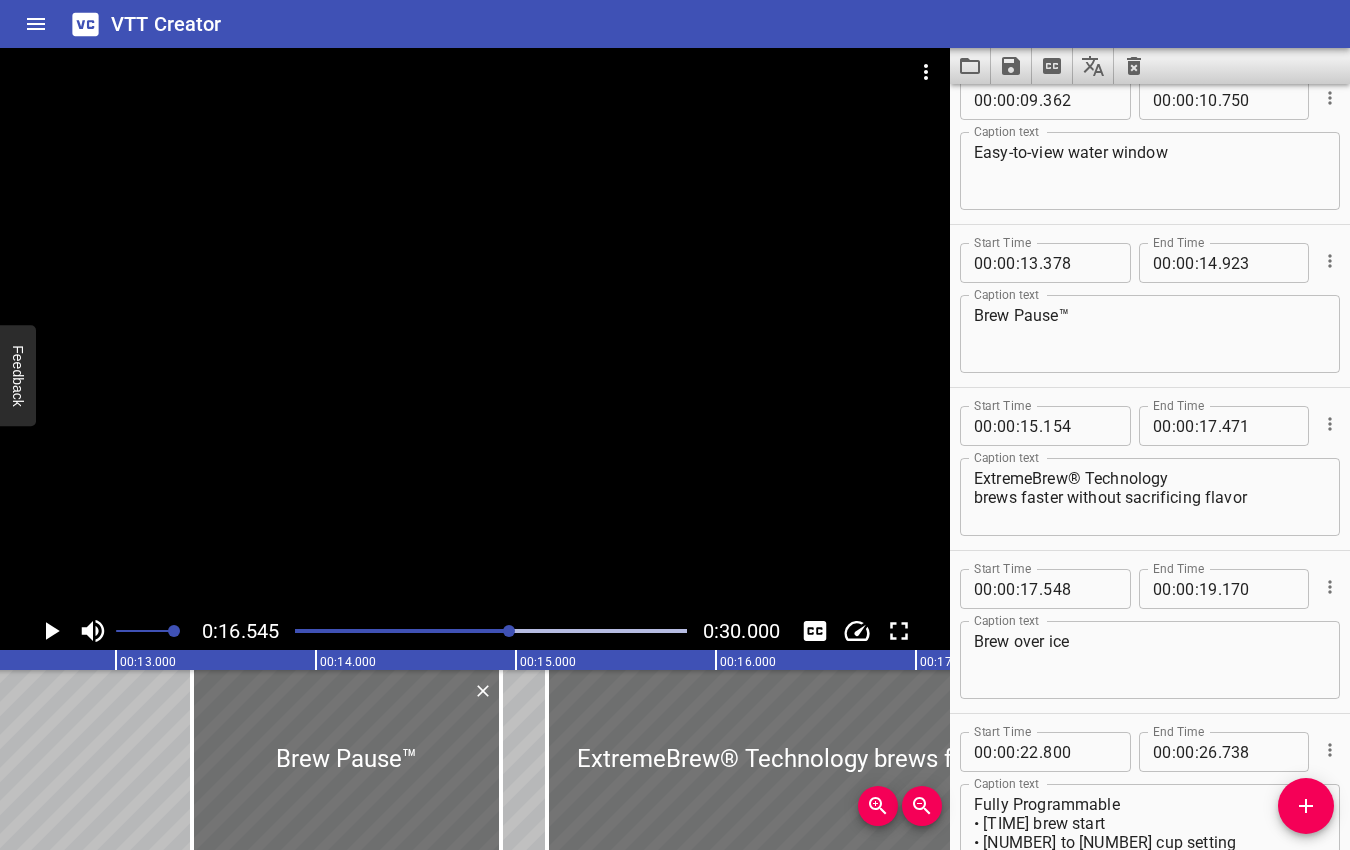 scroll, scrollTop: 0, scrollLeft: 2564, axis: horizontal 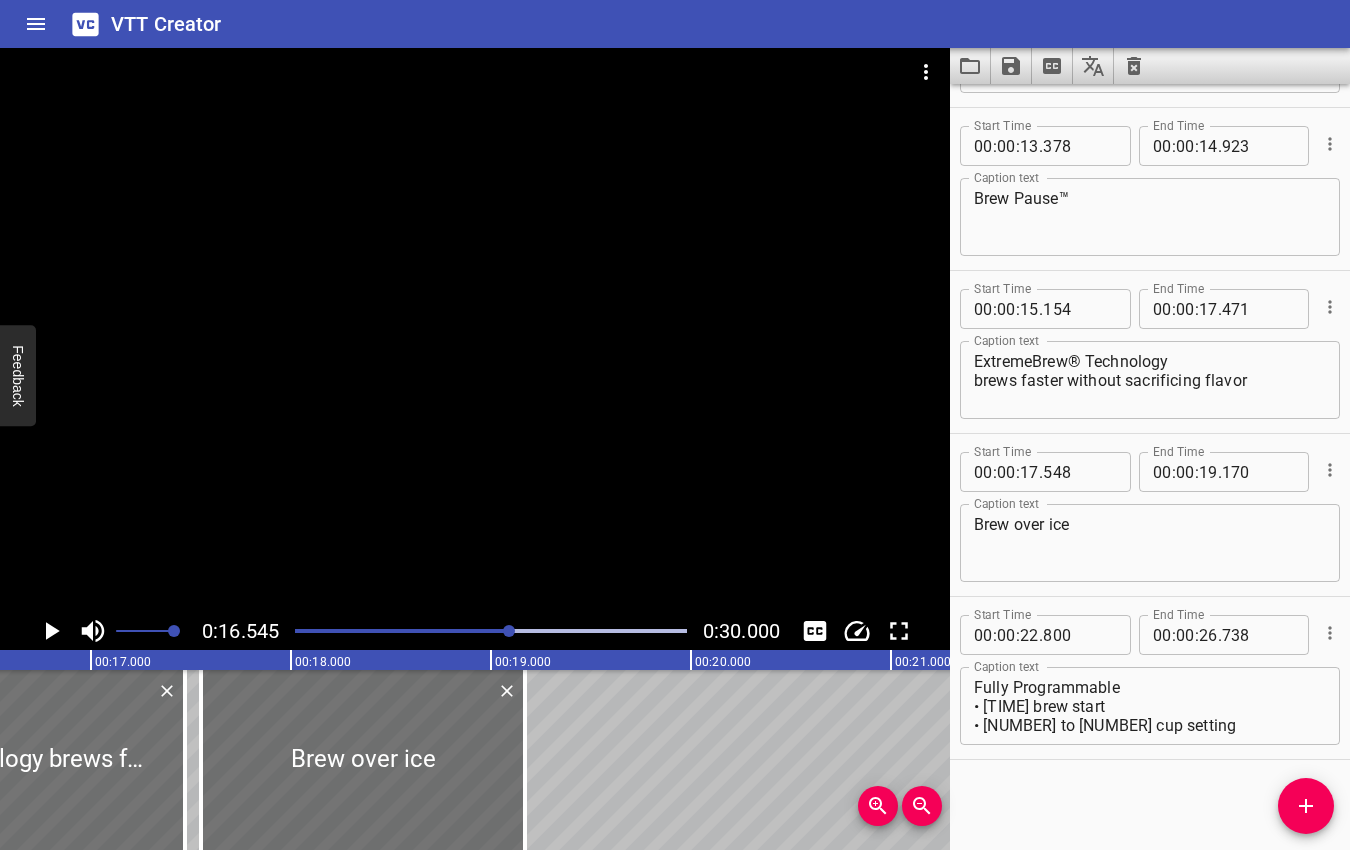 click at bounding box center (491, 631) 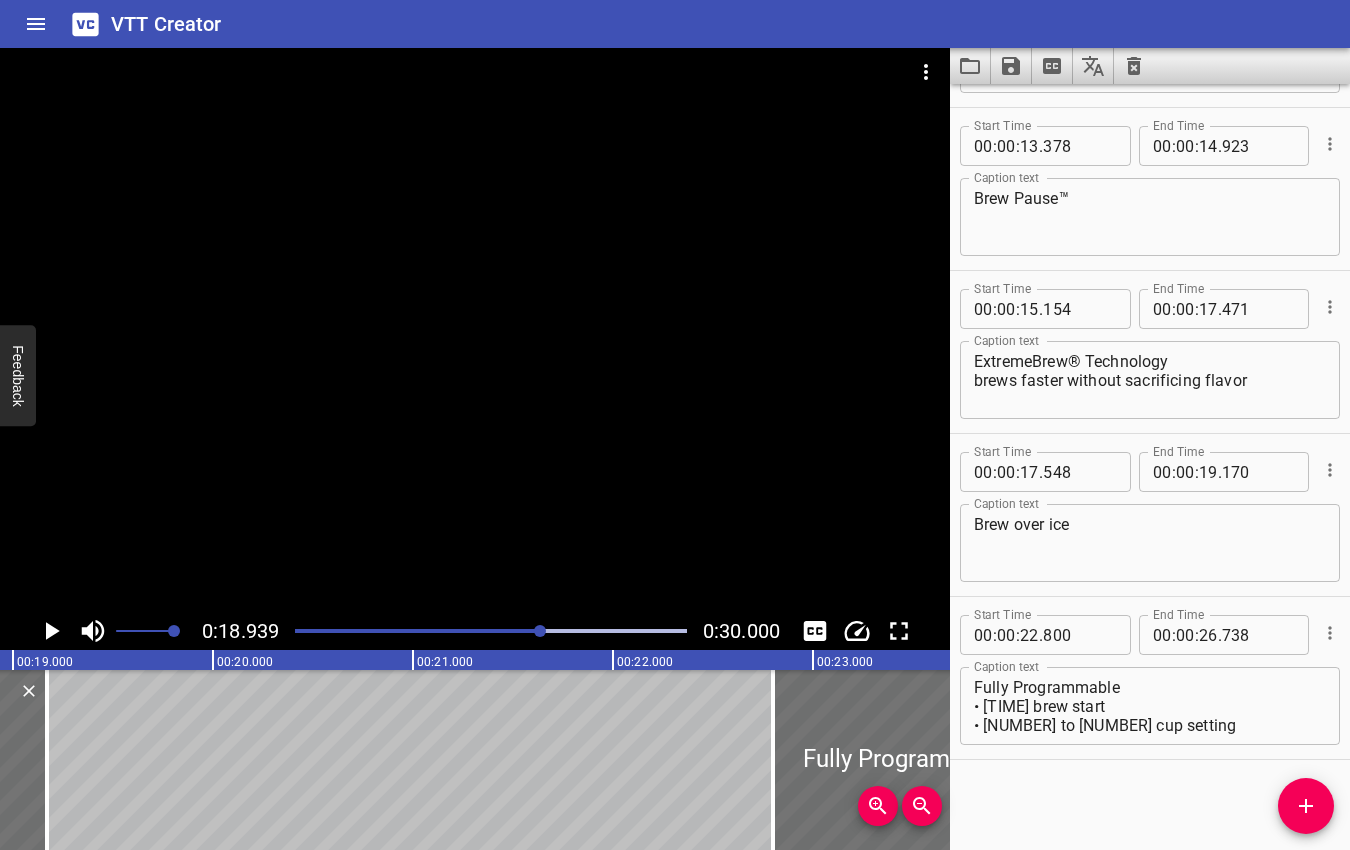 click at bounding box center (491, 631) 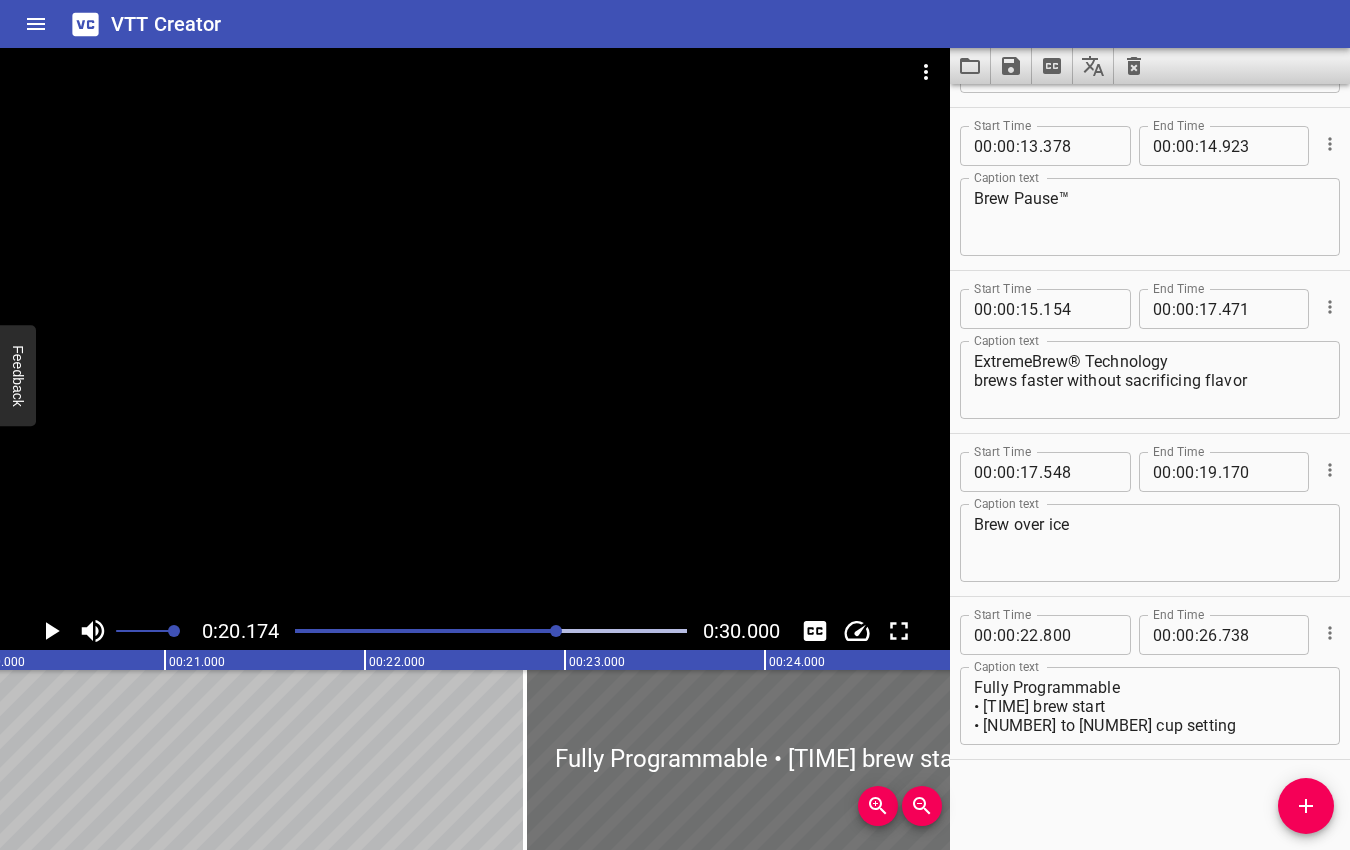 click at bounding box center (491, 631) 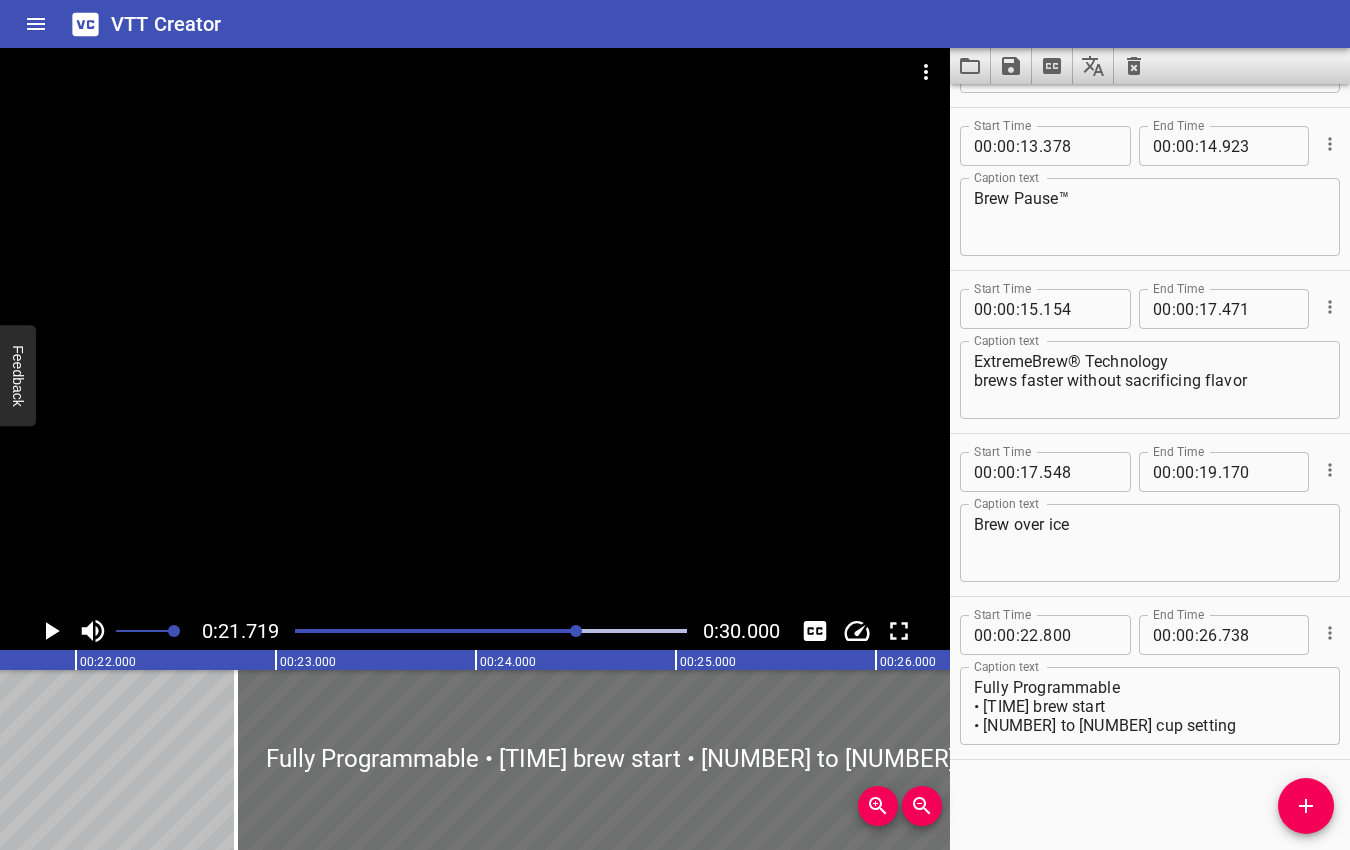 scroll, scrollTop: 0, scrollLeft: 4343, axis: horizontal 